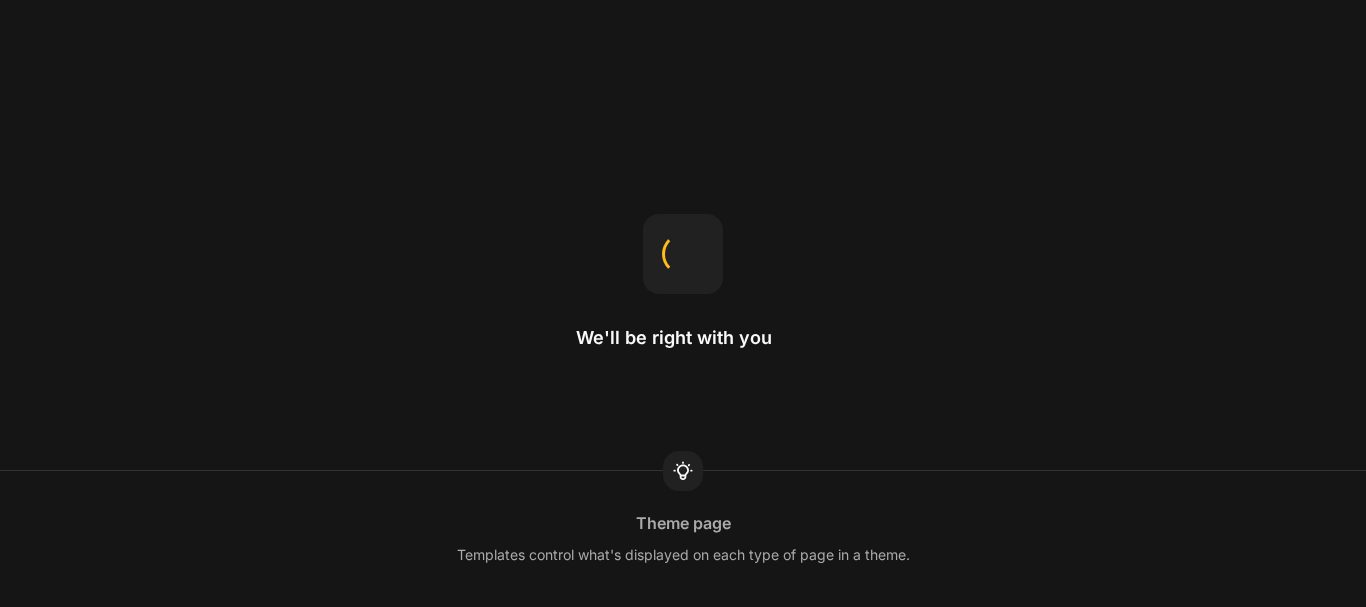 scroll, scrollTop: 0, scrollLeft: 0, axis: both 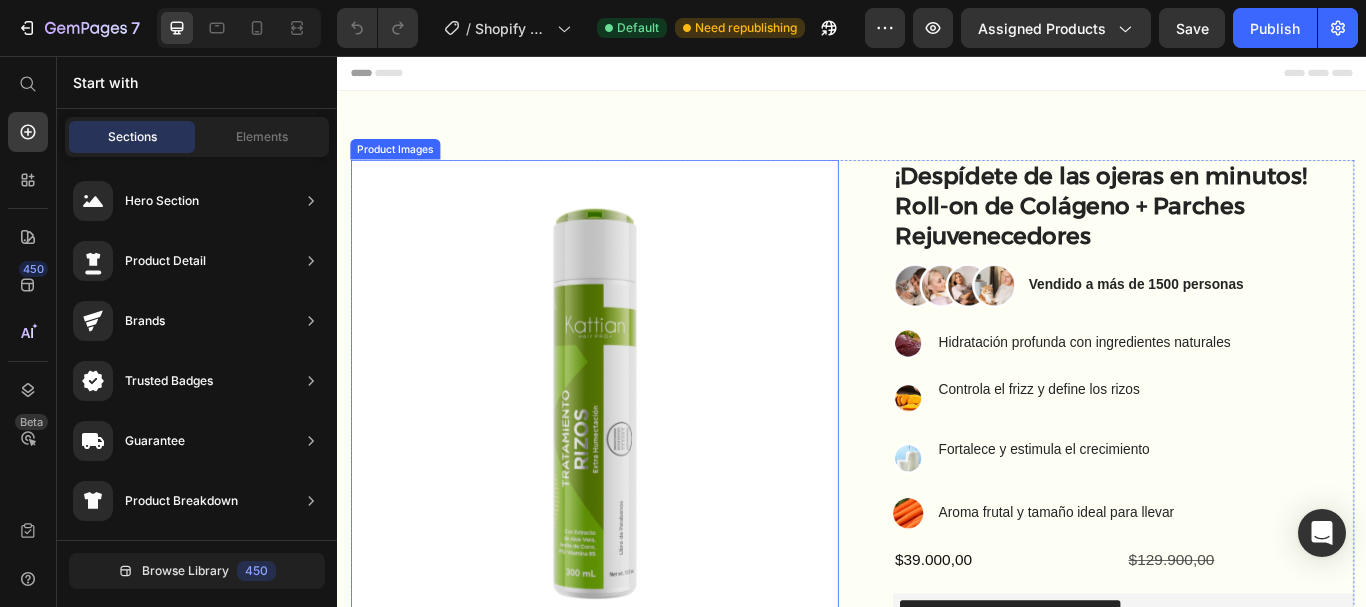 click at bounding box center (636, 461) 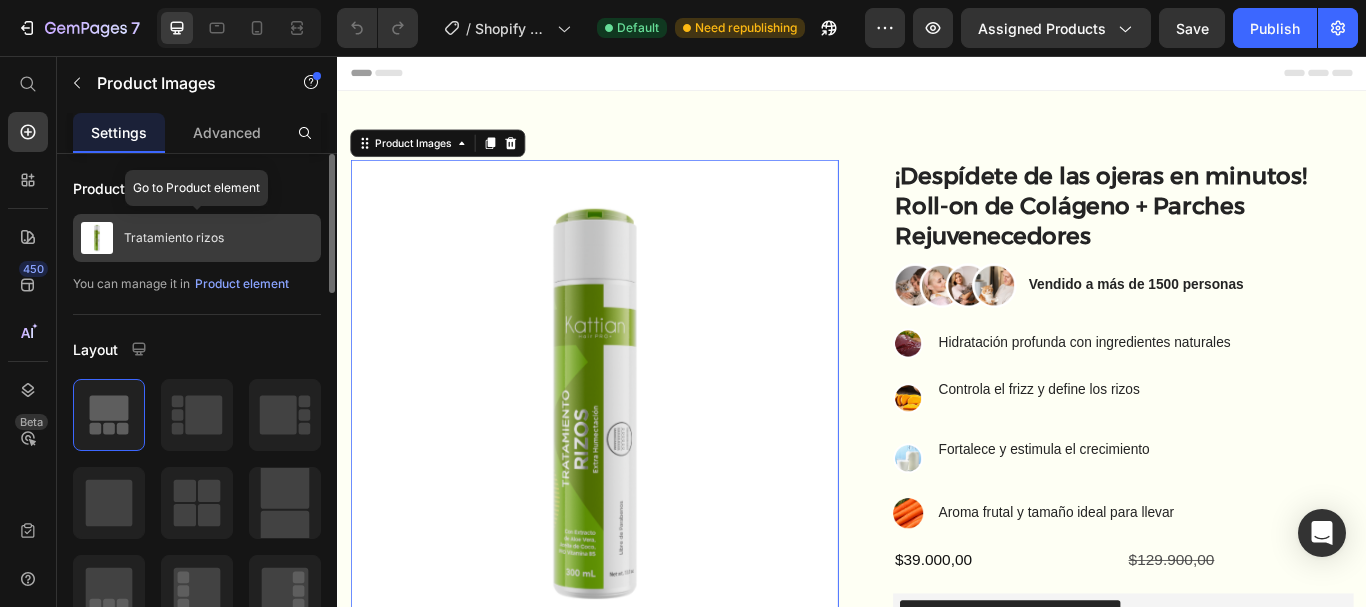 click on "Tratamiento rizos" at bounding box center [197, 238] 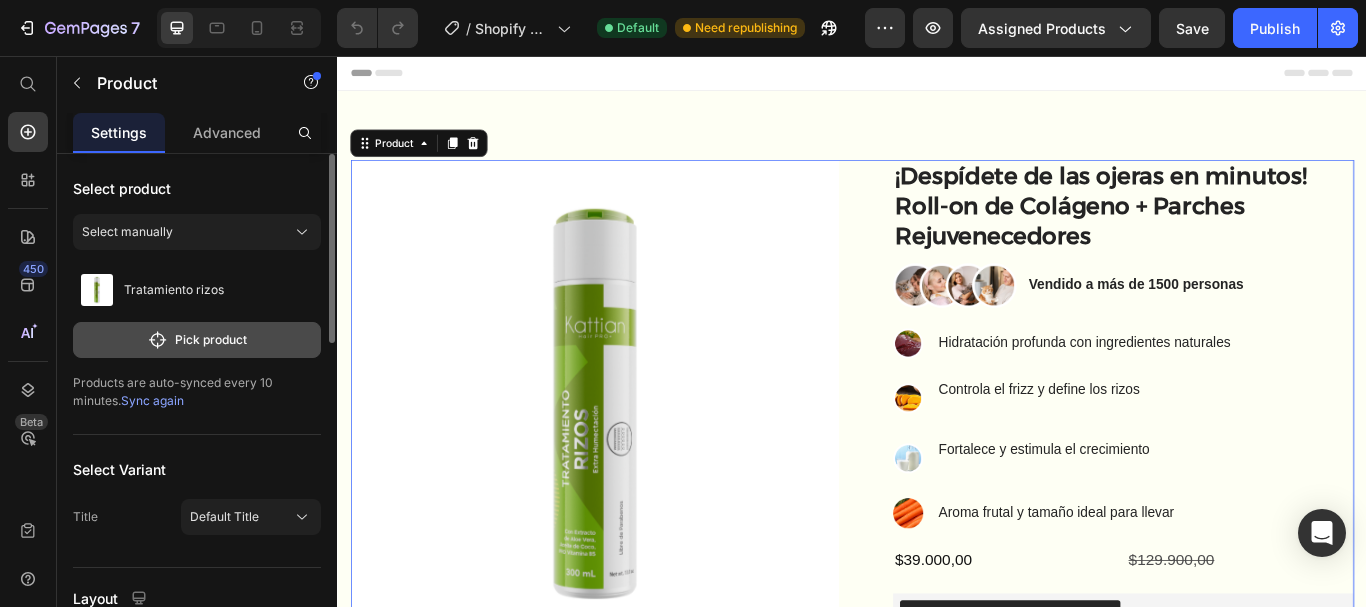 click on "Pick product" 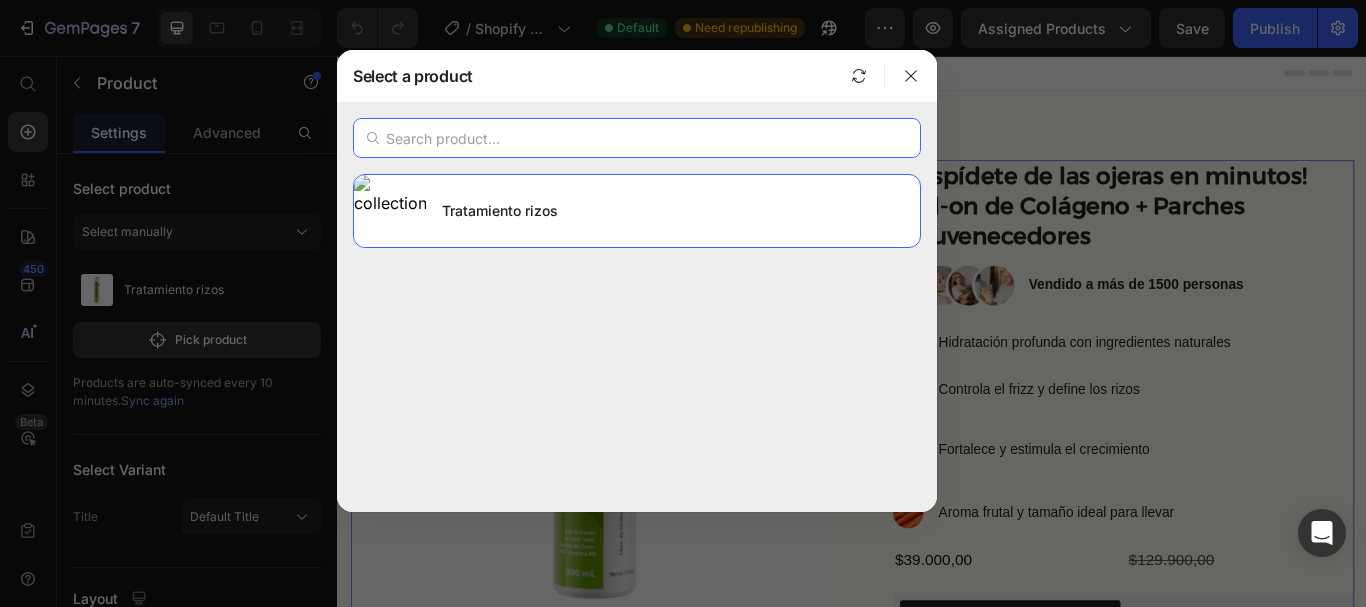 click at bounding box center [637, 138] 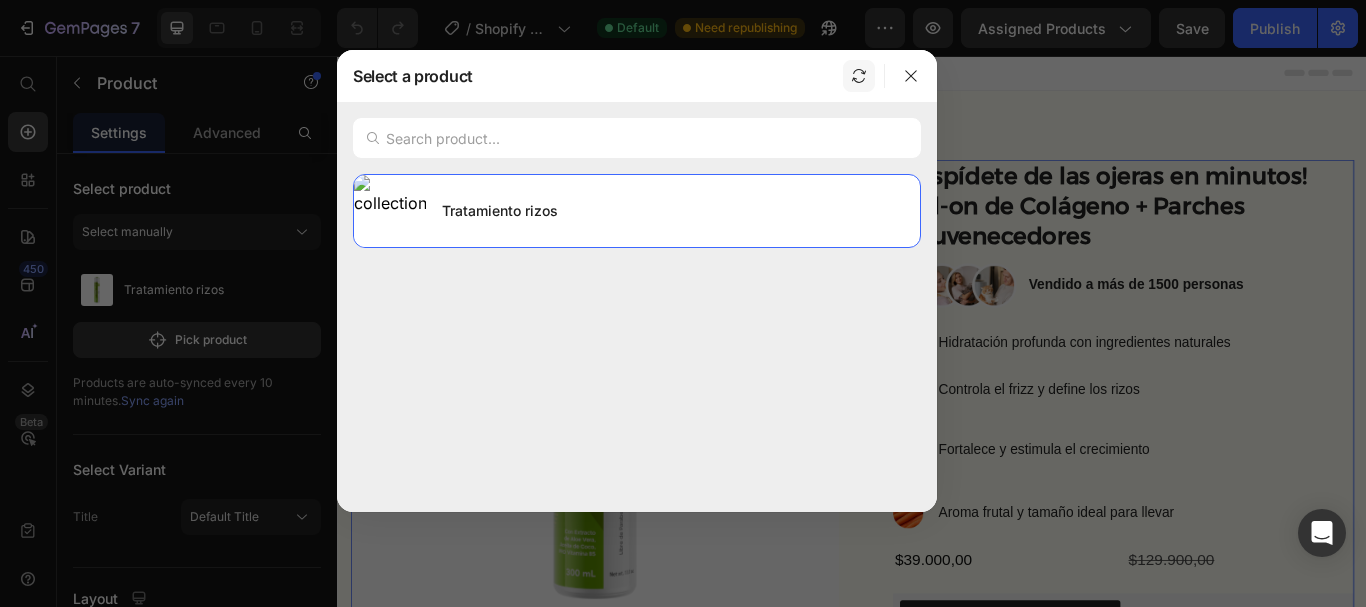 click 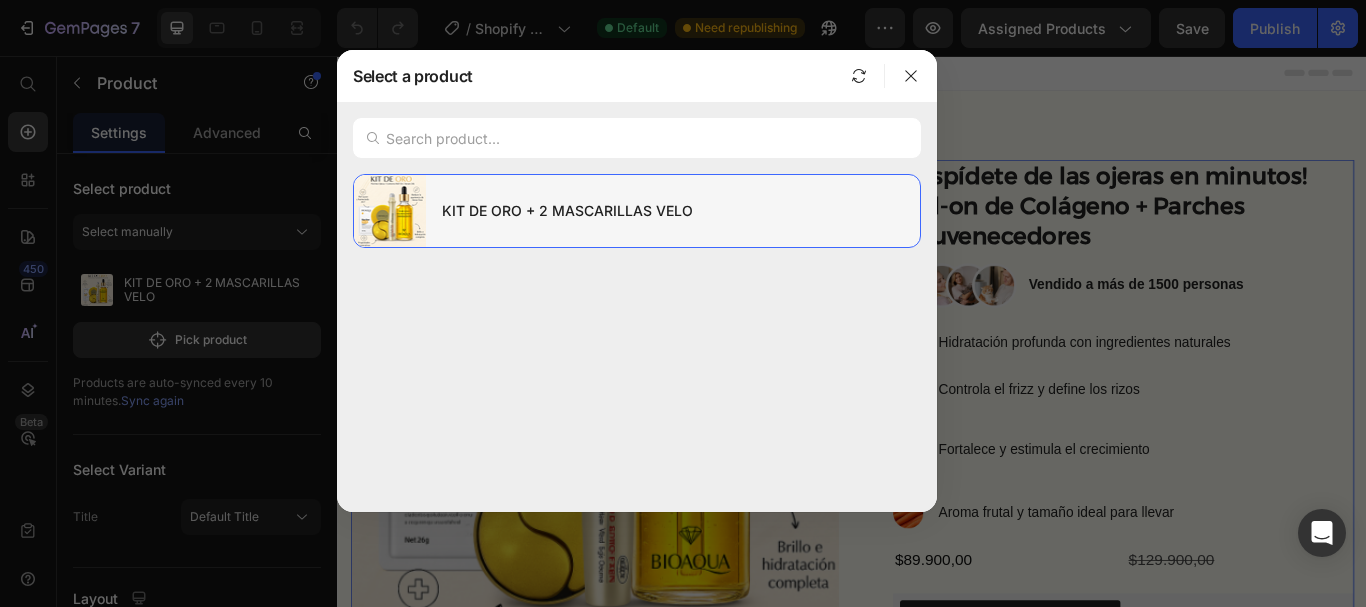 click on "KIT DE ORO + 2 MASCARILLAS VELO" at bounding box center (673, 211) 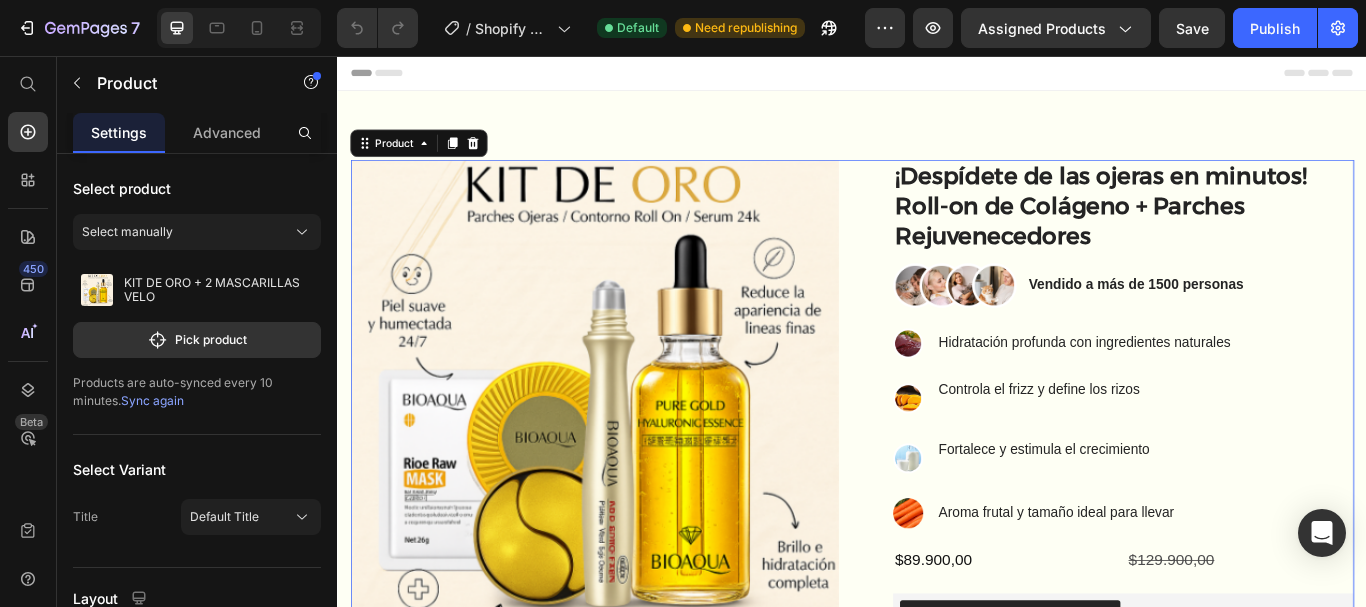 click at bounding box center (636, 461) 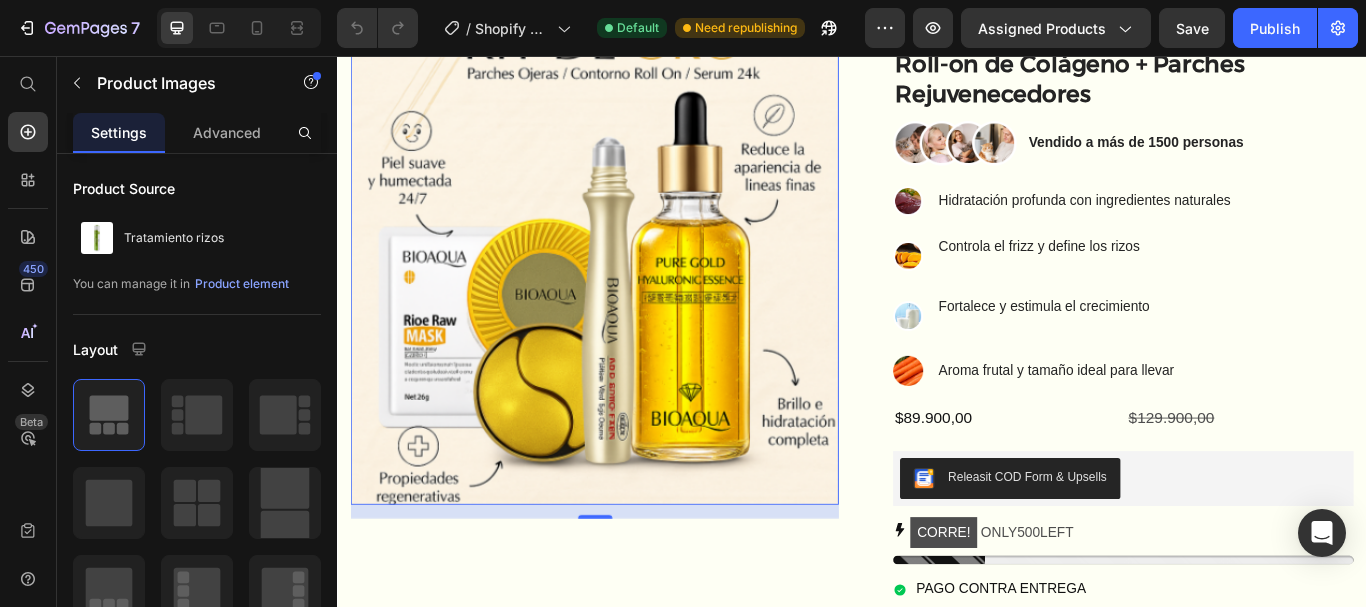 scroll, scrollTop: 168, scrollLeft: 0, axis: vertical 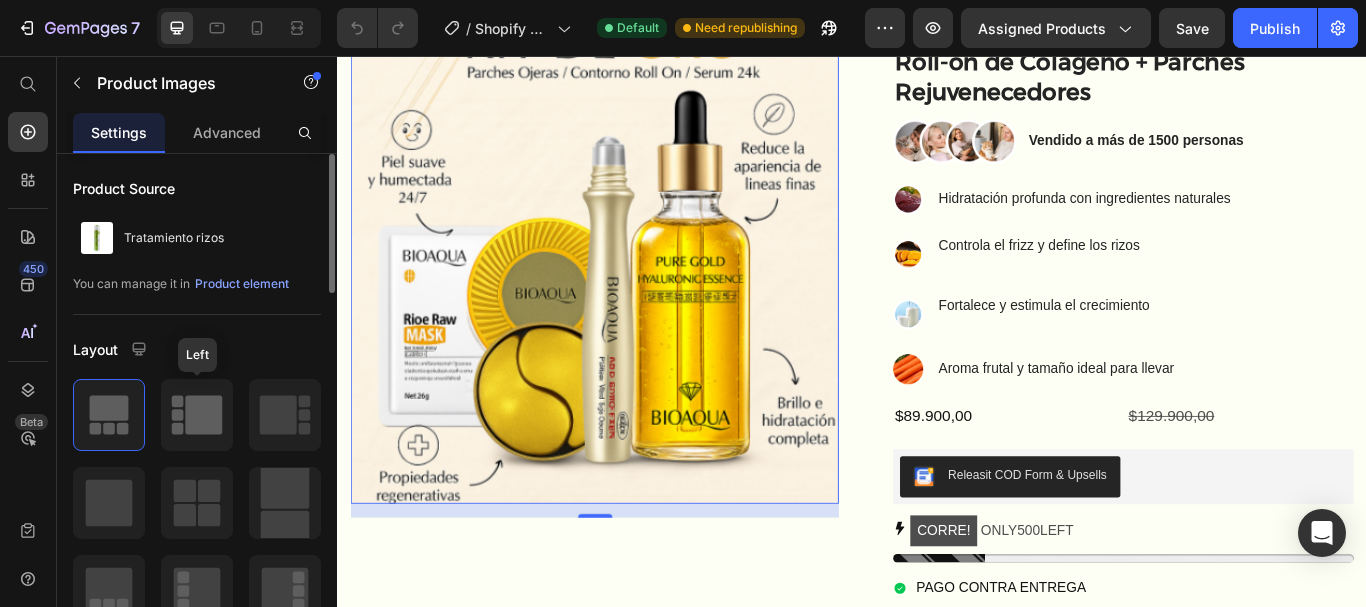 click 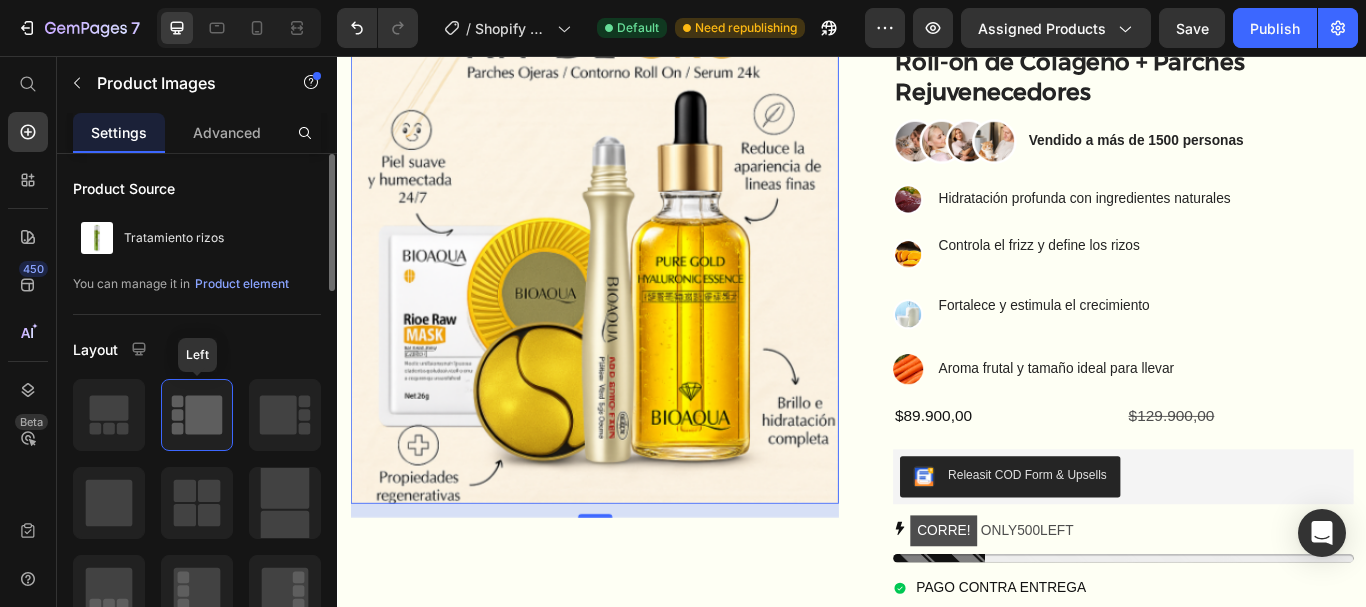 click 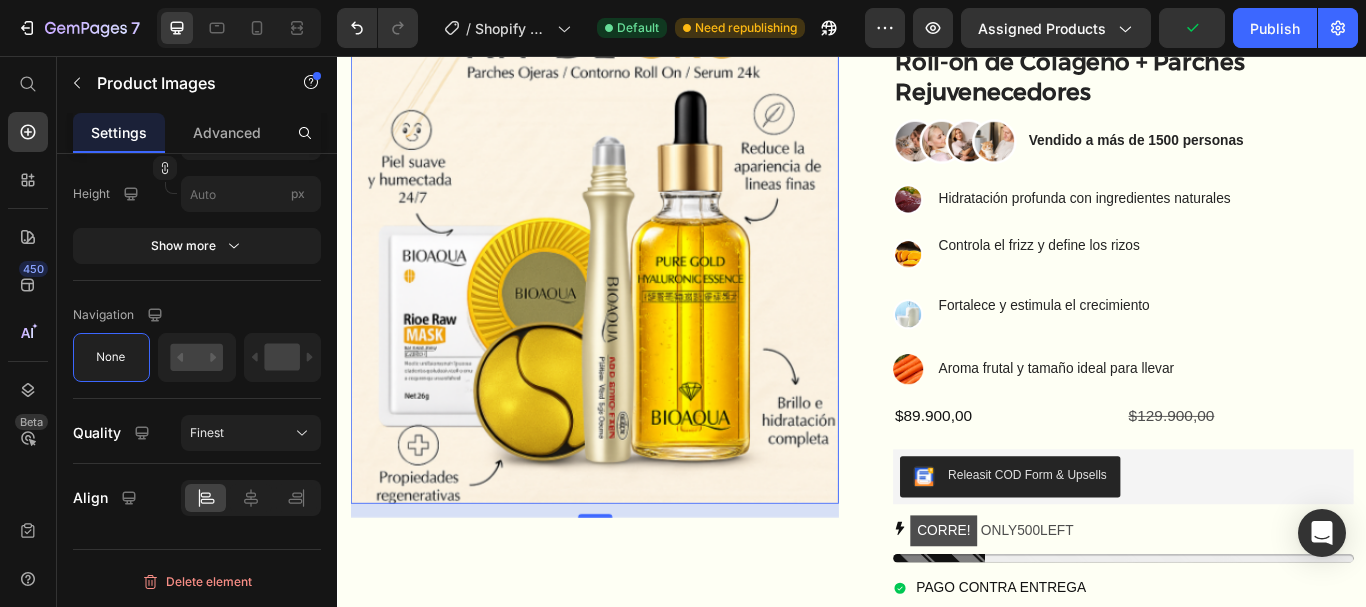 scroll, scrollTop: 551, scrollLeft: 0, axis: vertical 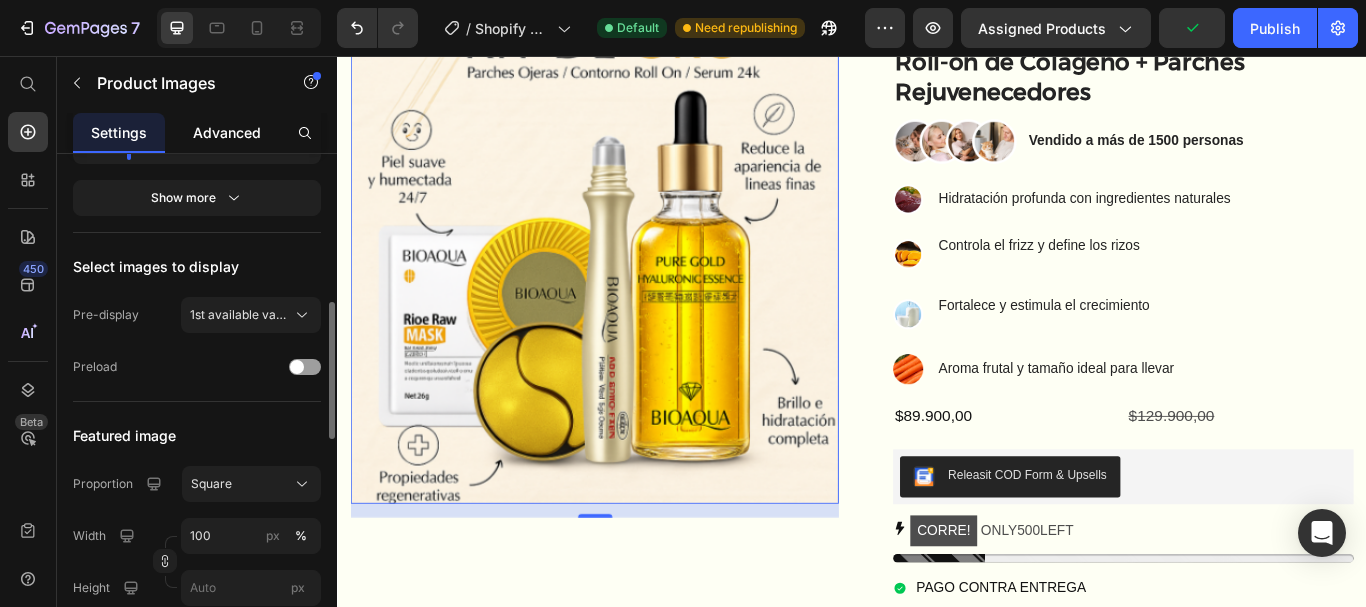 click on "Advanced" 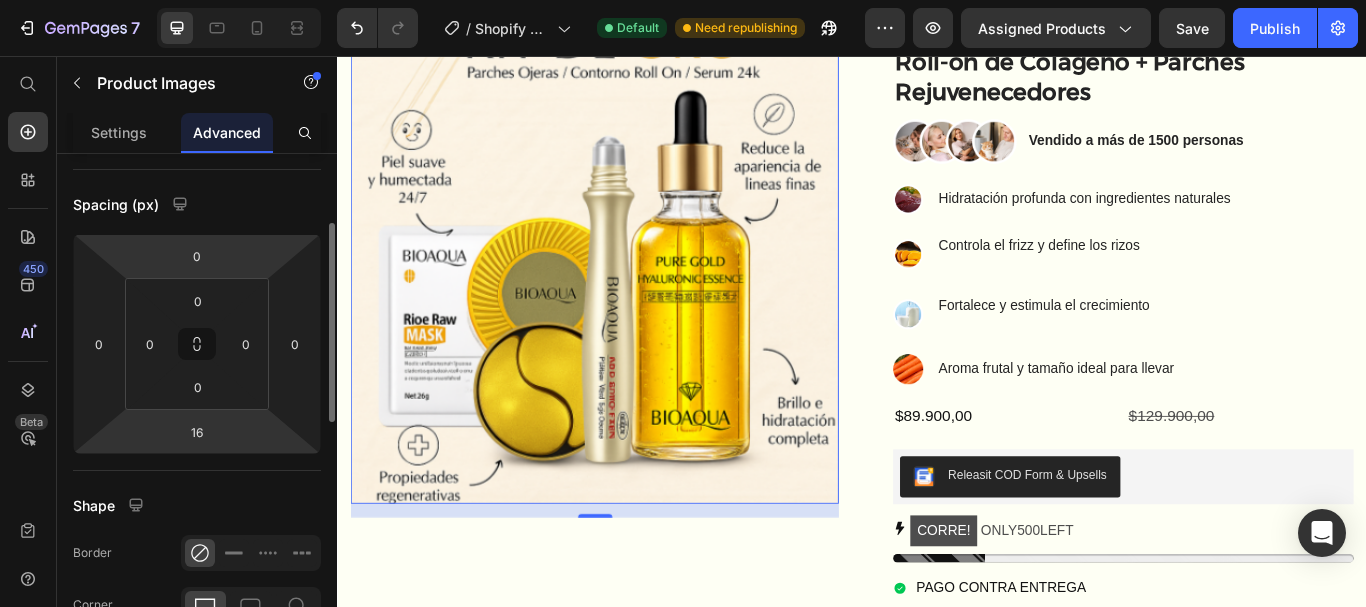 scroll, scrollTop: 180, scrollLeft: 0, axis: vertical 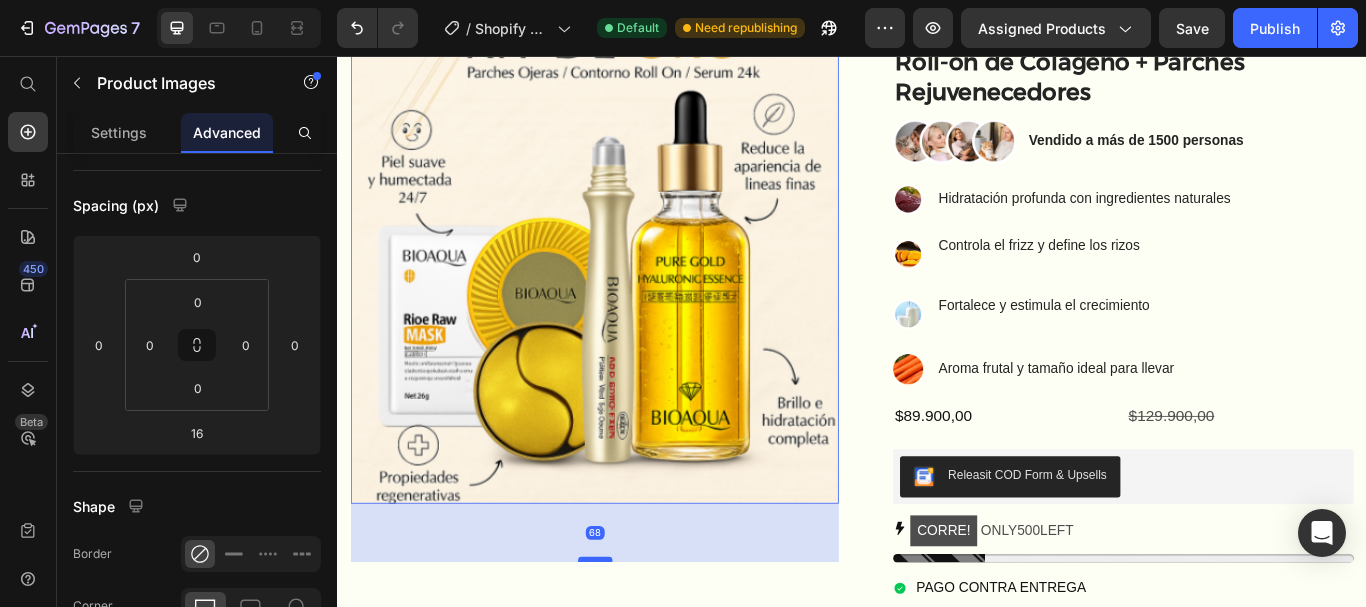 drag, startPoint x: 629, startPoint y: 581, endPoint x: 629, endPoint y: 639, distance: 58 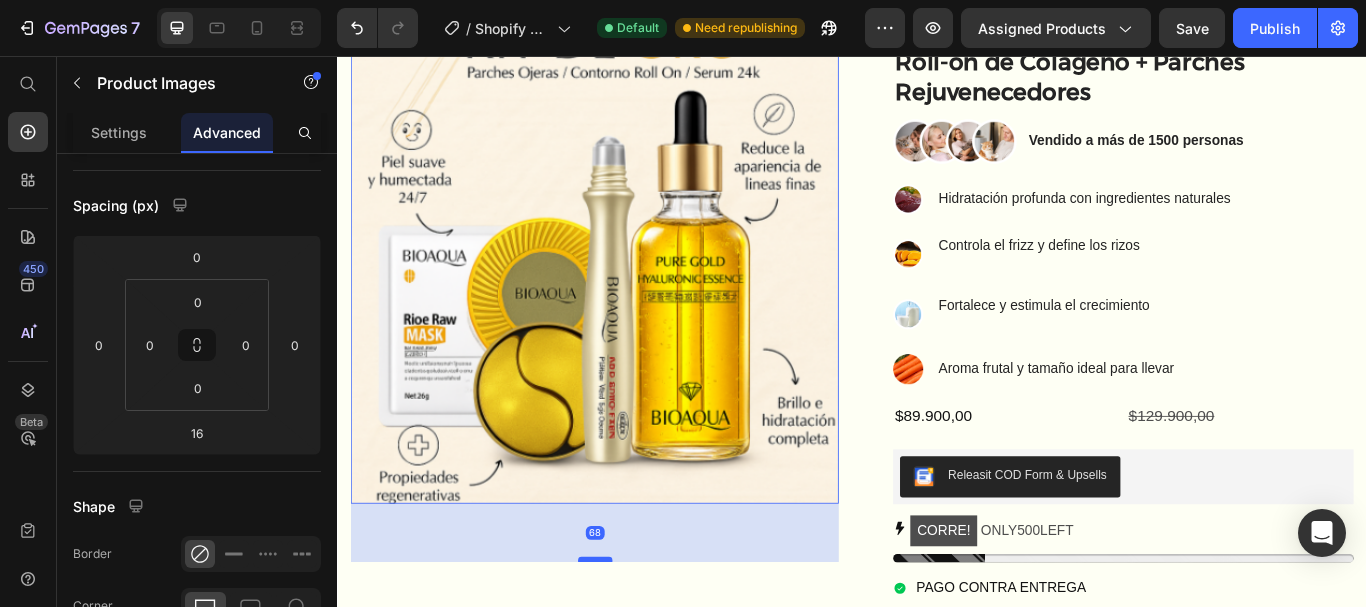 click at bounding box center (637, 643) 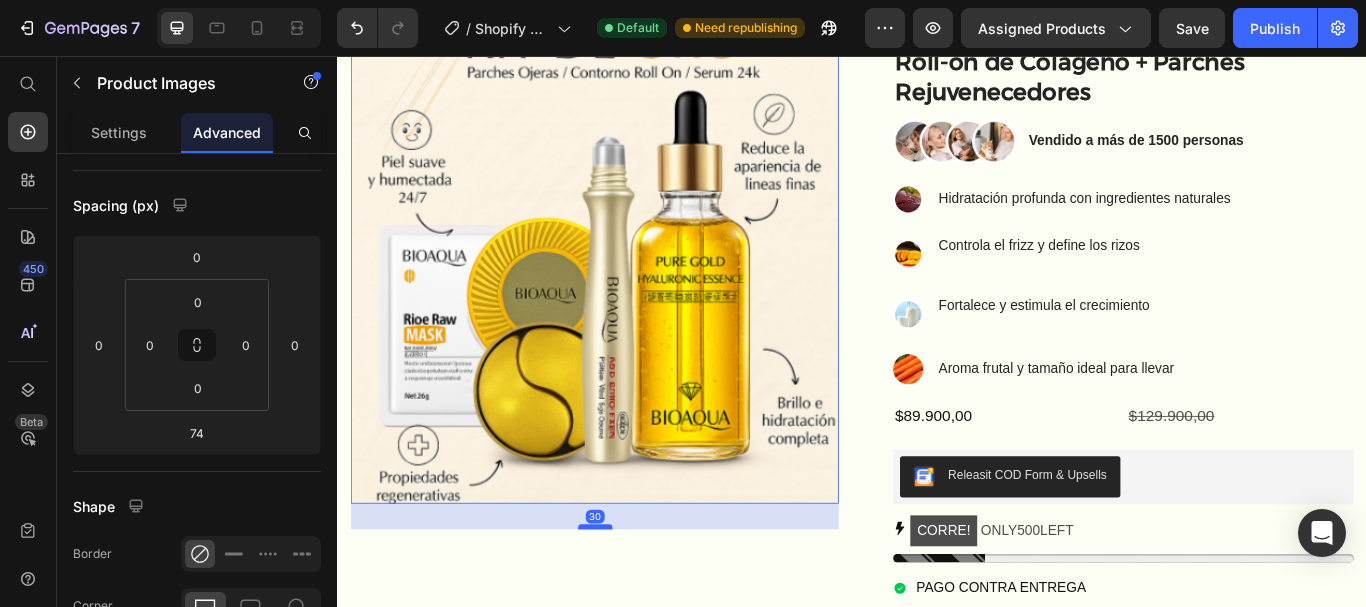 drag, startPoint x: 634, startPoint y: 642, endPoint x: 630, endPoint y: 598, distance: 44.181442 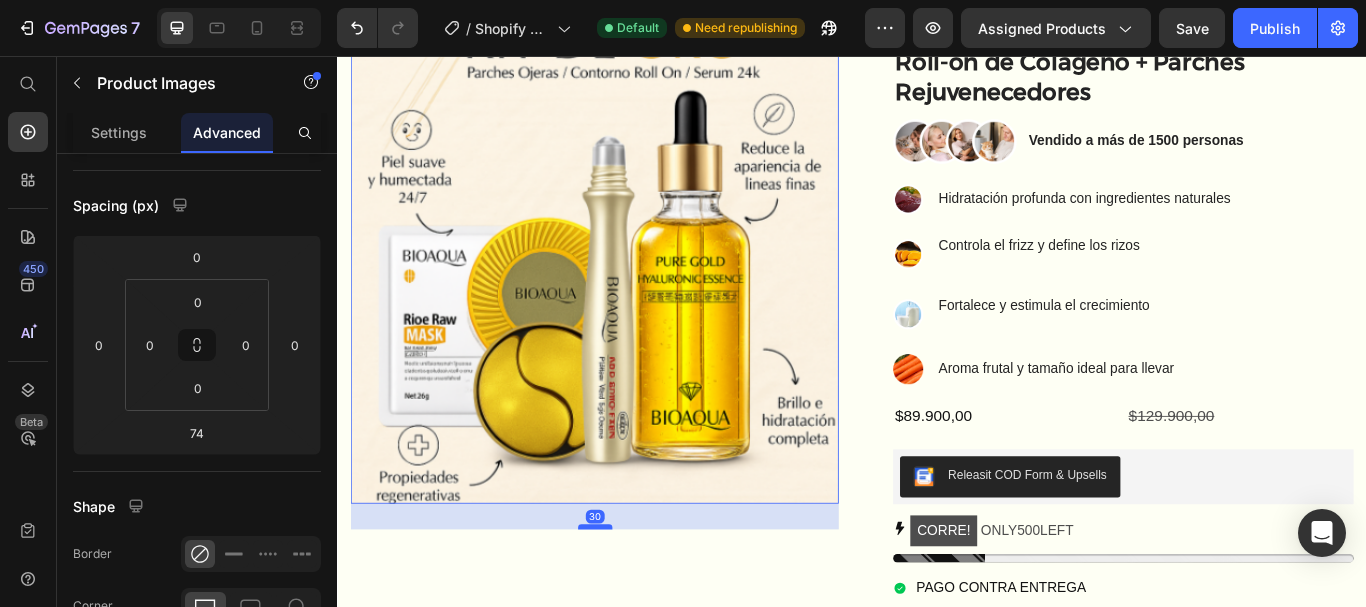click at bounding box center [637, 605] 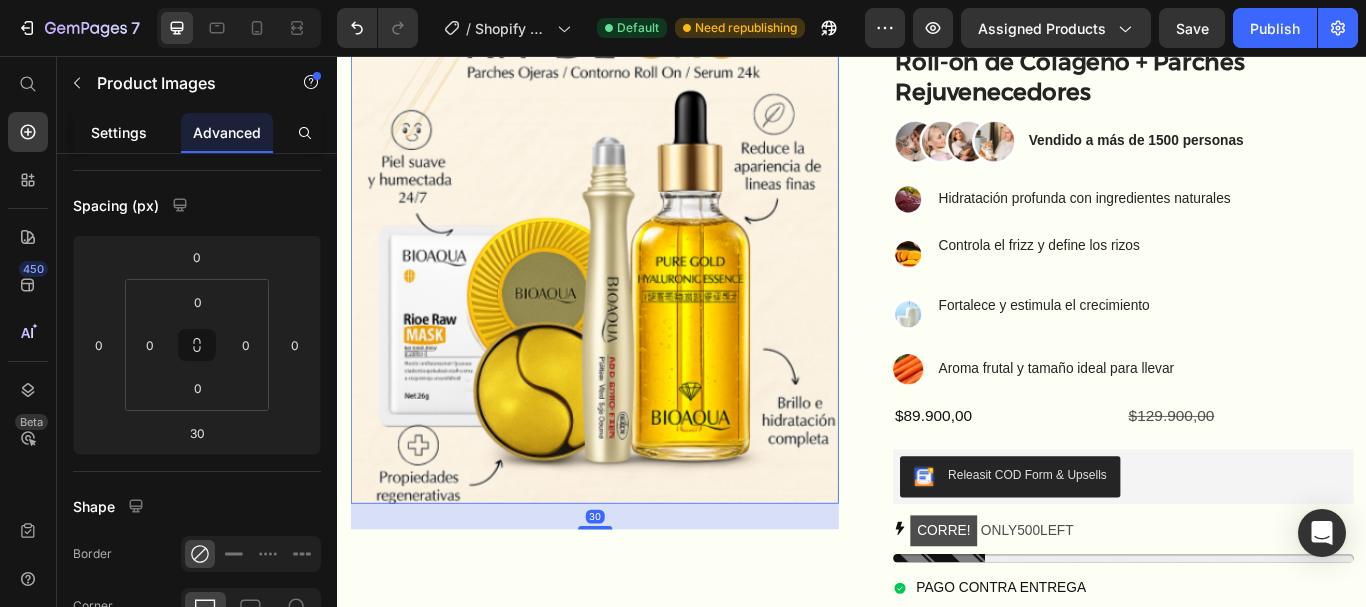 click on "Settings" at bounding box center [119, 132] 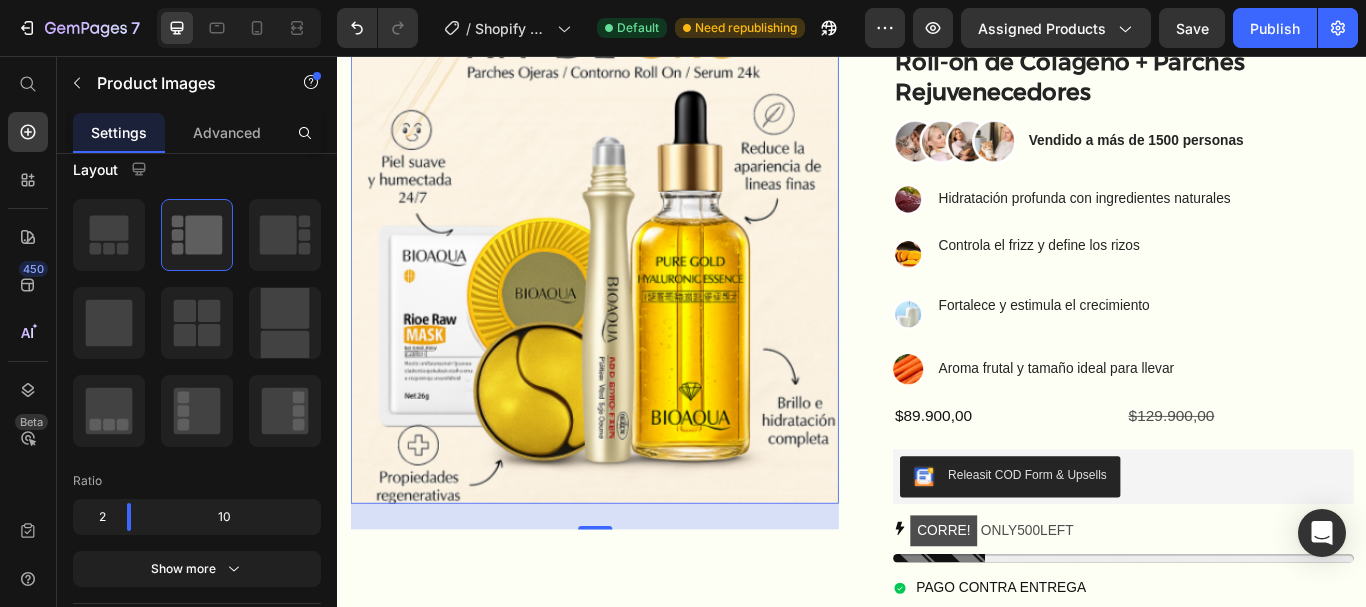 scroll, scrollTop: 0, scrollLeft: 0, axis: both 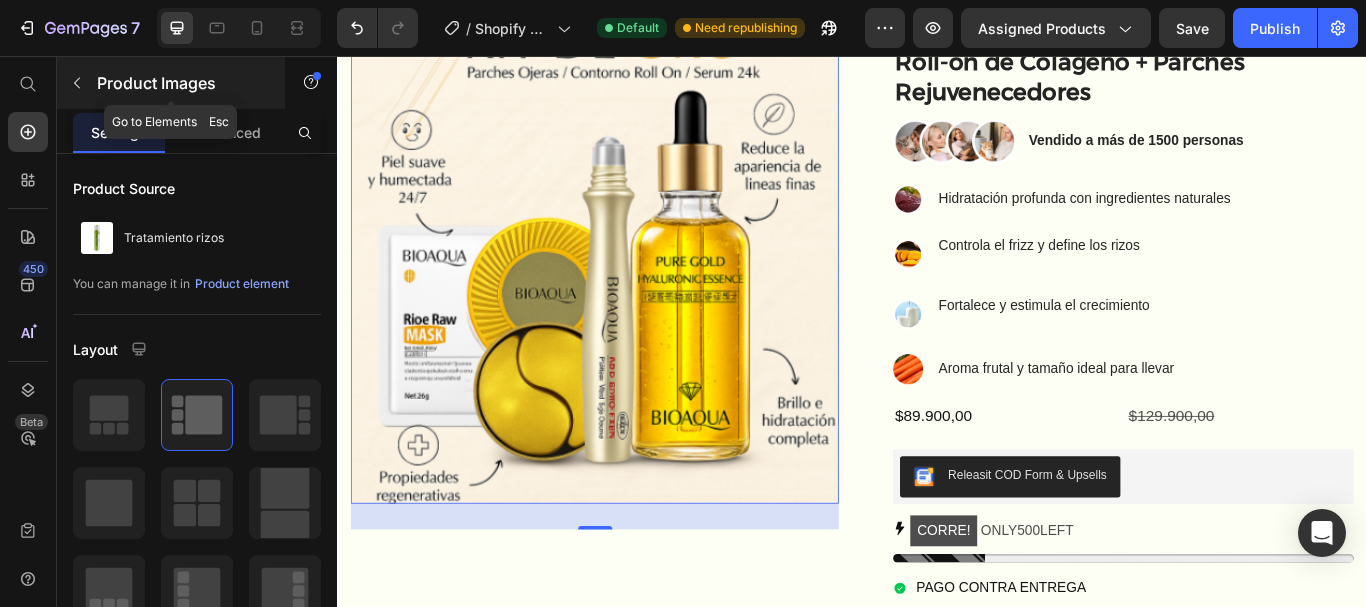 click 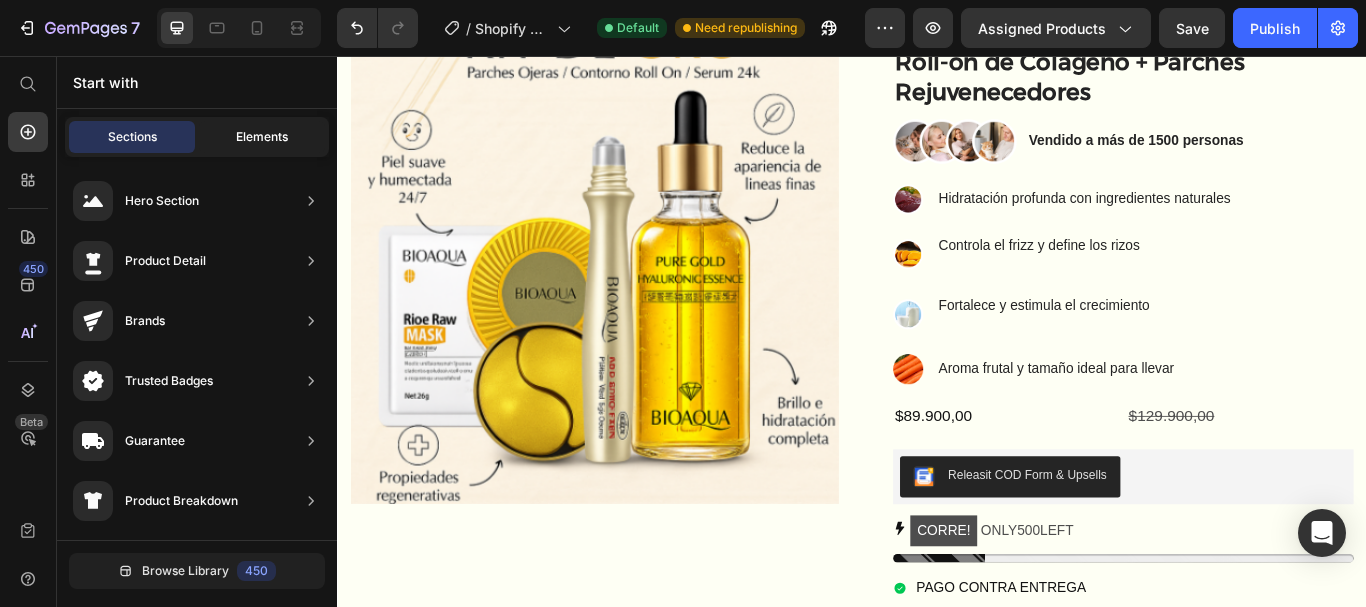 click on "Elements" at bounding box center (262, 137) 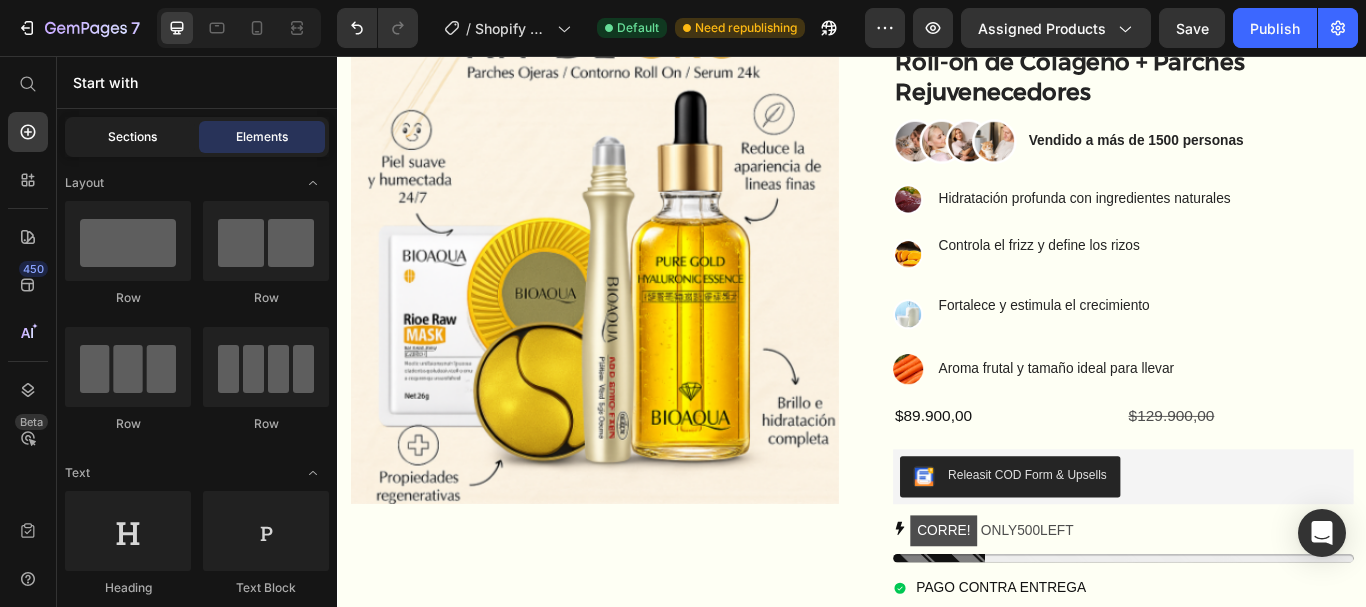 click on "Sections" at bounding box center [132, 137] 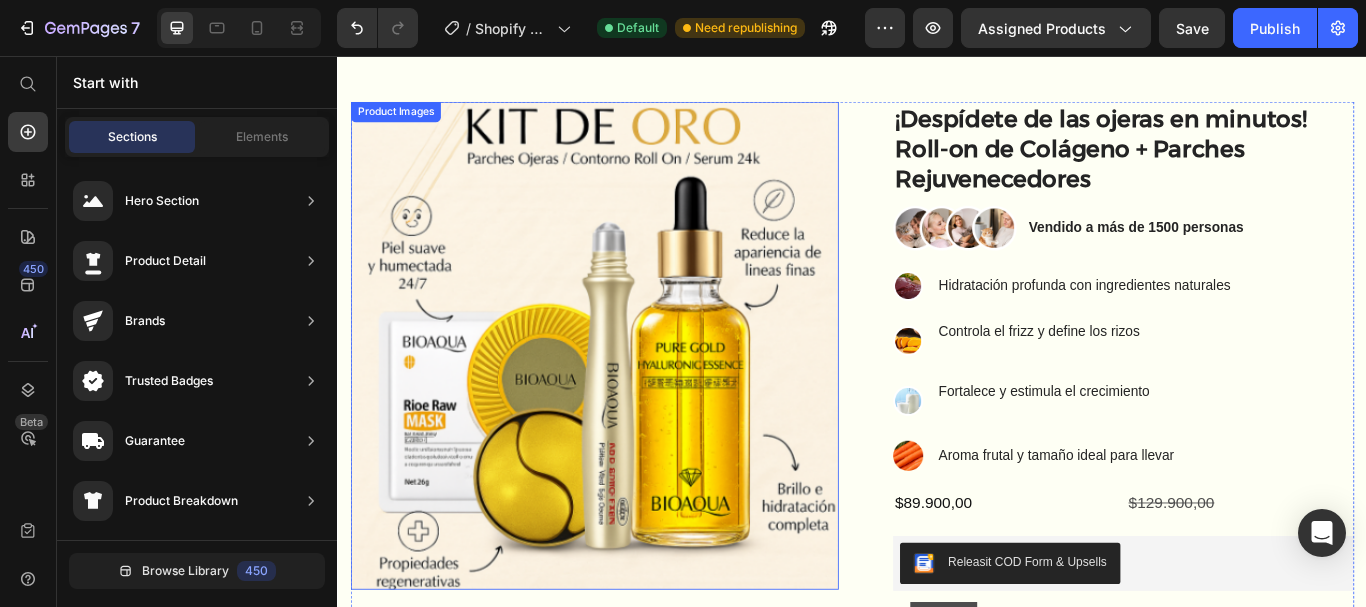 scroll, scrollTop: 66, scrollLeft: 0, axis: vertical 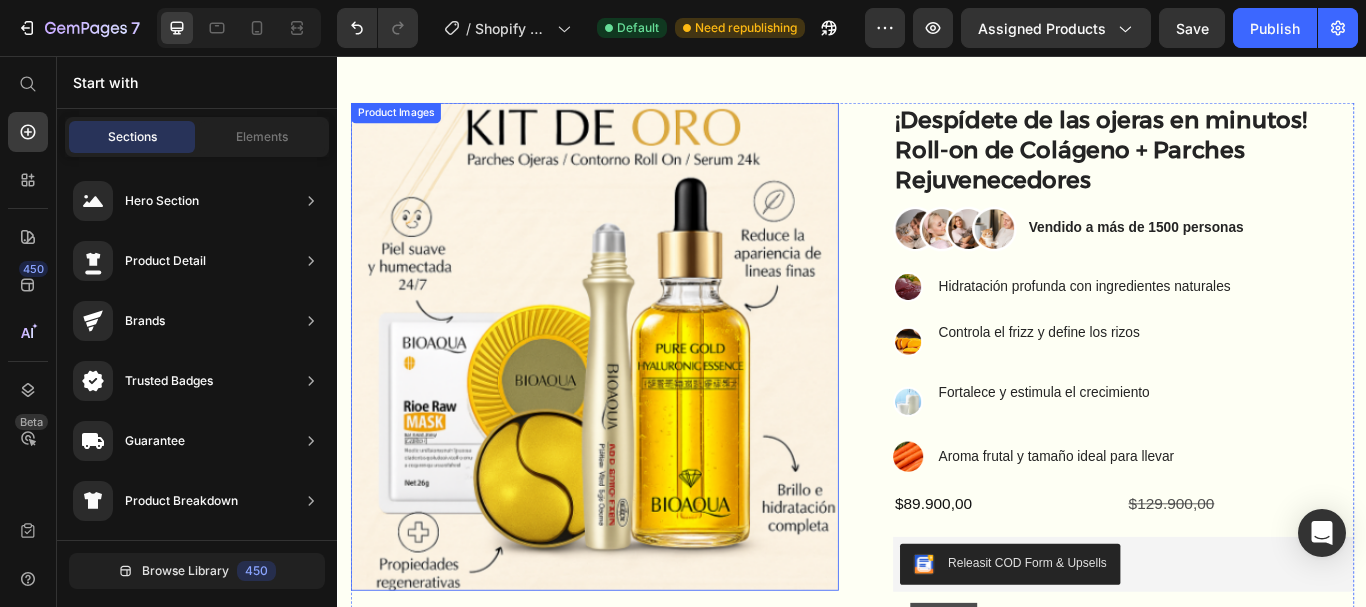 click at bounding box center [636, 395] 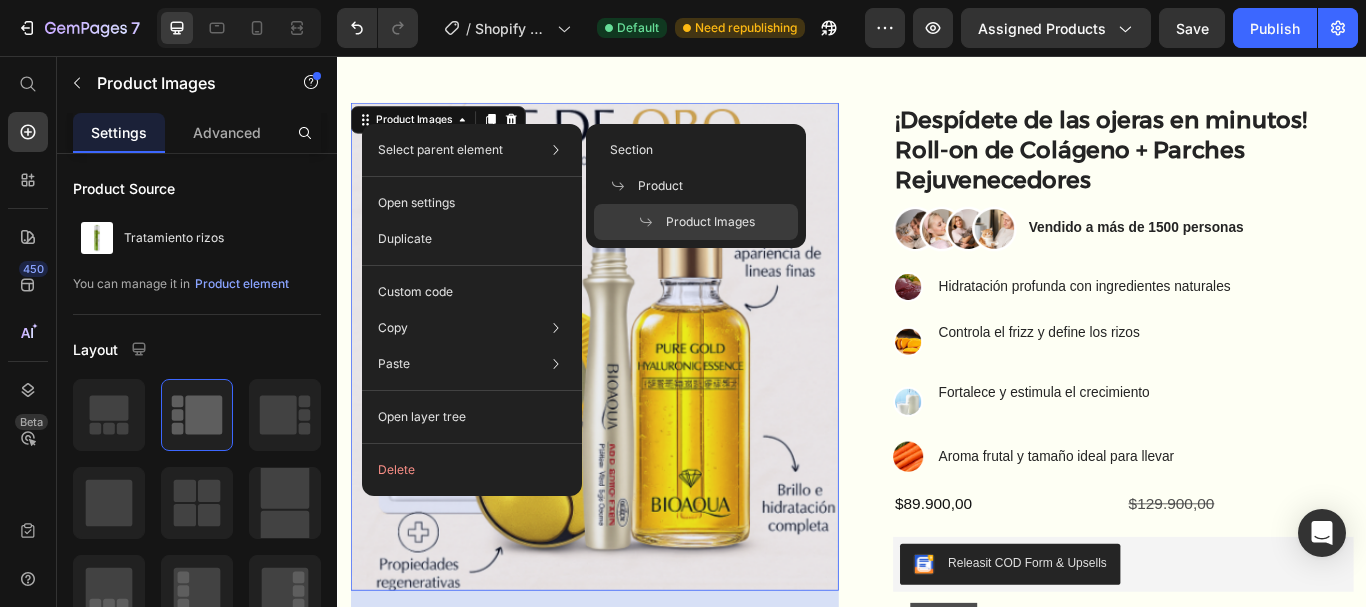 click on "Product Images" 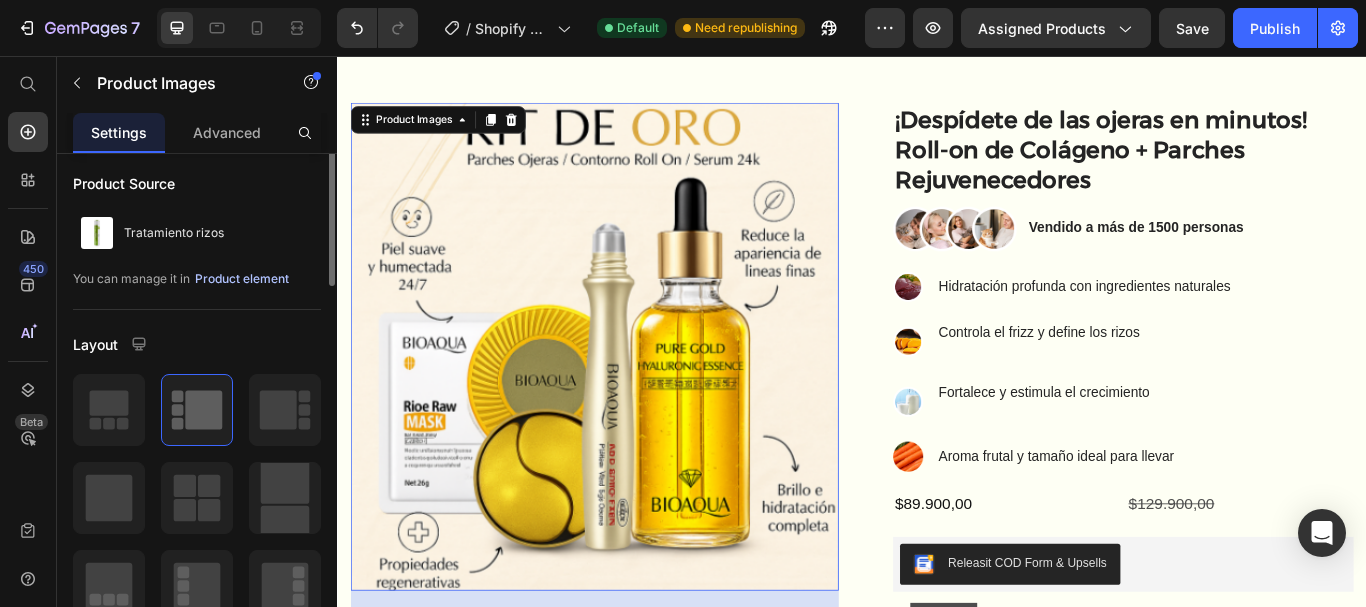 scroll, scrollTop: 0, scrollLeft: 0, axis: both 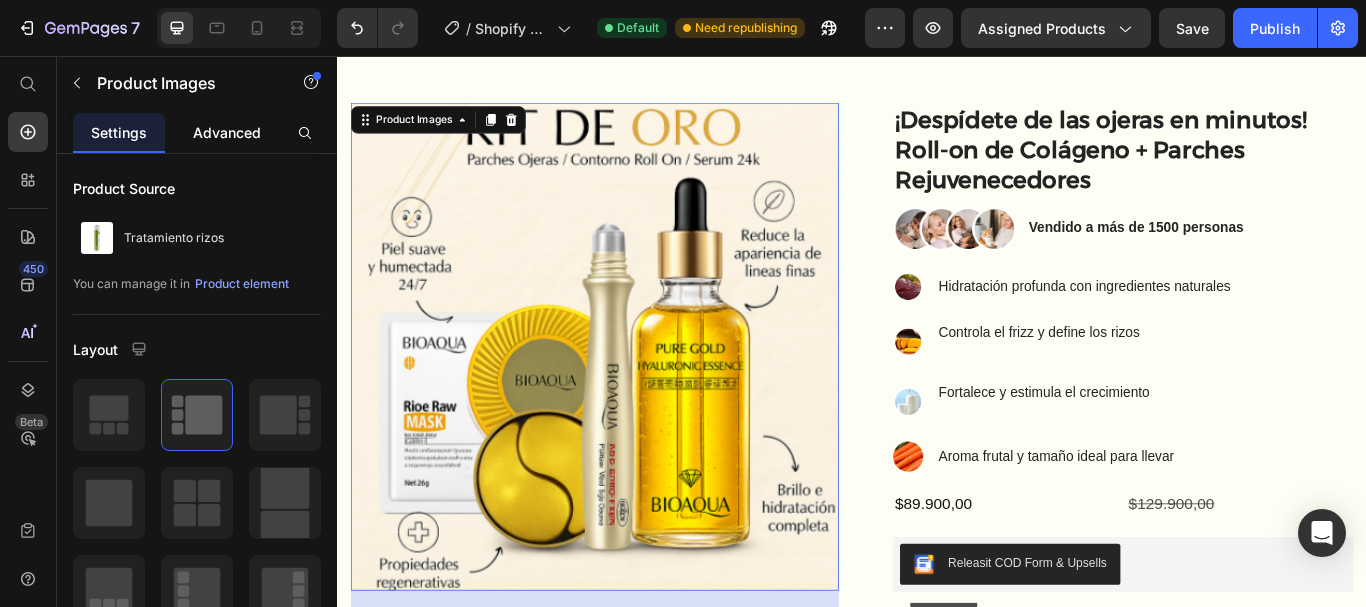 click on "Advanced" at bounding box center (227, 132) 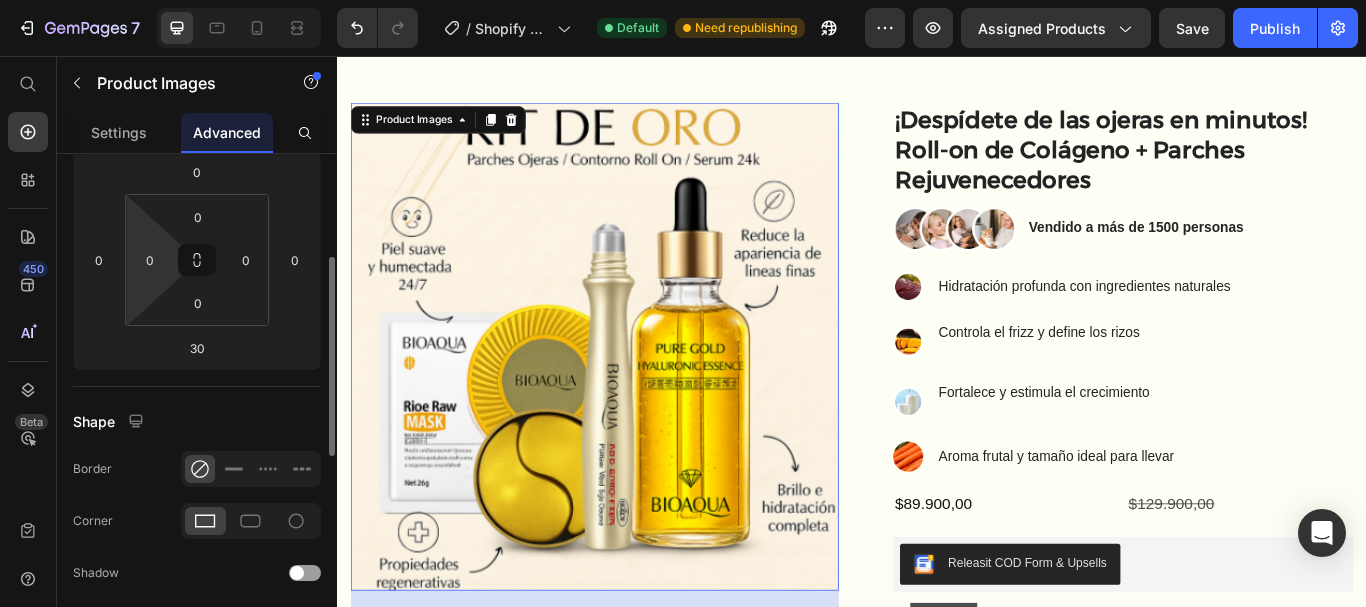 scroll, scrollTop: 0, scrollLeft: 0, axis: both 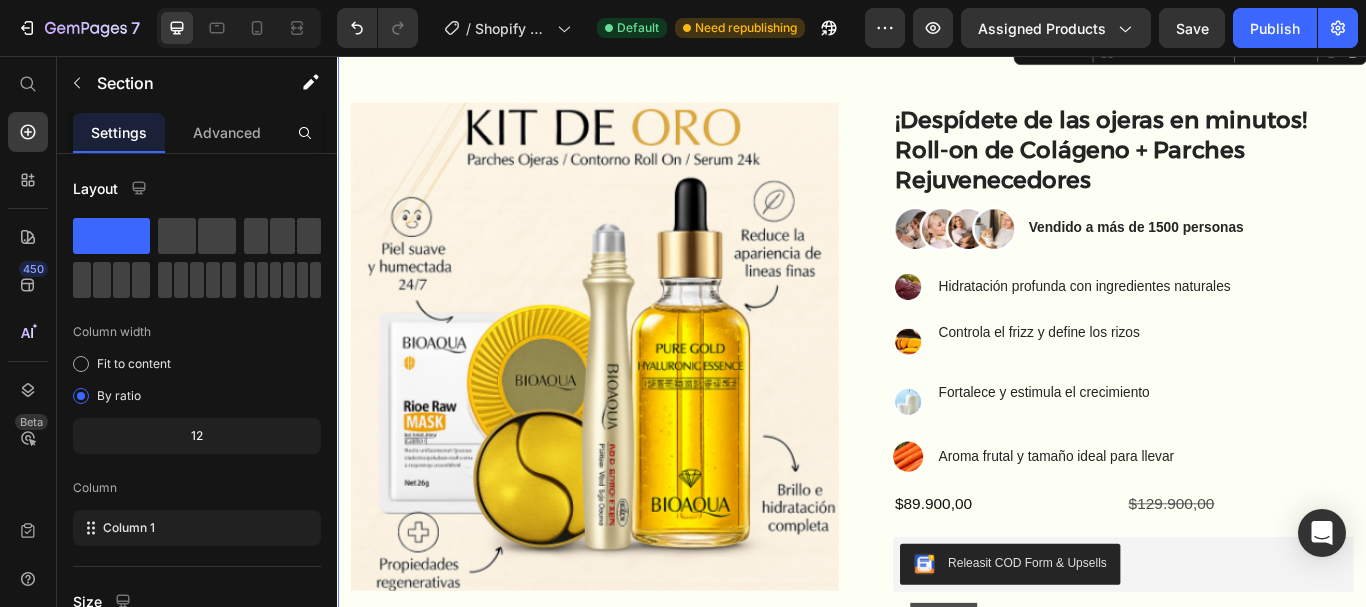 click on "Product Images ¡Despídete de las ojeras en minutos! Roll-on de Colágeno + Parches Rejuvenecedores Text Block Image Vendido a más de 1500 personas Text Block Row Image Hidratación profunda con ingredientes naturales Text Block Image Controla el frizz y define los rizos   Text Block Image Fortalece y estimula el crecimiento   Text Block Image Aroma frutal y tamaño ideal para llevar Text Block Advanced List $89.900,00 Product Price $129.900,00 Product Price Row Releasit COD Form & Upsells Releasit COD Form & Upsells
CORRE!  ONLY  500  LEFT Stock Counter PAGO CONTRA ENTREGA ENVIO GRATIS A TODA [COUNTRY] Item List This product has only default variant Product Variants & Swatches Image Low stock -  9 items left Text Block Advanced List Row Product Section 1   You can create reusable sections Create Theme Section AI Content Write with GemAI What would you like to describe here? Tone and Voice Persuasive Product Getting products... Show more Generate" at bounding box center [937, 530] 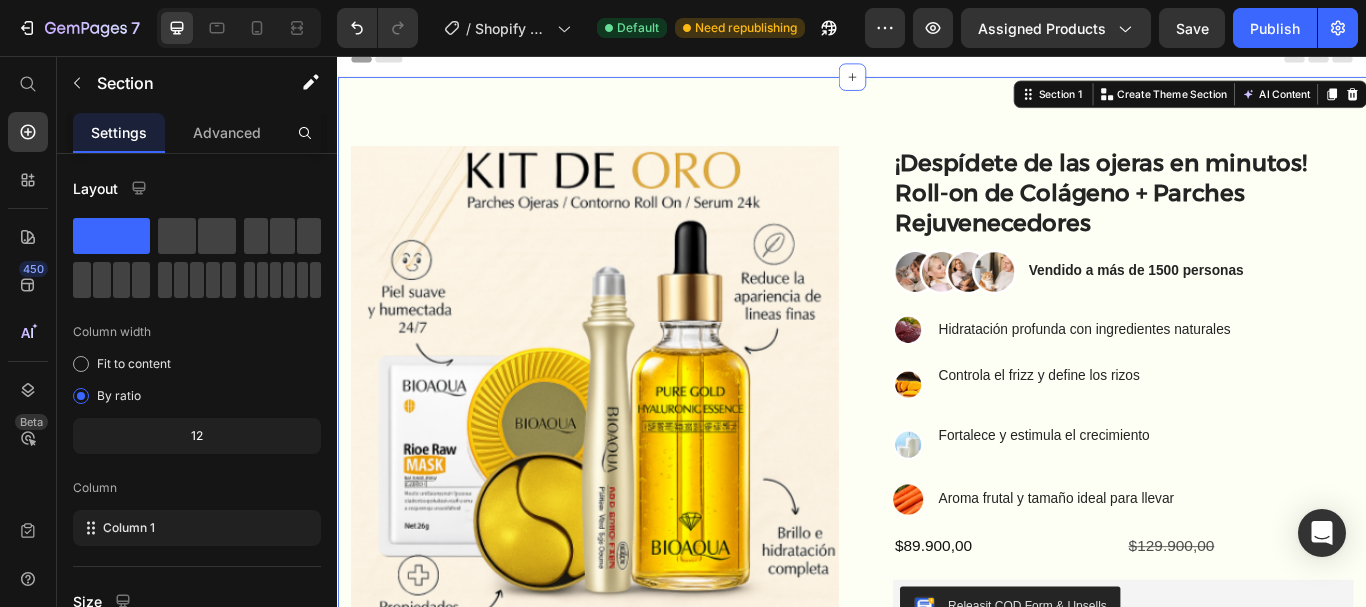 scroll, scrollTop: 15, scrollLeft: 0, axis: vertical 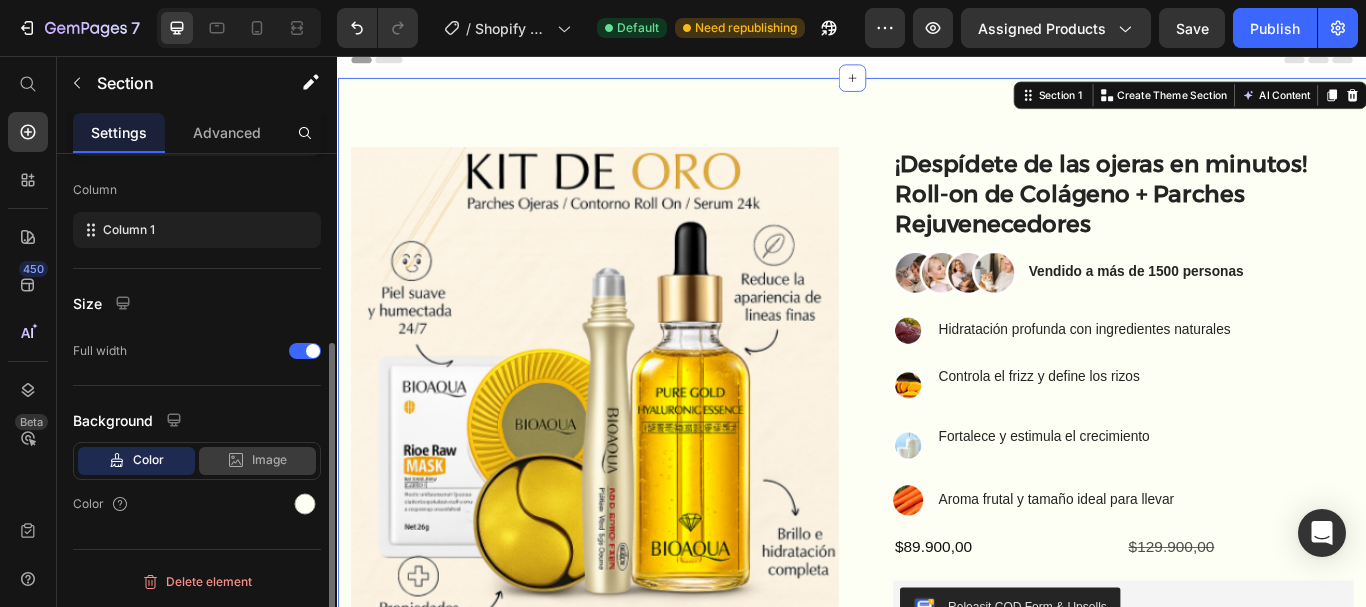 click on "Image" 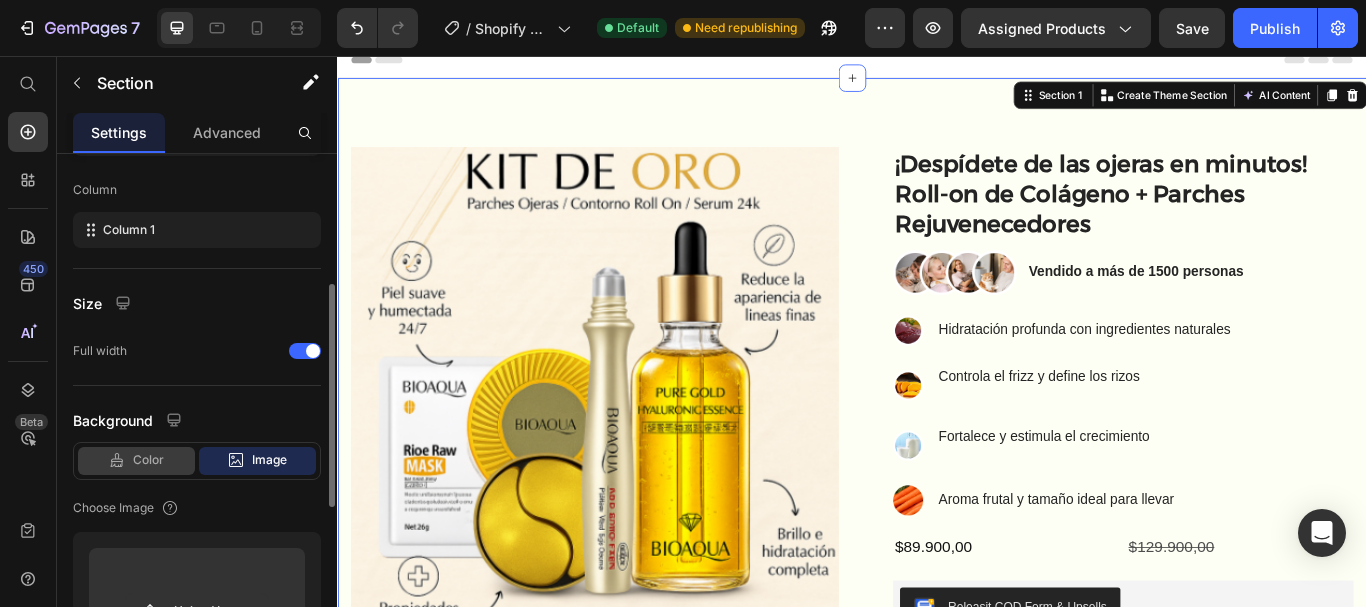 click on "Color" at bounding box center [148, 460] 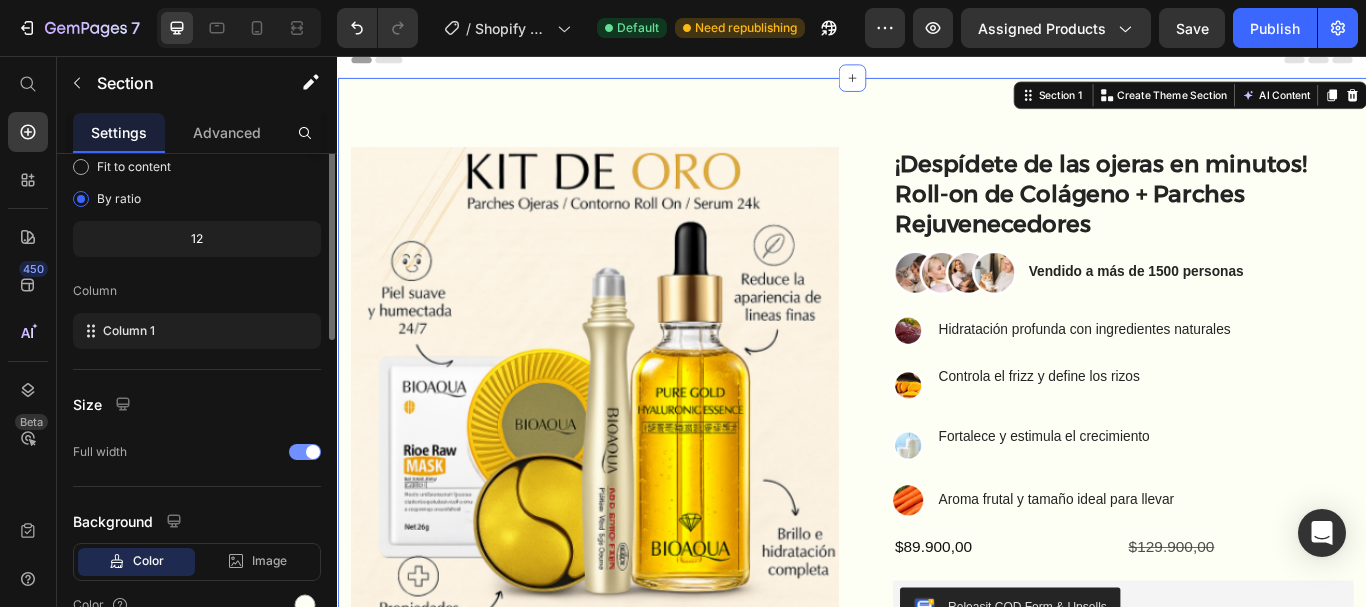 scroll, scrollTop: 0, scrollLeft: 0, axis: both 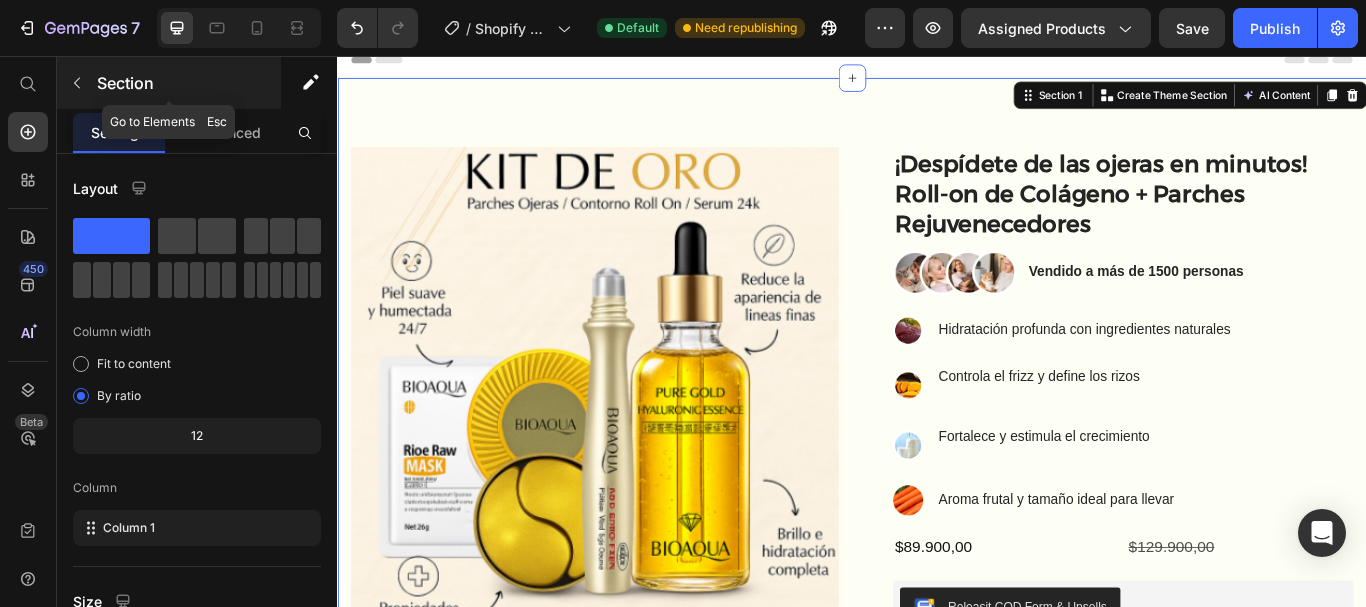 click at bounding box center (77, 83) 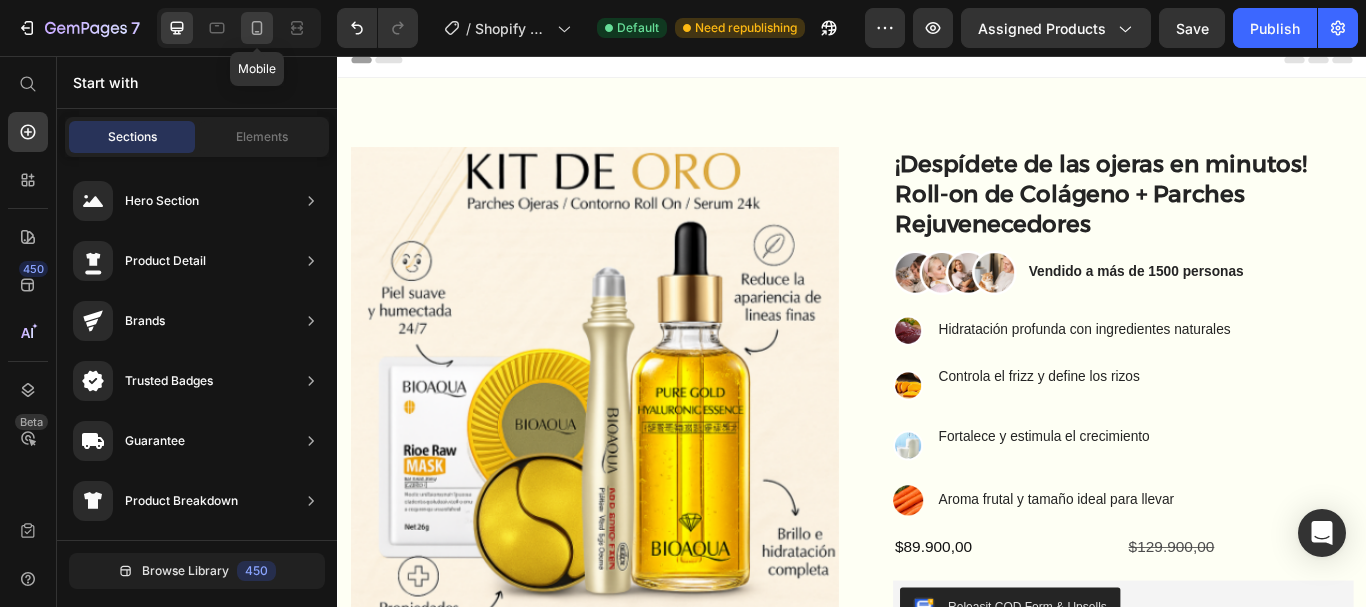 click 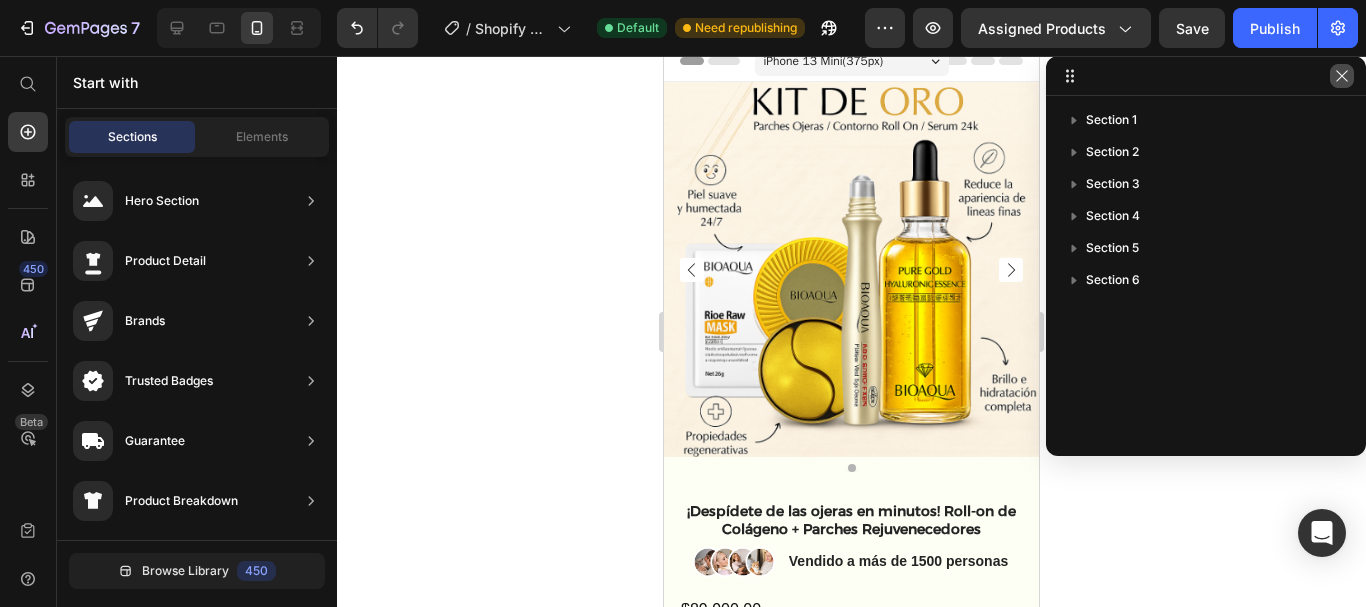 click 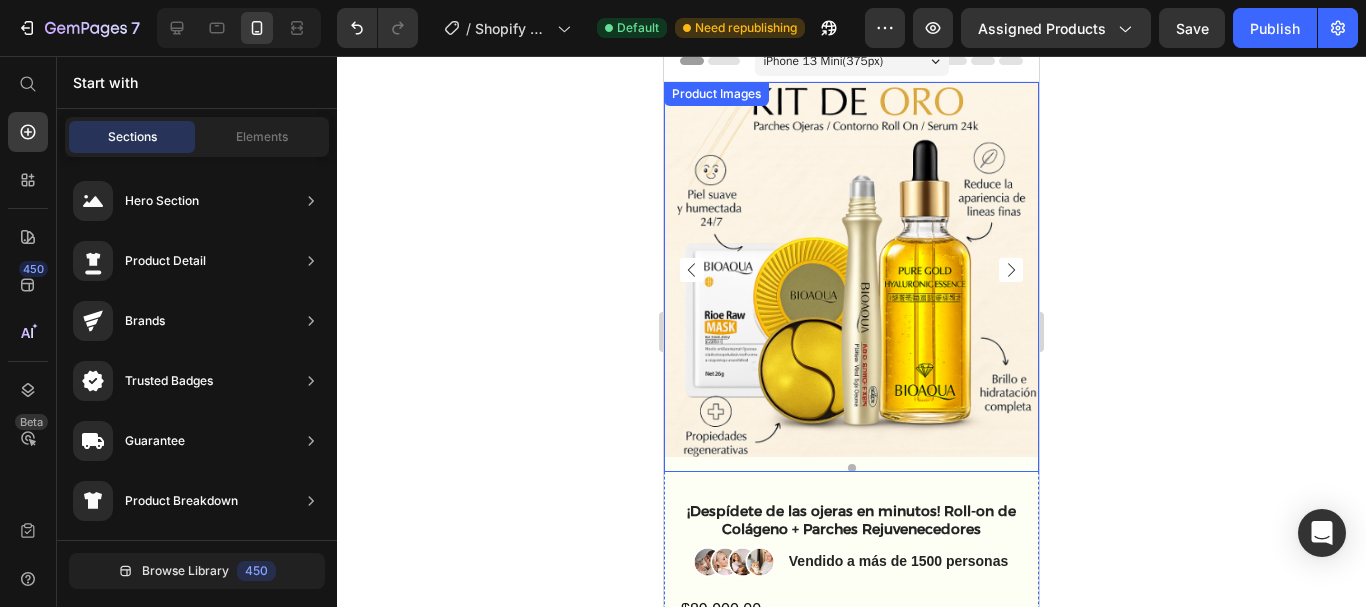 click at bounding box center [851, 468] 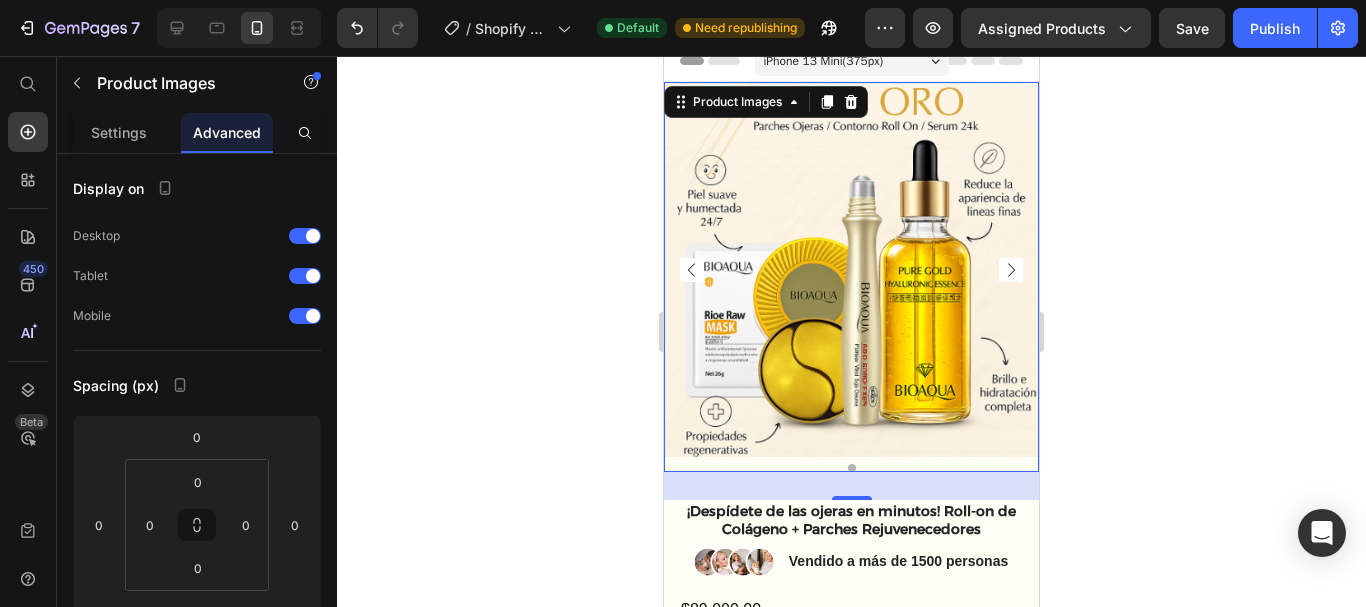 click 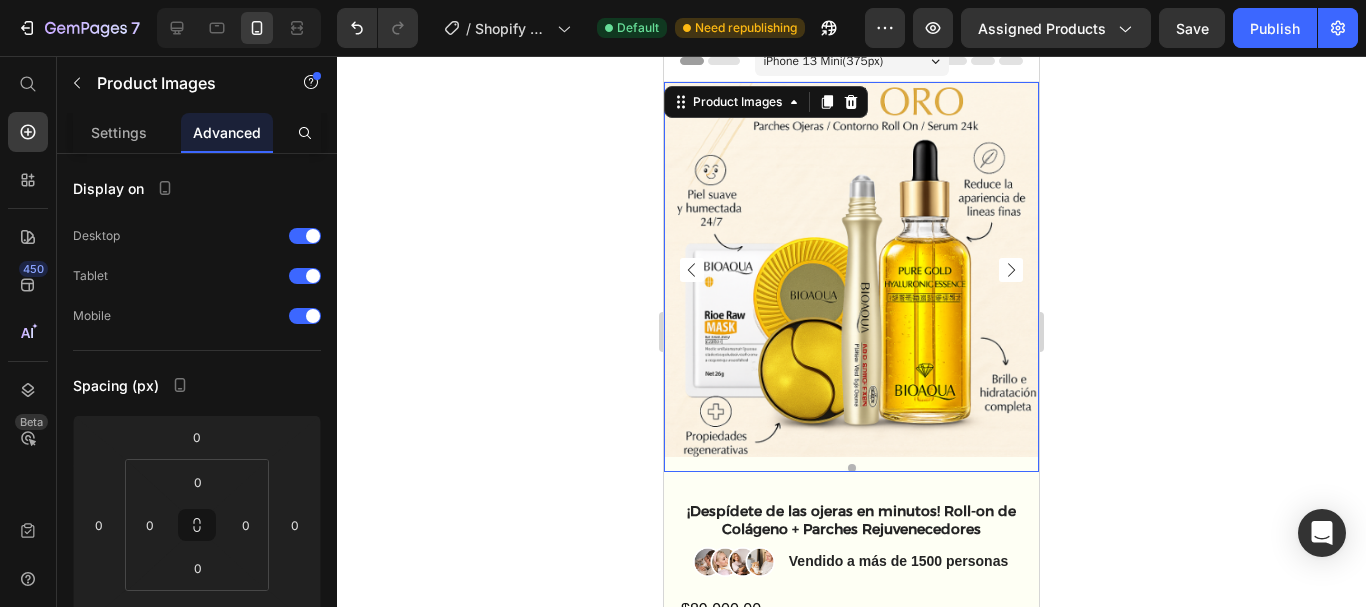click at bounding box center (851, 269) 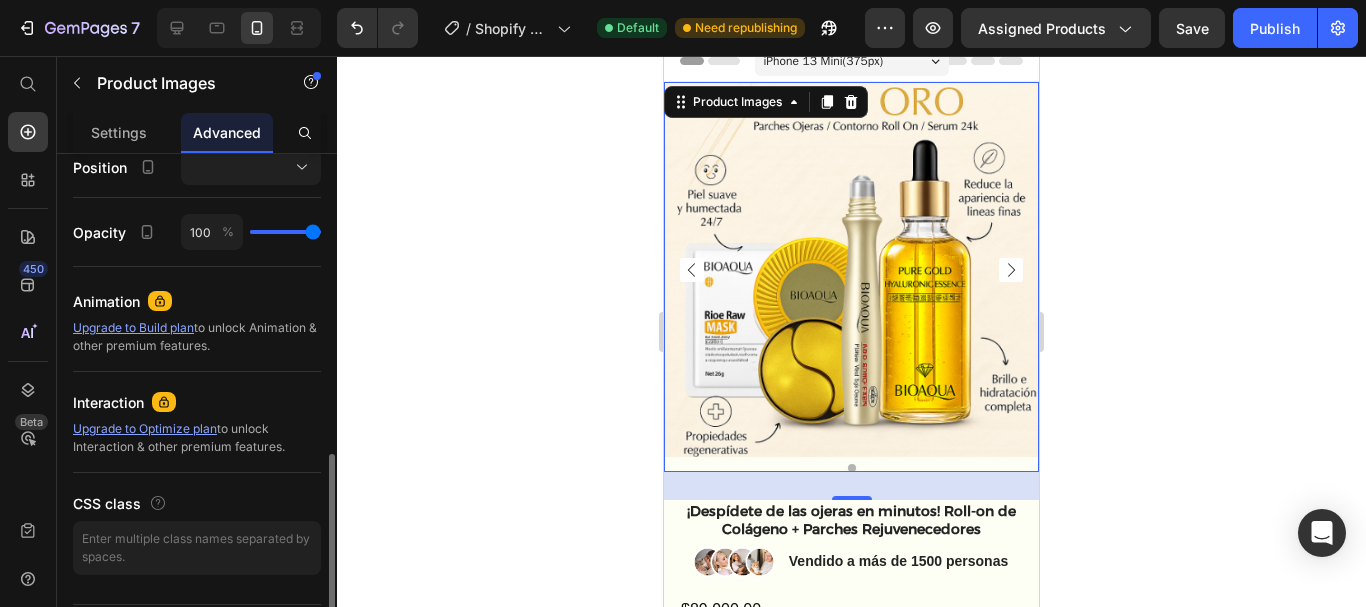 scroll, scrollTop: 748, scrollLeft: 0, axis: vertical 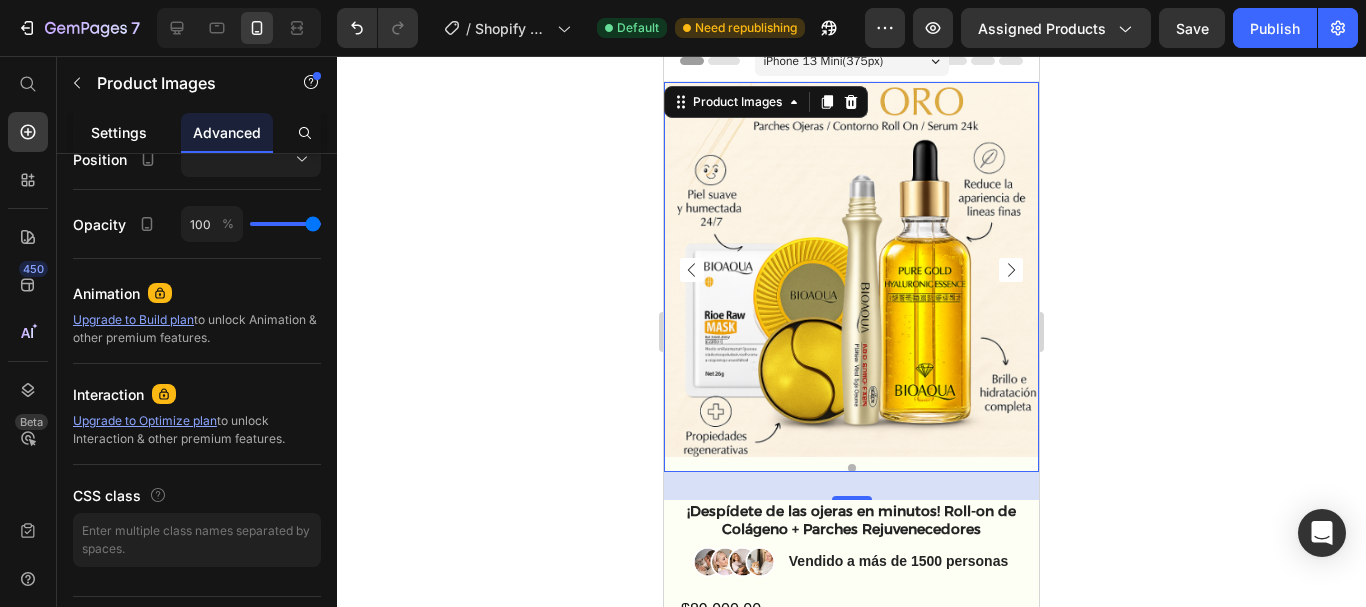 click on "Settings" at bounding box center (119, 132) 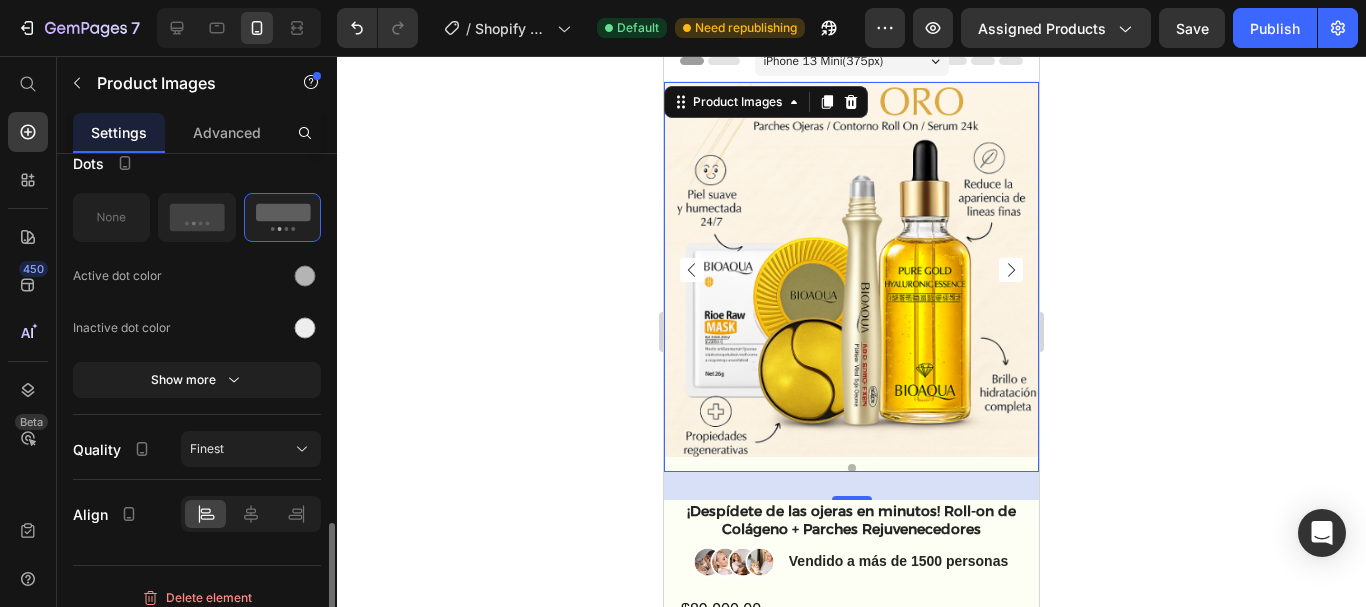 scroll, scrollTop: 1142, scrollLeft: 0, axis: vertical 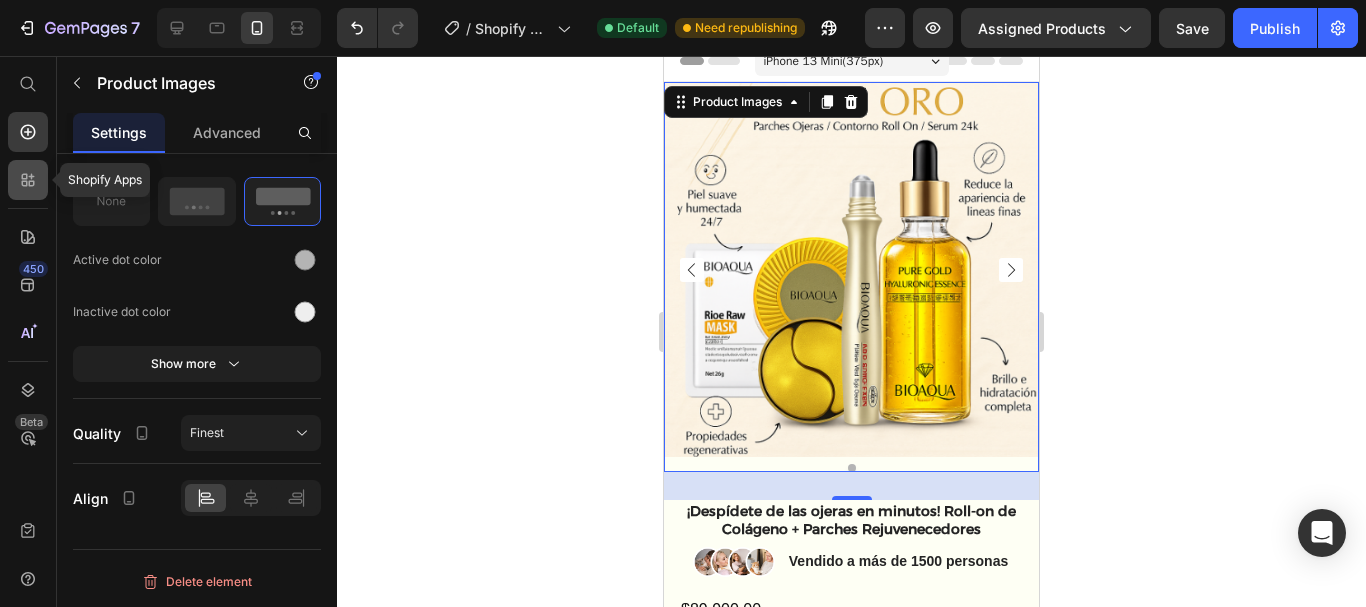 click 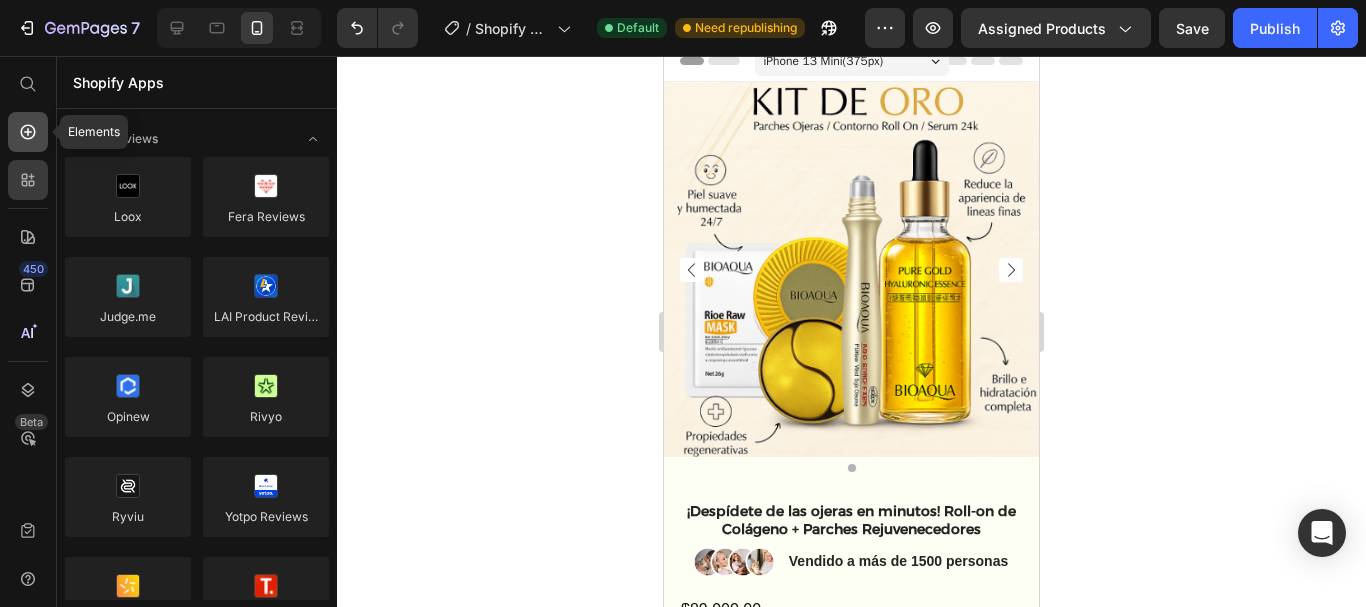 click 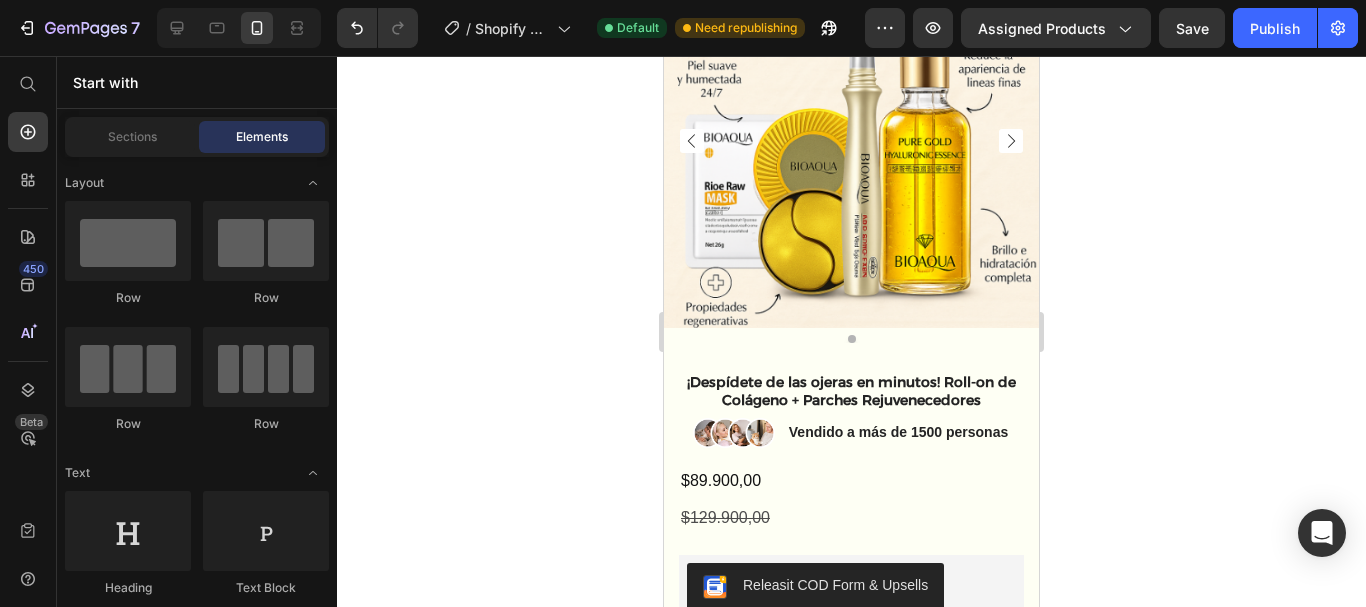 scroll, scrollTop: 0, scrollLeft: 0, axis: both 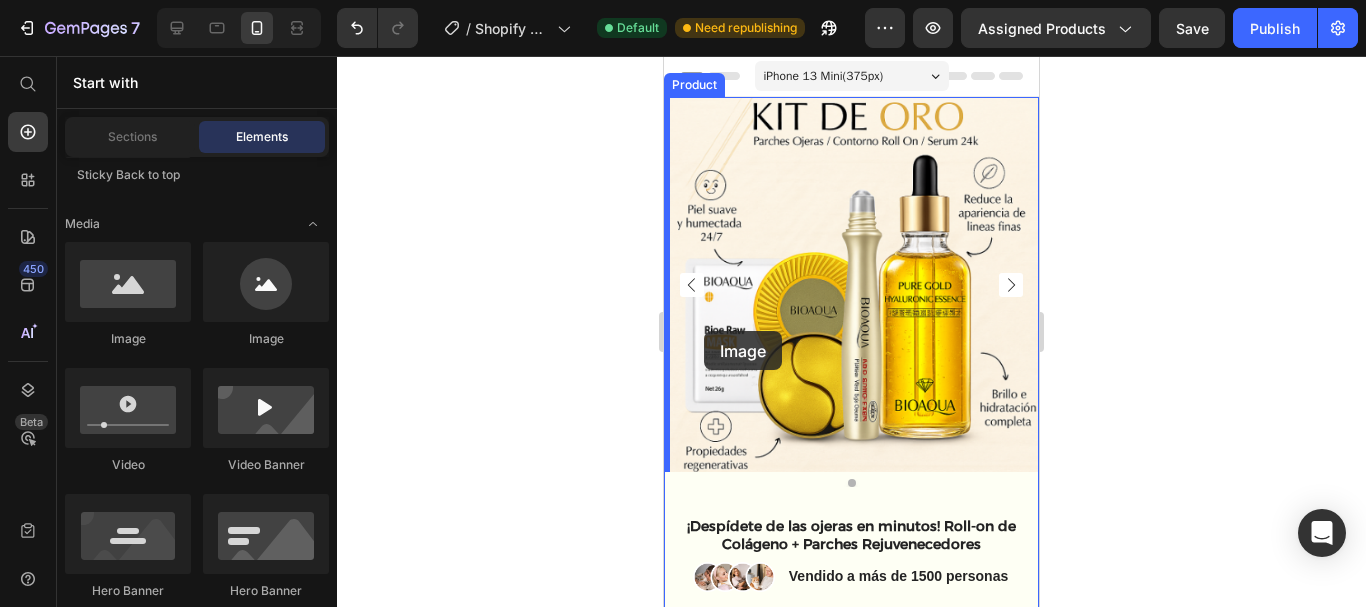 drag, startPoint x: 935, startPoint y: 345, endPoint x: 704, endPoint y: 331, distance: 231.42386 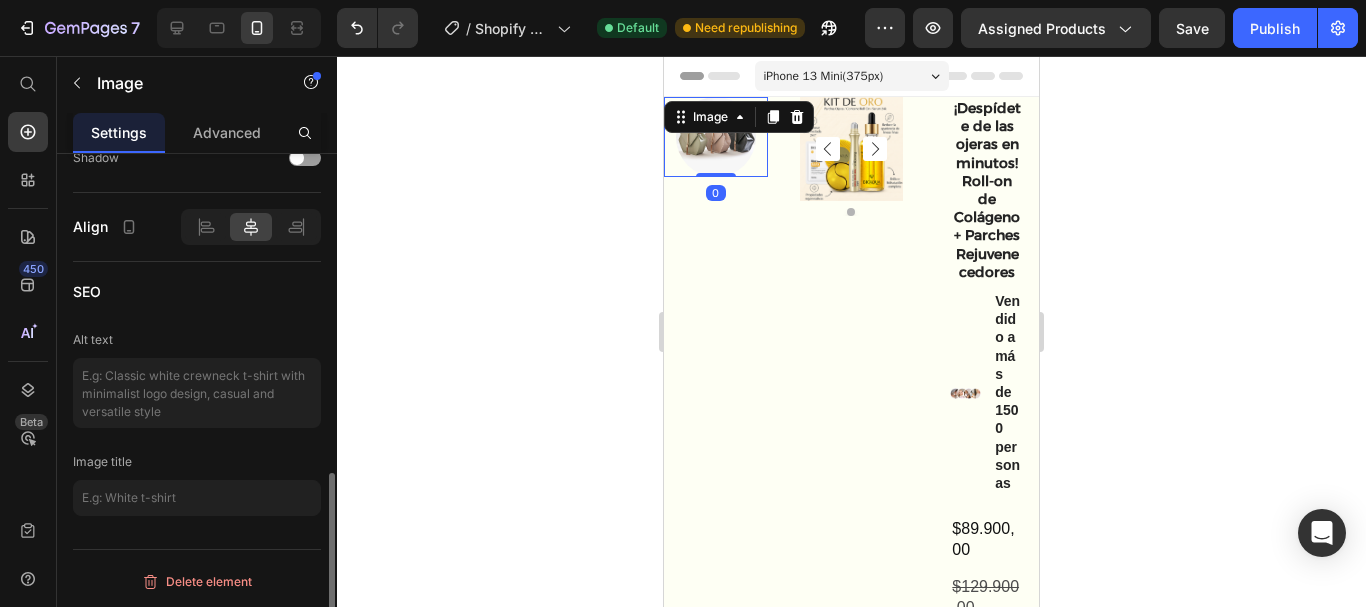 scroll, scrollTop: 0, scrollLeft: 0, axis: both 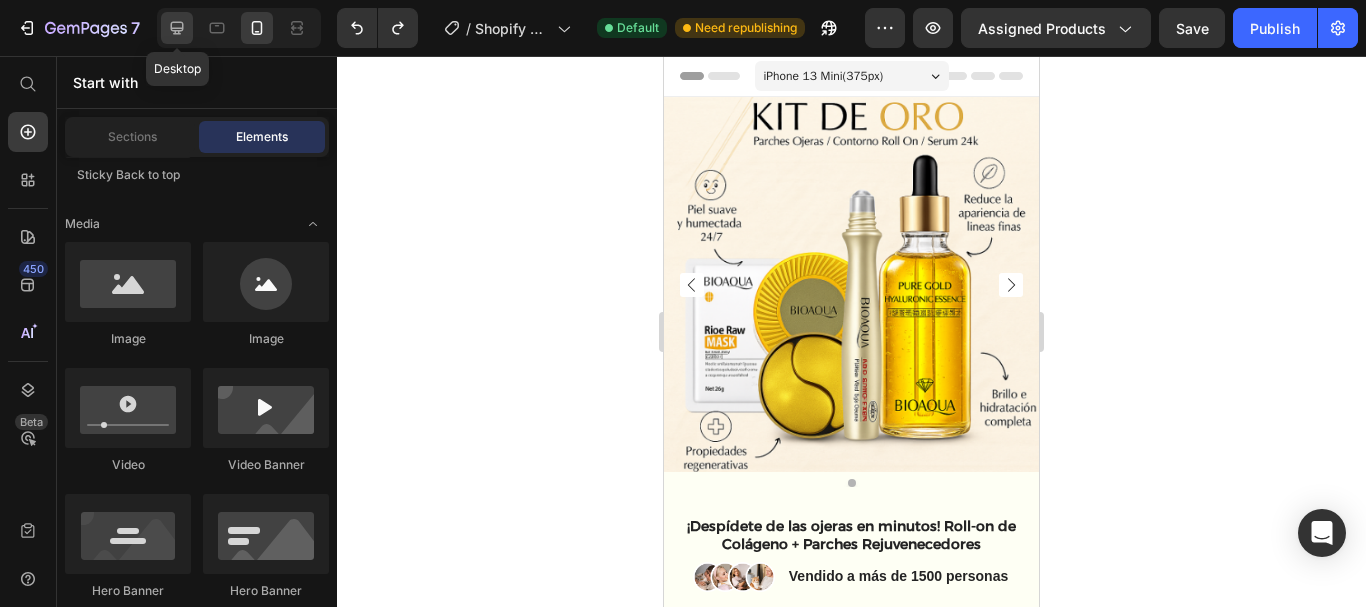 click 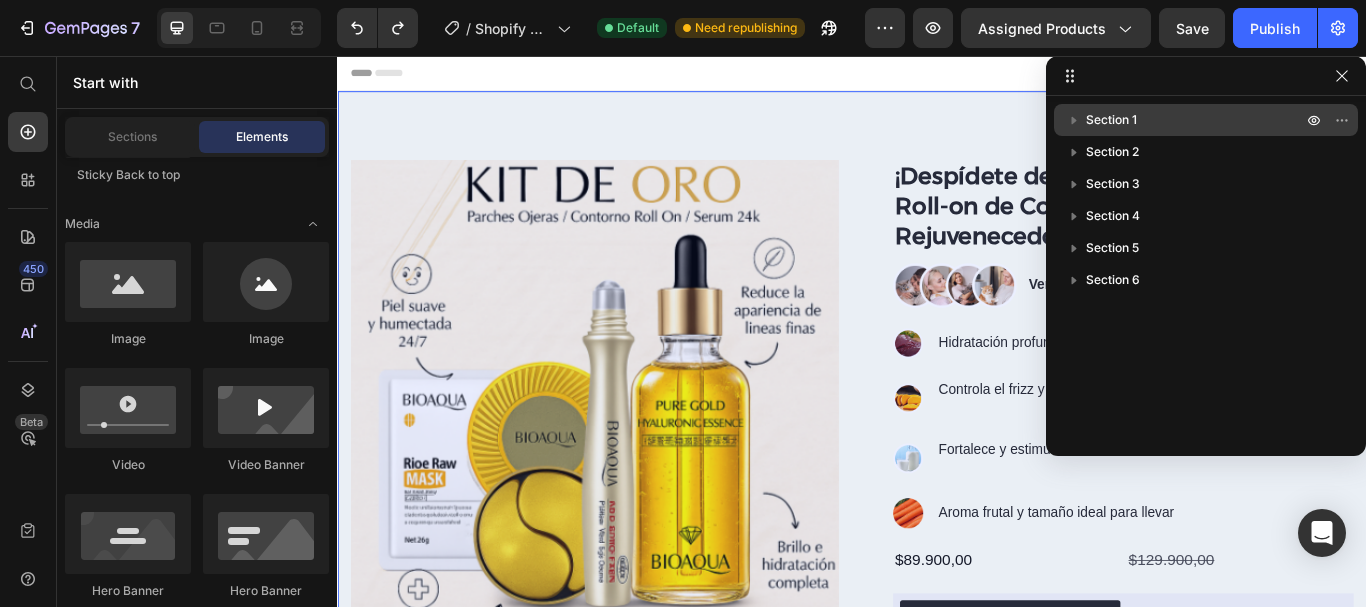 click on "Section 1" at bounding box center (1111, 120) 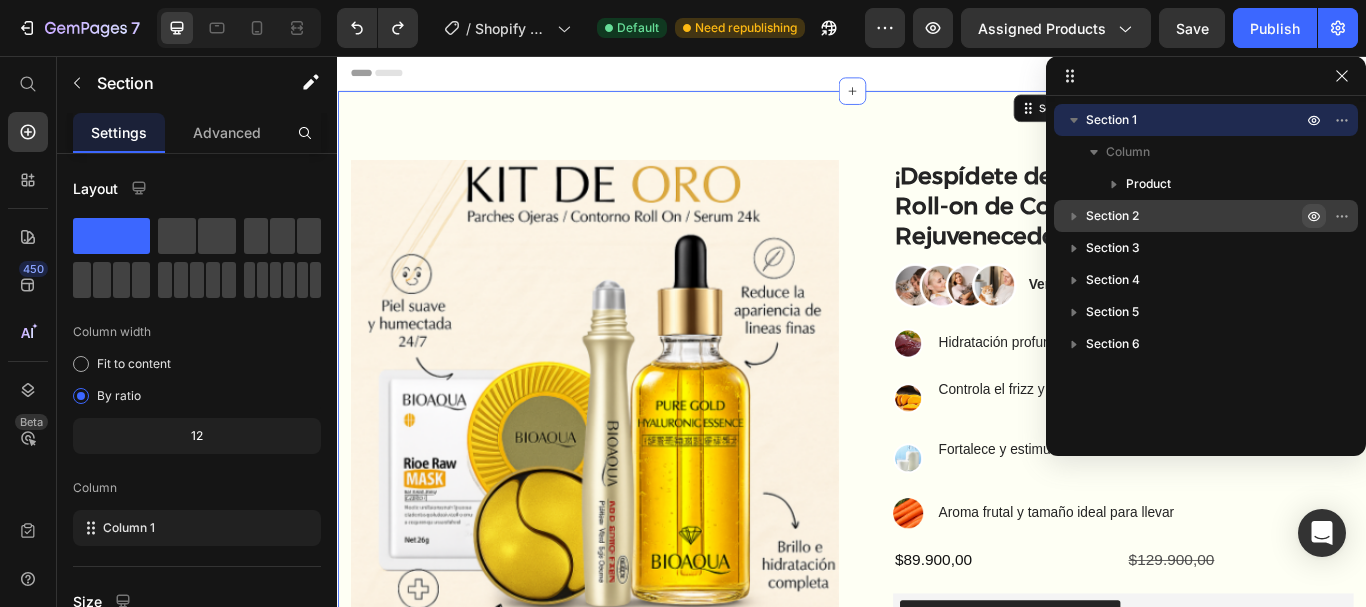 click 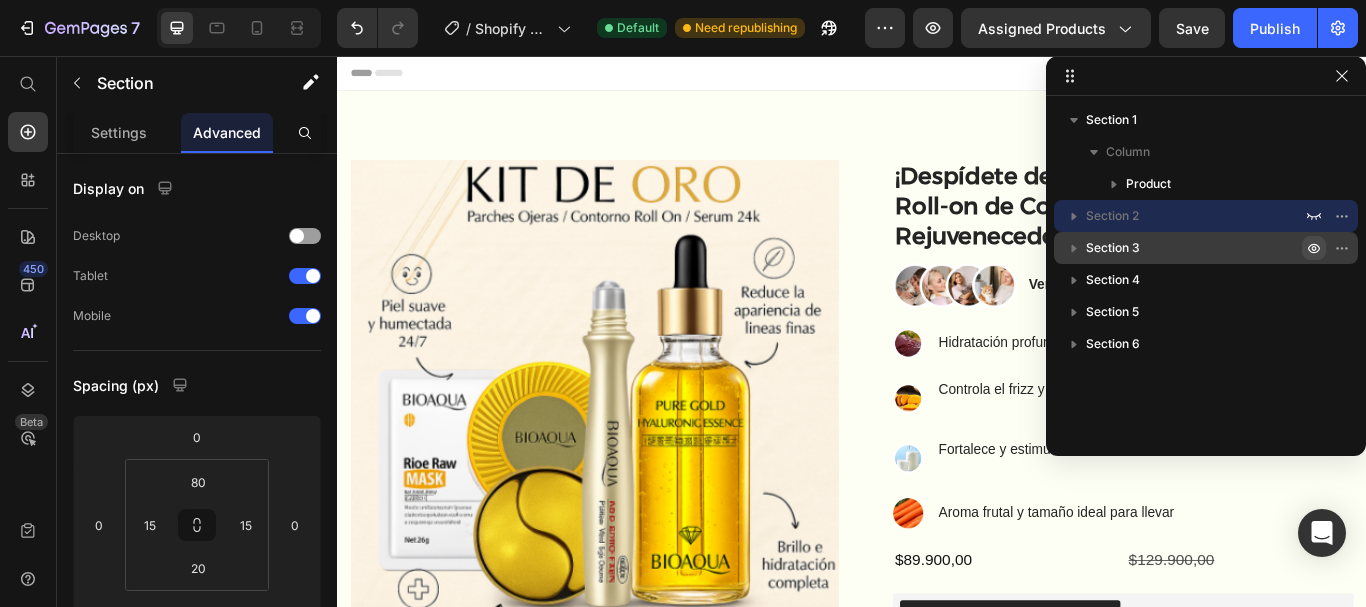 click 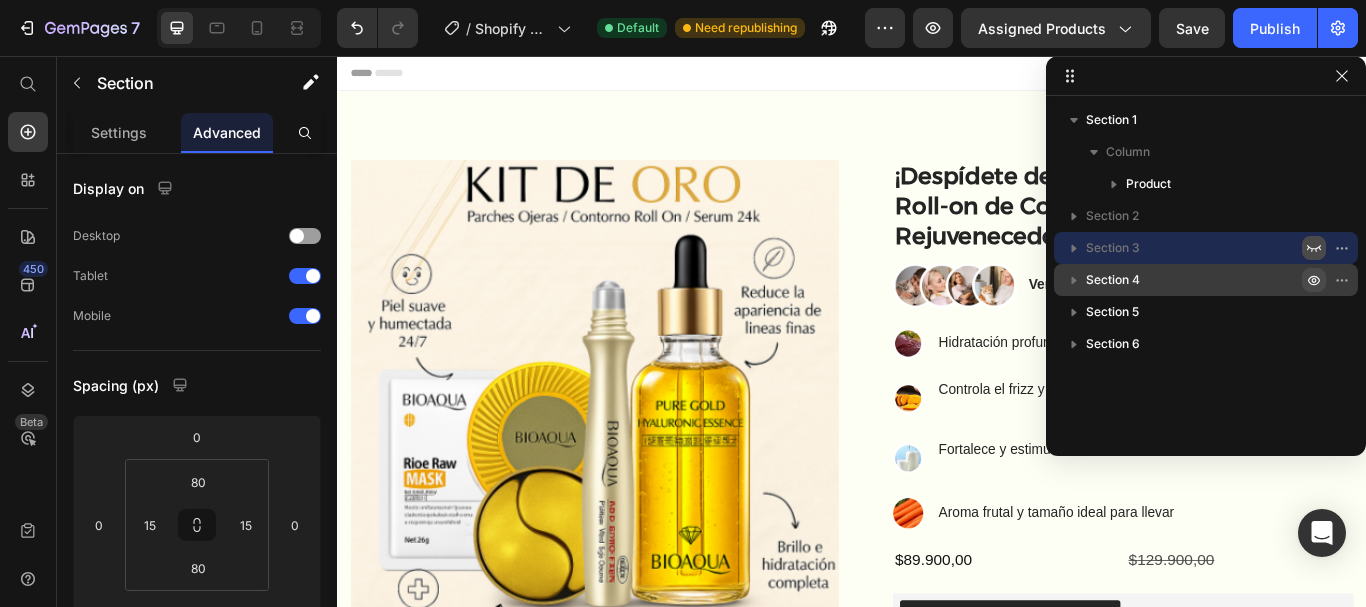 click 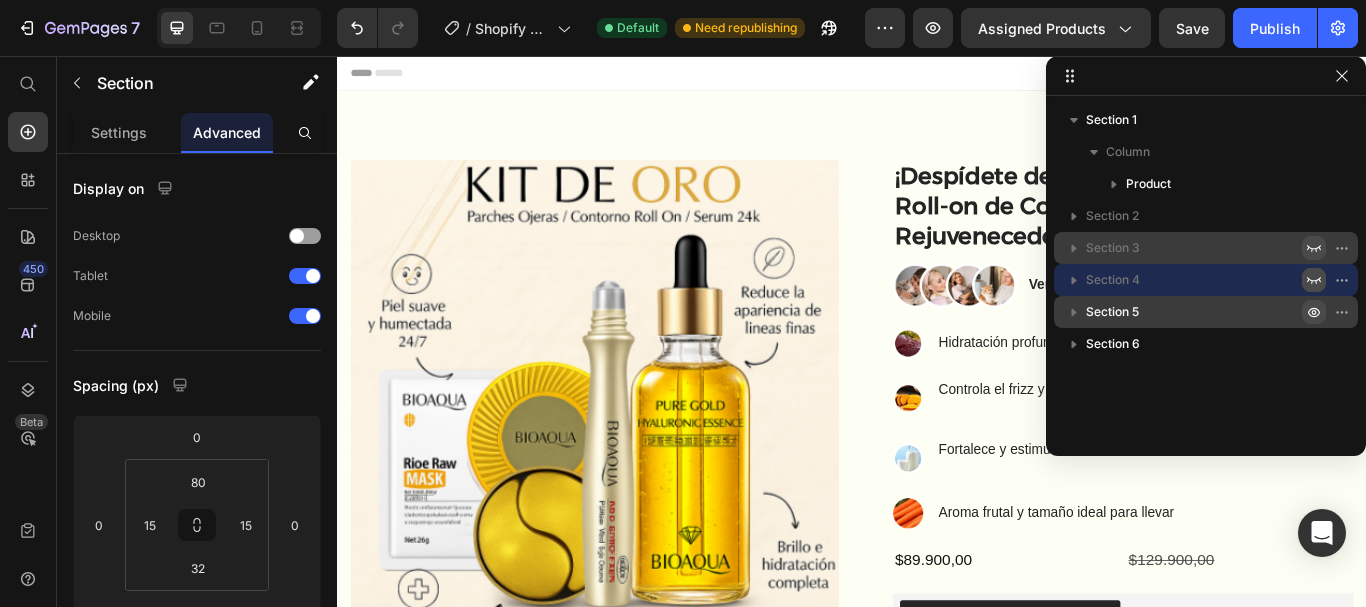 click 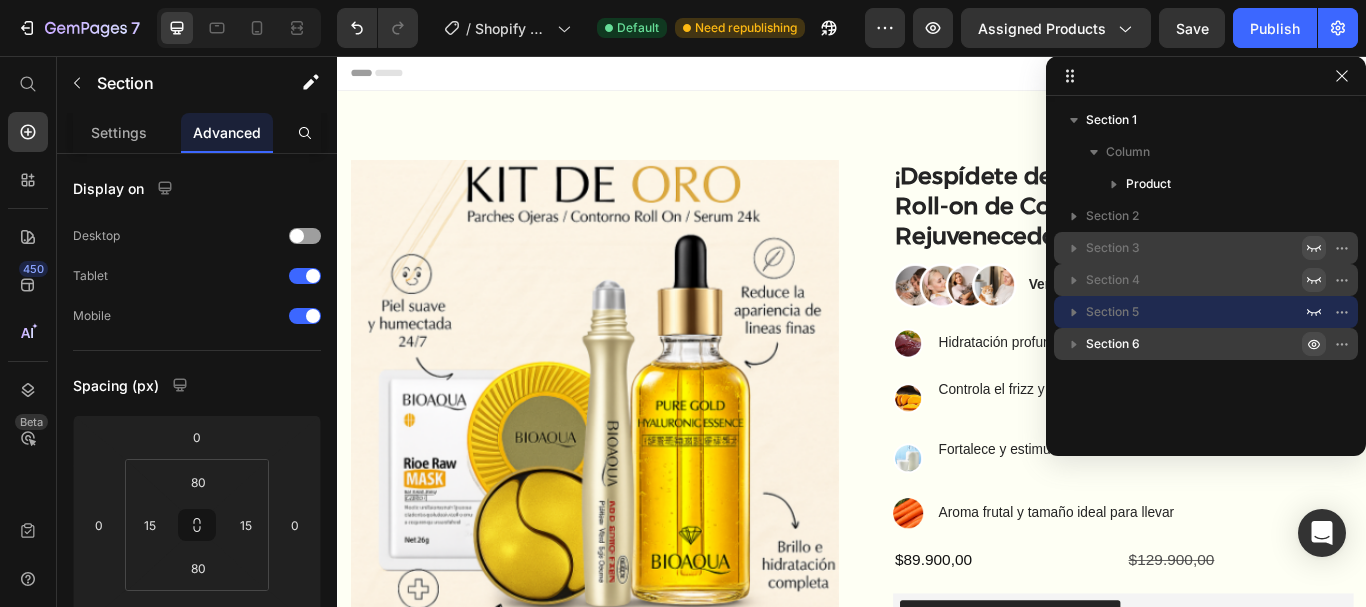 click 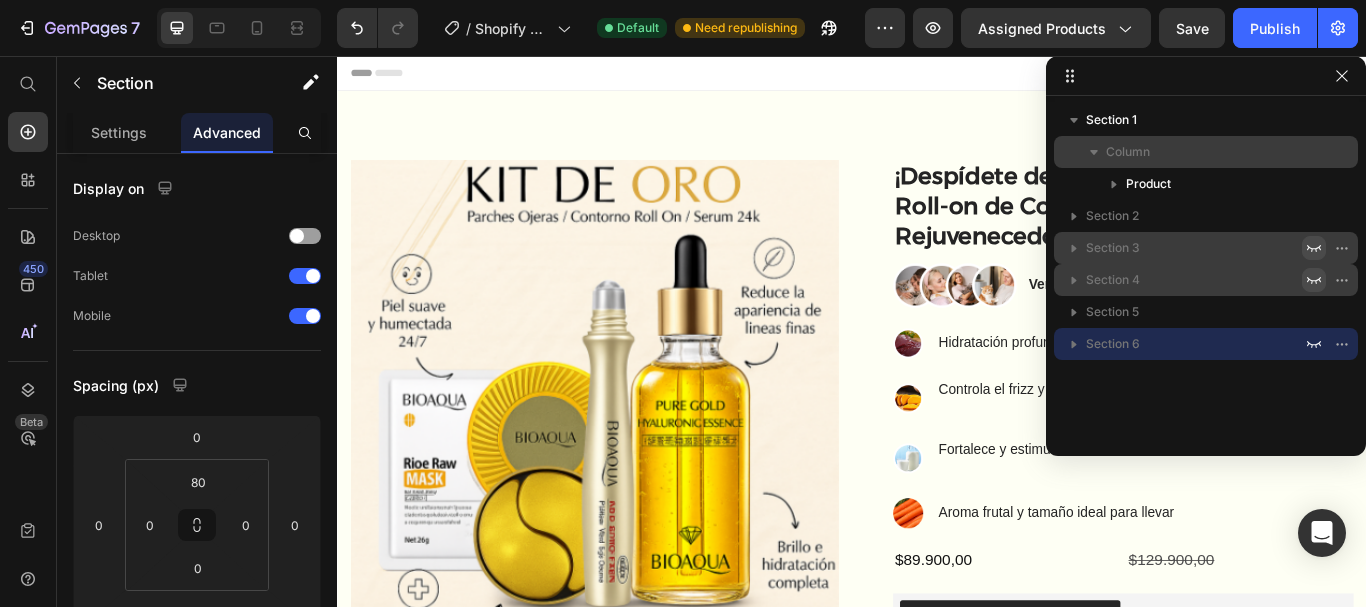click on "Column" at bounding box center (1206, 152) 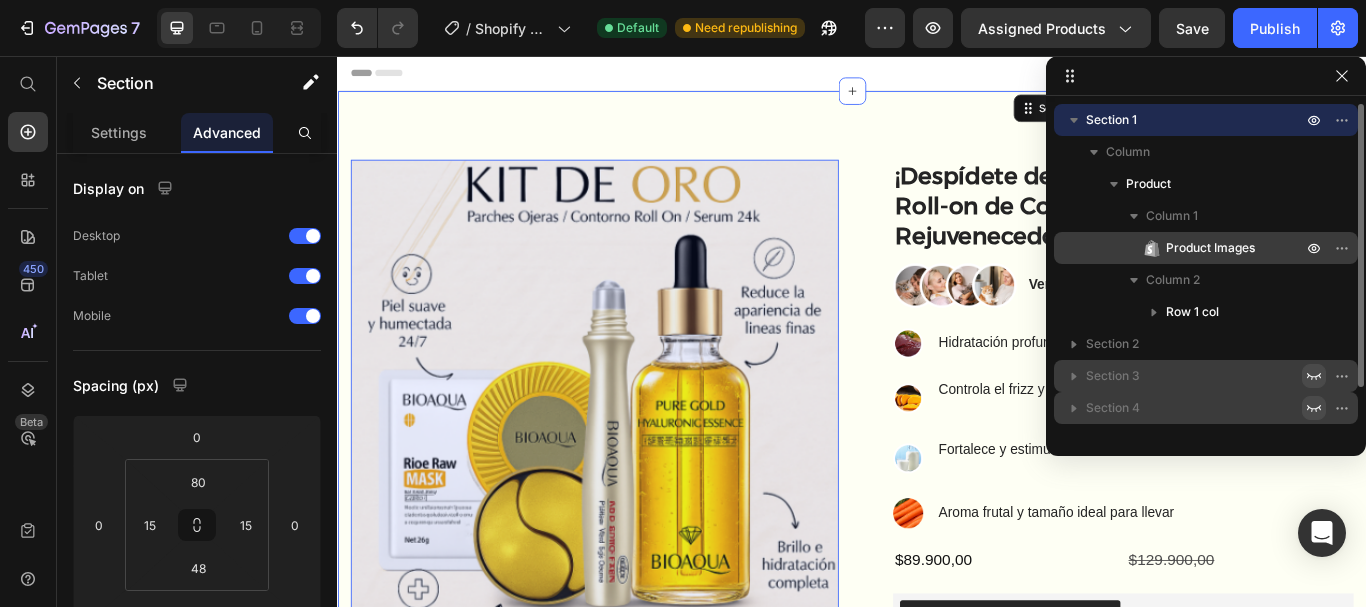click on "Product Images" at bounding box center (1210, 248) 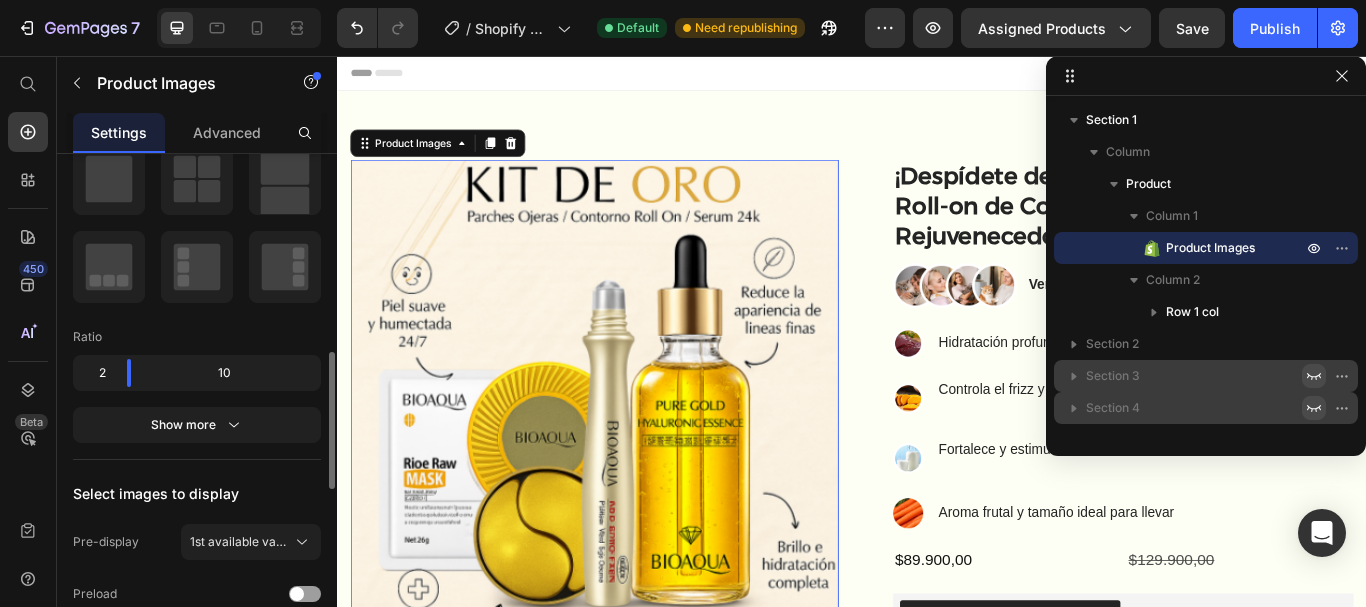 scroll, scrollTop: 422, scrollLeft: 0, axis: vertical 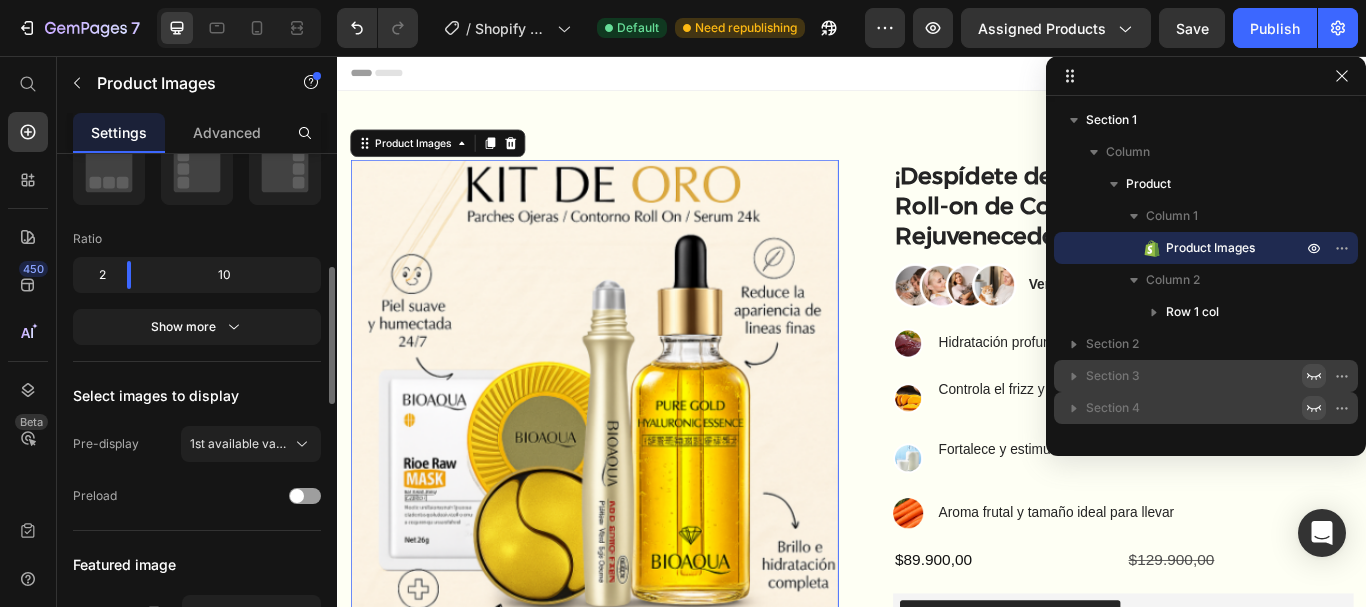 click on "Show more" at bounding box center (197, 327) 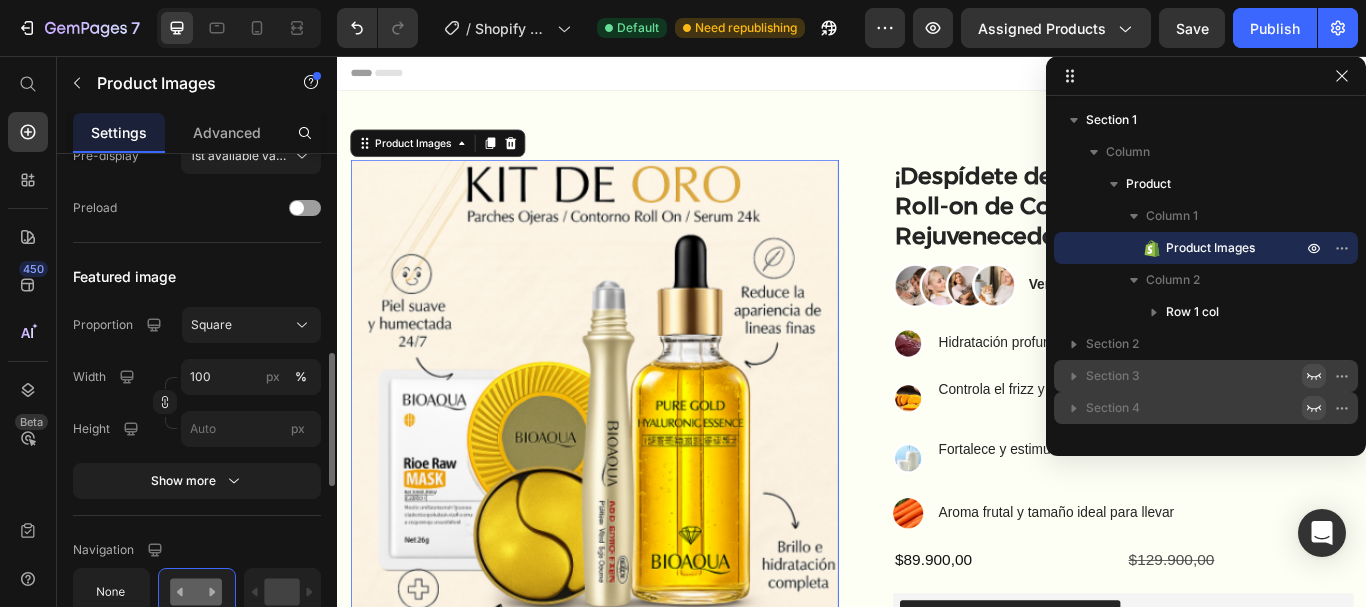 scroll, scrollTop: 763, scrollLeft: 0, axis: vertical 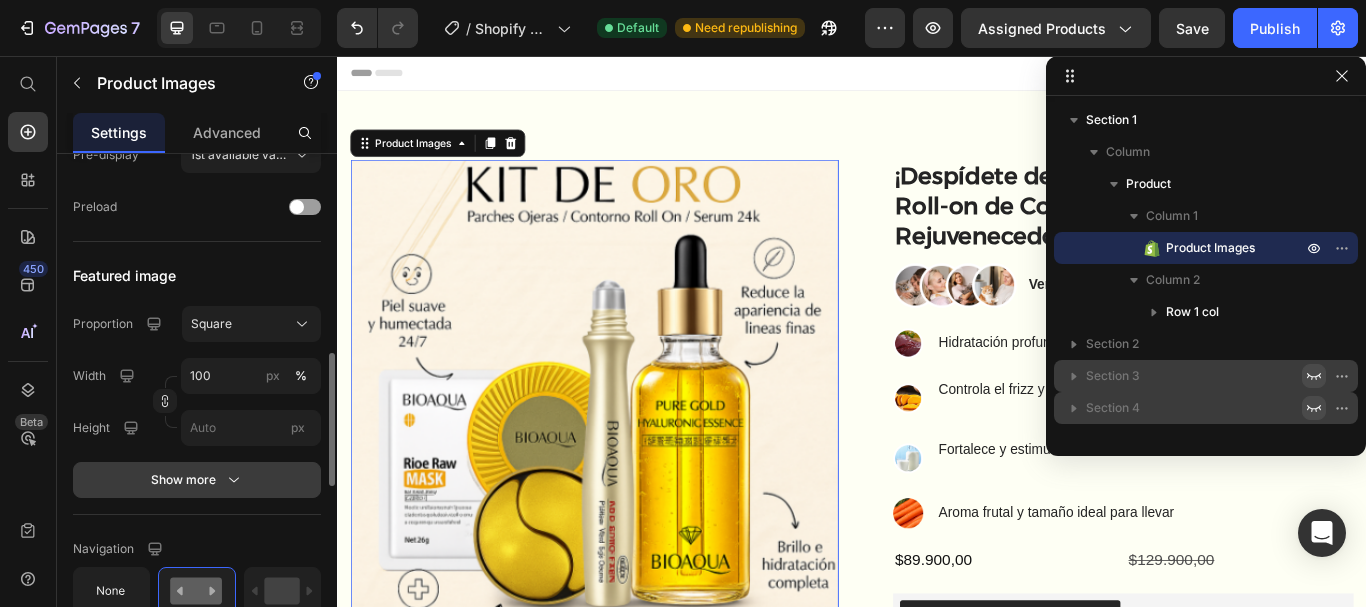 click on "Featured image Proportion Square Width 100 px % Height px Show more" 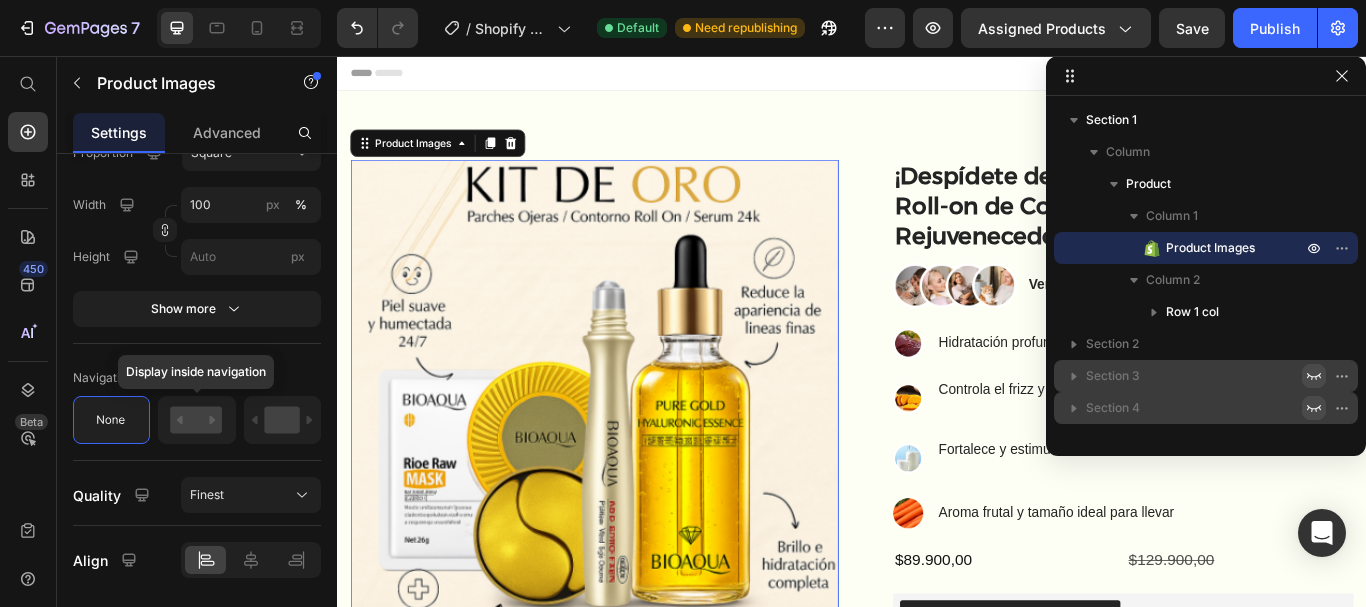 scroll, scrollTop: 1867, scrollLeft: 0, axis: vertical 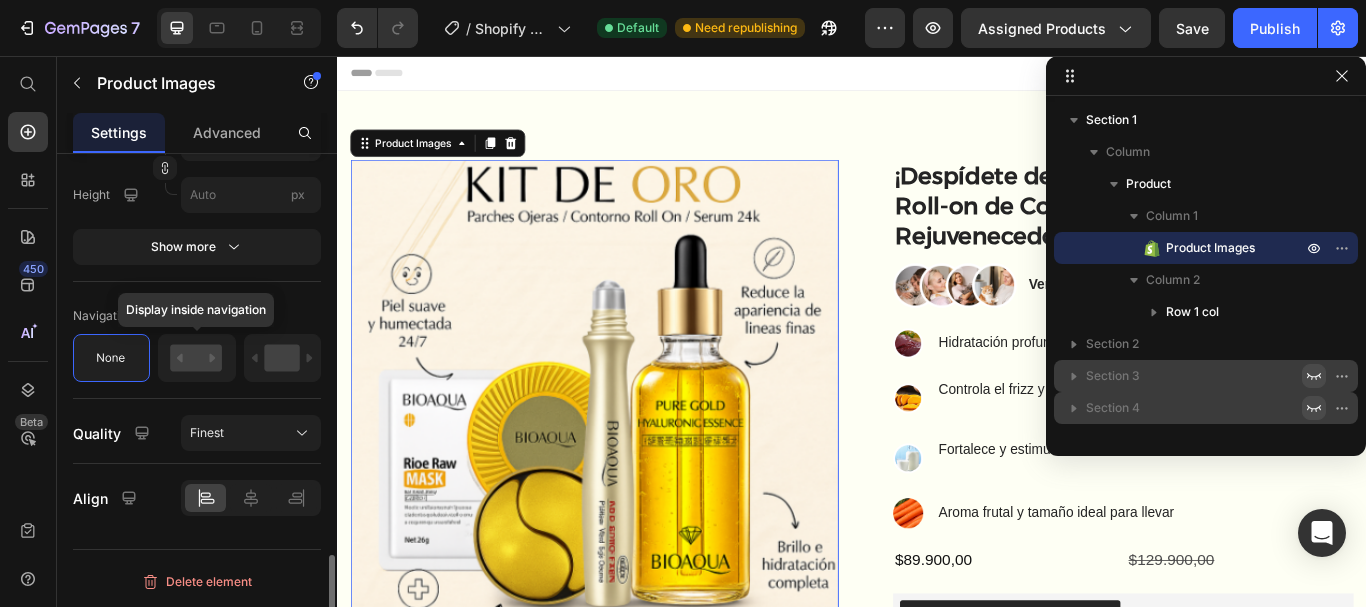click on "Product Source Tratamiento rizos  You can manage it in   Product element  Layout Left Ratio 2 10 Spacing 16 px Show less Select images to display Pre-display 1st available variant Preload Featured image Proportion Square Width 100 px % Height px Image scale Hover effect None Click effect None Corner Drag to scroll Loop Slide speed 500 ms Animation Ease out Show less Navigation Show more Image list Proportion Square Width 100 px % Height px Show more Navigation Display inside navigation Quality Finest Align" at bounding box center [197, -574] 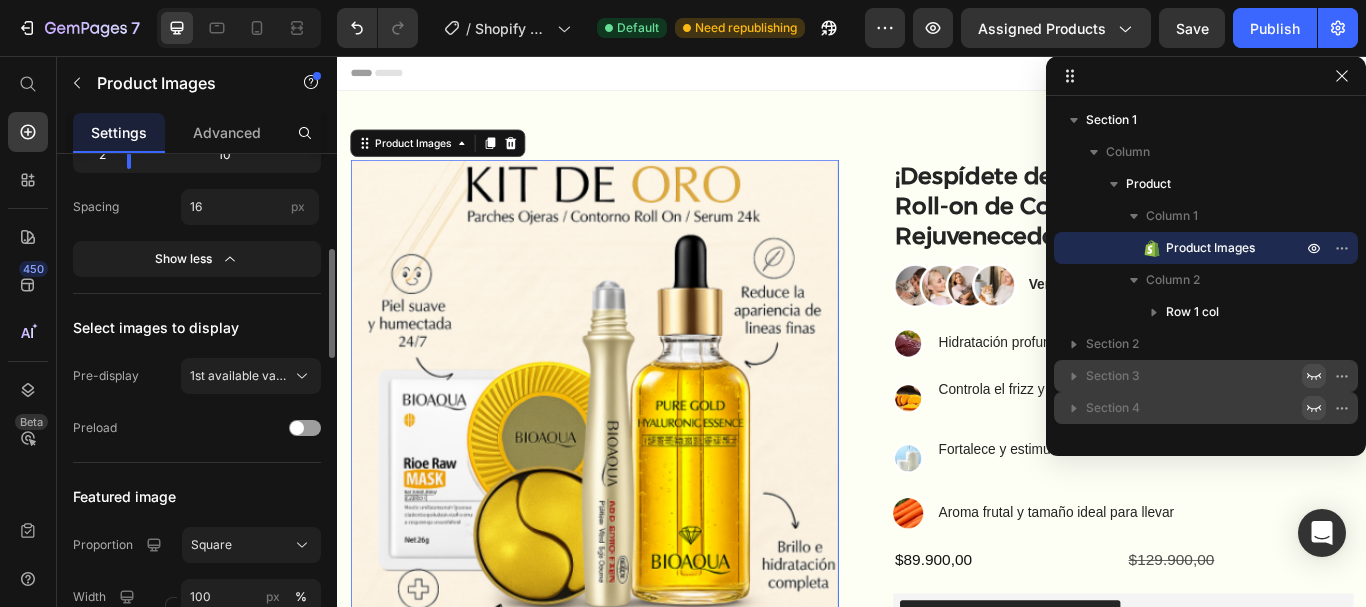 scroll, scrollTop: 514, scrollLeft: 0, axis: vertical 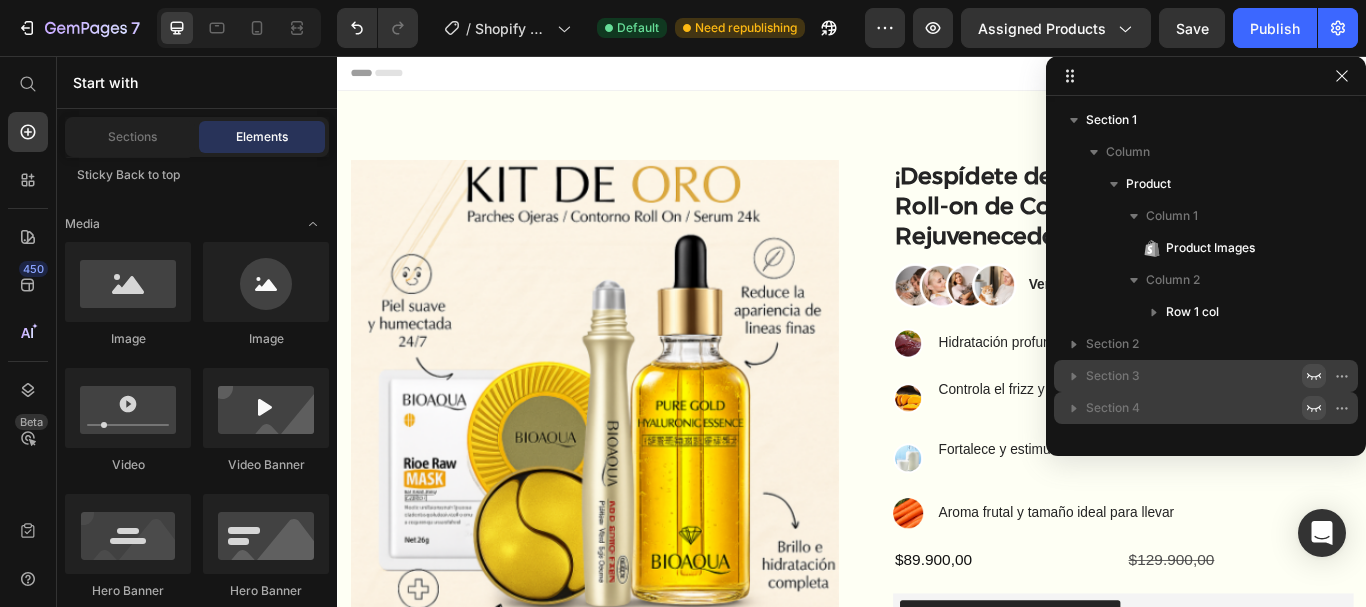 click at bounding box center [937, 76] 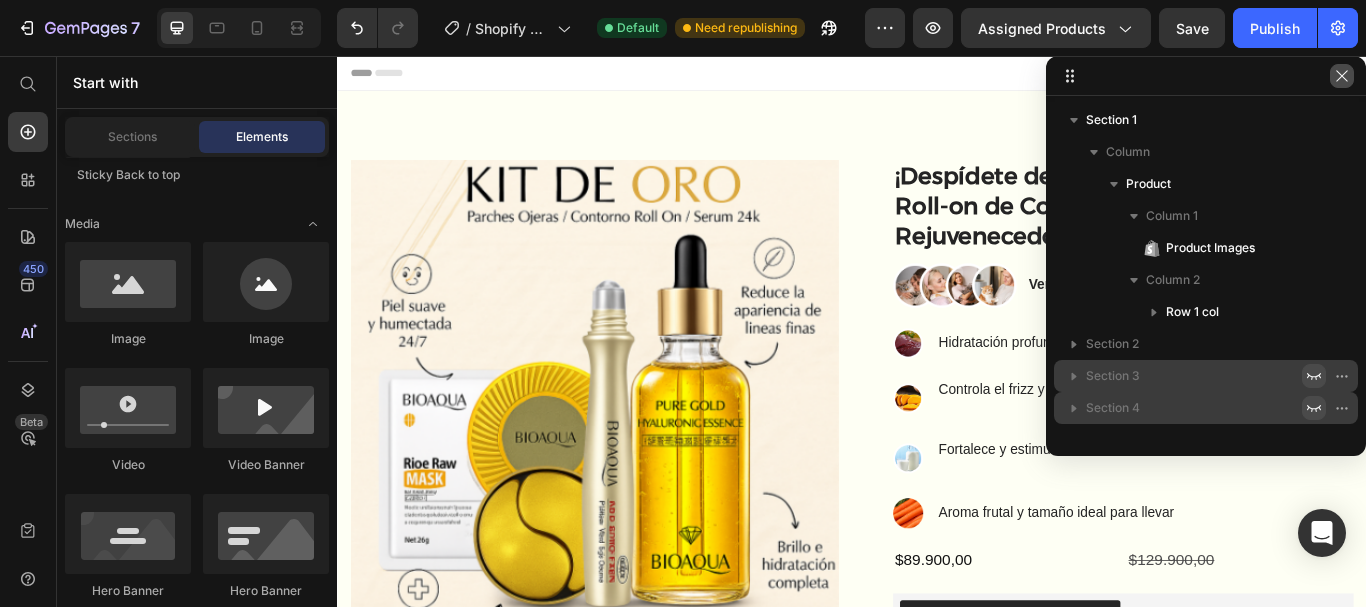 click at bounding box center [1342, 76] 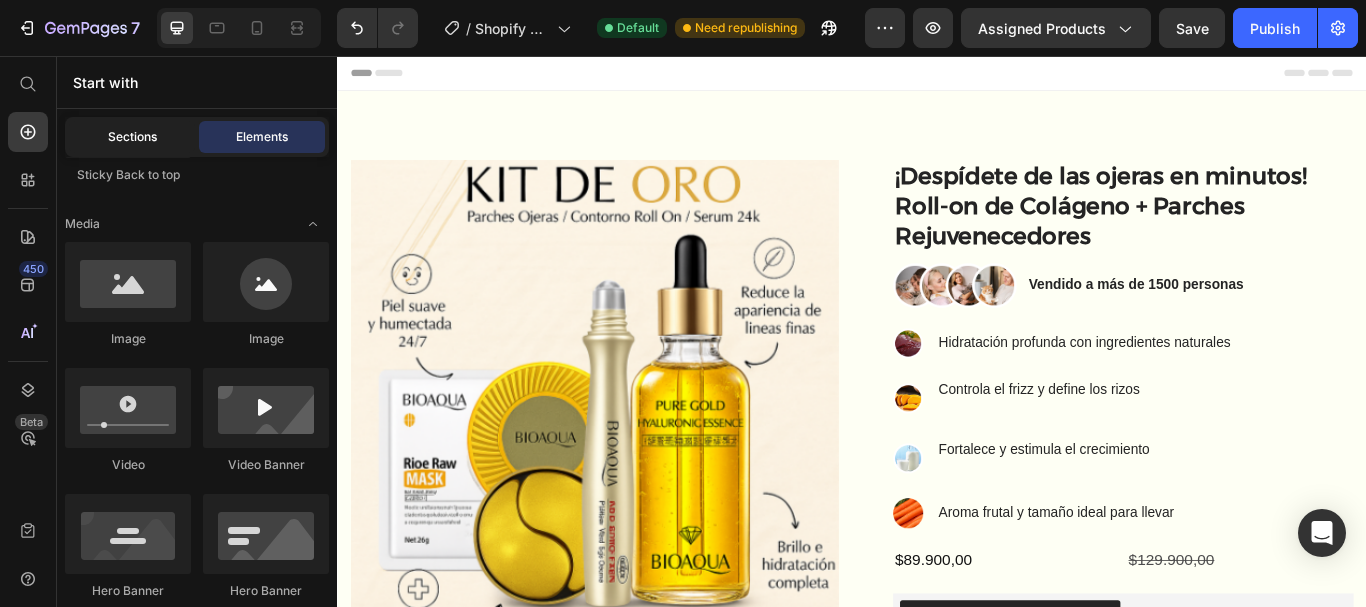 click on "Sections" at bounding box center [132, 137] 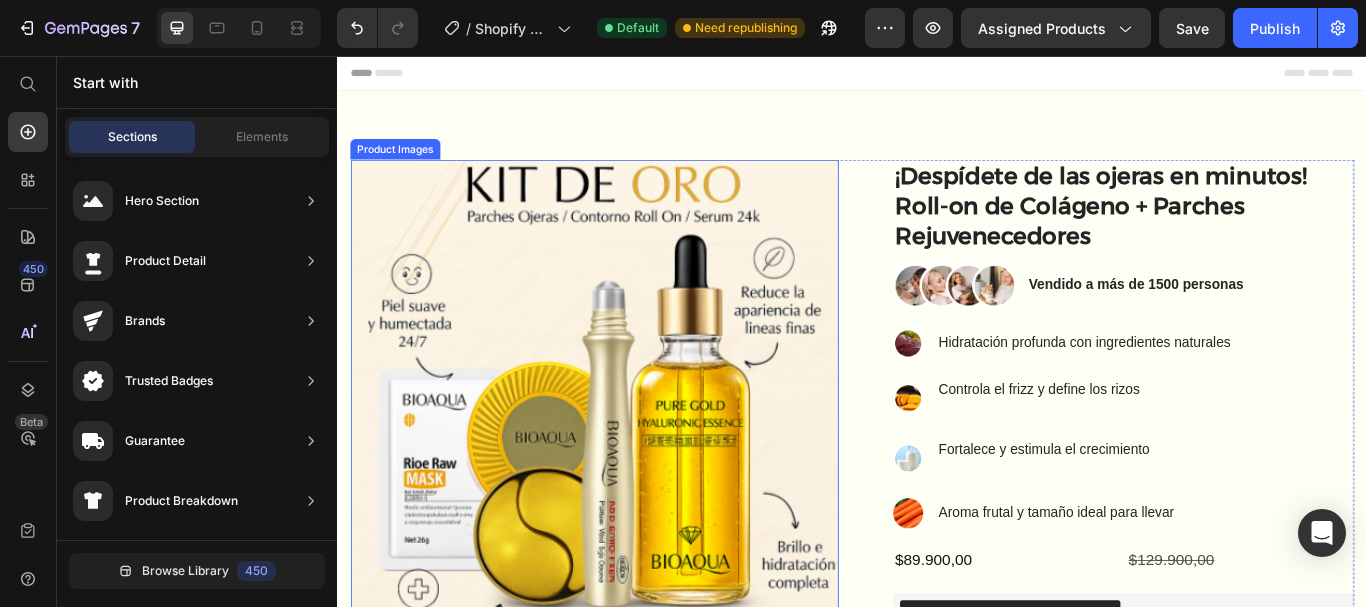 click at bounding box center [636, 461] 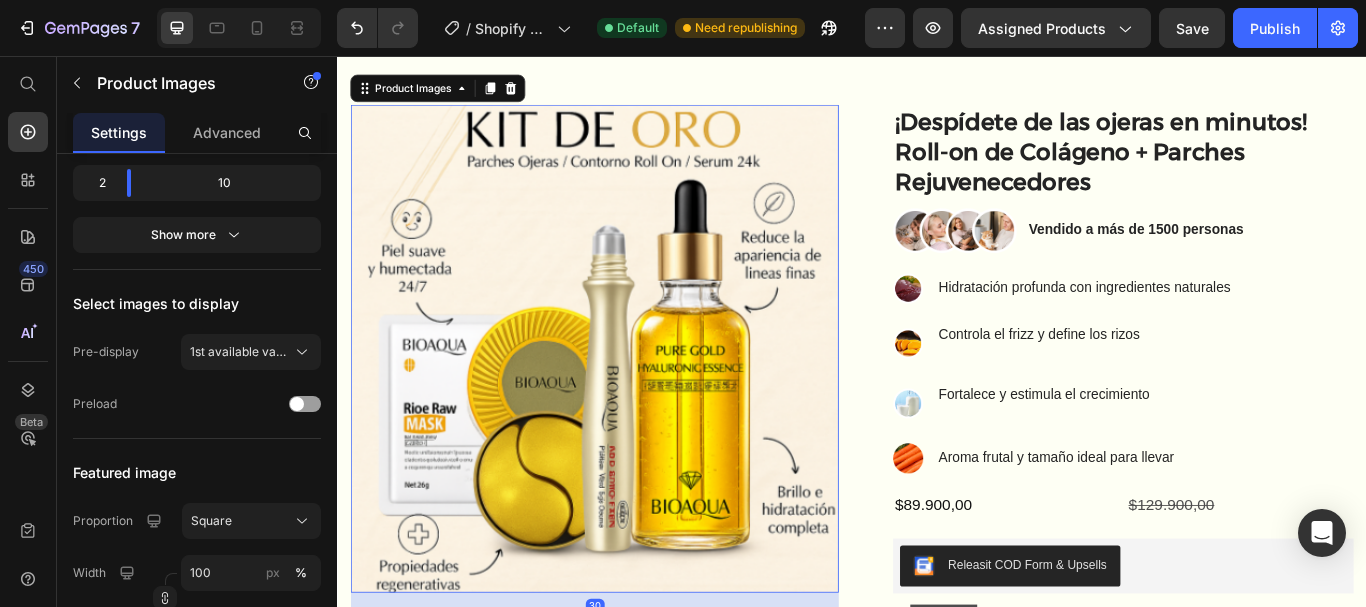 scroll, scrollTop: 252, scrollLeft: 0, axis: vertical 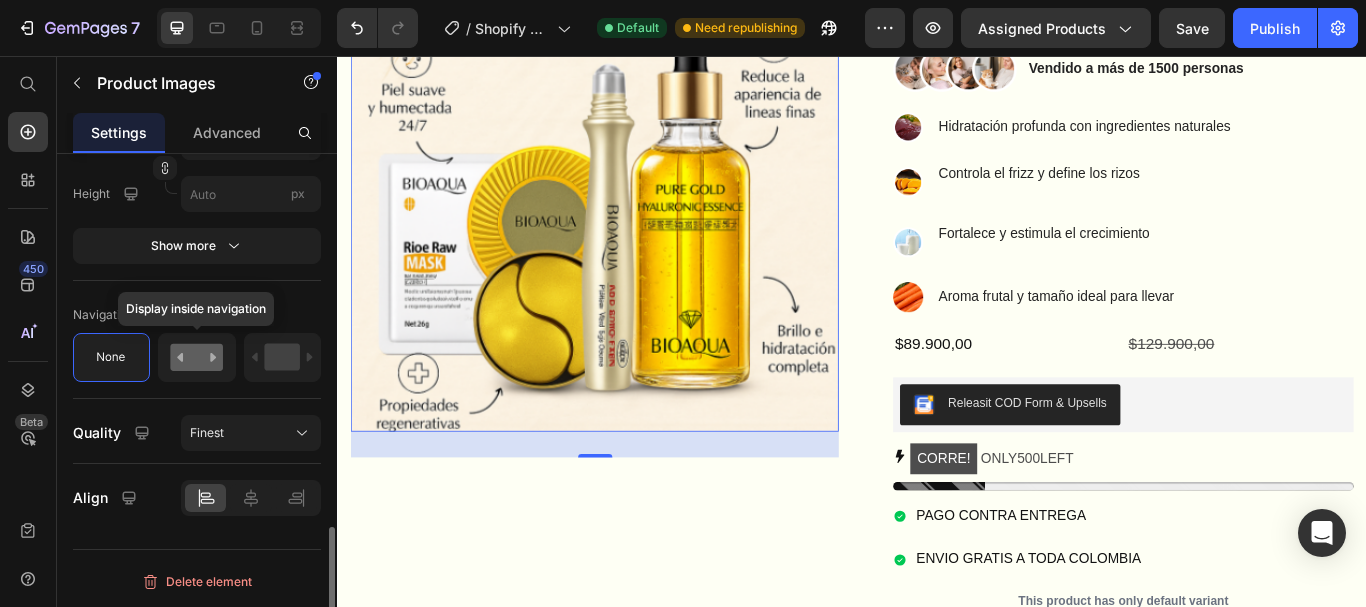 click 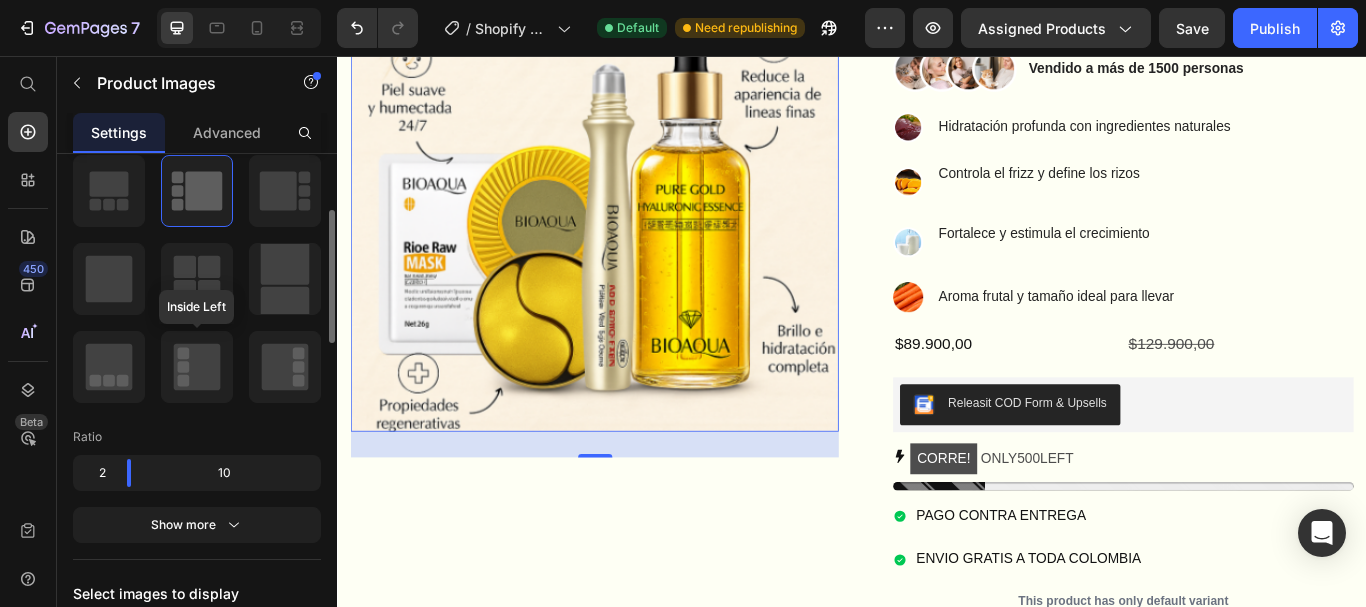 scroll, scrollTop: 0, scrollLeft: 0, axis: both 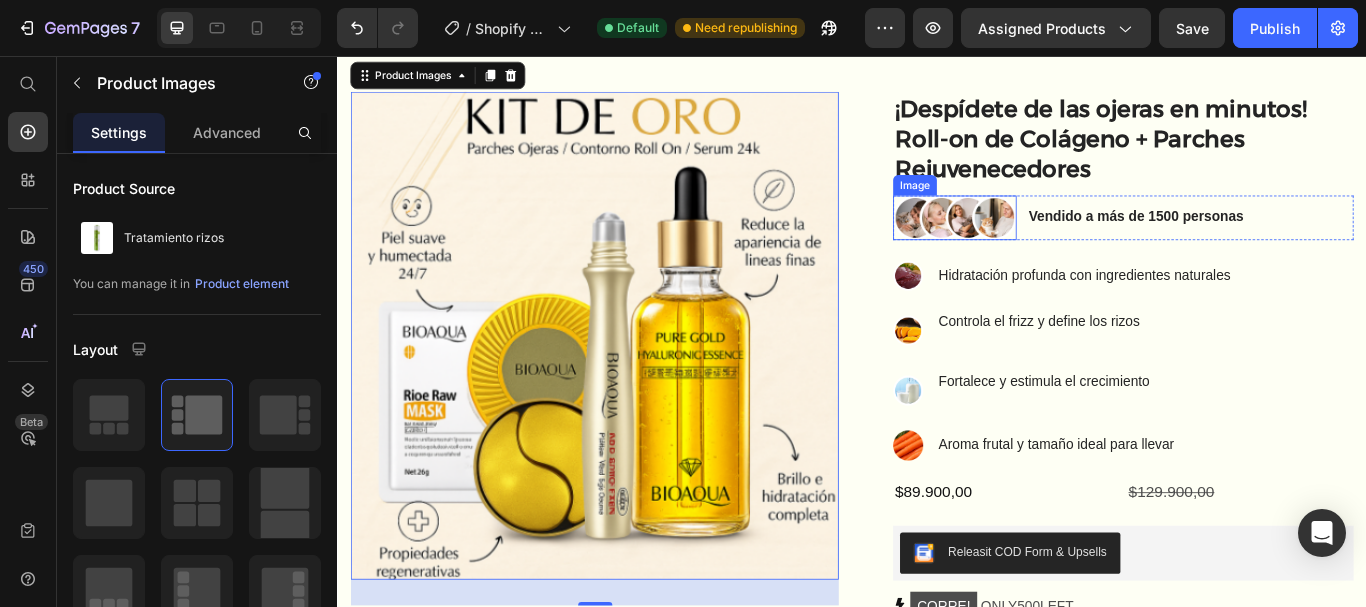 click at bounding box center [1057, 245] 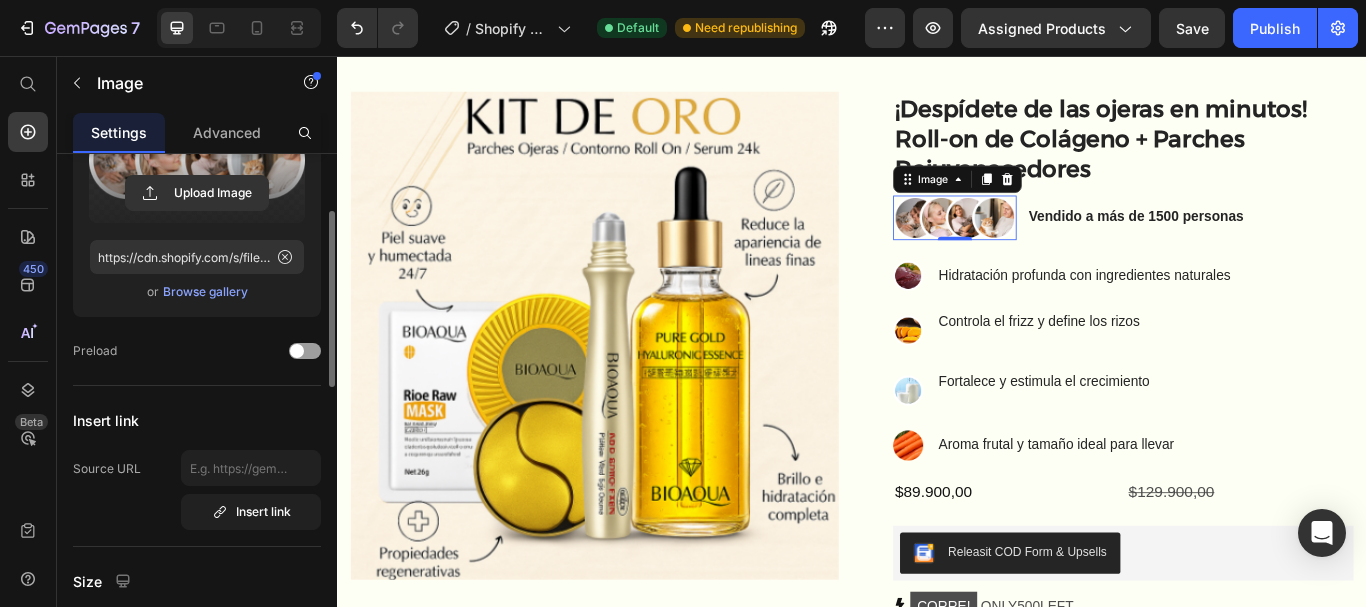 scroll, scrollTop: 0, scrollLeft: 0, axis: both 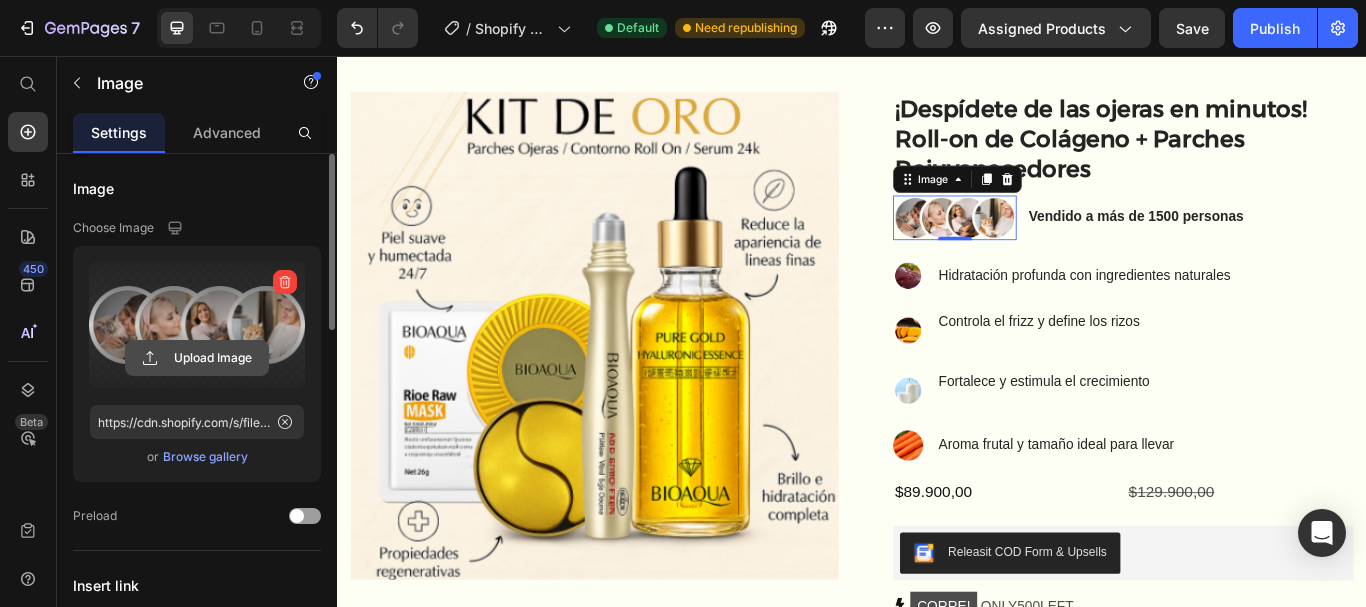 click 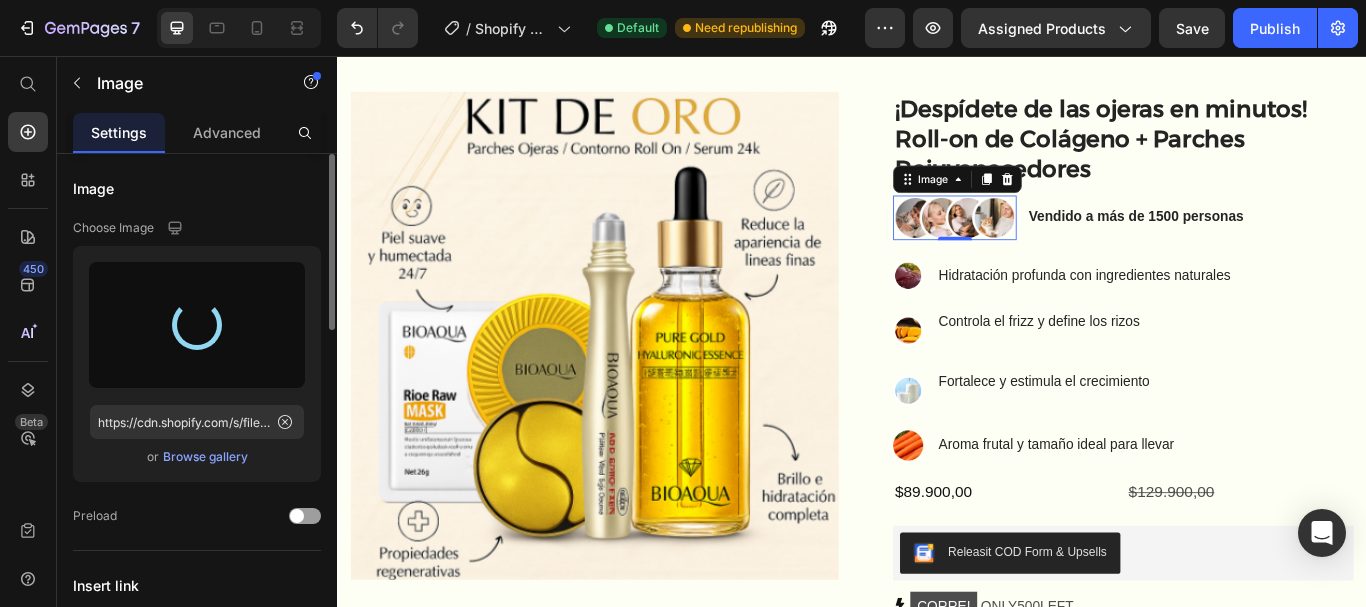 type on "https://cdn.shopify.com/s/files/1/0936/8905/3481/files/gempages_574258078879318809-c8685320-6aae-45b7-9479-ce6c3bae7f65.png" 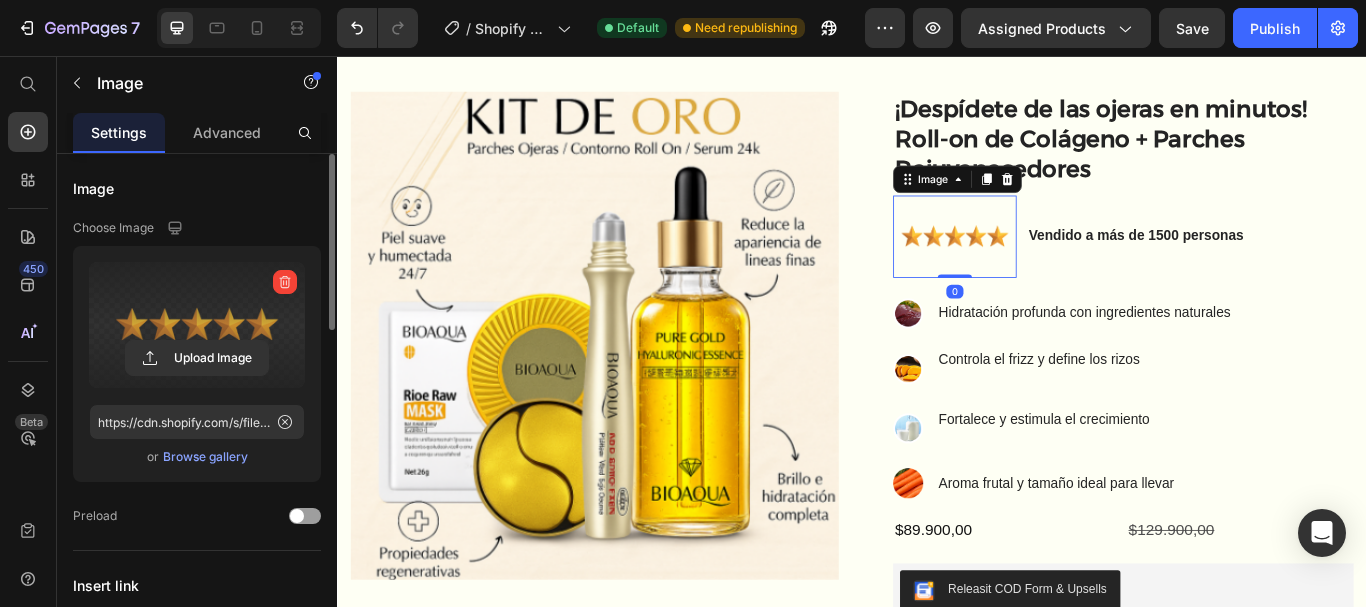 drag, startPoint x: 1051, startPoint y: 311, endPoint x: 1049, endPoint y: 279, distance: 32.06244 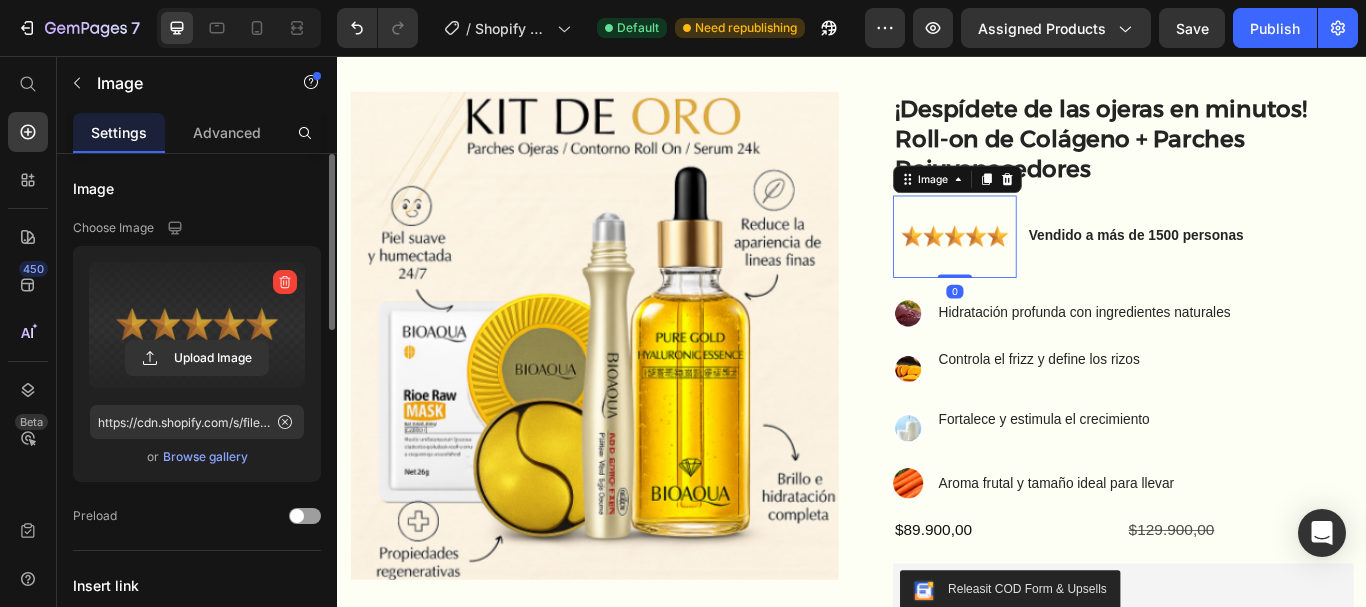 drag, startPoint x: 1050, startPoint y: 313, endPoint x: 1044, endPoint y: 271, distance: 42.426407 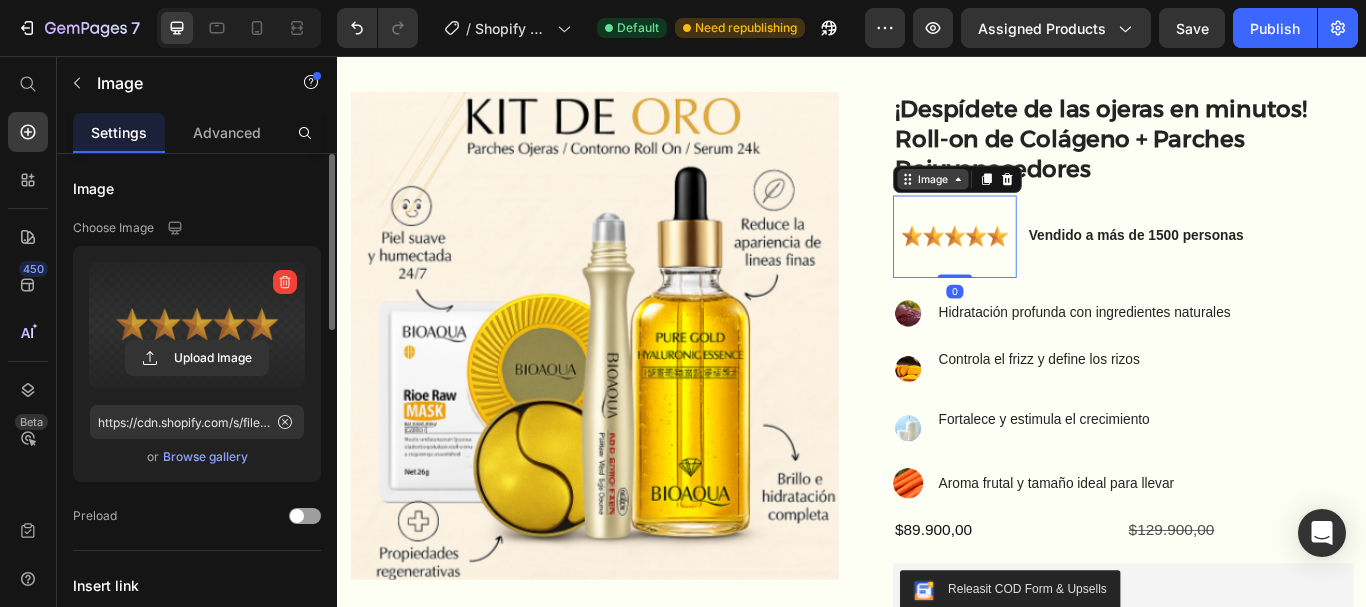 click 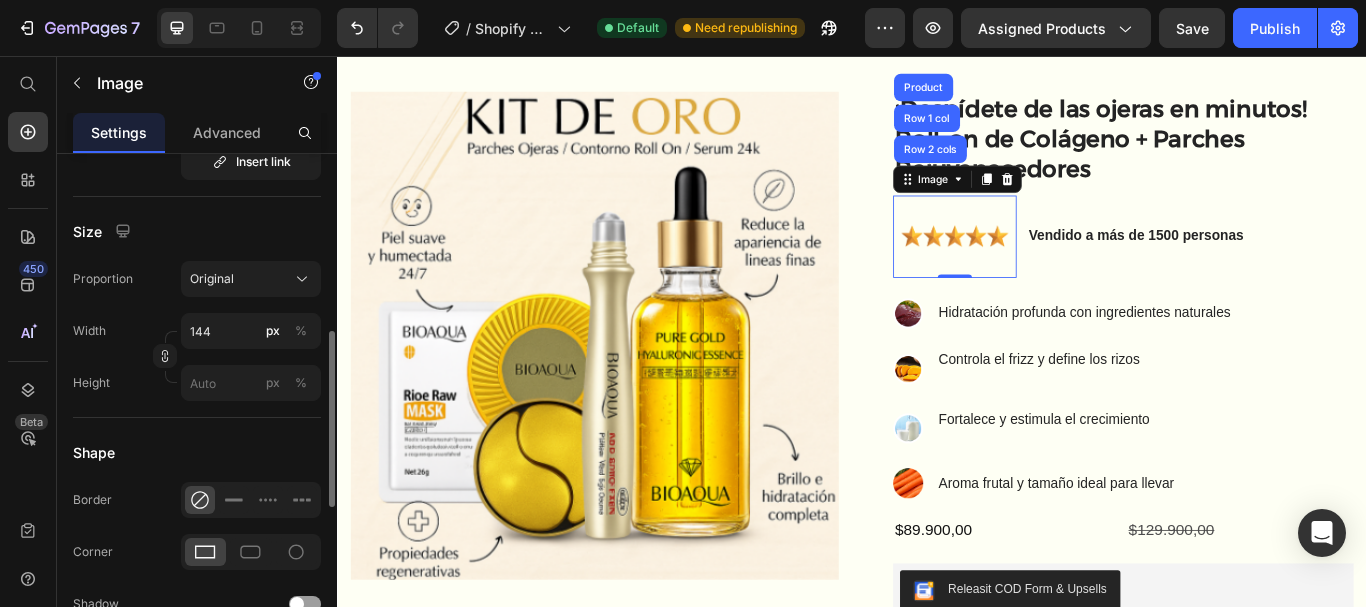 scroll, scrollTop: 512, scrollLeft: 0, axis: vertical 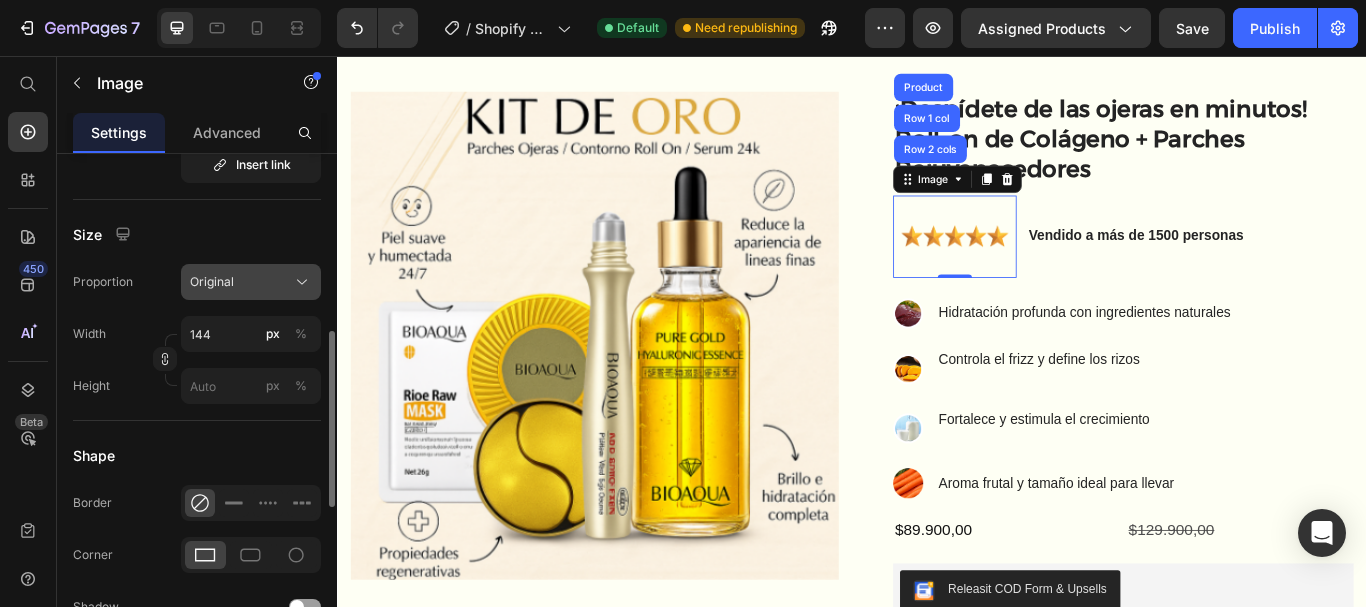 click 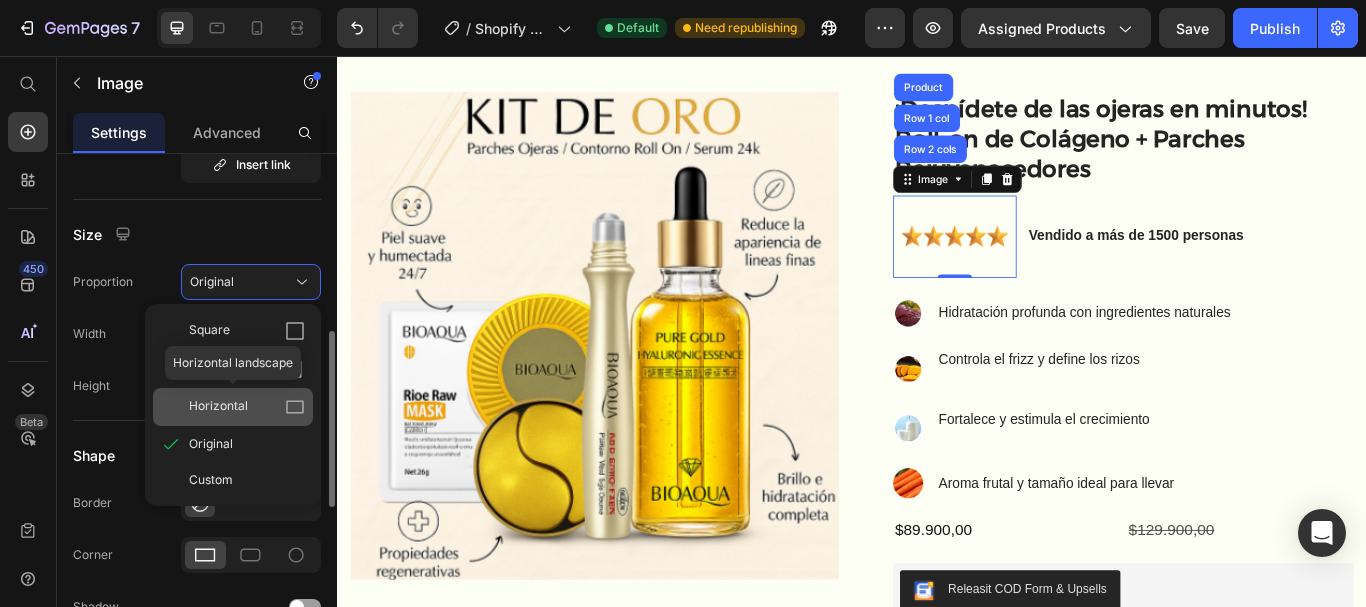 click on "Horizontal" at bounding box center [247, 407] 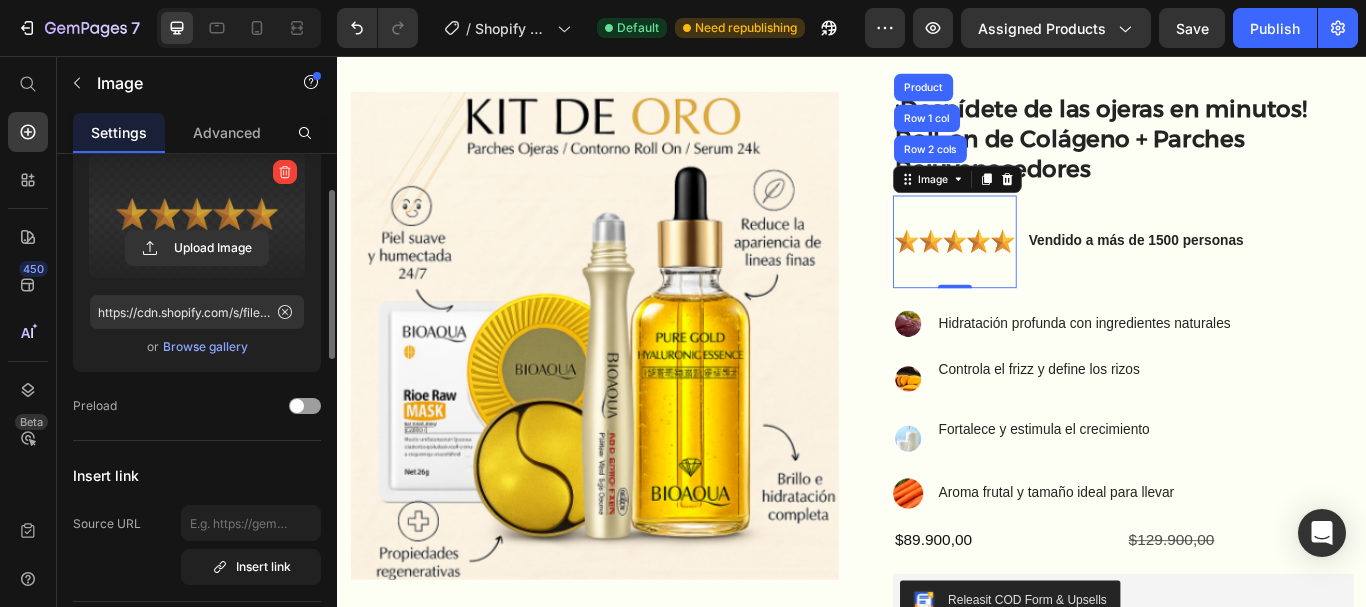 scroll, scrollTop: 0, scrollLeft: 0, axis: both 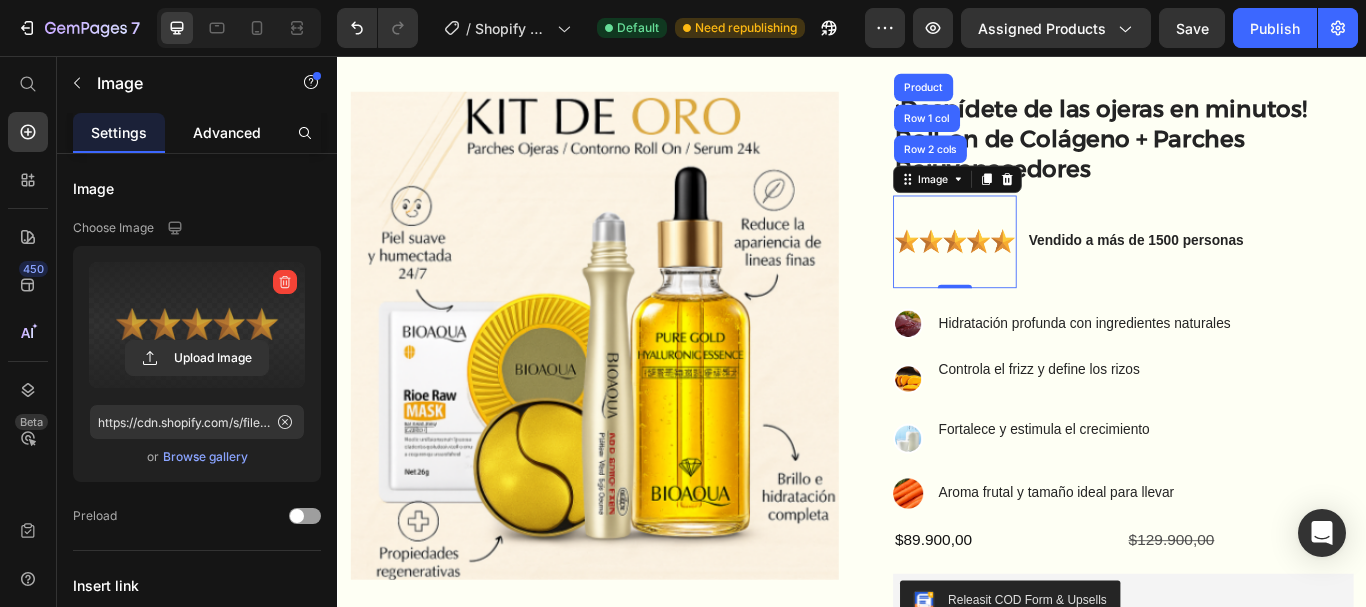 click on "Advanced" at bounding box center [227, 132] 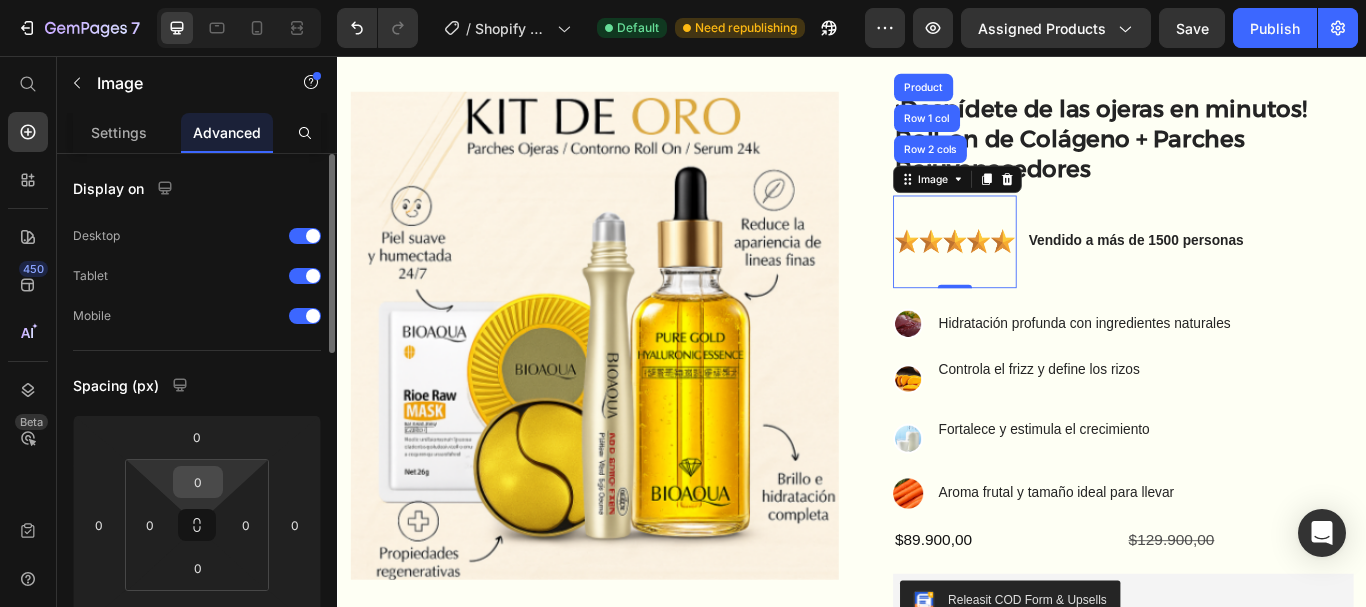 click on "0" at bounding box center (198, 482) 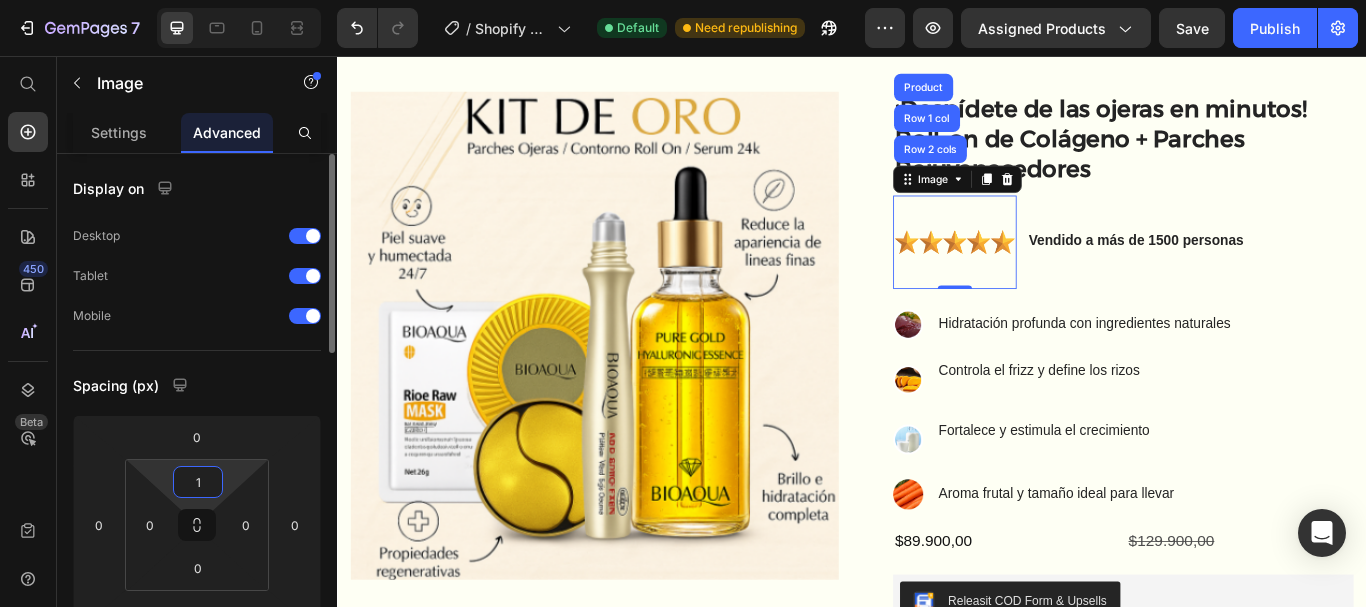 type on "1" 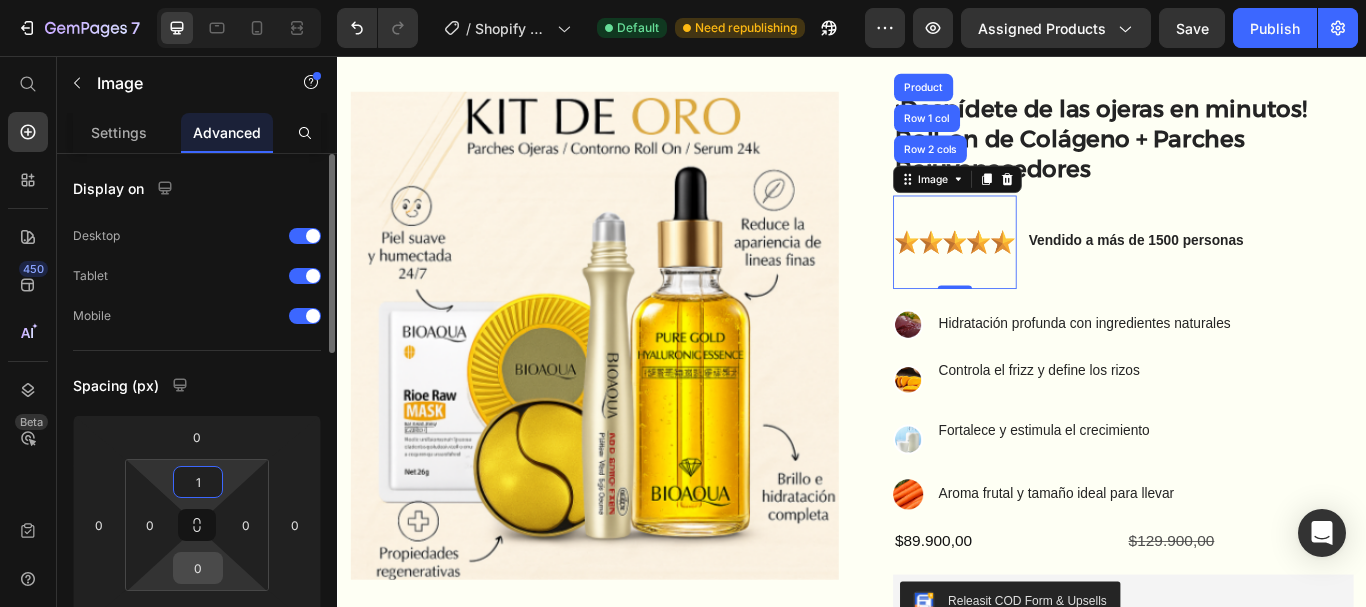 click on "0" at bounding box center [198, 568] 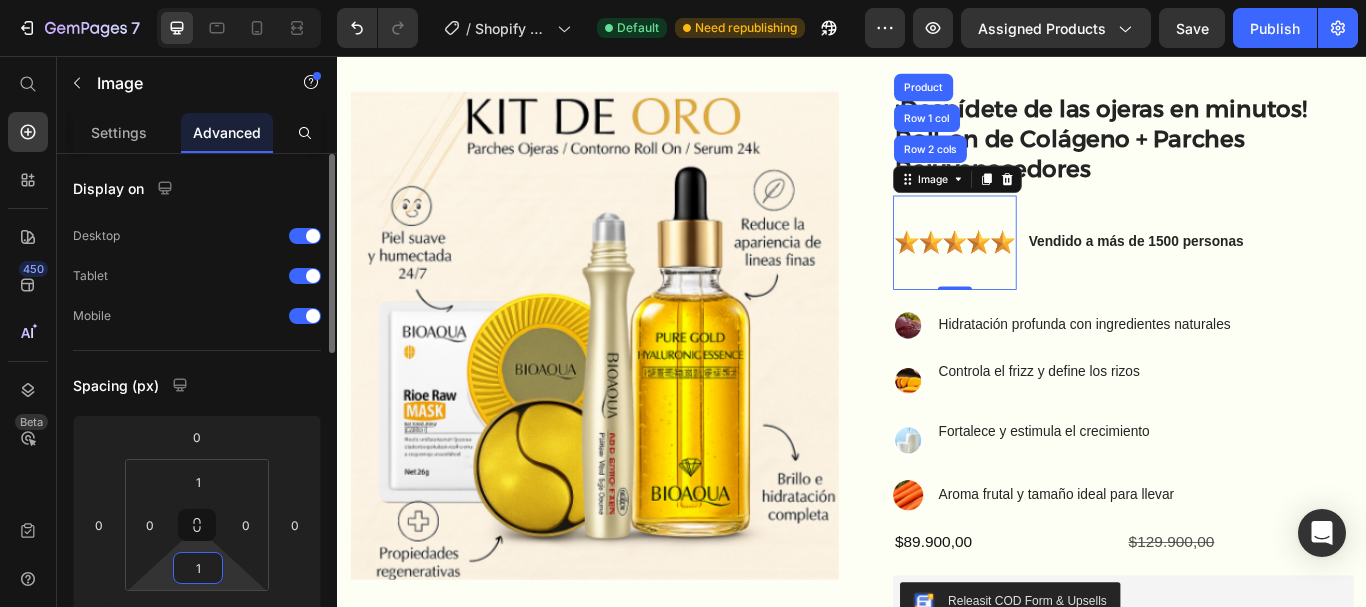 type on "1" 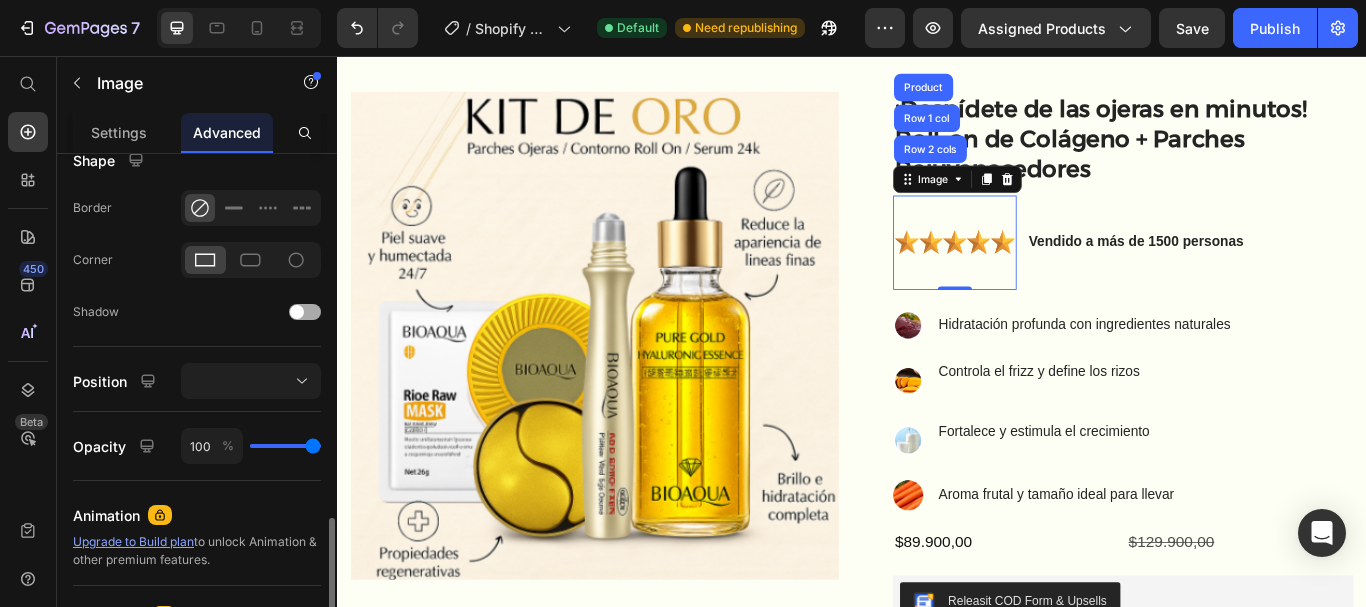 scroll, scrollTop: 643, scrollLeft: 0, axis: vertical 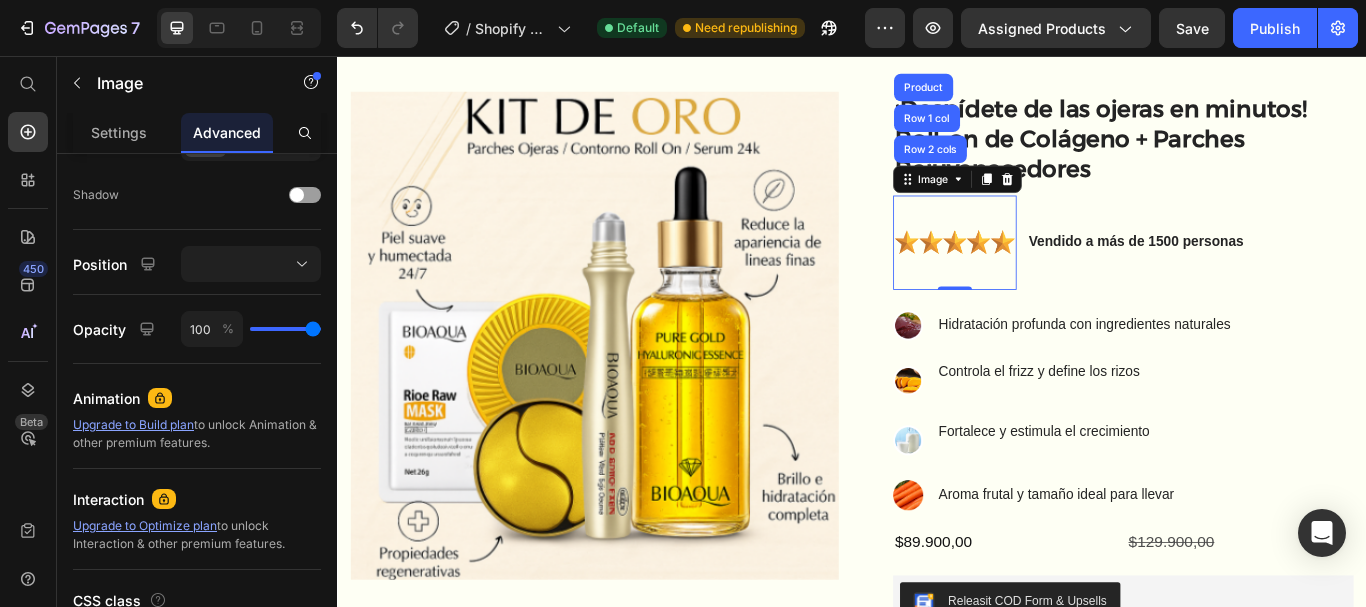 click at bounding box center [1057, 274] 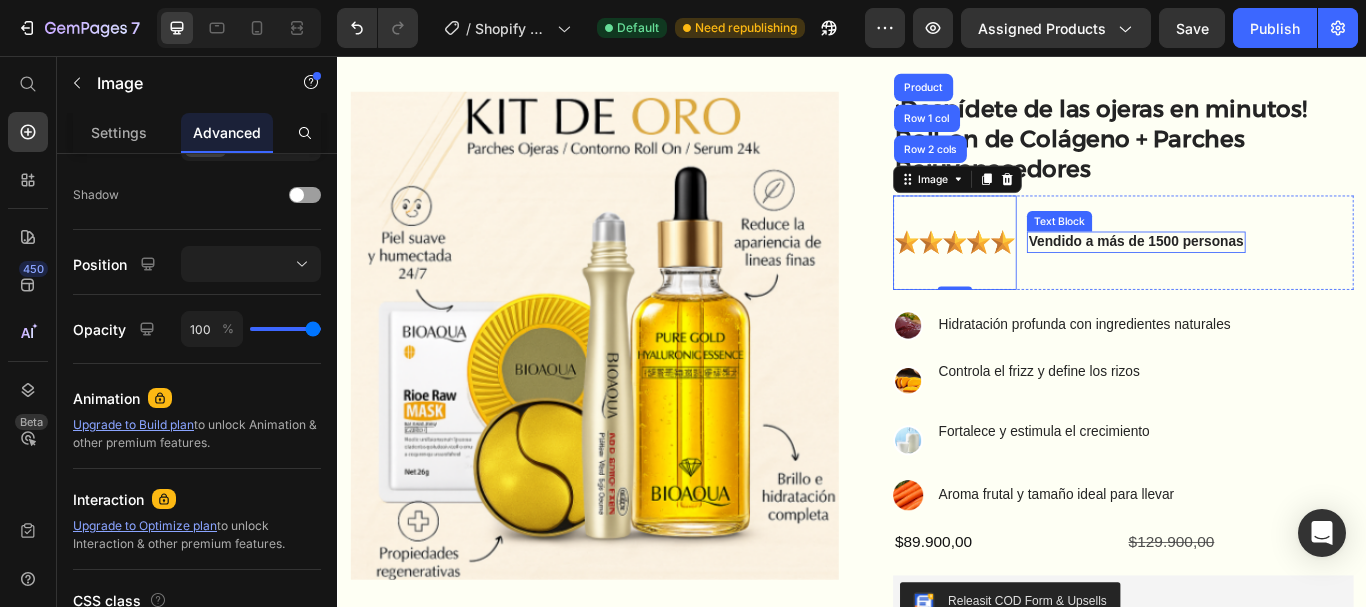 click on "Vendido a más de 1500 personas" at bounding box center (1268, 273) 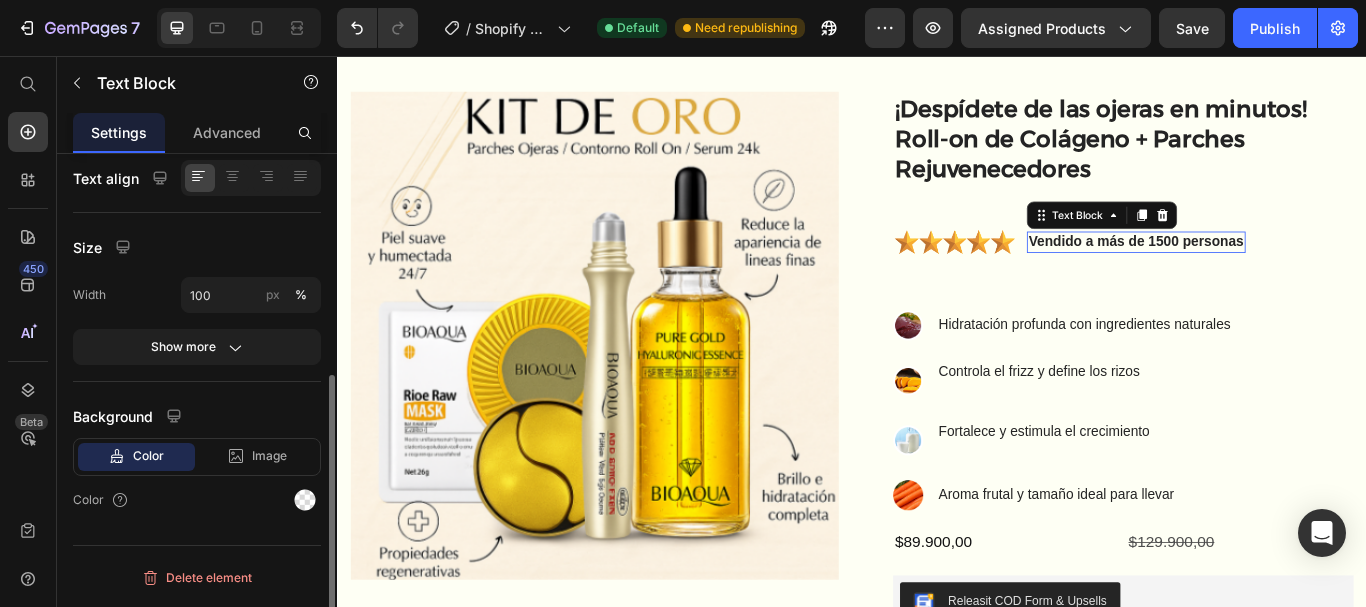 click on "Vendido a más de 1500 personas" at bounding box center [1268, 273] 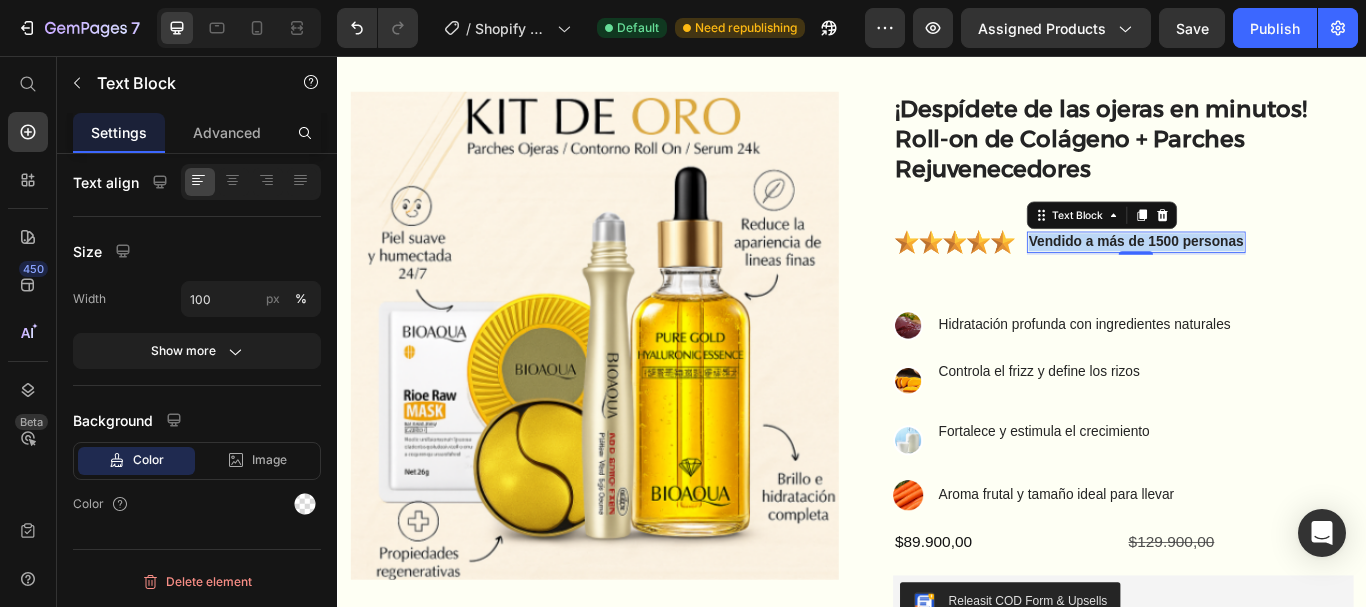 click on "Vendido a más de 1500 personas" at bounding box center (1268, 273) 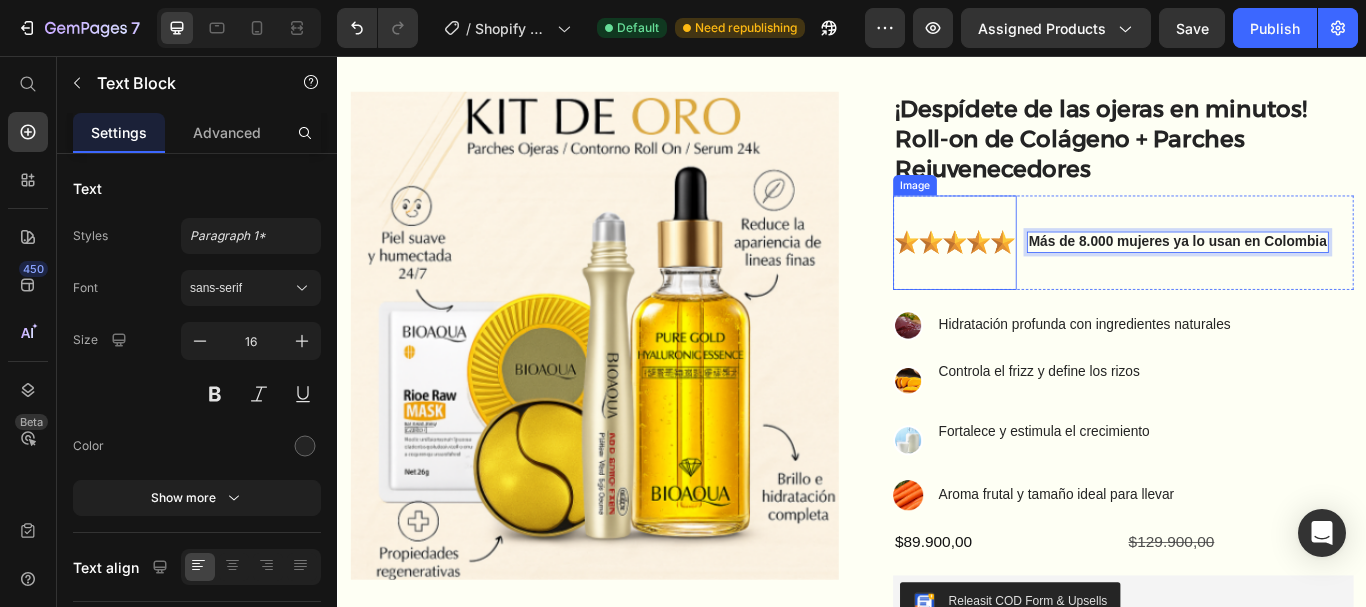 click at bounding box center (1057, 274) 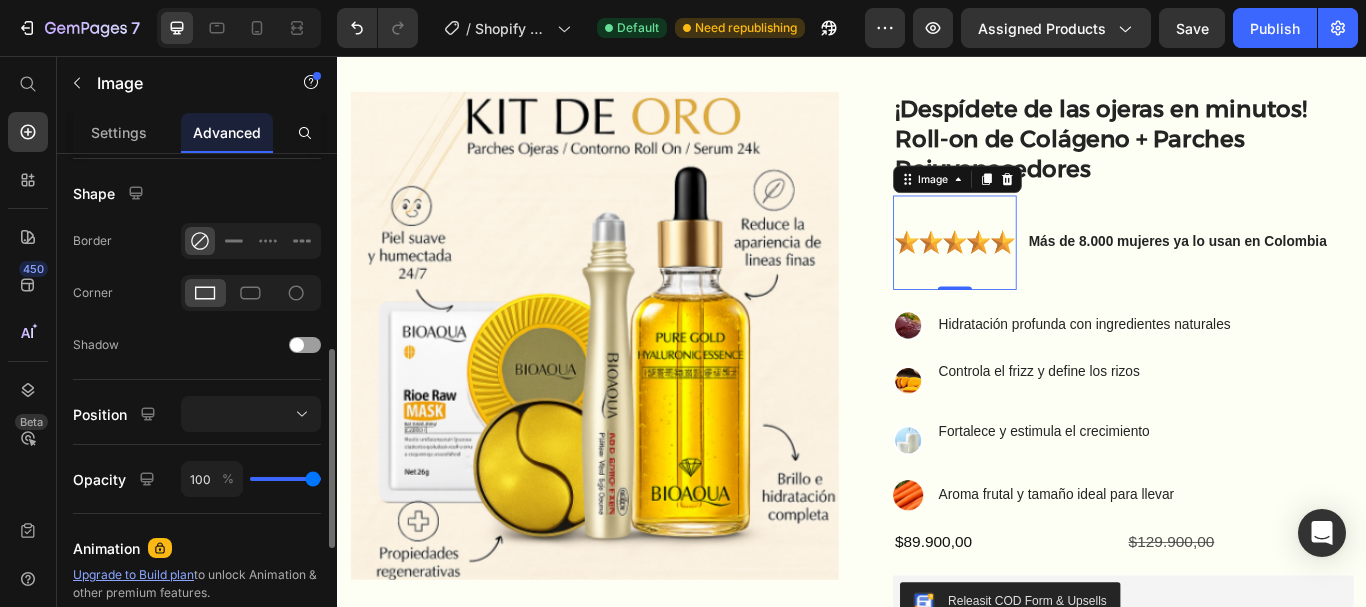 scroll, scrollTop: 495, scrollLeft: 0, axis: vertical 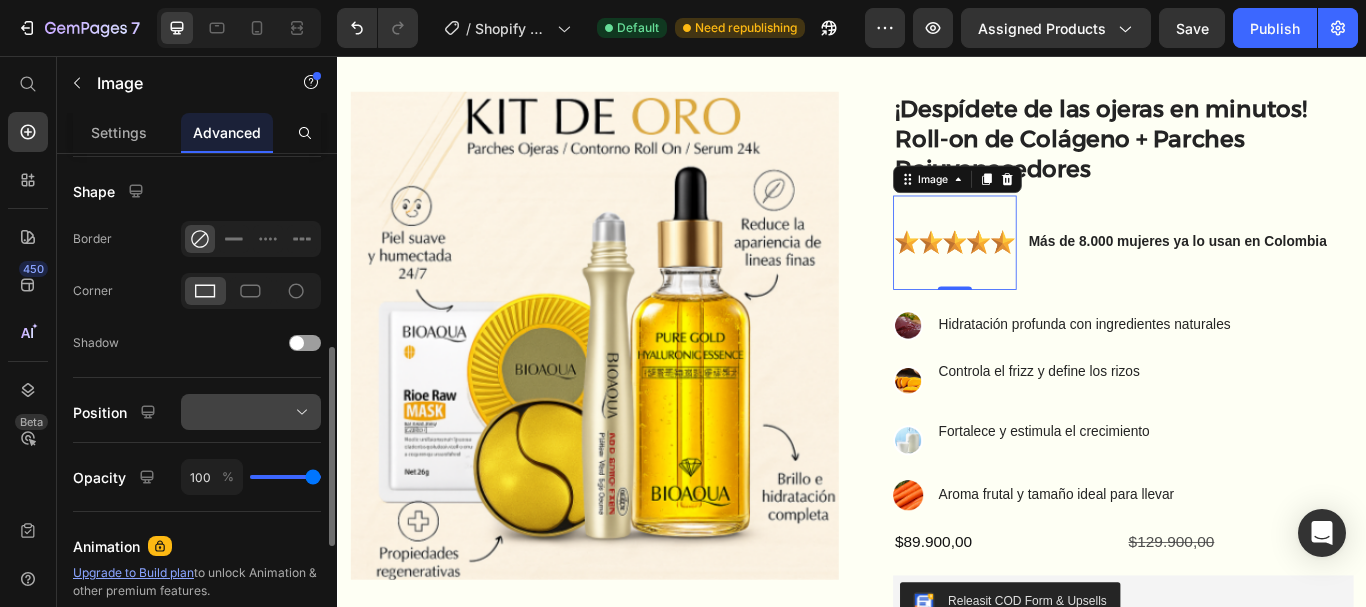click at bounding box center [251, 412] 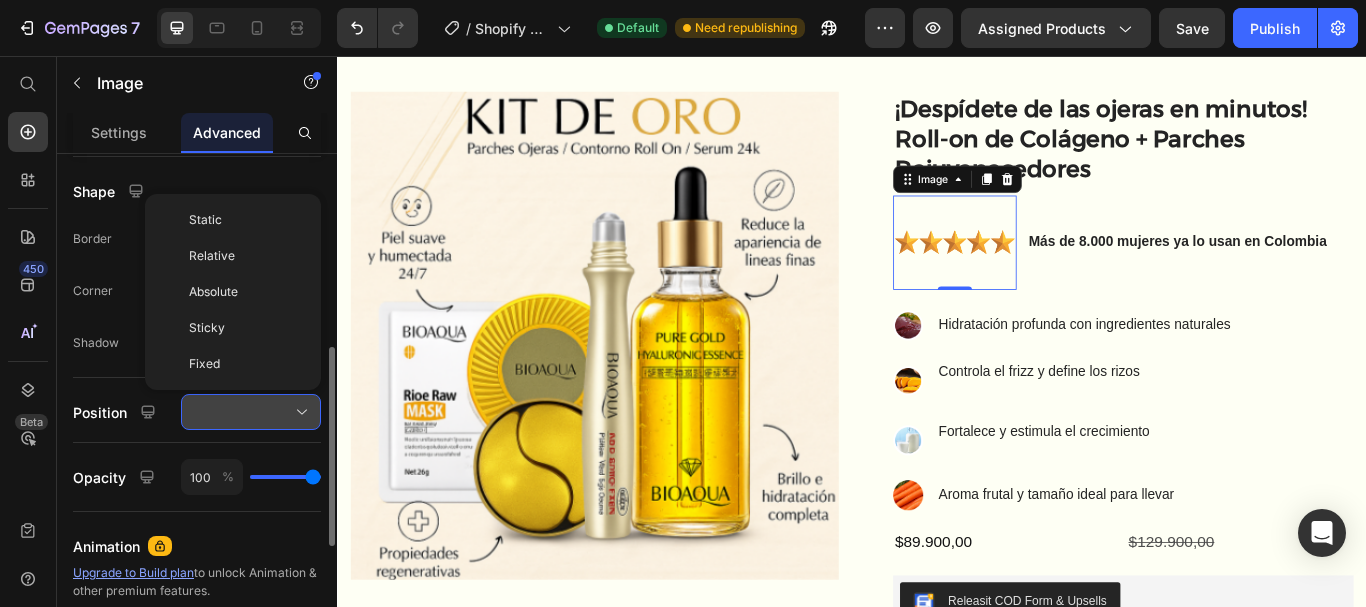 click at bounding box center (251, 412) 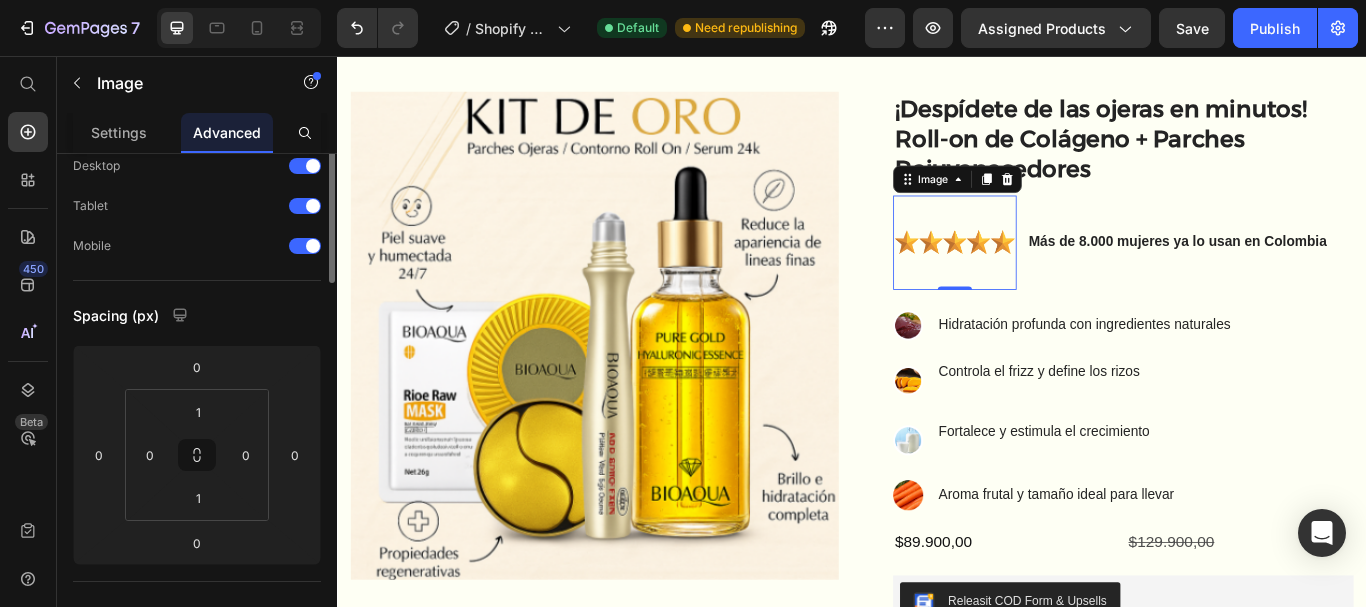 scroll, scrollTop: 0, scrollLeft: 0, axis: both 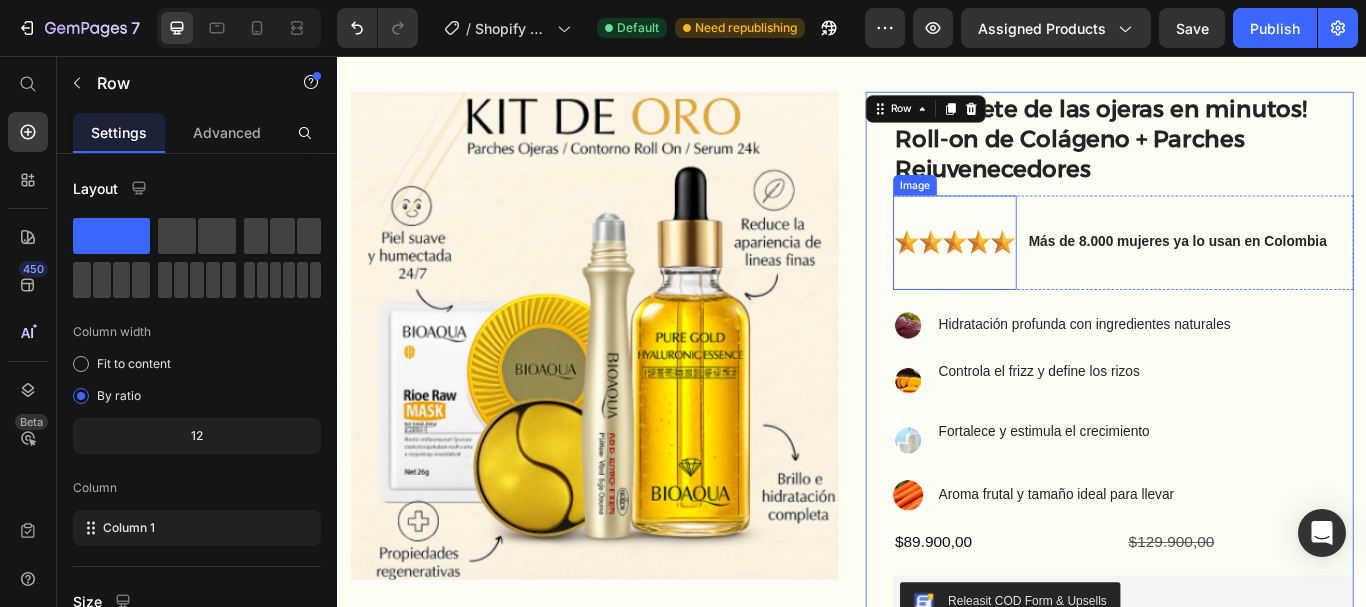 click at bounding box center (1057, 274) 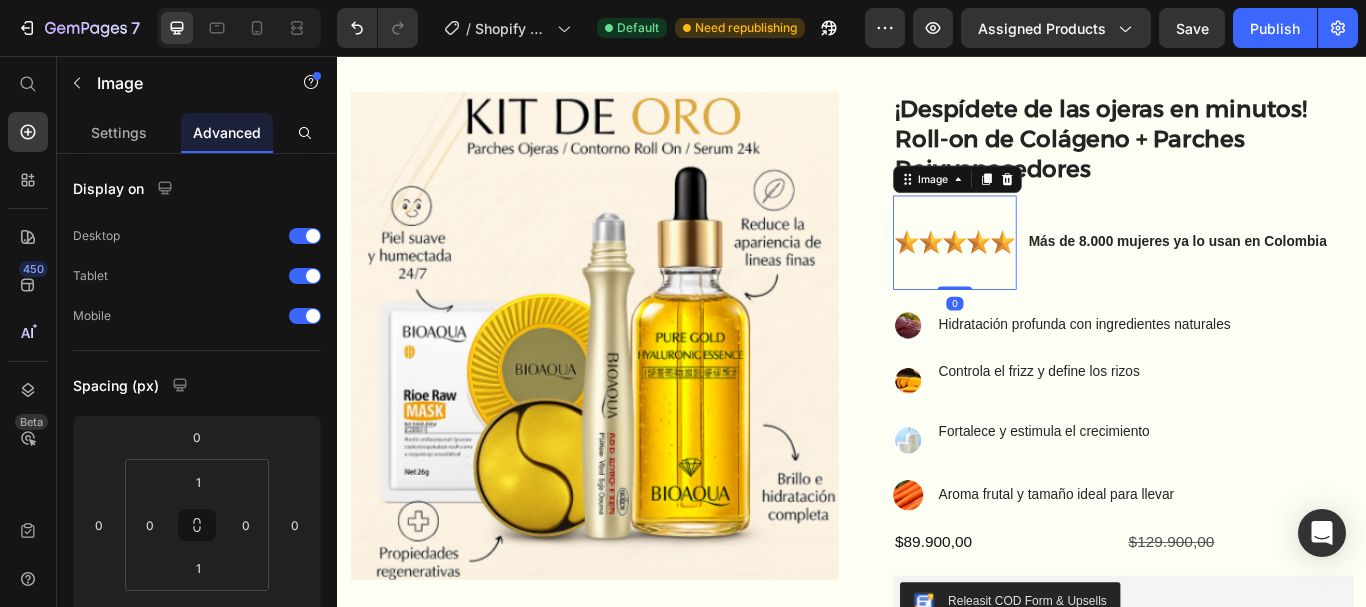 click at bounding box center [1057, 274] 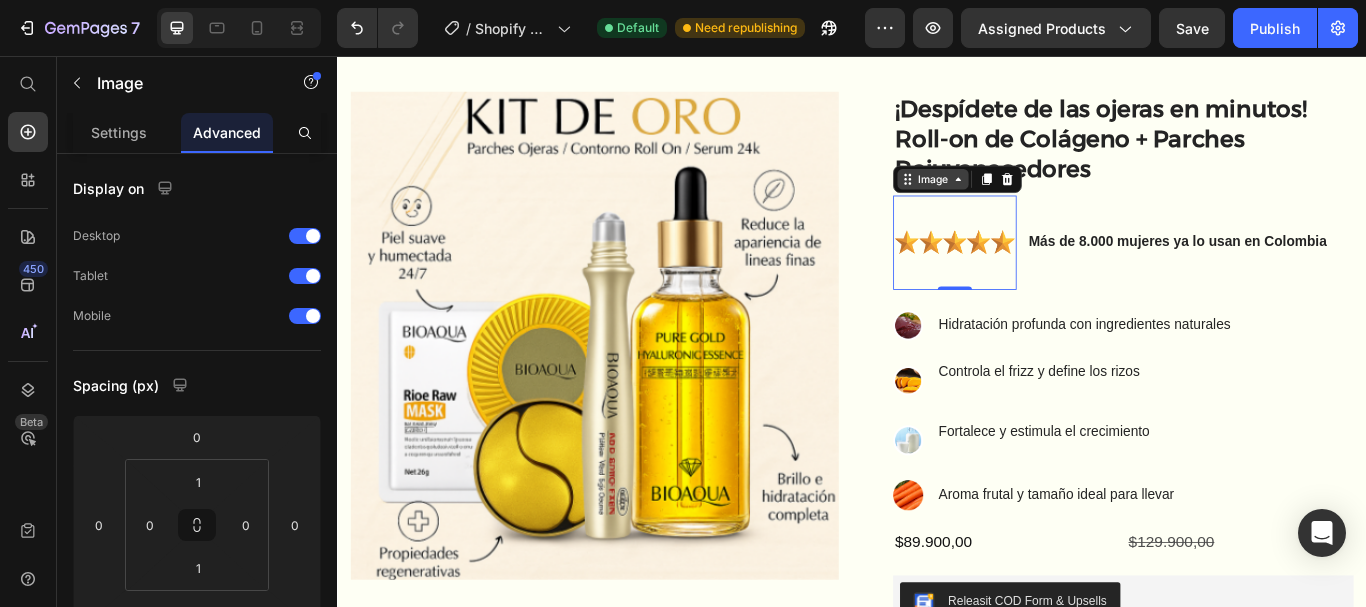 click 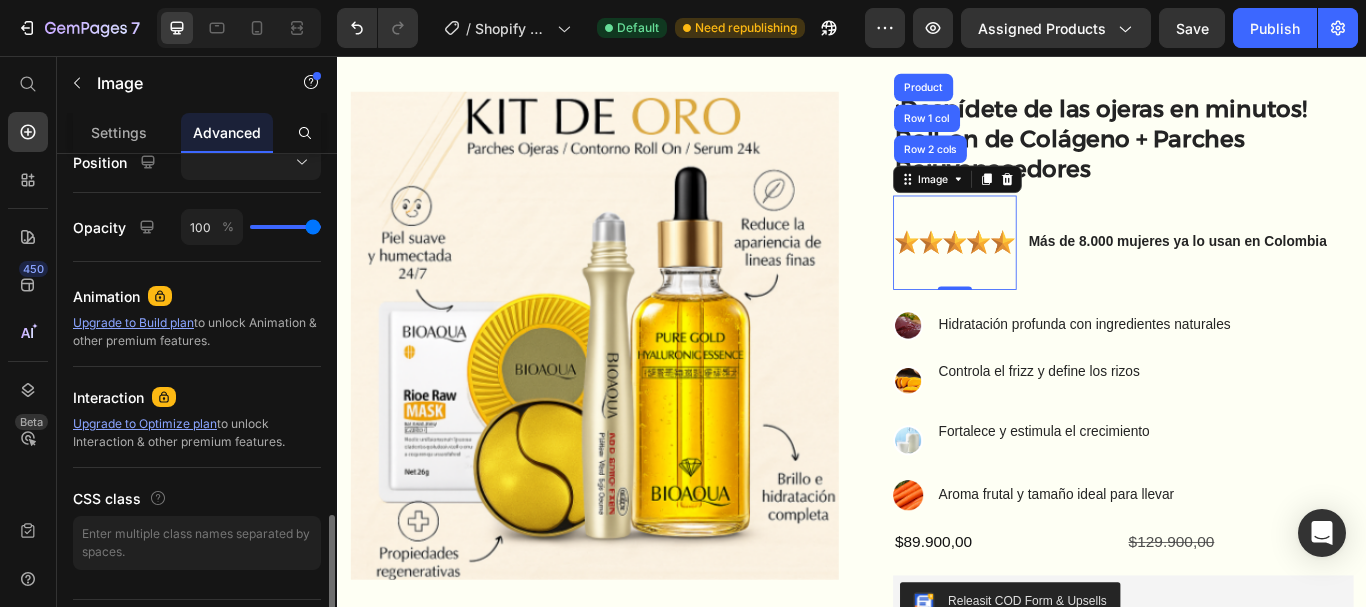 scroll, scrollTop: 795, scrollLeft: 0, axis: vertical 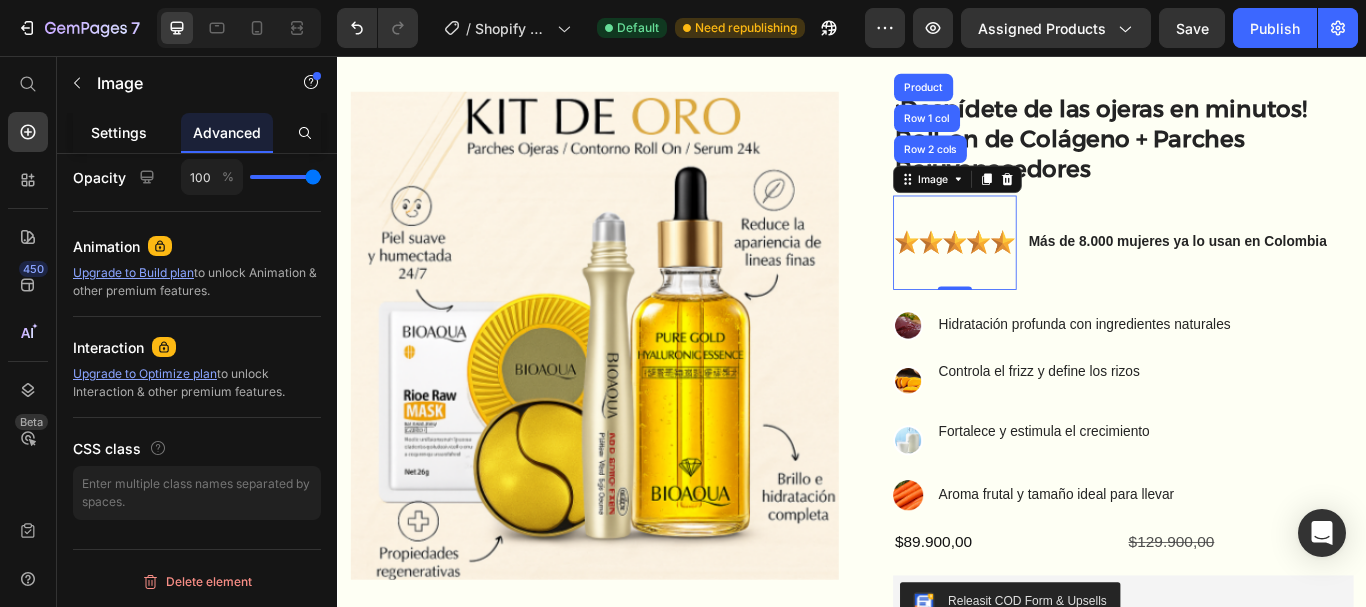 click on "Settings" at bounding box center (119, 132) 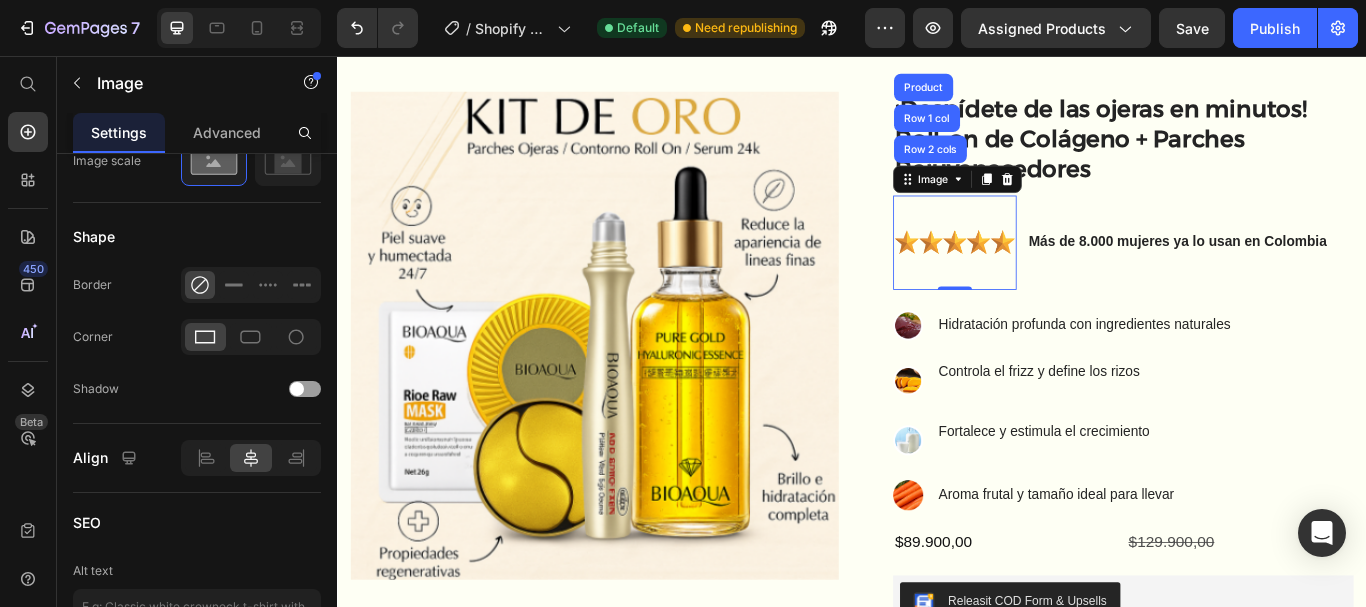 scroll, scrollTop: 0, scrollLeft: 0, axis: both 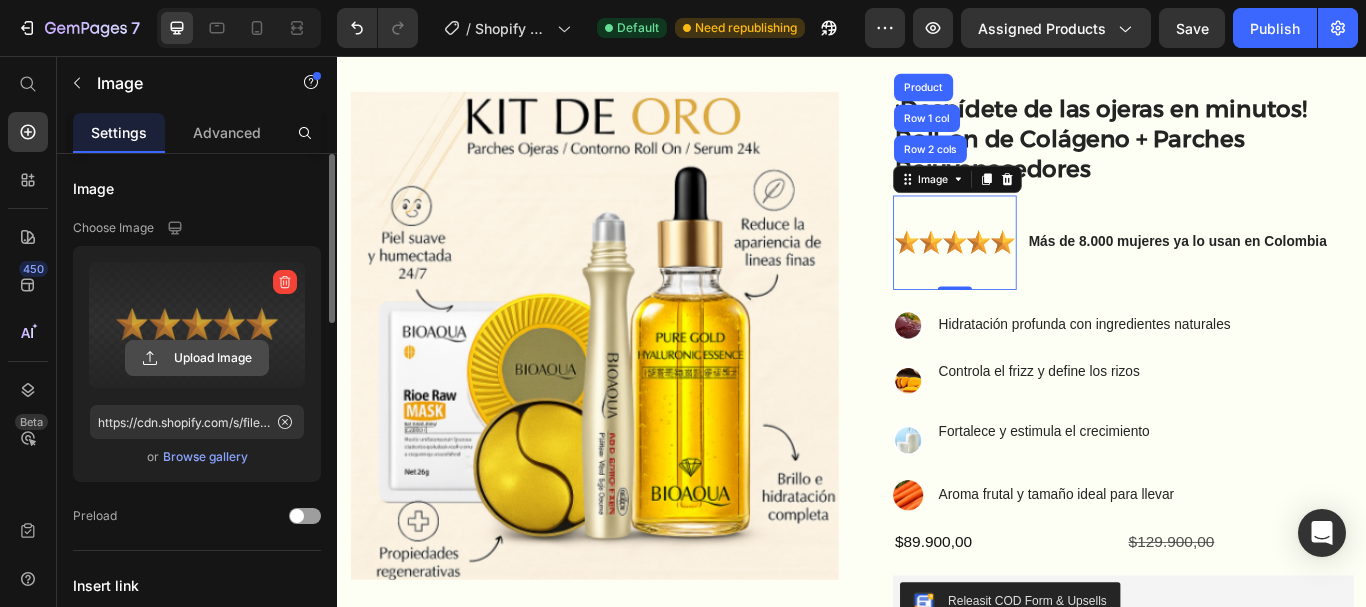 click 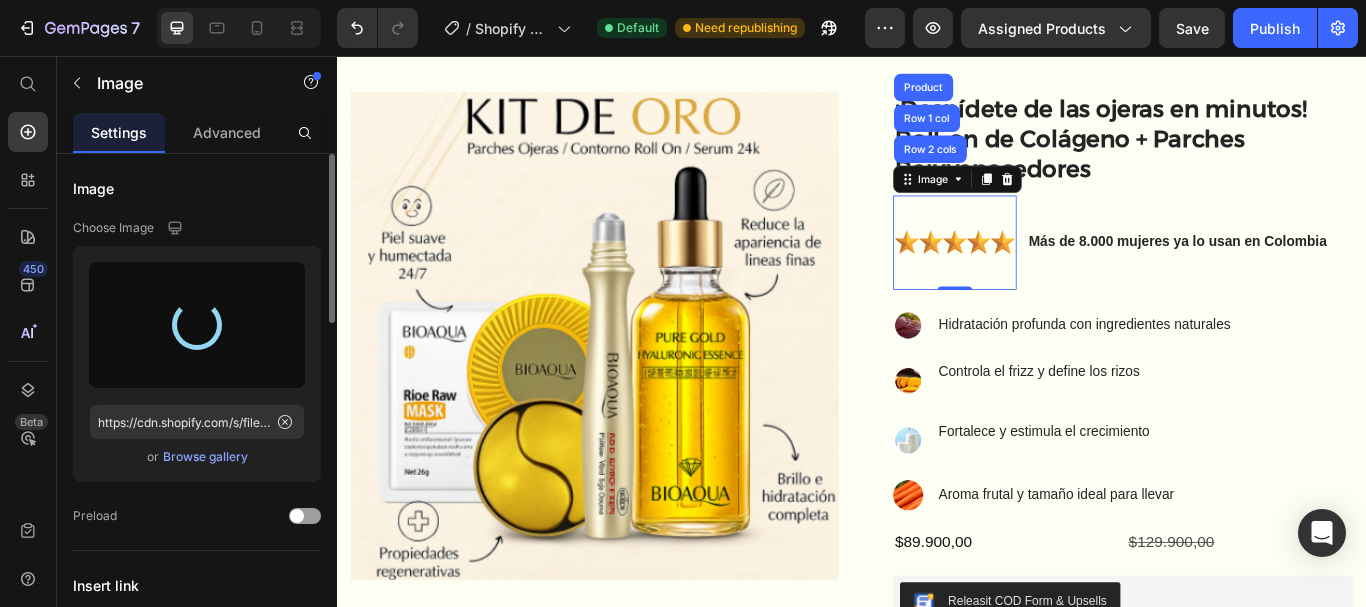 type on "https://cdn.shopify.com/s/files/1/0936/8905/3481/files/gempages_574258078879318809-439f9daa-1729-4699-a34e-6d5d334471ad.png" 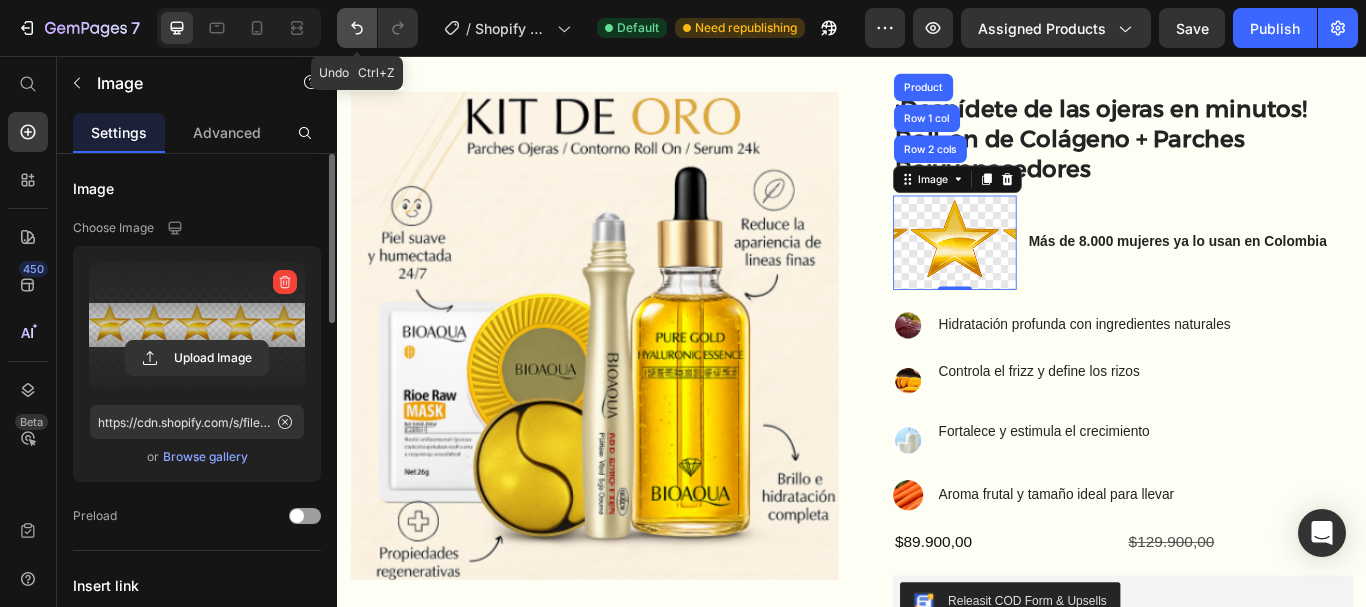 click 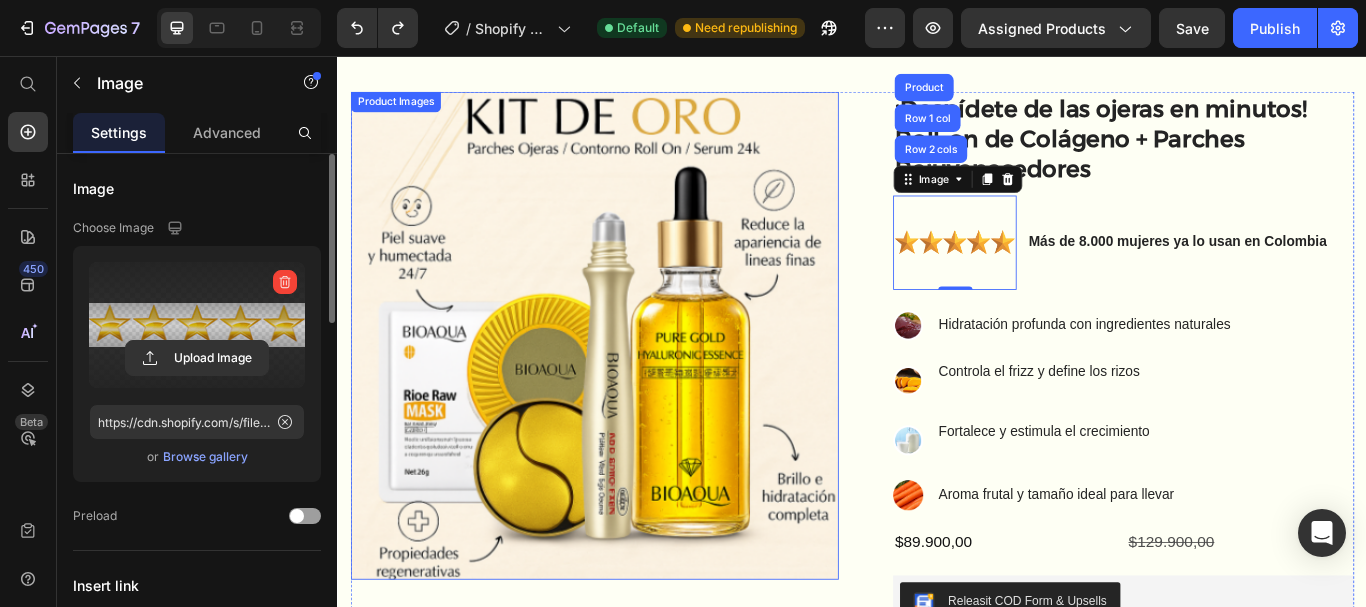 click at bounding box center [636, 382] 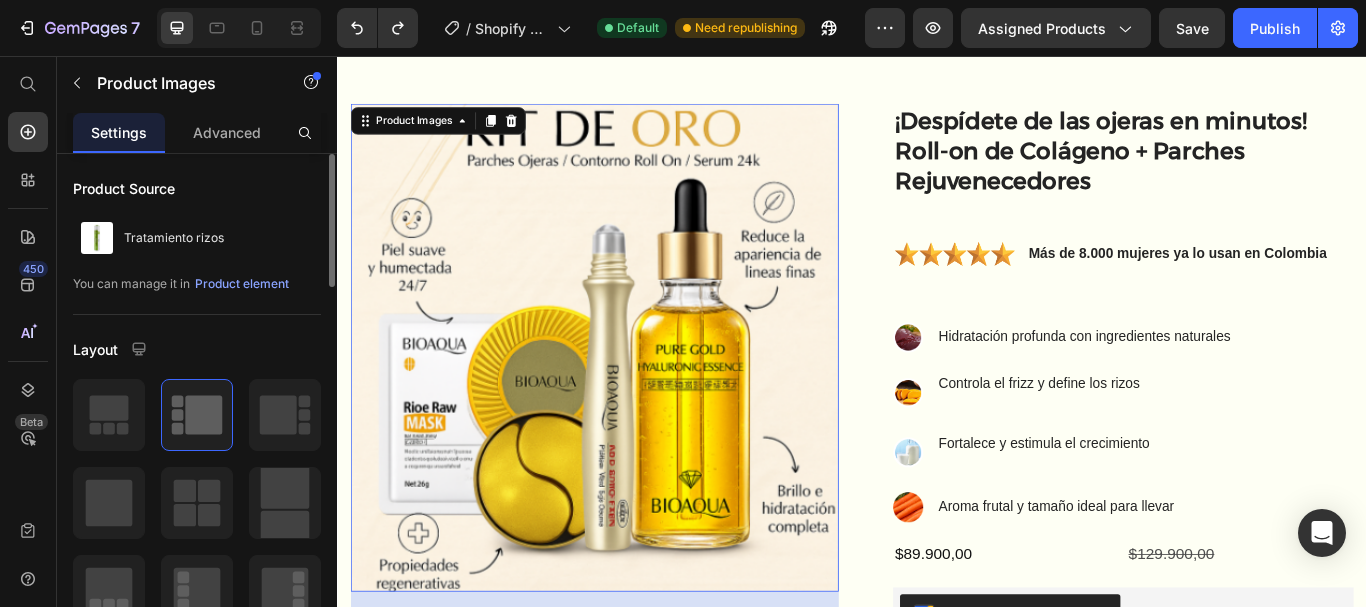 scroll, scrollTop: 64, scrollLeft: 0, axis: vertical 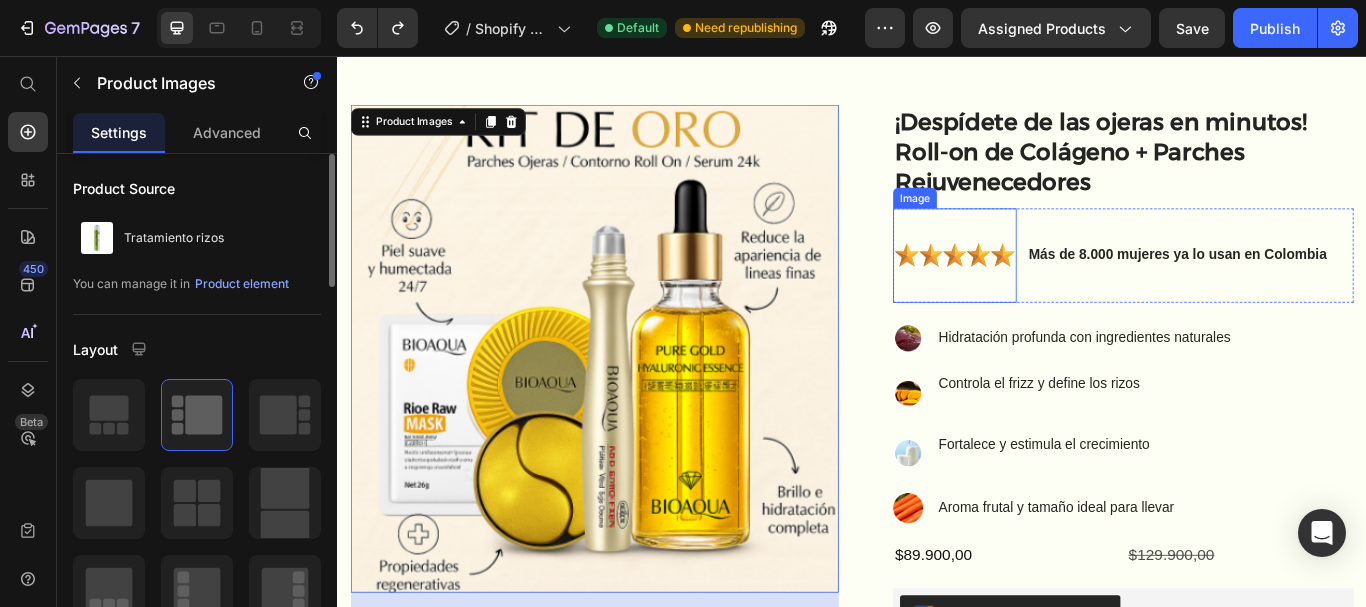 click at bounding box center (1057, 289) 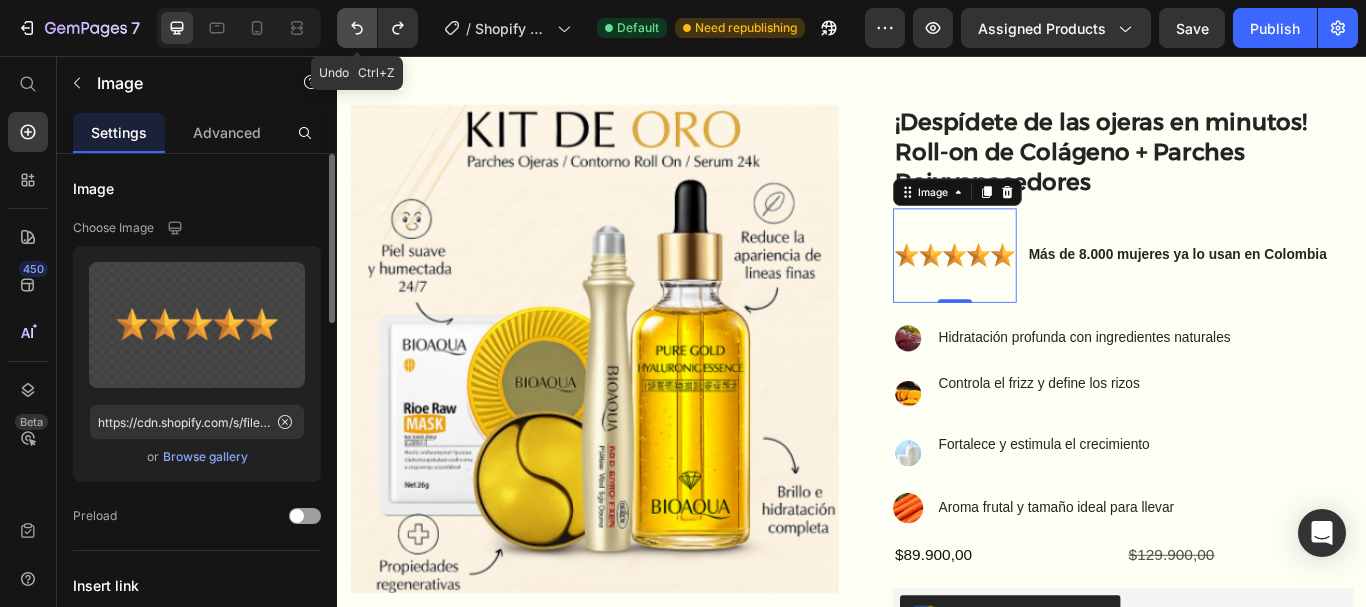 click 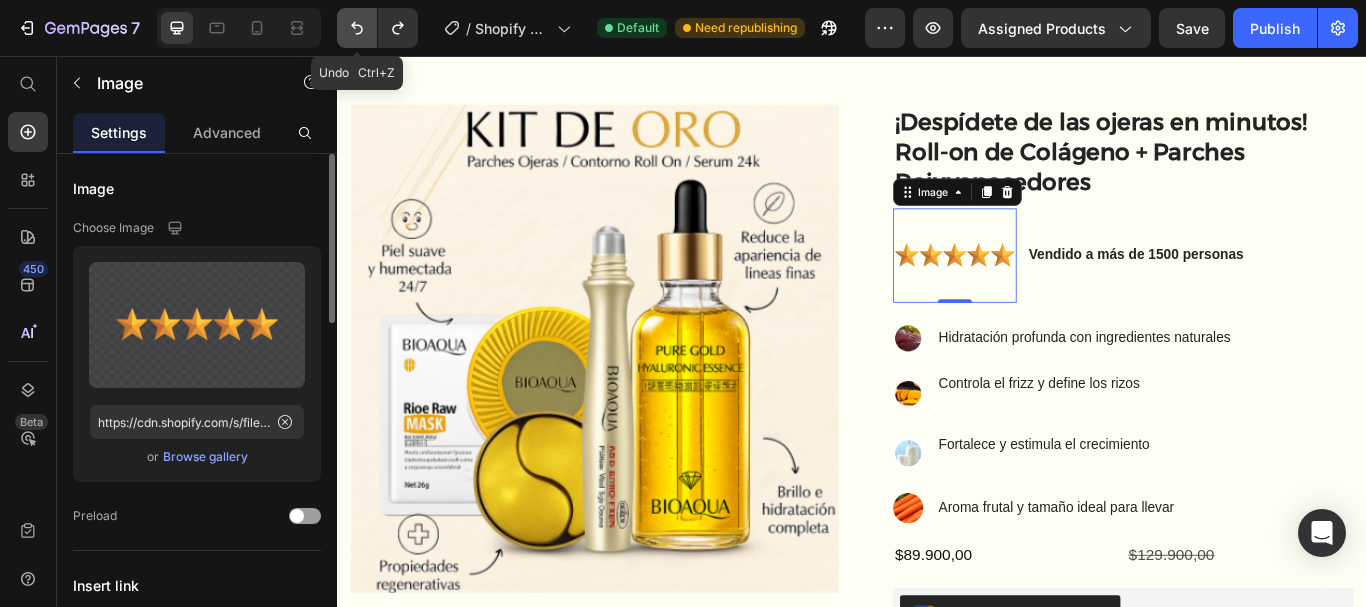 click 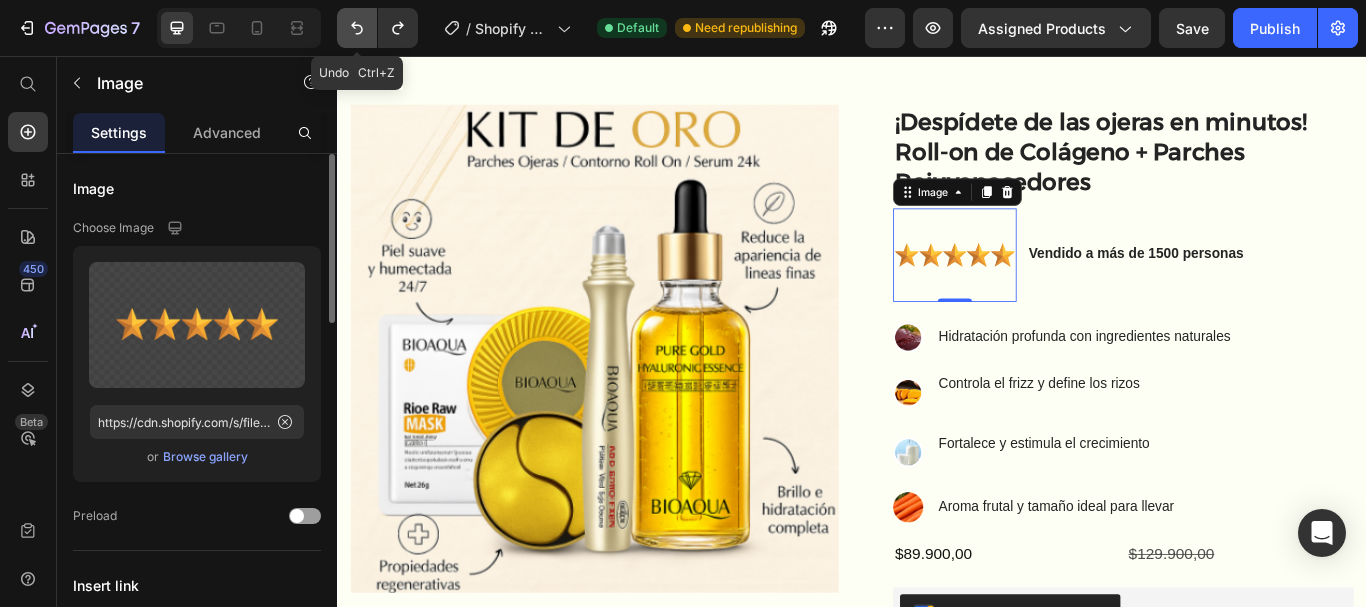 click 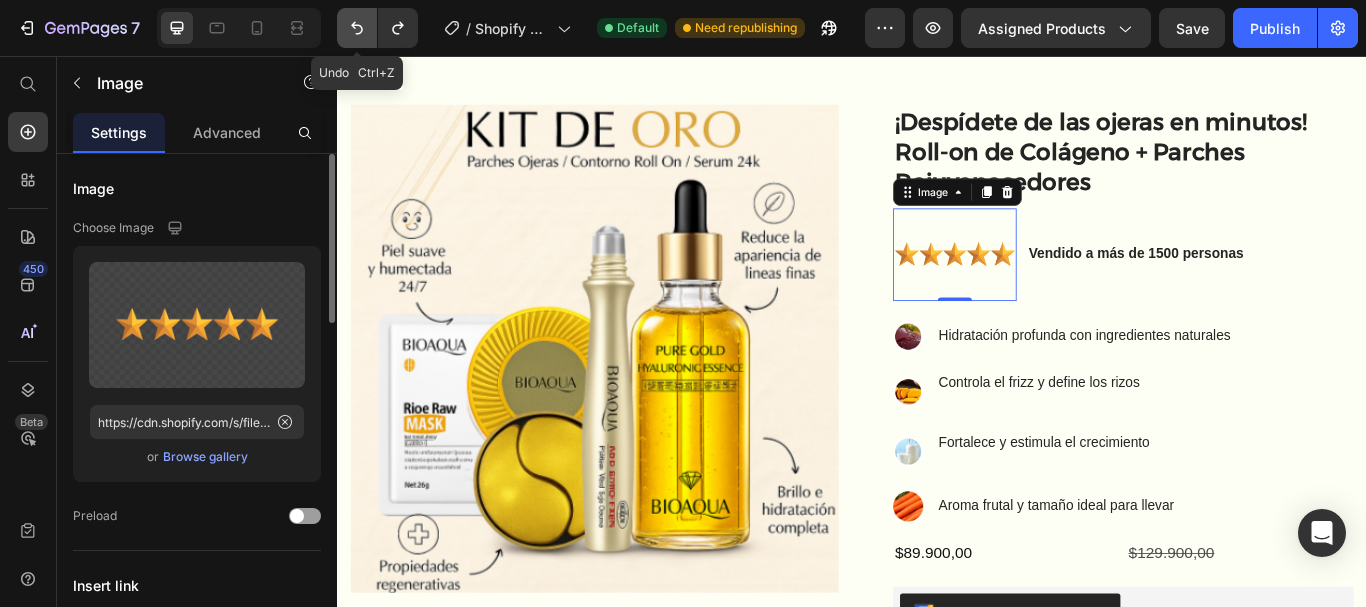 click 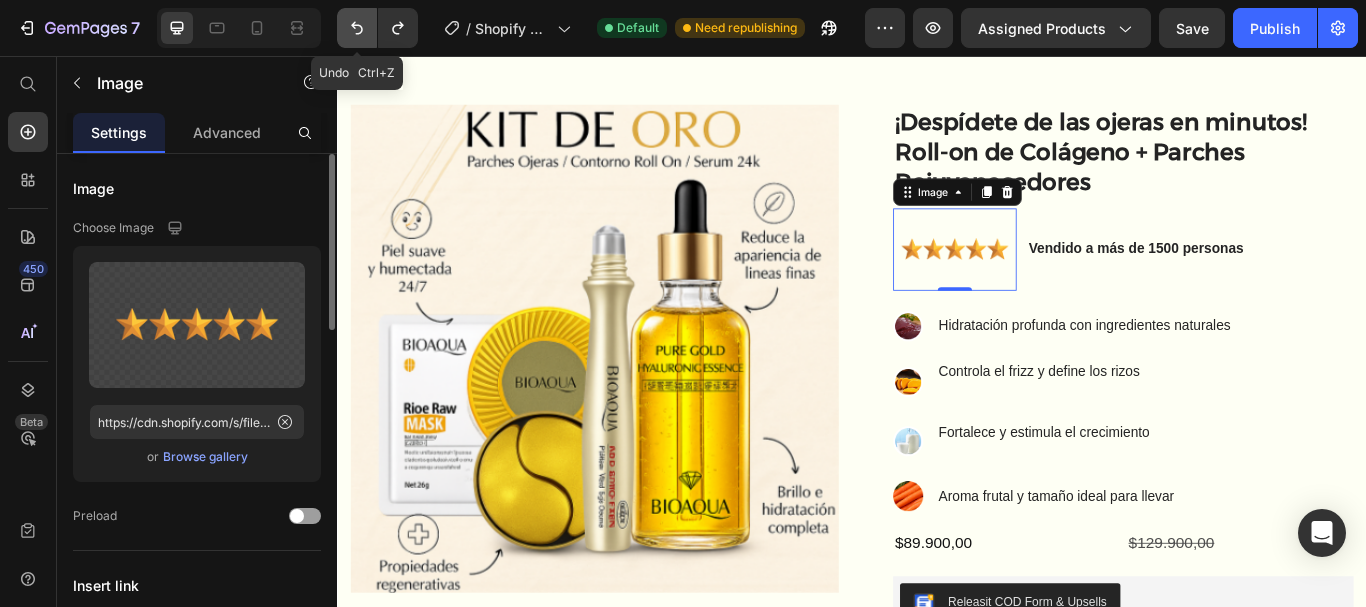 click 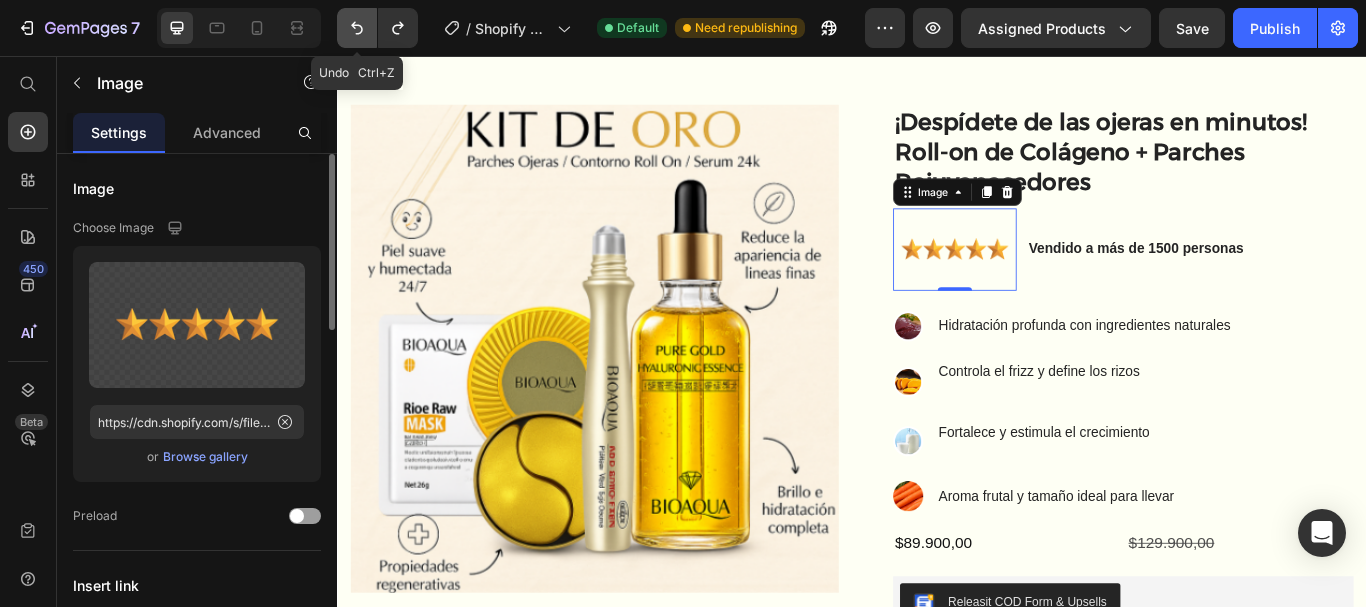 click 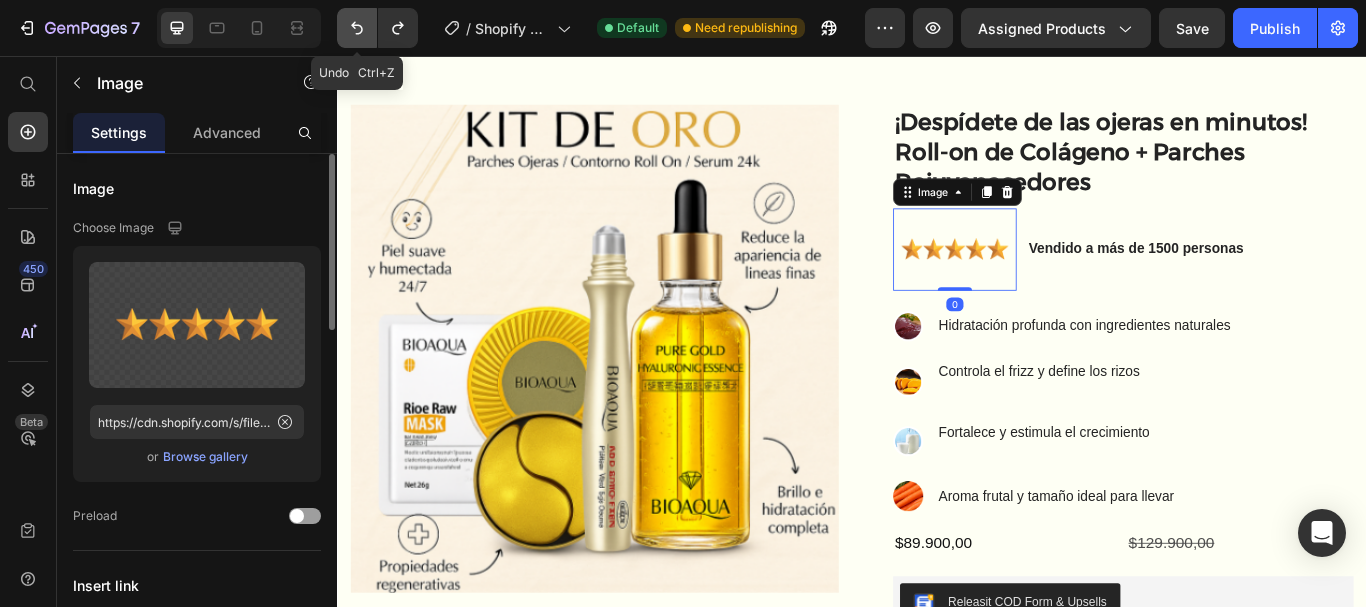 click 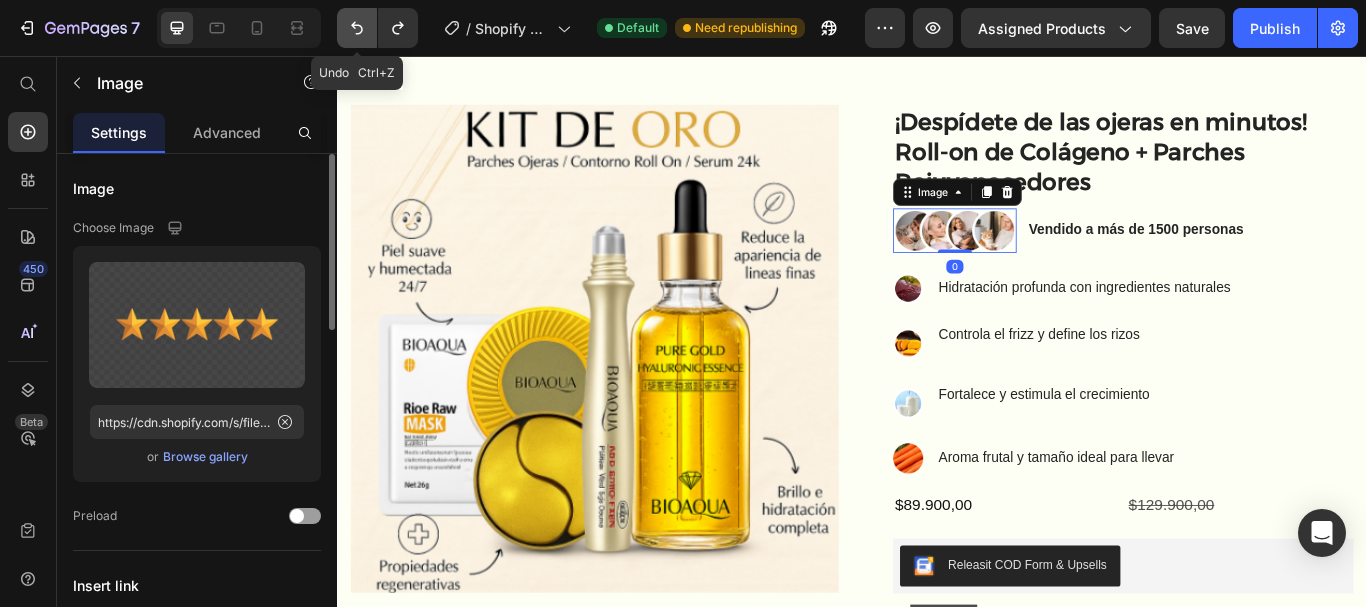click 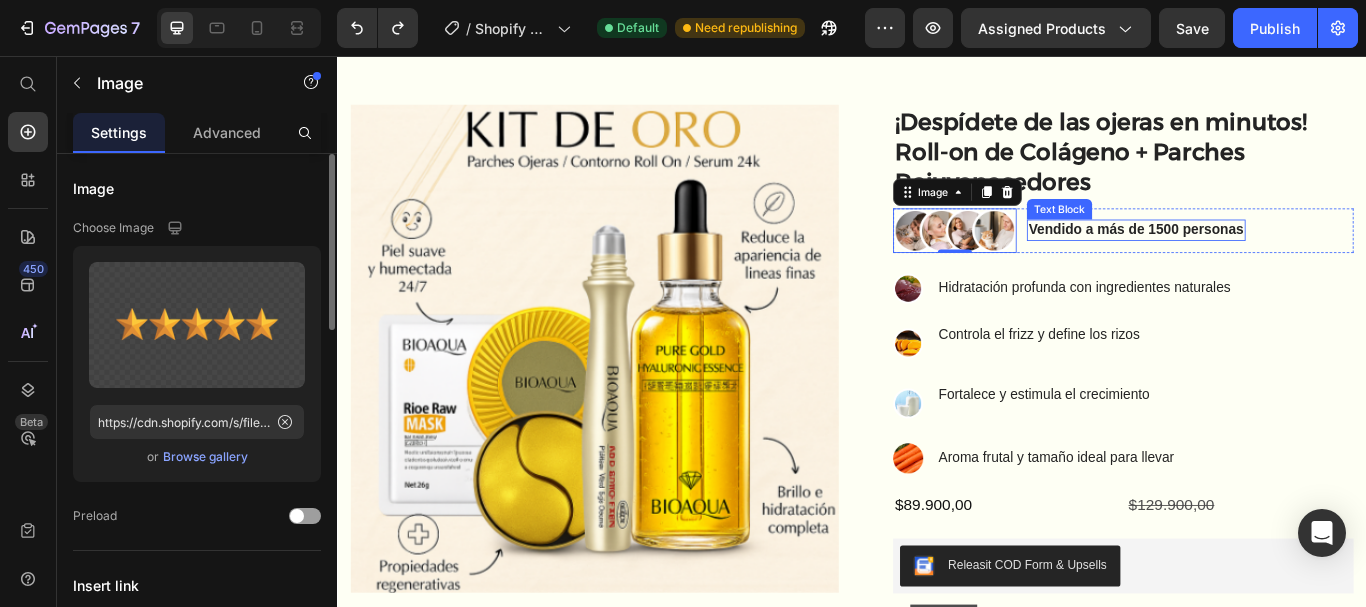 click on "Vendido a más de 1500 personas" at bounding box center (1268, 259) 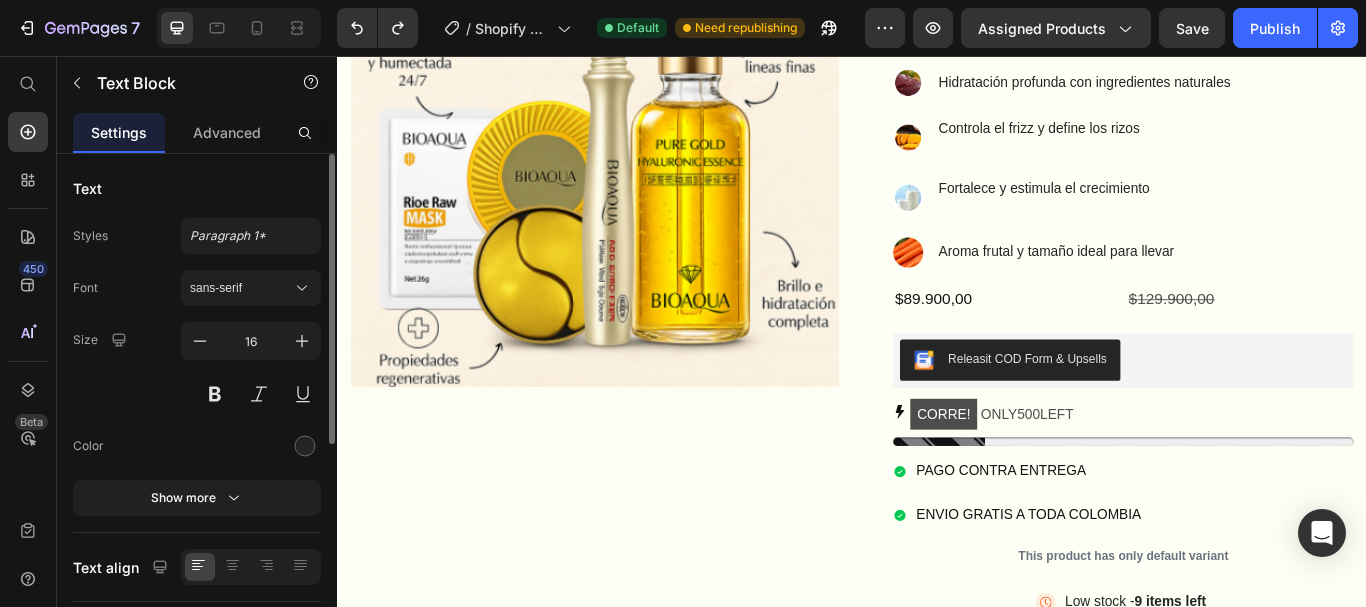 scroll, scrollTop: 305, scrollLeft: 0, axis: vertical 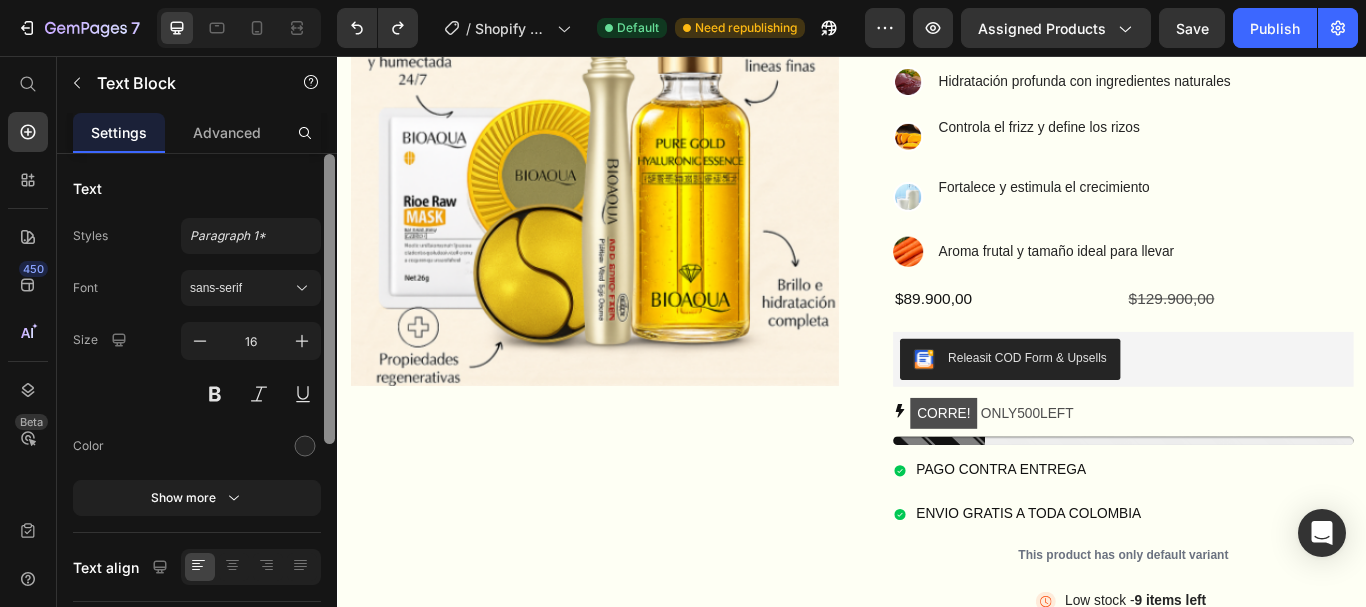 drag, startPoint x: 327, startPoint y: 276, endPoint x: 117, endPoint y: 223, distance: 216.58485 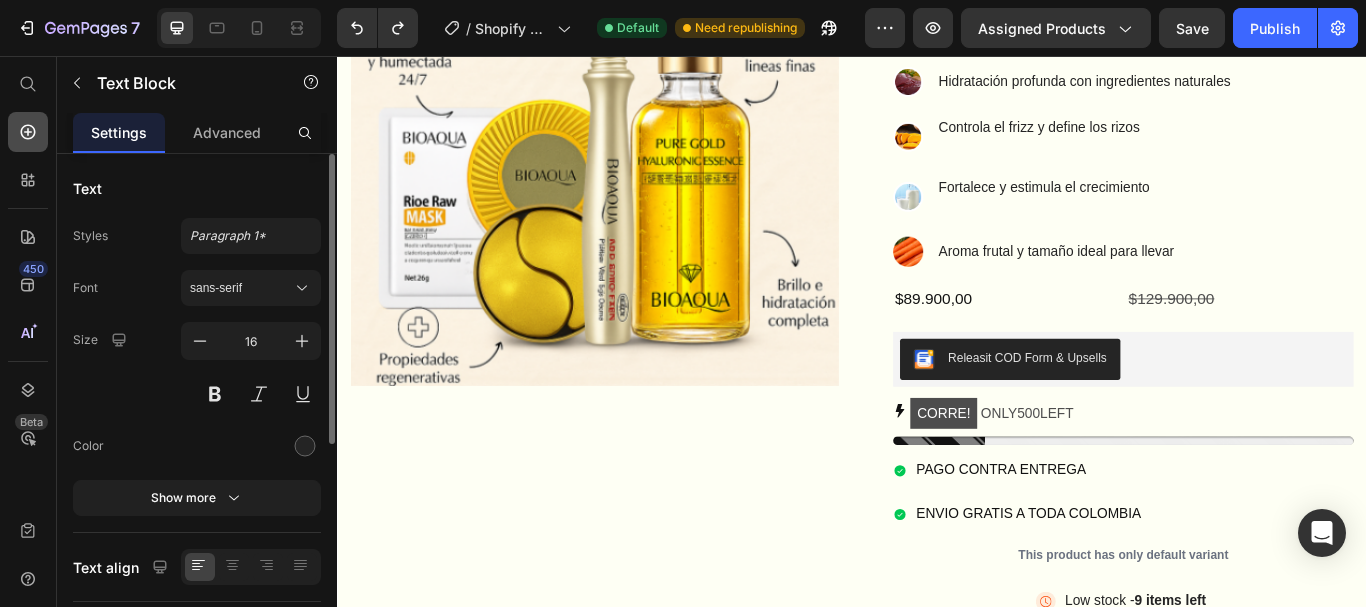 click 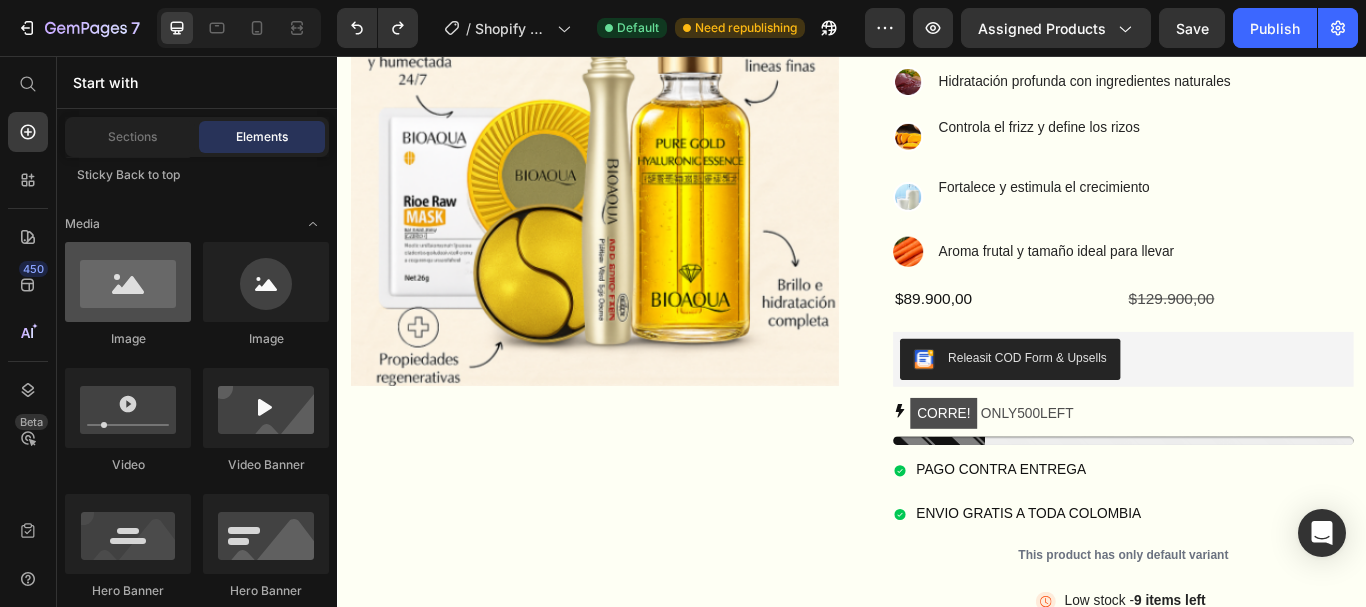click at bounding box center [128, 282] 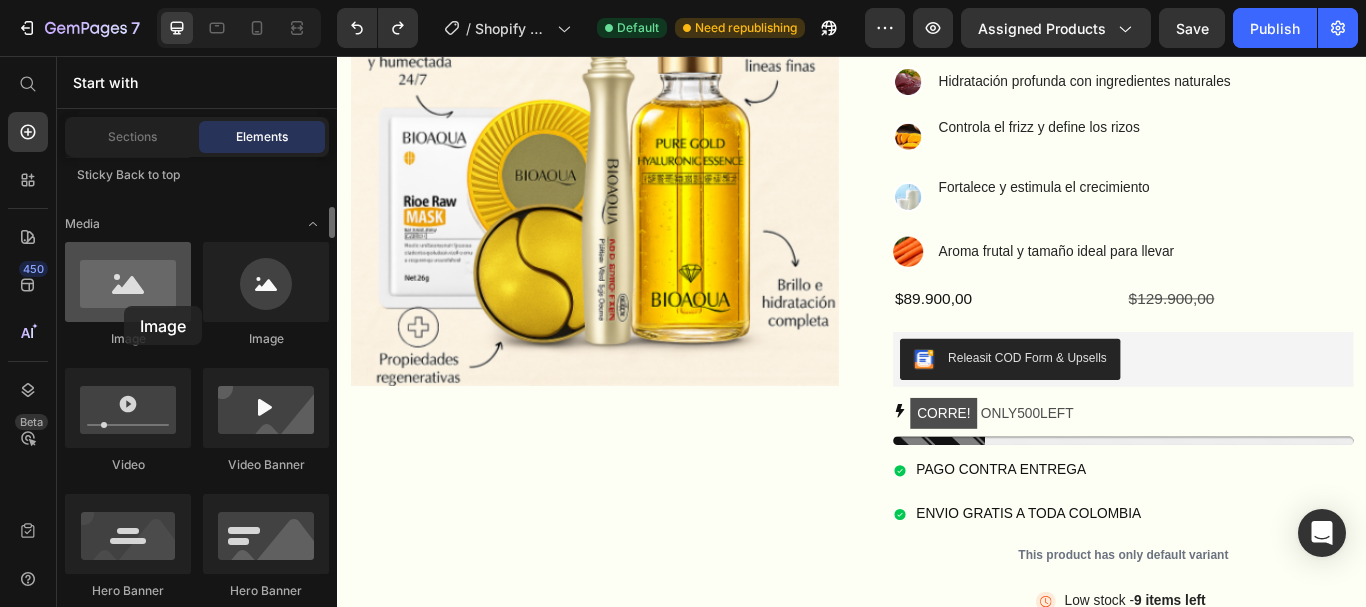 click at bounding box center (128, 282) 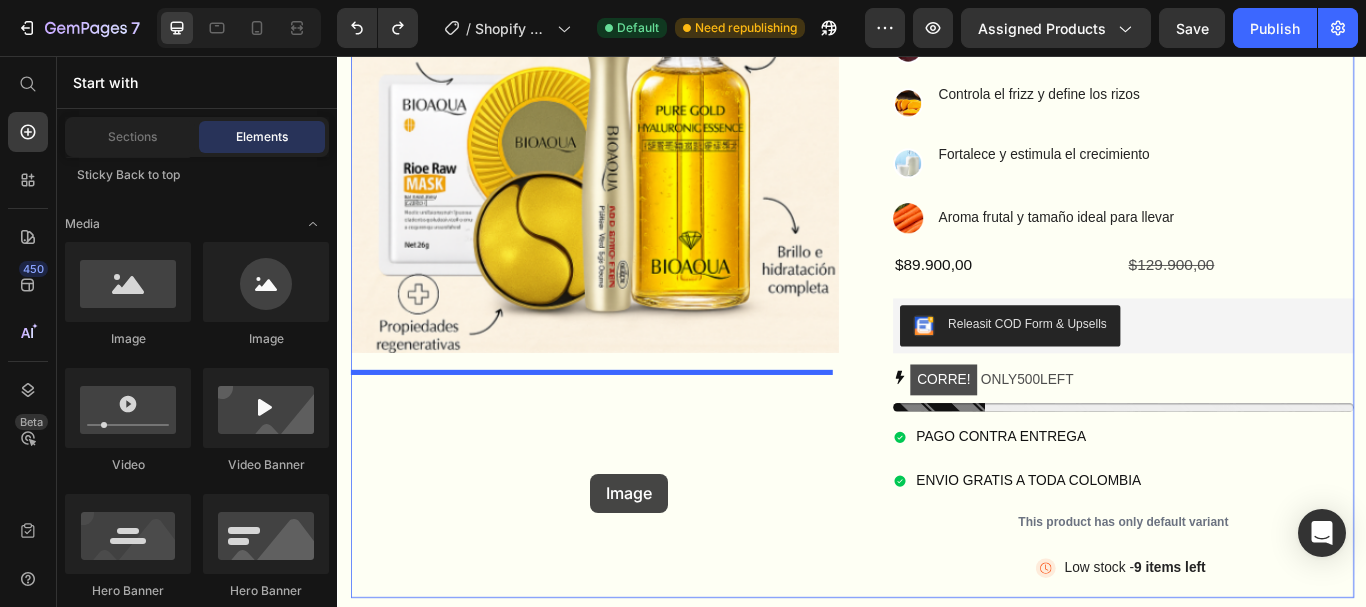 drag, startPoint x: 461, startPoint y: 362, endPoint x: 633, endPoint y: 544, distance: 250.41565 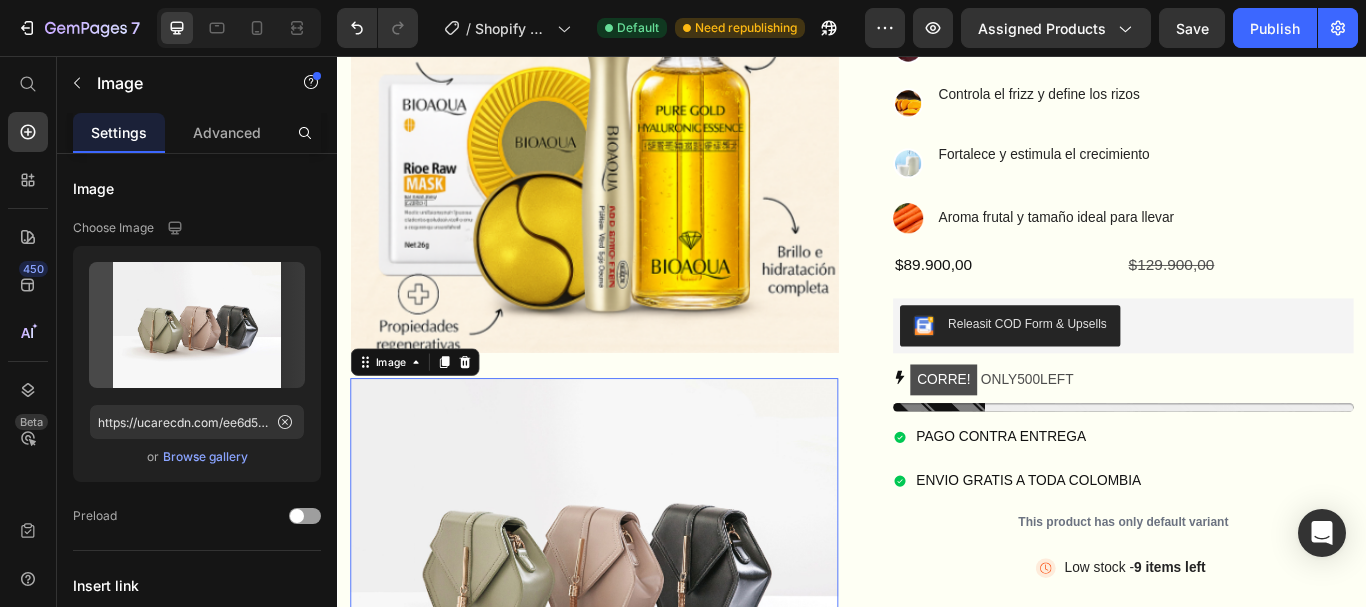 scroll, scrollTop: 362, scrollLeft: 0, axis: vertical 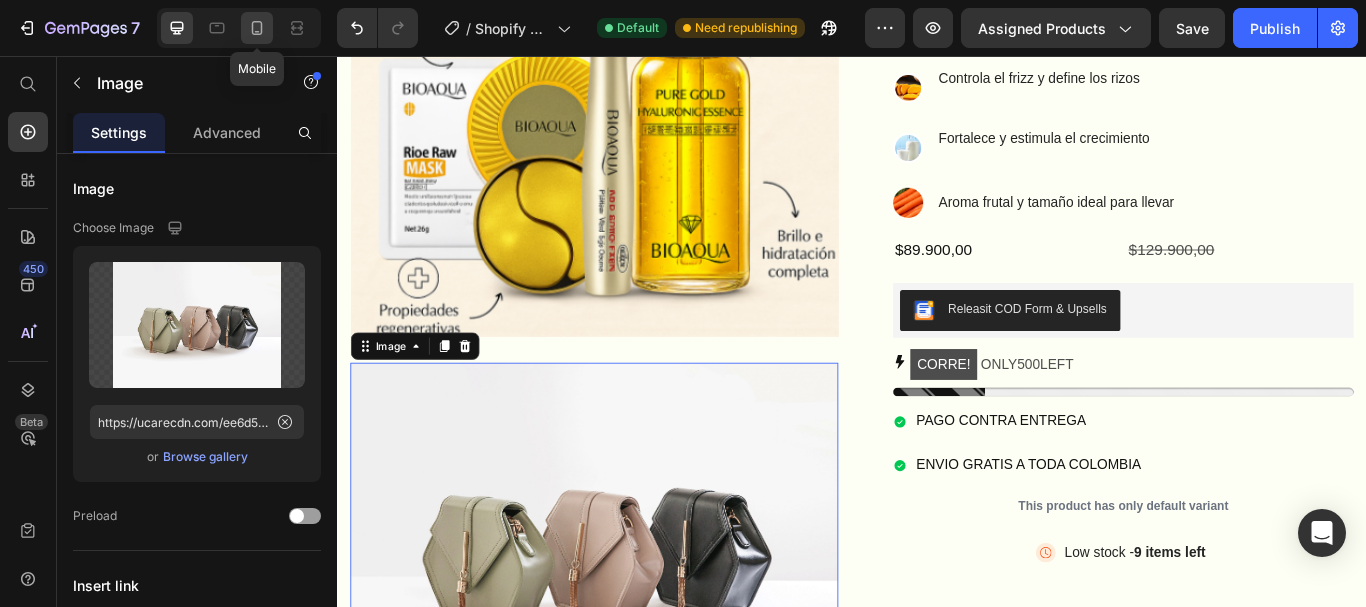 click 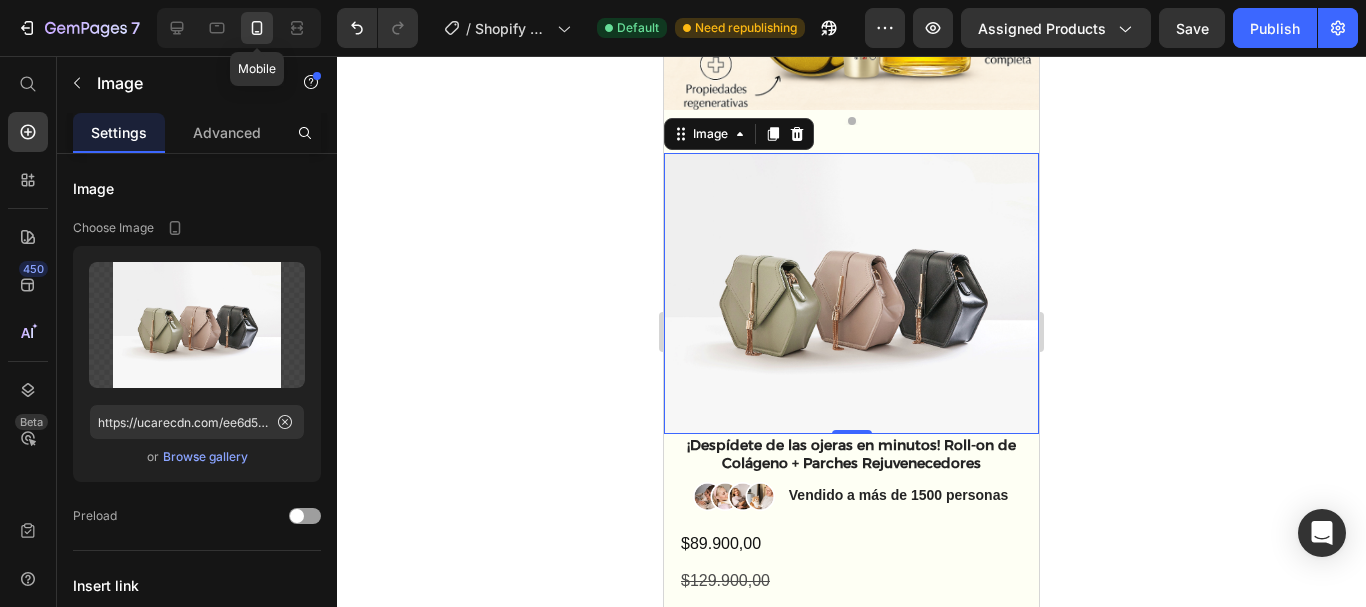 scroll, scrollTop: 374, scrollLeft: 0, axis: vertical 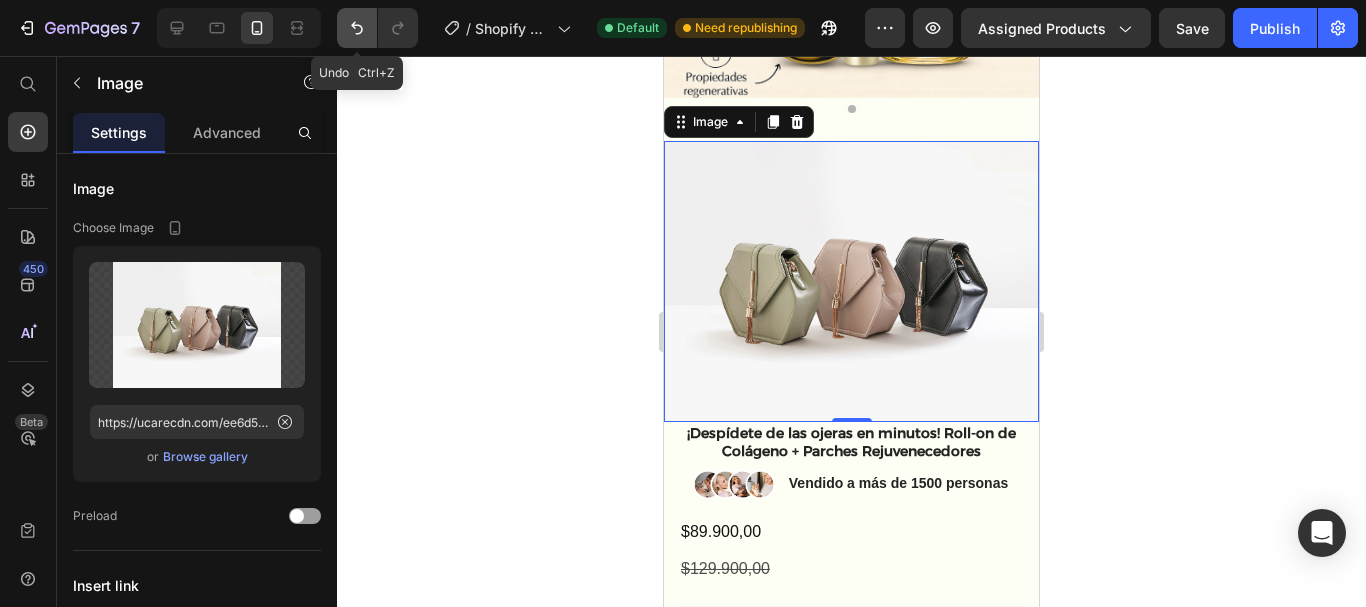 click 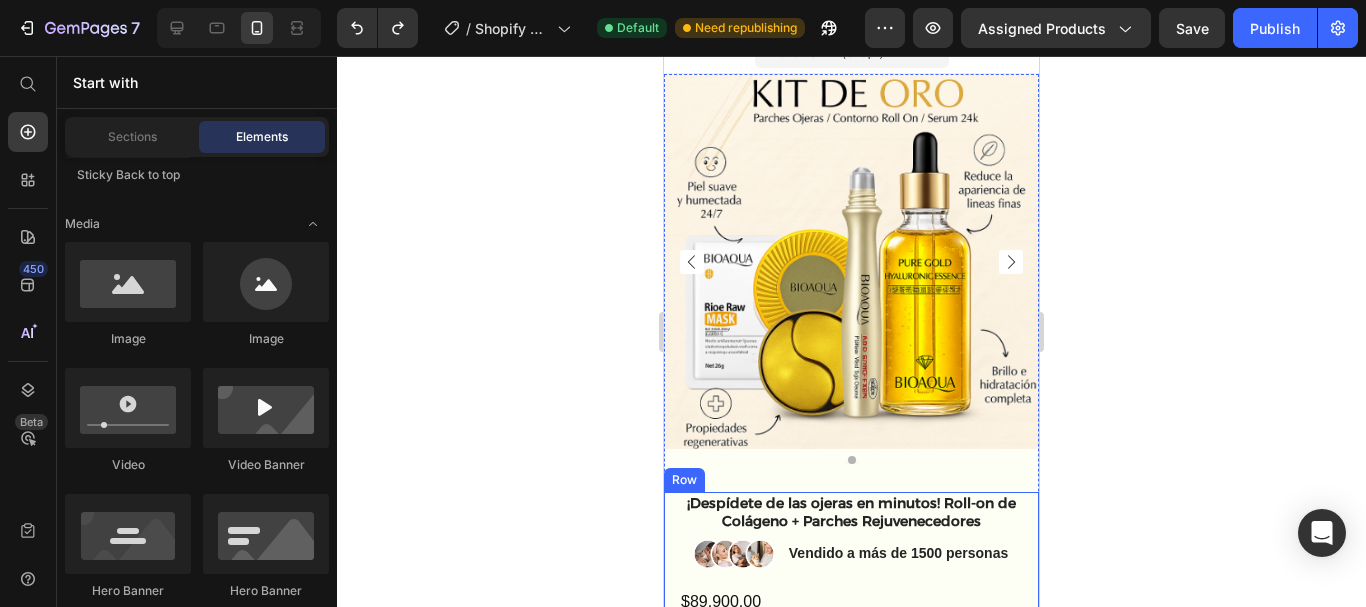 scroll, scrollTop: 0, scrollLeft: 0, axis: both 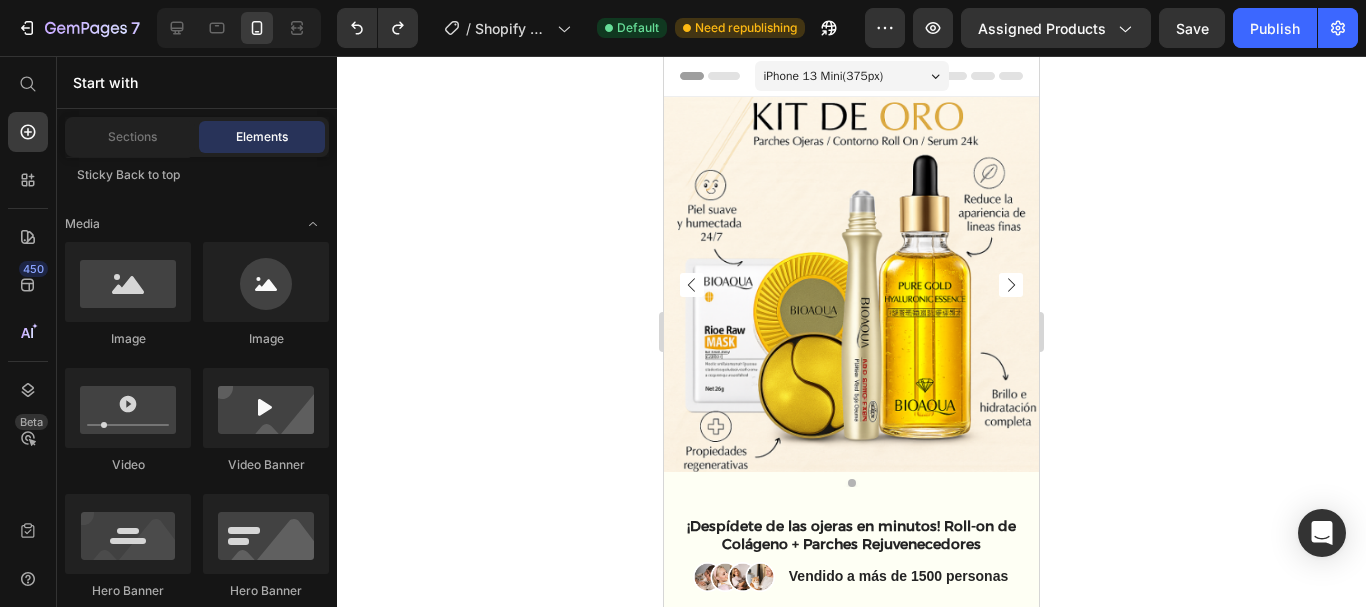 click 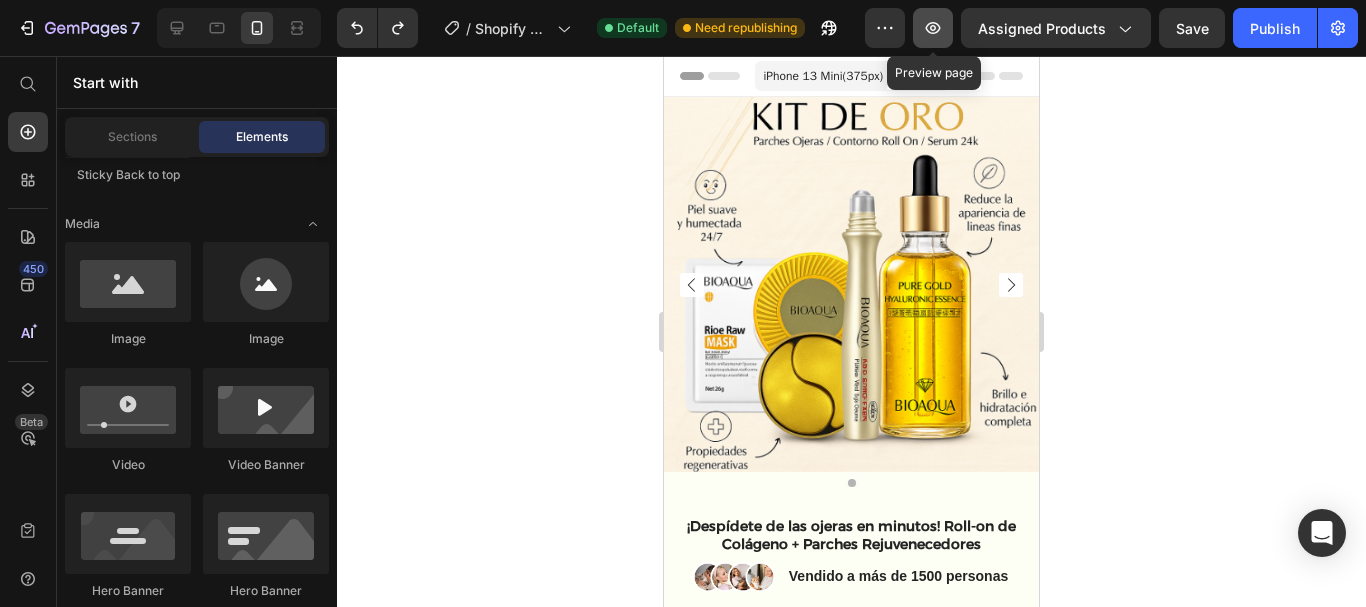 click 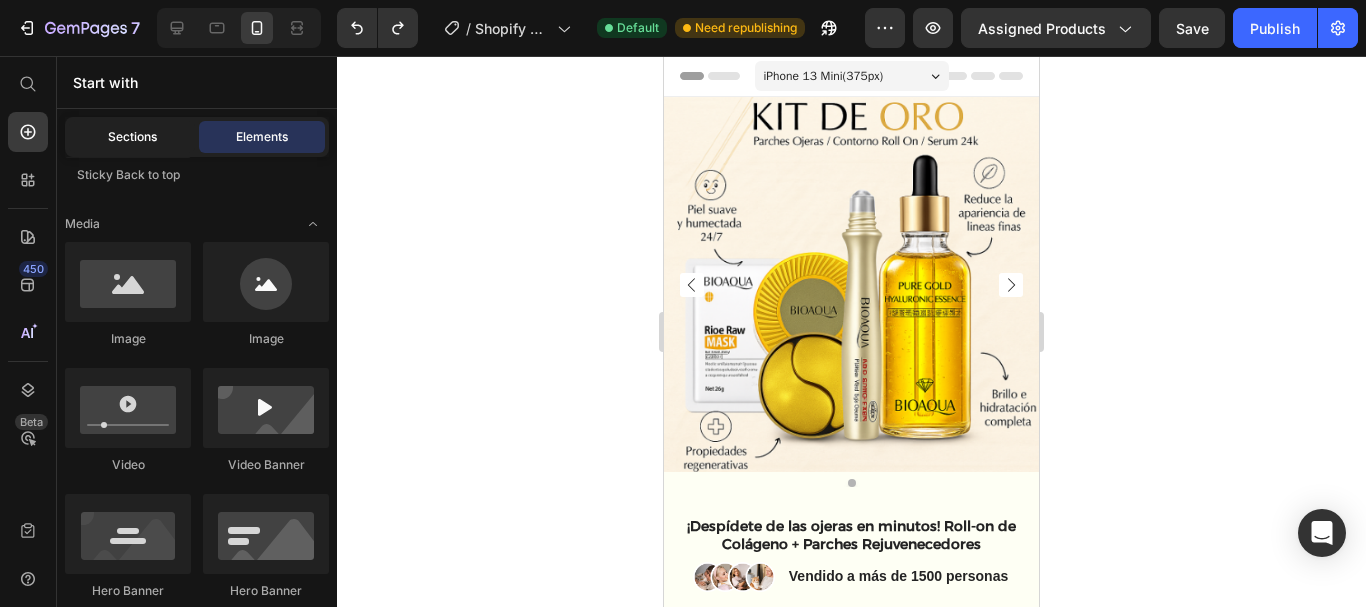 click on "Sections" 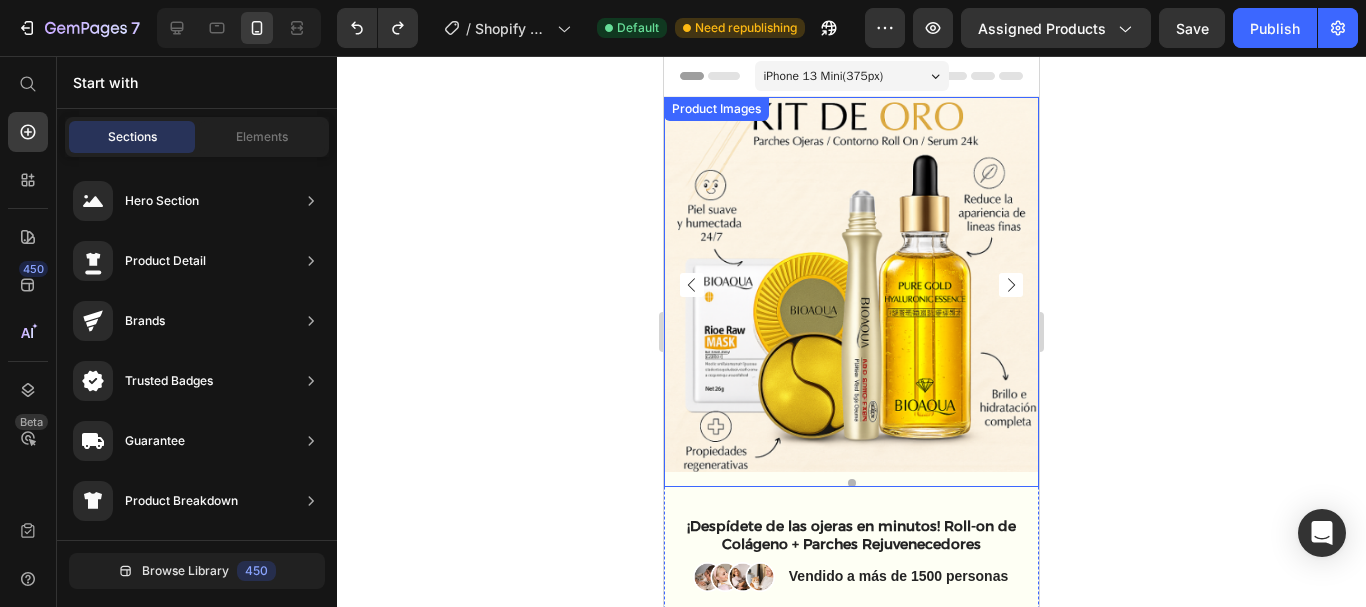 click at bounding box center [851, 284] 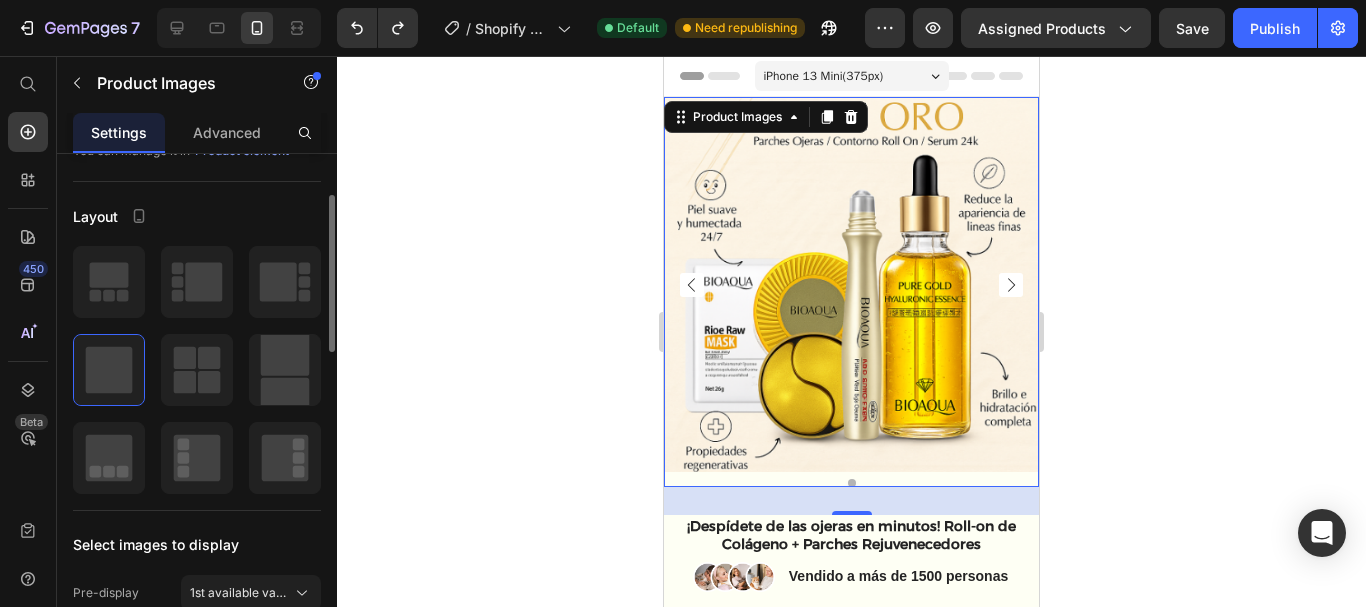 scroll, scrollTop: 135, scrollLeft: 0, axis: vertical 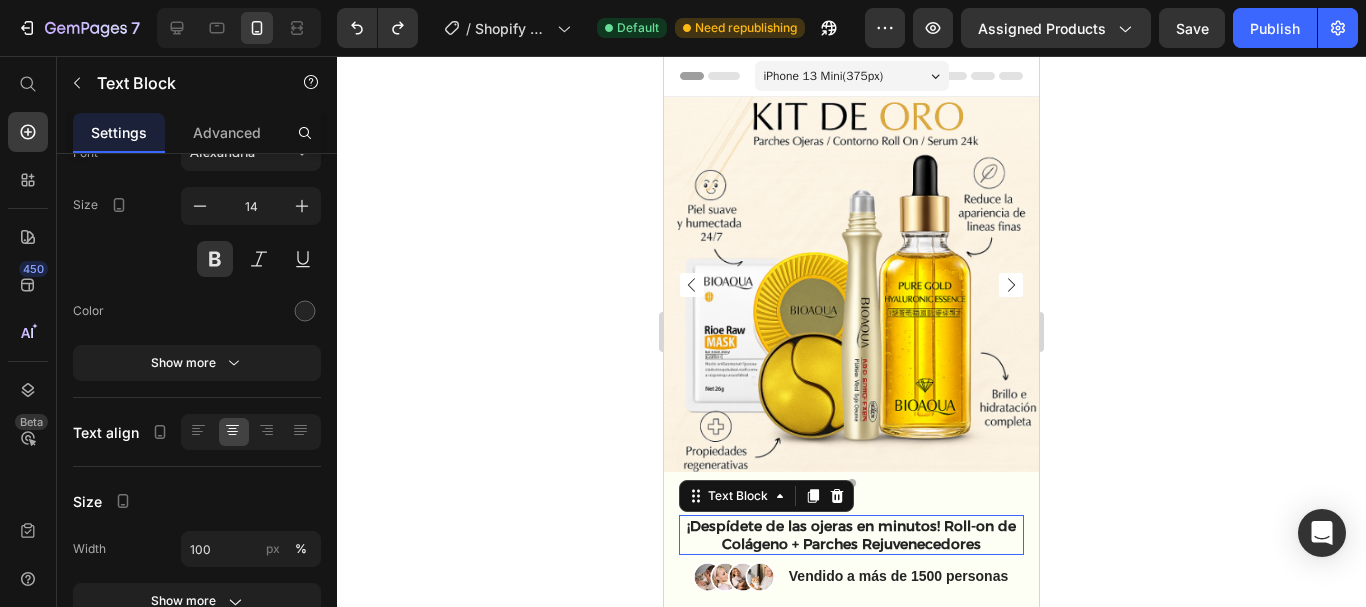 click on "¡Despídete de las ojeras en minutos! Roll-on de Colágeno + Parches Rejuvenecedores" at bounding box center [851, 535] 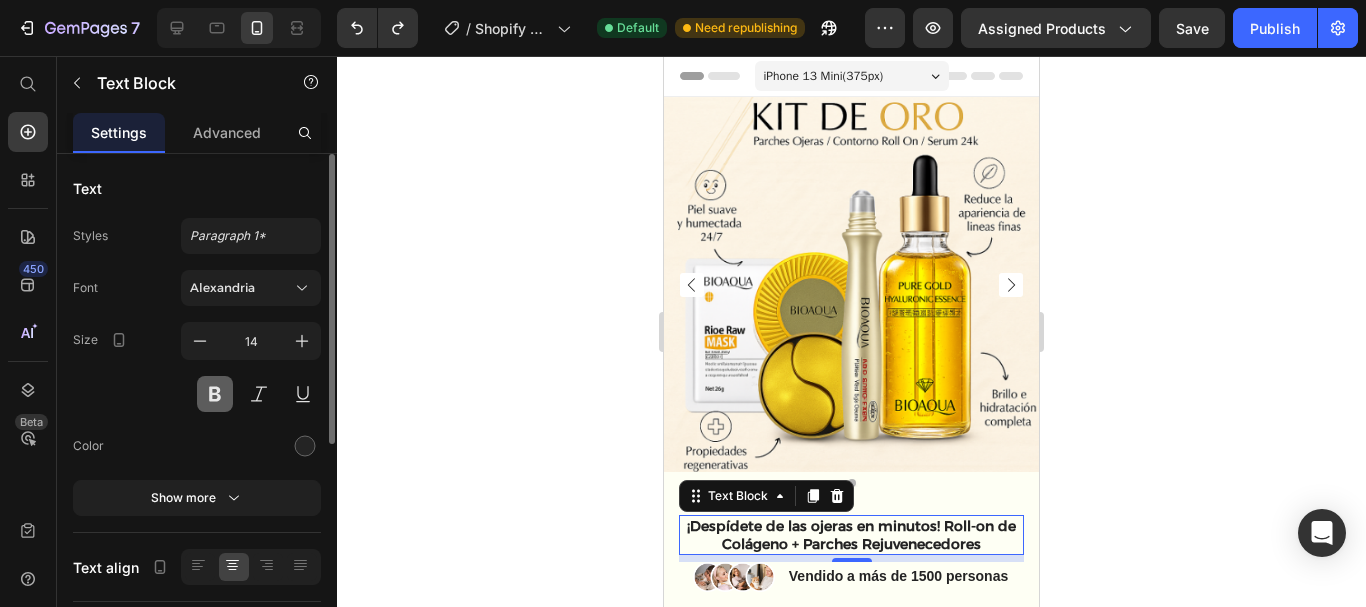 click at bounding box center (215, 394) 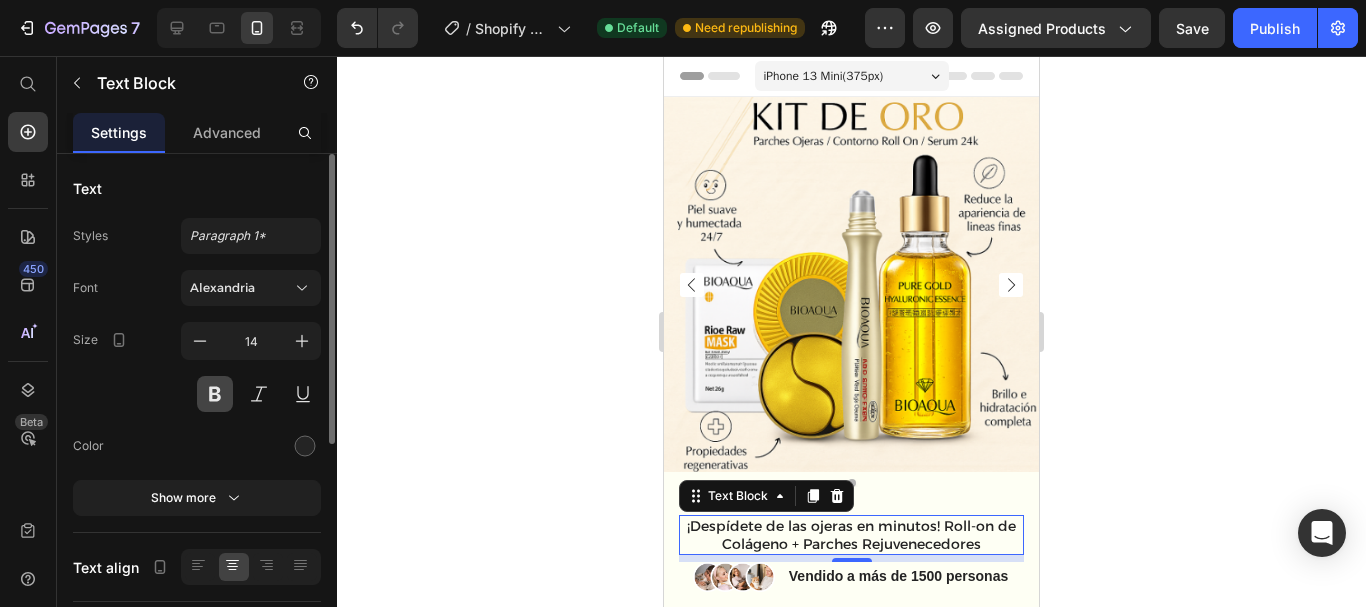 click at bounding box center [215, 394] 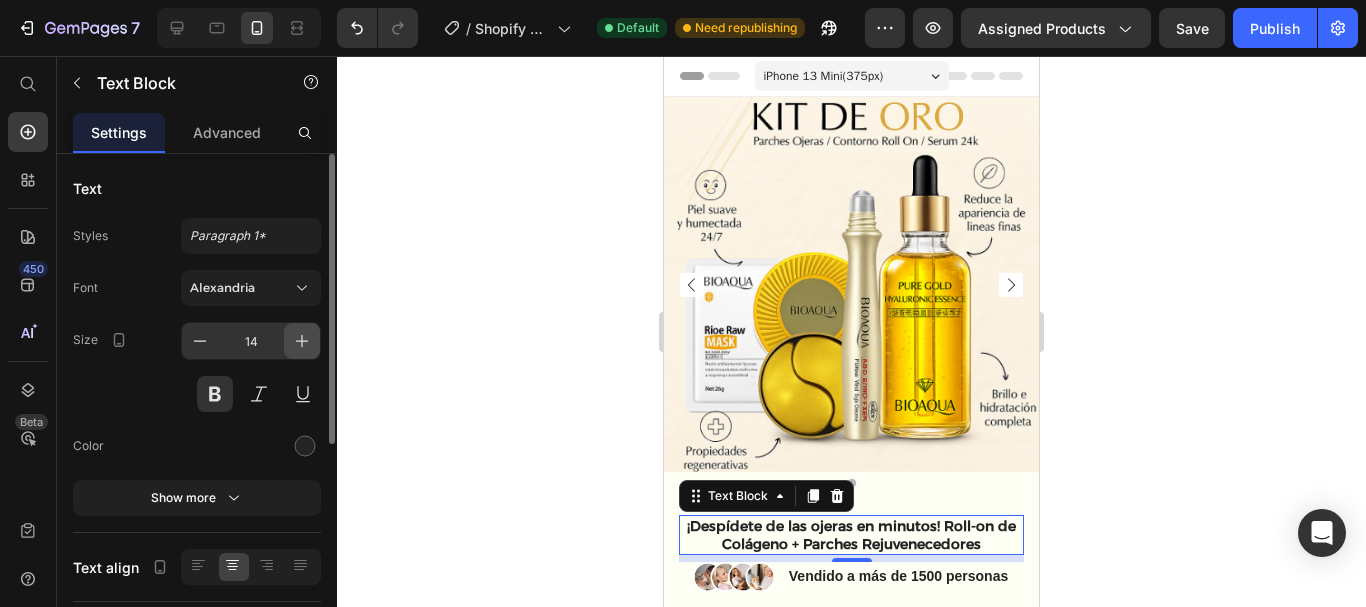 click 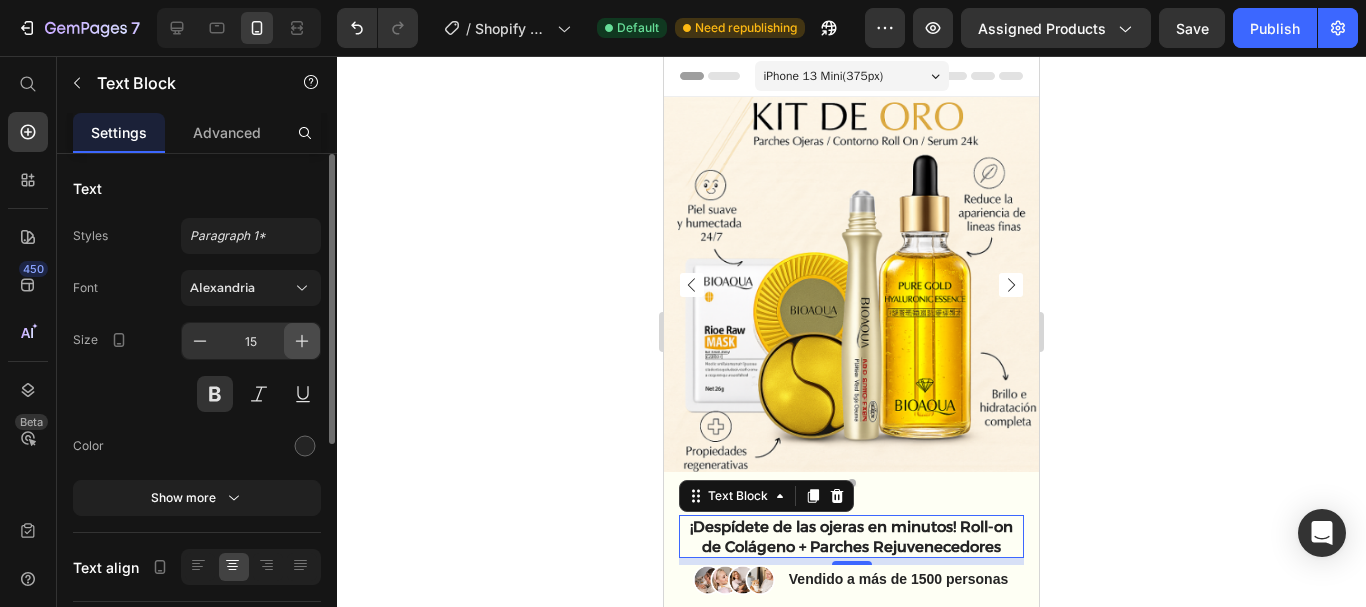click 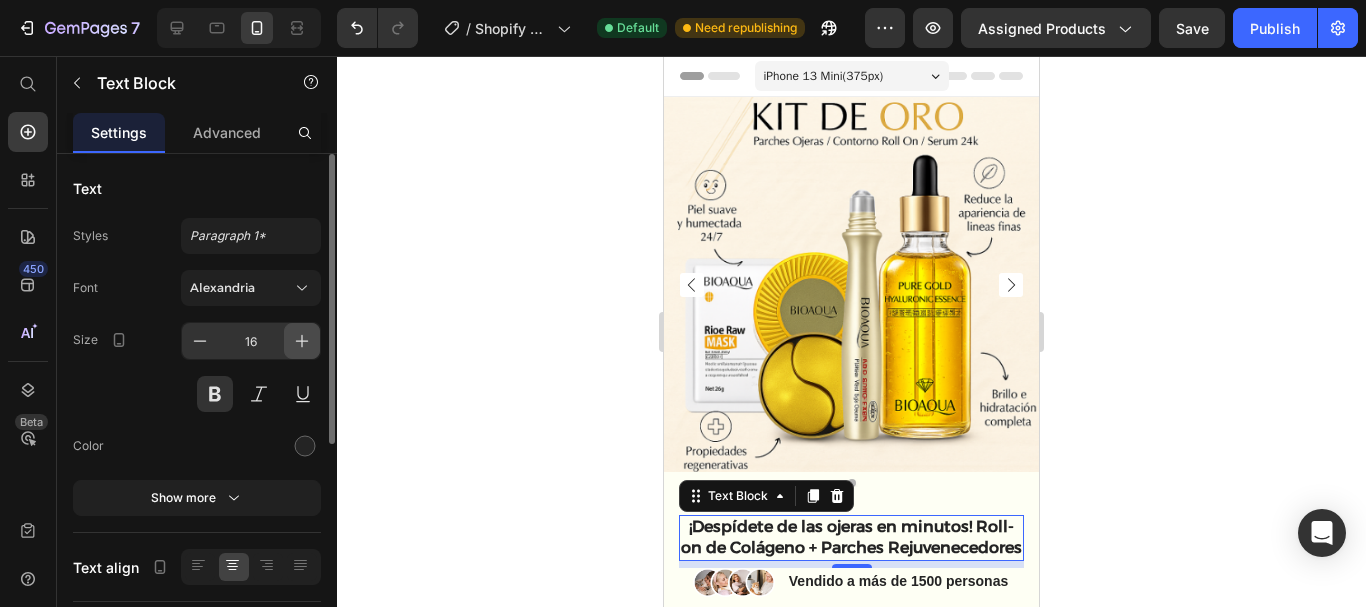 click 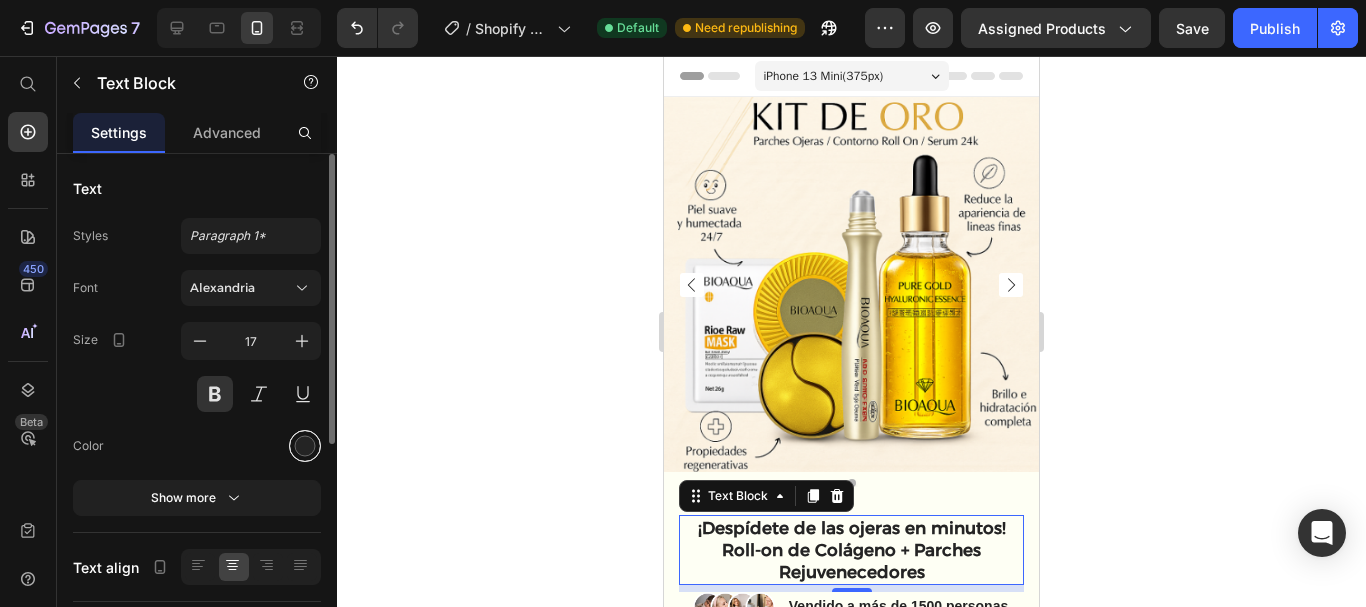 click at bounding box center (305, 446) 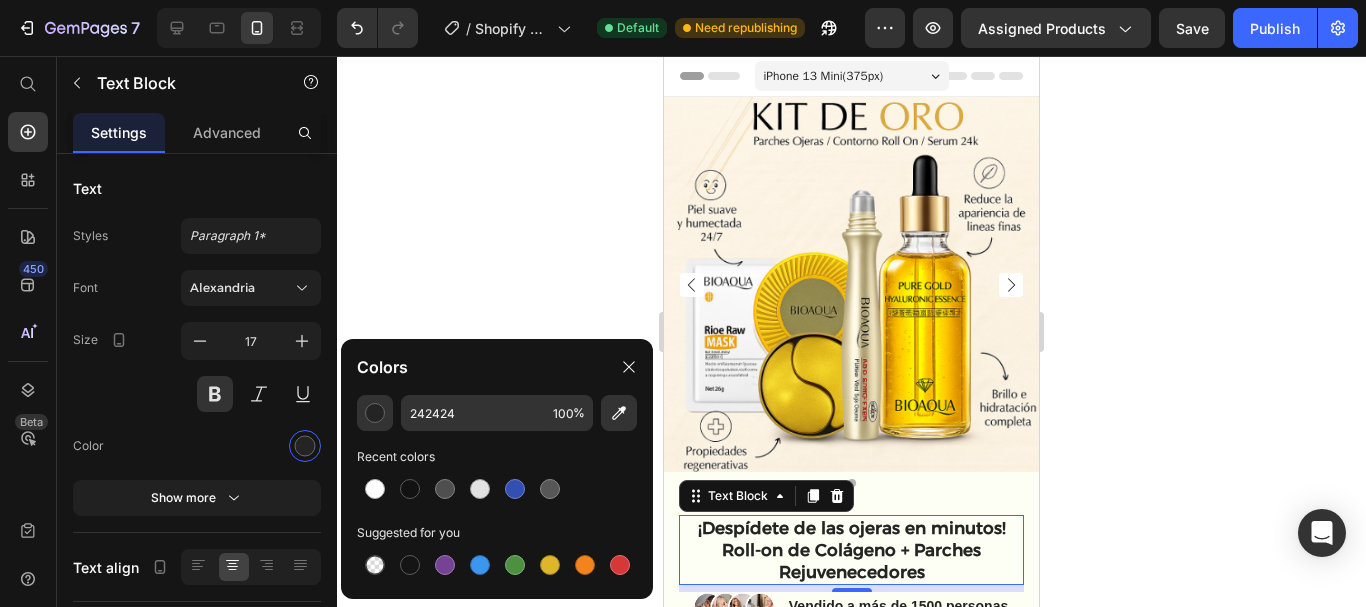 click 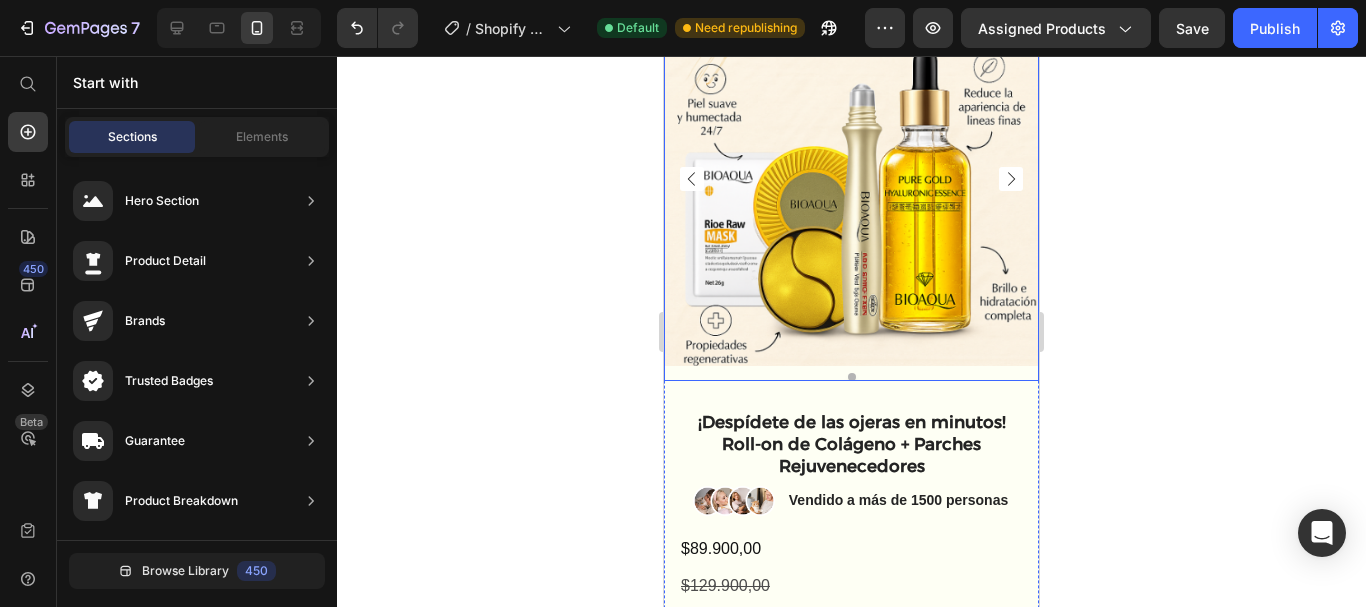 scroll, scrollTop: 108, scrollLeft: 0, axis: vertical 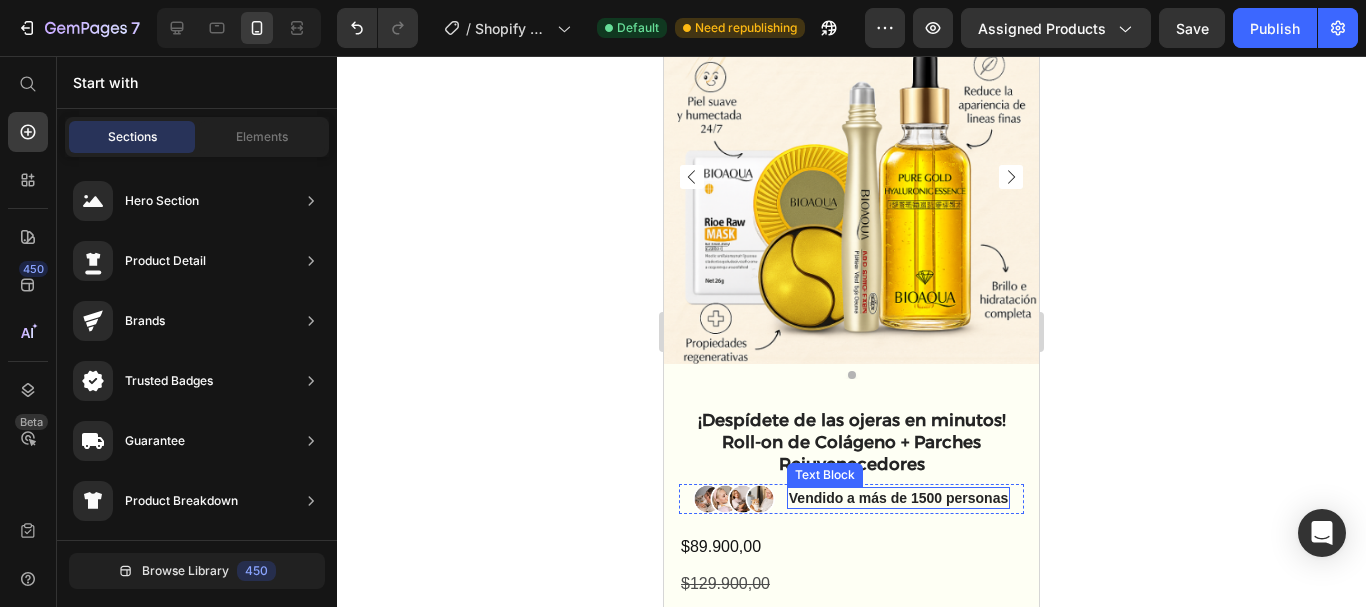 click on "Vendido a más de 1500 personas" at bounding box center [898, 498] 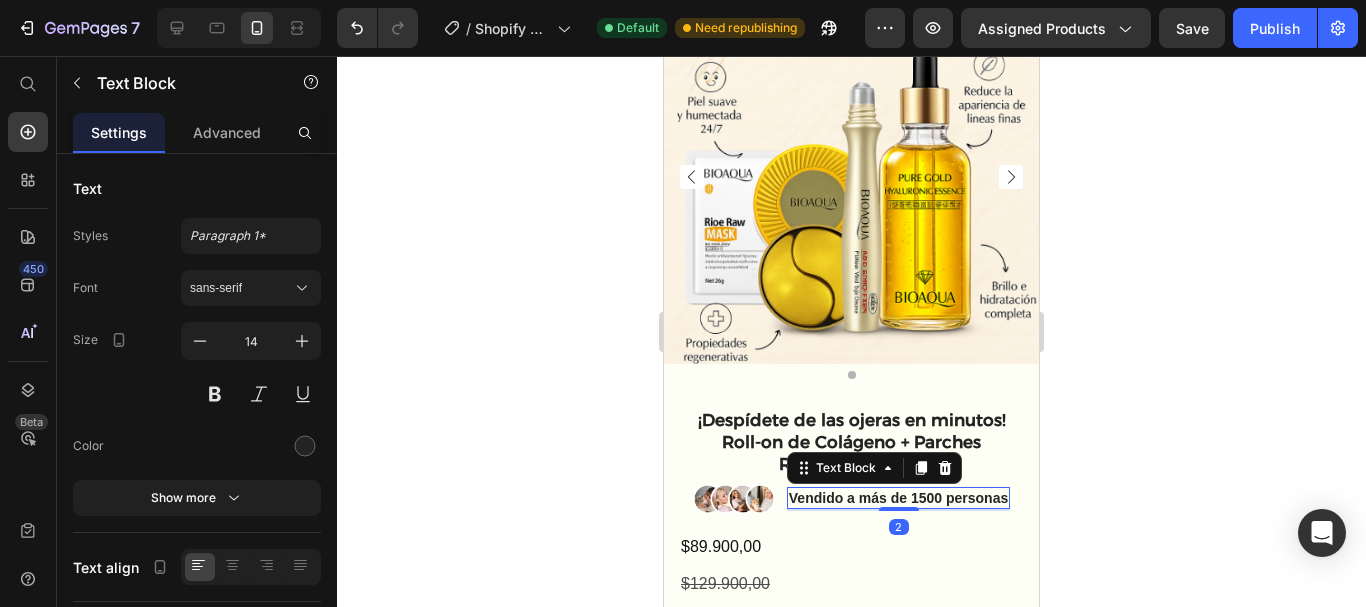 click on "Vendido a más de 1500 personas" at bounding box center (898, 498) 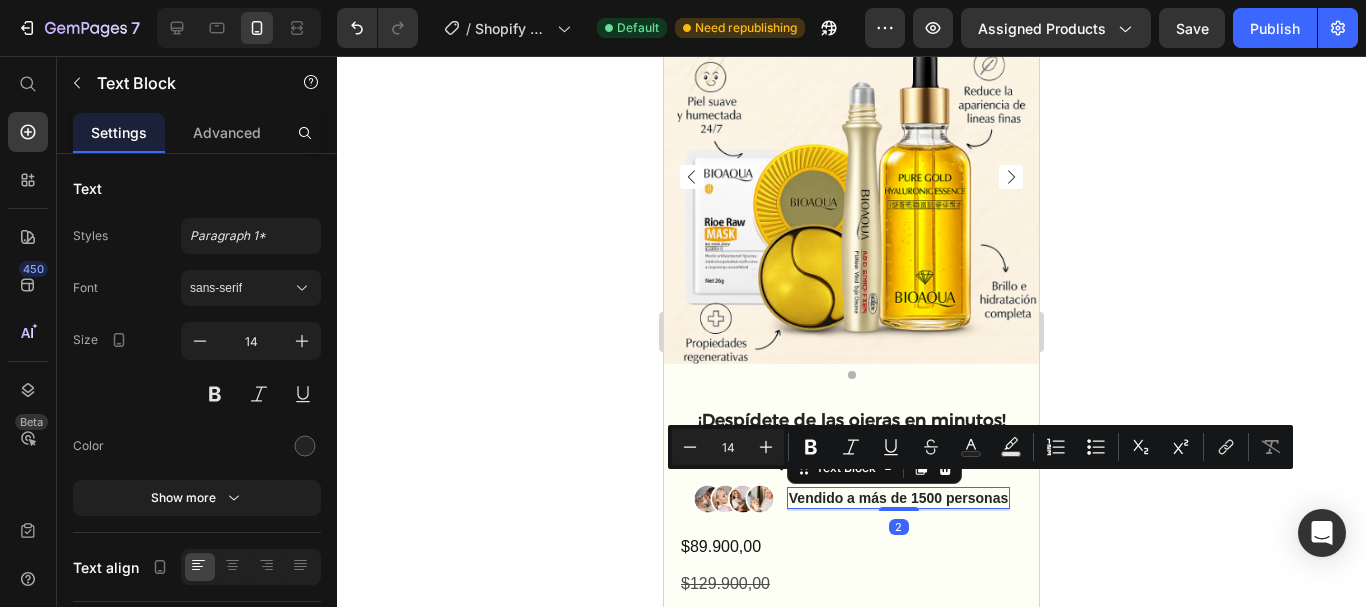 scroll, scrollTop: 105, scrollLeft: 0, axis: vertical 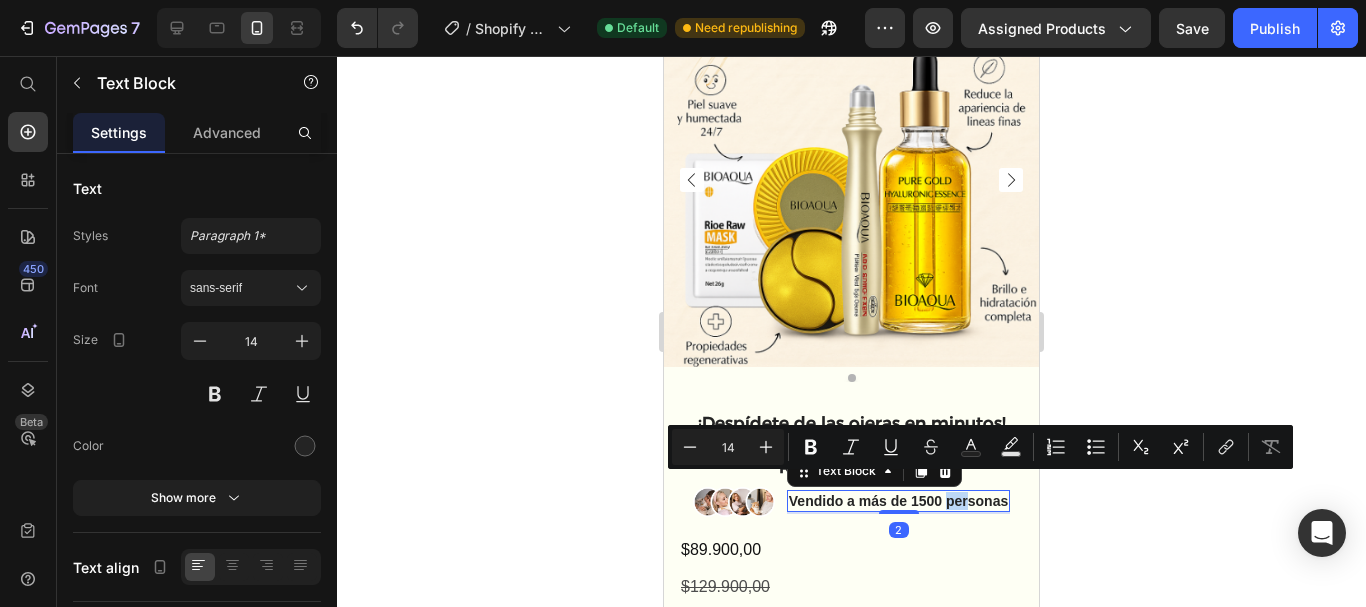 click on "Vendido a más de 1500 personas" at bounding box center (898, 501) 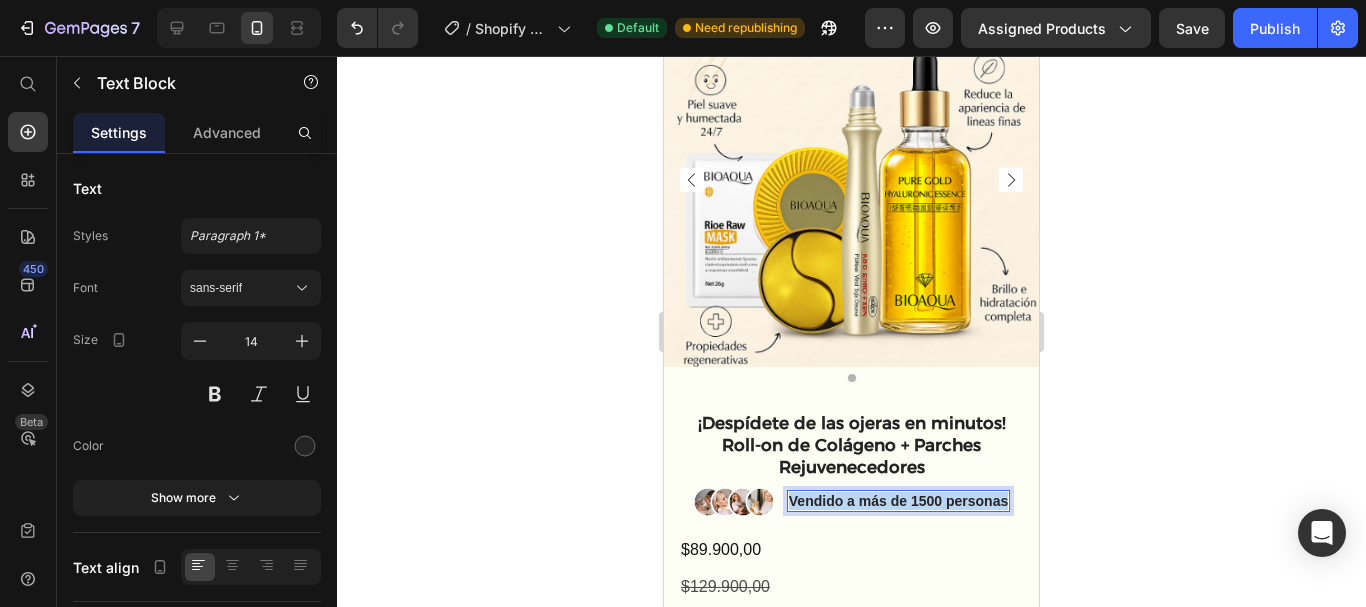 click on "Vendido a más de 1500 personas" at bounding box center [898, 501] 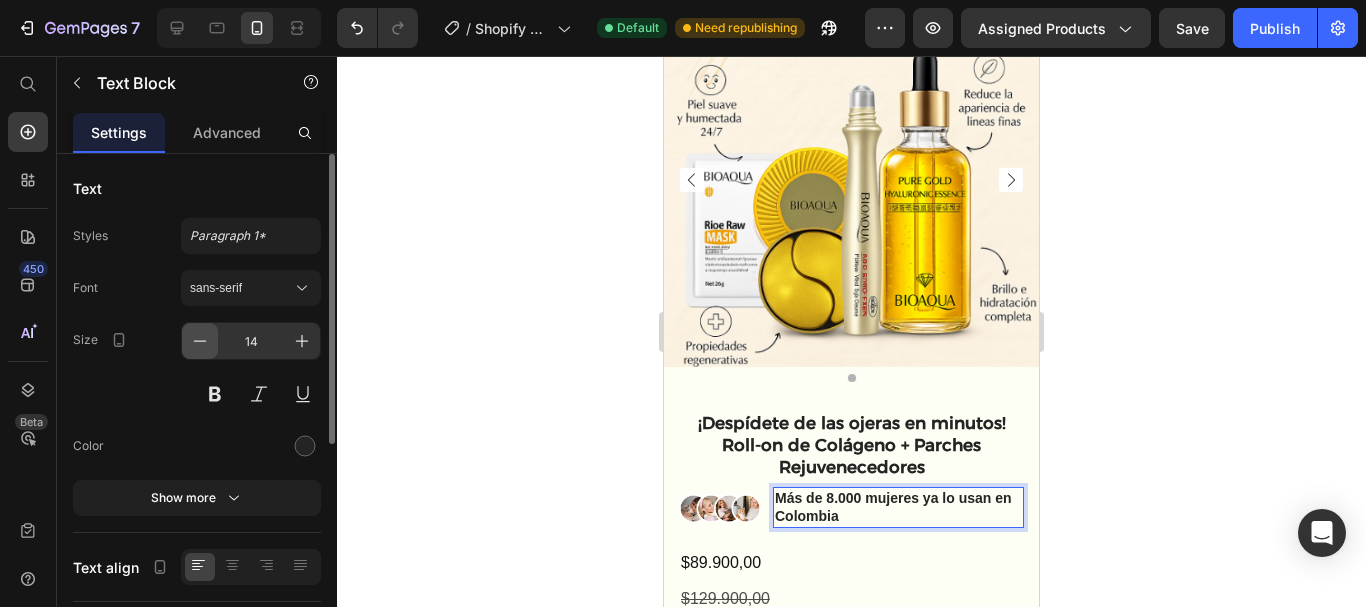 click 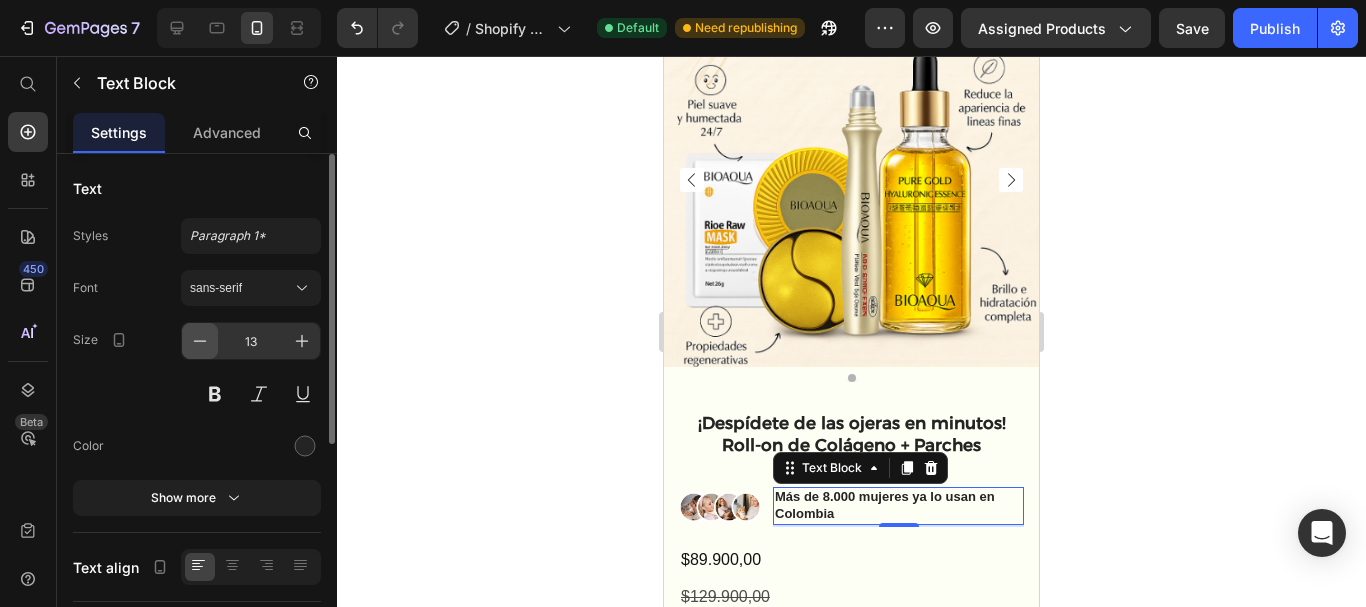 click 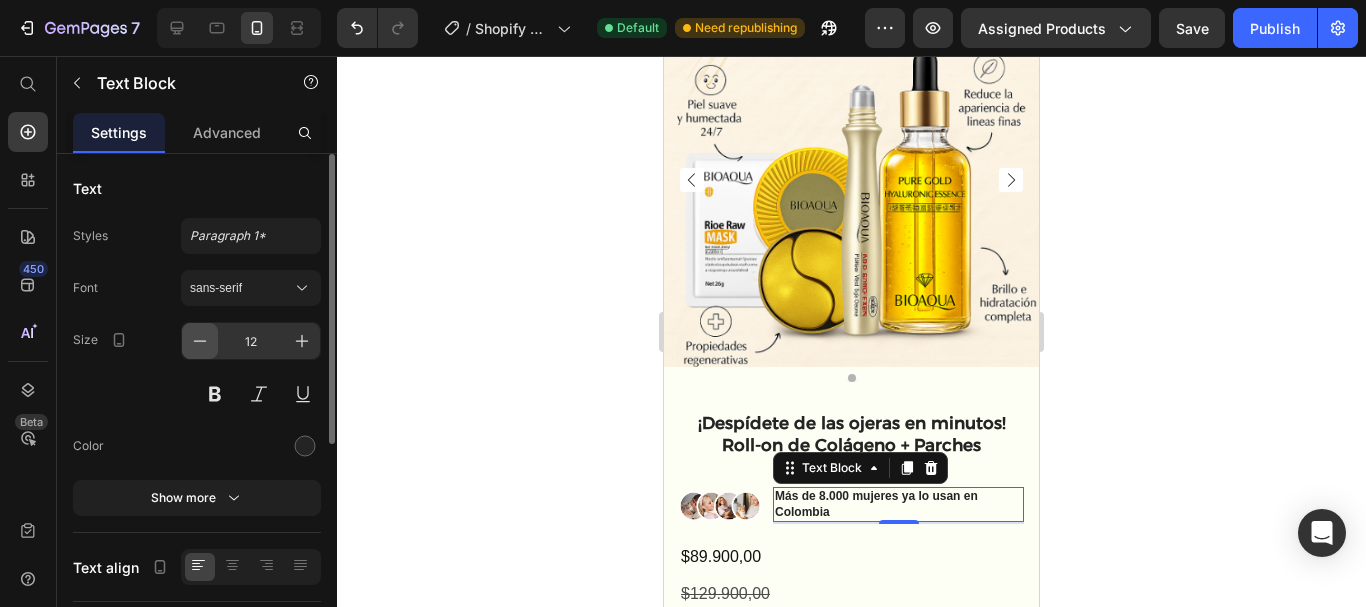 click 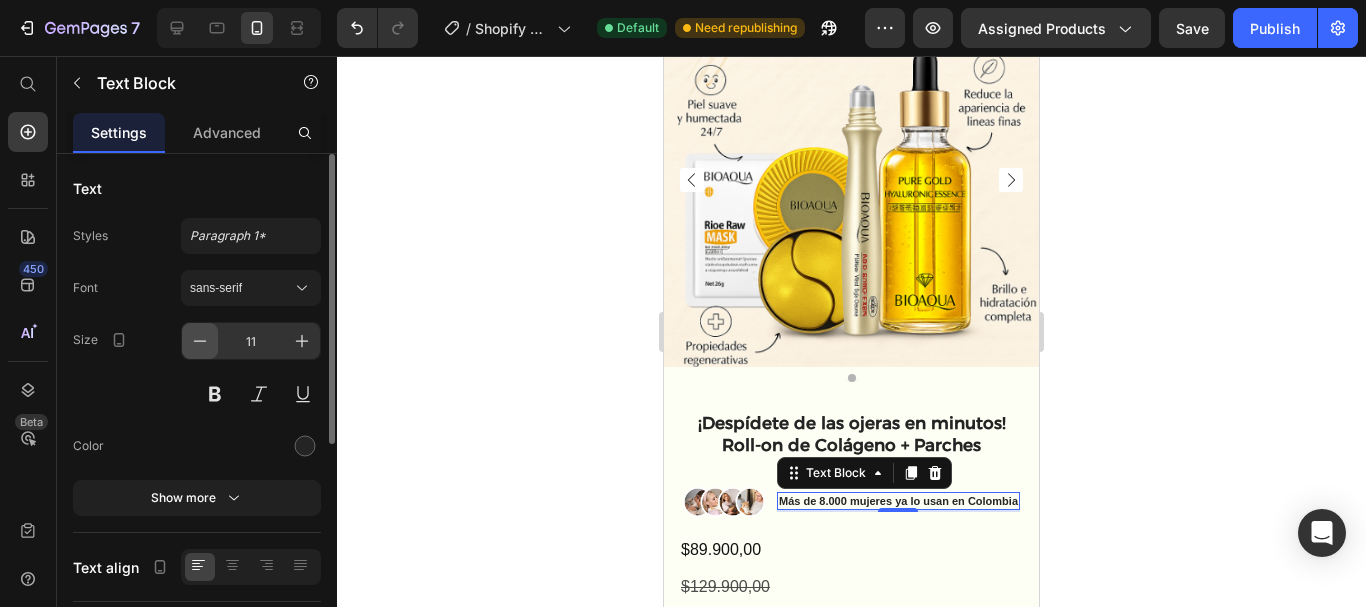 click 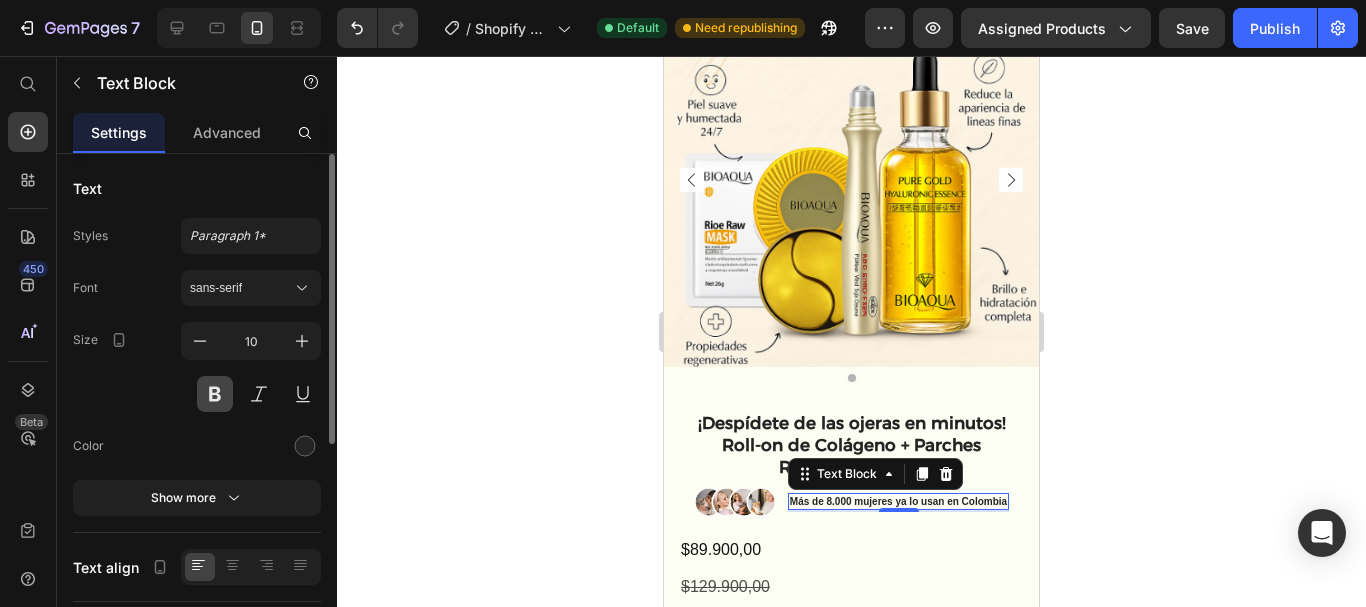 click at bounding box center [215, 394] 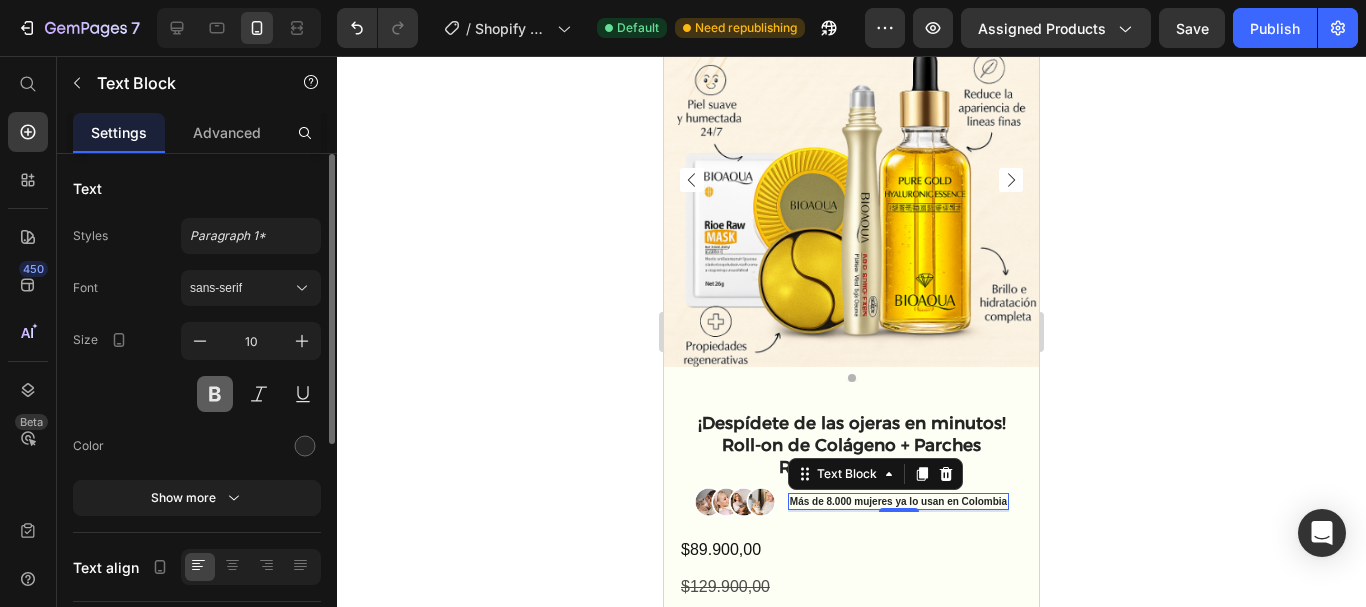 click at bounding box center [215, 394] 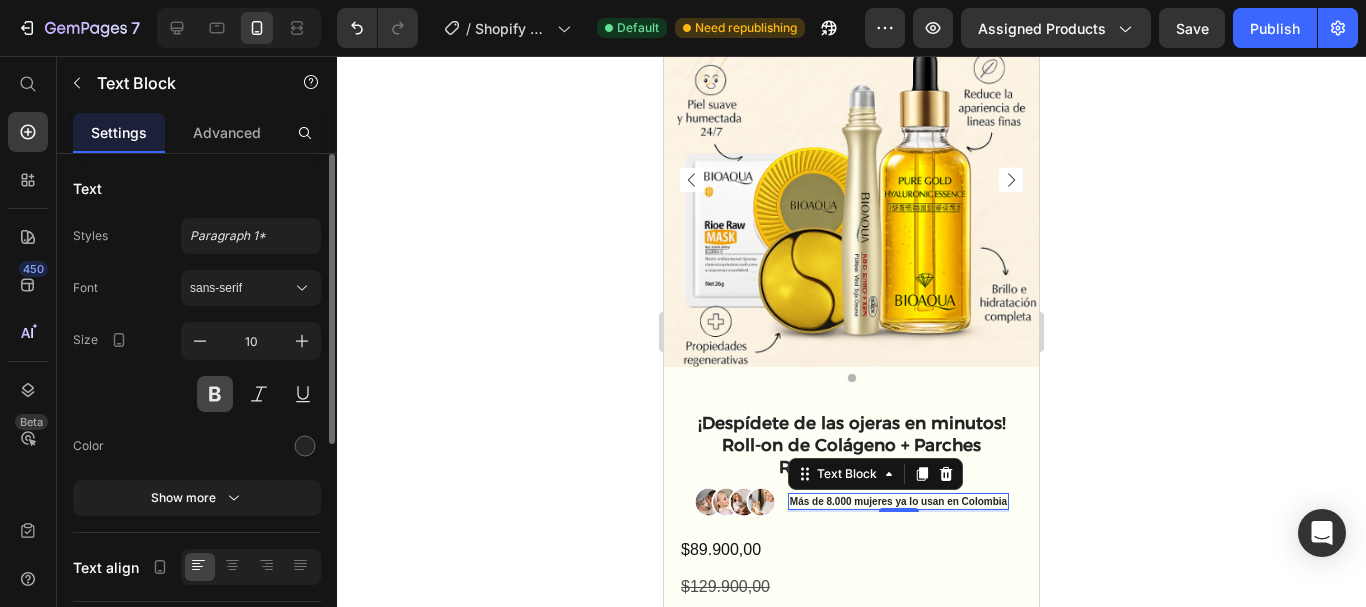 click at bounding box center [215, 394] 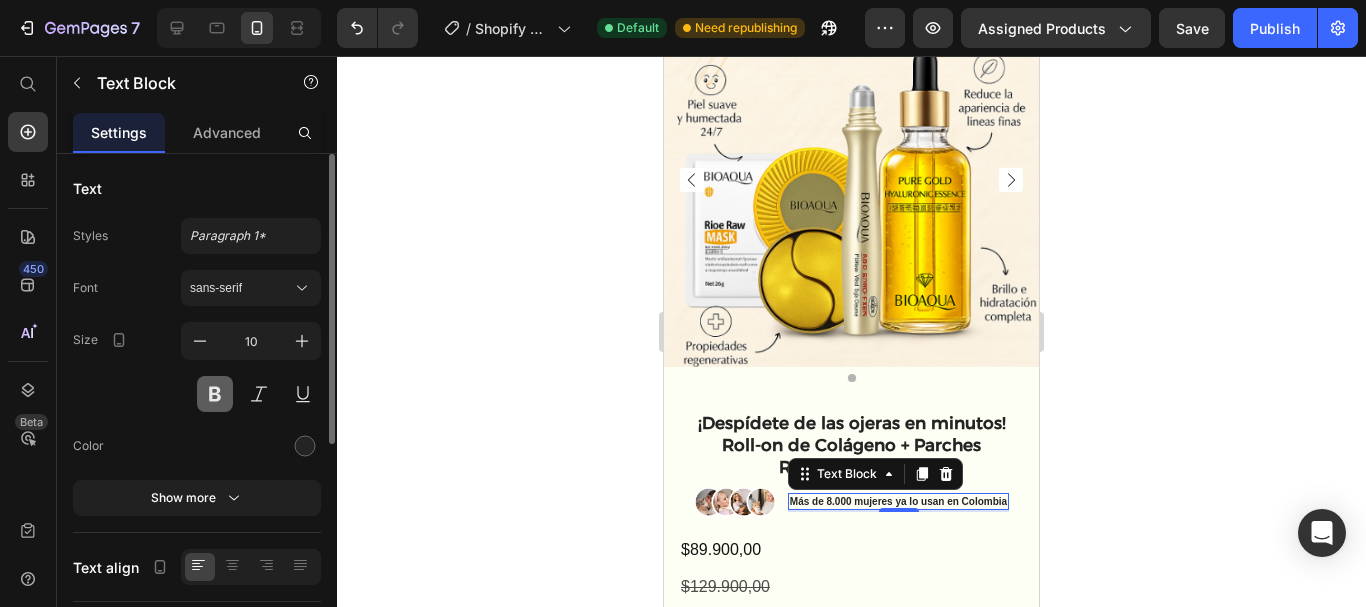 click at bounding box center (215, 394) 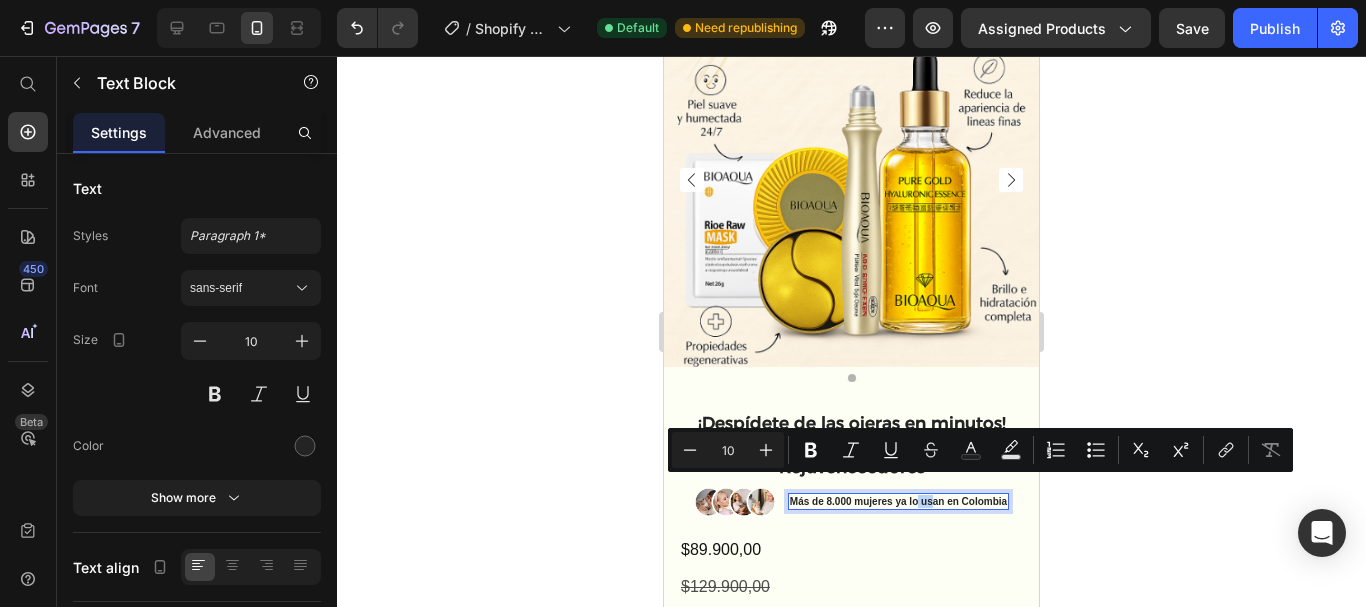 drag, startPoint x: 908, startPoint y: 486, endPoint x: 926, endPoint y: 485, distance: 18.027756 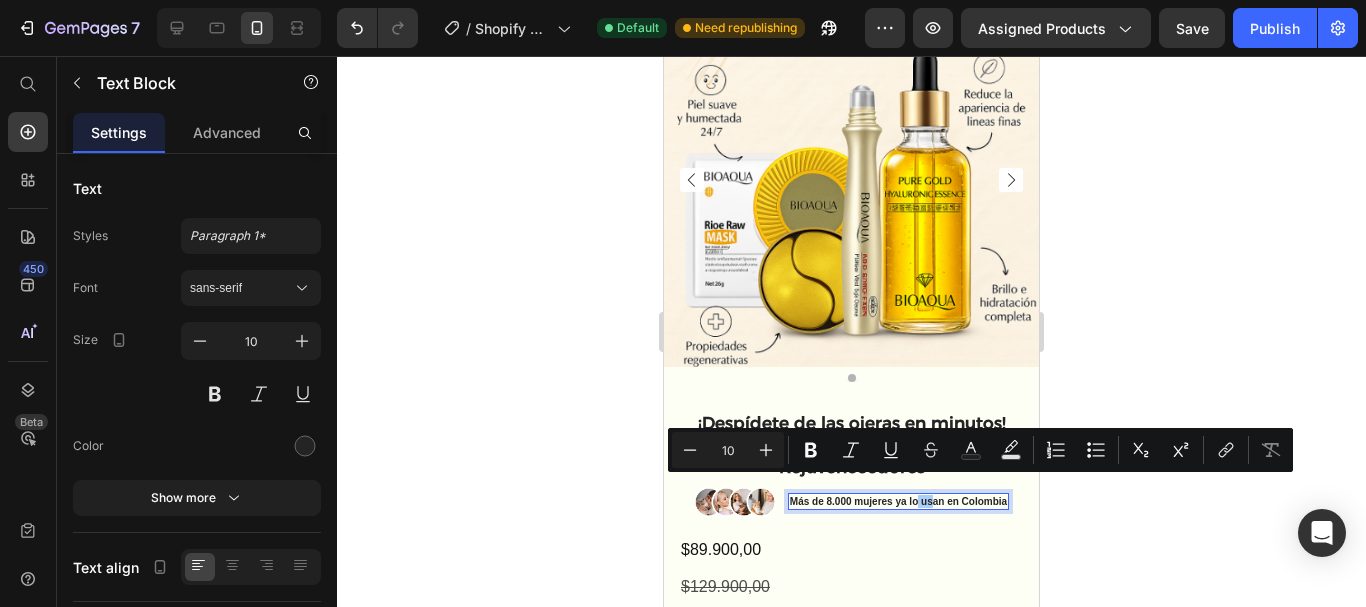click 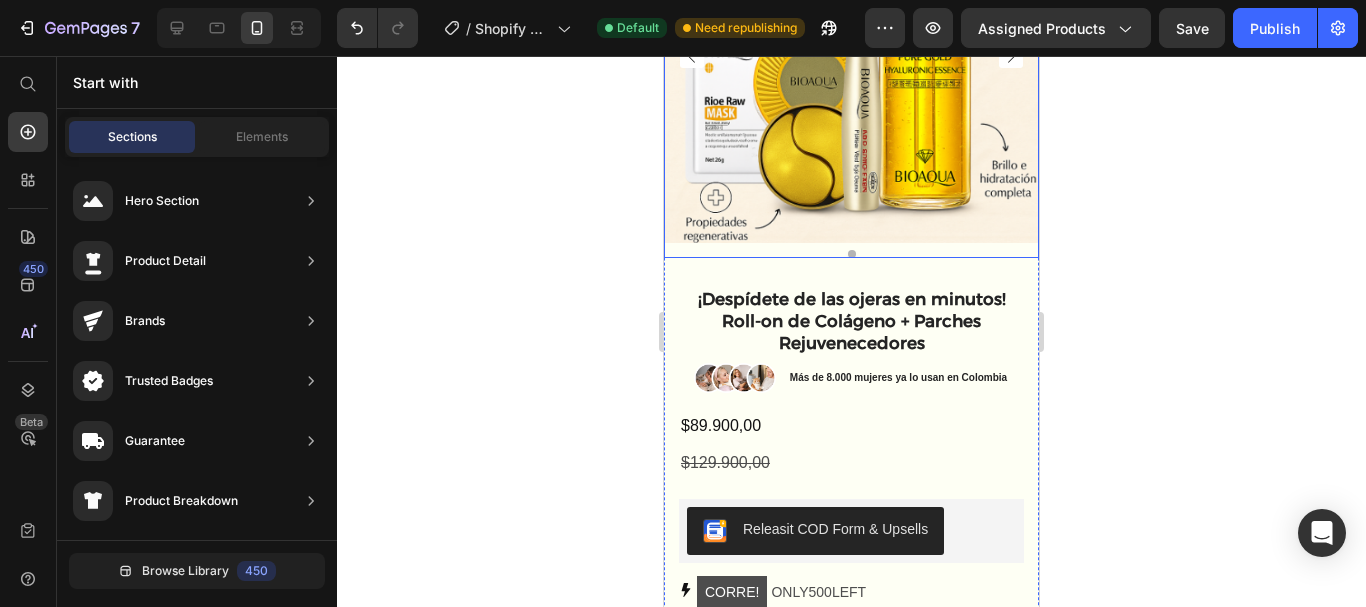 scroll, scrollTop: 256, scrollLeft: 0, axis: vertical 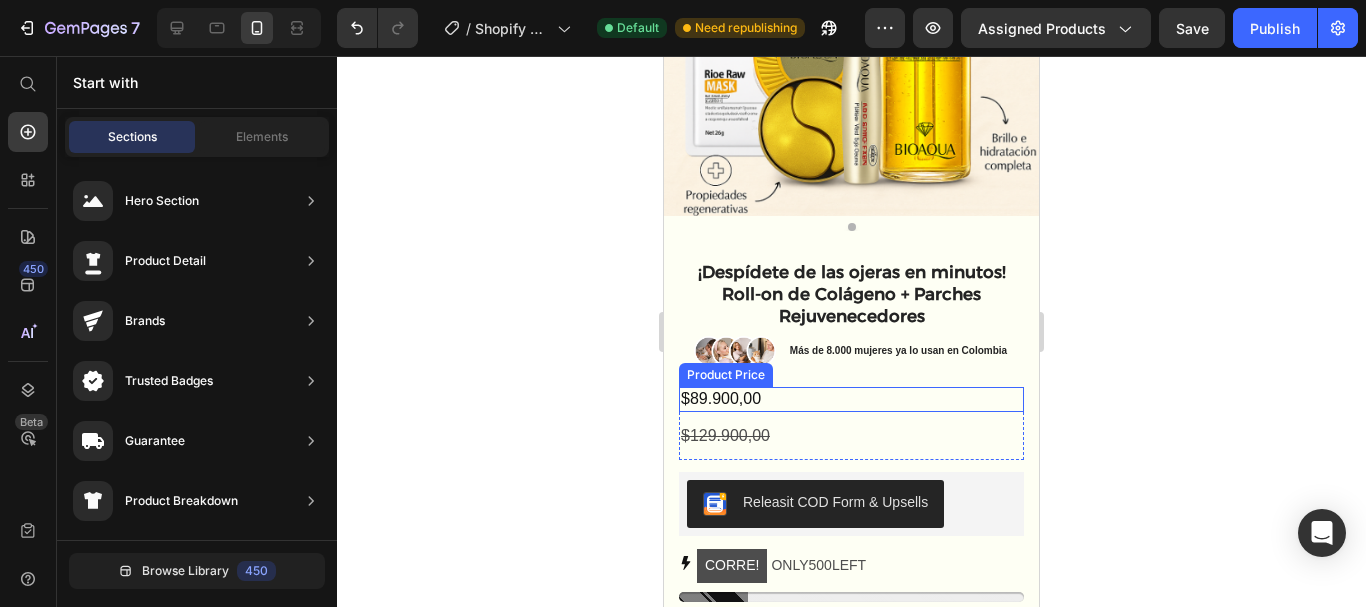 click on "$89.900,00" at bounding box center (851, 399) 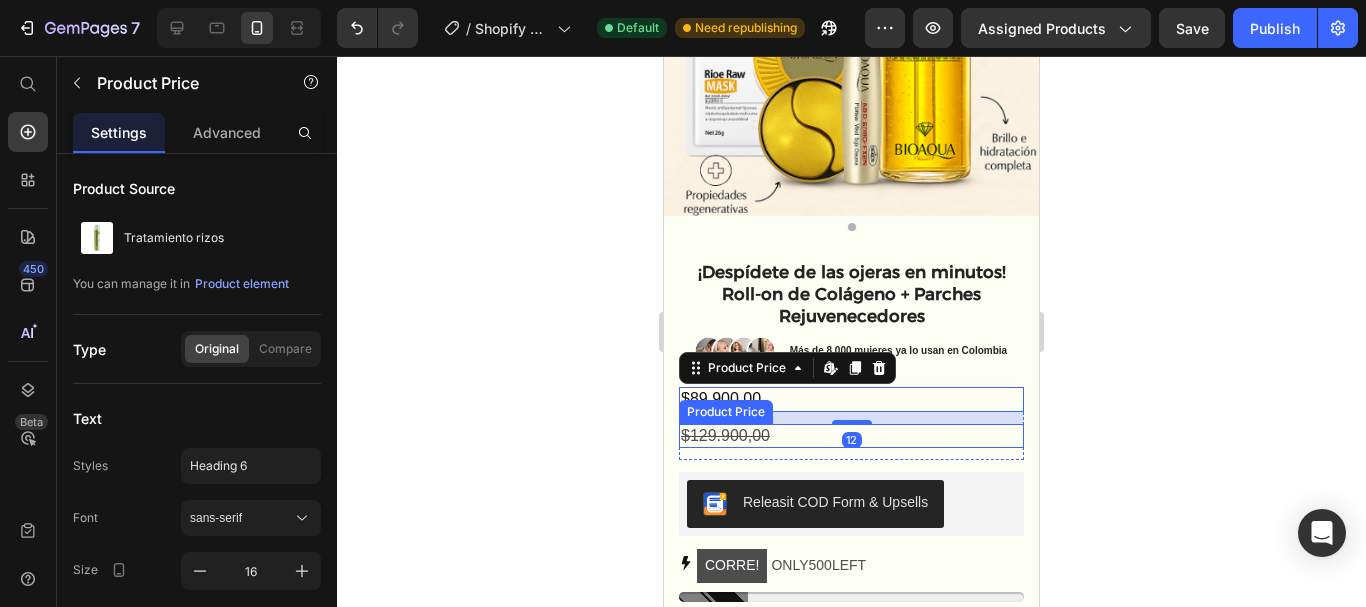 click on "$129.900,00" at bounding box center [851, 436] 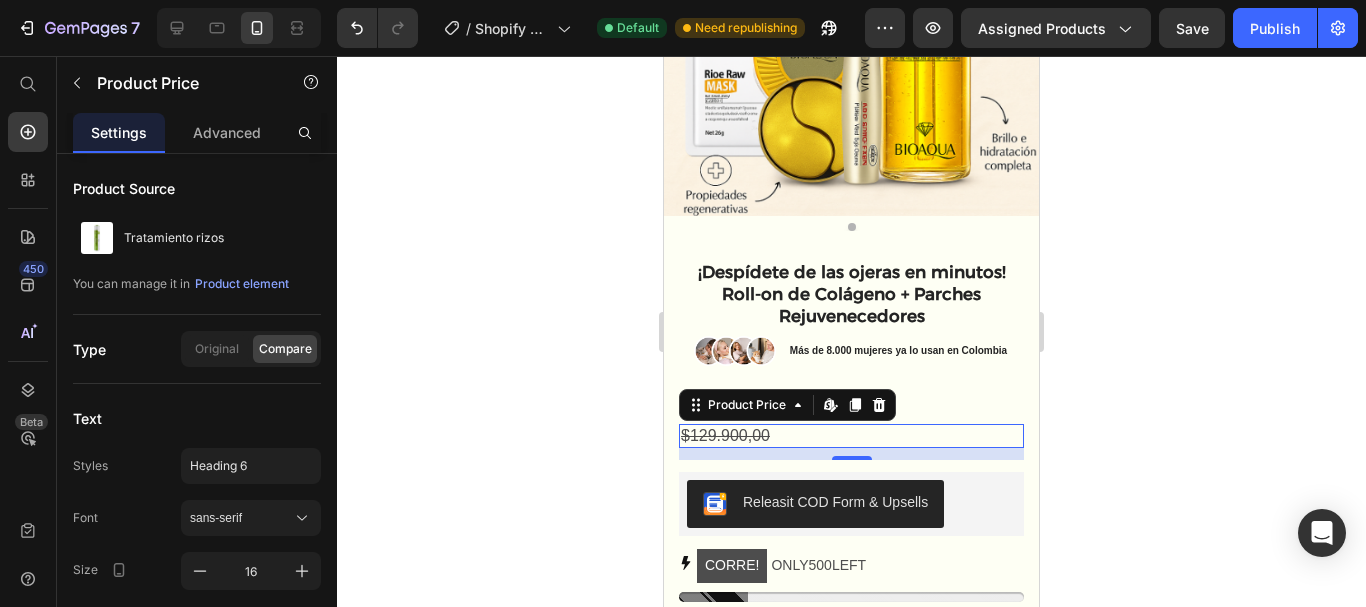 drag, startPoint x: 772, startPoint y: 438, endPoint x: 855, endPoint y: 402, distance: 90.47099 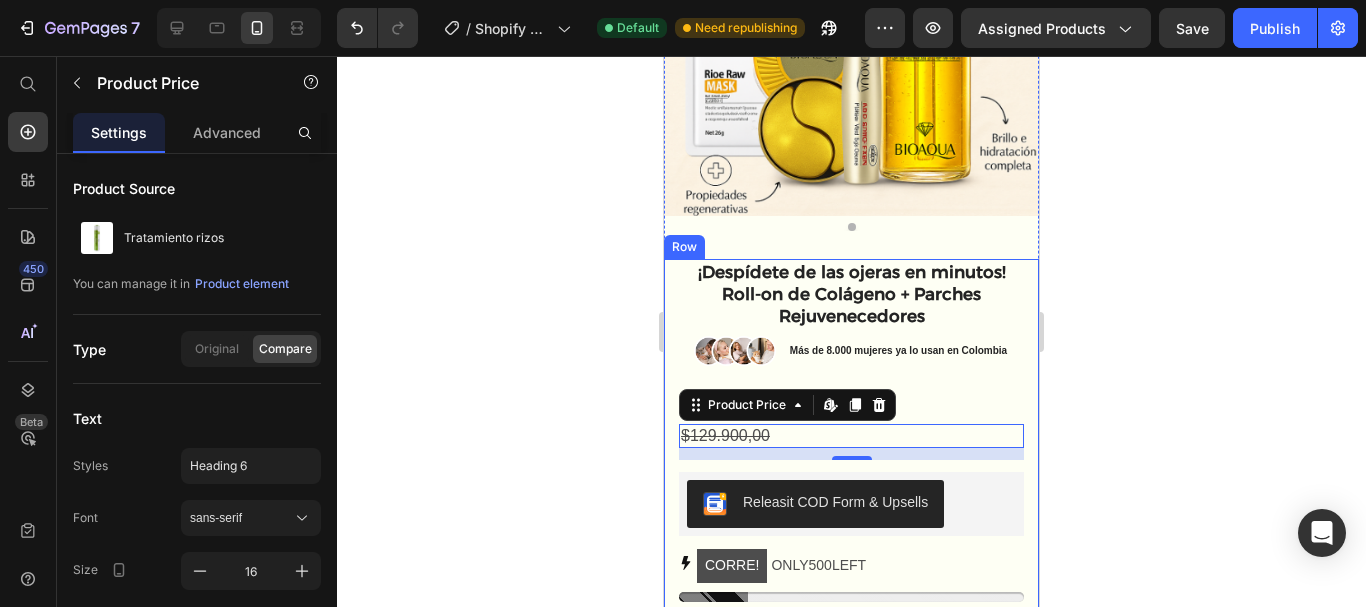 click 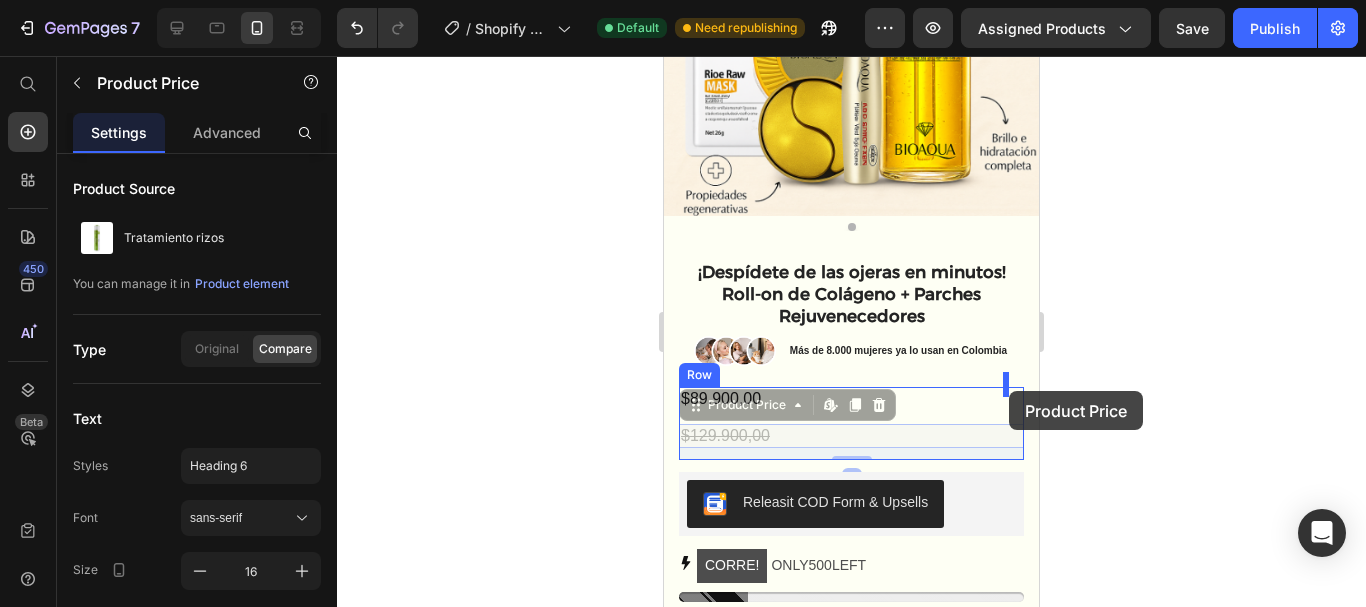 drag, startPoint x: 760, startPoint y: 412, endPoint x: 1009, endPoint y: 391, distance: 249.88397 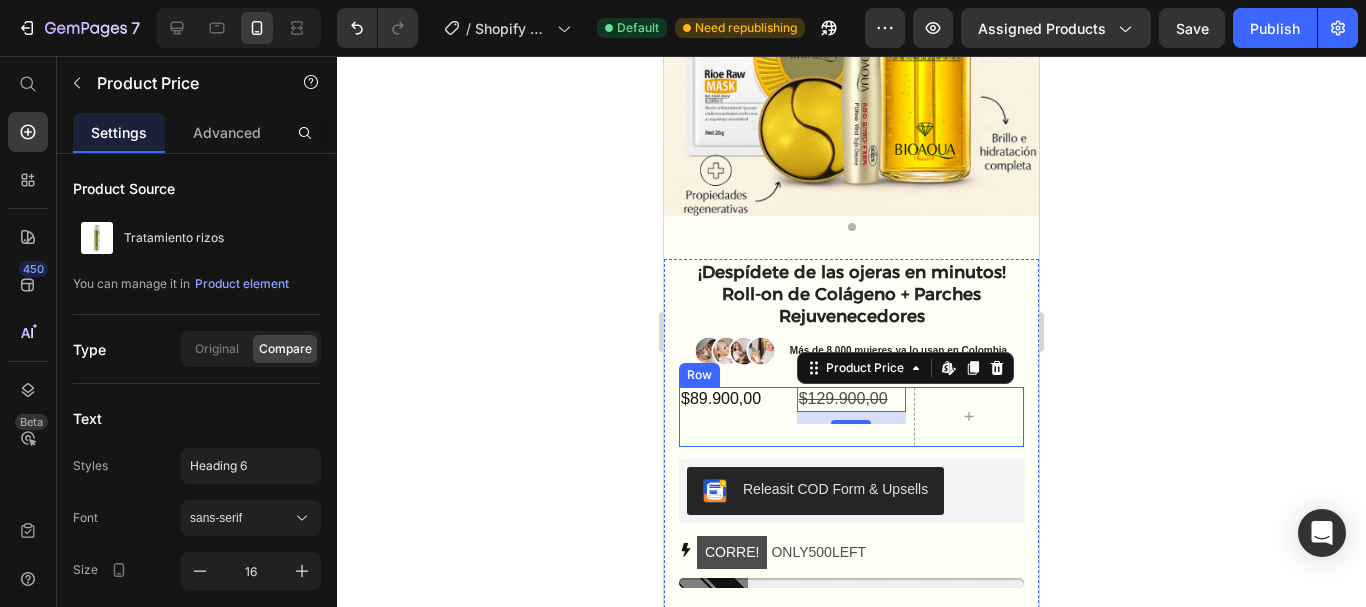 click 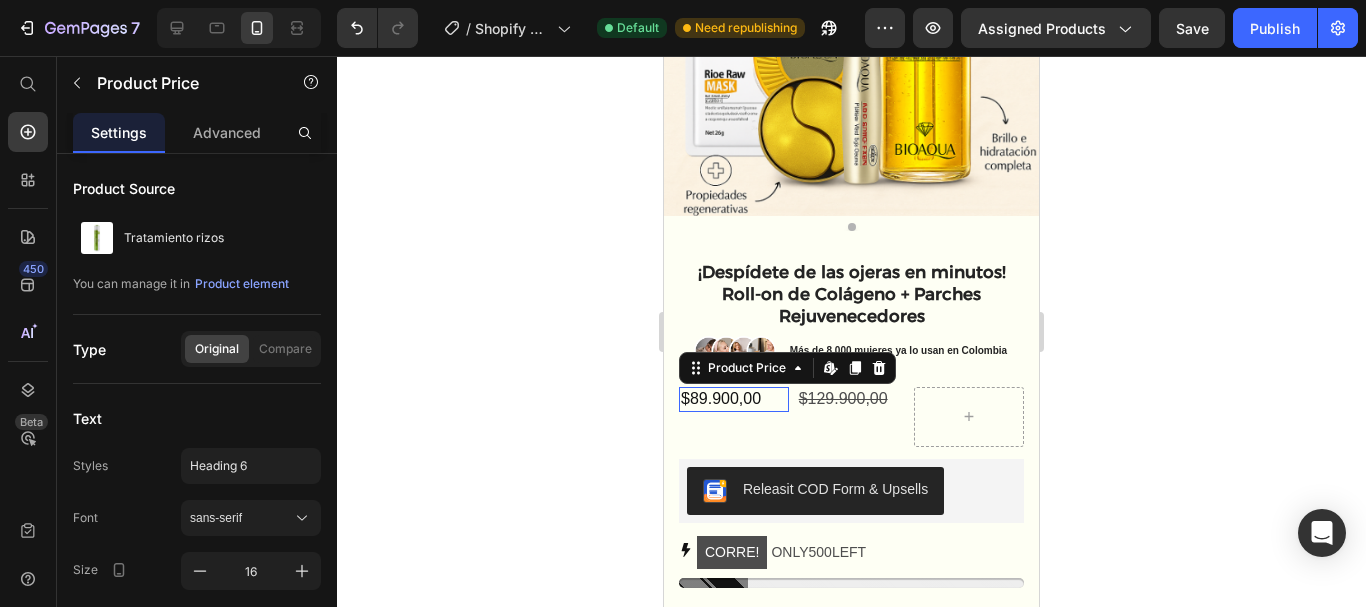 click on "$89.900,00" at bounding box center (734, 399) 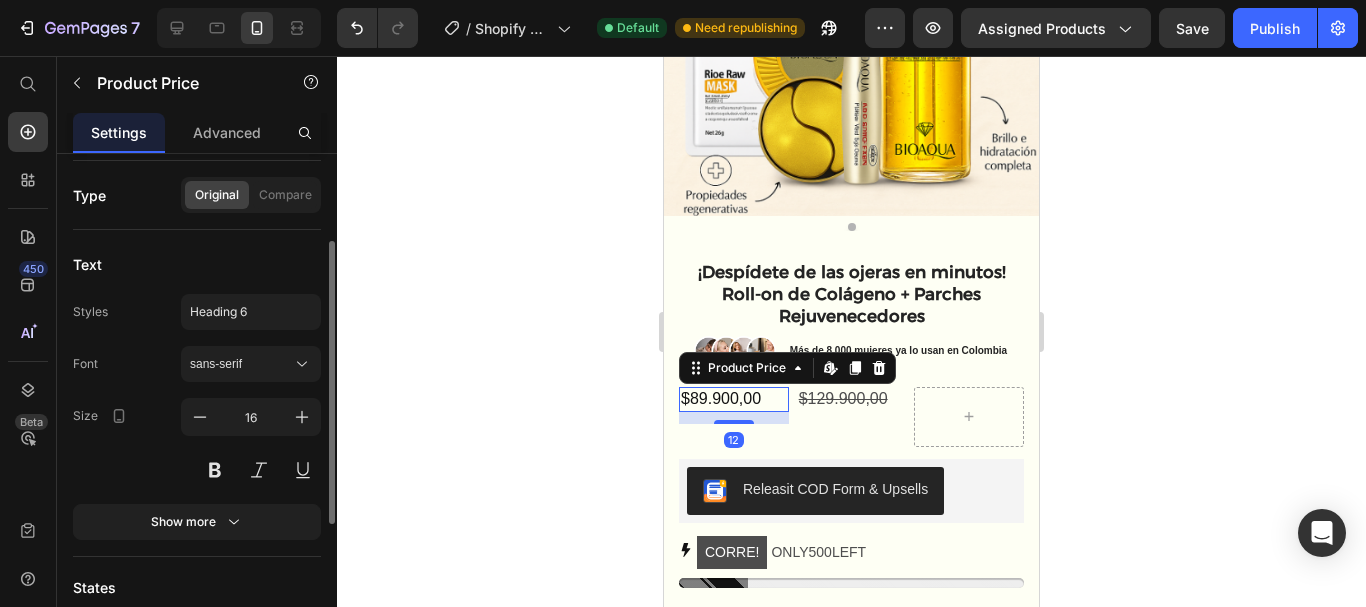 scroll, scrollTop: 155, scrollLeft: 0, axis: vertical 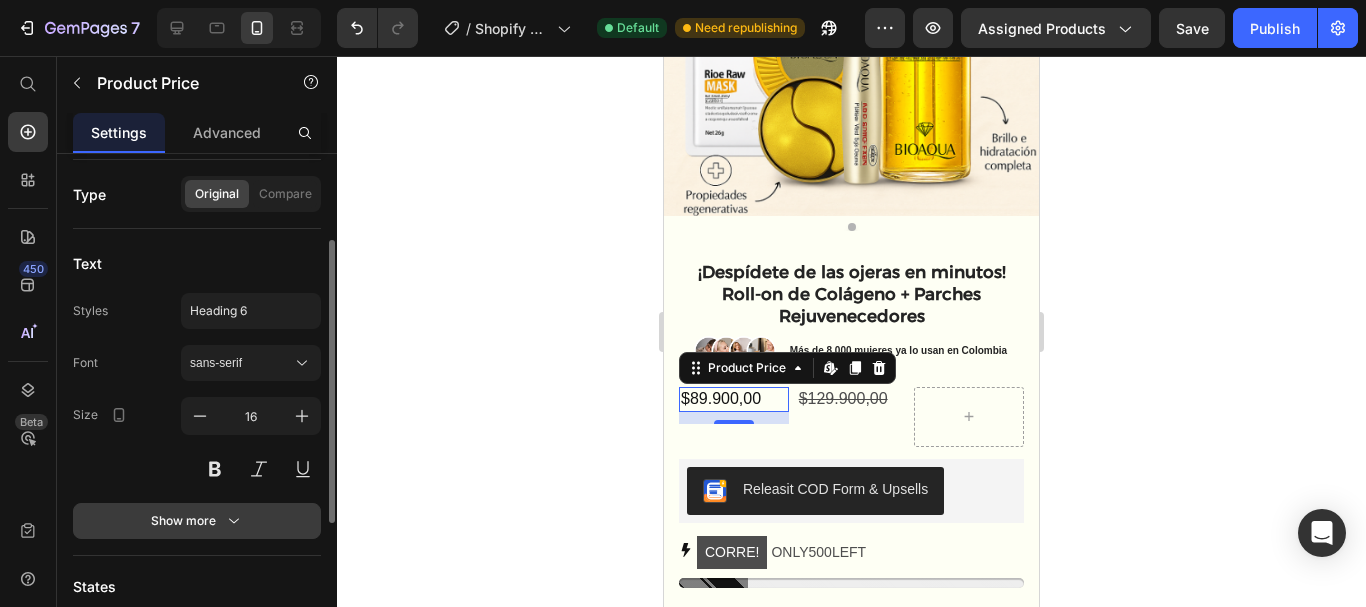 click on "Show more" at bounding box center [197, 521] 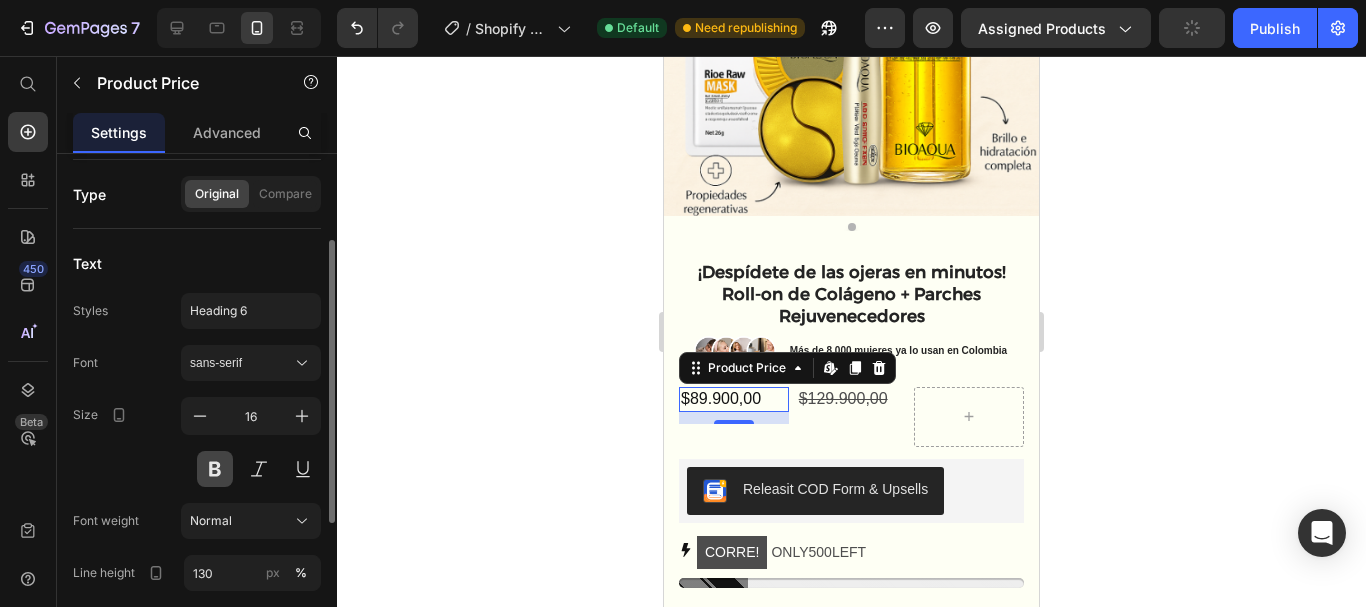 click at bounding box center [215, 469] 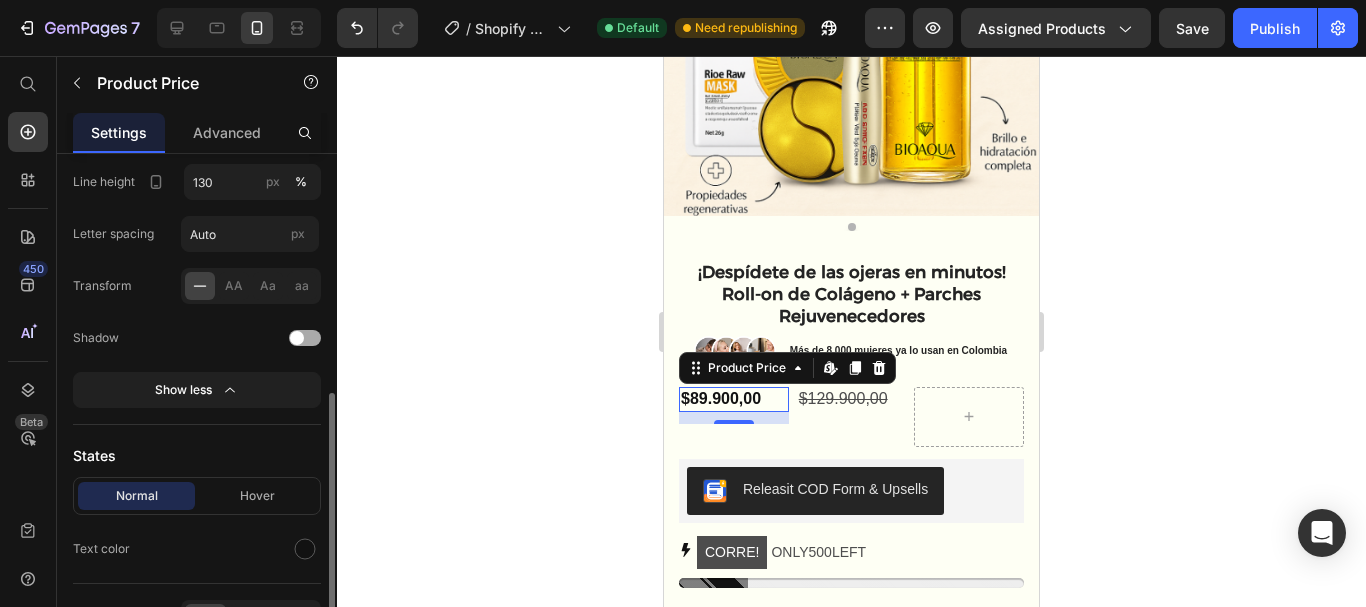 scroll, scrollTop: 554, scrollLeft: 0, axis: vertical 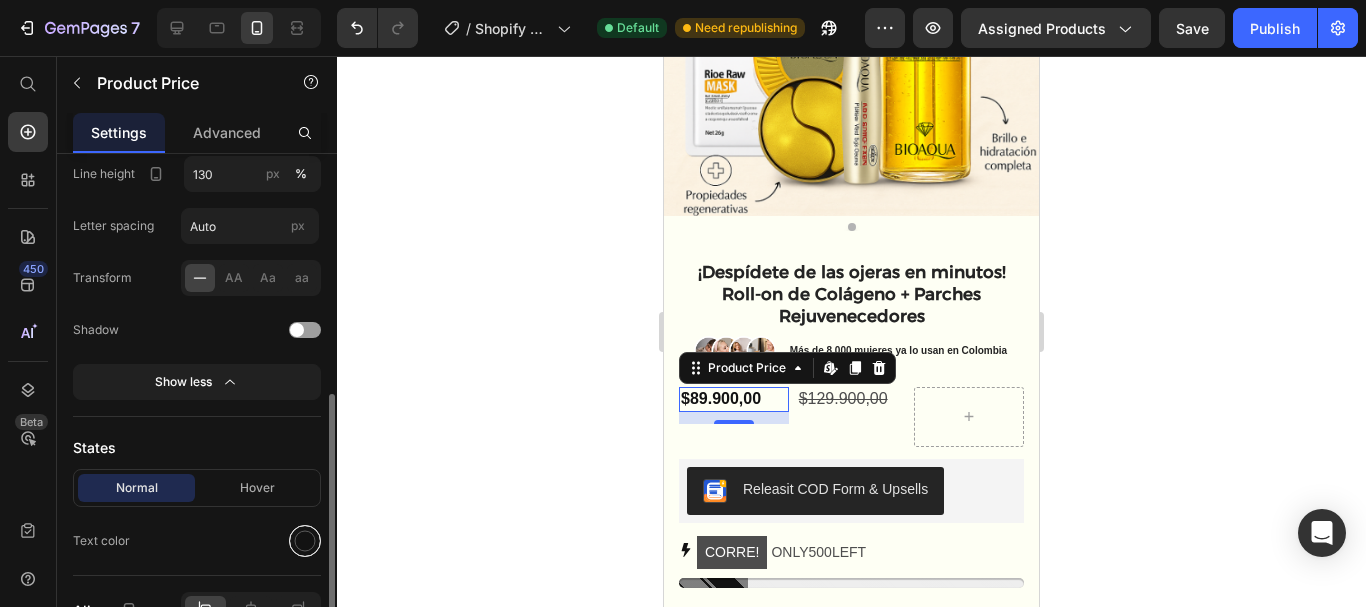 click at bounding box center [305, 541] 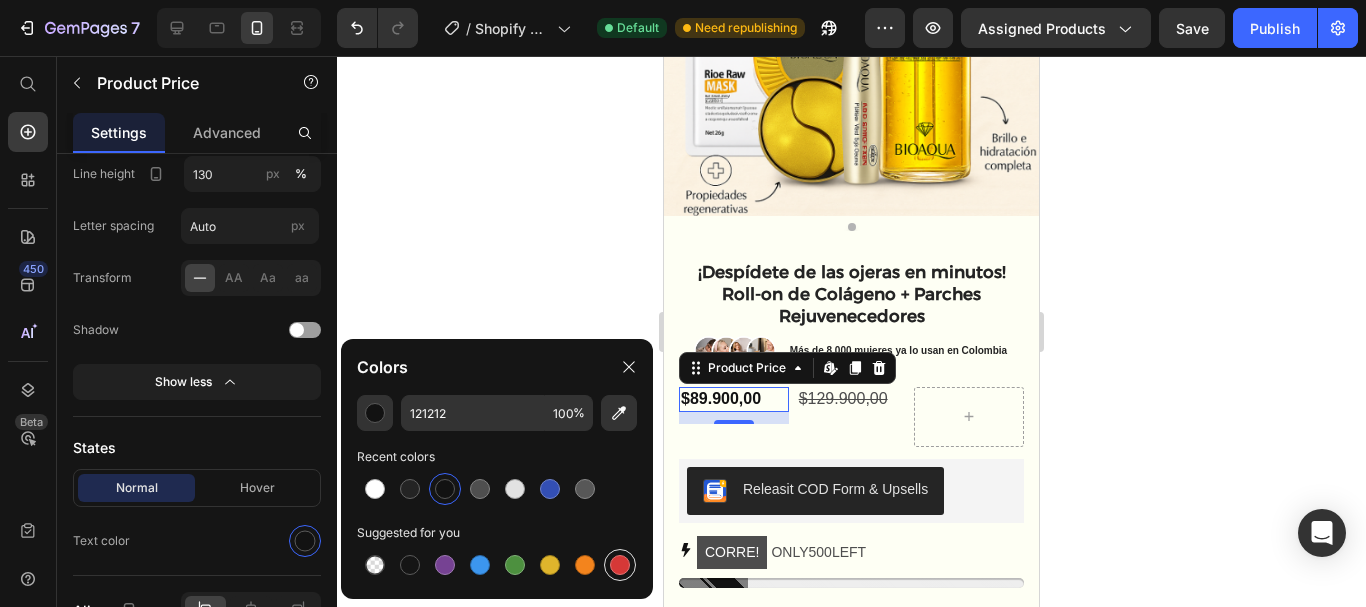 click at bounding box center (620, 565) 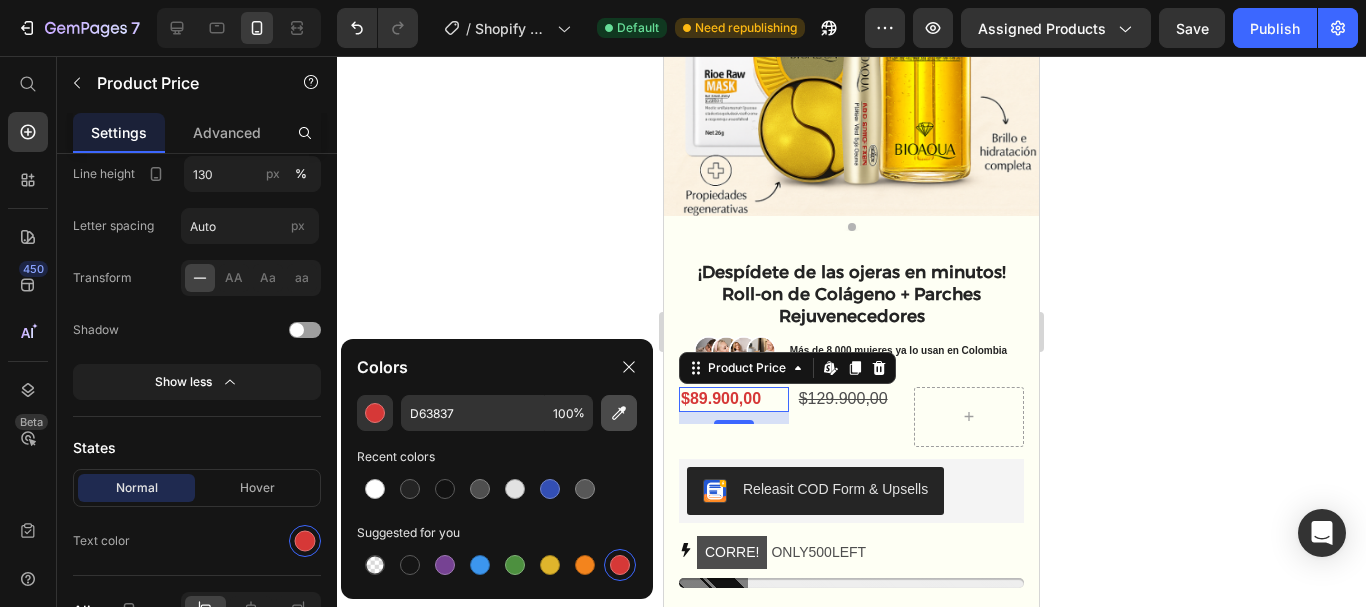 click 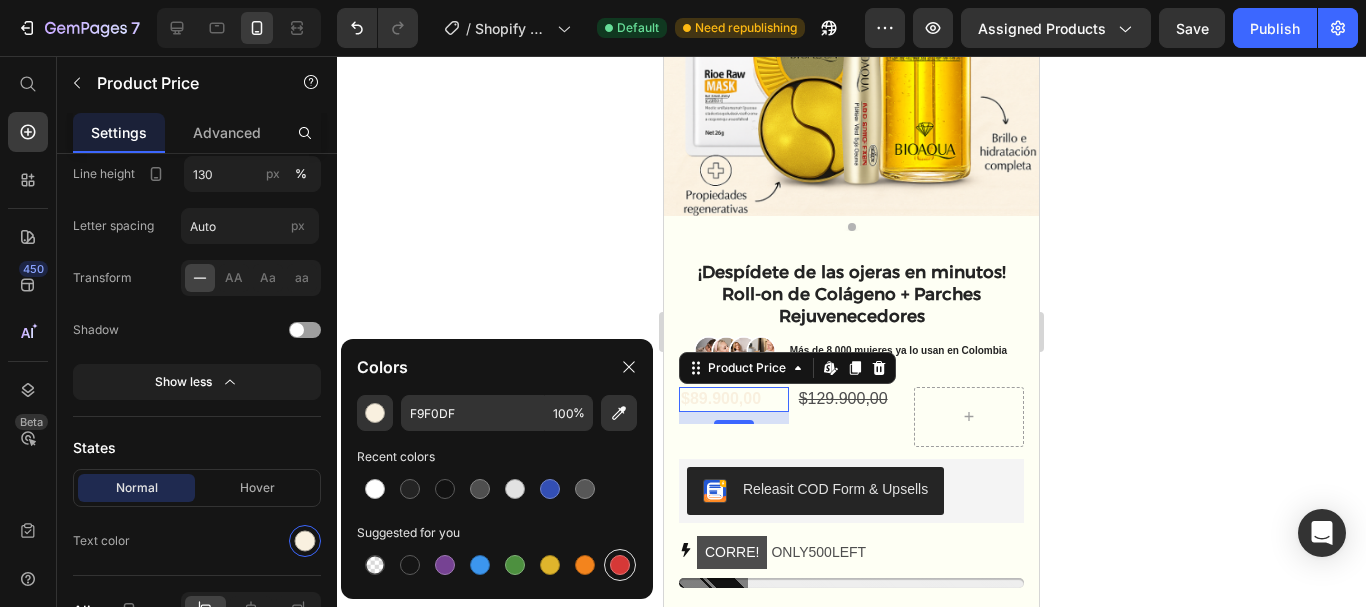 click at bounding box center (620, 565) 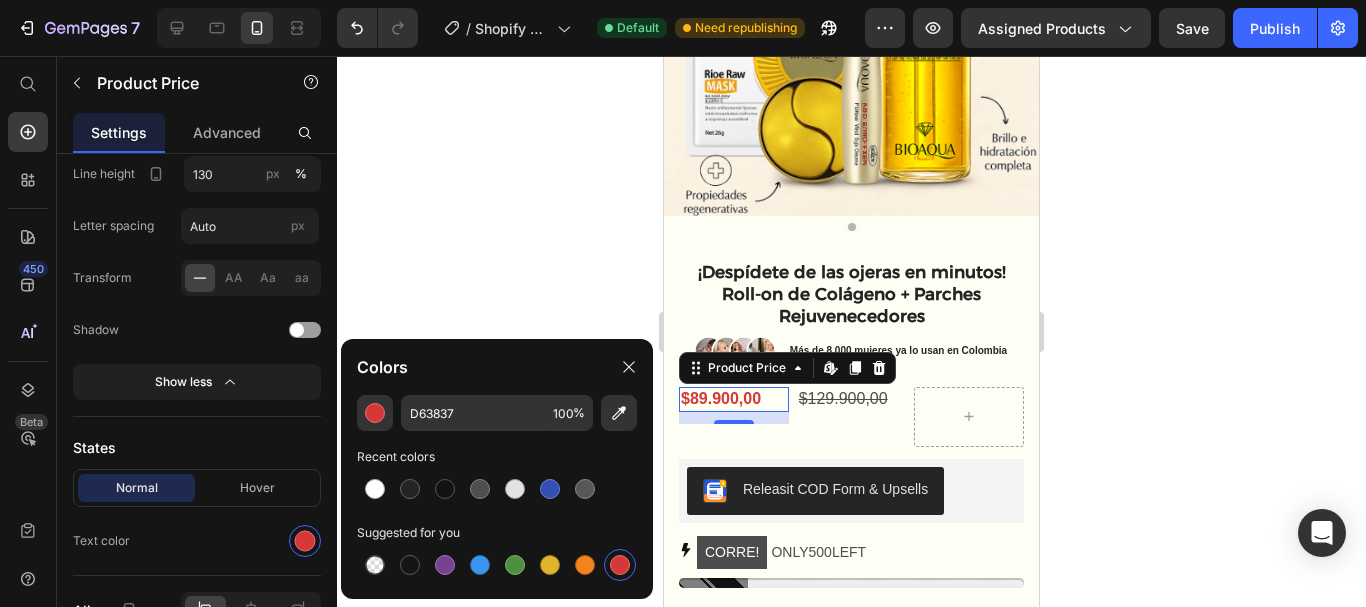 click on "$89.900,00" at bounding box center (734, 399) 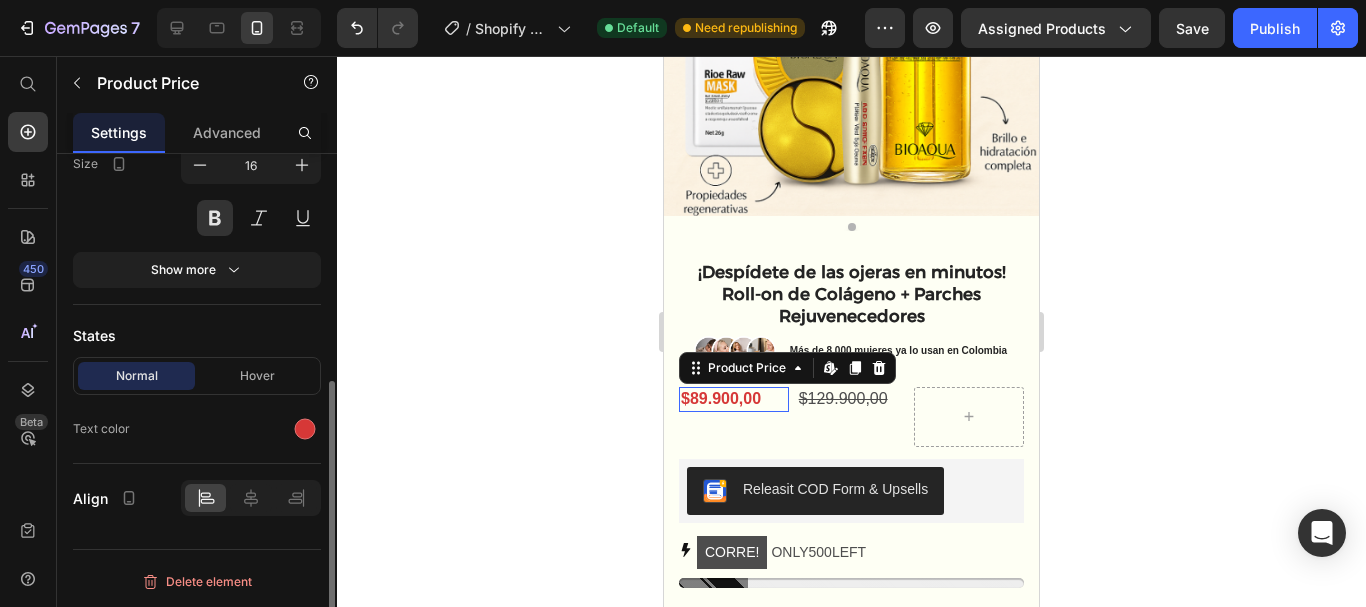 click on "$89.900,00" at bounding box center (734, 399) 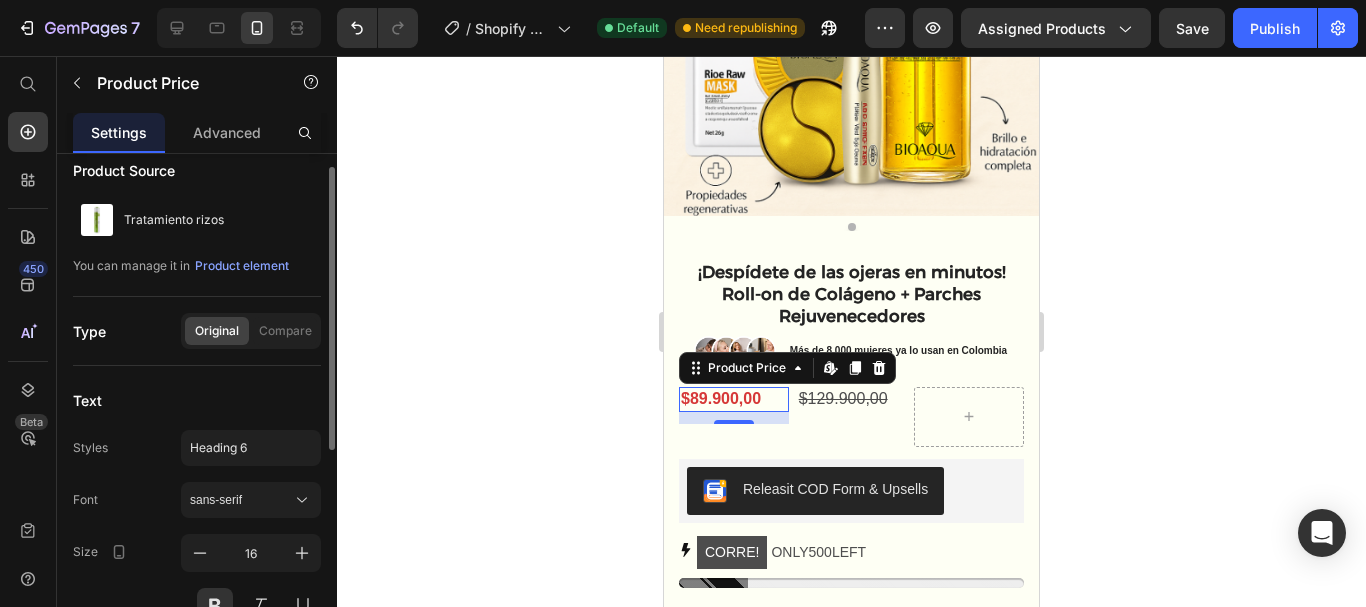 scroll, scrollTop: 20, scrollLeft: 0, axis: vertical 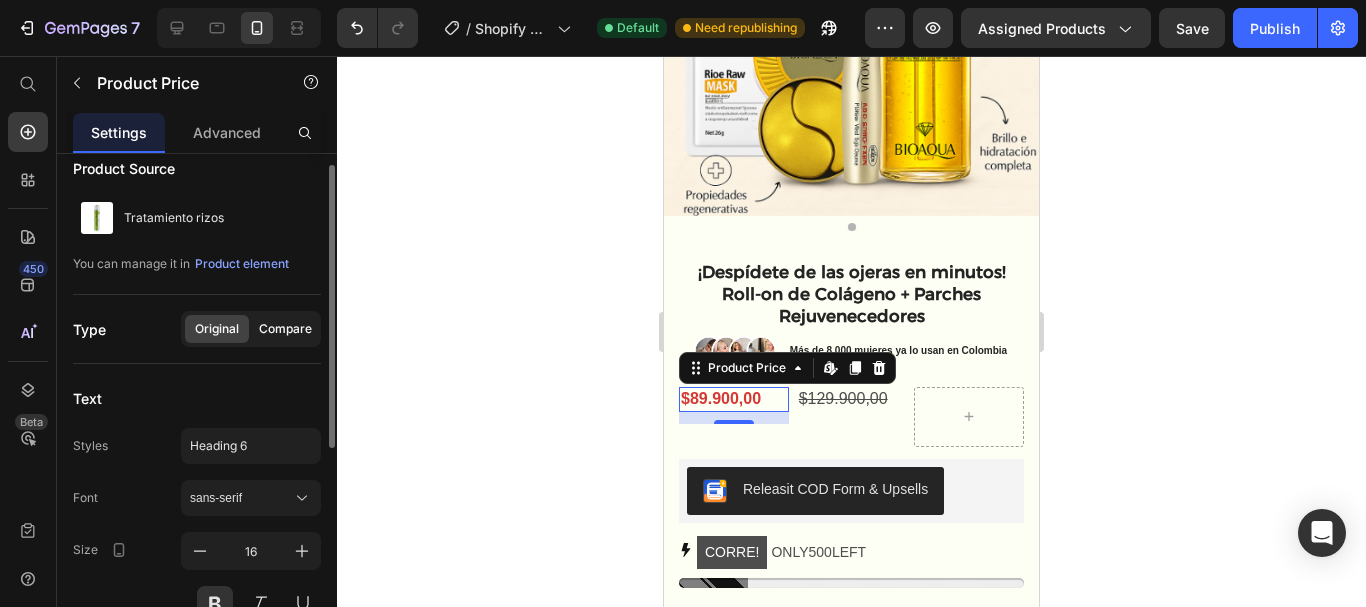 click on "Compare" 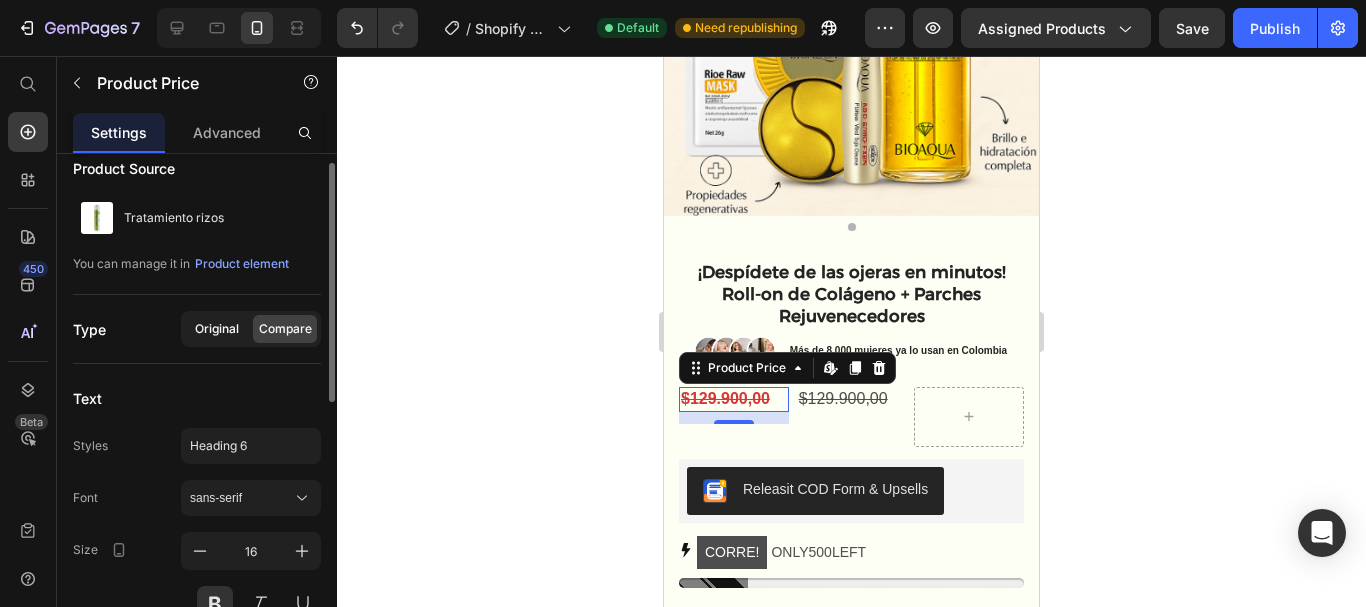 click on "Original" 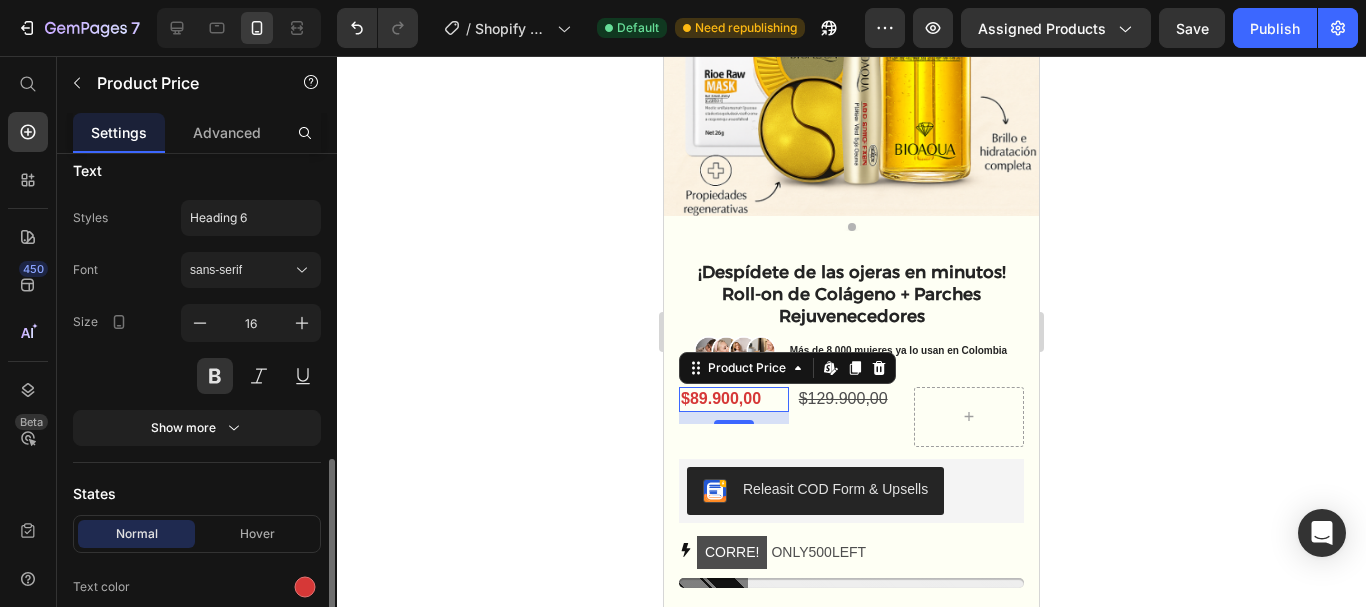 scroll, scrollTop: 406, scrollLeft: 0, axis: vertical 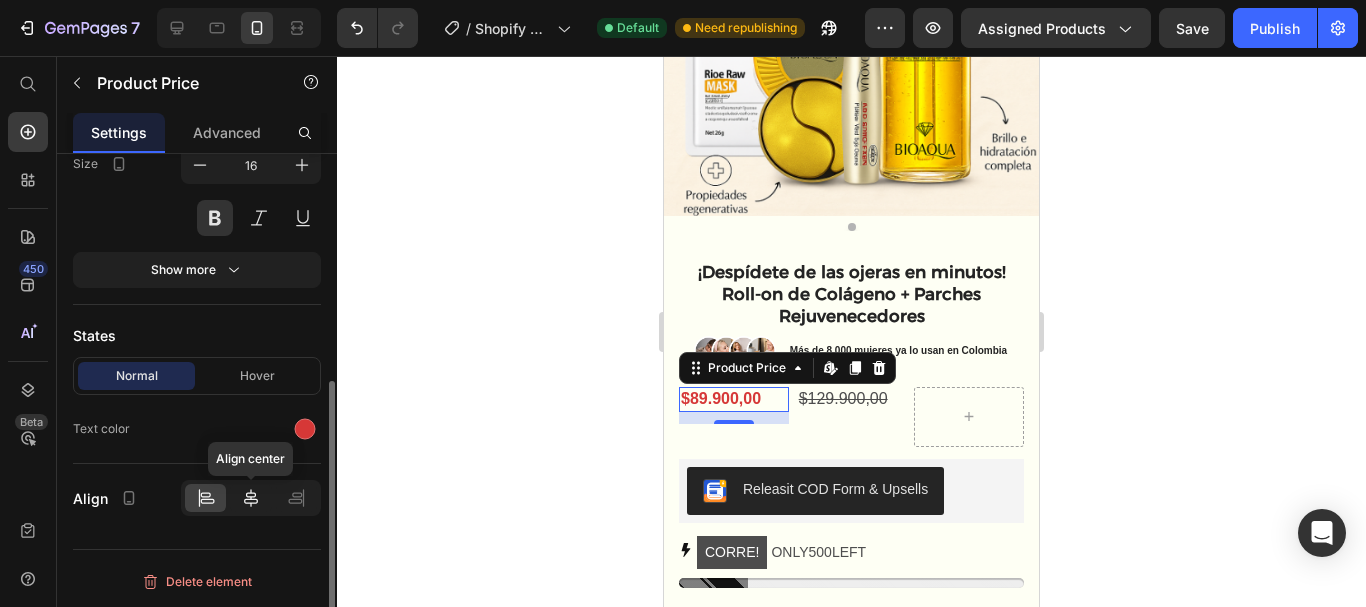 click 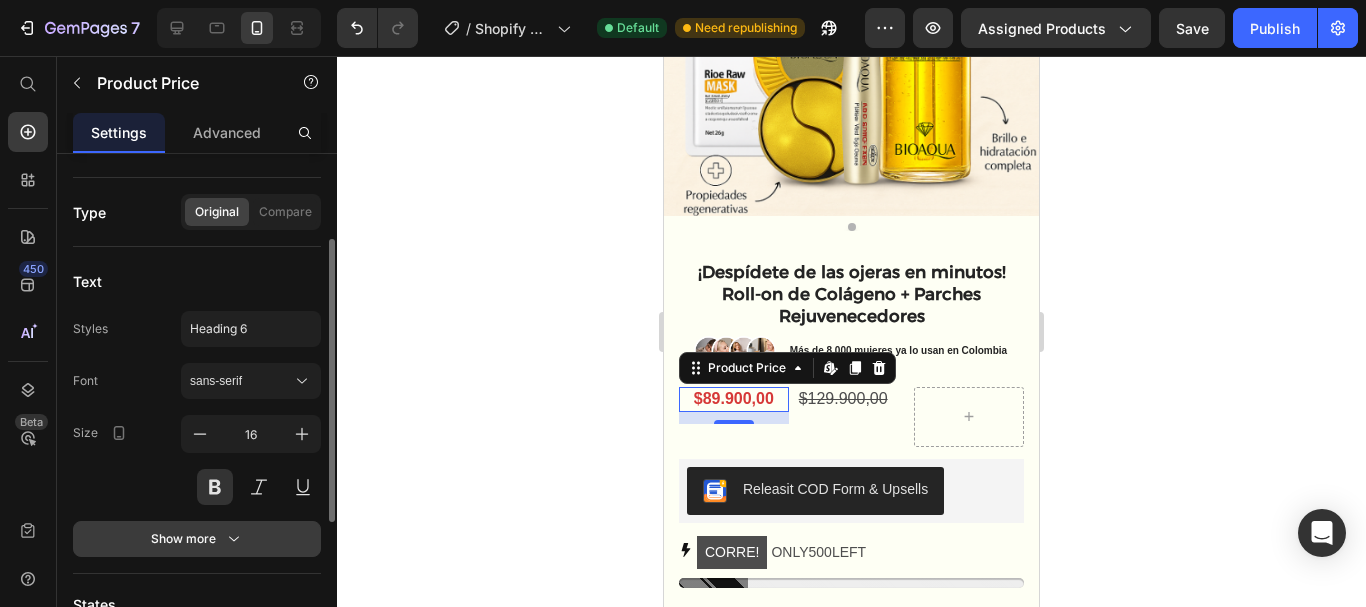 scroll, scrollTop: 132, scrollLeft: 0, axis: vertical 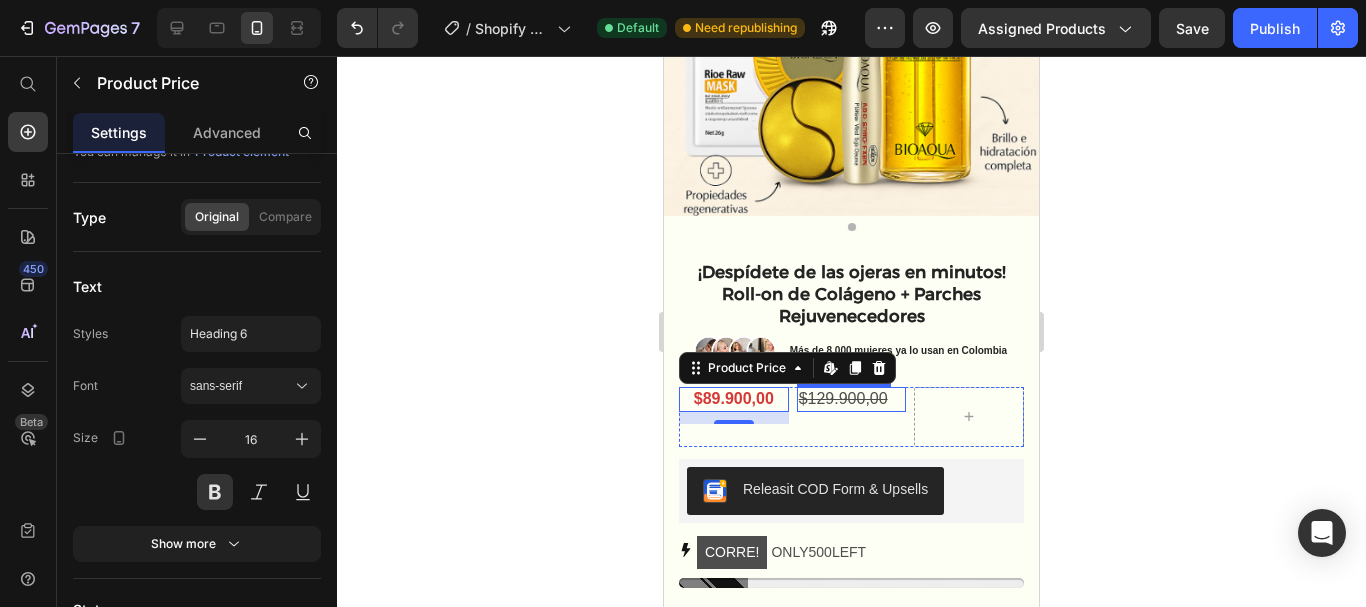click on "$129.900,00" at bounding box center [852, 399] 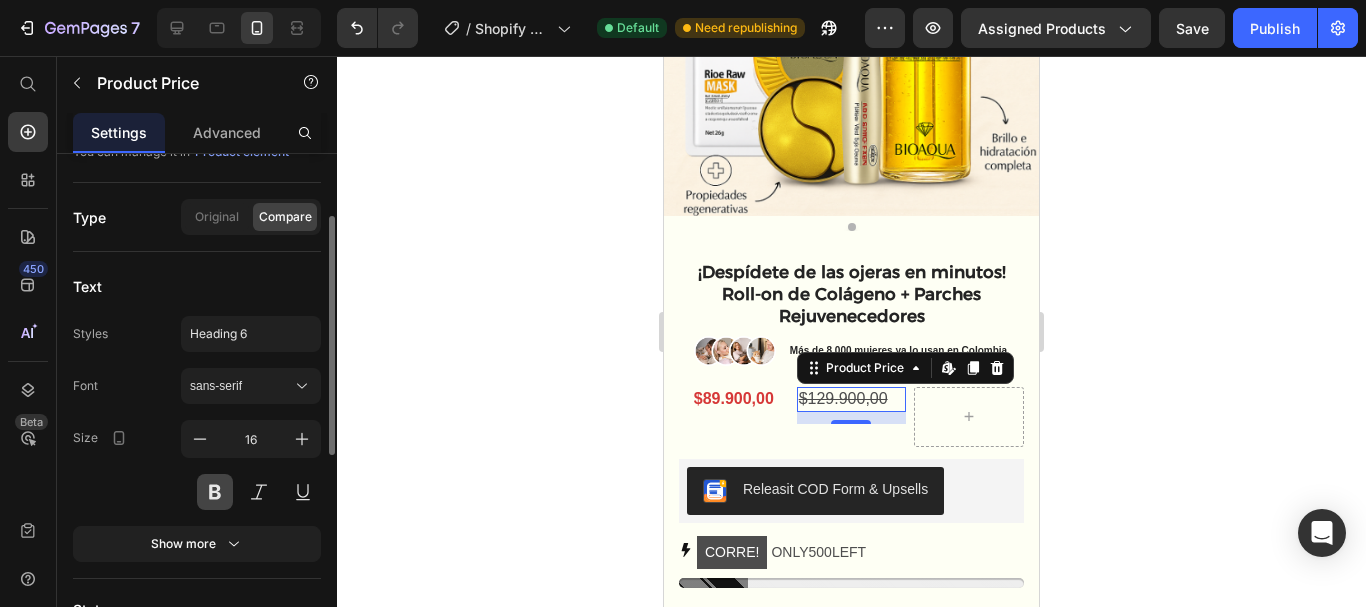 click at bounding box center [215, 492] 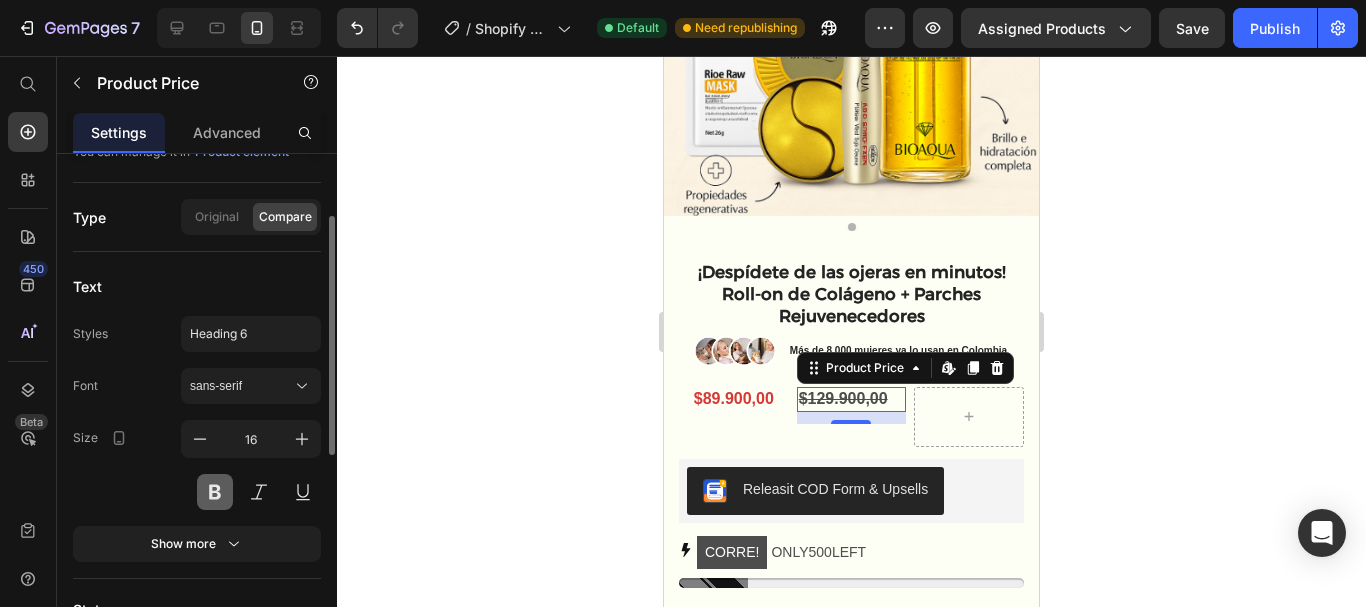 click at bounding box center [215, 492] 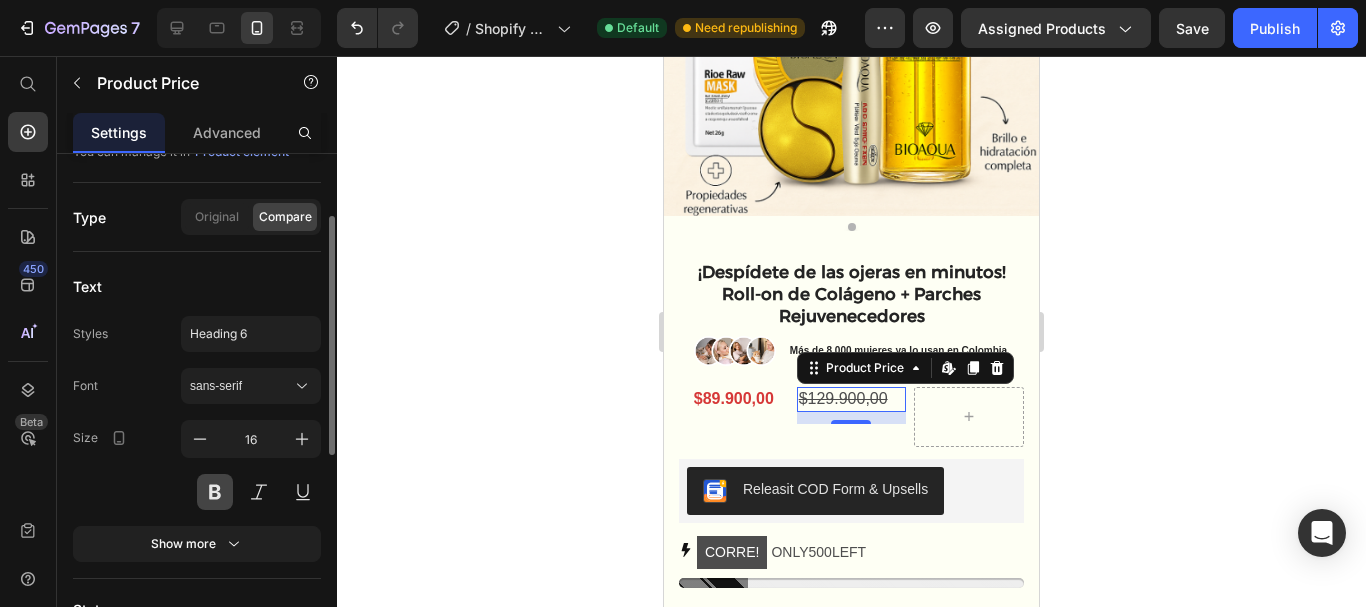 click at bounding box center (215, 492) 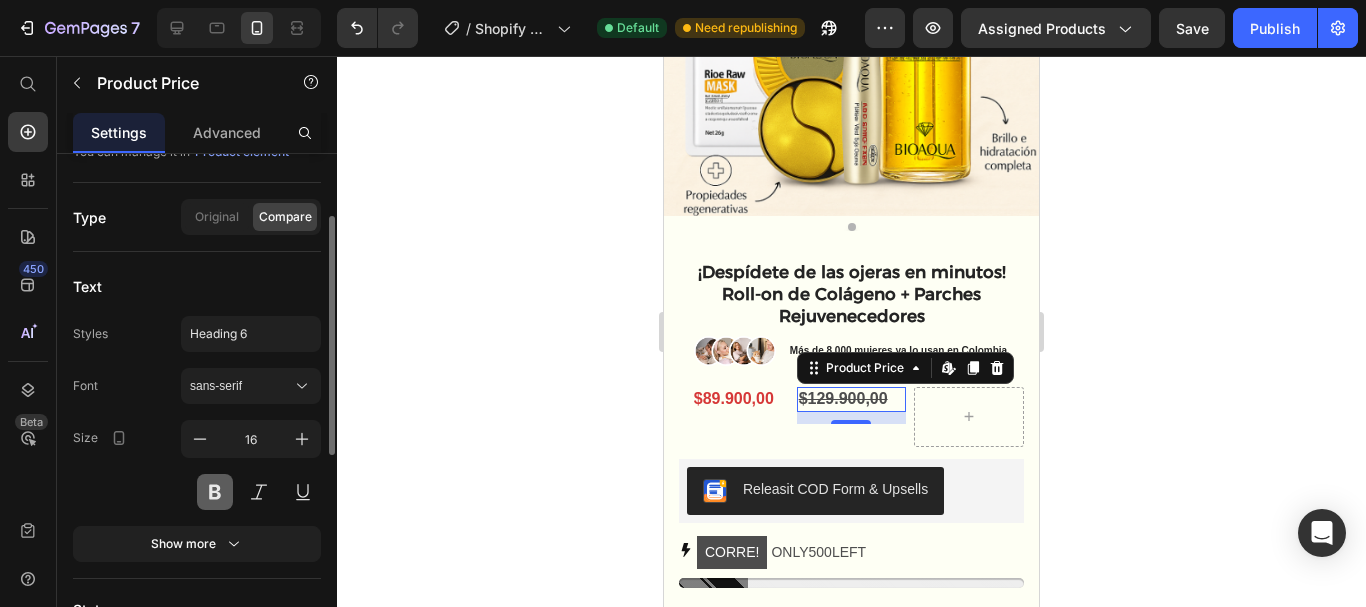 click at bounding box center [215, 492] 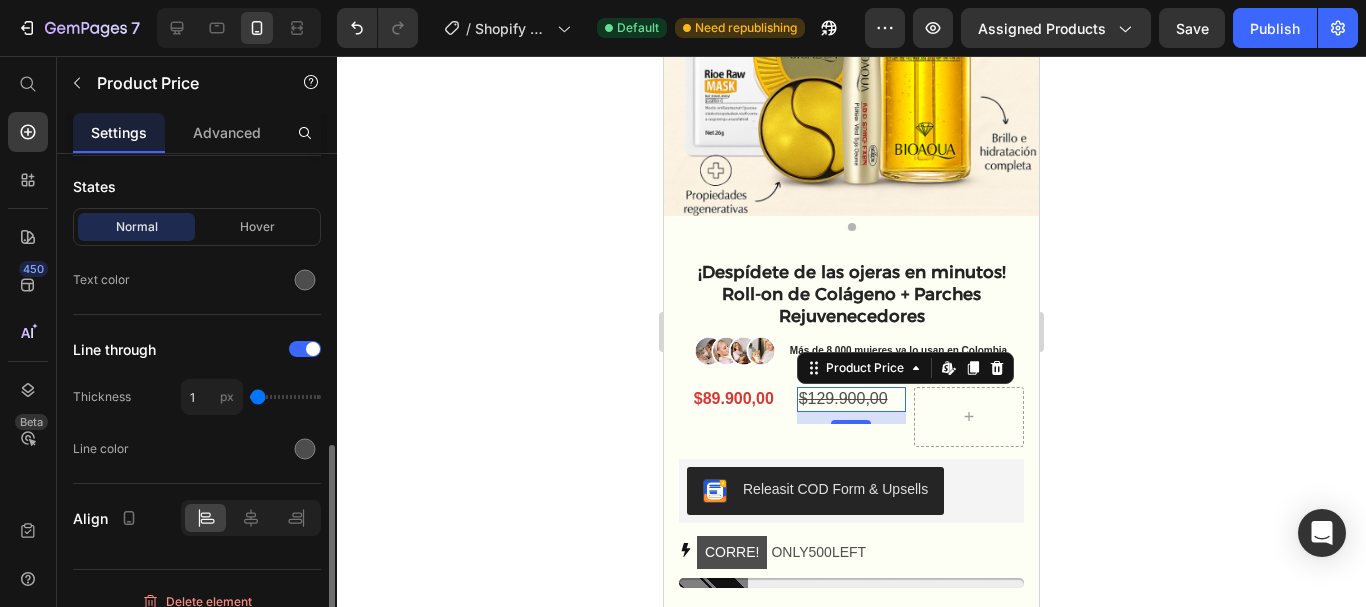 scroll, scrollTop: 575, scrollLeft: 0, axis: vertical 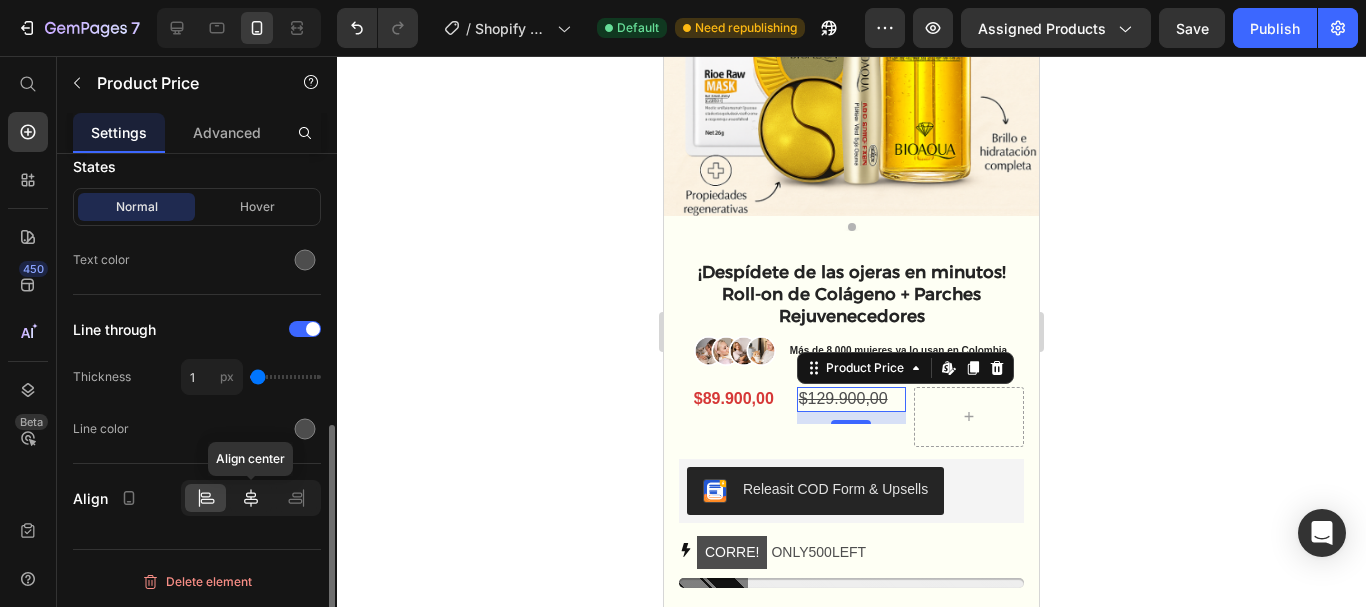 click 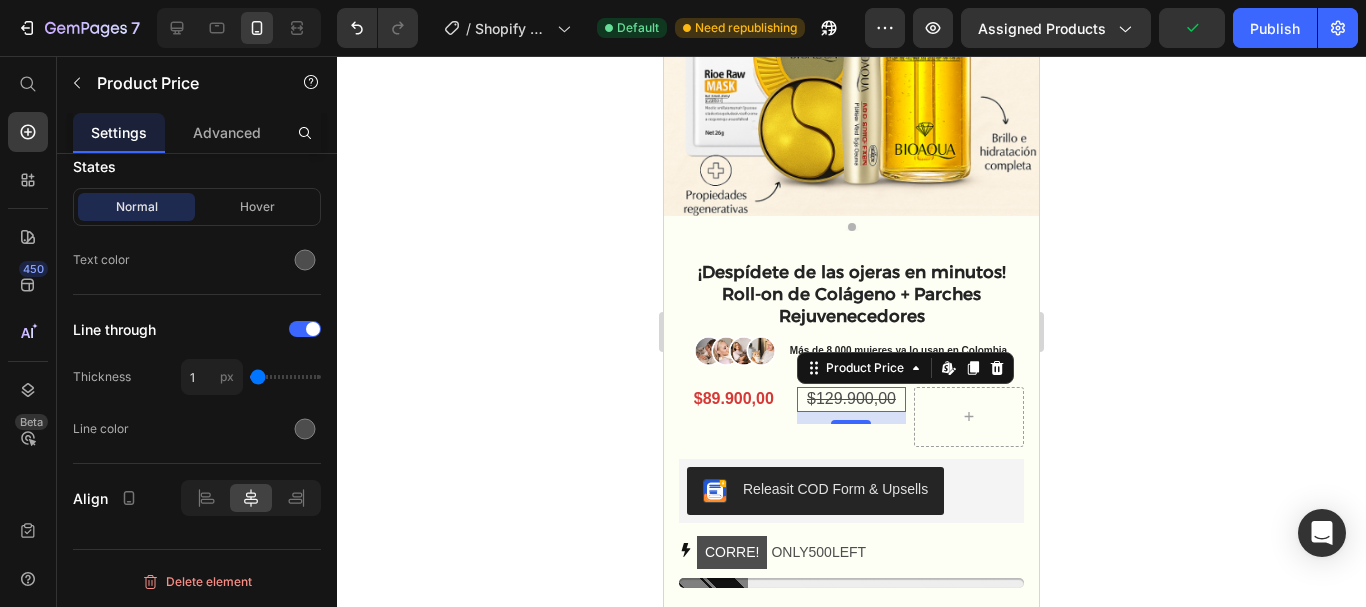 click 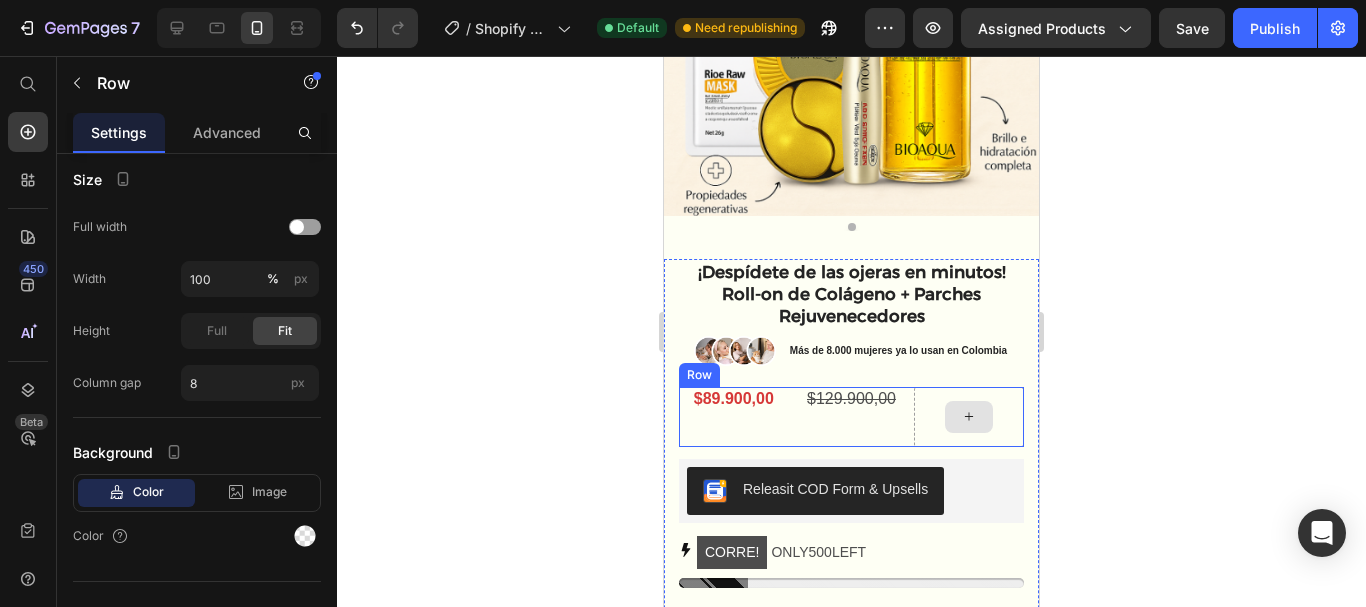 click at bounding box center [969, 417] 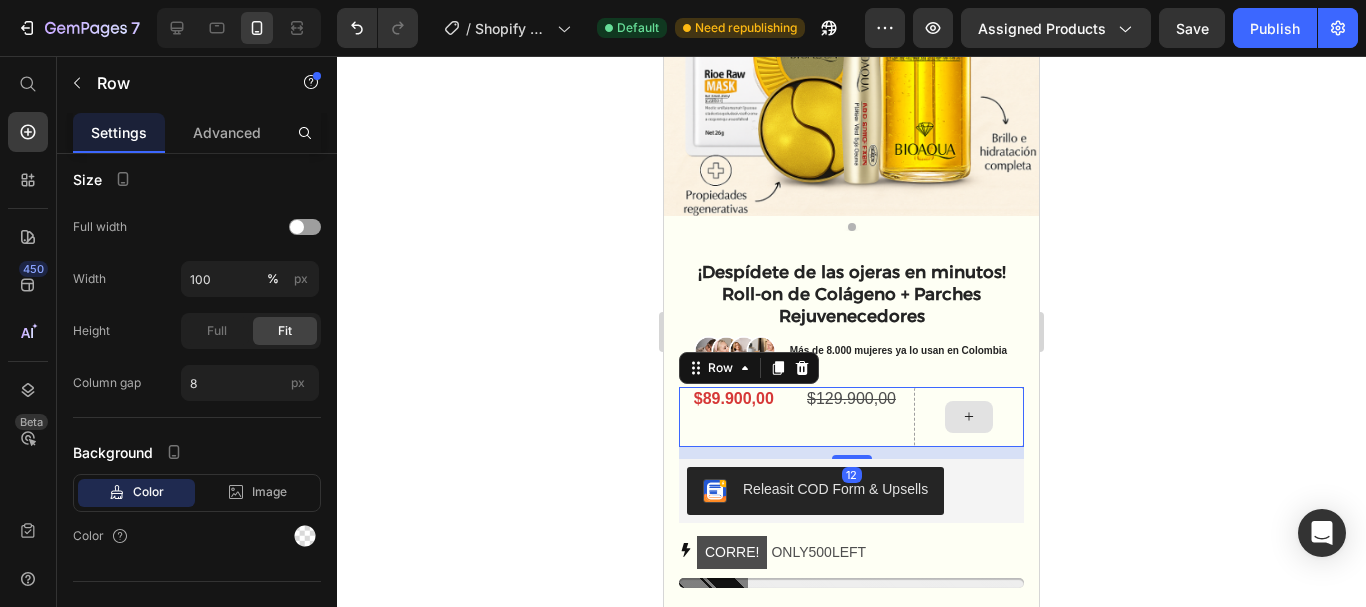 scroll, scrollTop: 0, scrollLeft: 0, axis: both 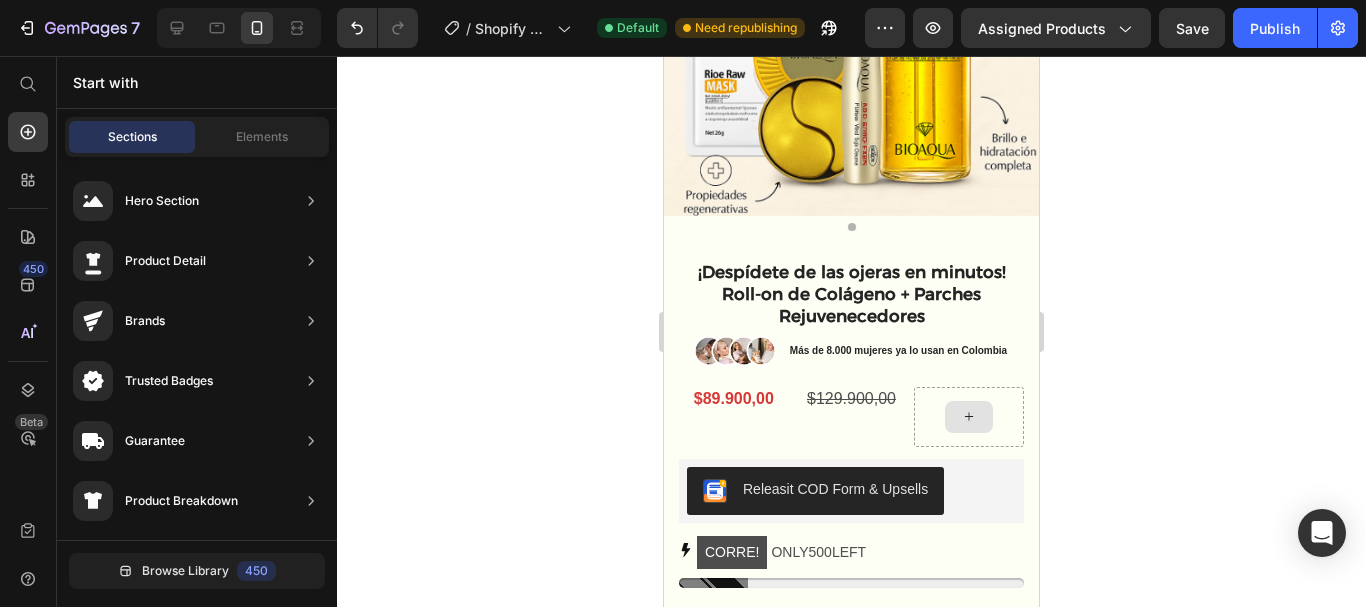 click at bounding box center (969, 417) 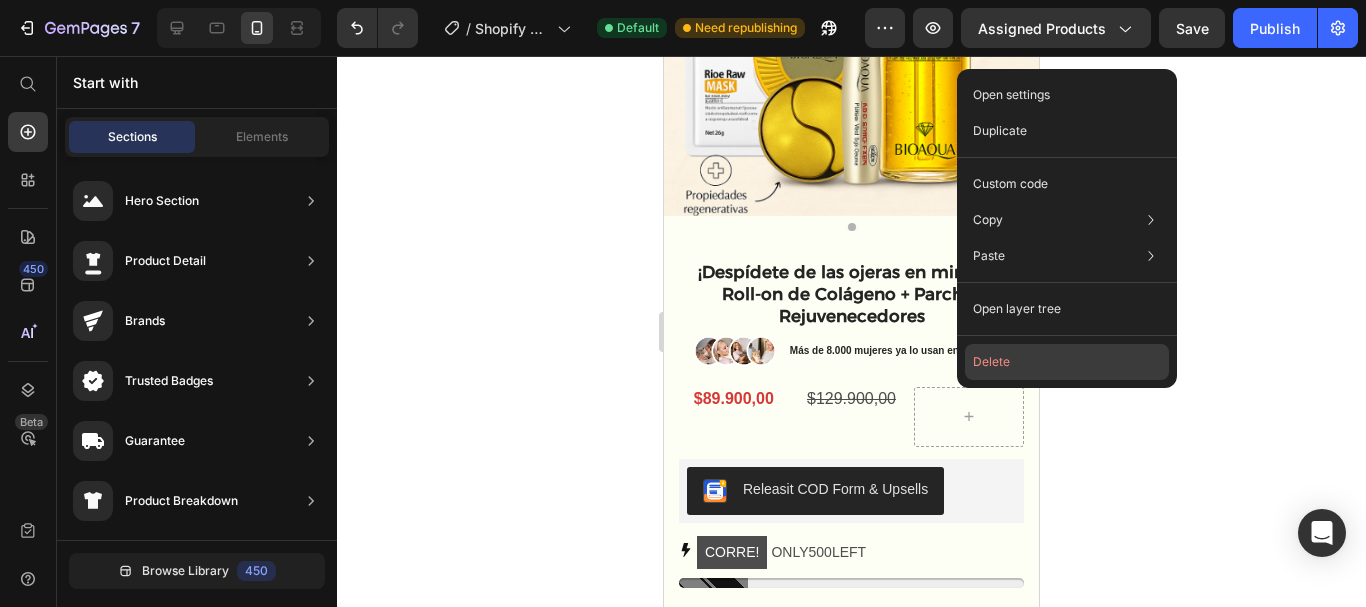 click on "Delete" 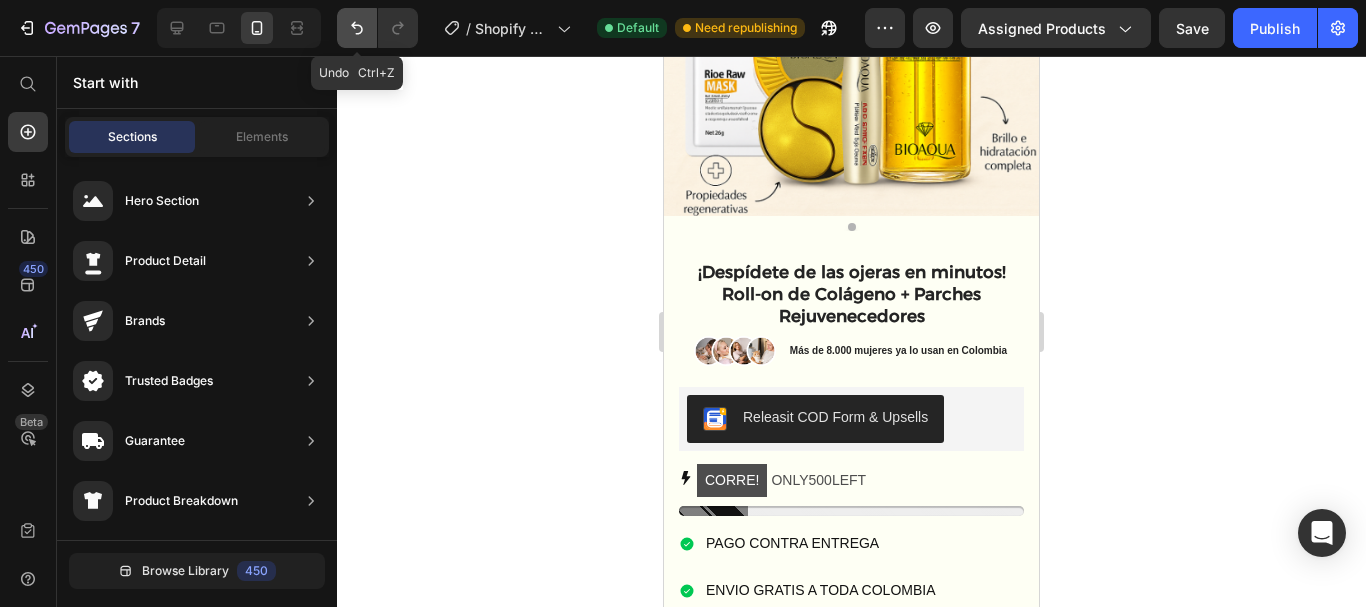click 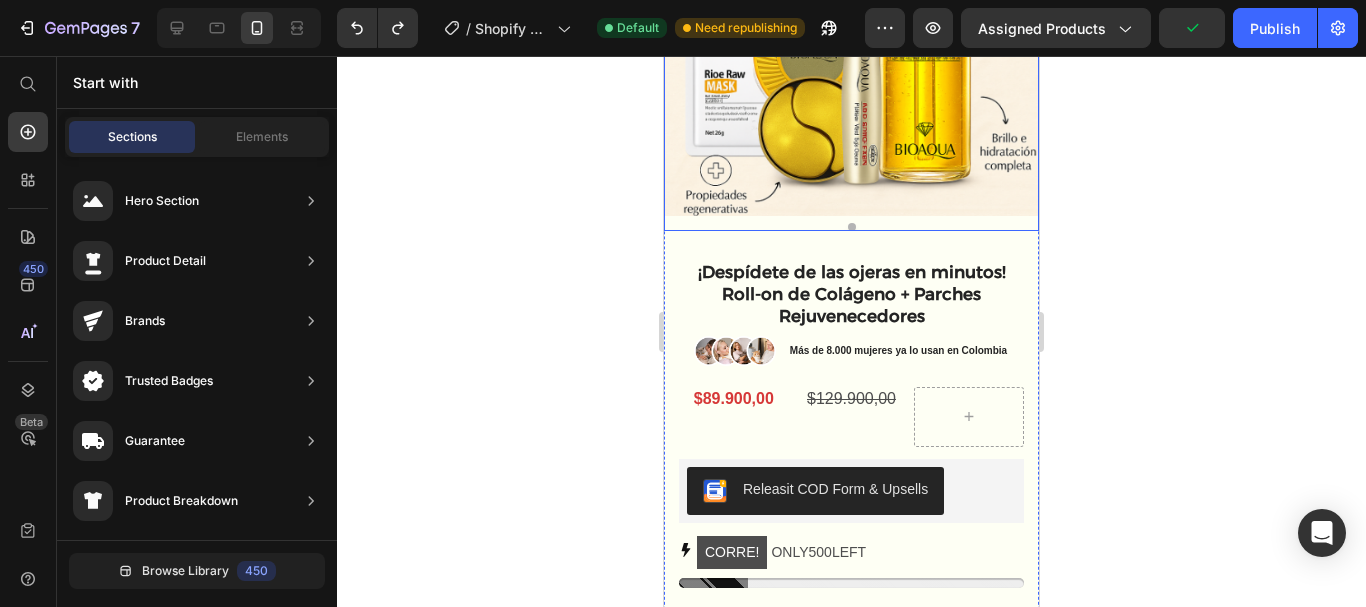 click at bounding box center (851, 28) 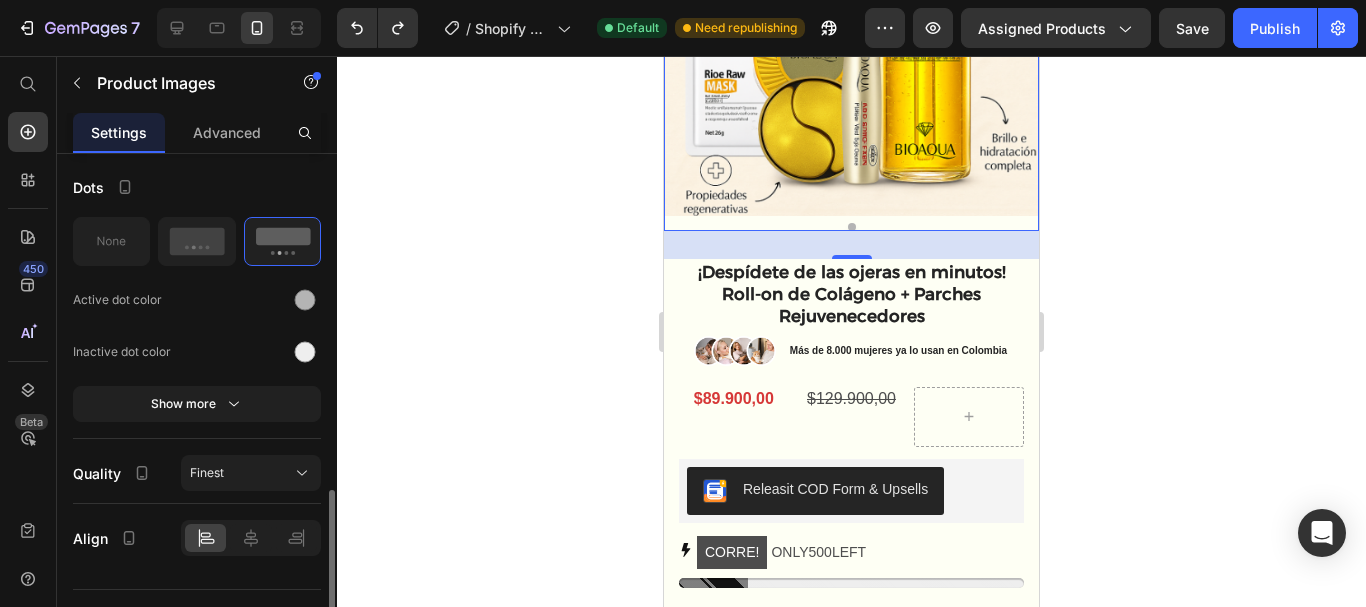 scroll, scrollTop: 1142, scrollLeft: 0, axis: vertical 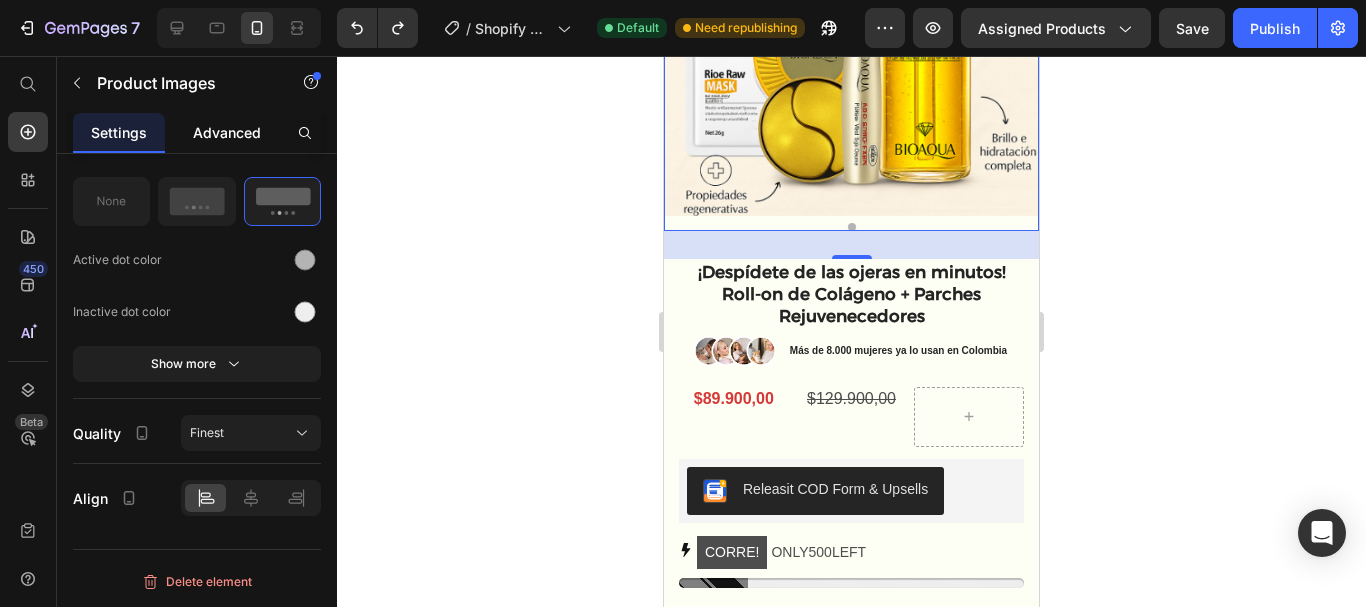 click on "Advanced" at bounding box center (227, 132) 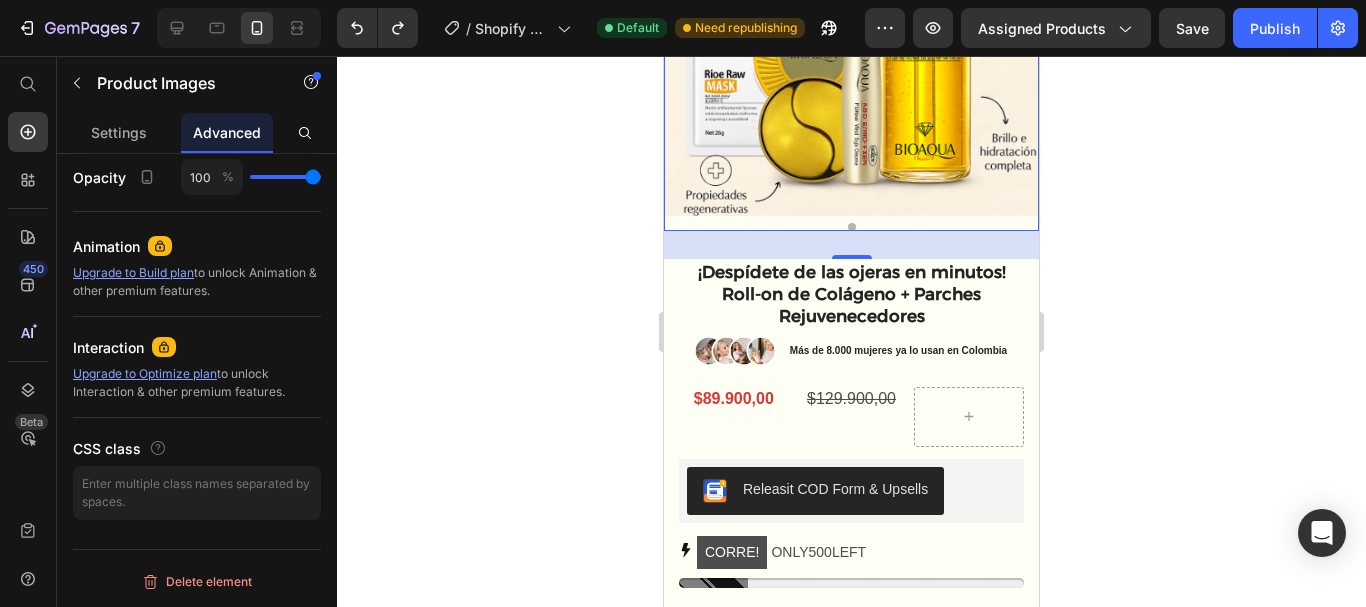 scroll, scrollTop: 0, scrollLeft: 0, axis: both 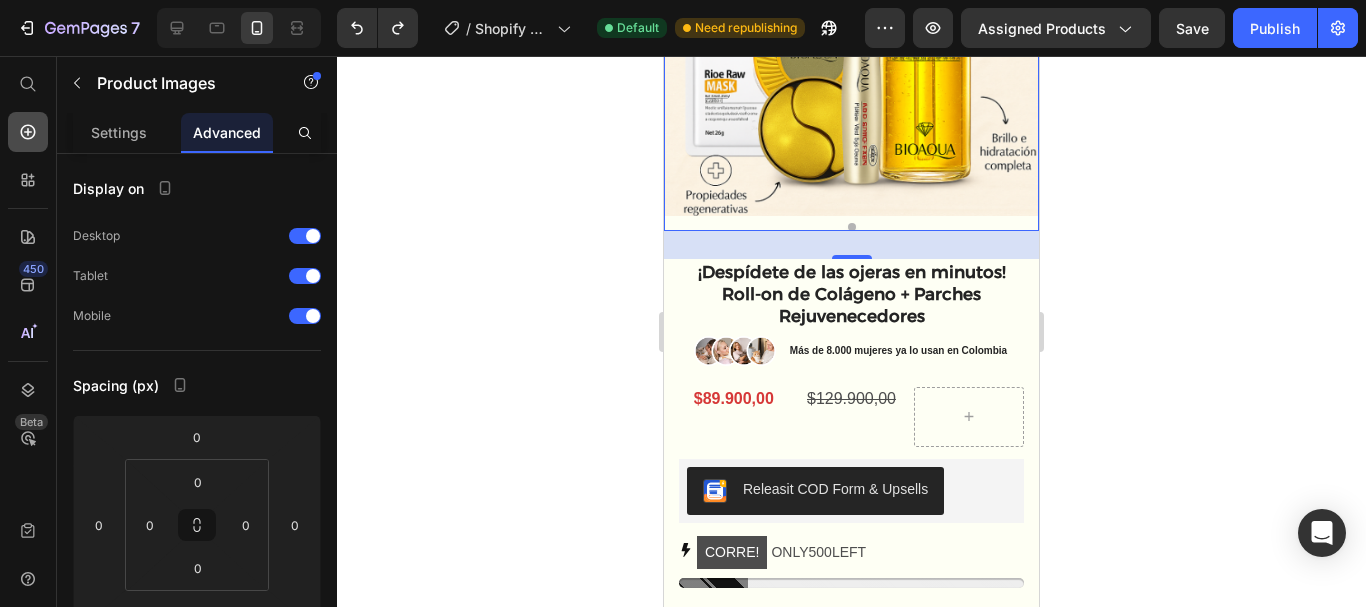 click 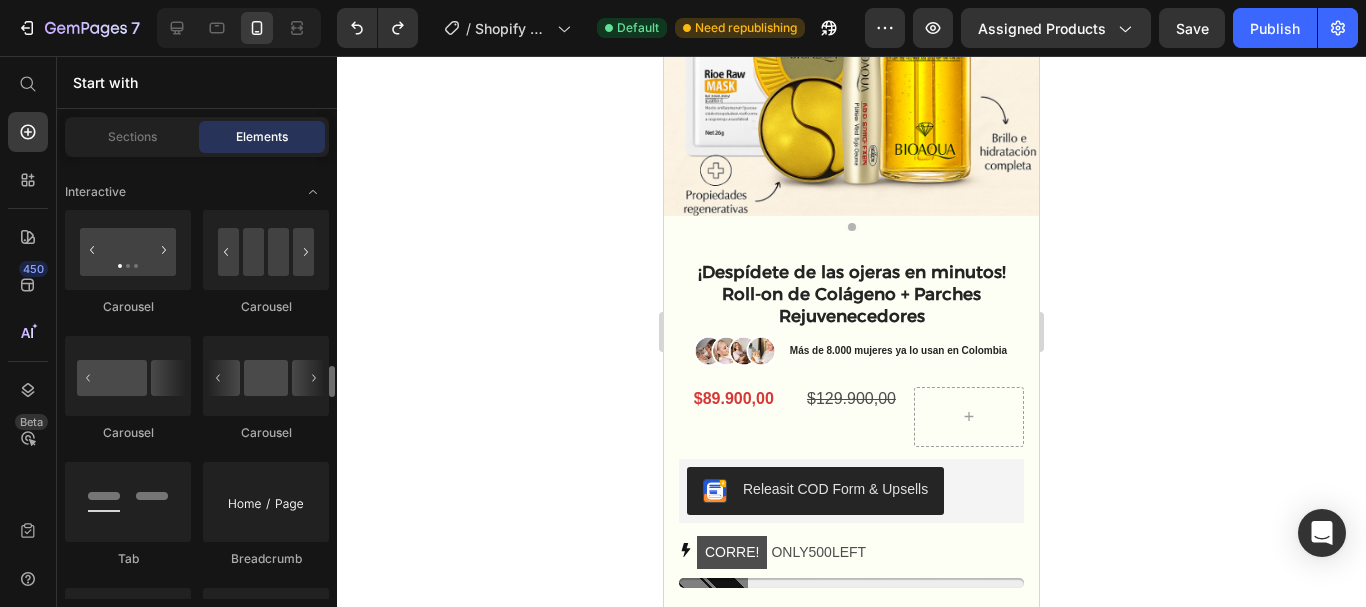 scroll, scrollTop: 2173, scrollLeft: 0, axis: vertical 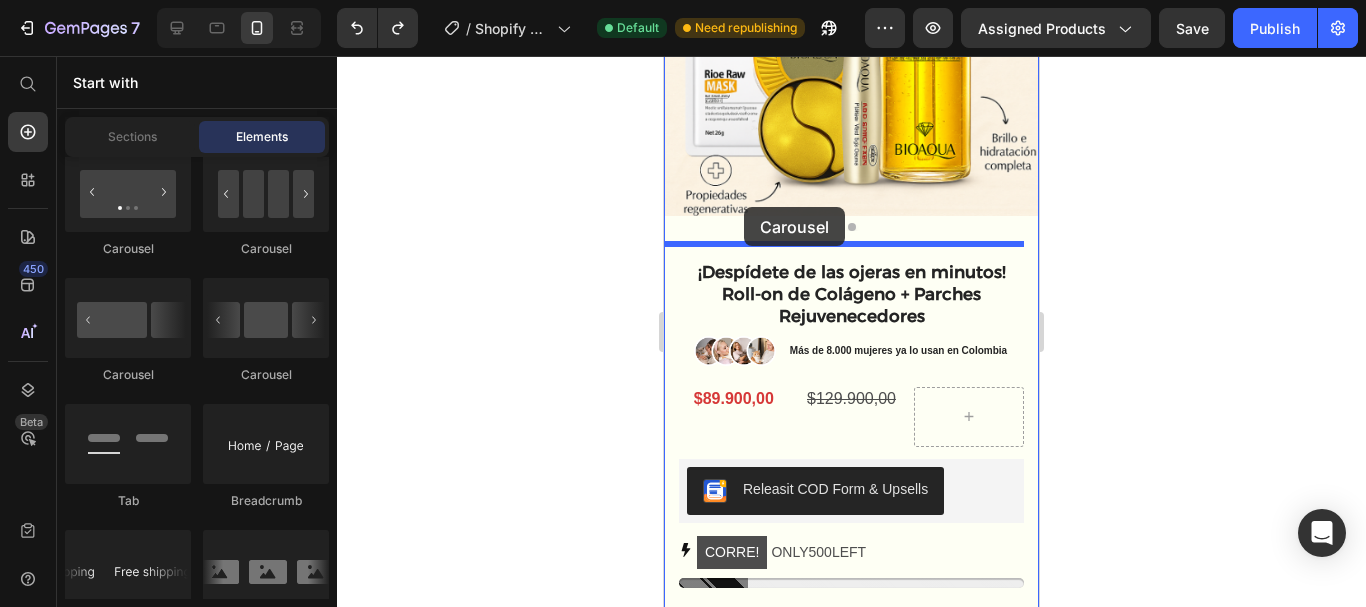drag, startPoint x: 781, startPoint y: 266, endPoint x: 744, endPoint y: 207, distance: 69.641945 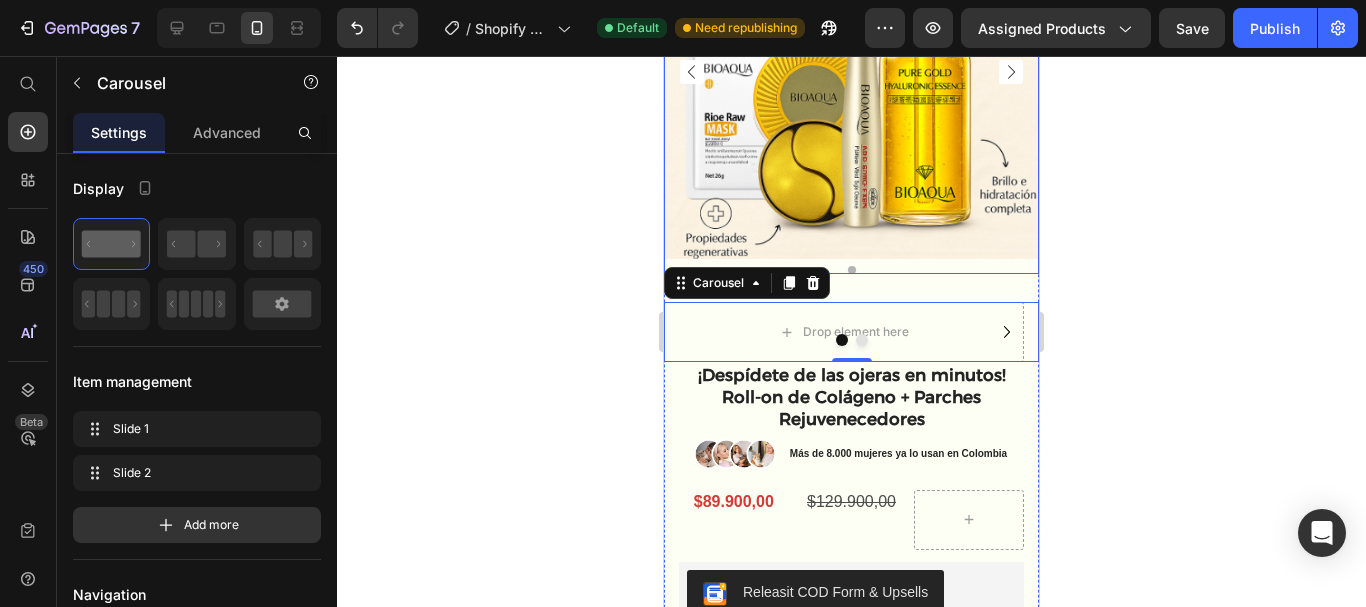 scroll, scrollTop: 212, scrollLeft: 0, axis: vertical 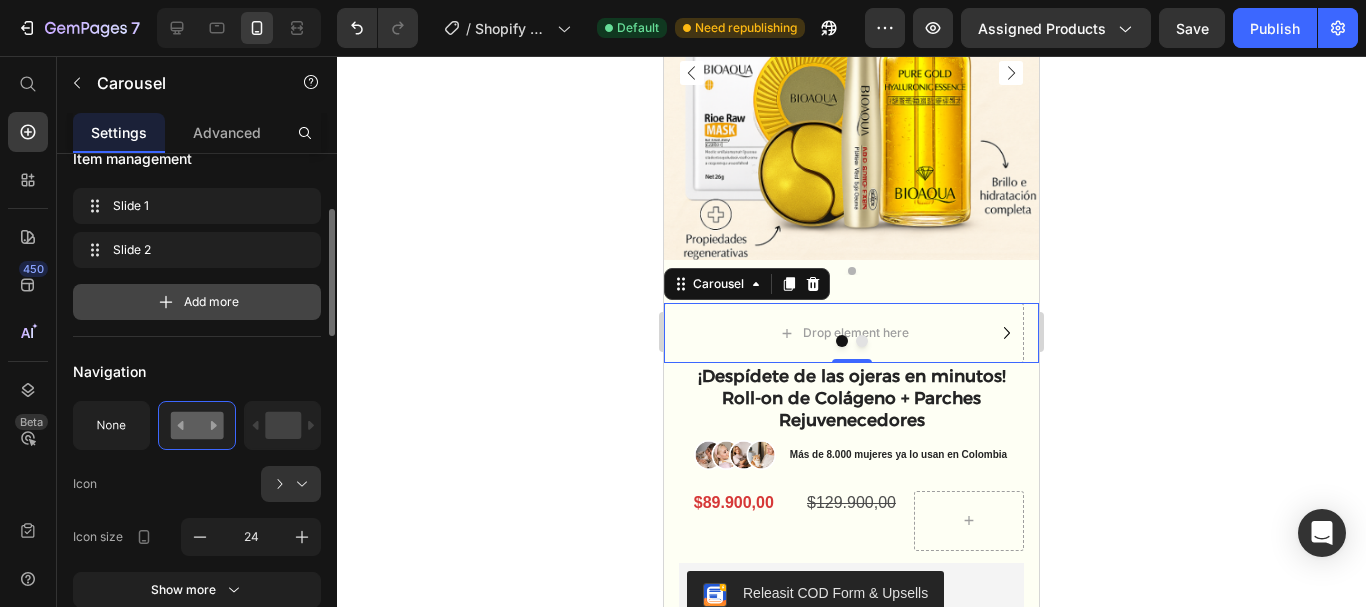 click on "Add more" at bounding box center [197, 302] 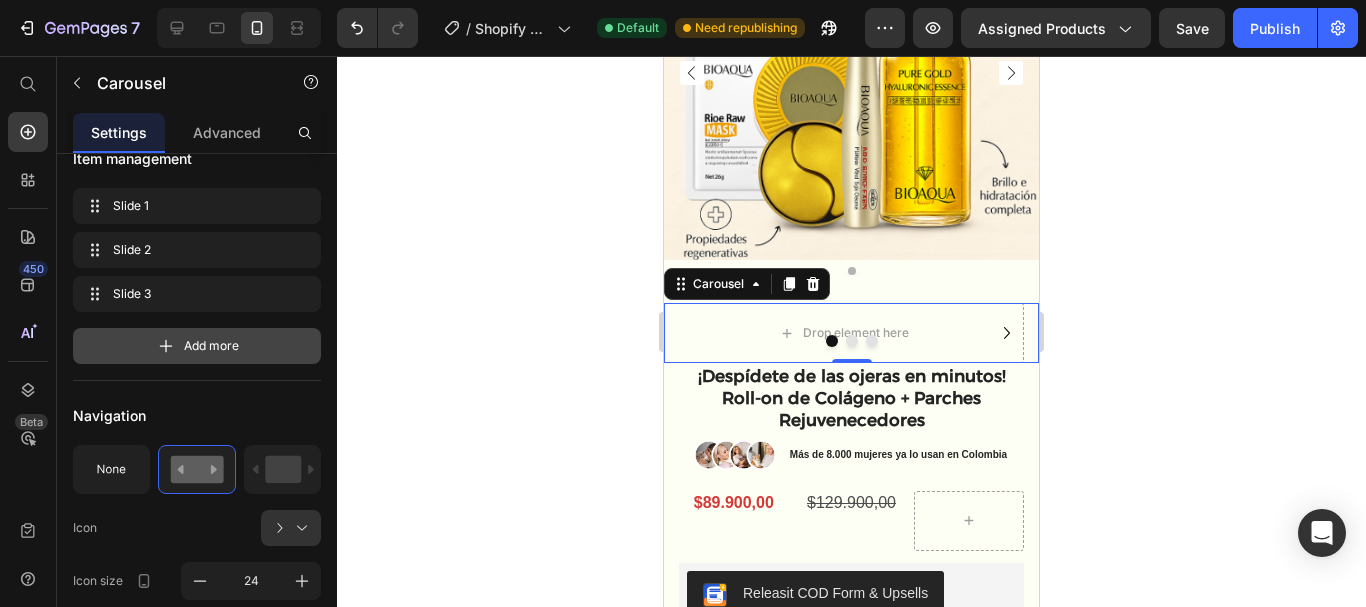 scroll, scrollTop: 0, scrollLeft: 0, axis: both 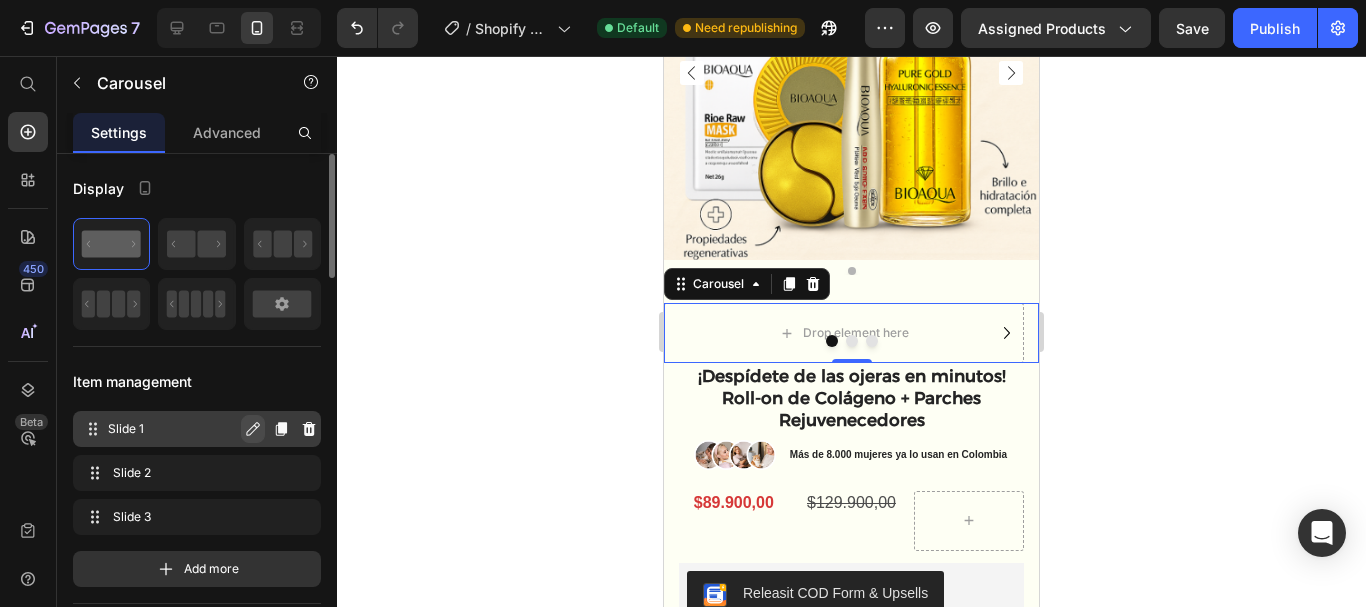 click 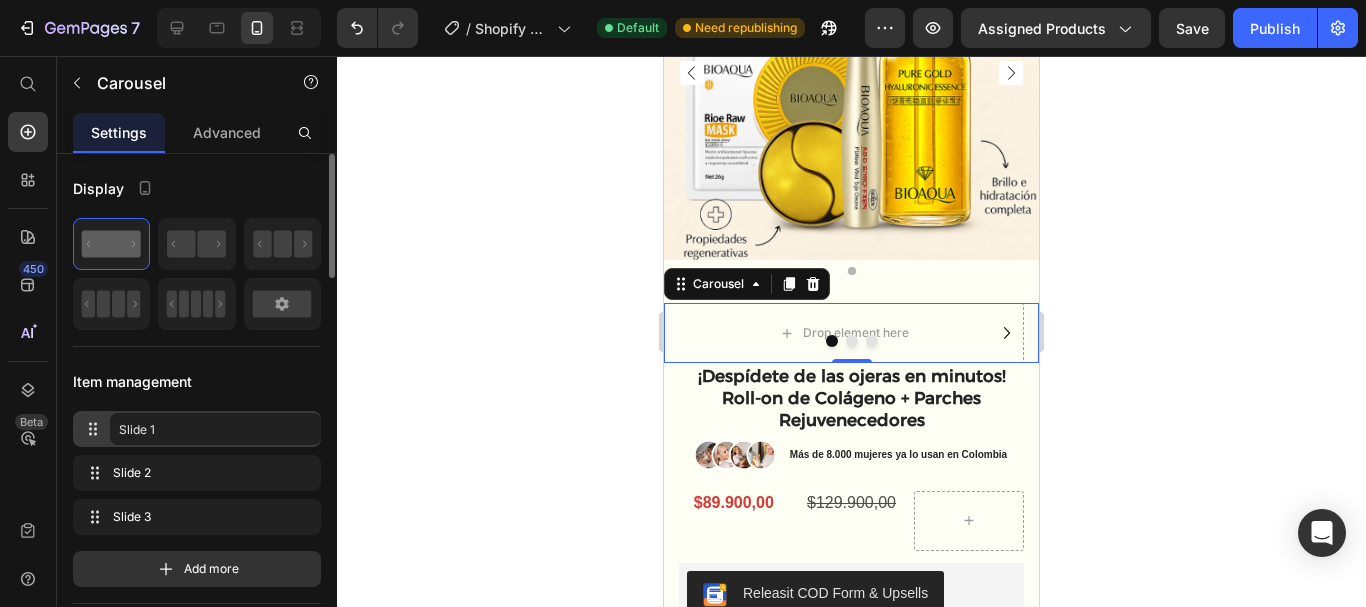 click on "Item management" at bounding box center [197, 381] 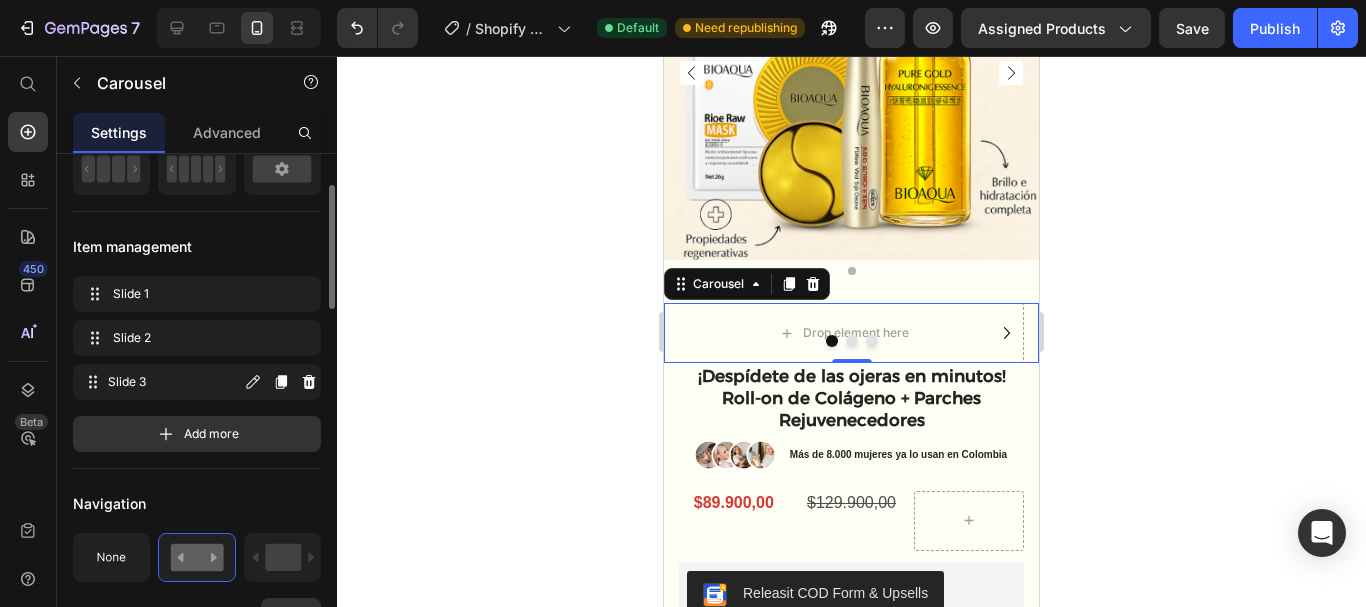 scroll, scrollTop: 136, scrollLeft: 0, axis: vertical 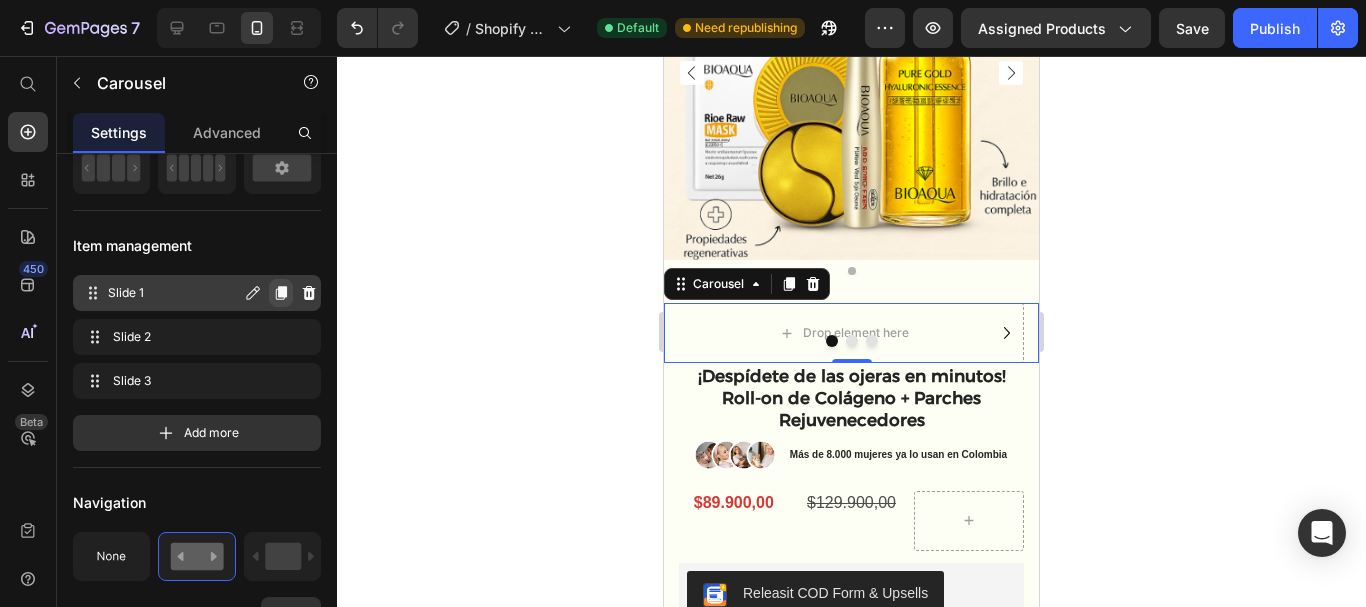 click 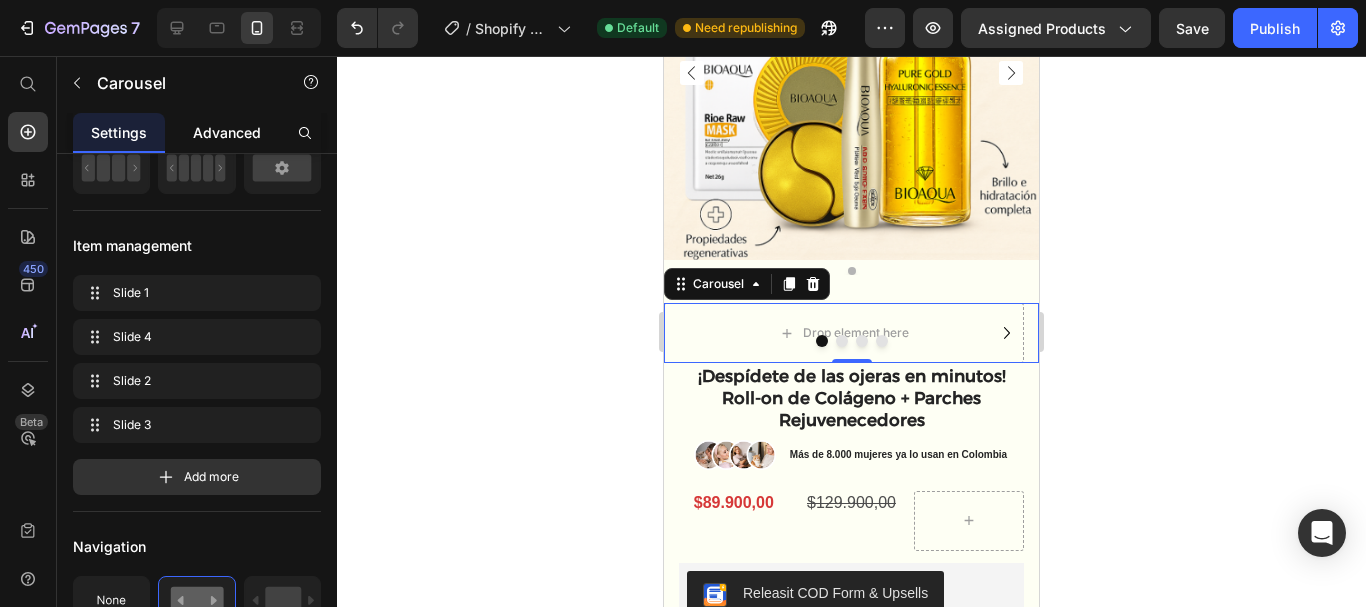 click on "Advanced" 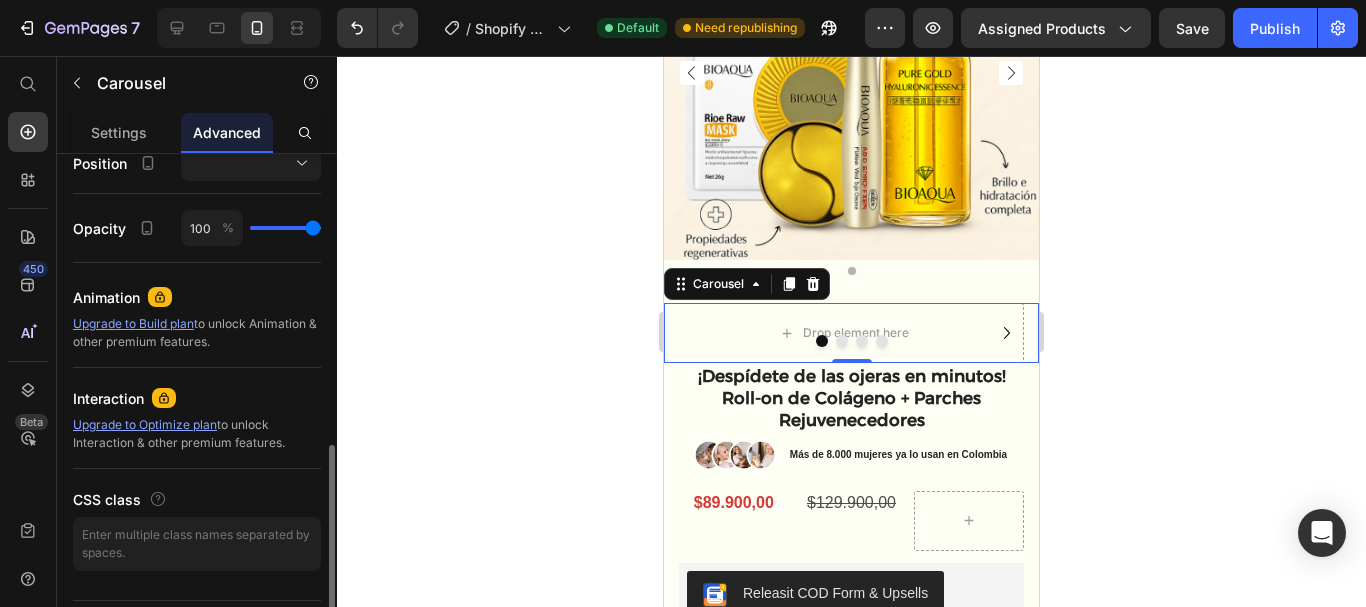 scroll, scrollTop: 745, scrollLeft: 0, axis: vertical 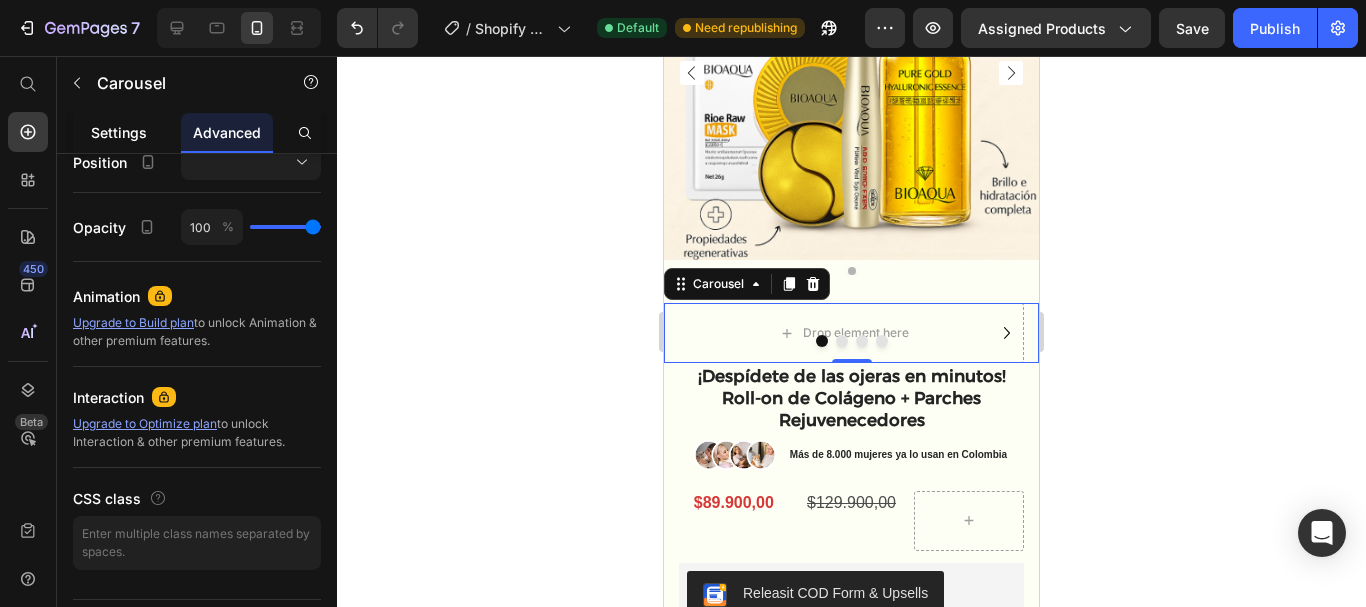 click on "Settings" at bounding box center (119, 132) 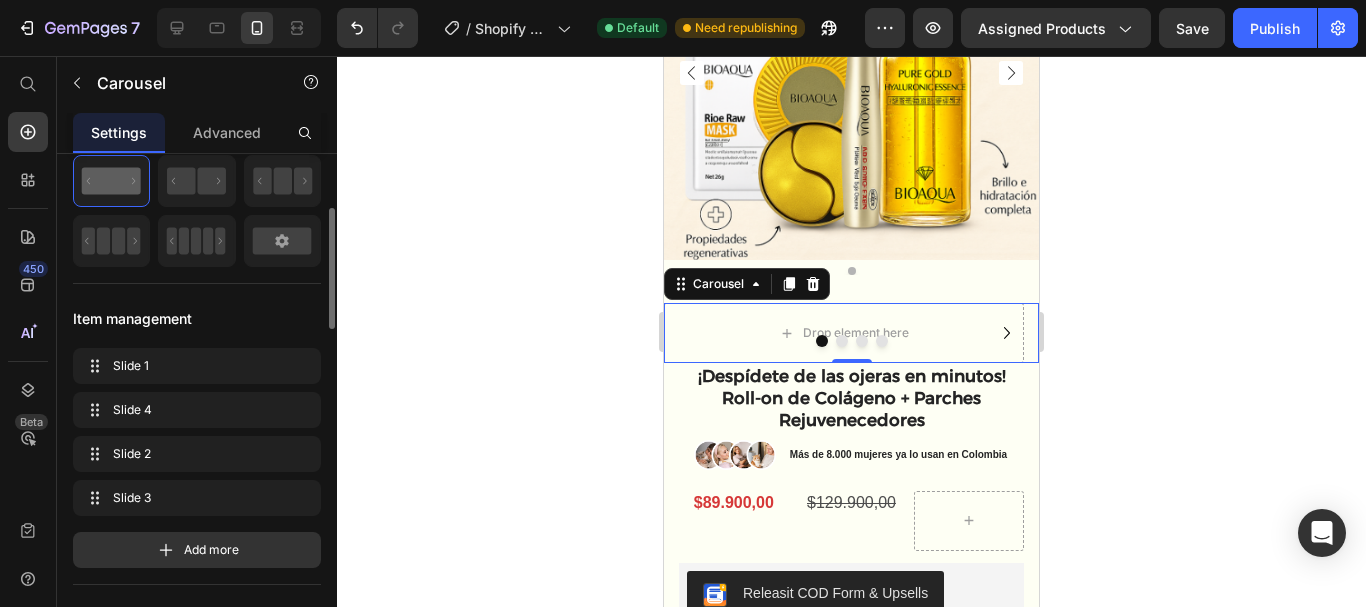 scroll, scrollTop: 0, scrollLeft: 0, axis: both 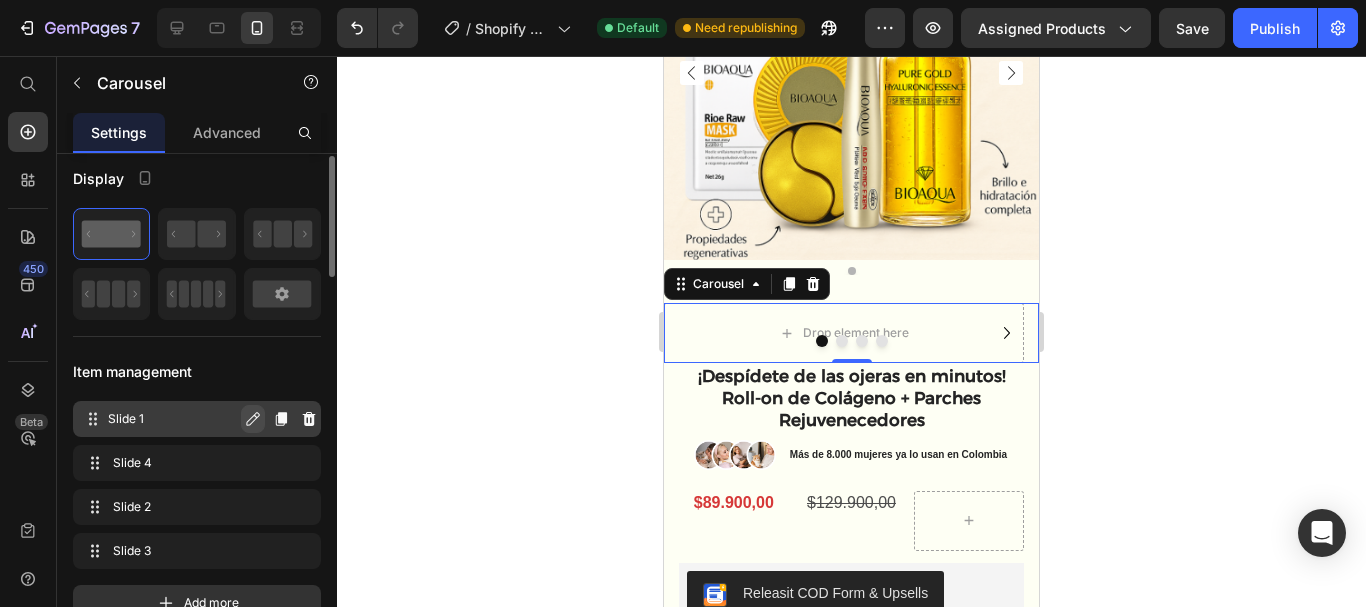click 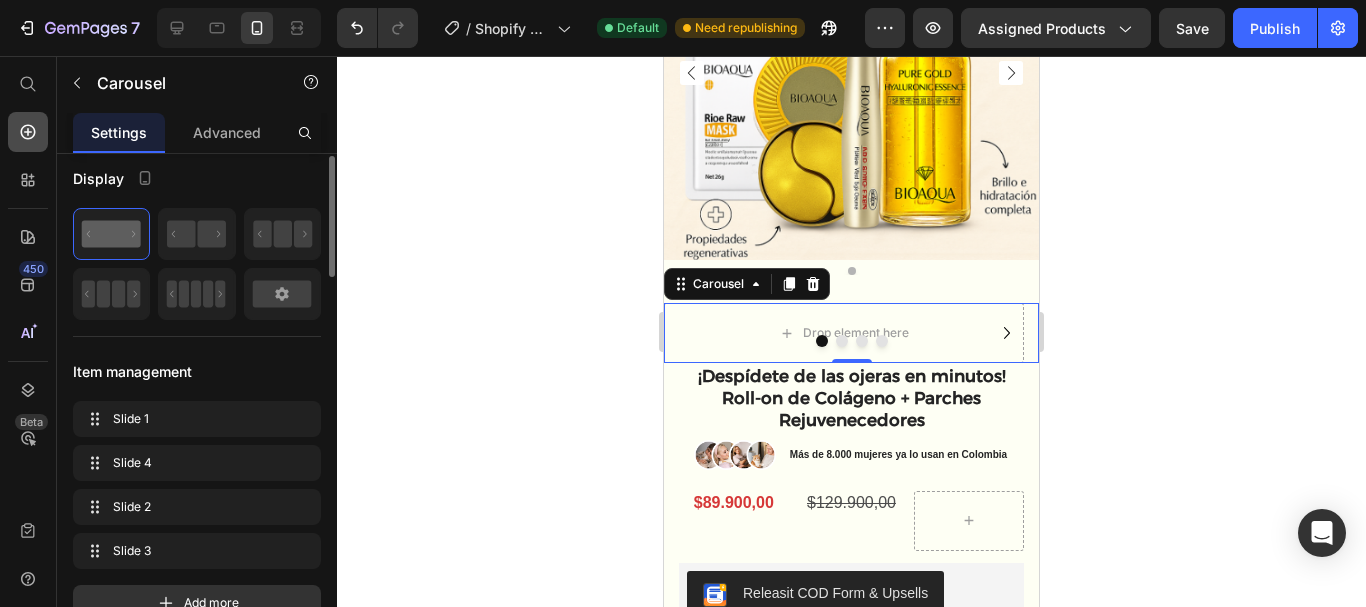 click 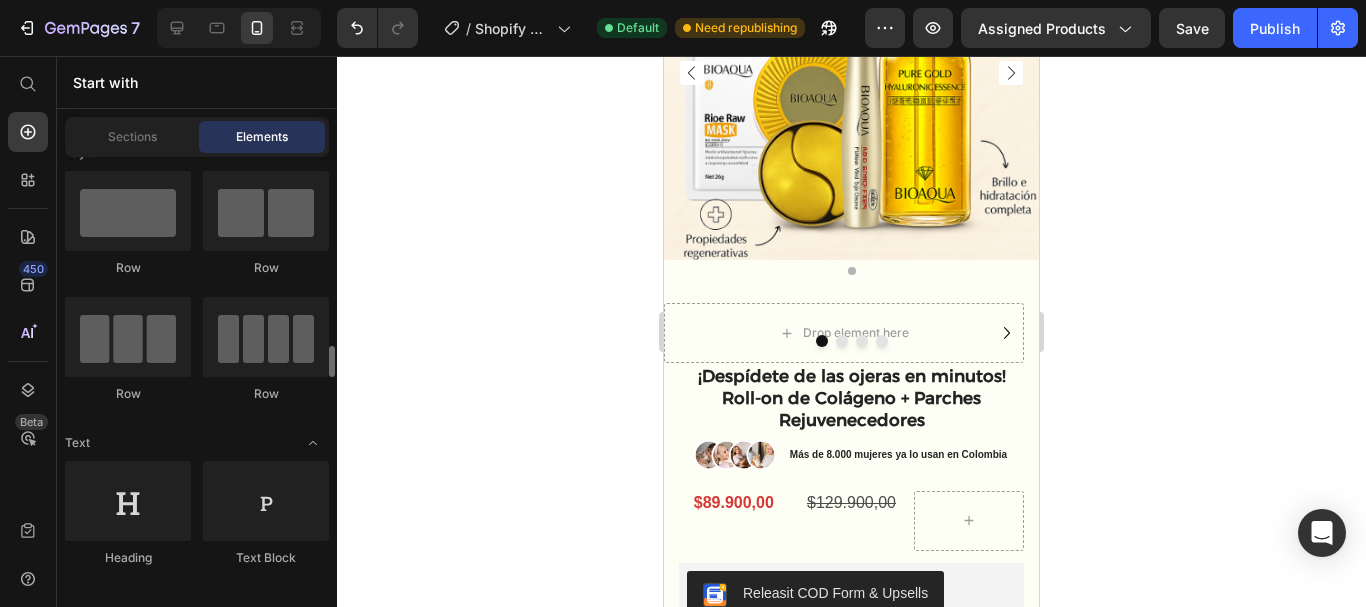 scroll, scrollTop: 0, scrollLeft: 0, axis: both 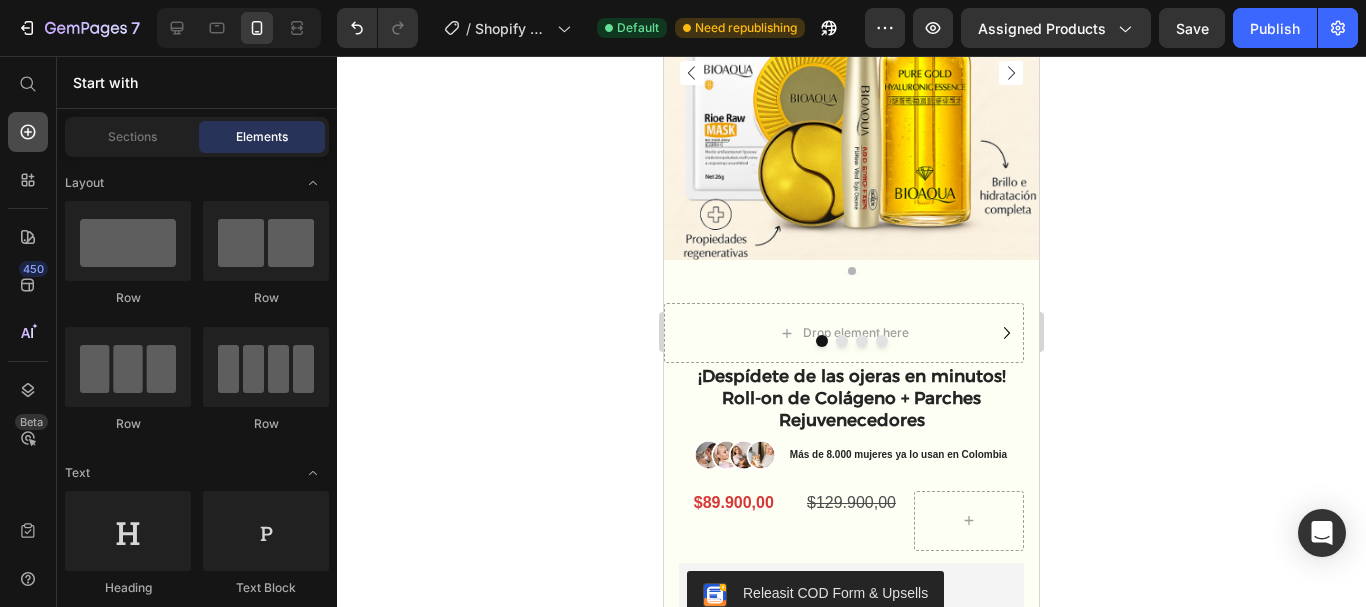 click 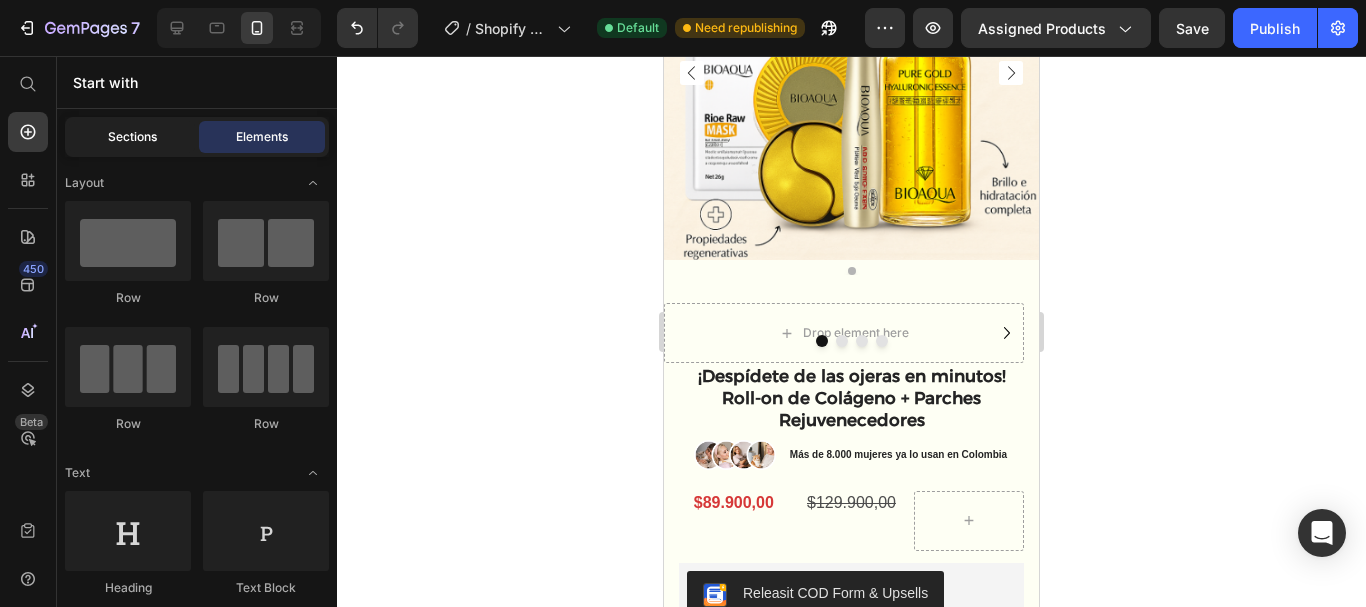 click on "Sections" 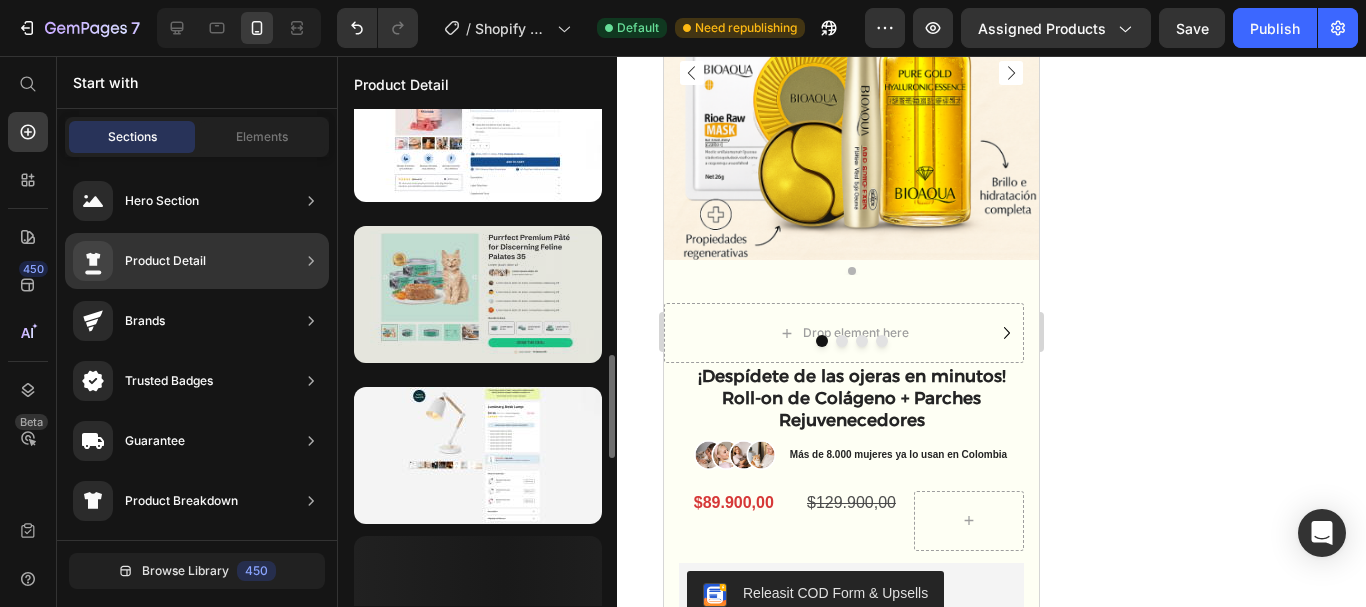 scroll, scrollTop: 1178, scrollLeft: 0, axis: vertical 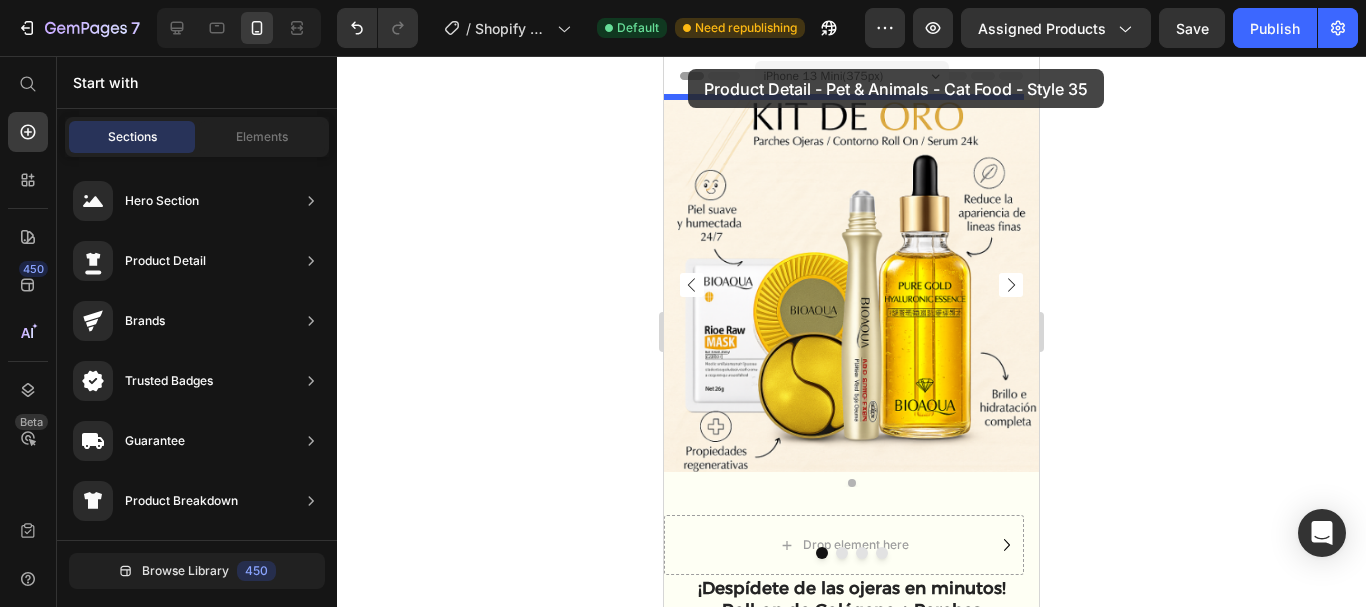 drag, startPoint x: 1119, startPoint y: 358, endPoint x: 688, endPoint y: 69, distance: 518.9239 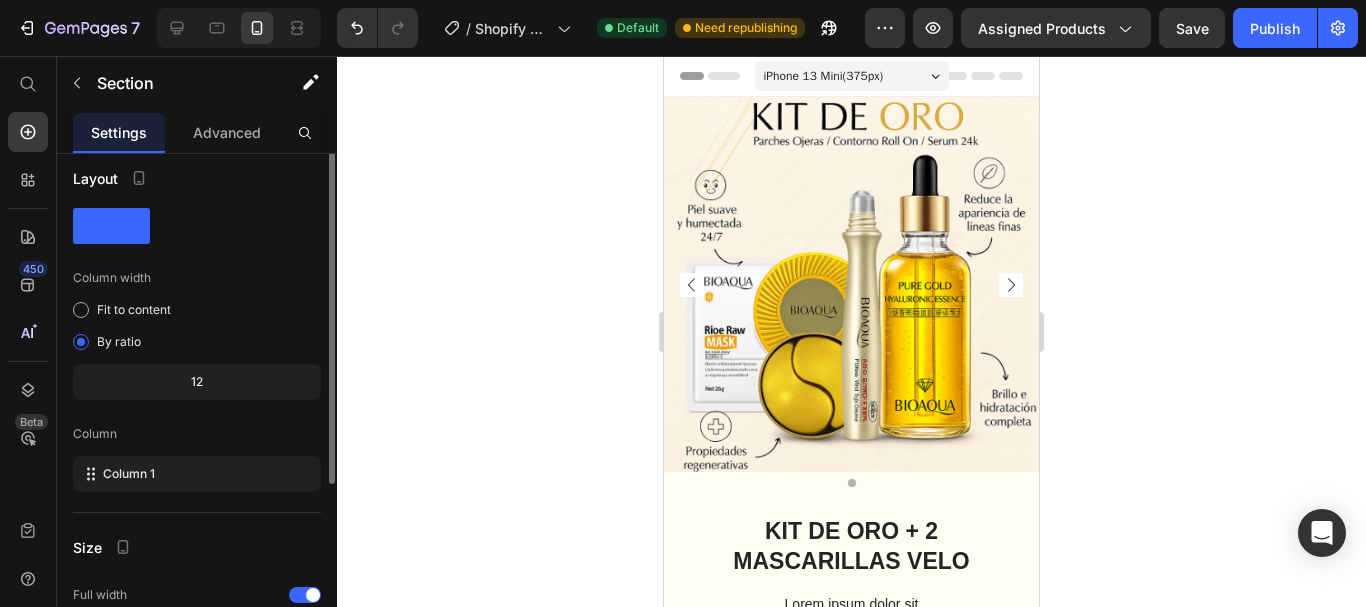 scroll, scrollTop: 0, scrollLeft: 0, axis: both 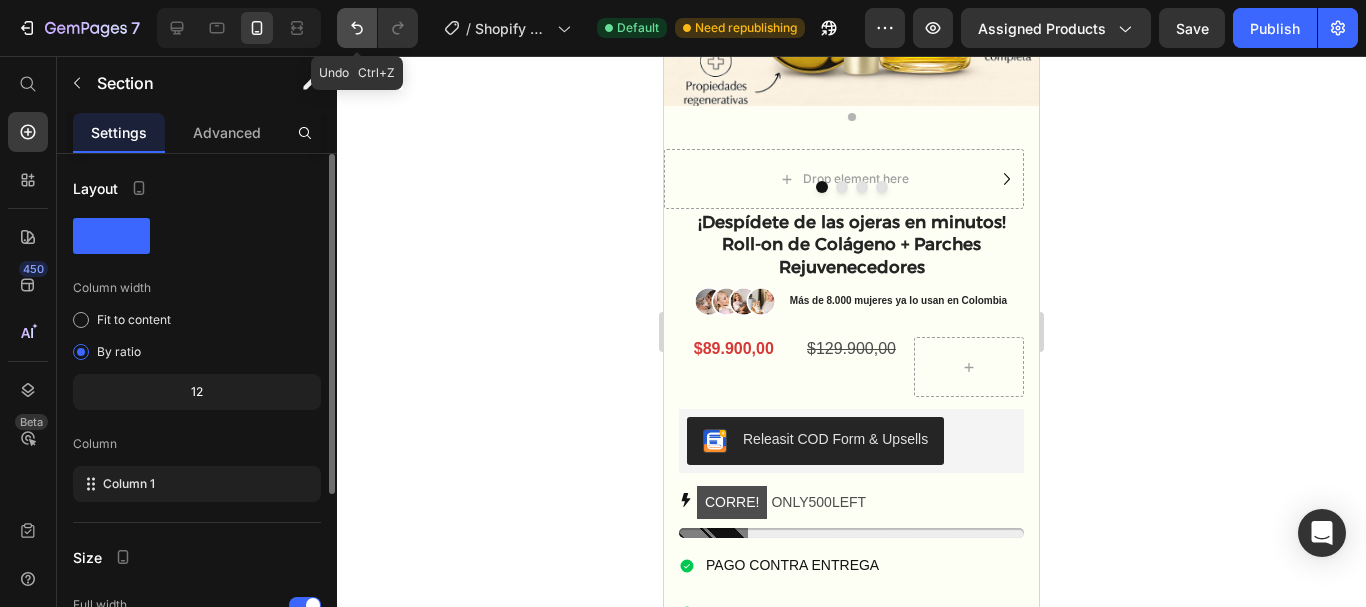 click 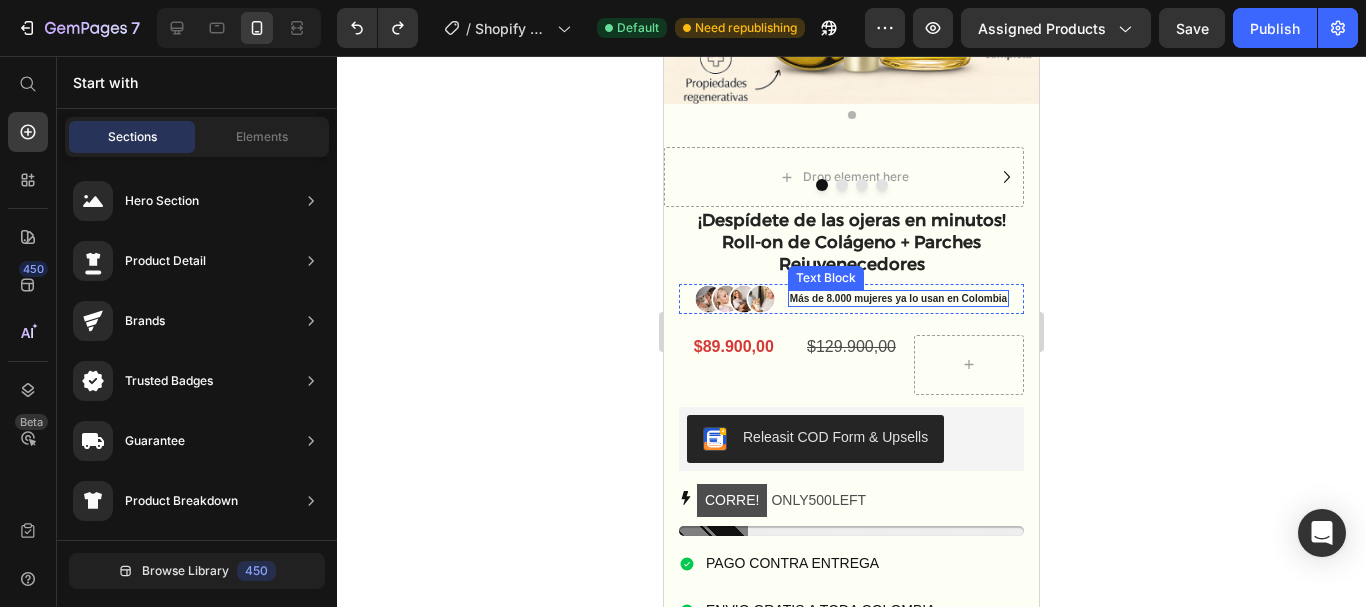 scroll, scrollTop: 366, scrollLeft: 0, axis: vertical 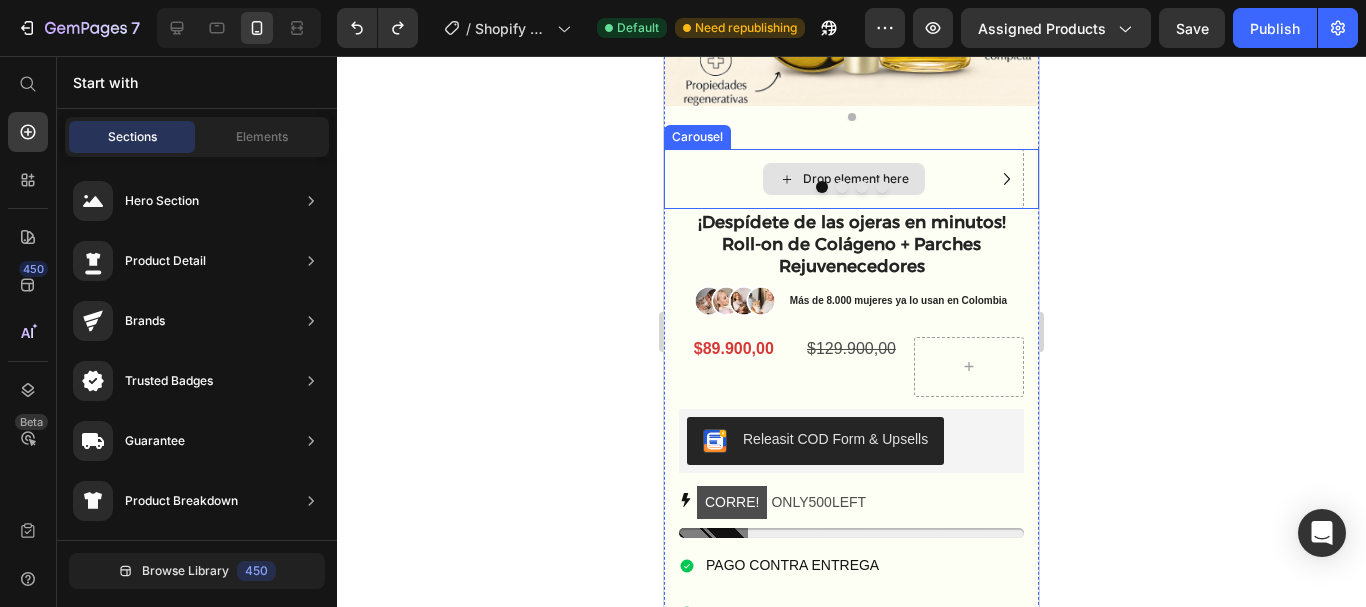 click on "Drop element here" at bounding box center (844, 179) 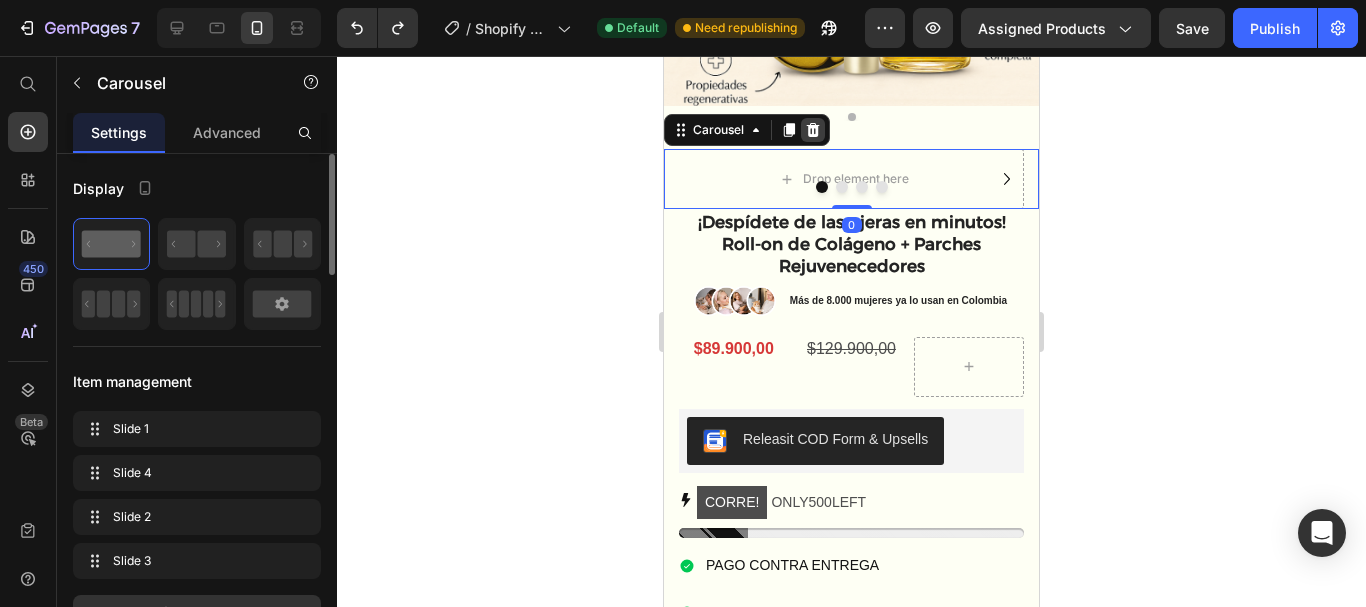 click 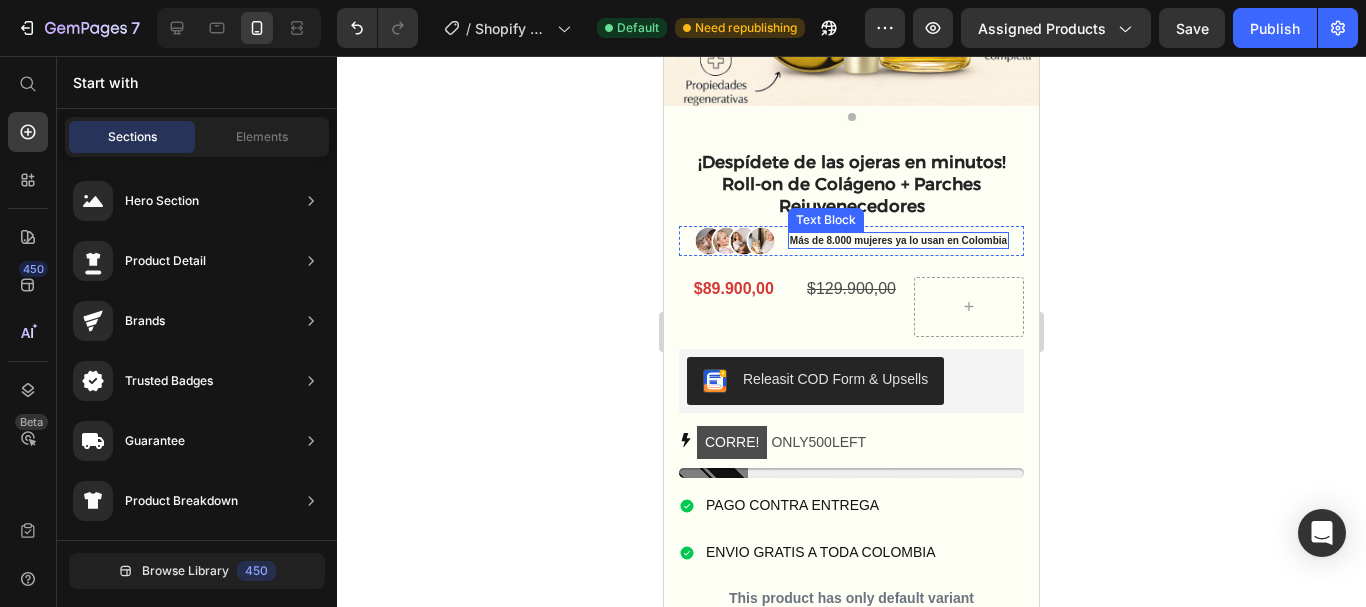 click on "Más de 8.000 mujeres ya lo usan en [COUNTRY]" at bounding box center [898, 240] 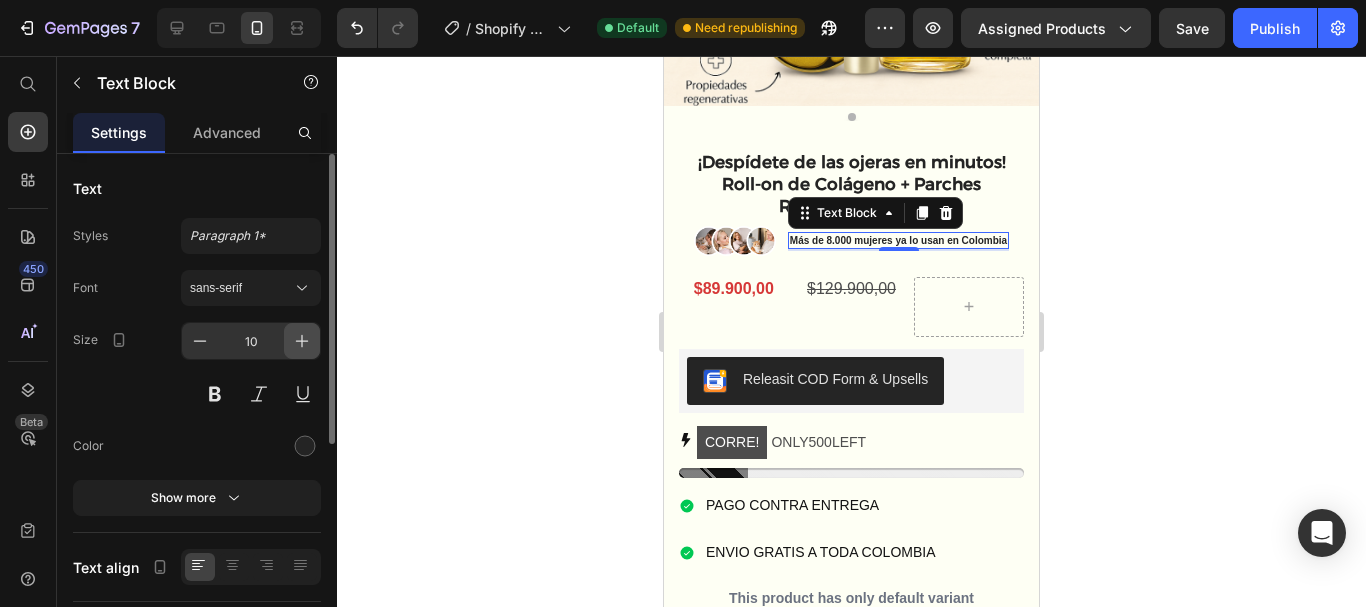 click 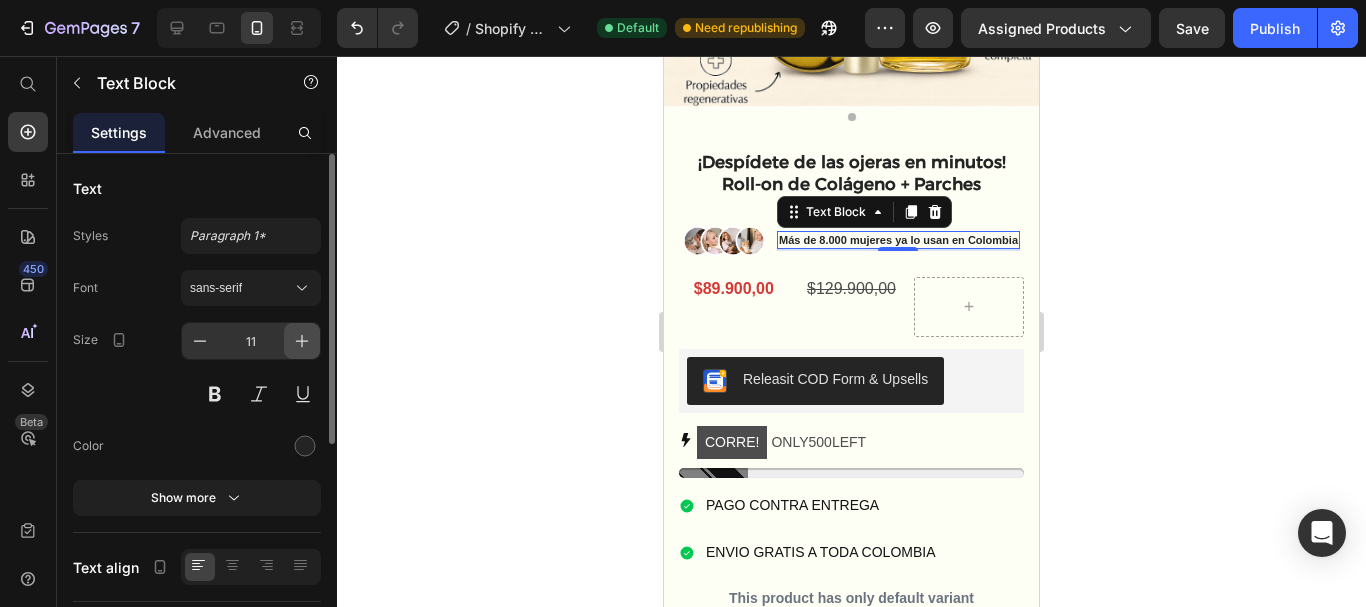 click 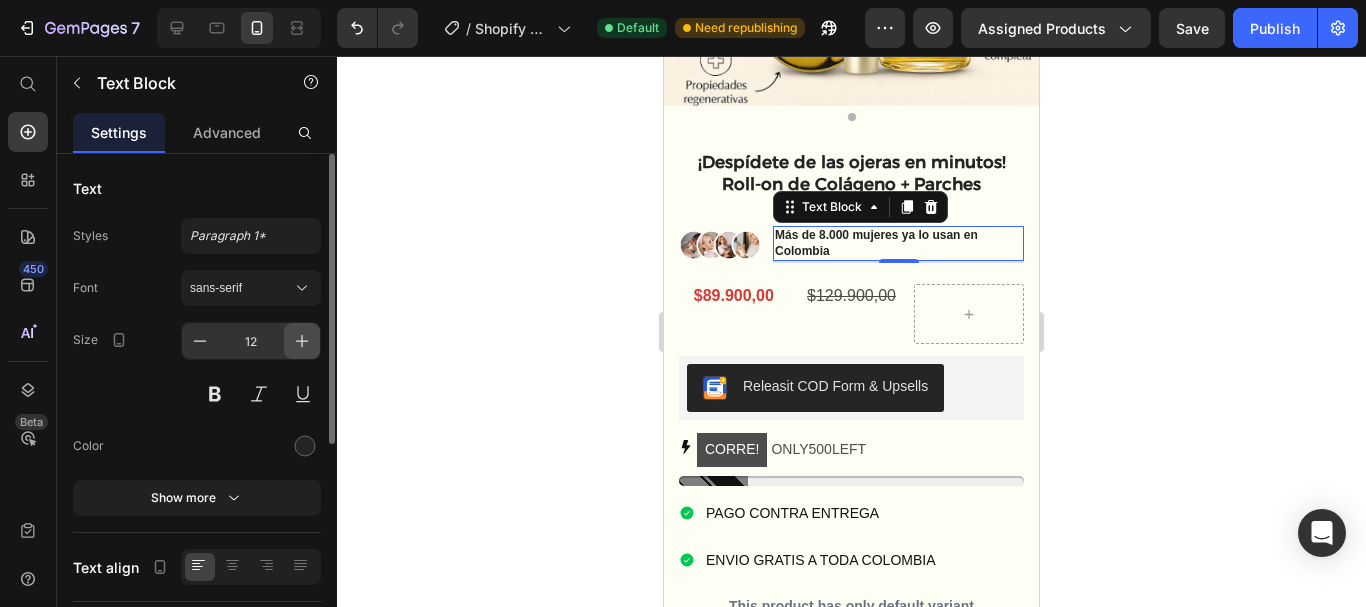 click 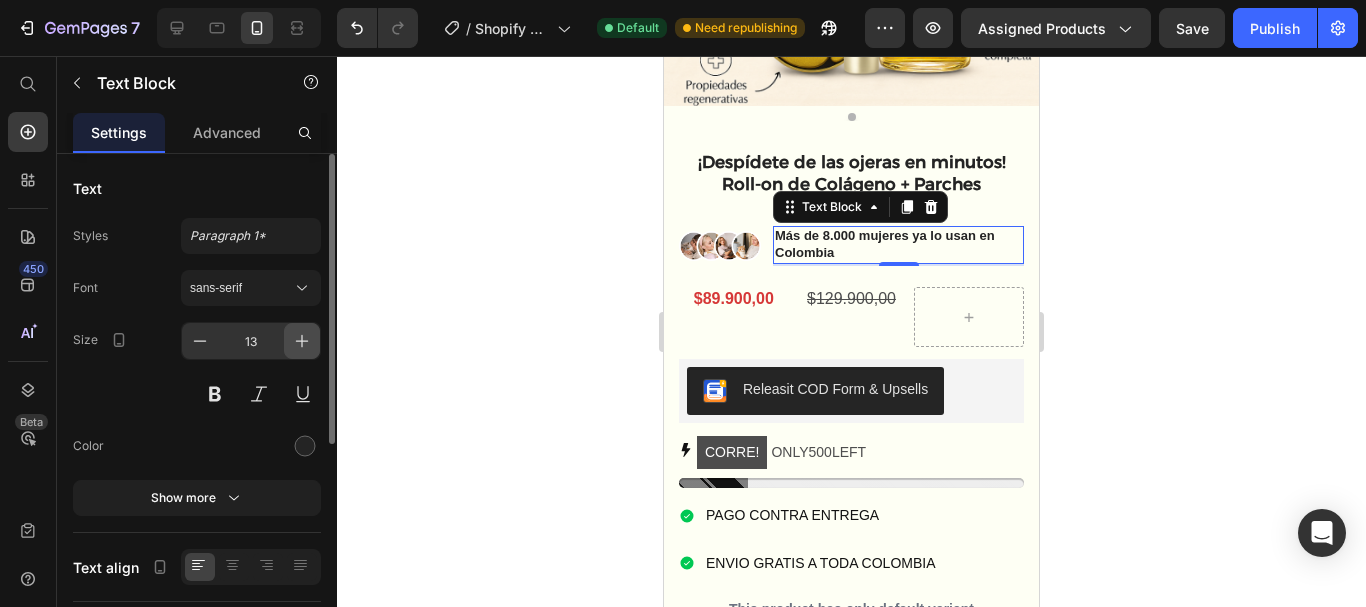 click 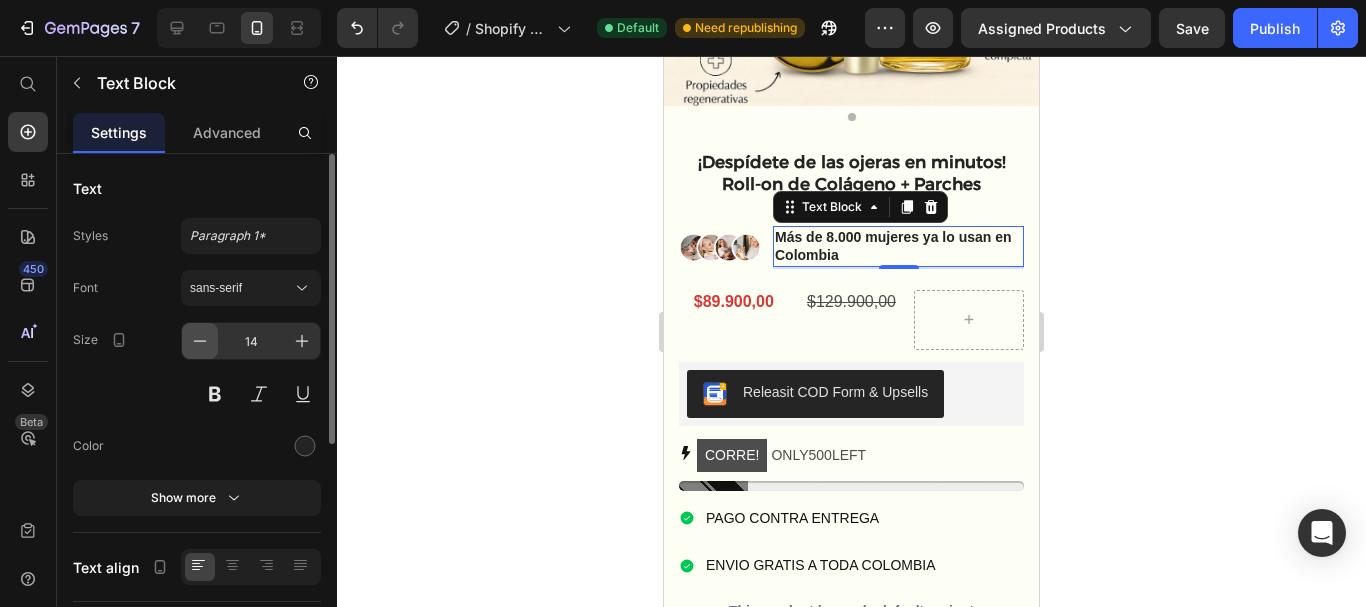 click 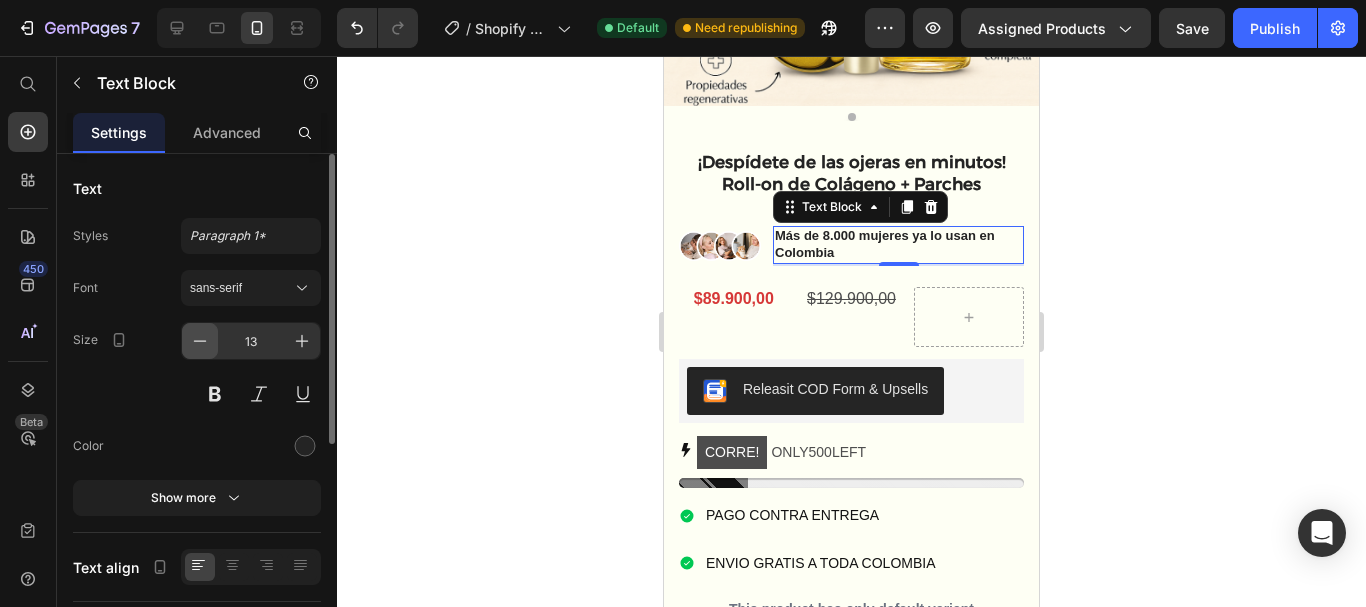 click 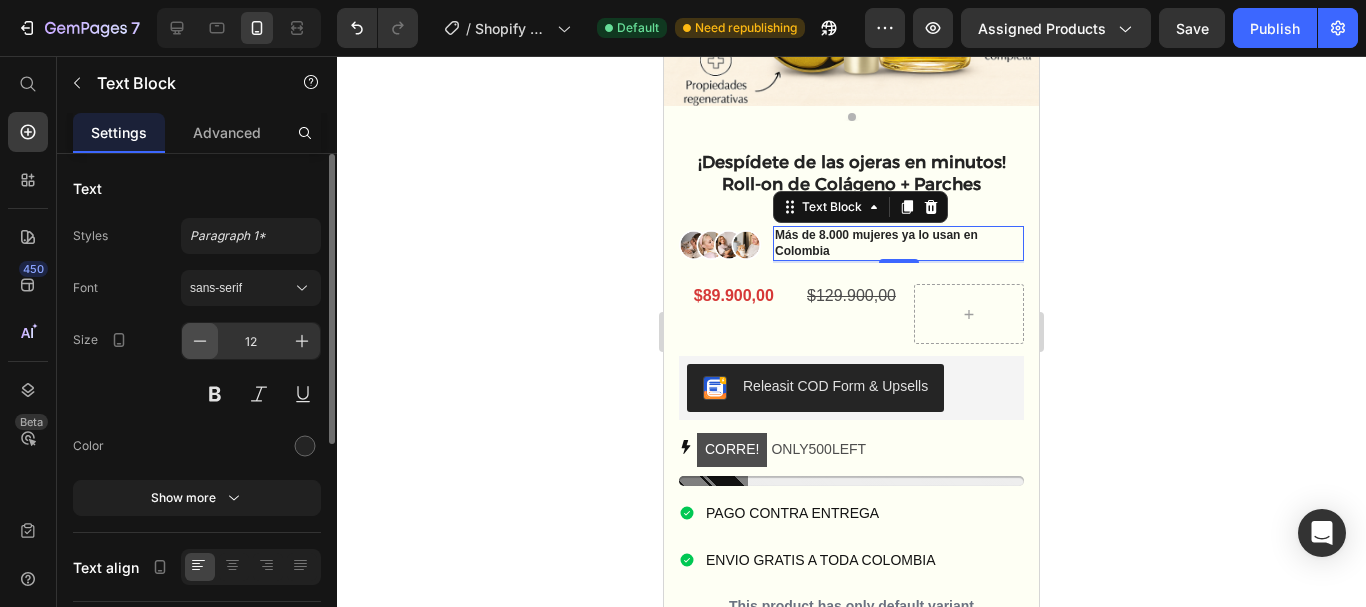 click 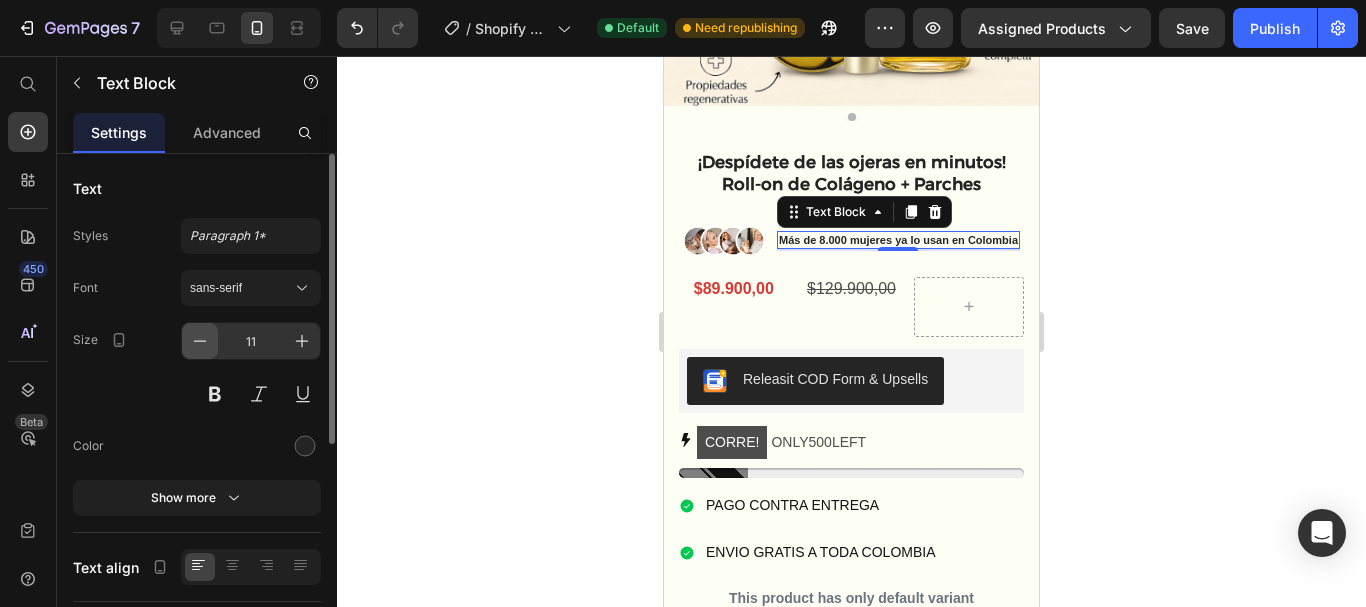 click 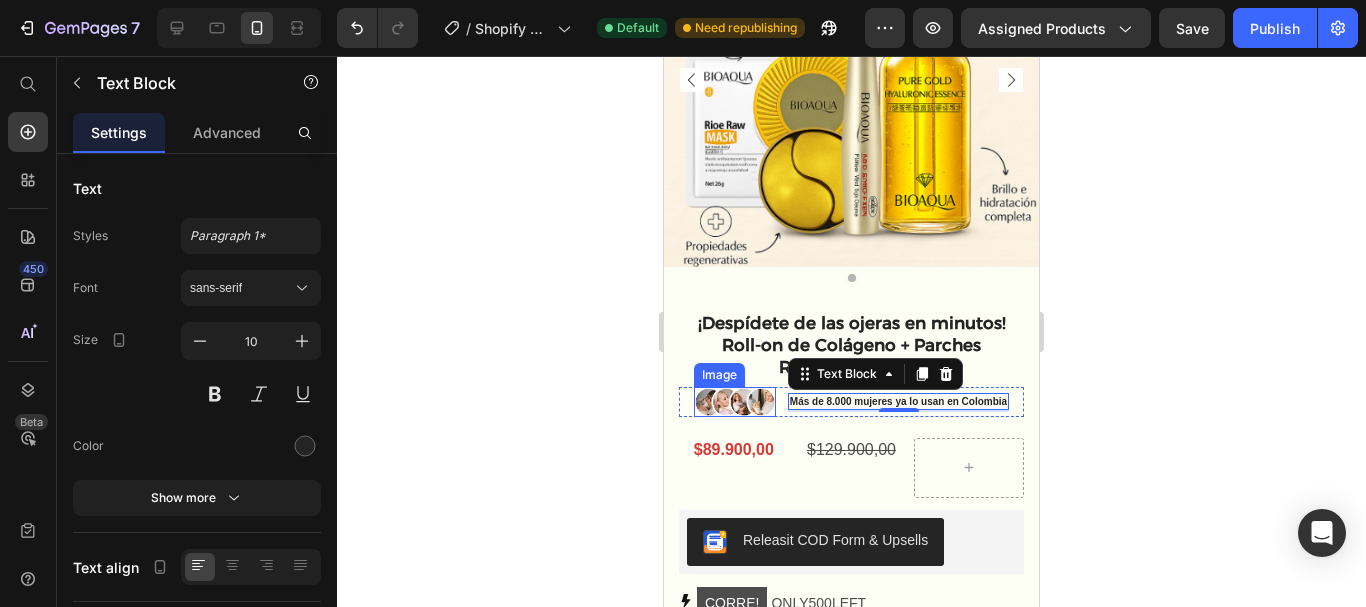 scroll, scrollTop: 204, scrollLeft: 0, axis: vertical 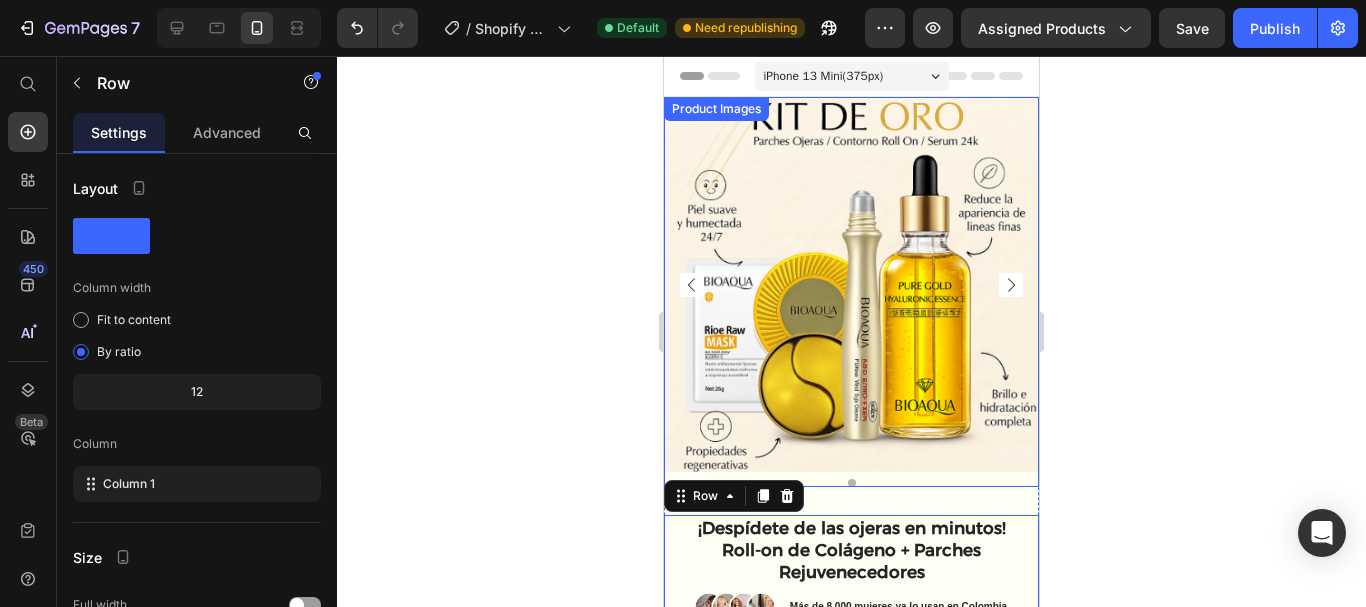 click at bounding box center [851, 284] 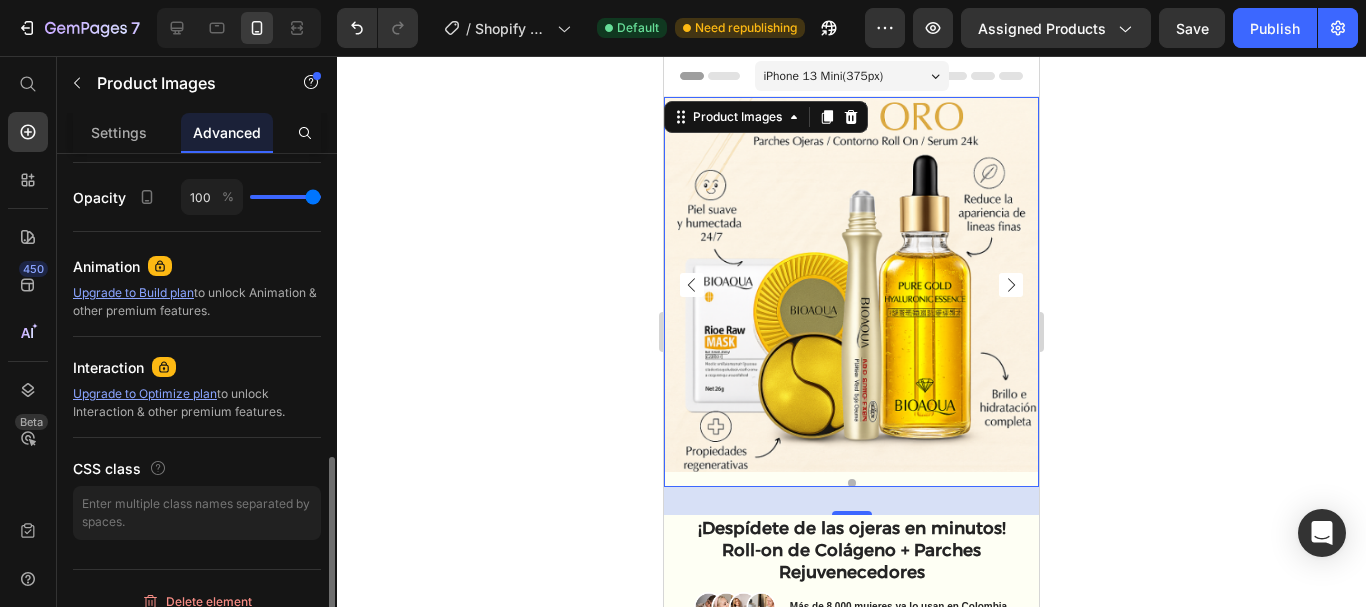 scroll, scrollTop: 795, scrollLeft: 0, axis: vertical 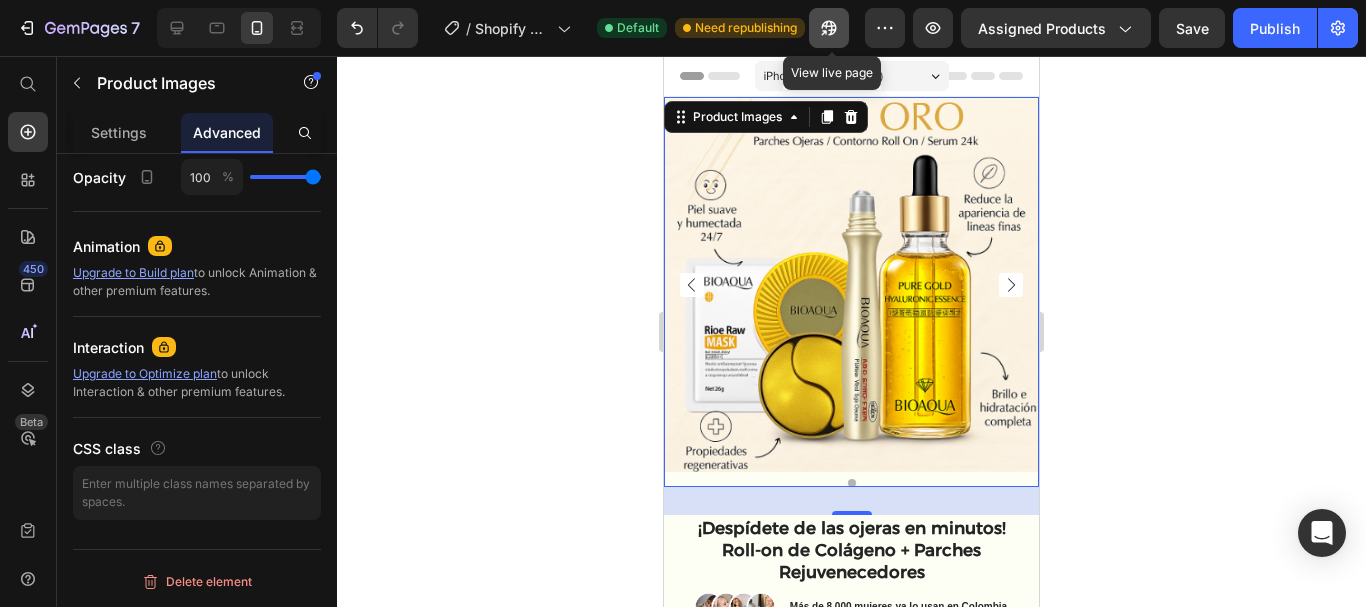 click 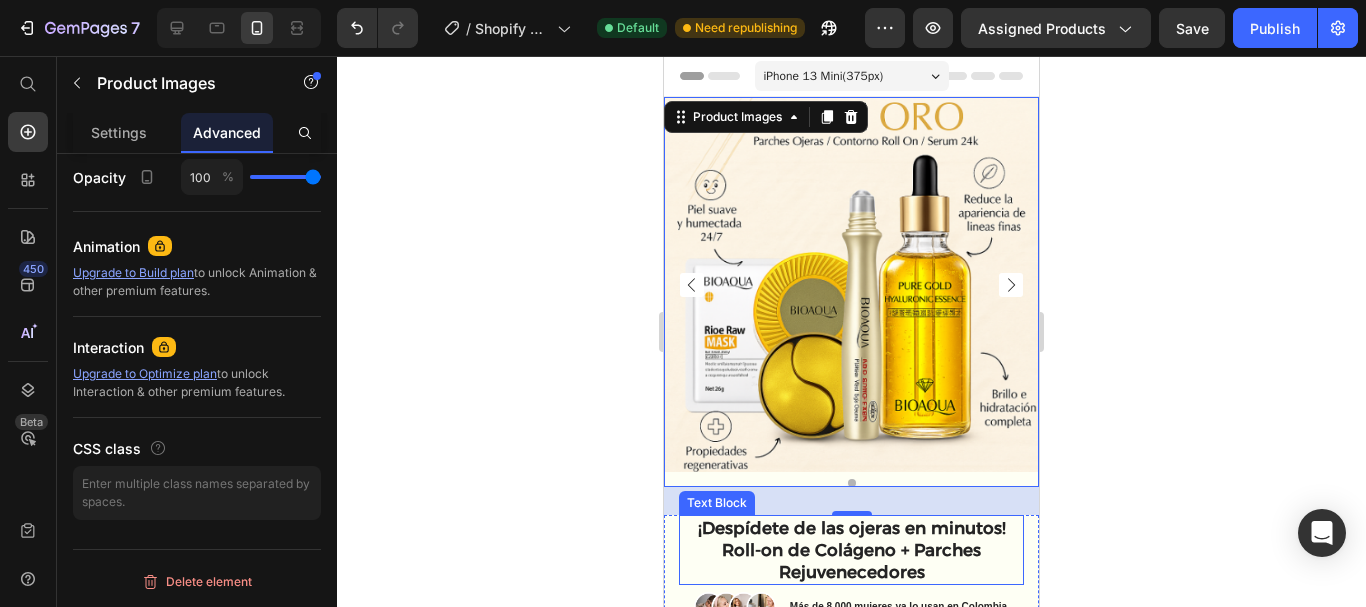 click on "¡Despídete de las ojeras en minutos! Roll-on de Colágeno + Parches Rejuvenecedores" at bounding box center [851, 550] 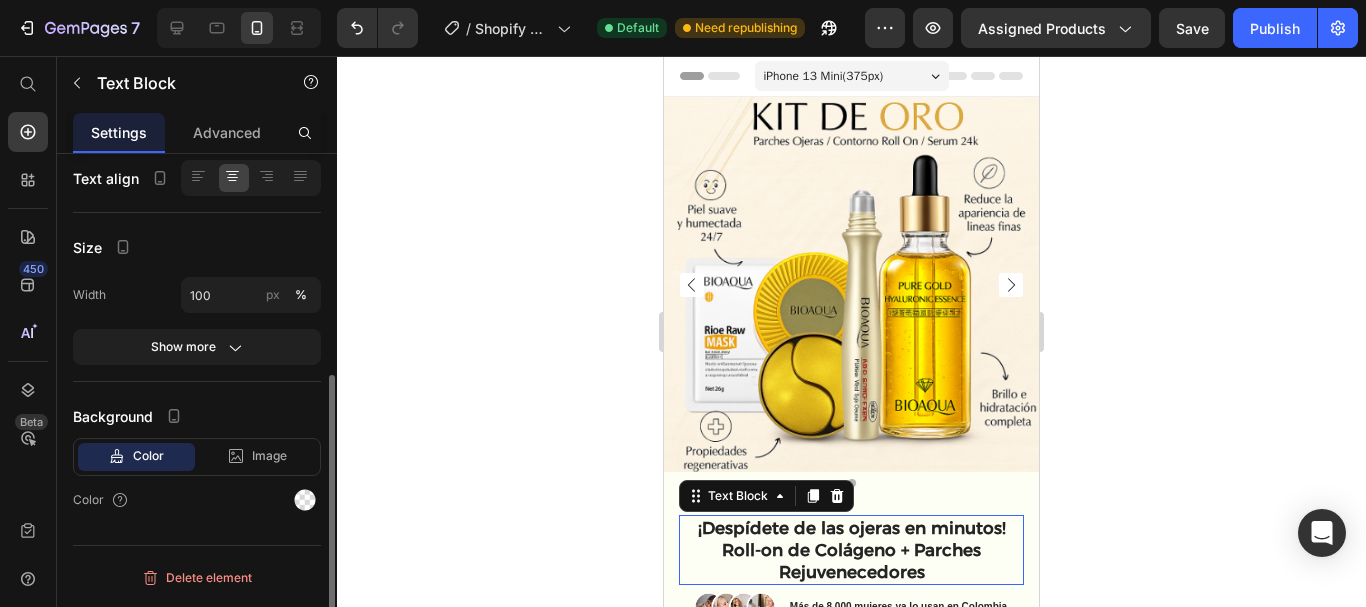 scroll, scrollTop: 0, scrollLeft: 0, axis: both 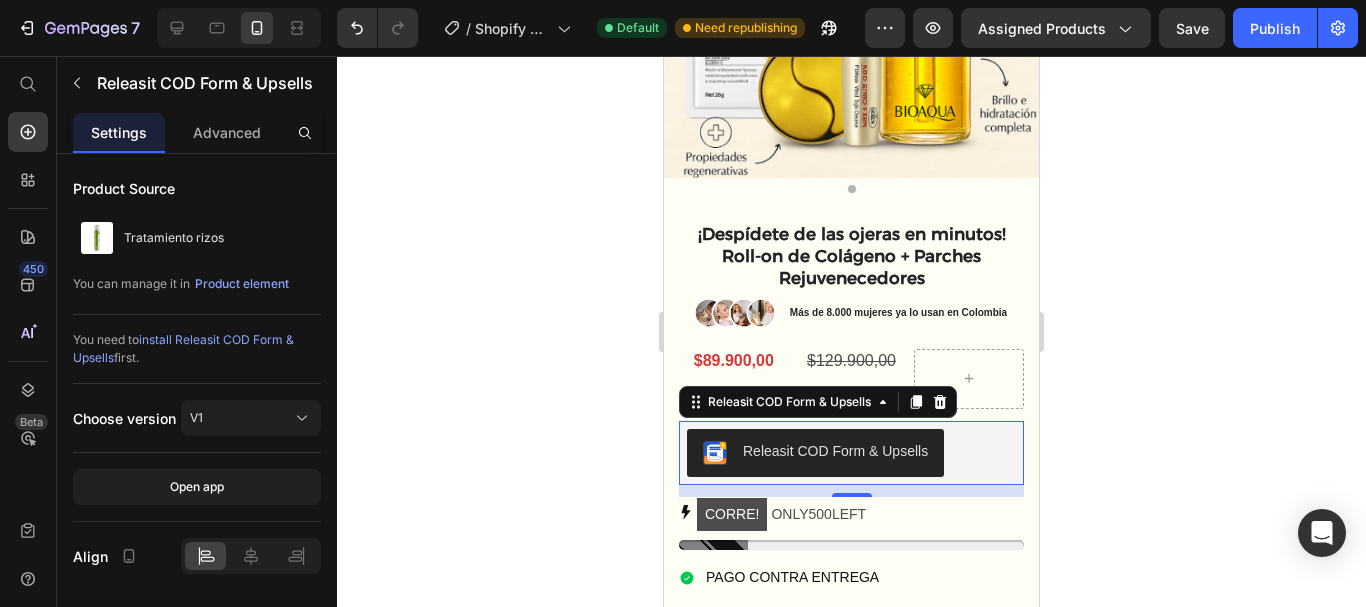 click 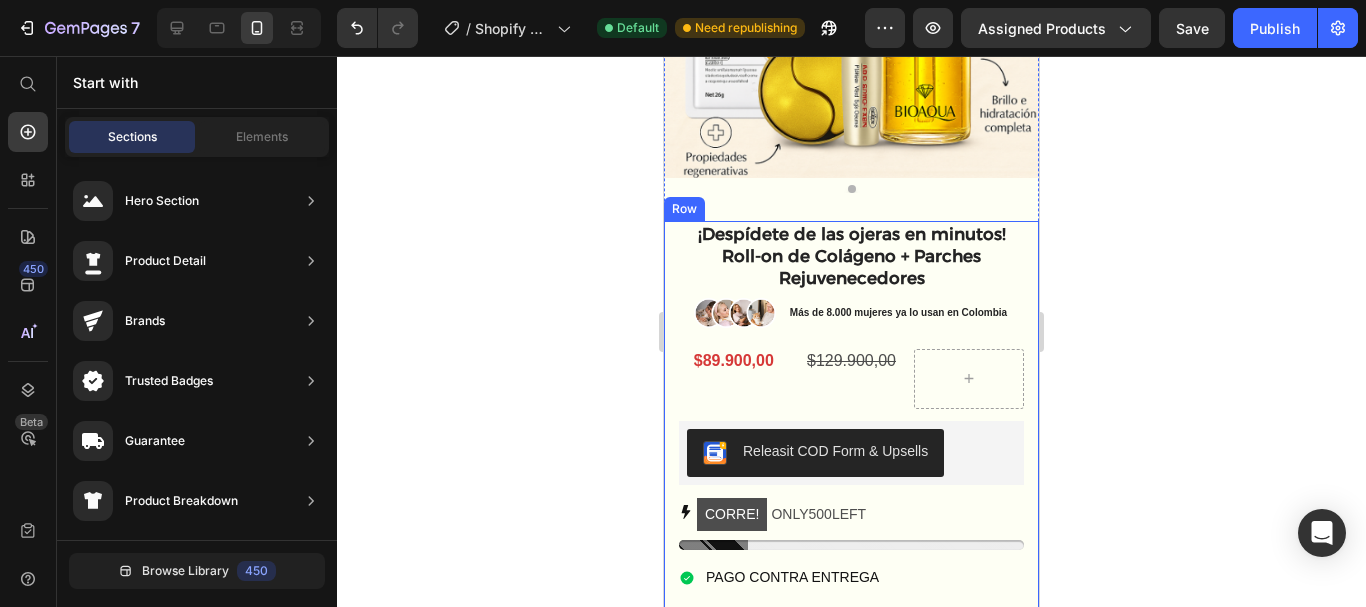 scroll, scrollTop: 0, scrollLeft: 0, axis: both 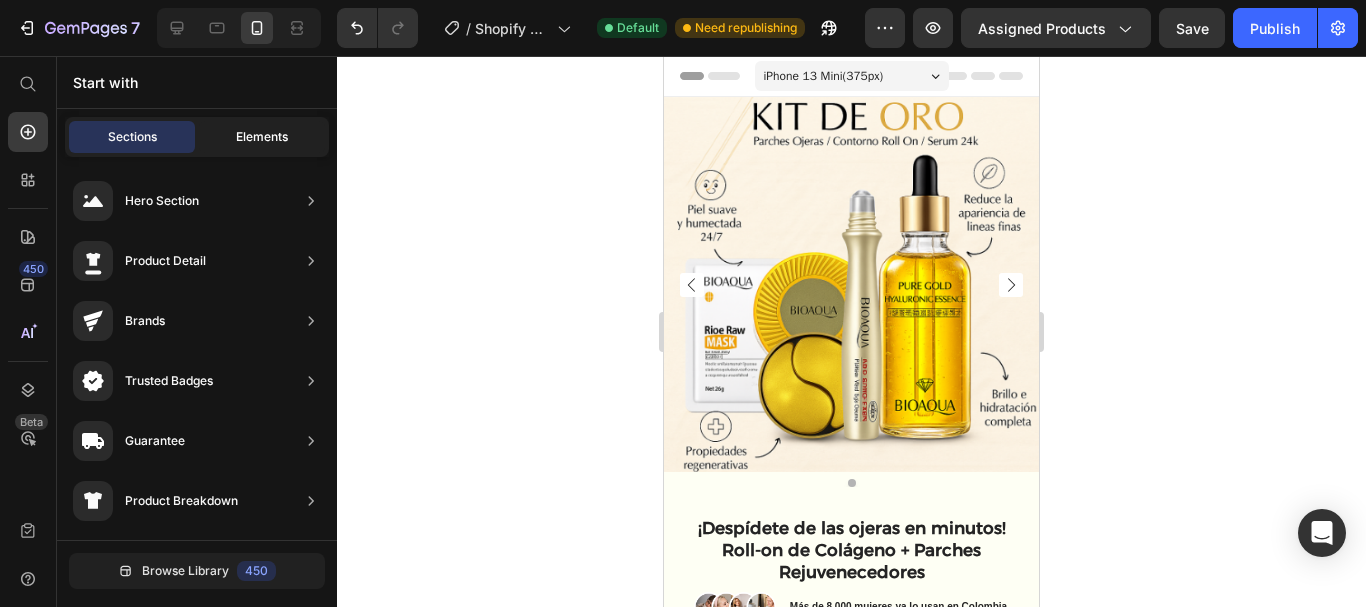 click on "Elements" at bounding box center (262, 137) 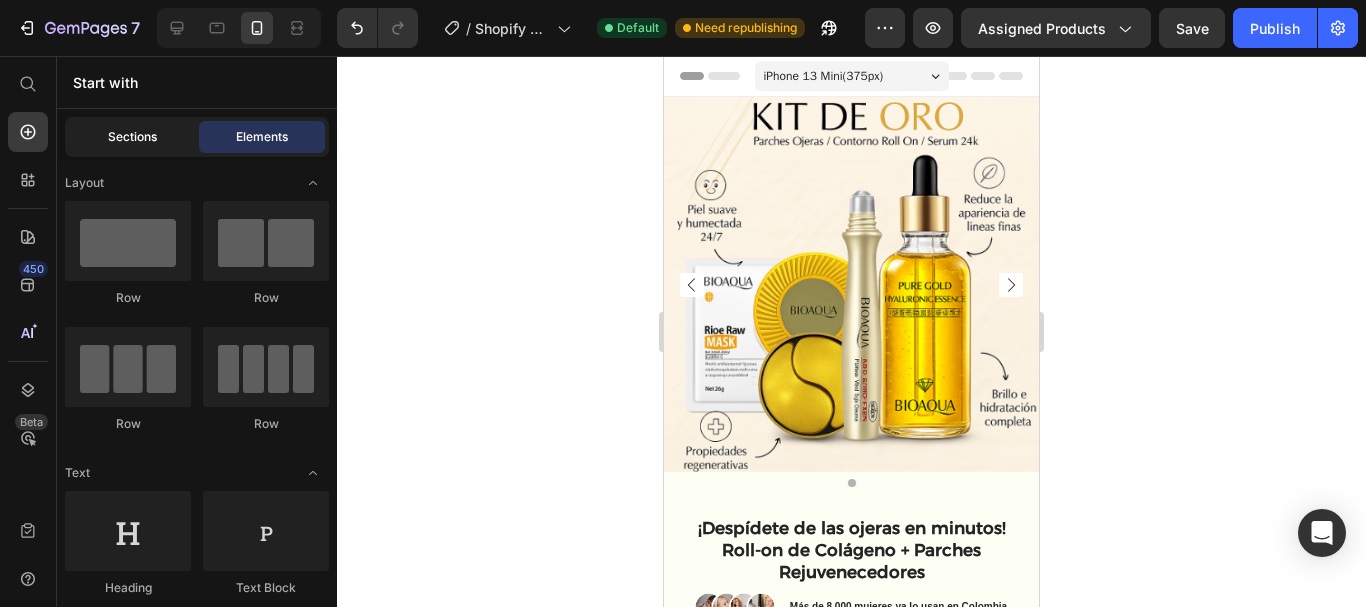 click on "Sections" 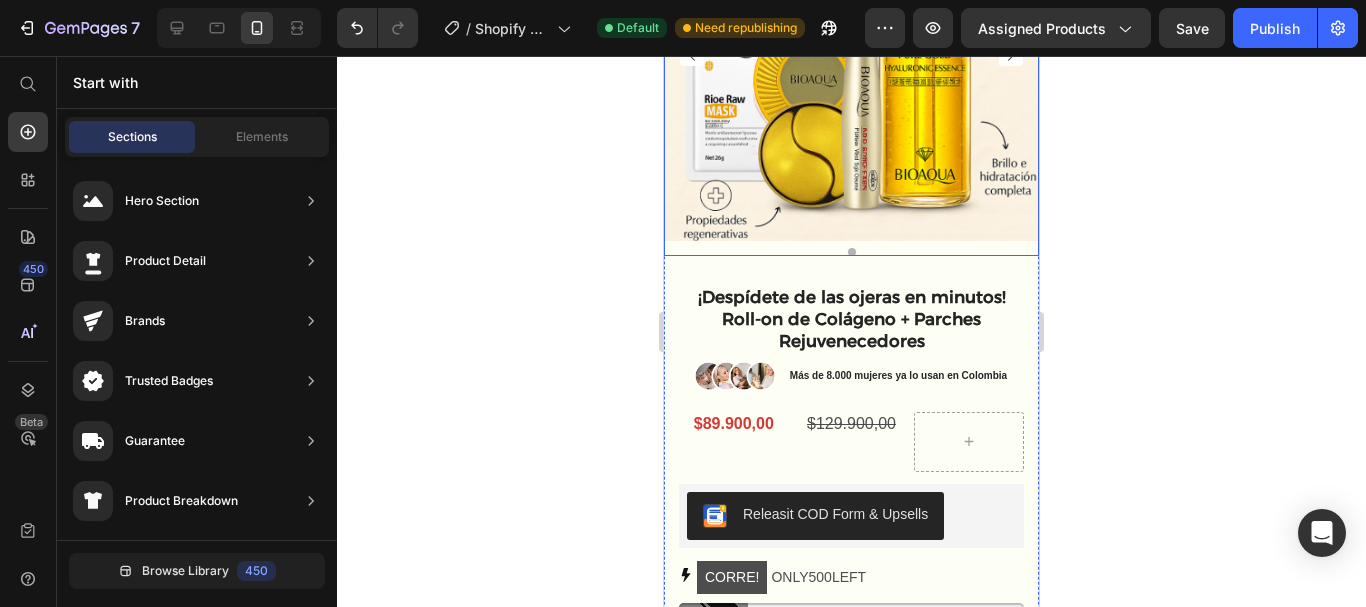 scroll, scrollTop: 232, scrollLeft: 0, axis: vertical 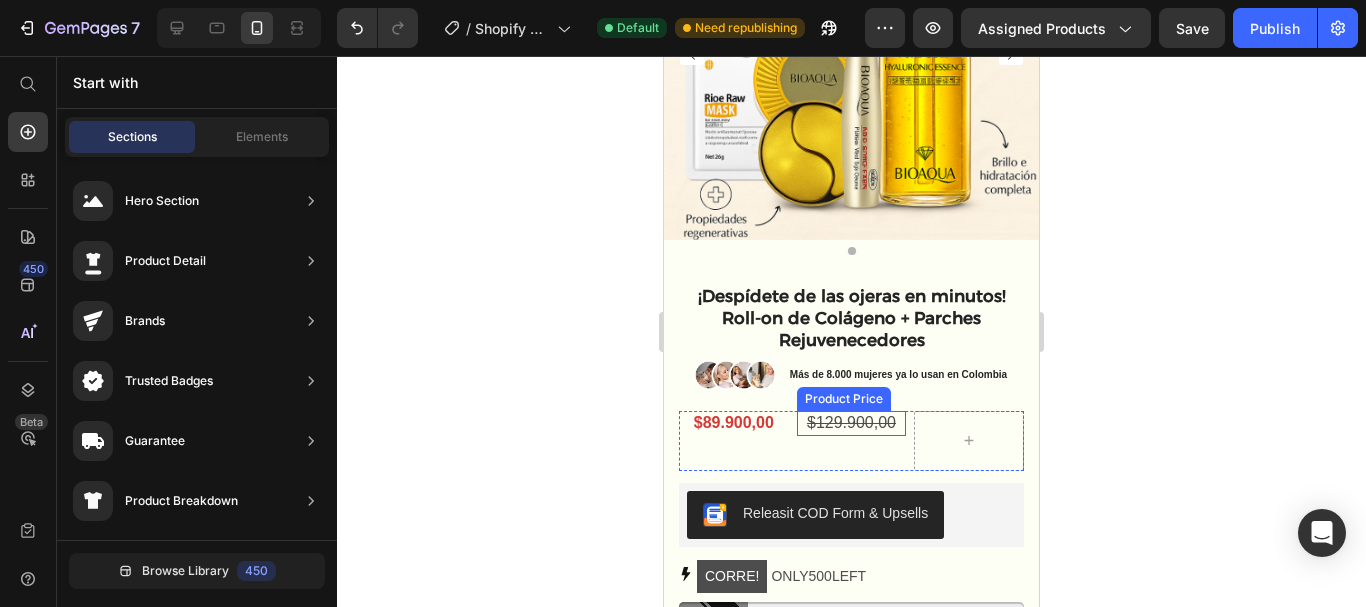 click on "$129.900,00" at bounding box center [852, 423] 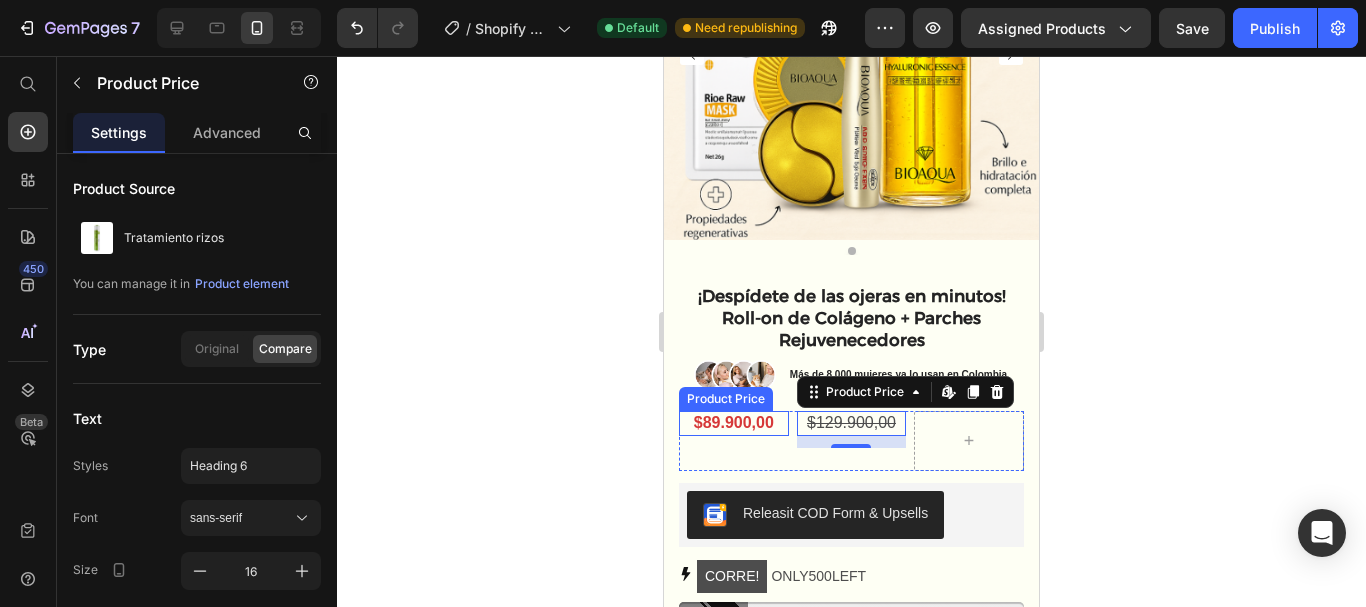 click on "$89.900,00" at bounding box center (734, 423) 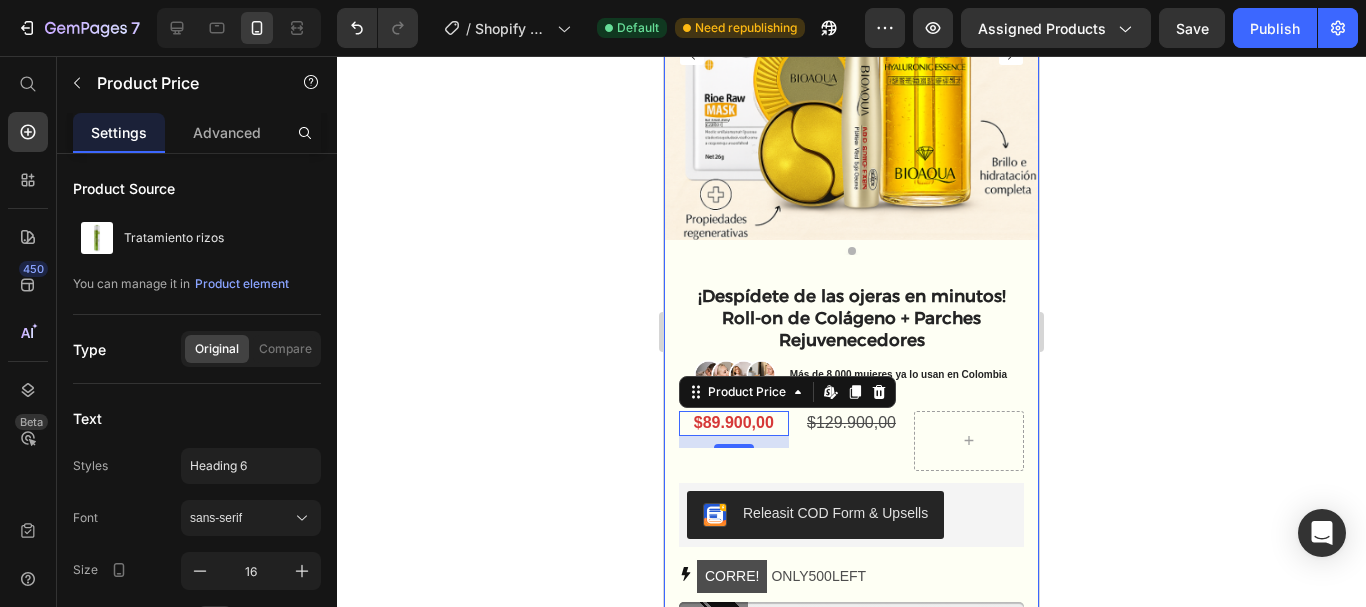click on "Product Images" at bounding box center (851, 74) 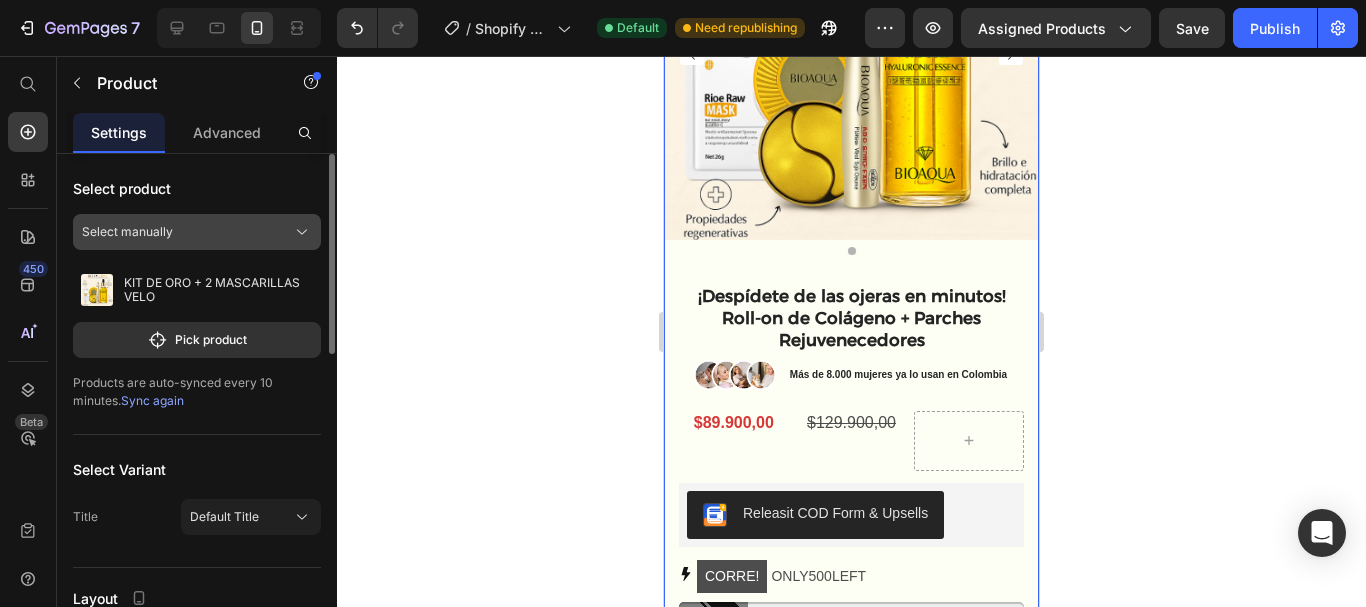click on "Select manually" at bounding box center [197, 232] 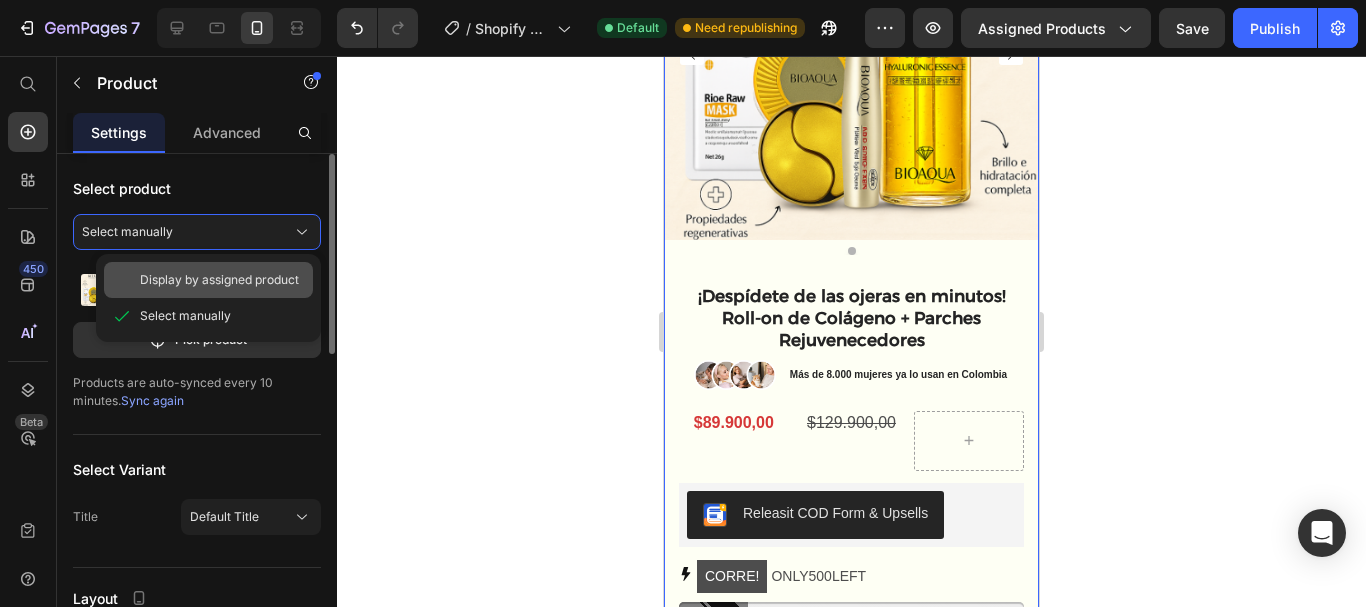 click on "Display by assigned product" at bounding box center [219, 280] 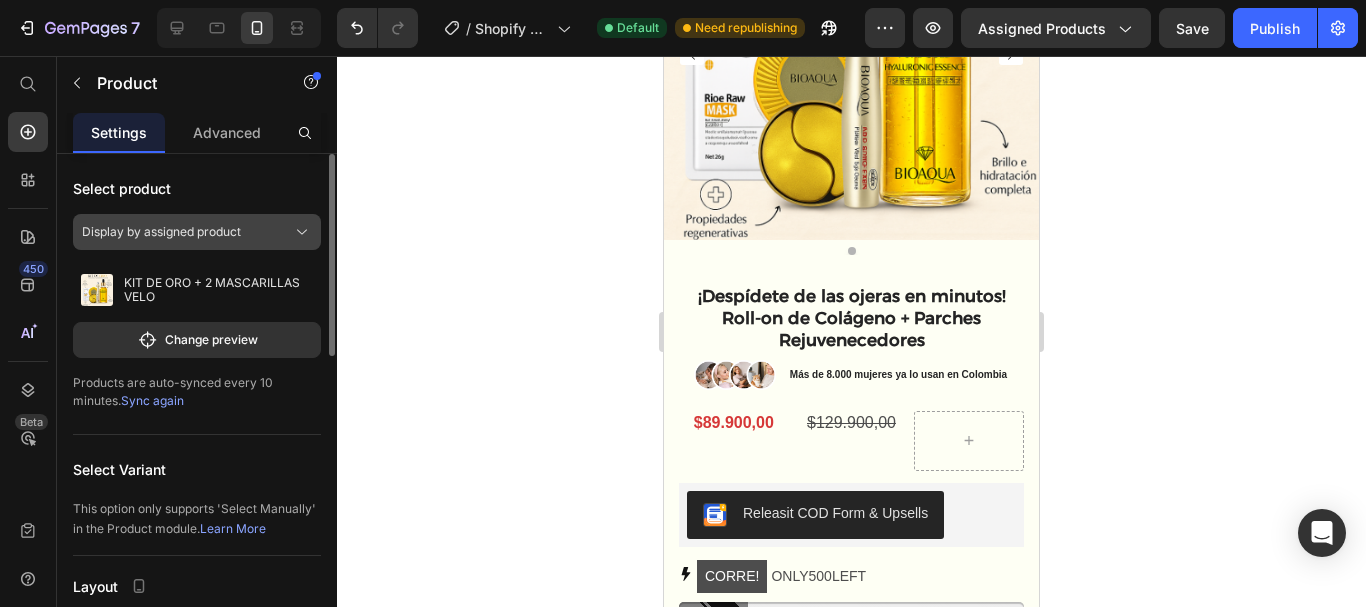 click on "Display by assigned product" 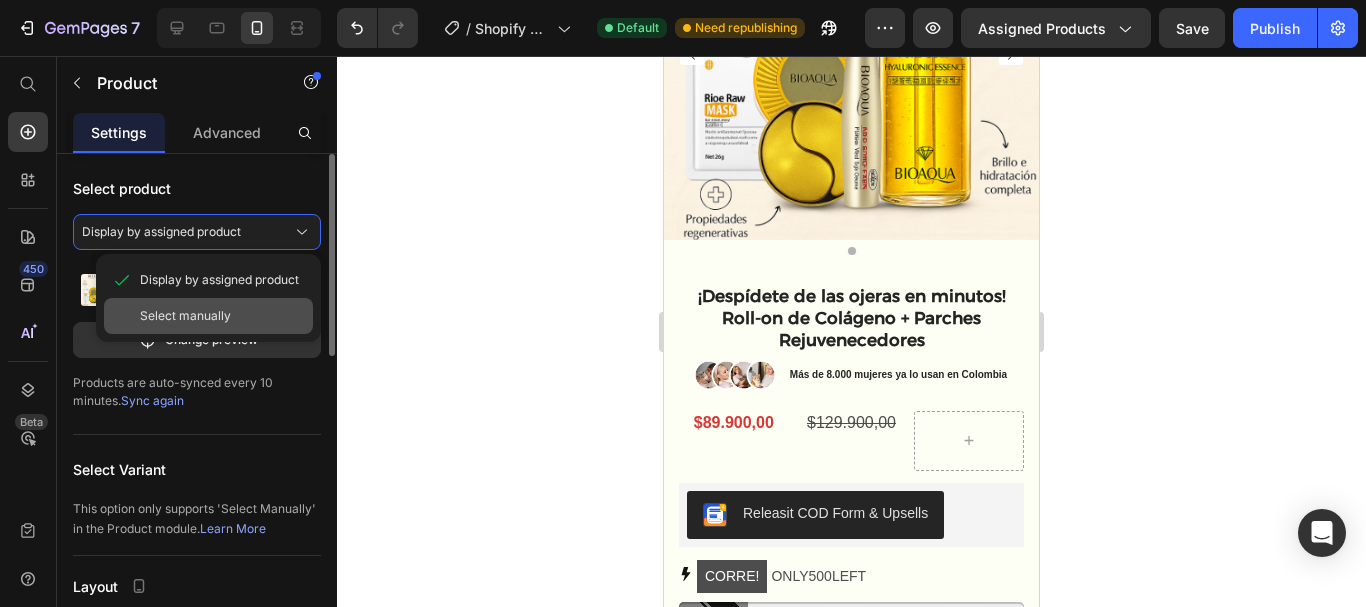click on "Select manually" at bounding box center [222, 316] 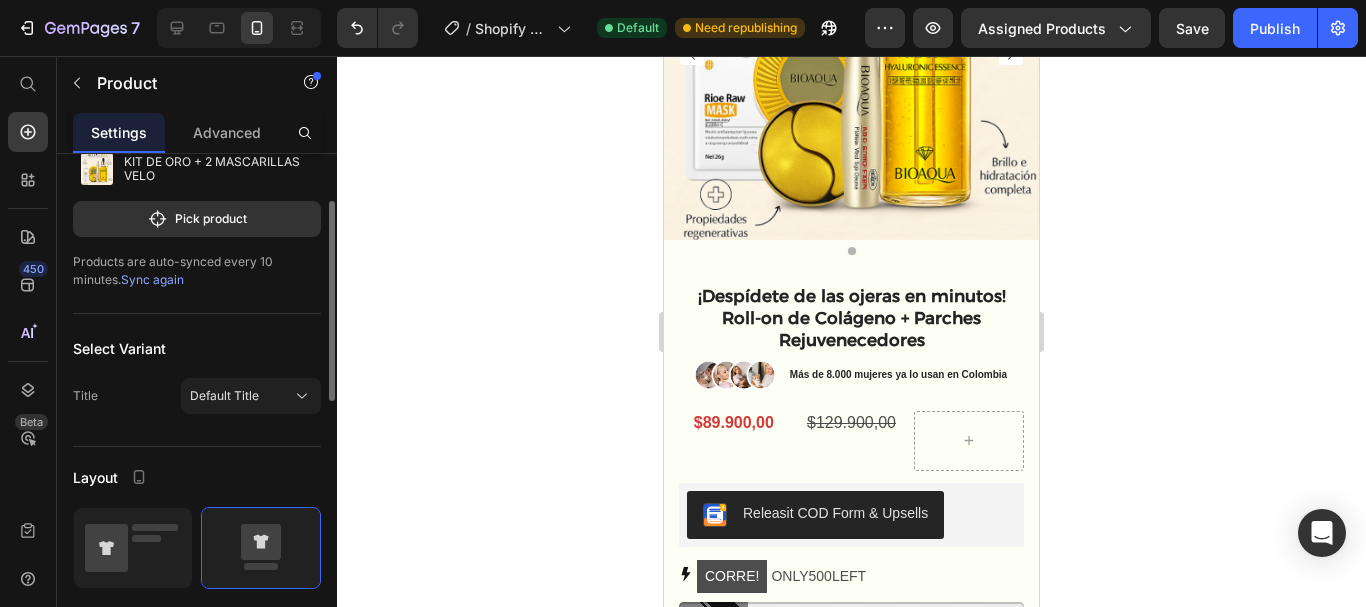scroll, scrollTop: 0, scrollLeft: 0, axis: both 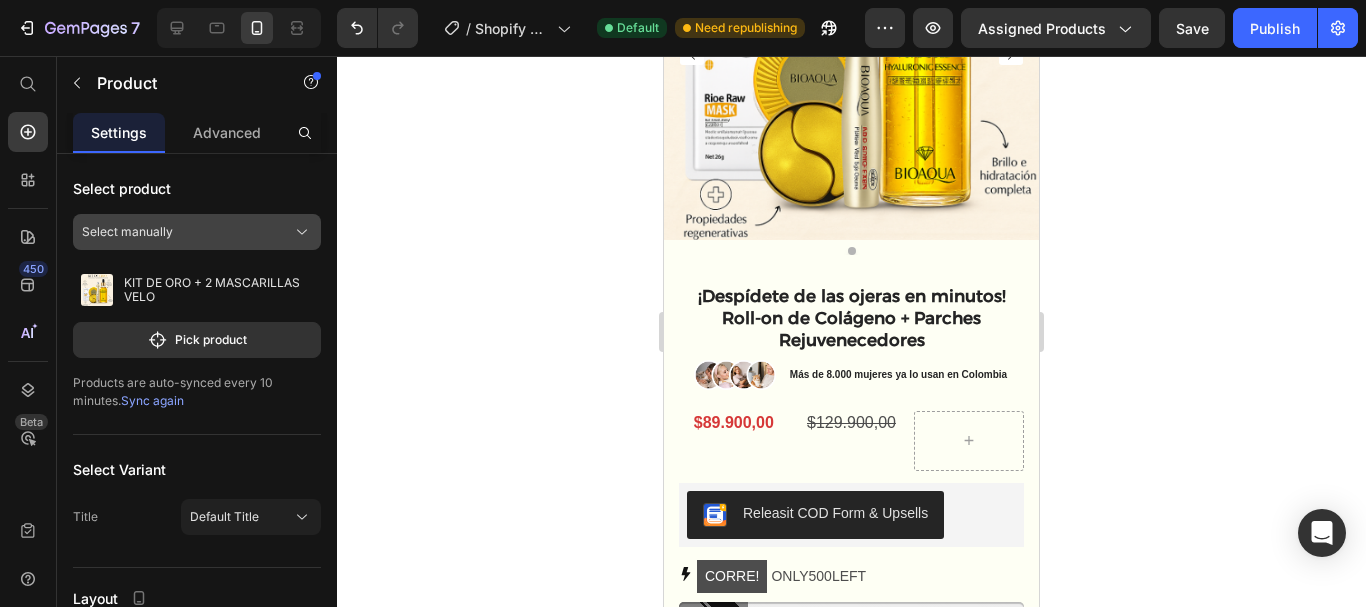 click on "Select manually" 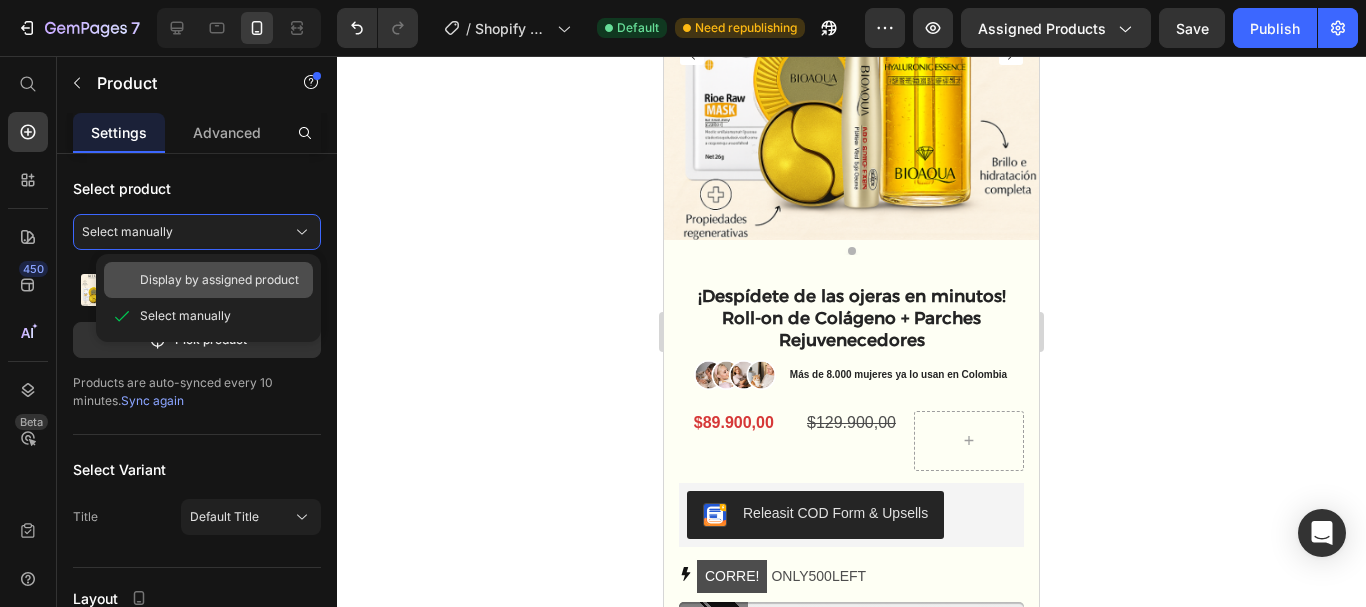 click on "Display by assigned product" at bounding box center (219, 280) 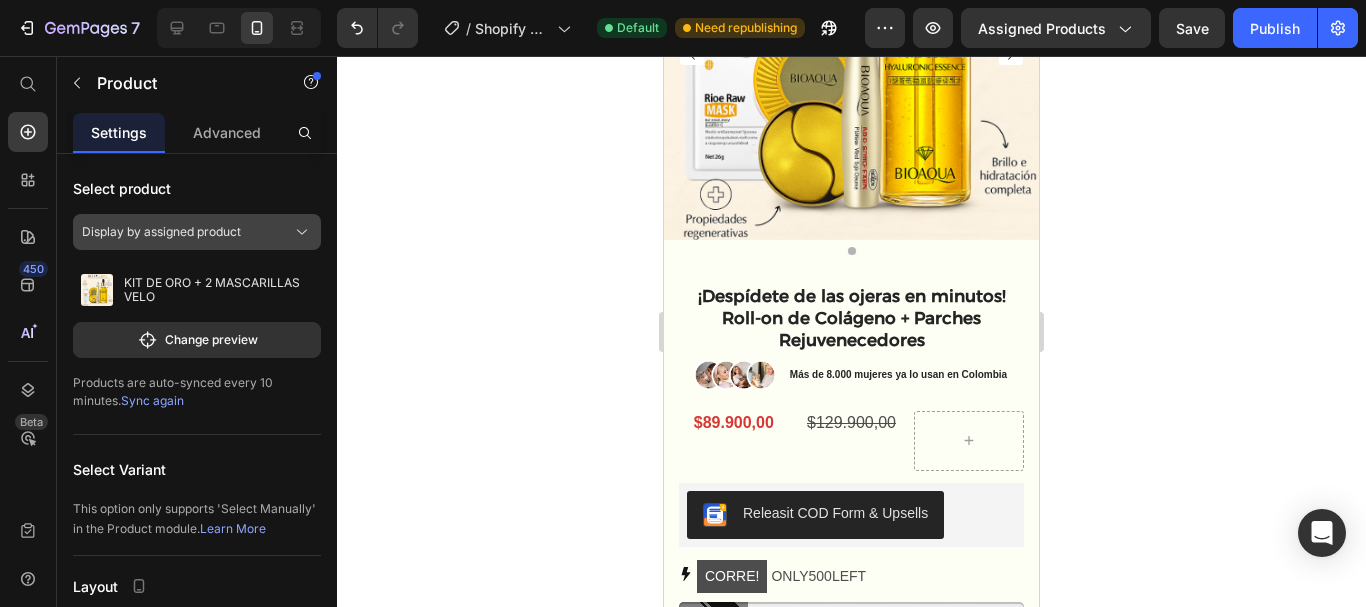 click on "Display by assigned product" at bounding box center (161, 232) 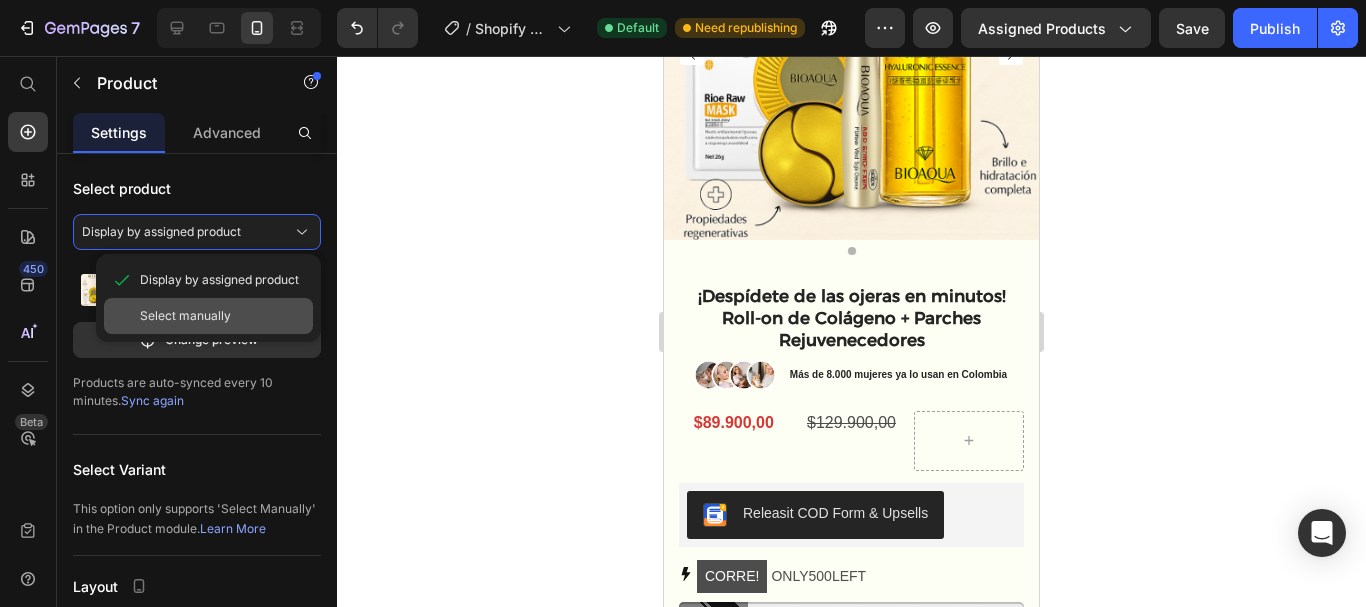 click on "Select manually" at bounding box center (222, 316) 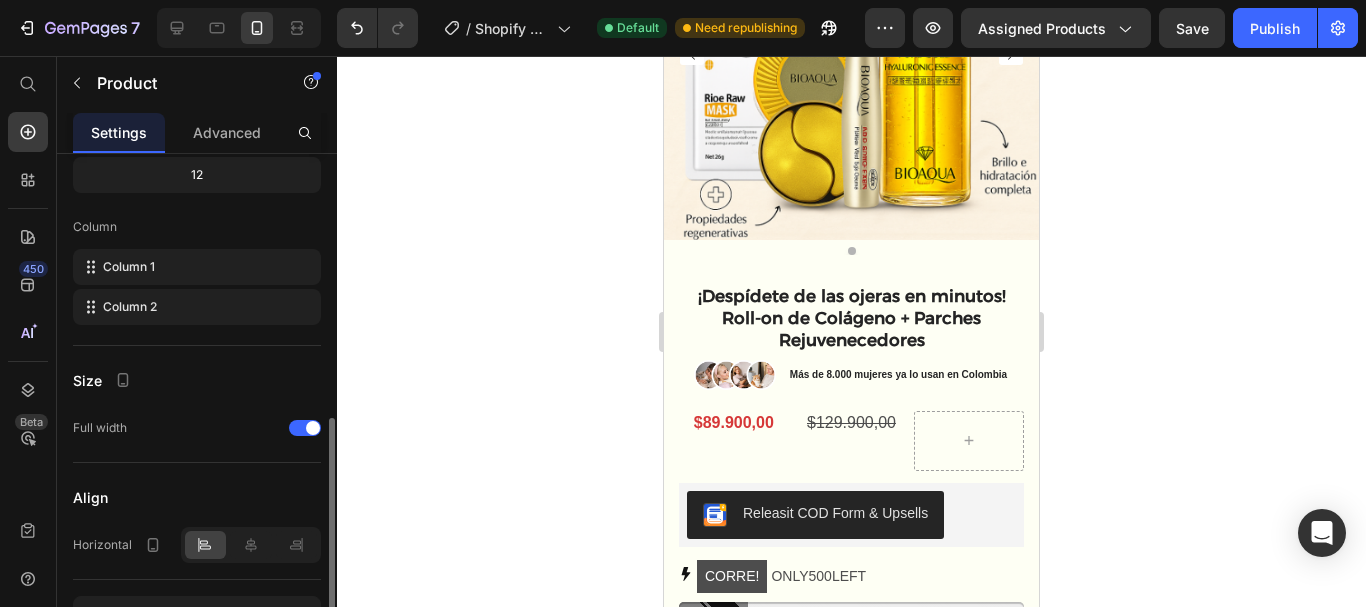 scroll, scrollTop: 678, scrollLeft: 0, axis: vertical 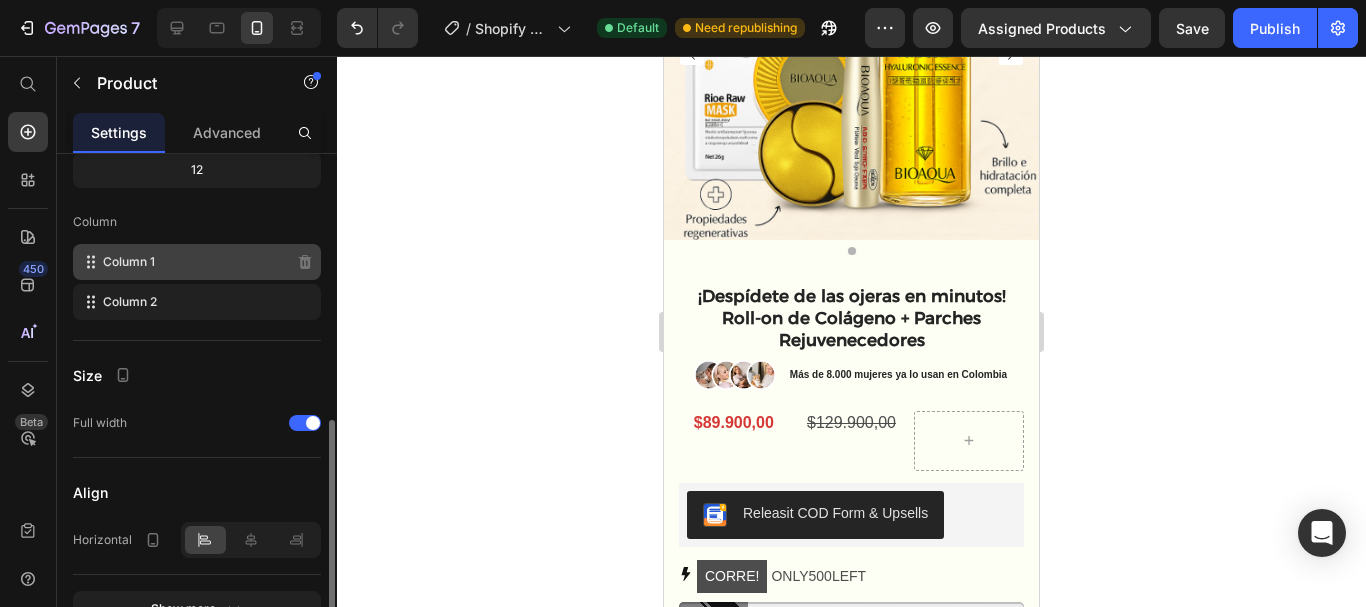 click on "Column 1" 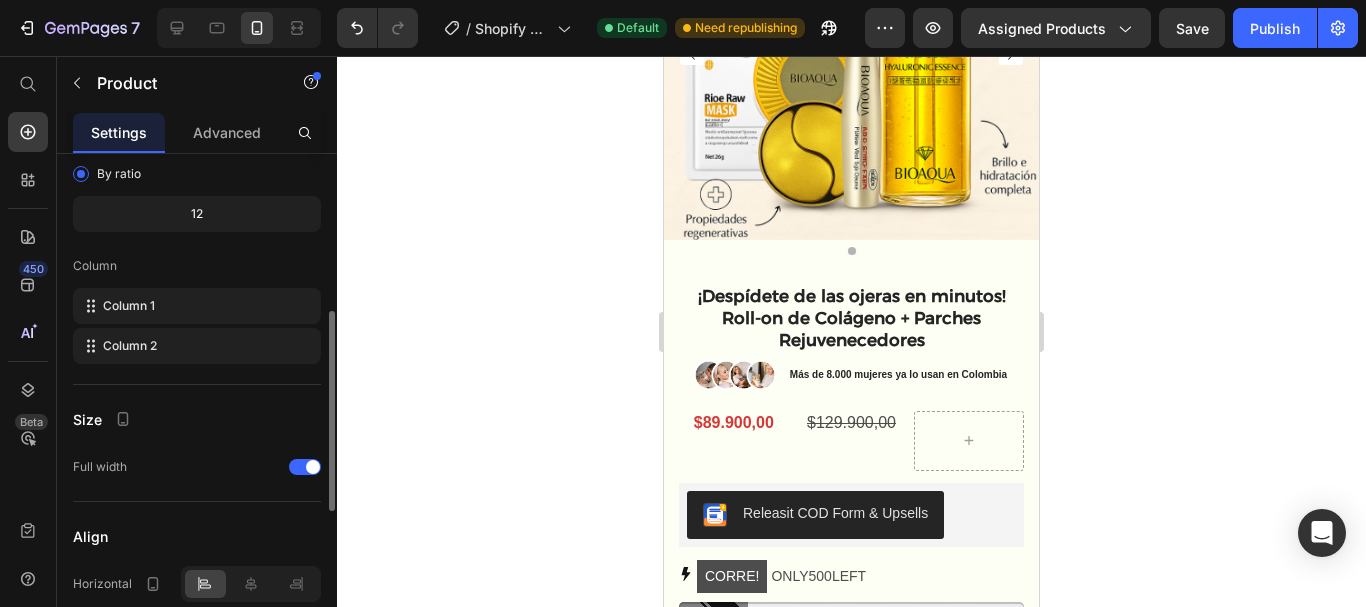 scroll, scrollTop: 638, scrollLeft: 0, axis: vertical 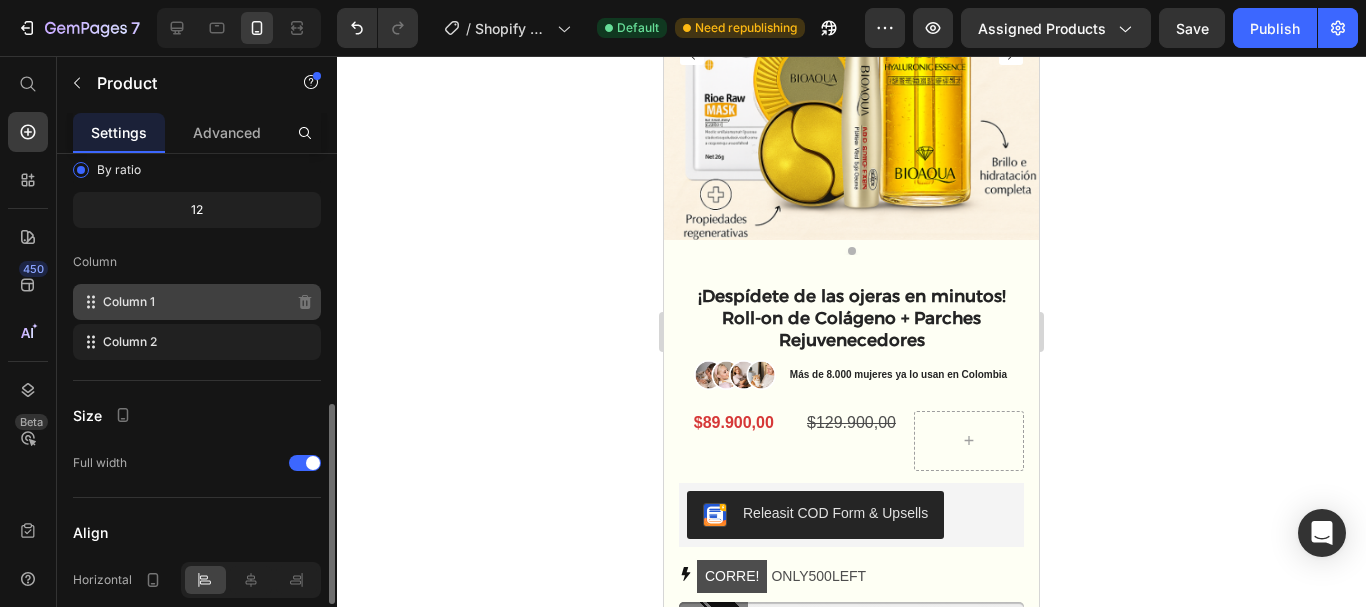 click on "Column 1" 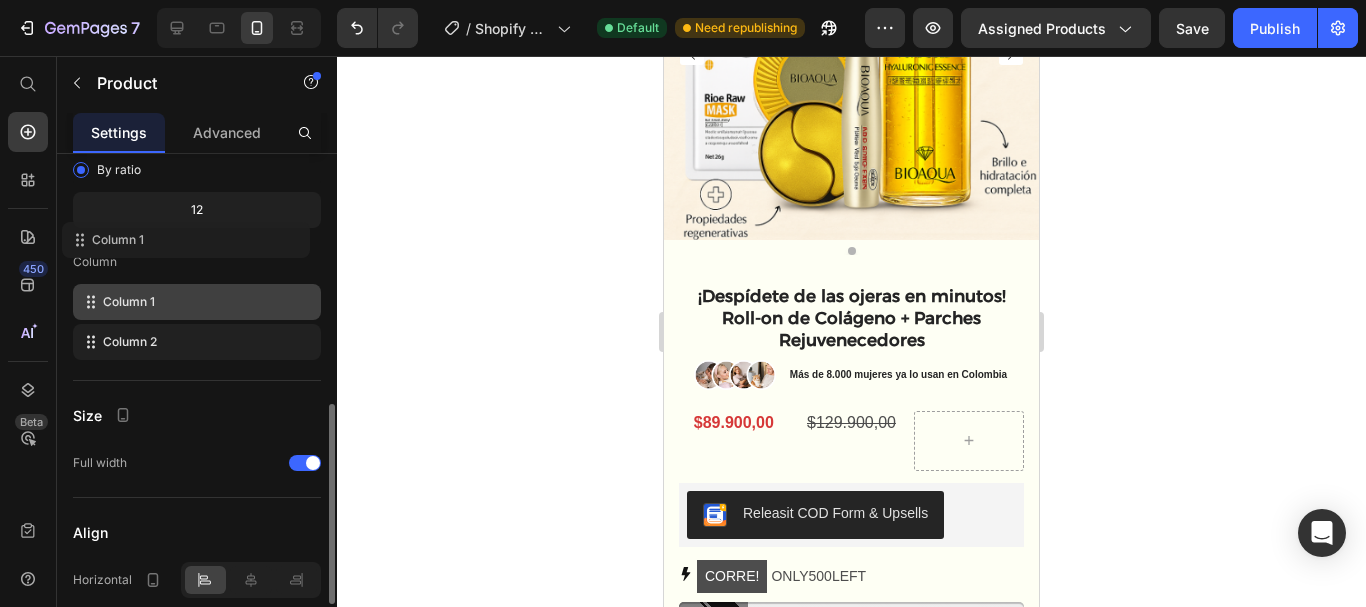 drag, startPoint x: 182, startPoint y: 294, endPoint x: 171, endPoint y: 228, distance: 66.910385 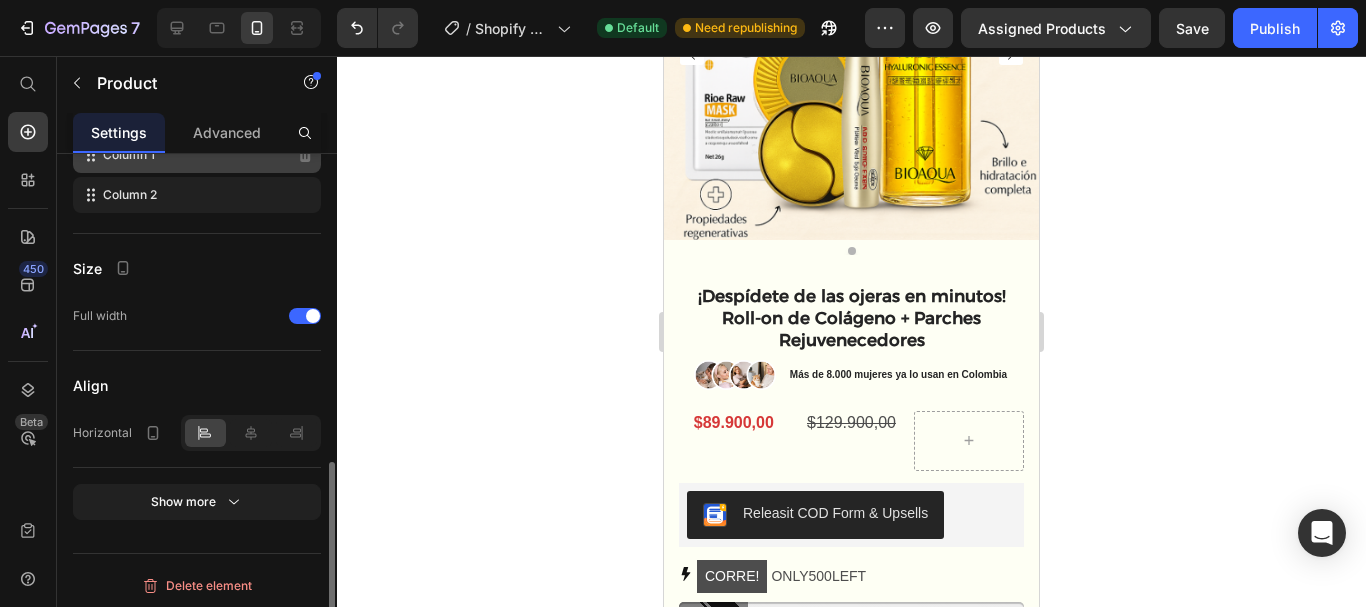 scroll, scrollTop: 789, scrollLeft: 0, axis: vertical 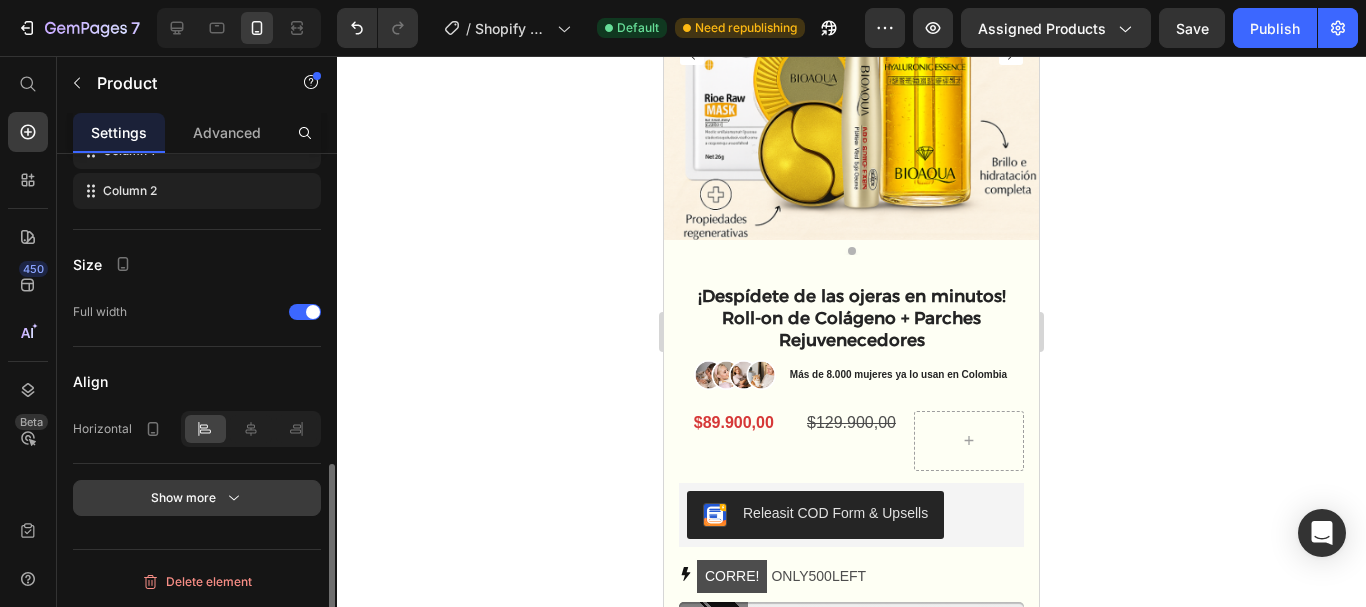click on "Show more" at bounding box center (197, 498) 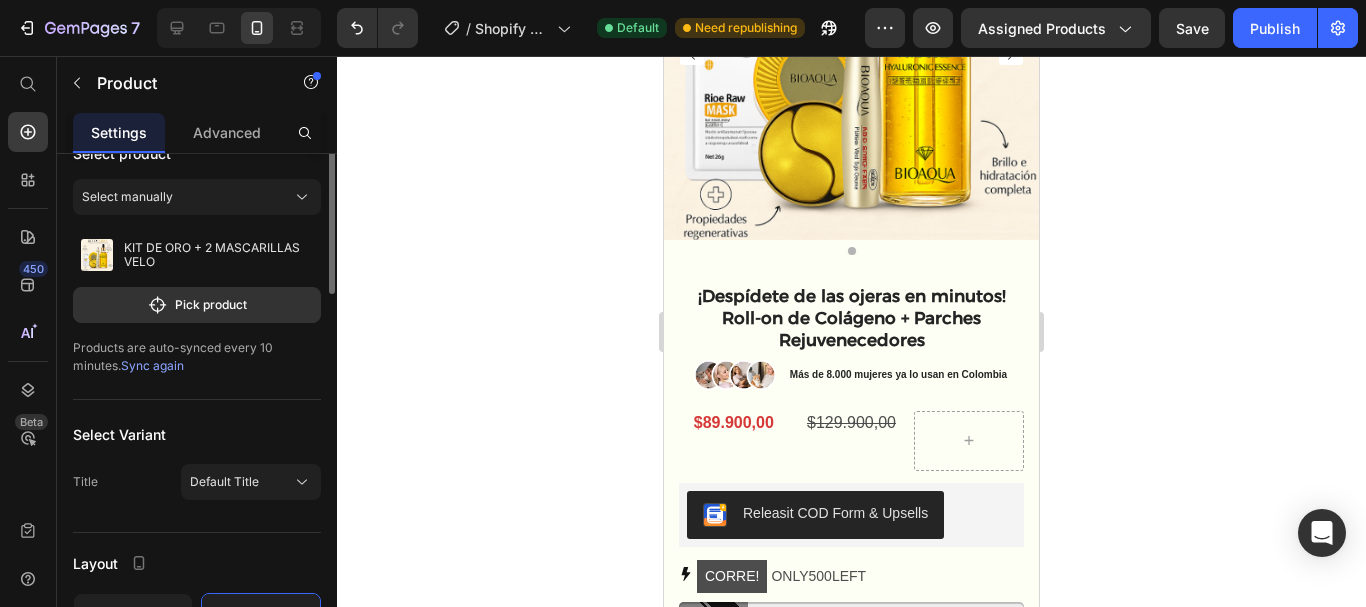 scroll, scrollTop: 0, scrollLeft: 0, axis: both 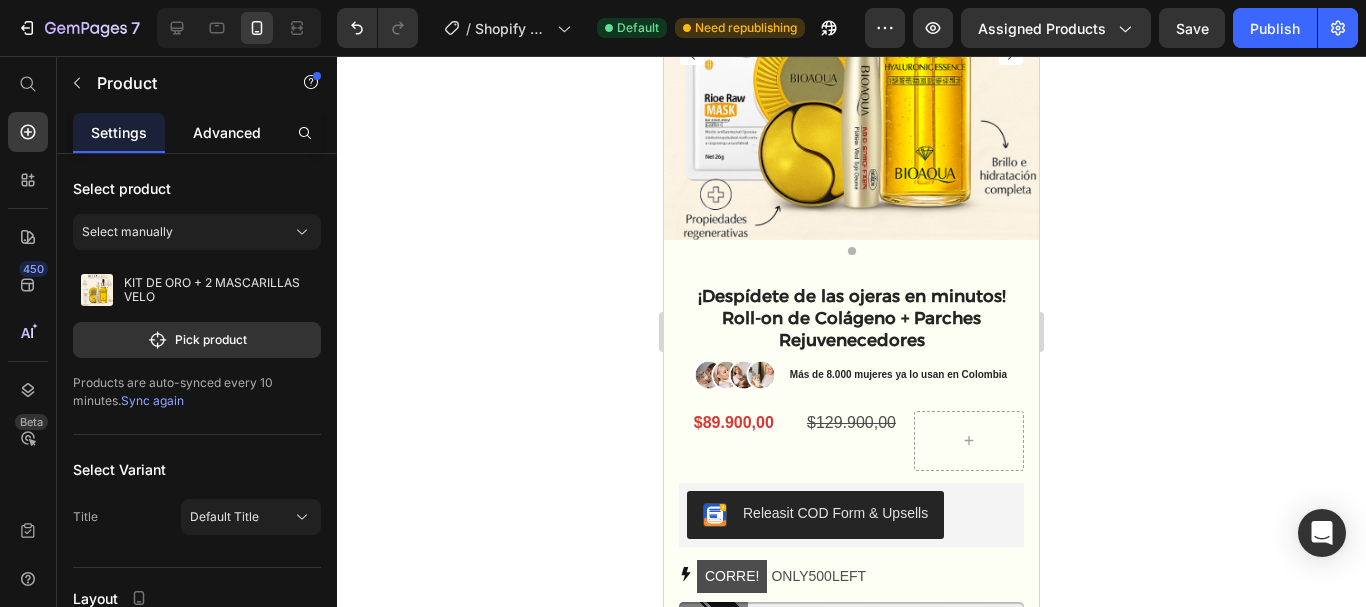 click on "Advanced" at bounding box center (227, 132) 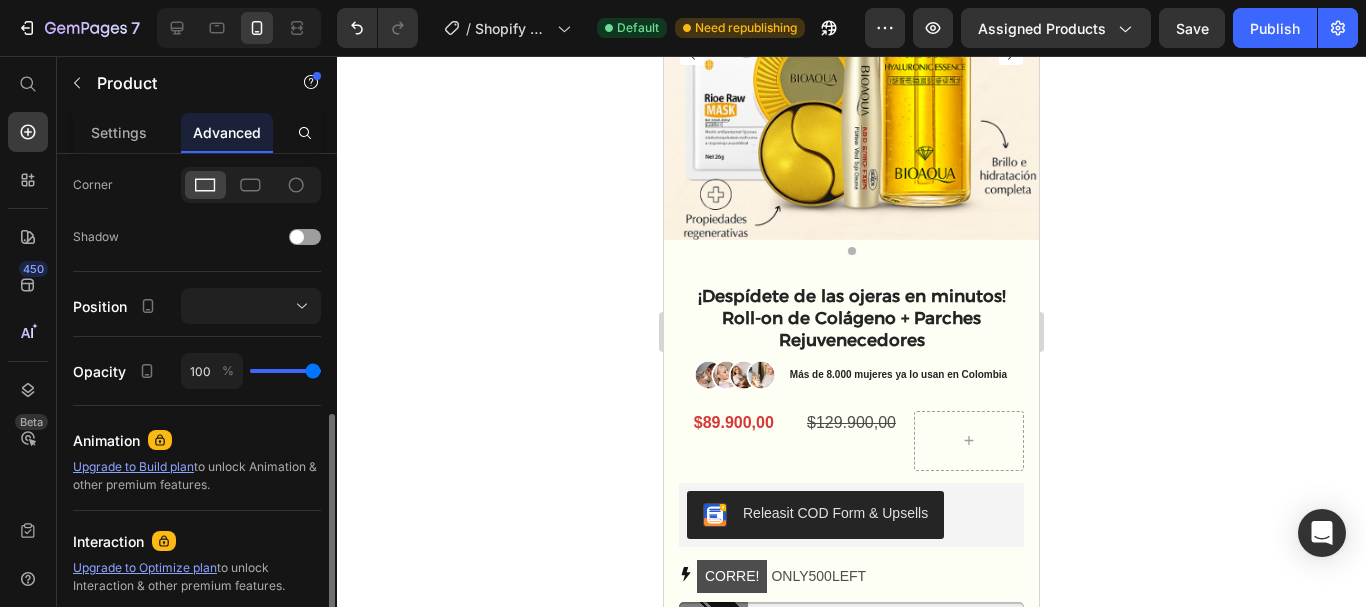 scroll, scrollTop: 795, scrollLeft: 0, axis: vertical 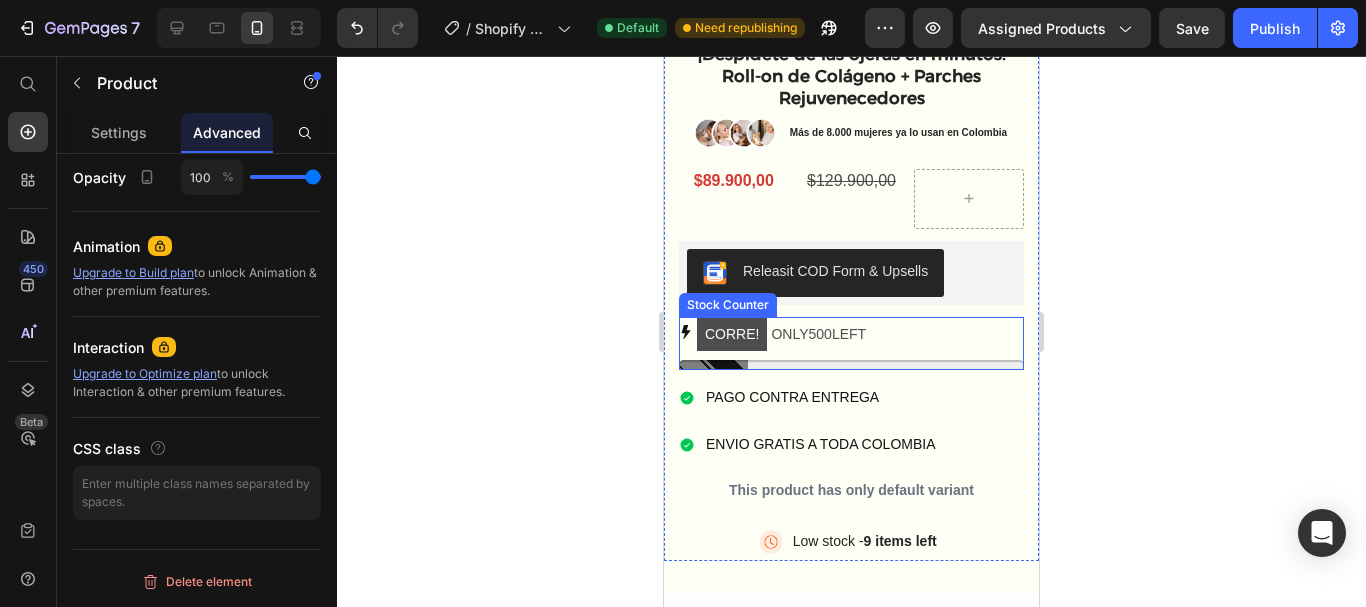 click on "CORRE!" at bounding box center (732, 334) 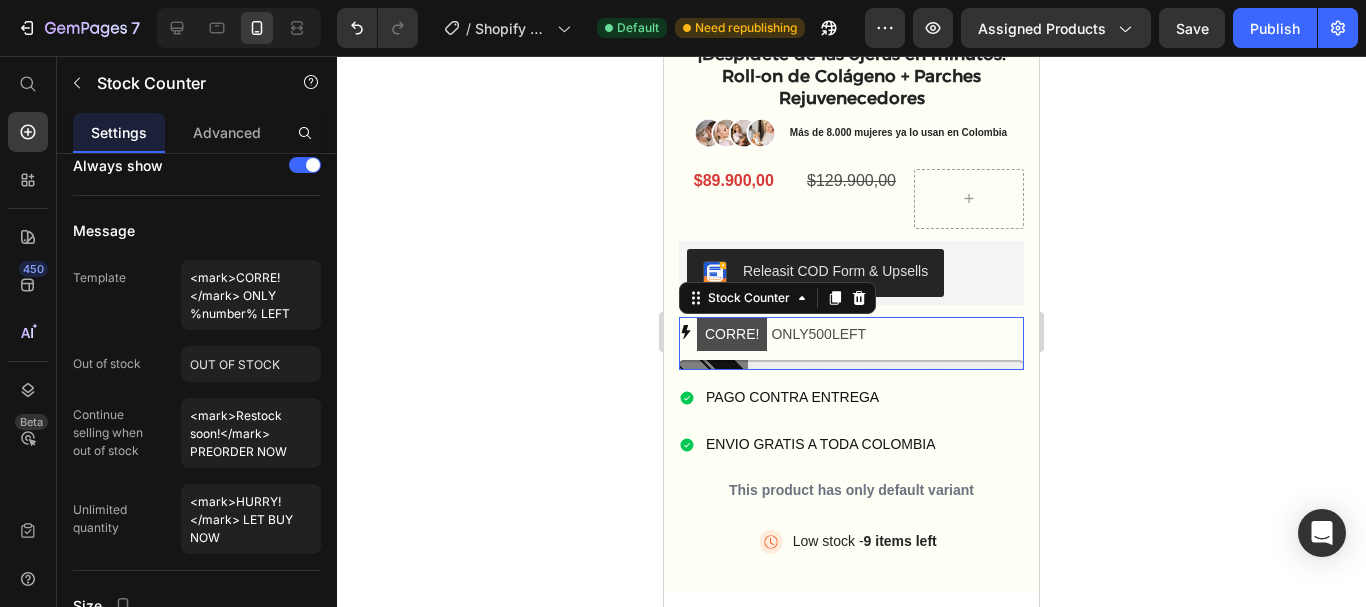 scroll, scrollTop: 0, scrollLeft: 0, axis: both 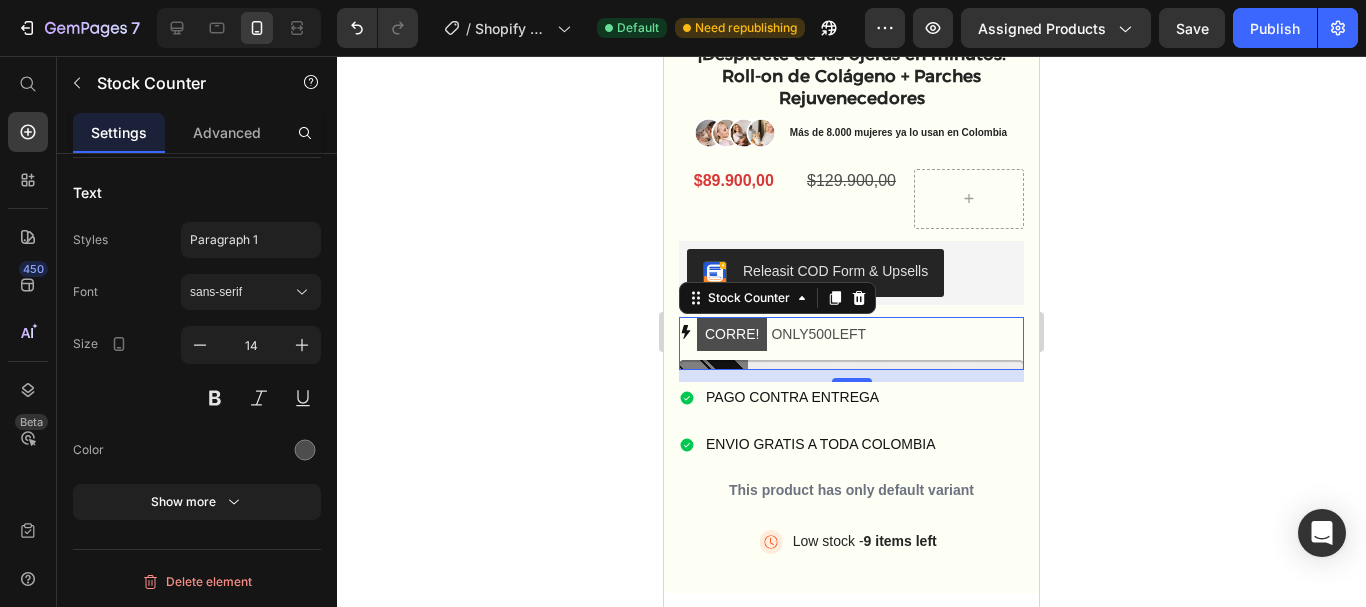 click 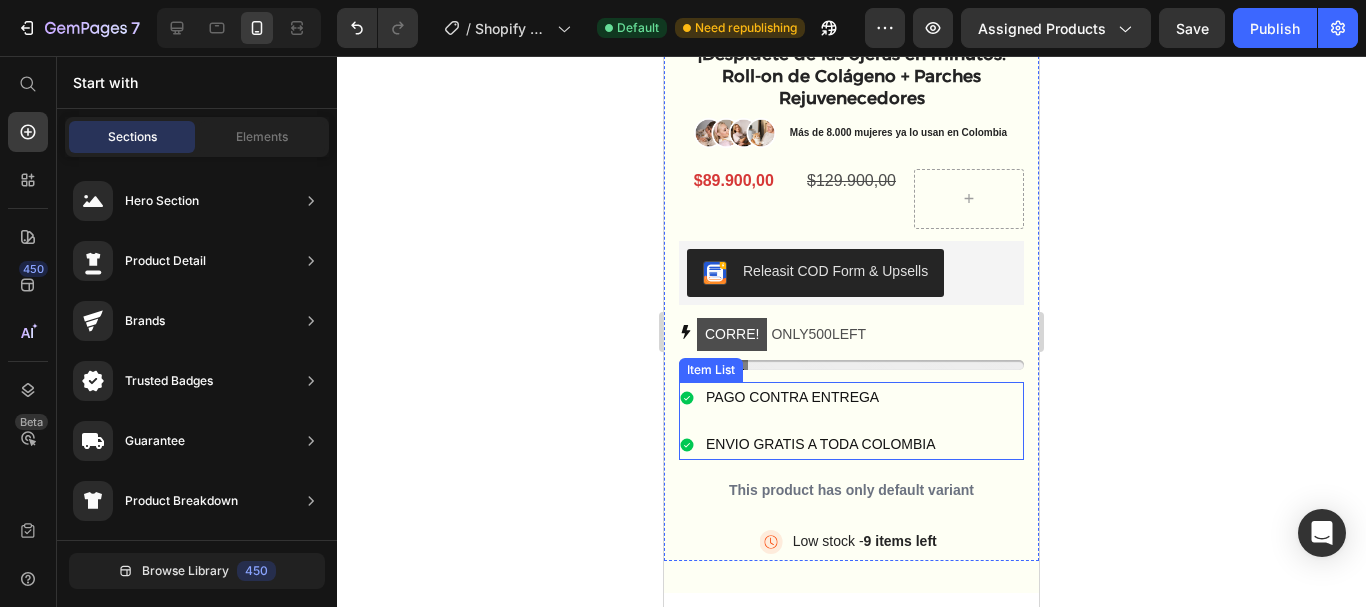 click on "PAGO CONTRA ENTREGA" at bounding box center [821, 397] 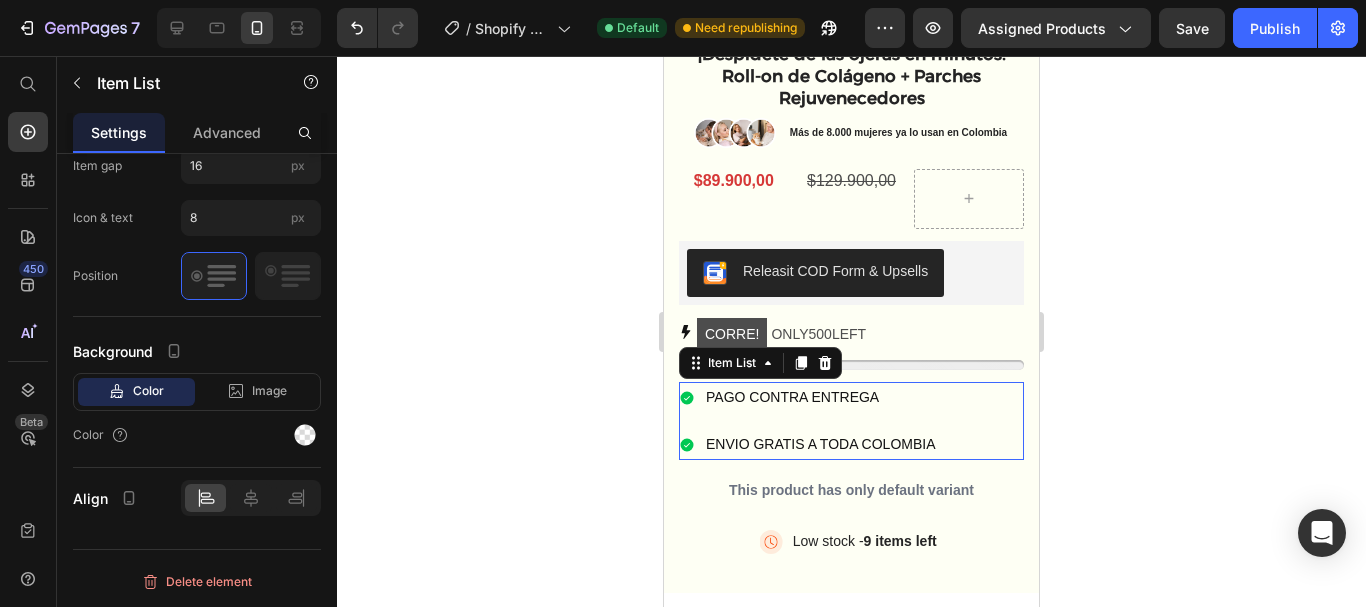 scroll, scrollTop: 0, scrollLeft: 0, axis: both 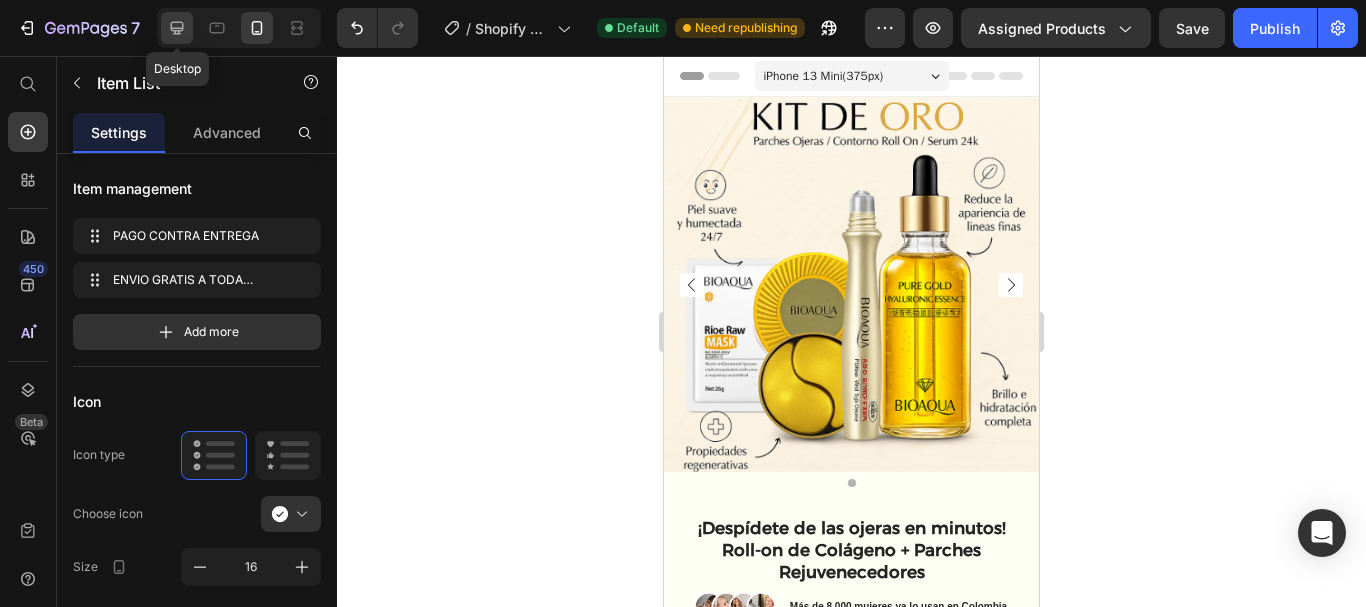 click 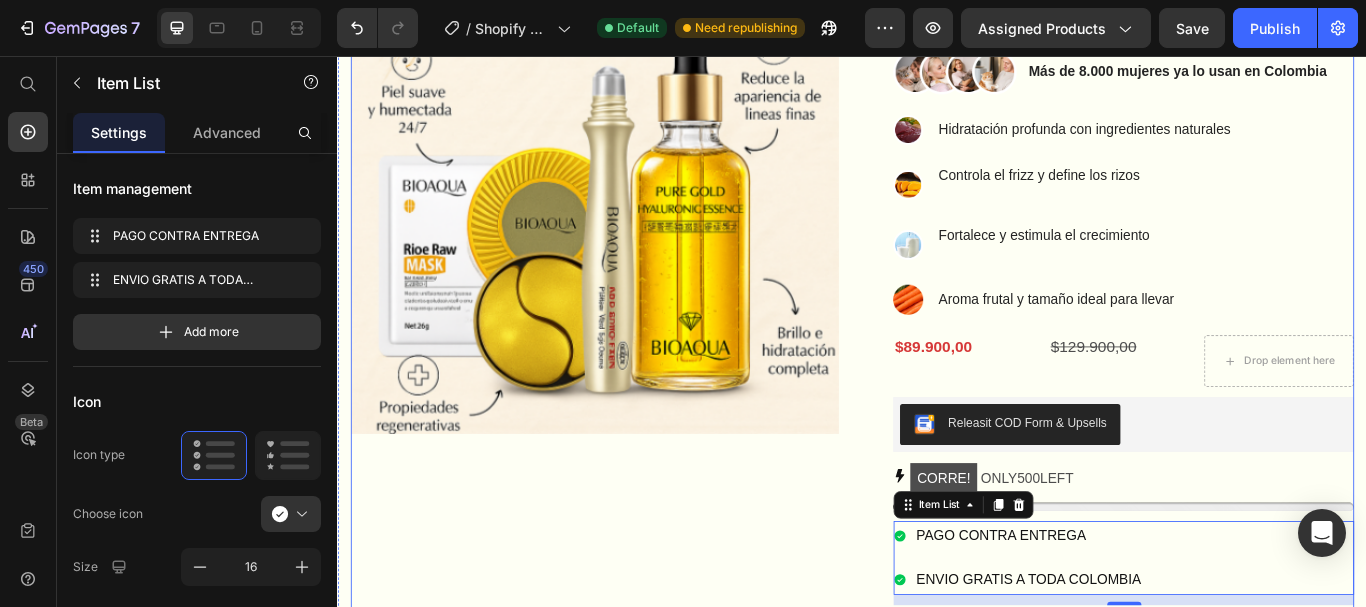 scroll, scrollTop: 20, scrollLeft: 0, axis: vertical 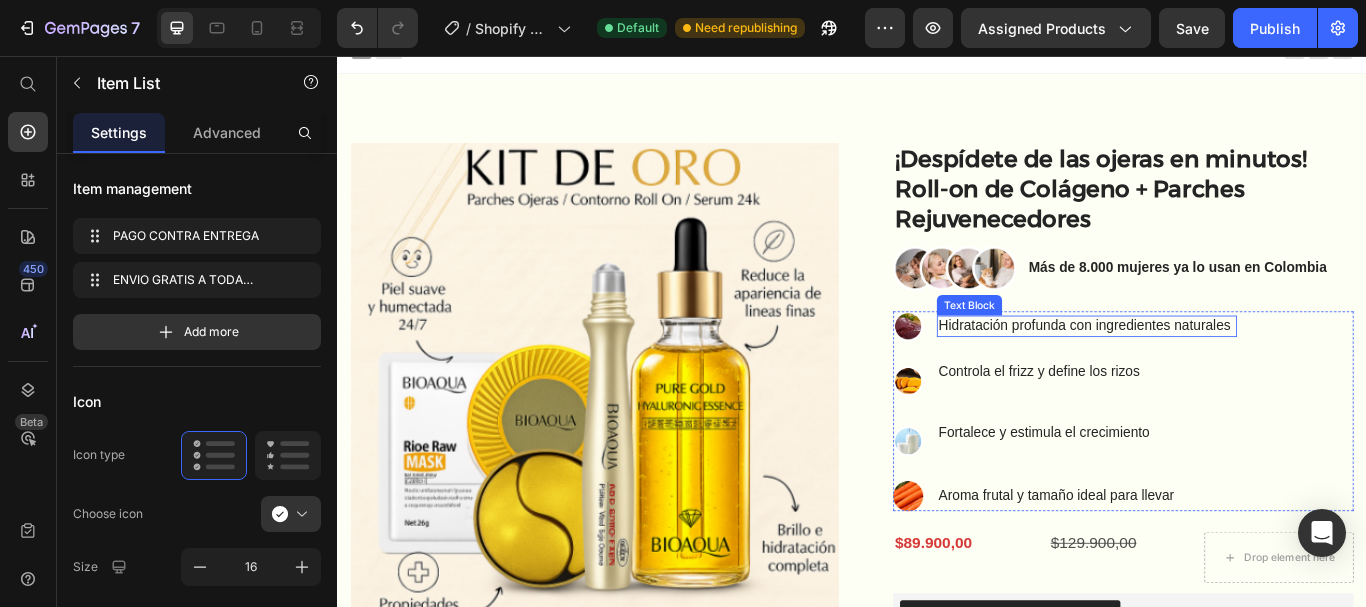click on "Hidratación profunda con ingredientes naturales" at bounding box center [1211, 371] 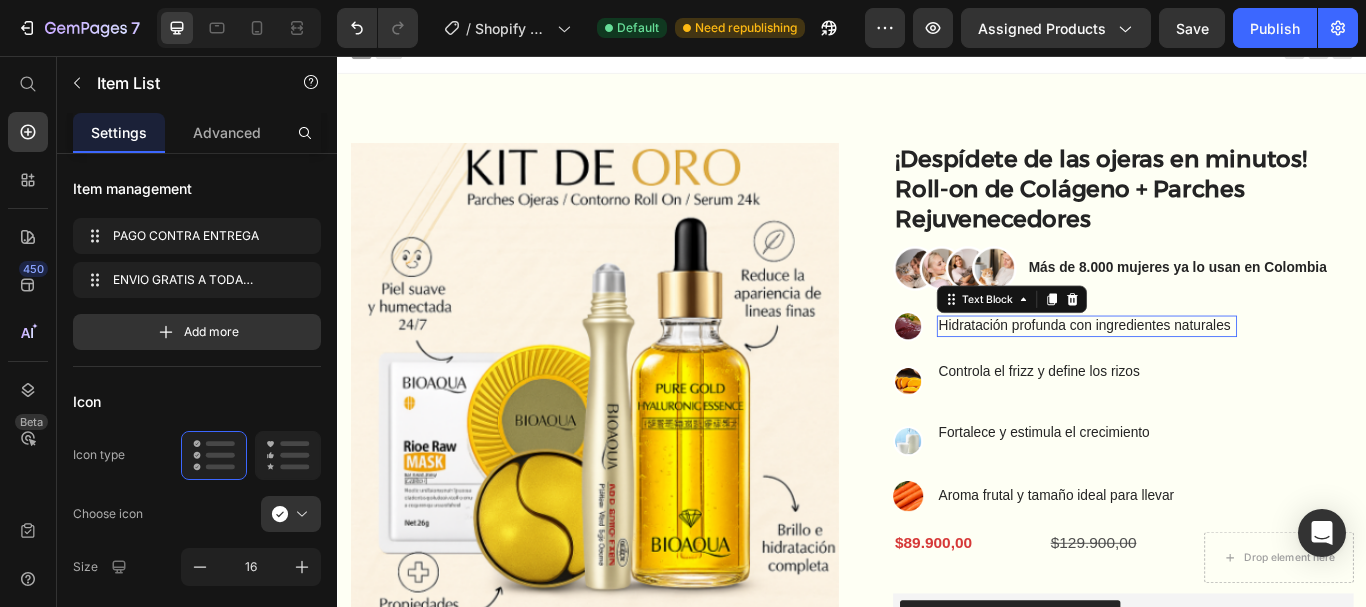 click on "Hidratación profunda con ingredientes naturales" at bounding box center (1211, 371) 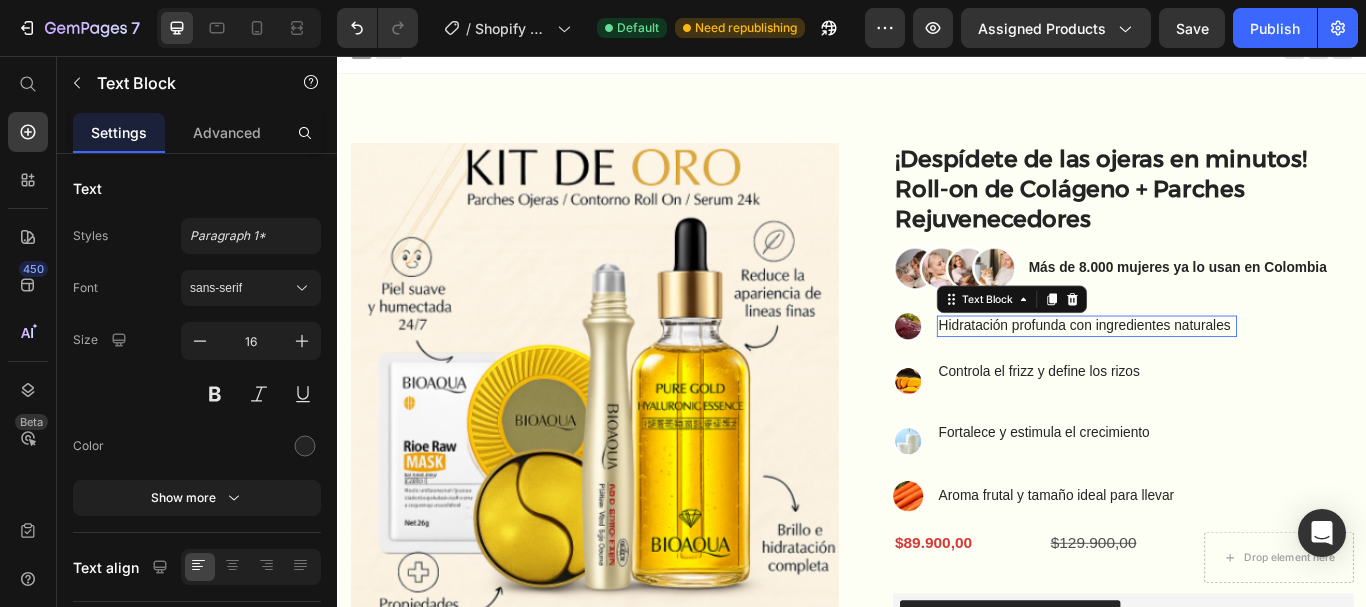 click on "Hidratación profunda con ingredientes naturales" at bounding box center (1211, 371) 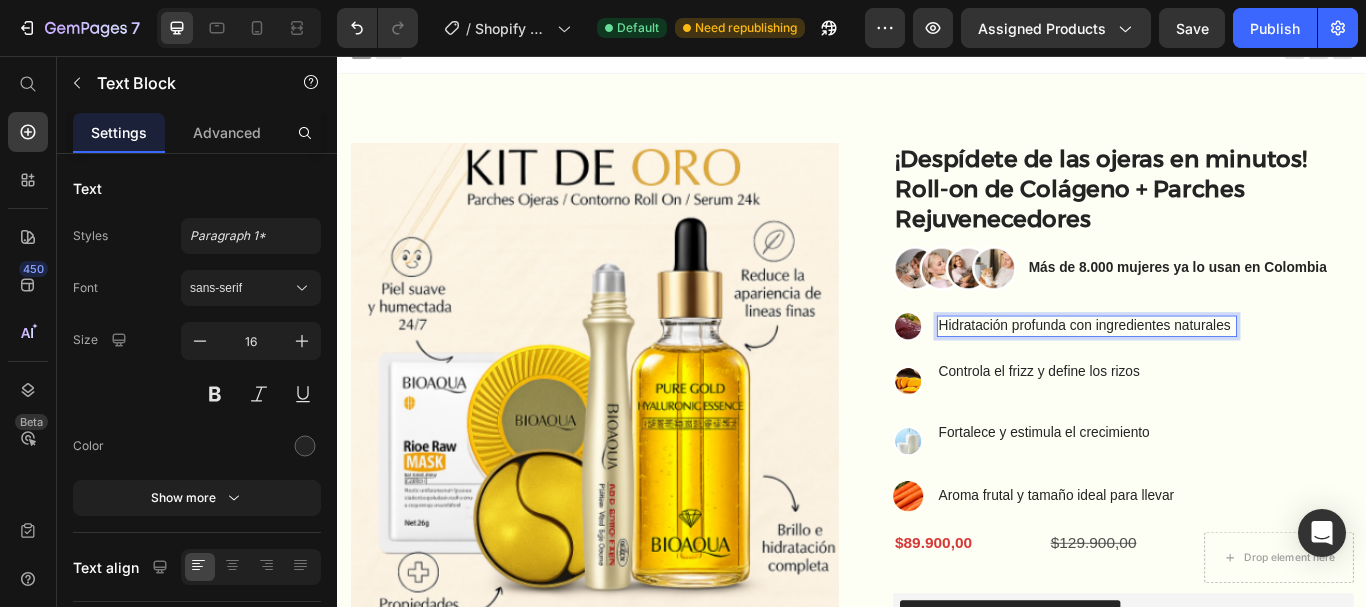 scroll, scrollTop: 15, scrollLeft: 0, axis: vertical 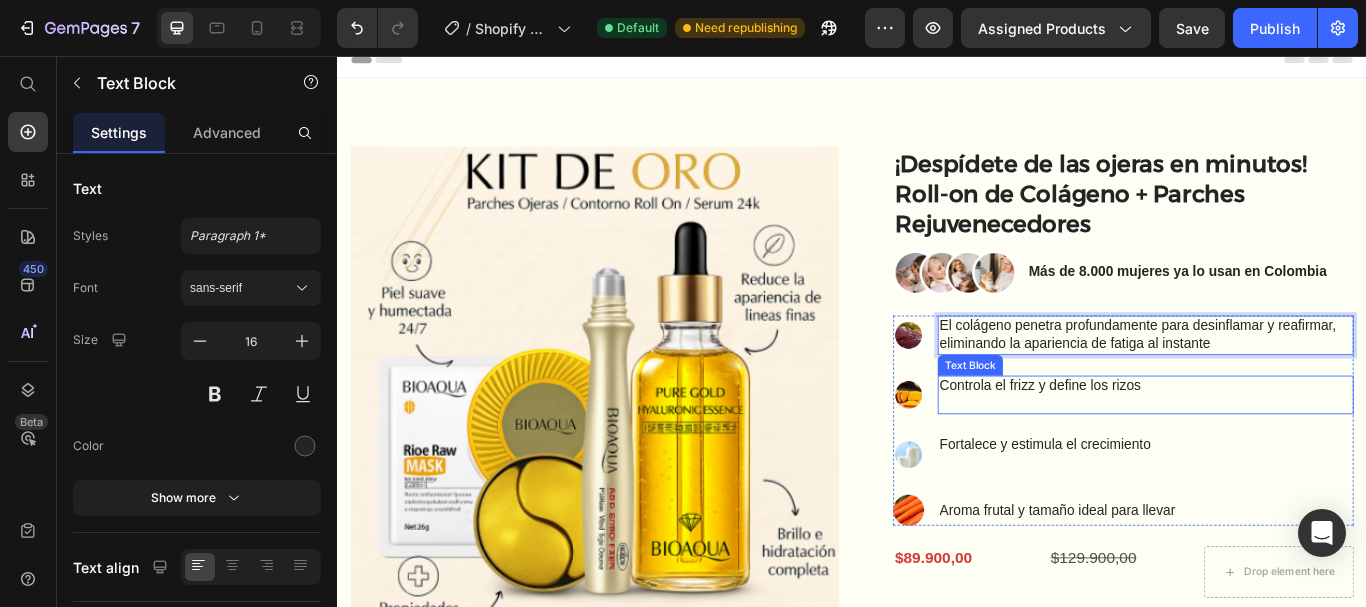 click on "Controla el frizz y define los rizos" at bounding box center (1279, 452) 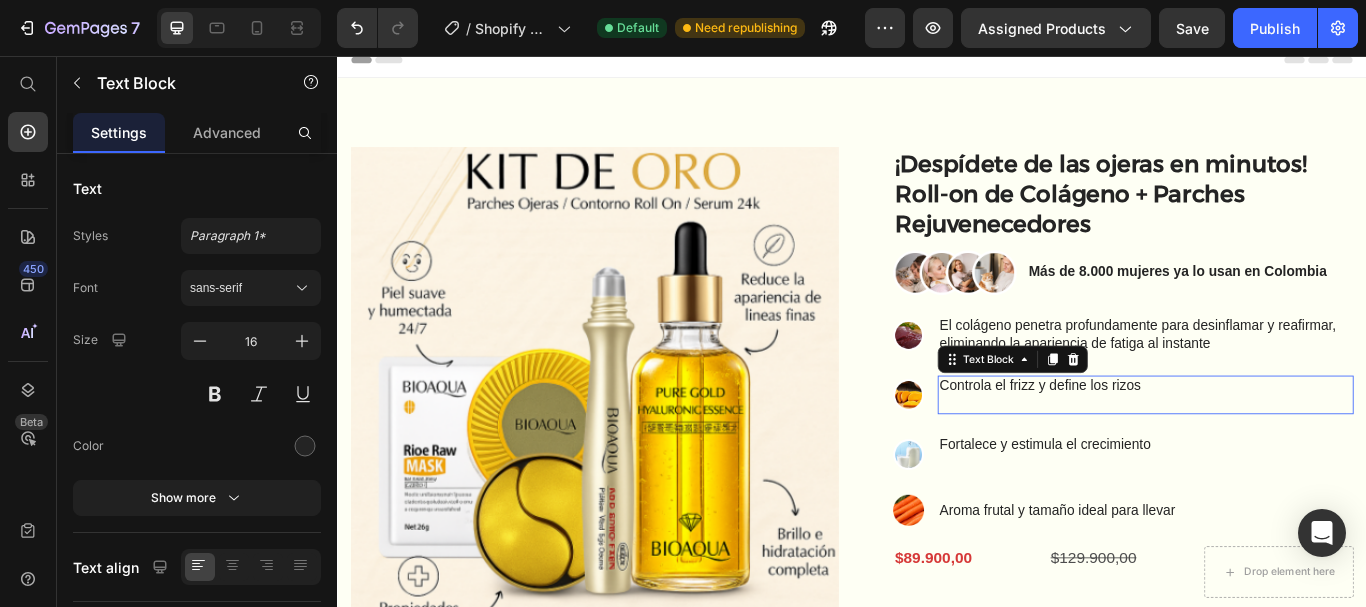 click on "Controla el frizz y define los rizos" at bounding box center (1279, 452) 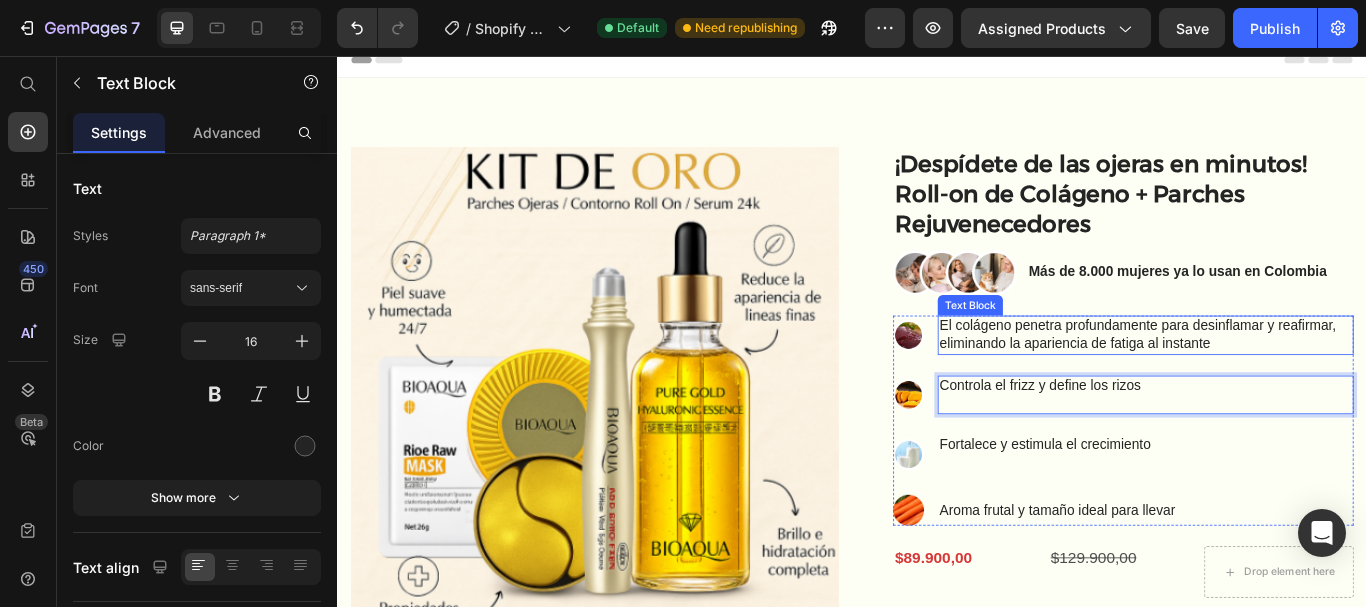 click on "El colágeno penetra profundamente para desinflamar y reafirmar, eliminando la apariencia de fatiga al instante" at bounding box center [1279, 382] 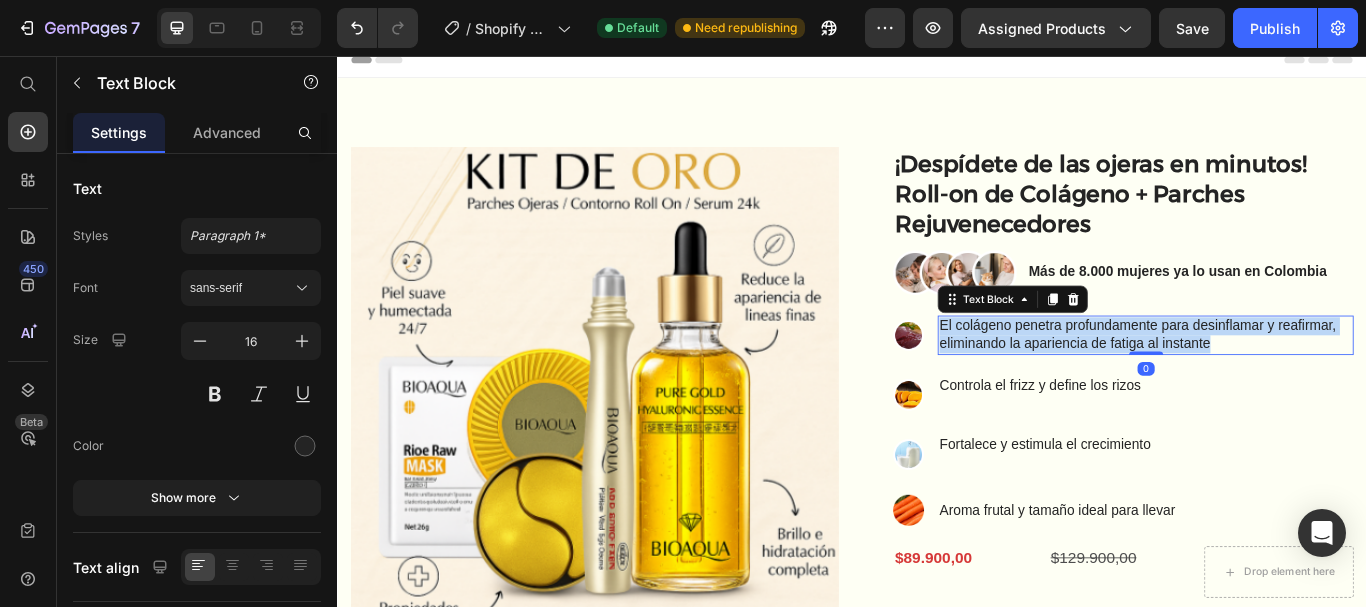 click on "El colágeno penetra profundamente para desinflamar y reafirmar, eliminando la apariencia de fatiga al instante" at bounding box center (1279, 382) 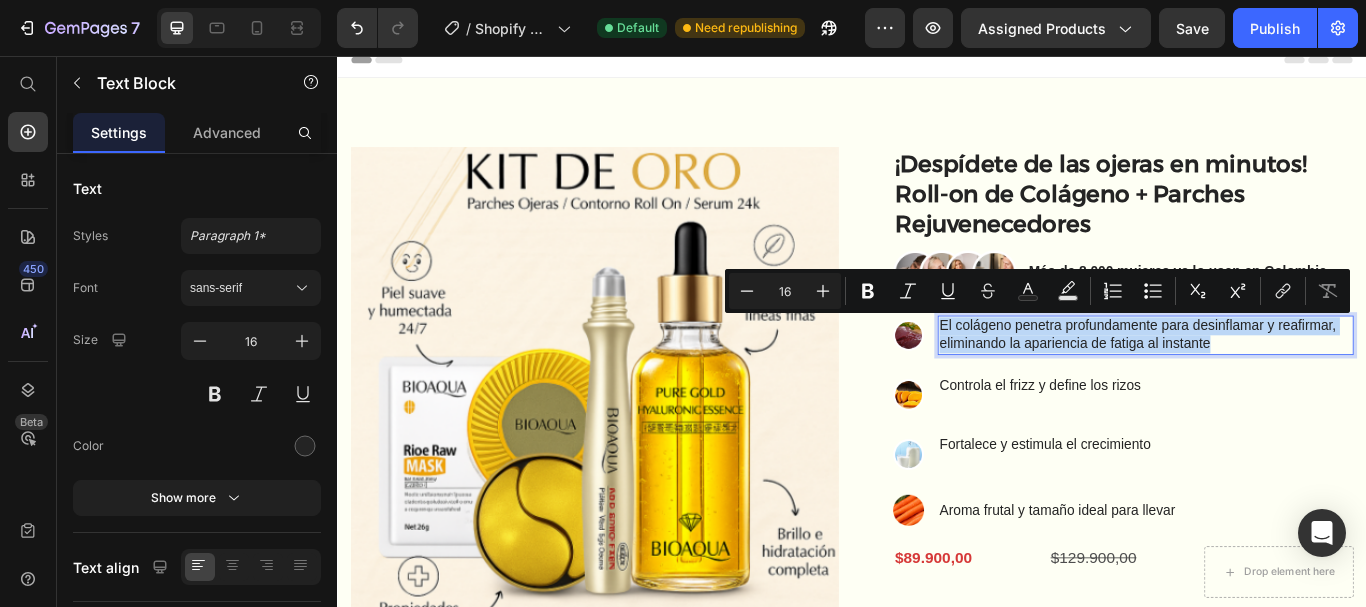 click on "El colágeno penetra profundamente para desinflamar y reafirmar, eliminando la apariencia de fatiga al instante" at bounding box center [1279, 382] 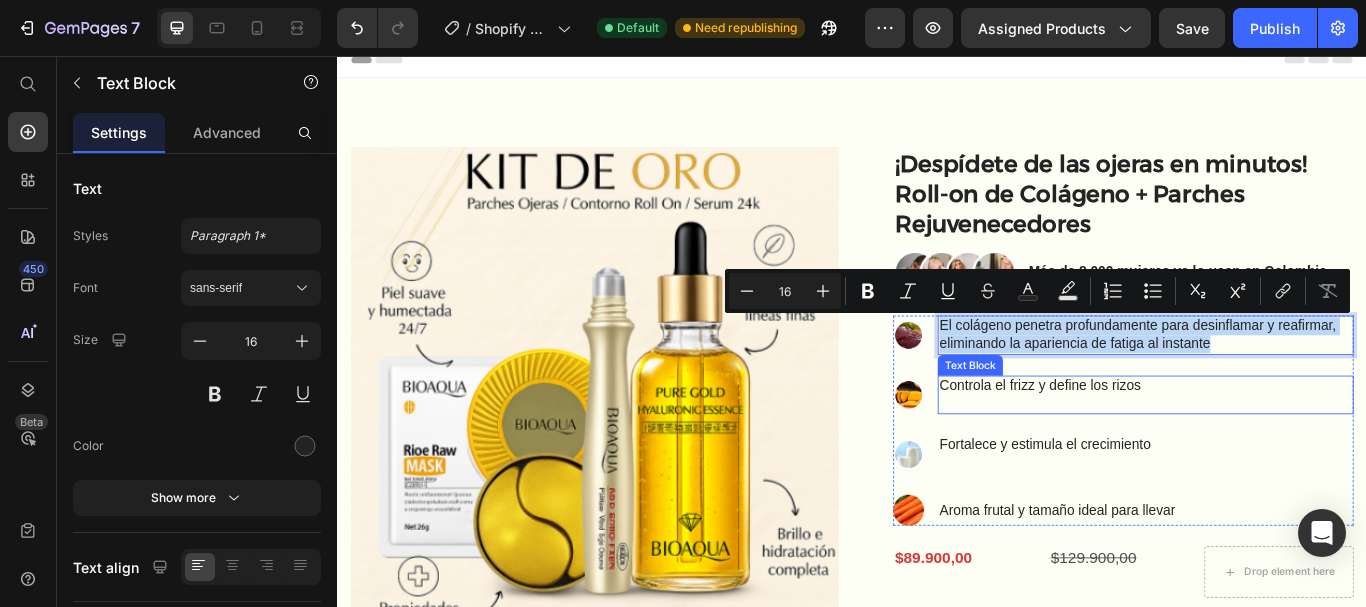 click on "Controla el frizz y define los rizos" at bounding box center [1279, 452] 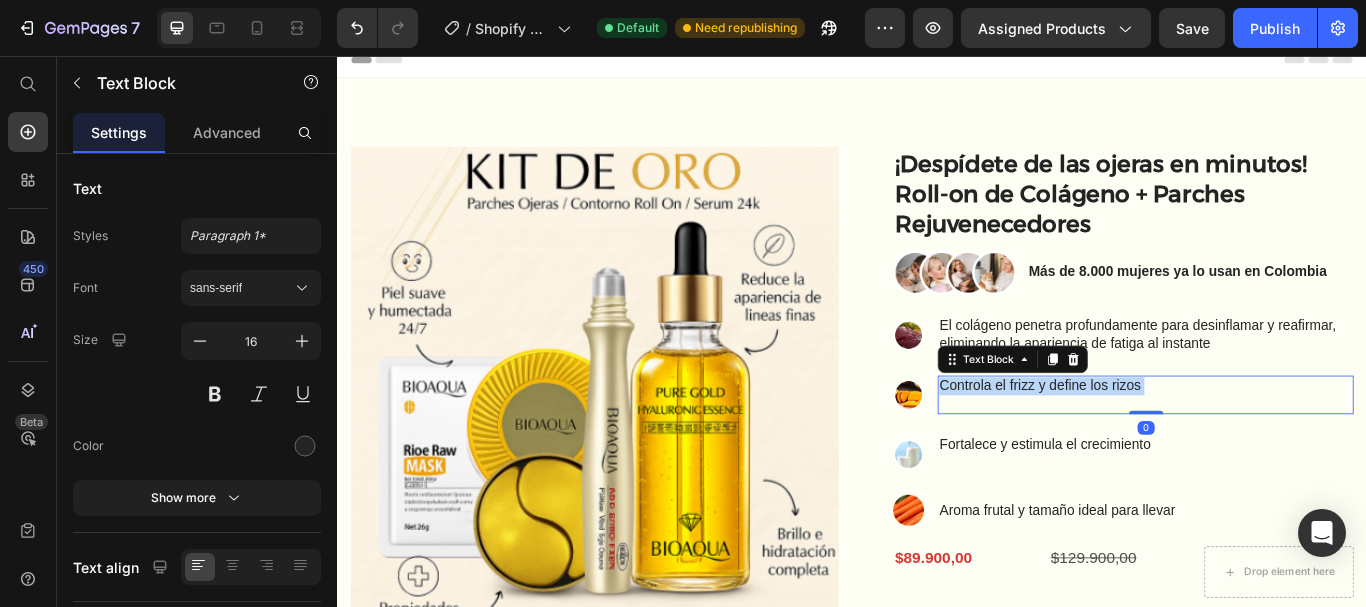 click on "Controla el frizz y define los rizos" at bounding box center [1279, 452] 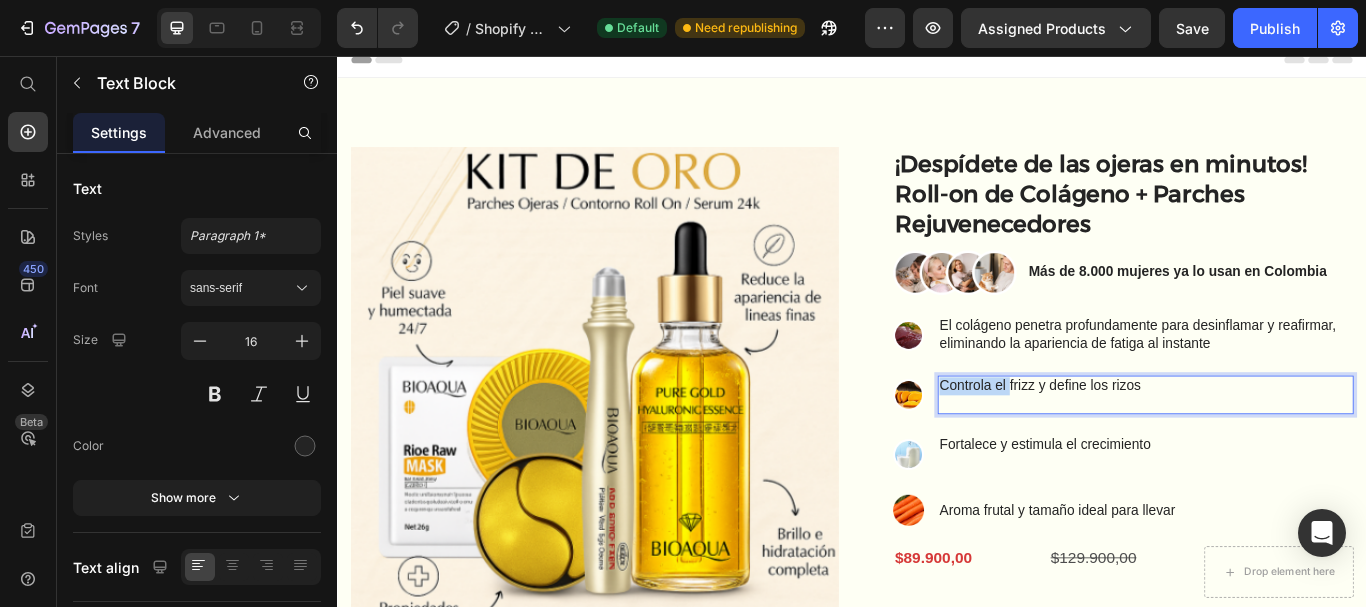 click on "Controla el frizz y define los rizos" at bounding box center [1279, 452] 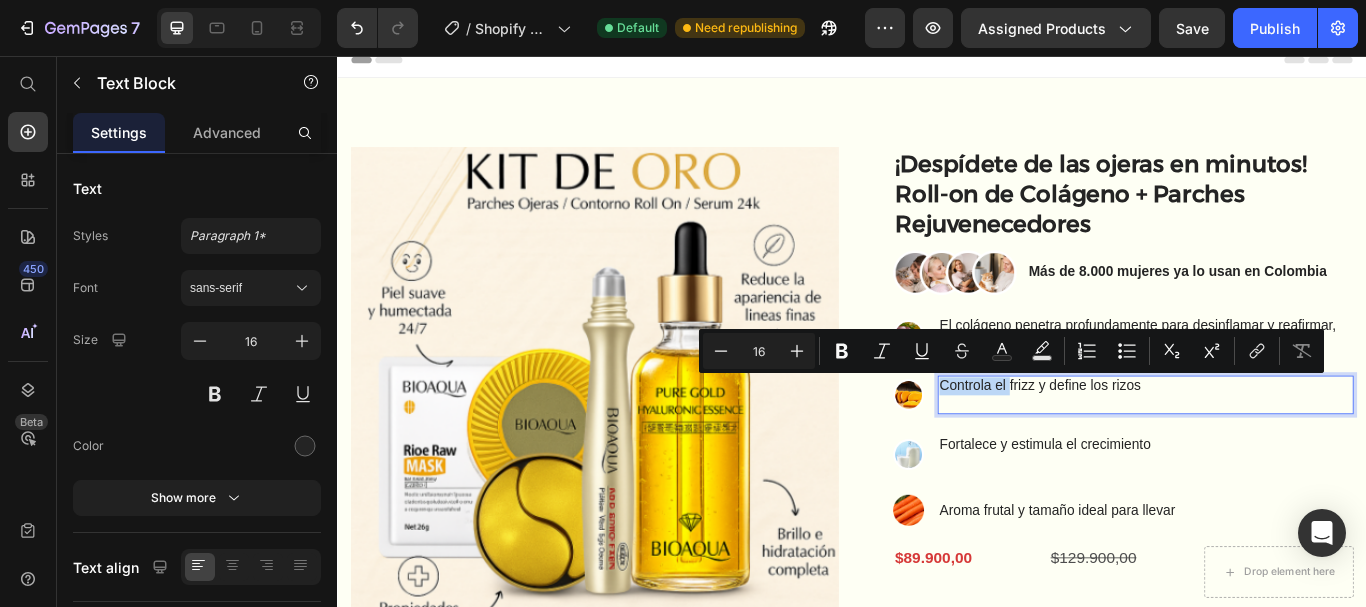 click on "Controla el frizz y define los rizos" at bounding box center [1279, 452] 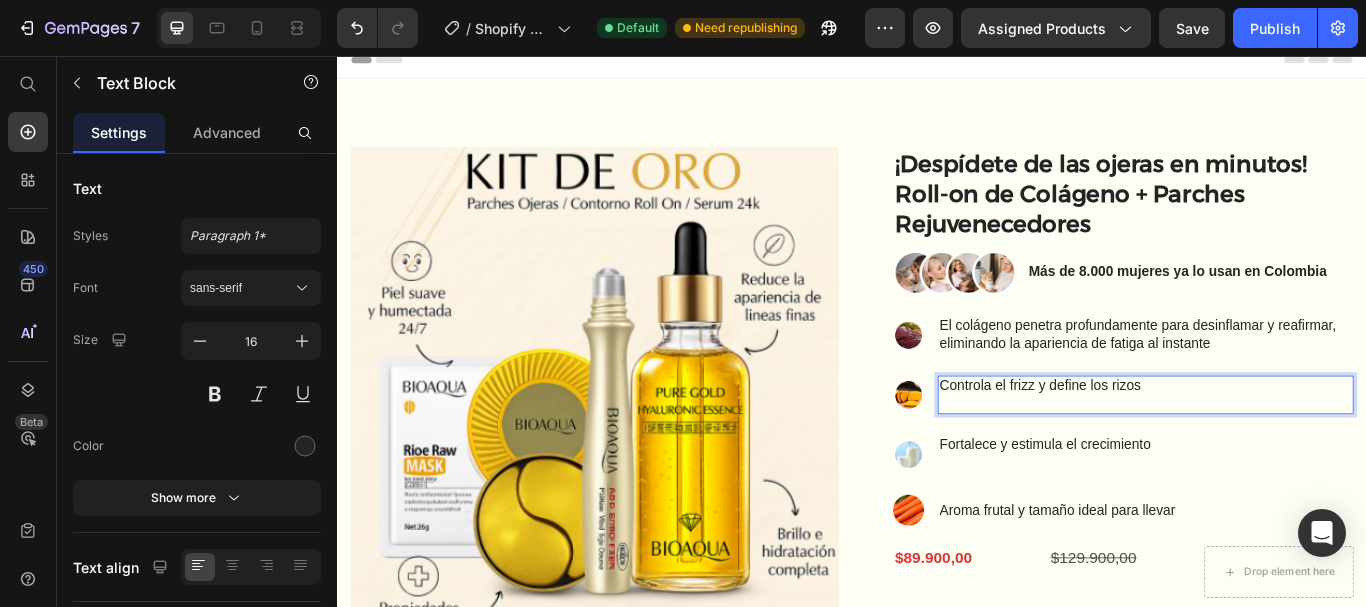 click on "Controla el frizz y define los rizos" at bounding box center (1279, 452) 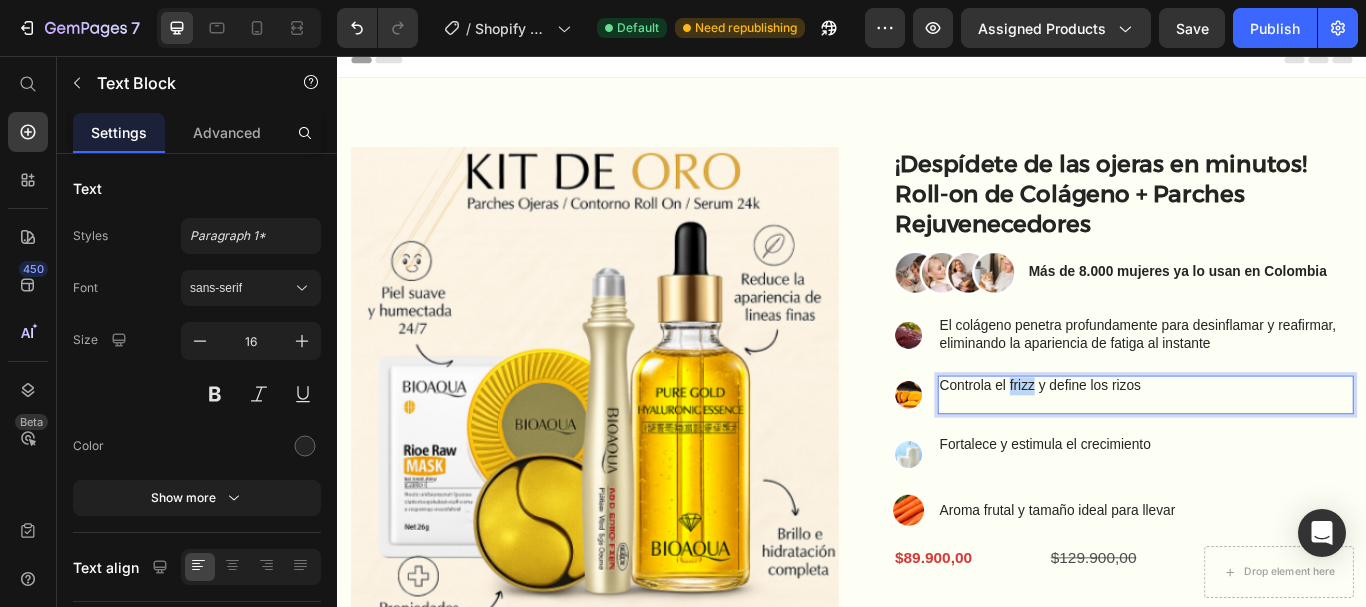 click on "Controla el frizz y define los rizos" at bounding box center [1279, 452] 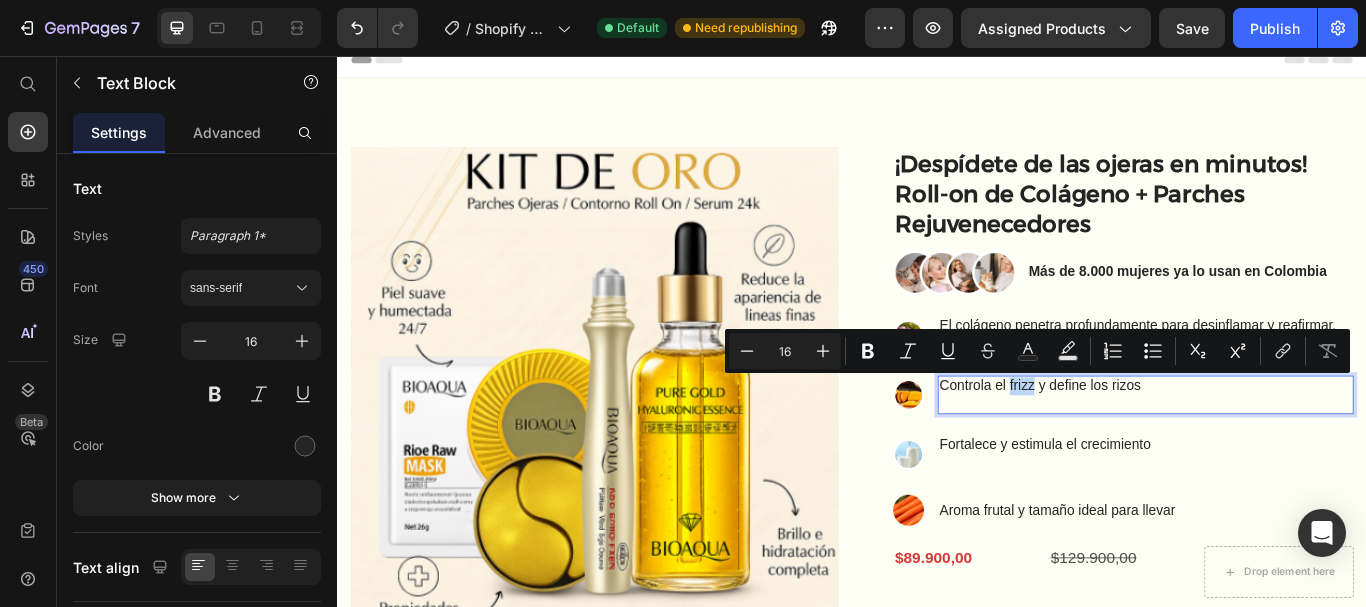 click on "Controla el frizz y define los rizos" at bounding box center [1279, 452] 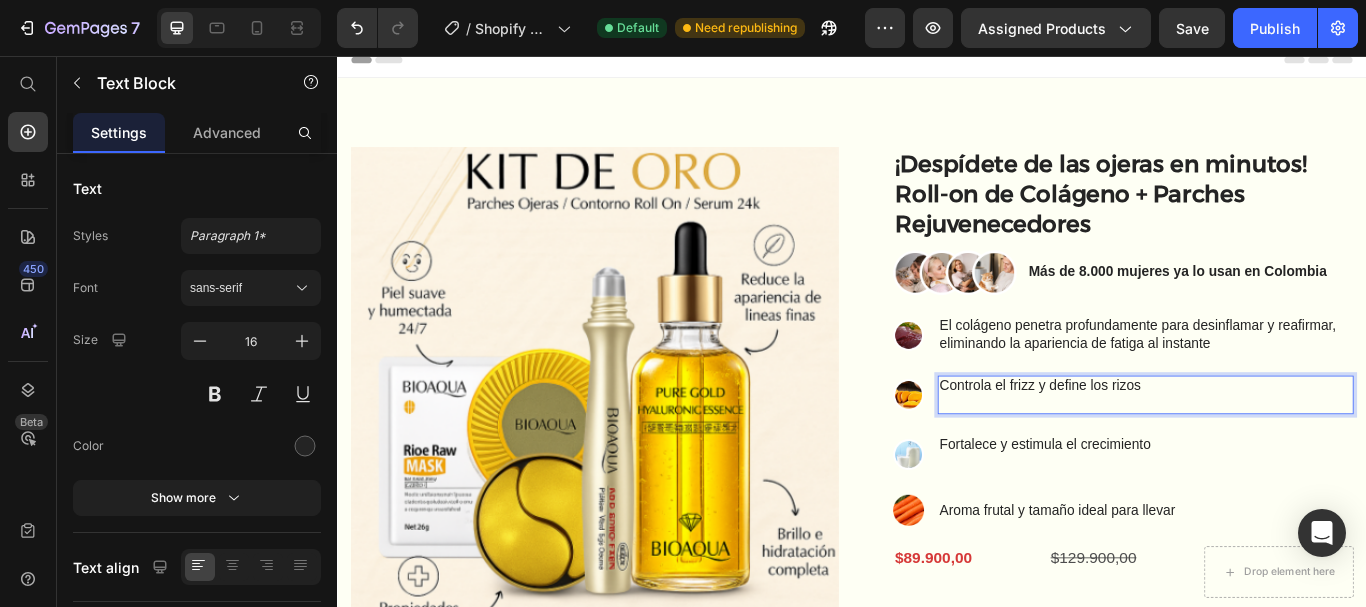 click on "Controla el frizz y define los rizos" at bounding box center [1279, 452] 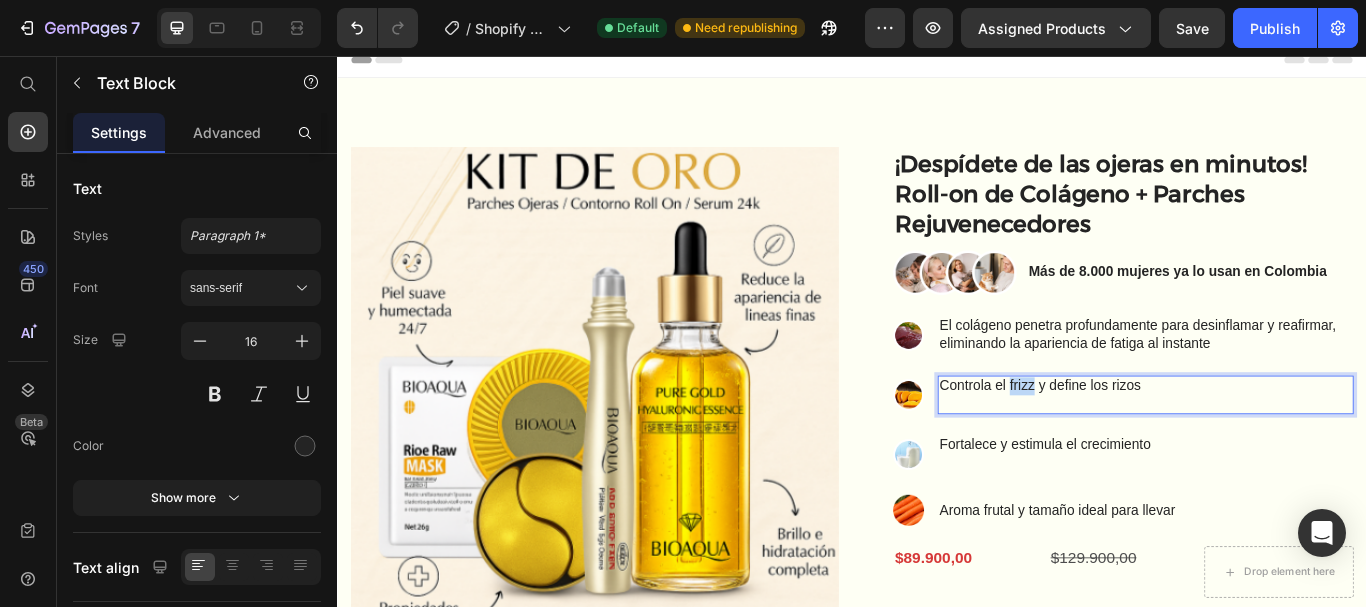 click on "Controla el frizz y define los rizos" at bounding box center [1279, 452] 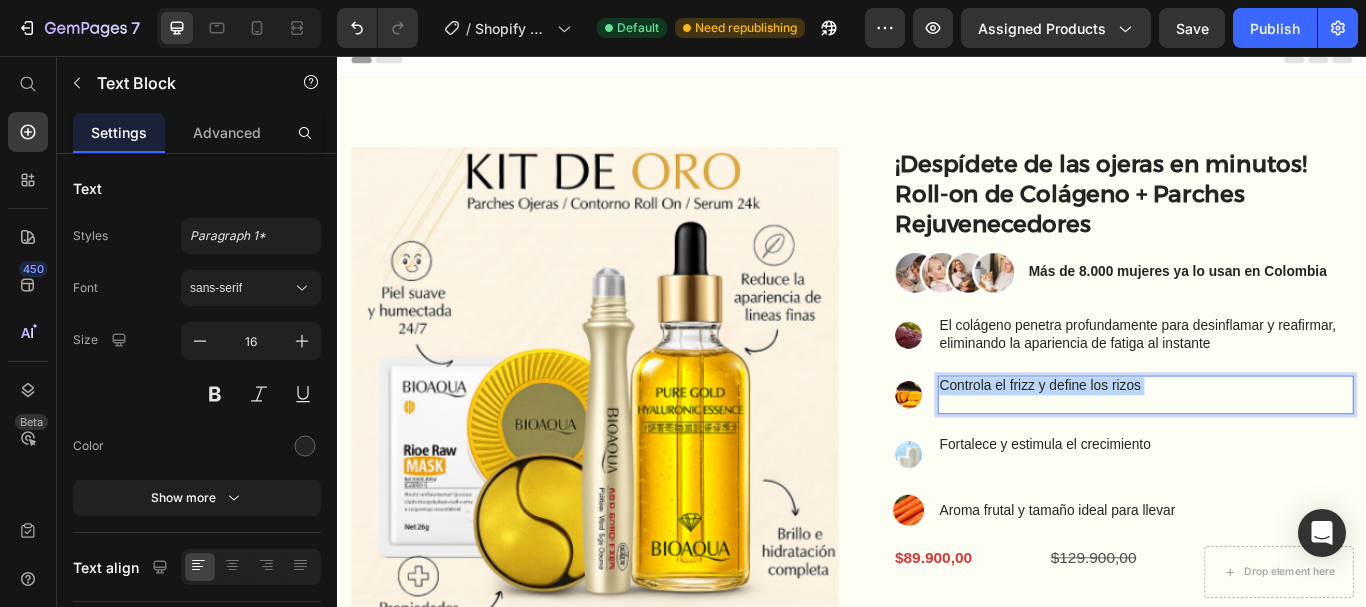 click on "Controla el frizz y define los rizos" at bounding box center (1279, 452) 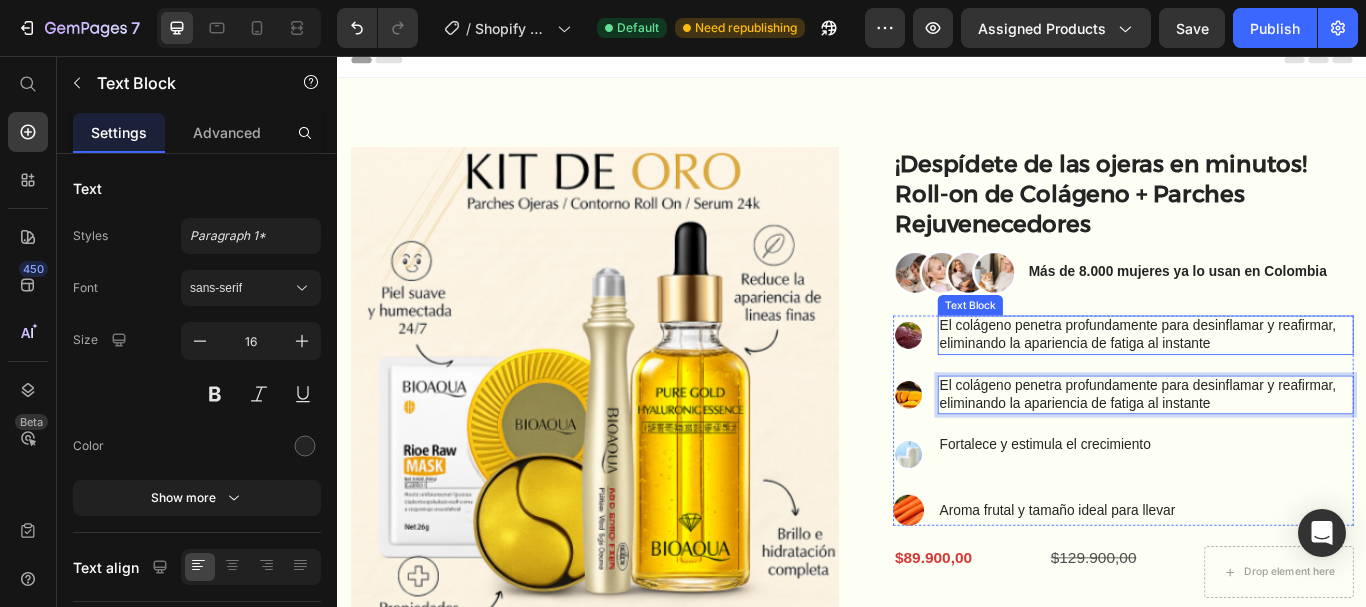 click on "El colágeno penetra profundamente para desinflamar y reafirmar, eliminando la apariencia de fatiga al instante" at bounding box center (1279, 382) 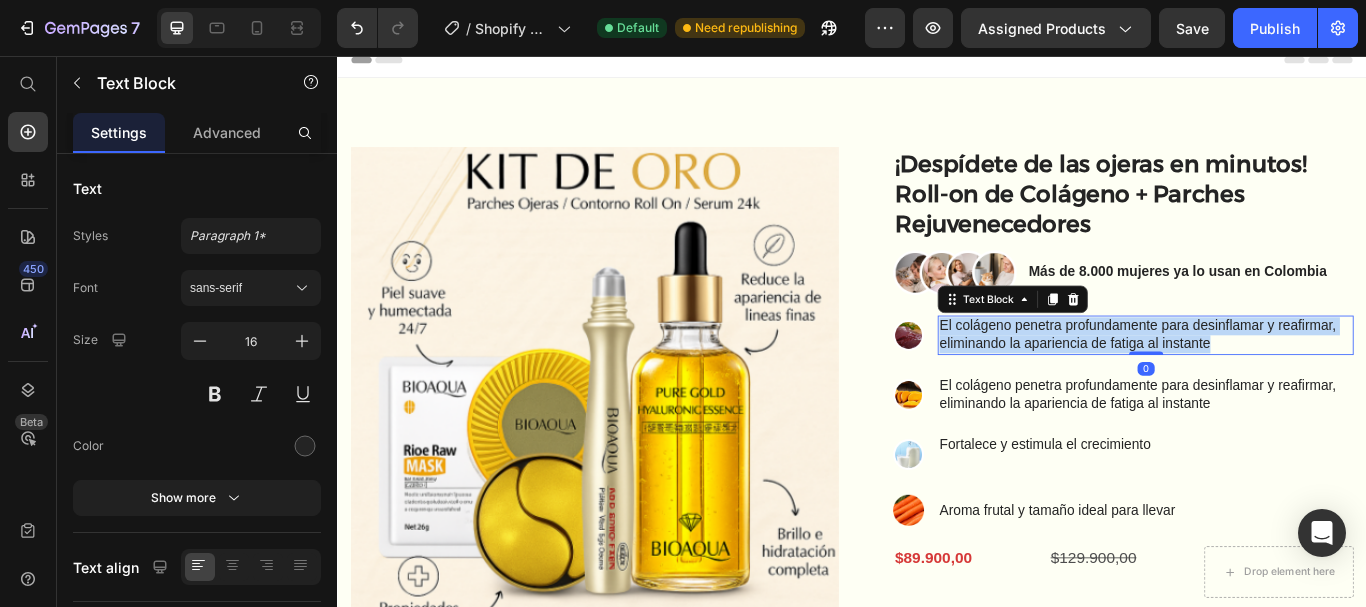 click on "El colágeno penetra profundamente para desinflamar y reafirmar, eliminando la apariencia de fatiga al instante" at bounding box center [1279, 382] 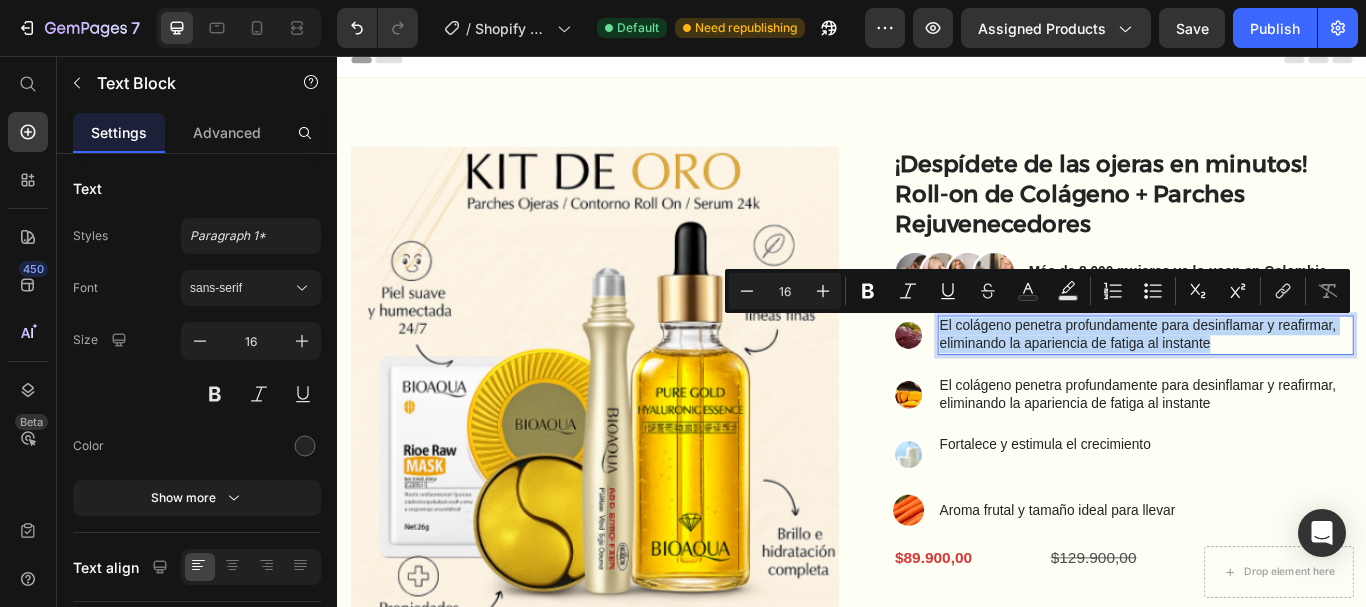 click on "El colágeno penetra profundamente para desinflamar y reafirmar, eliminando la apariencia de fatiga al instante" at bounding box center (1279, 382) 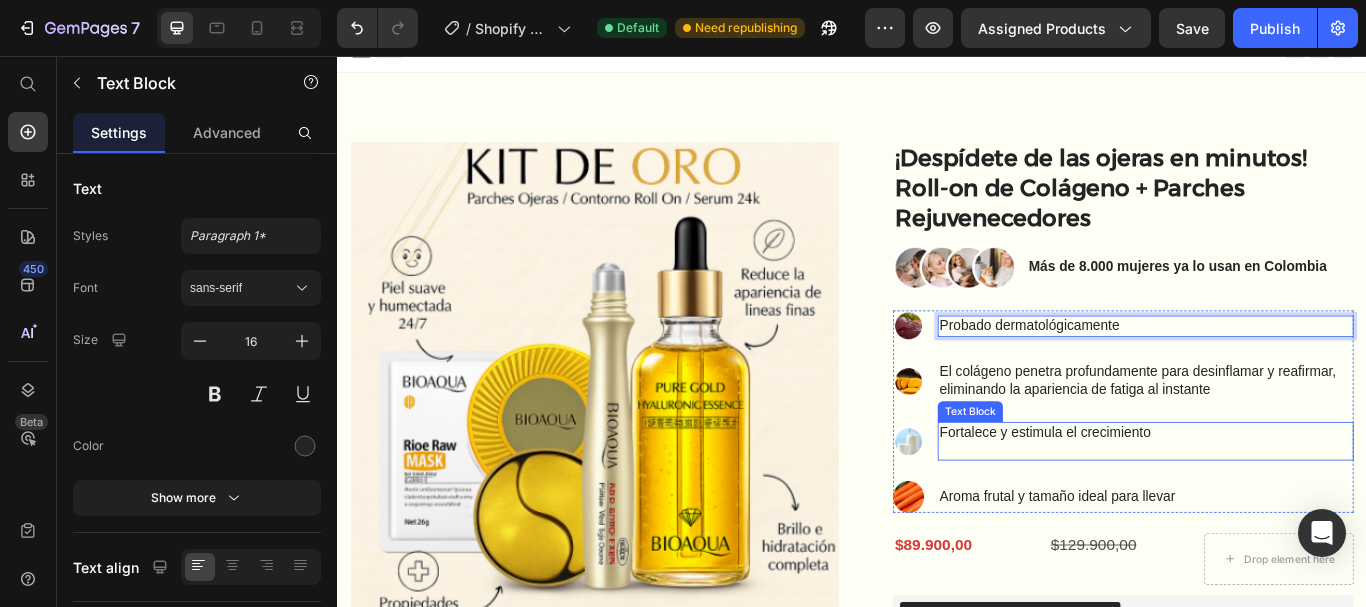click on "Fortalece y estimula el crecimiento" at bounding box center (1279, 506) 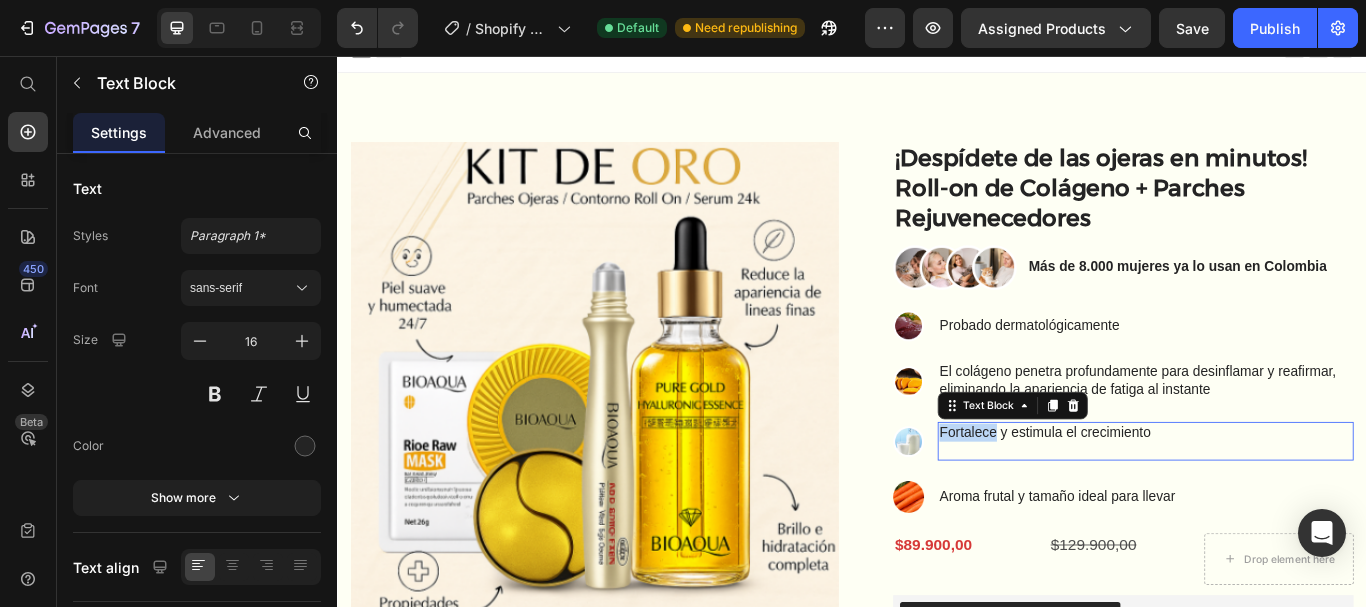 click on "Fortalece y estimula el crecimiento" at bounding box center (1279, 506) 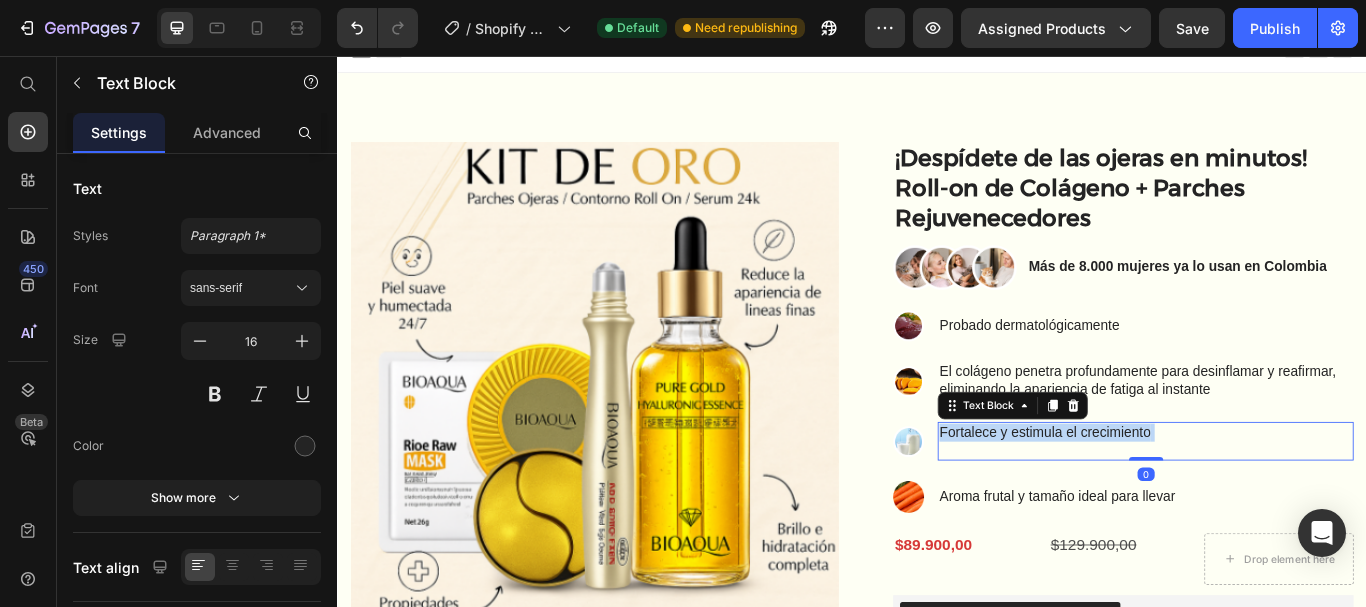 click on "Fortalece y estimula el crecimiento" at bounding box center (1279, 506) 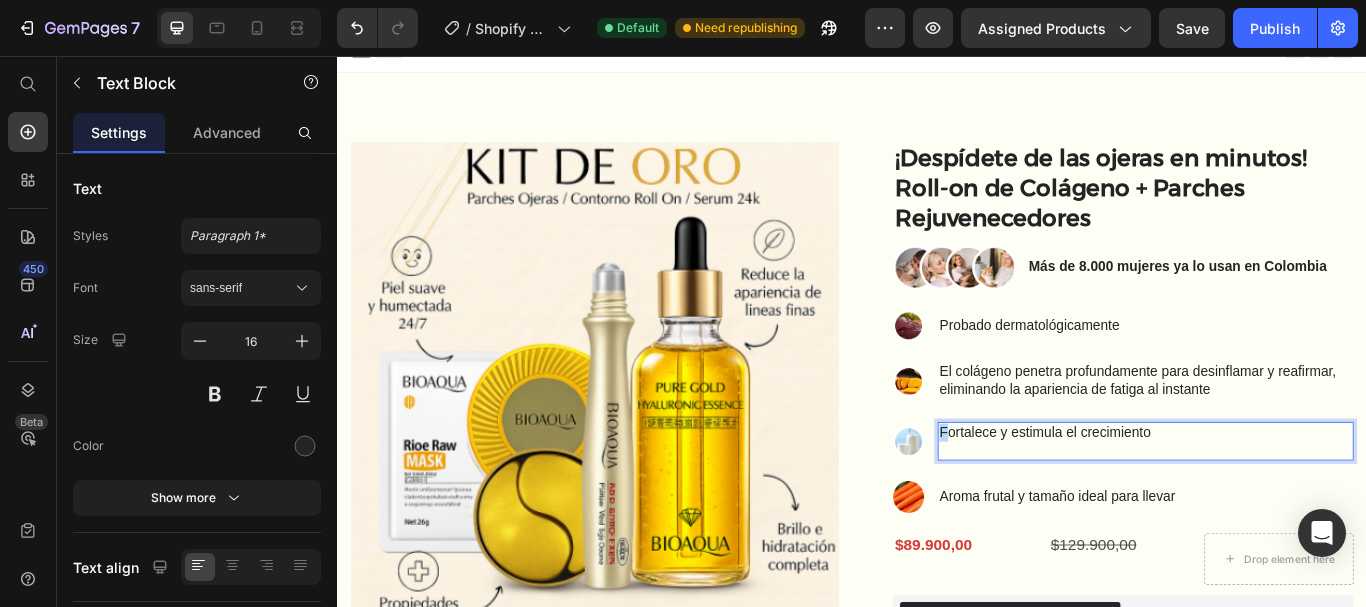 click on "Fortalece y estimula el crecimiento" at bounding box center [1279, 506] 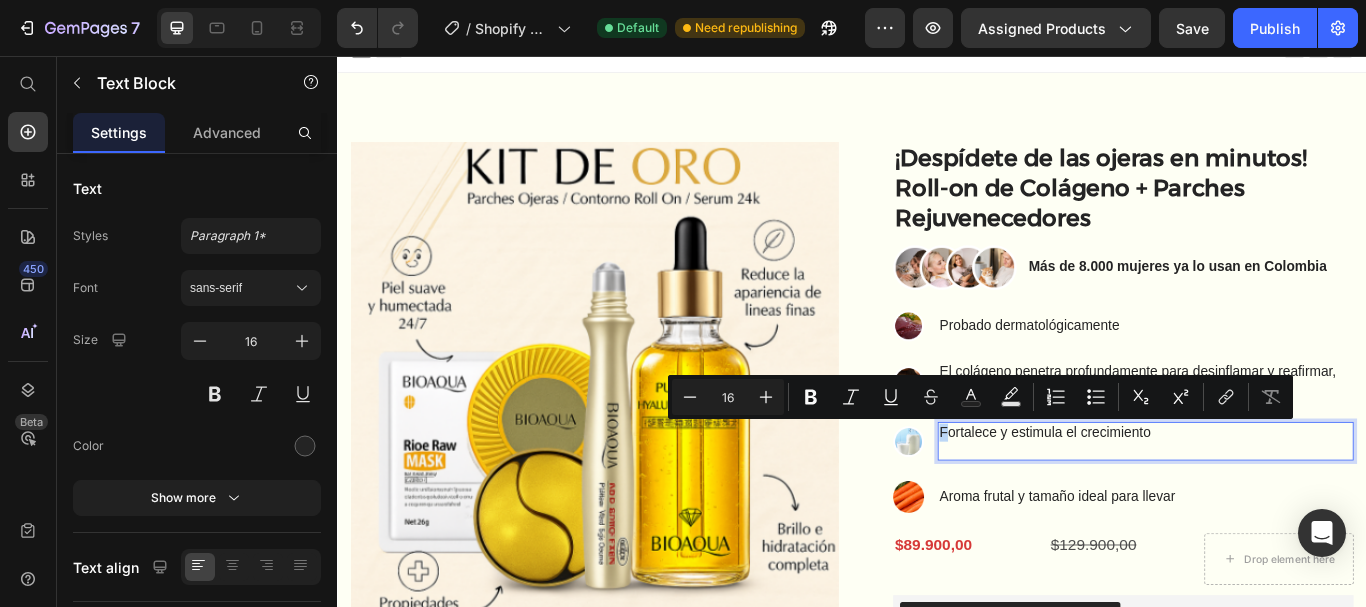 click on "Fortalece y estimula el crecimiento" at bounding box center (1279, 506) 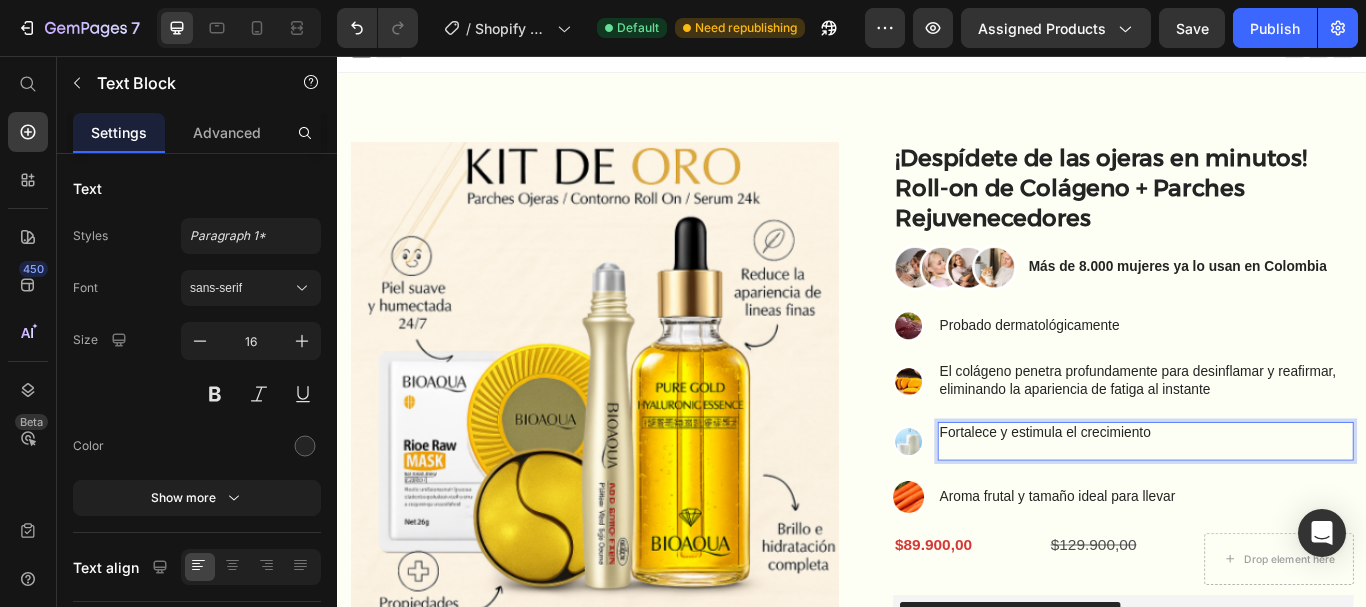 click on "Fortalece y estimula el crecimiento" at bounding box center [1279, 506] 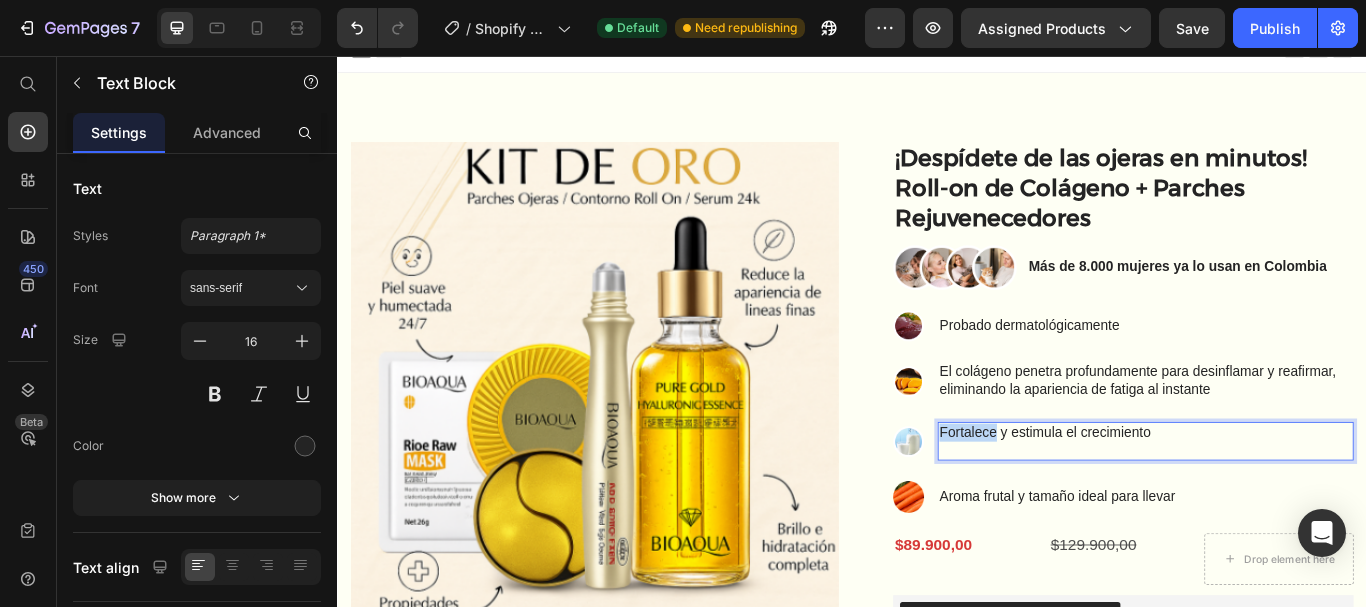 click on "Fortalece y estimula el crecimiento" at bounding box center (1279, 506) 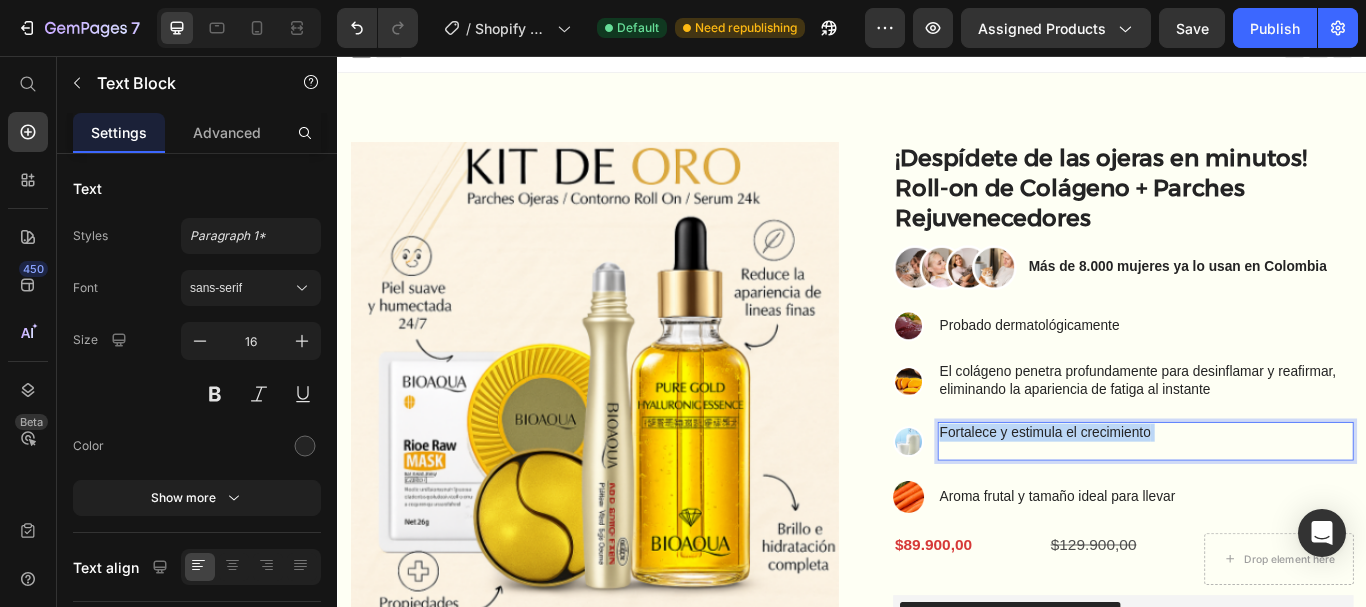 click on "Fortalece y estimula el crecimiento" at bounding box center (1279, 506) 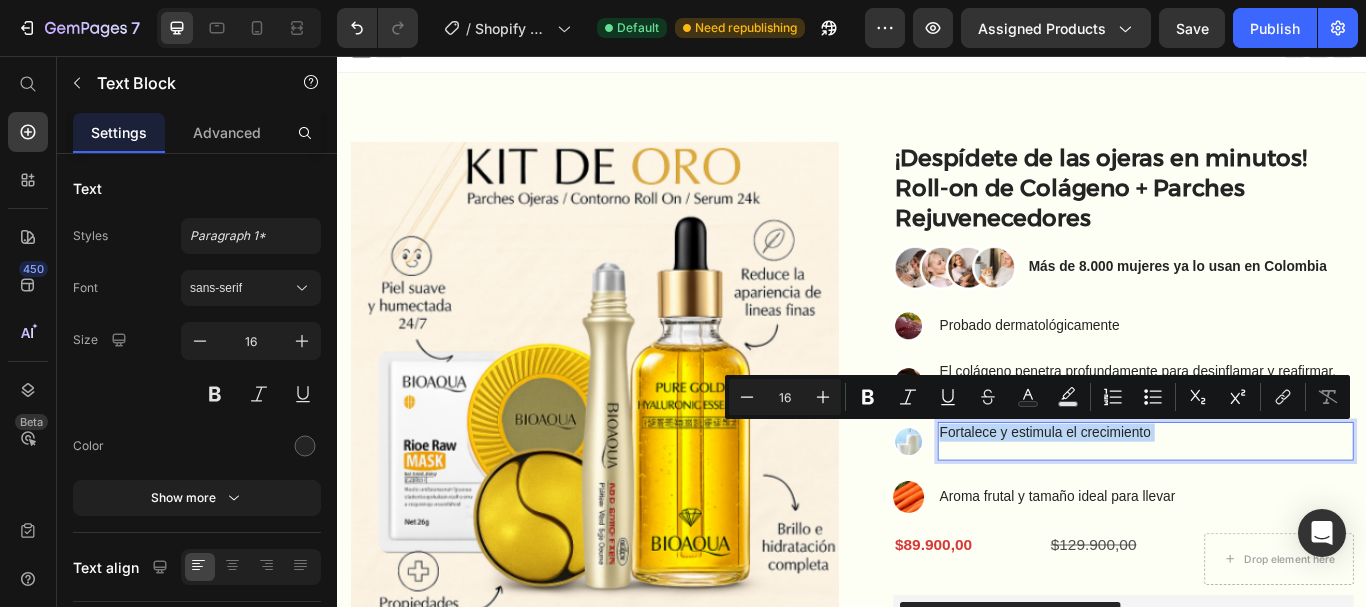 scroll, scrollTop: 26, scrollLeft: 0, axis: vertical 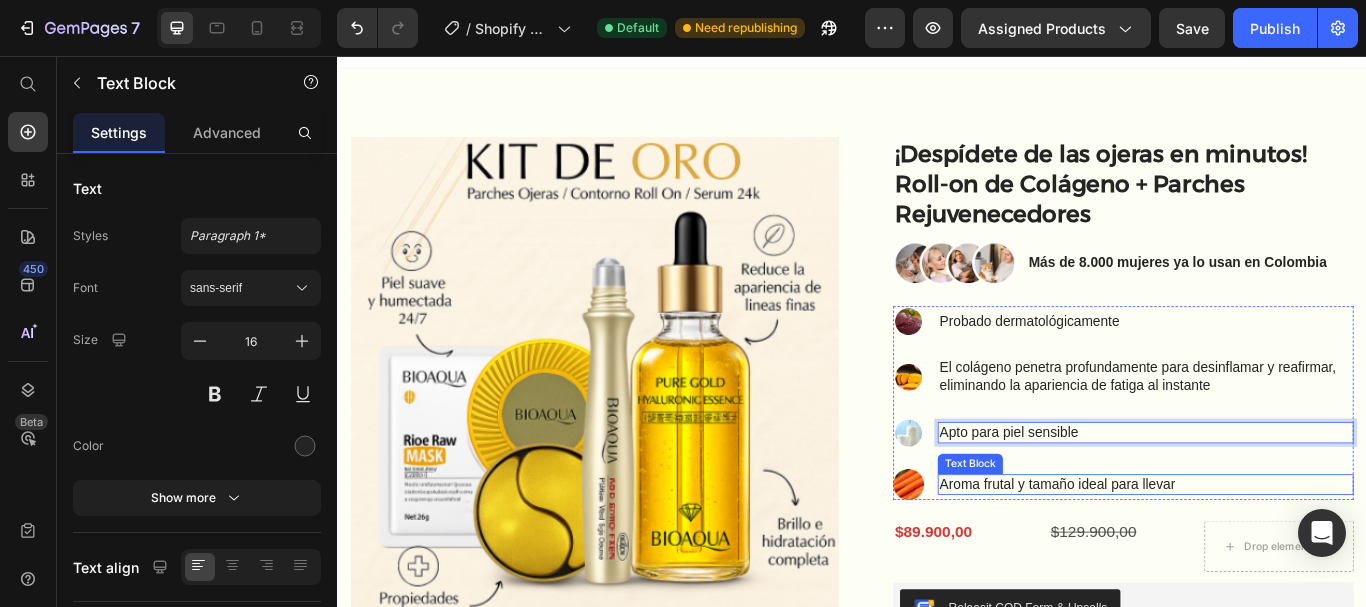 click on "Aroma frutal y tamaño ideal para llevar" at bounding box center (1279, 556) 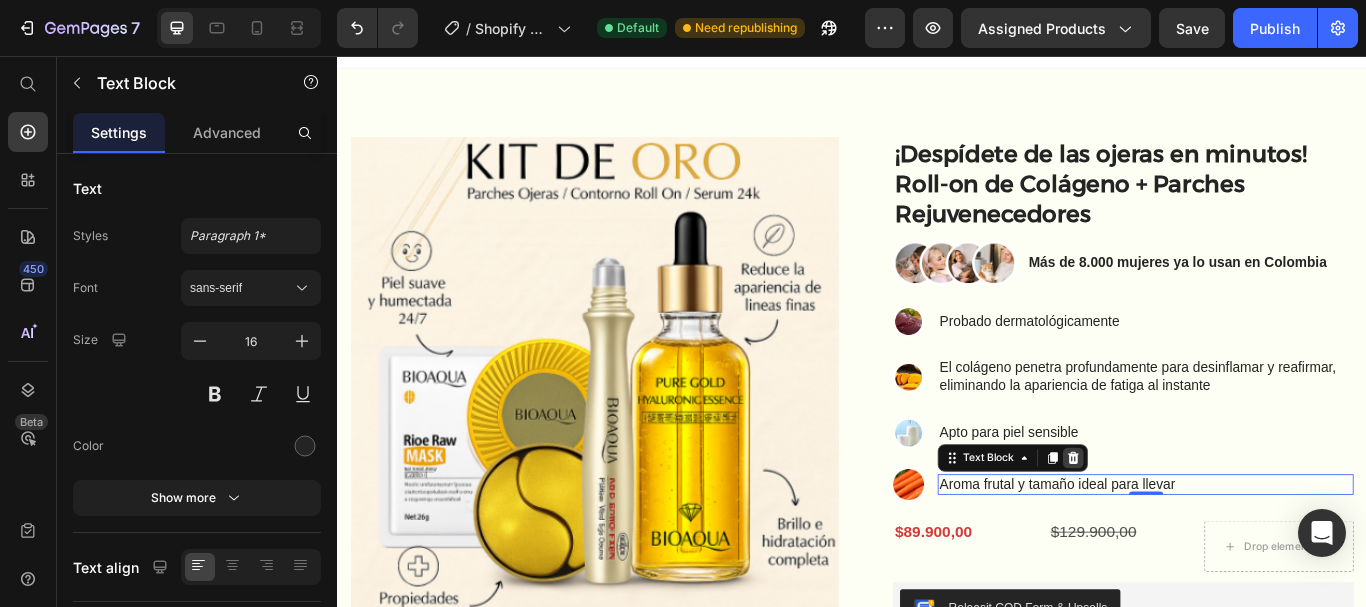 click 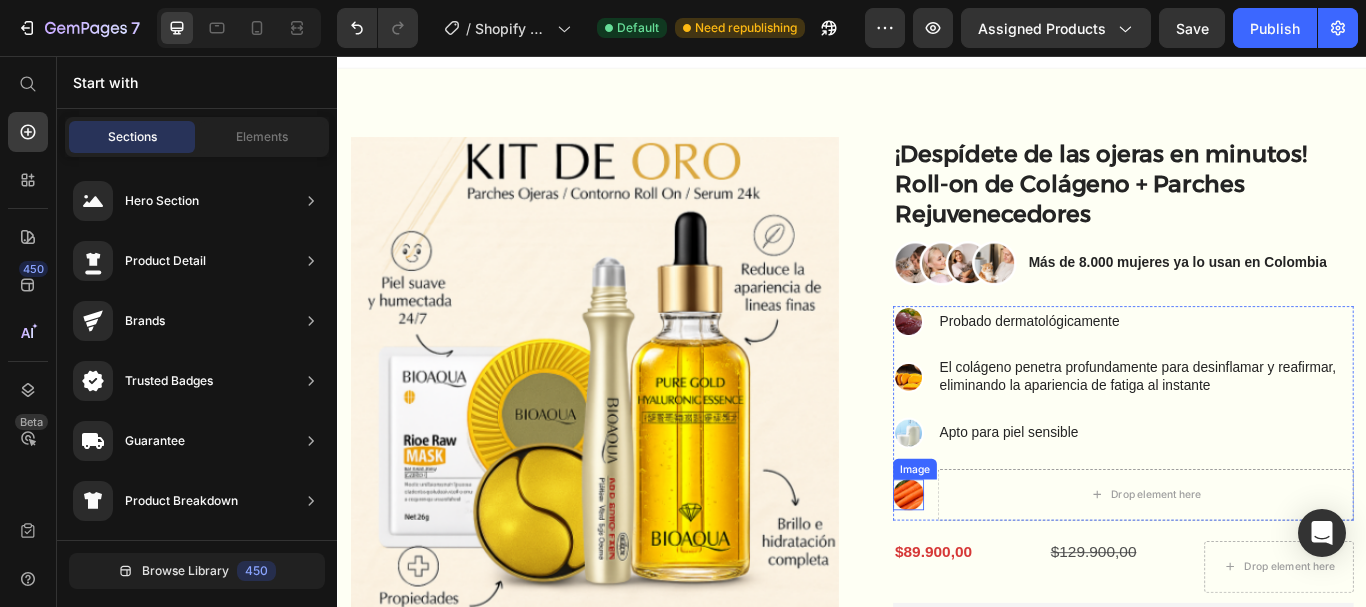 click at bounding box center [1003, 568] 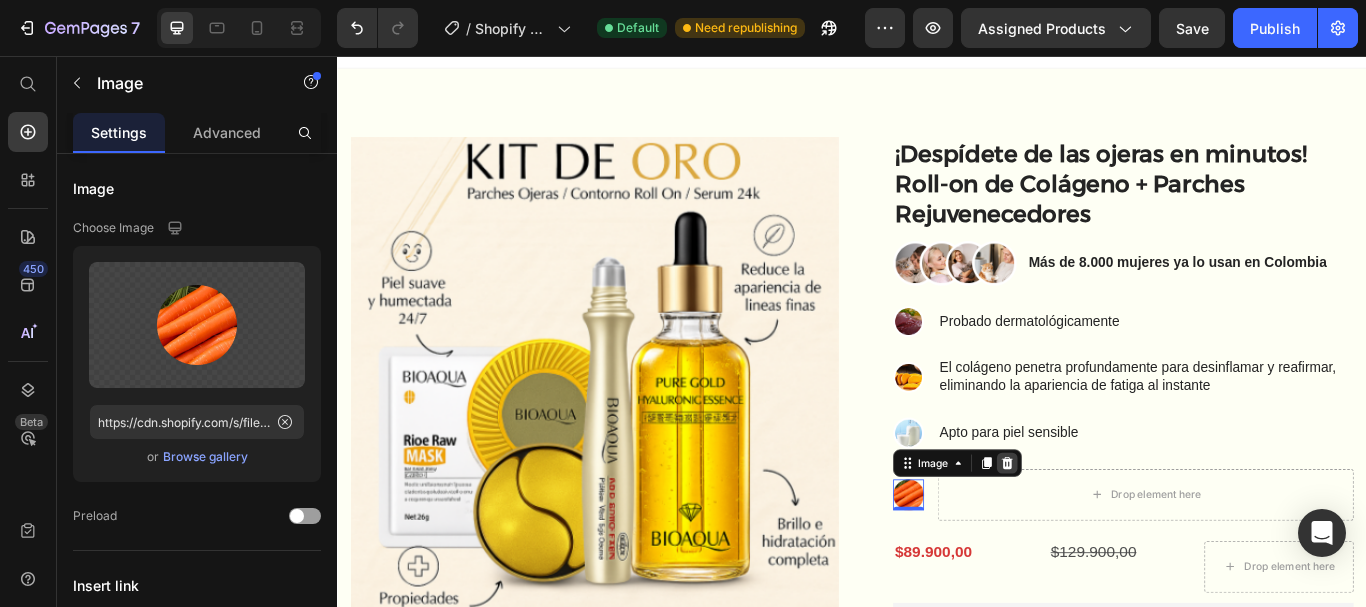 click 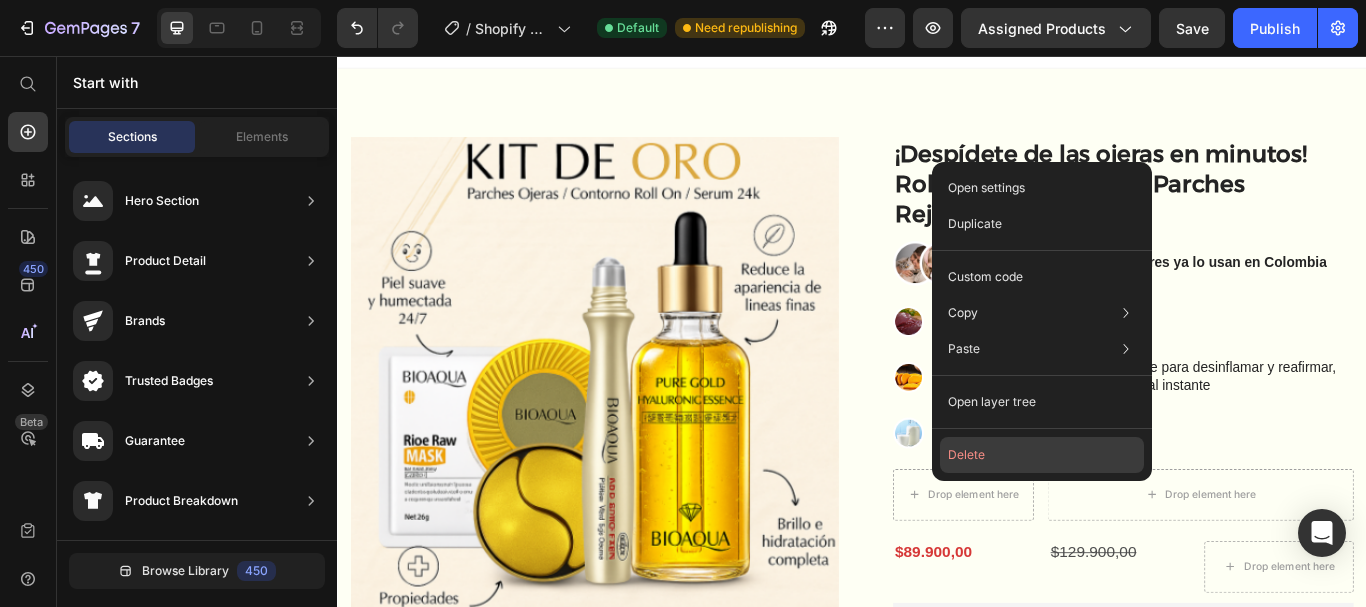 click on "Delete" 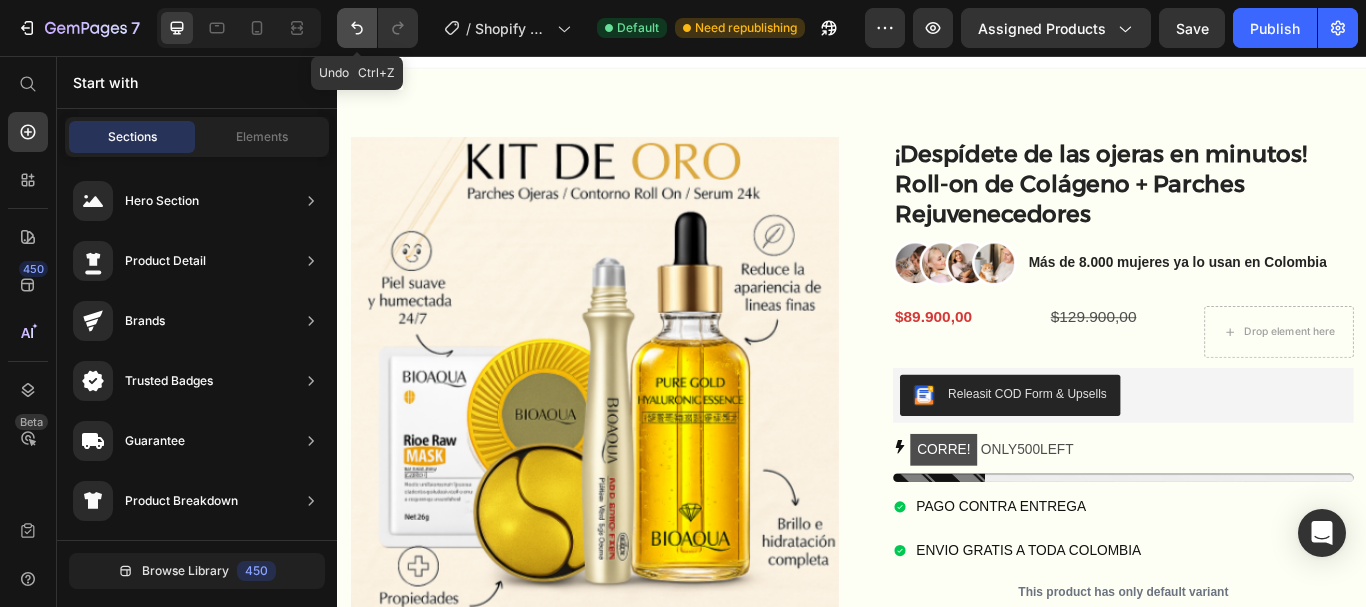 click 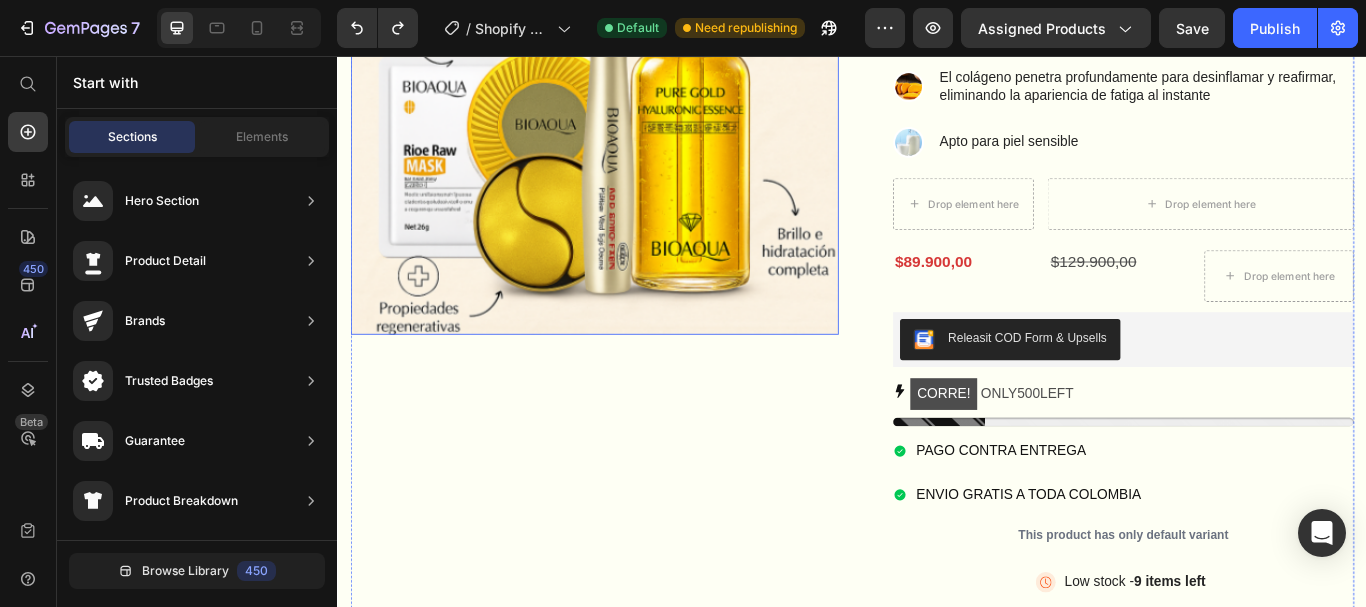 scroll, scrollTop: 483, scrollLeft: 0, axis: vertical 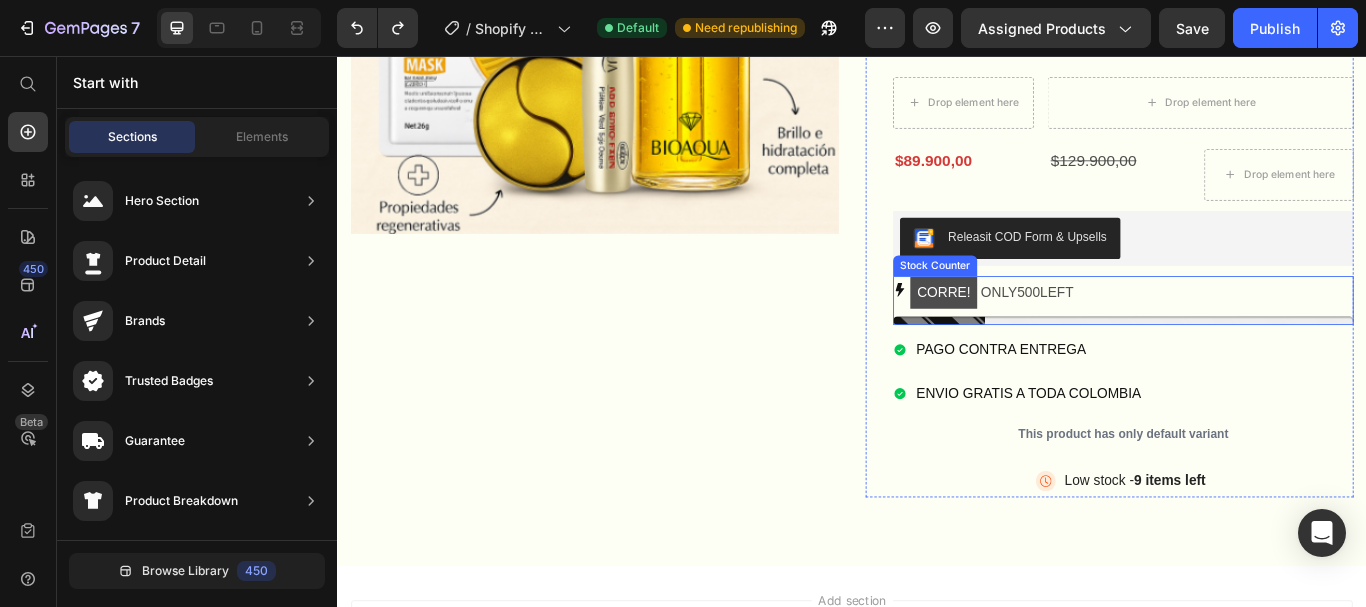 click on "CORRE!" at bounding box center [1044, 332] 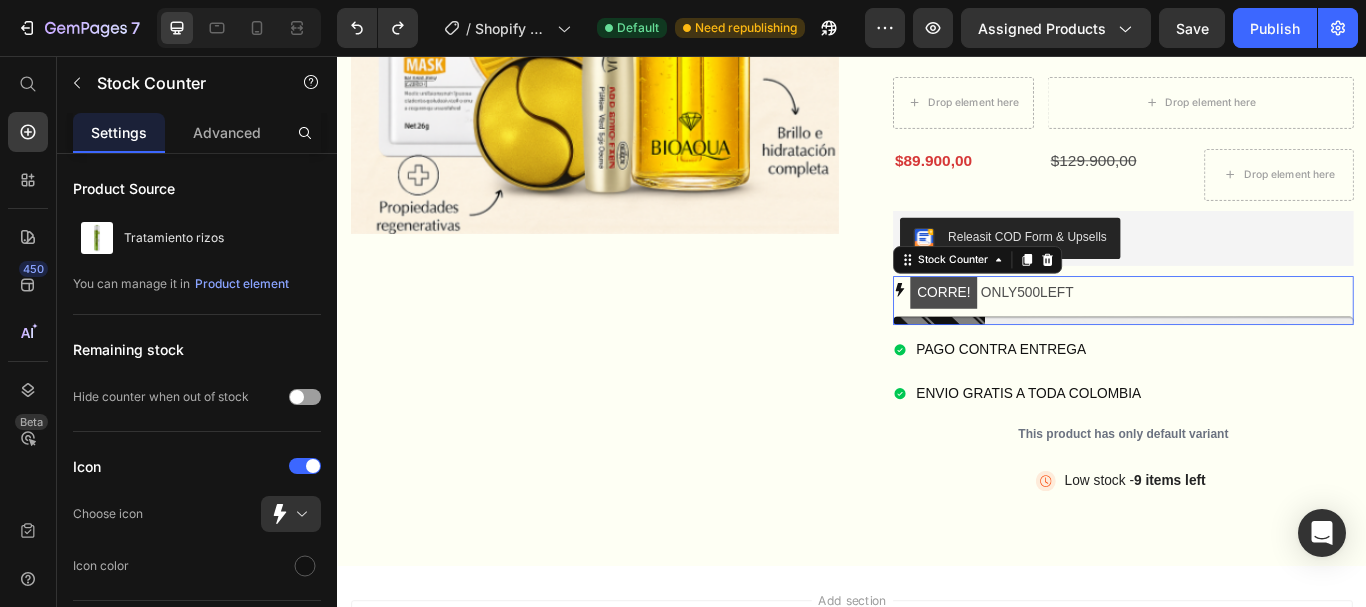 click on "CORRE!" at bounding box center [1044, 332] 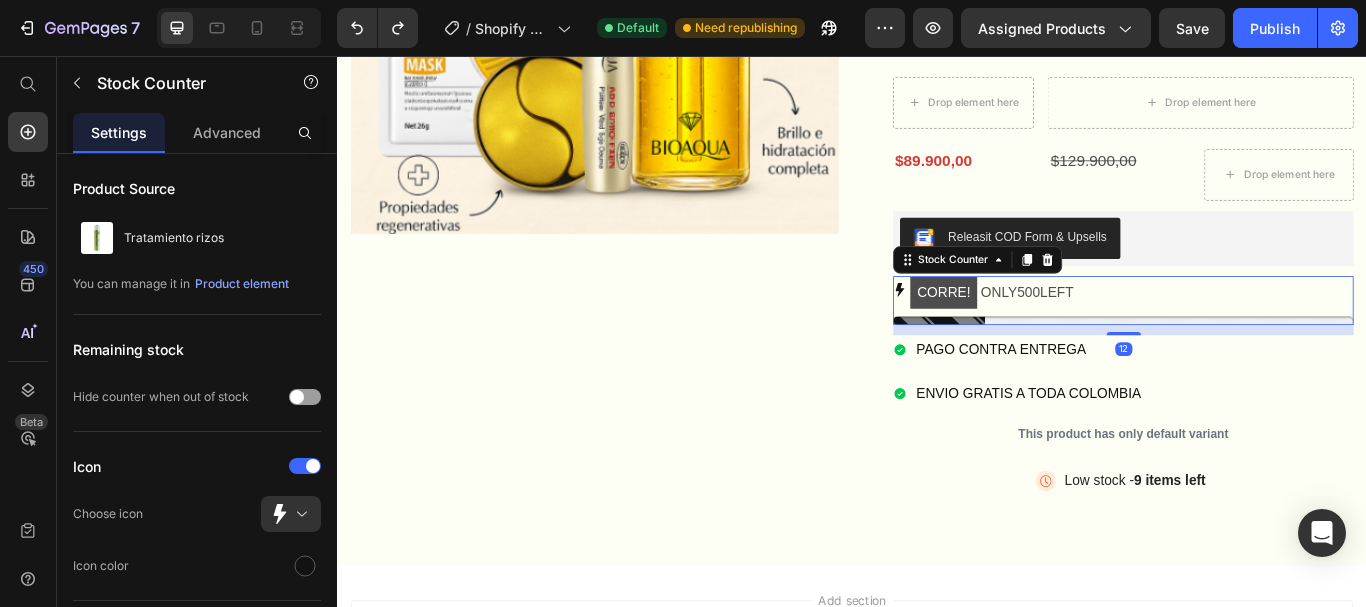click on "CORRE!" at bounding box center (1044, 332) 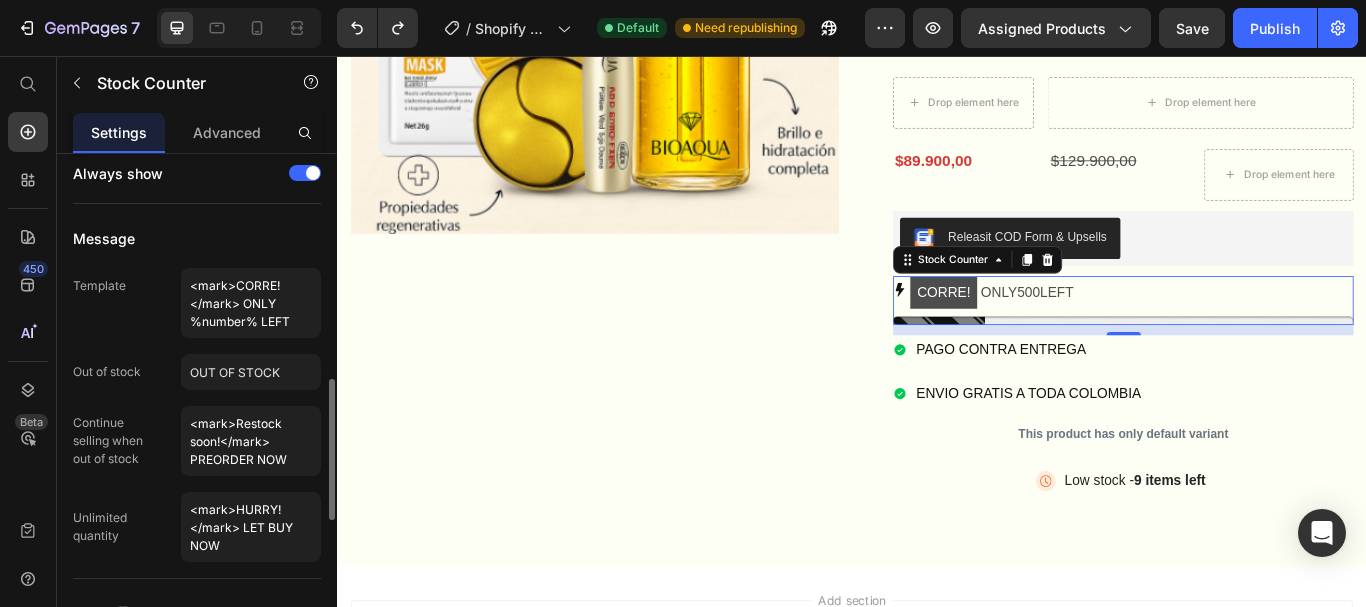 scroll, scrollTop: 793, scrollLeft: 0, axis: vertical 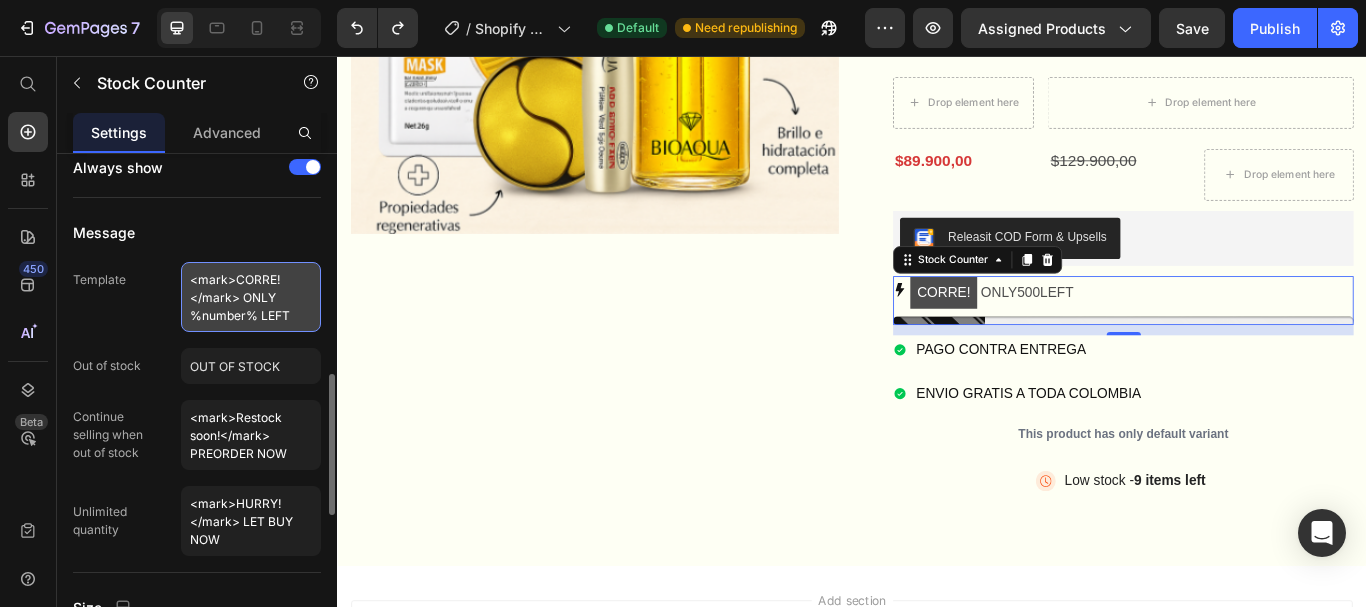 drag, startPoint x: 242, startPoint y: 295, endPoint x: 306, endPoint y: 314, distance: 66.760765 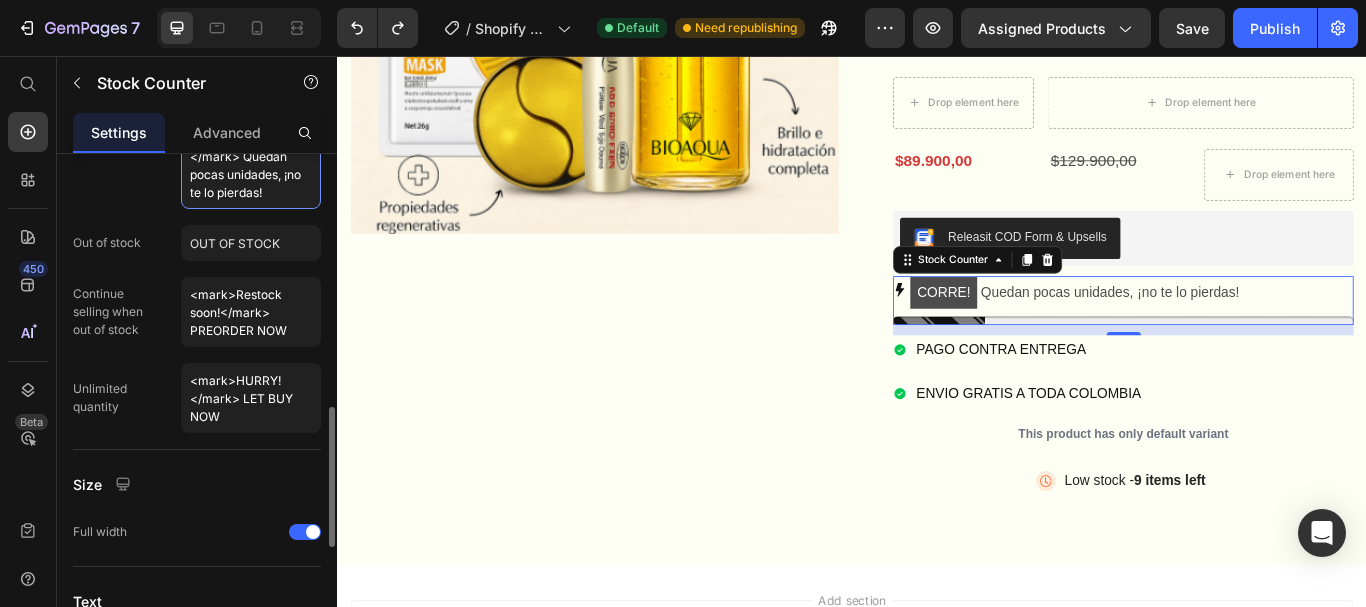 scroll, scrollTop: 935, scrollLeft: 0, axis: vertical 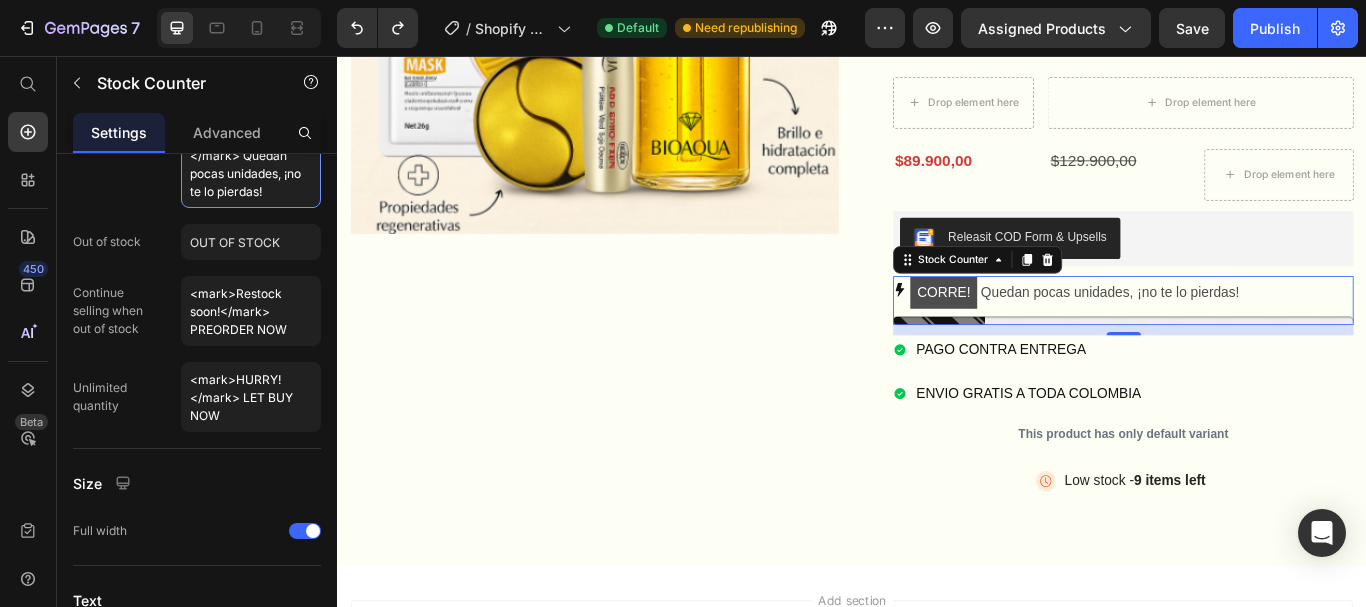 type on "<mark>CORRE!</mark> Quedan pocas unidades, ¡no te lo pierdas!" 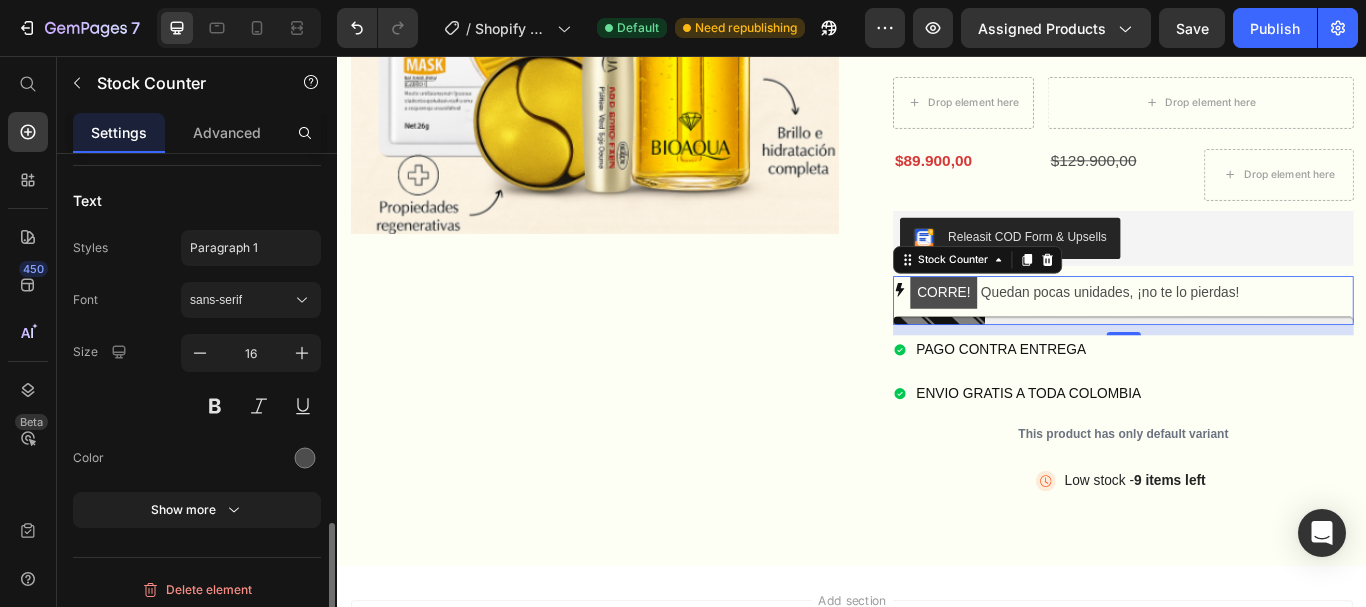 scroll, scrollTop: 1336, scrollLeft: 0, axis: vertical 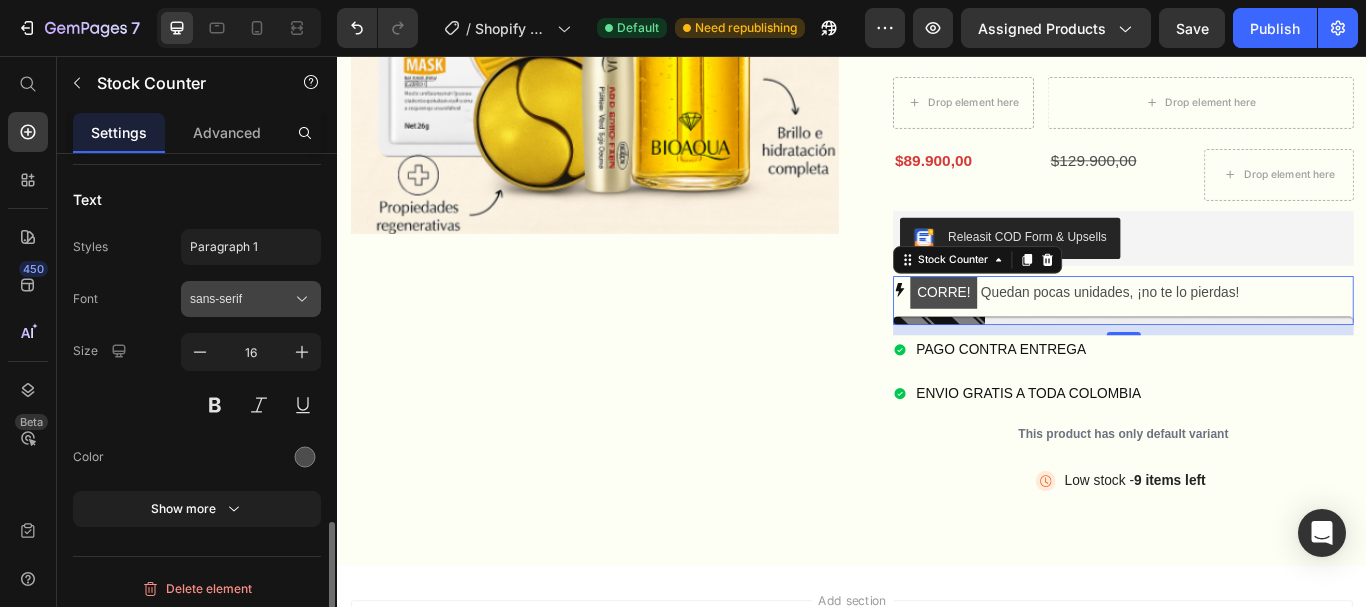 click on "sans-serif" at bounding box center (241, 299) 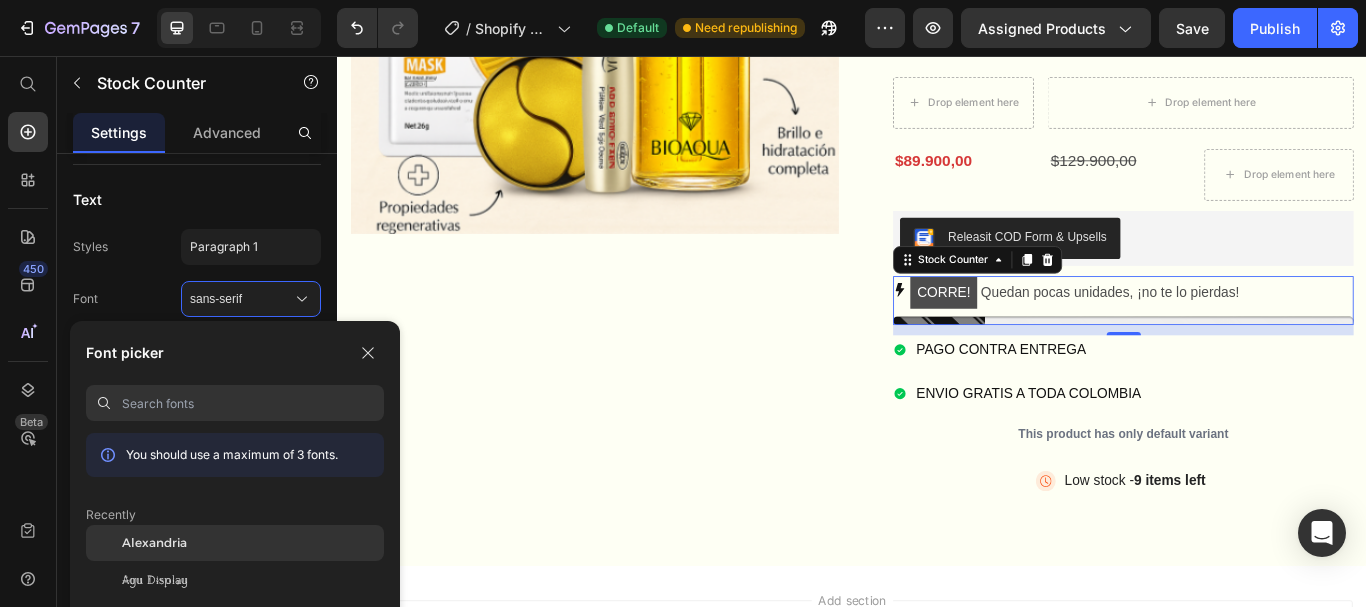click on "Alexandria" at bounding box center (154, 543) 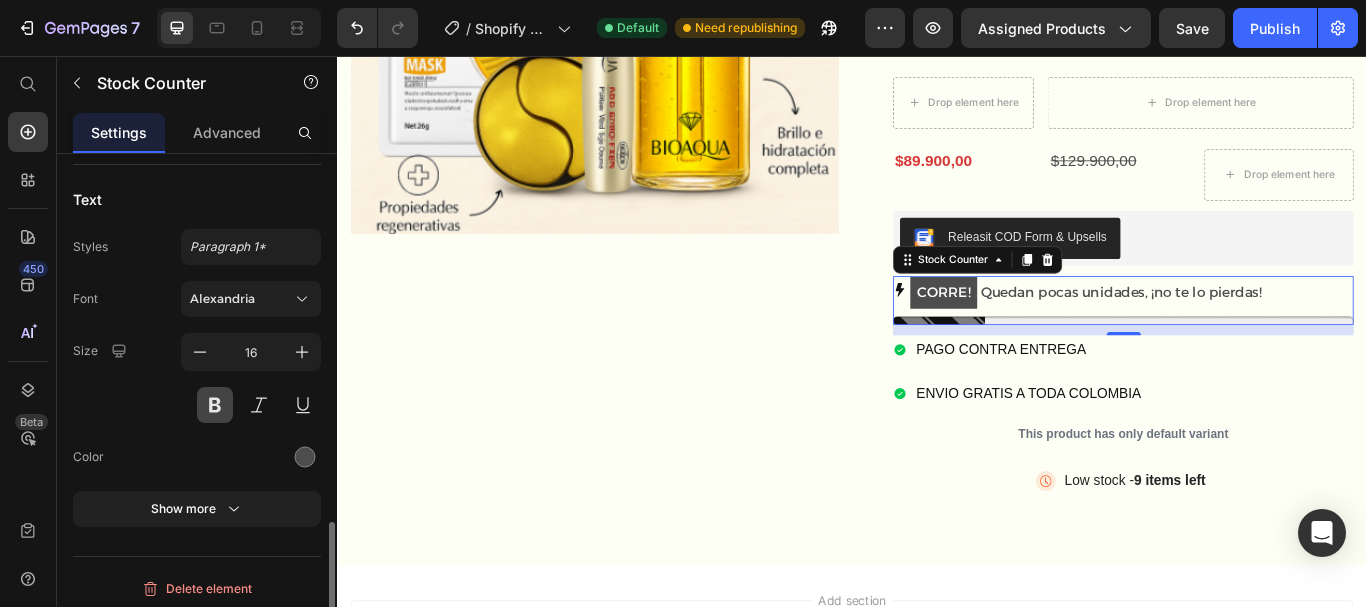 click at bounding box center (215, 405) 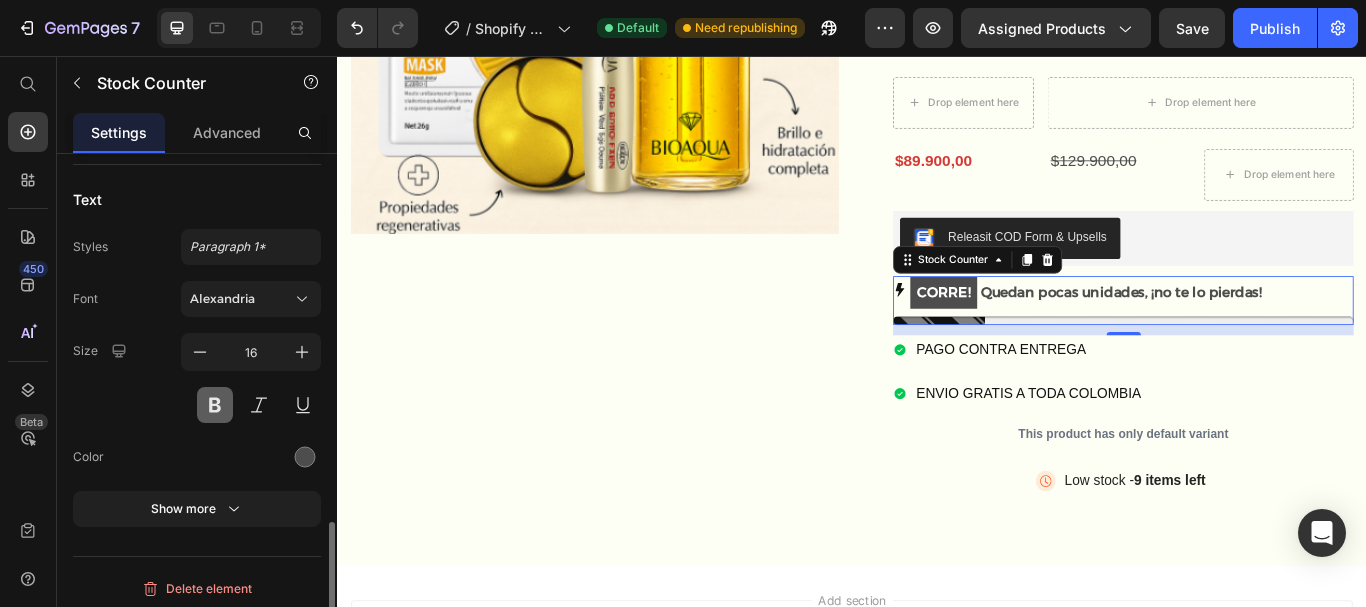 click at bounding box center (215, 405) 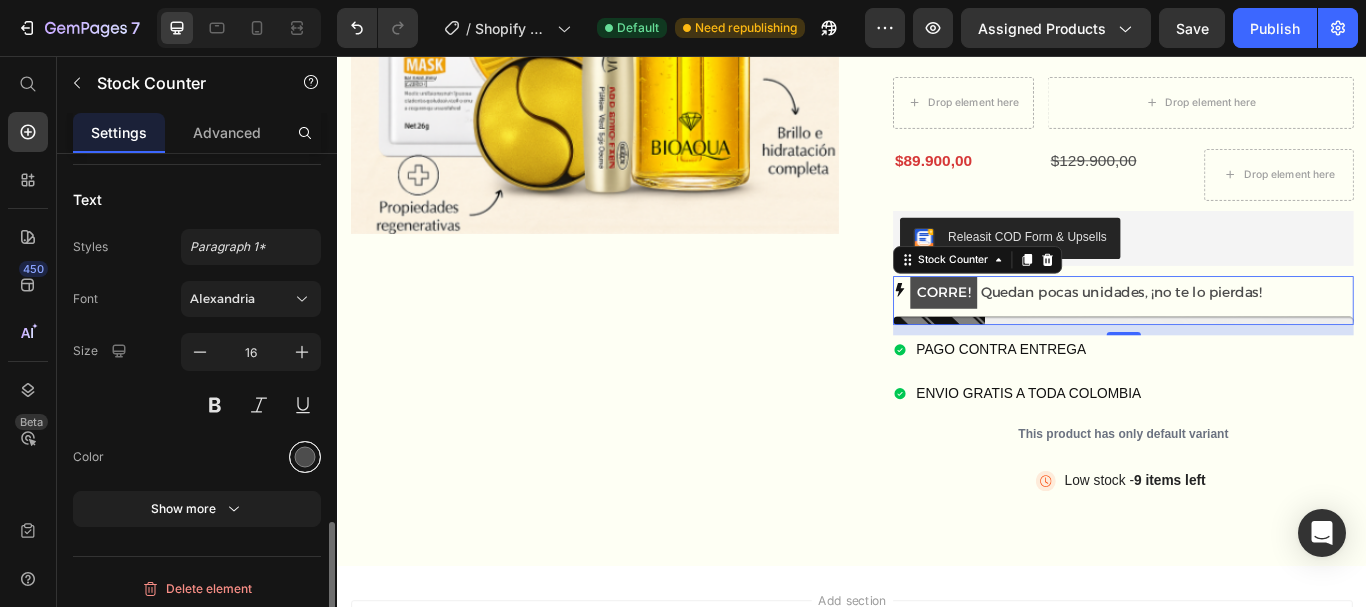 click at bounding box center [305, 457] 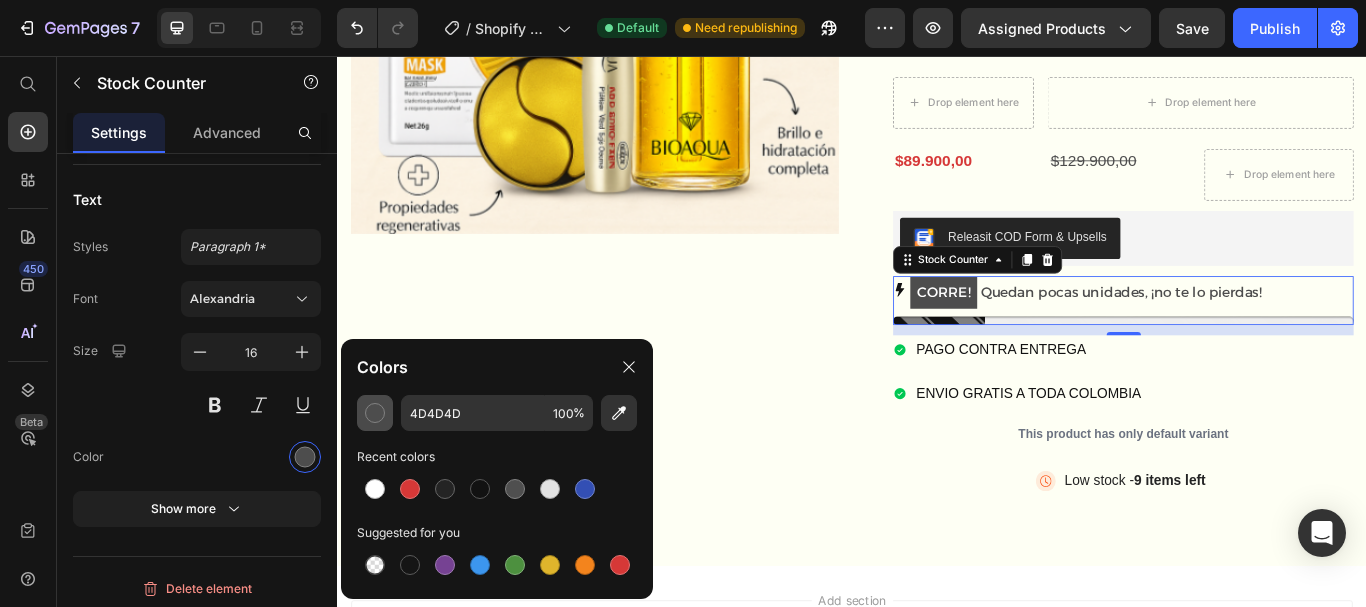 click at bounding box center [375, 413] 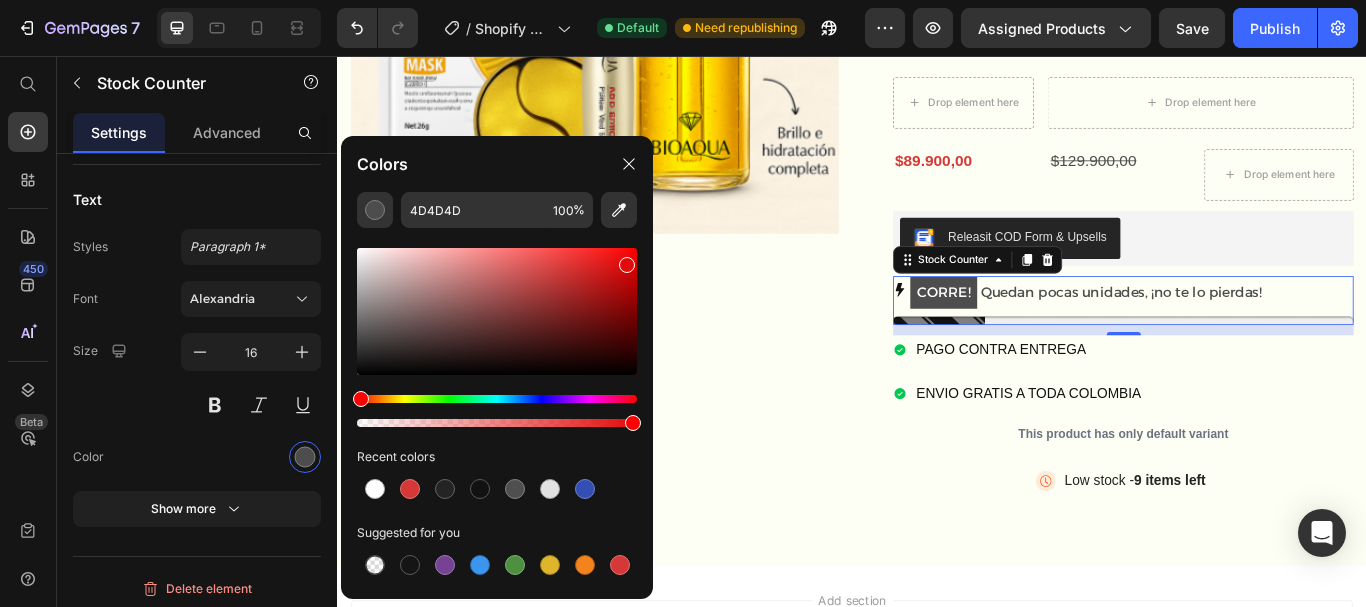 click at bounding box center [497, 311] 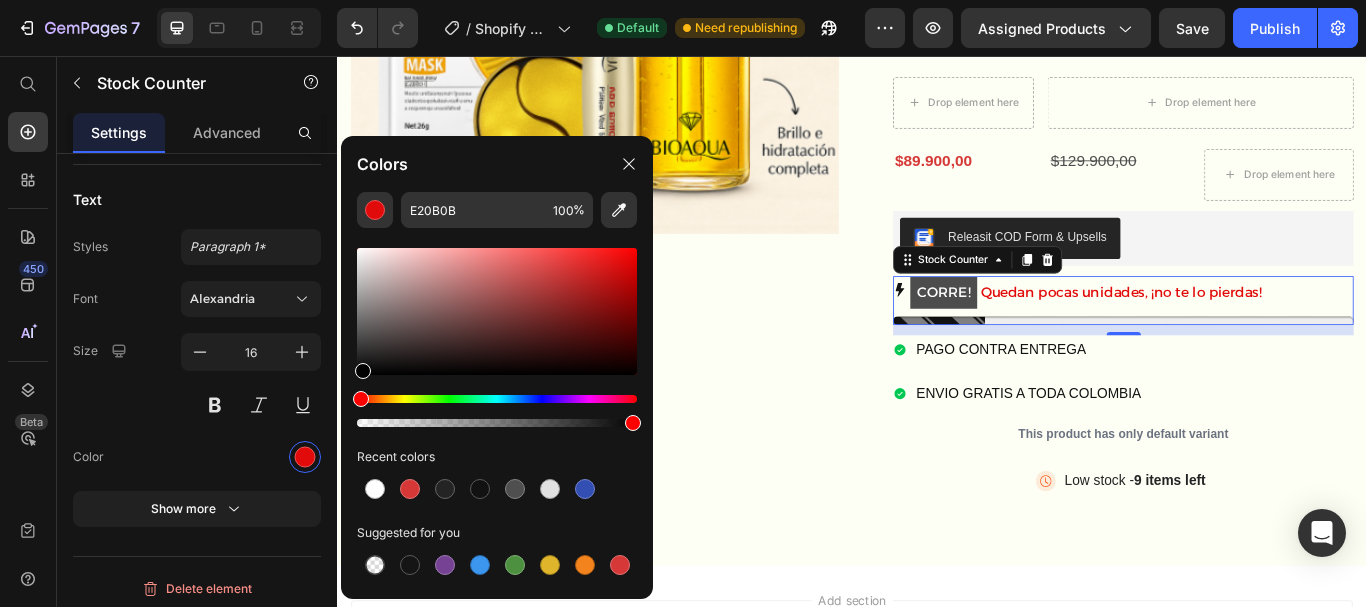 click at bounding box center [497, 311] 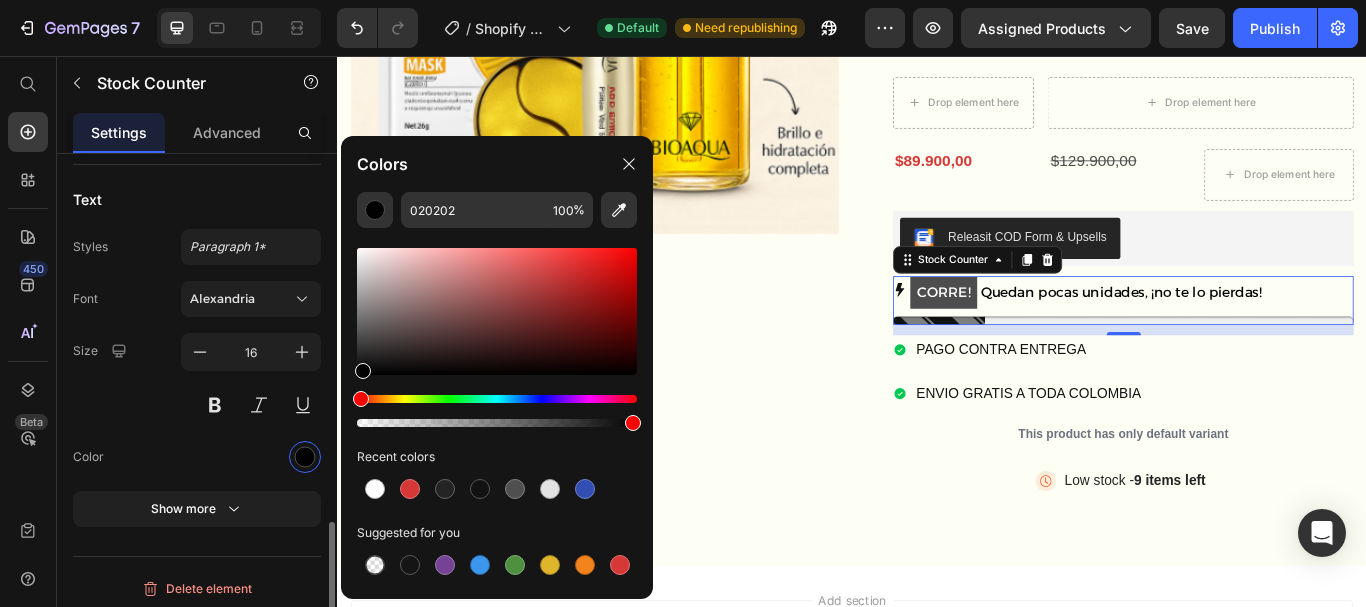 click on "Size 16" at bounding box center [197, 378] 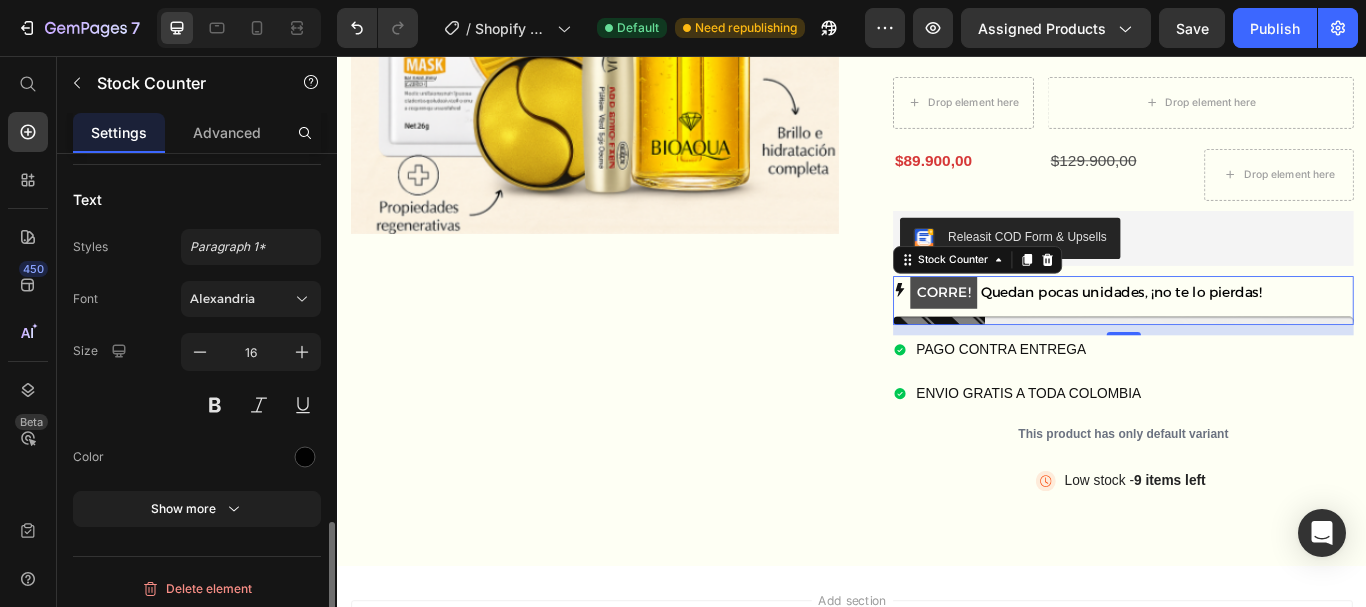 scroll, scrollTop: 1343, scrollLeft: 0, axis: vertical 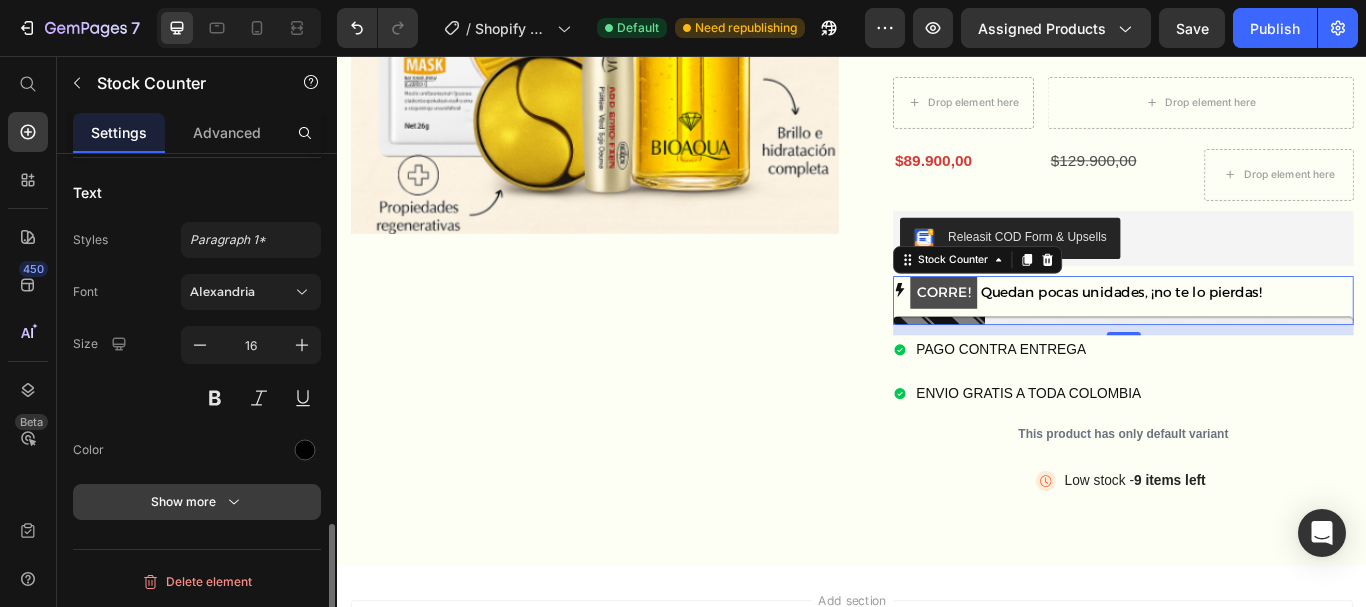 click on "Show more" at bounding box center (197, 502) 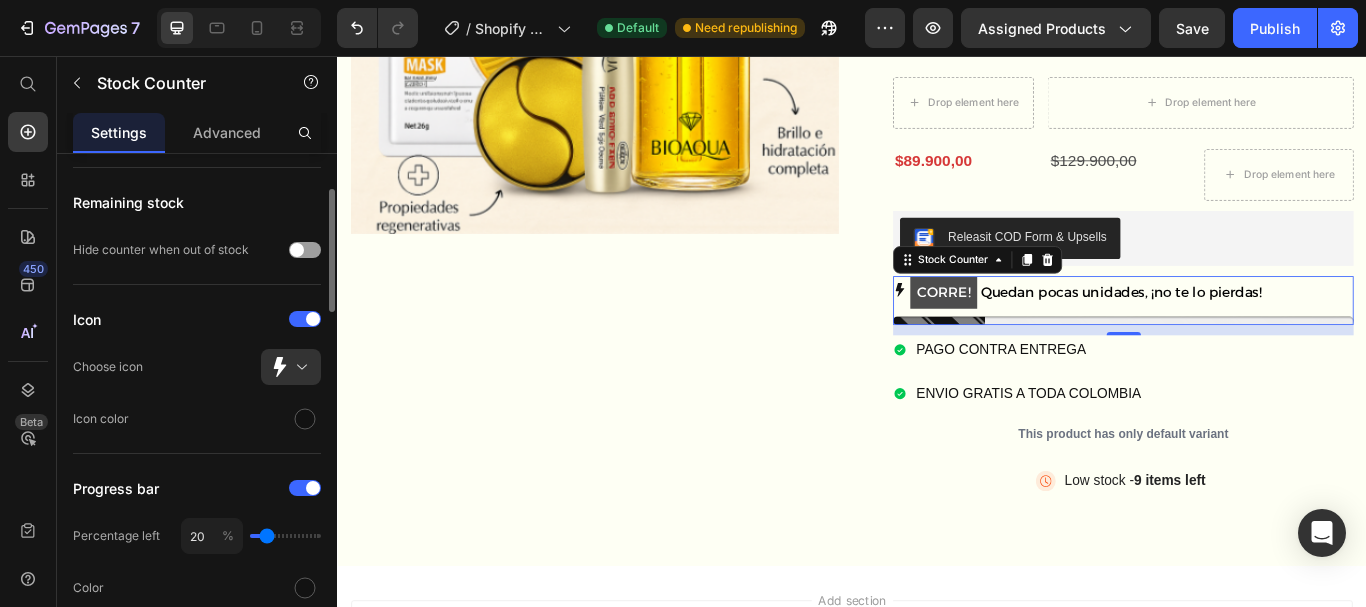scroll, scrollTop: 146, scrollLeft: 0, axis: vertical 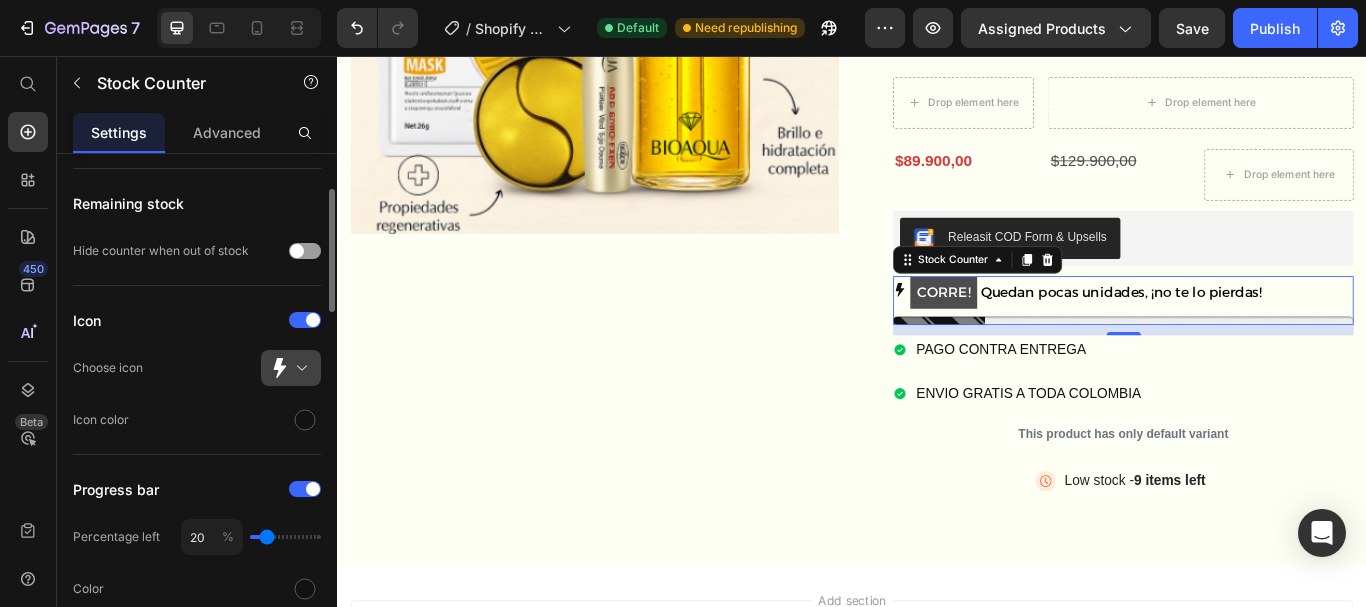 click at bounding box center [299, 368] 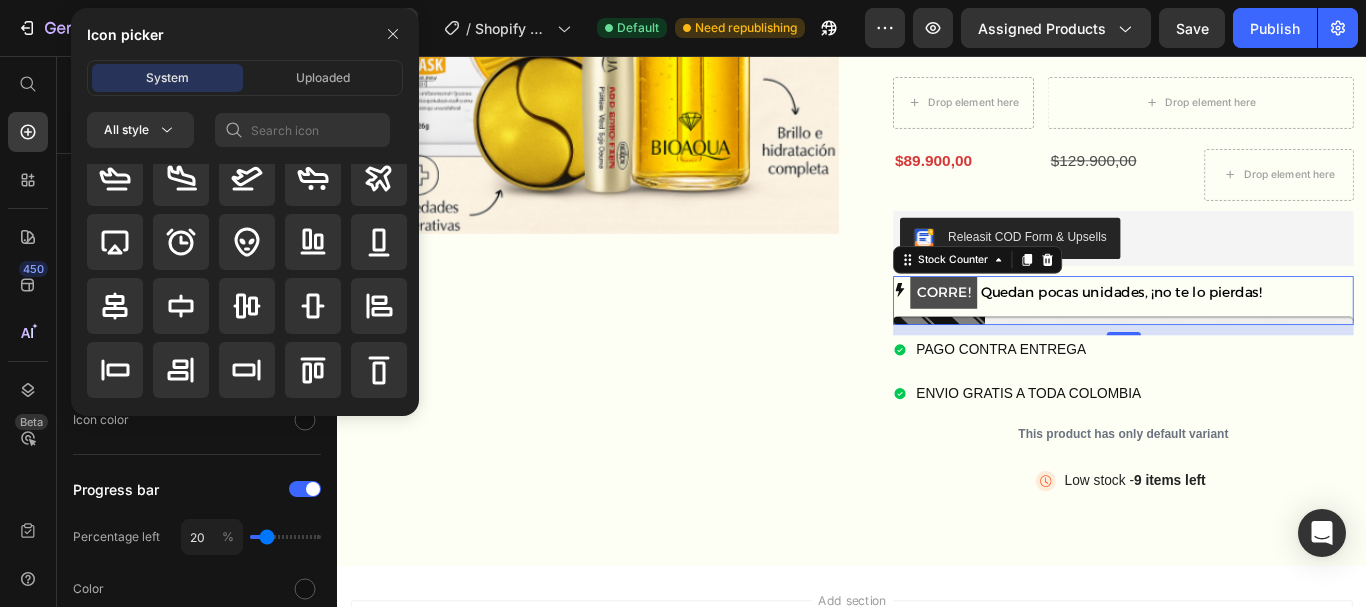 scroll, scrollTop: 0, scrollLeft: 0, axis: both 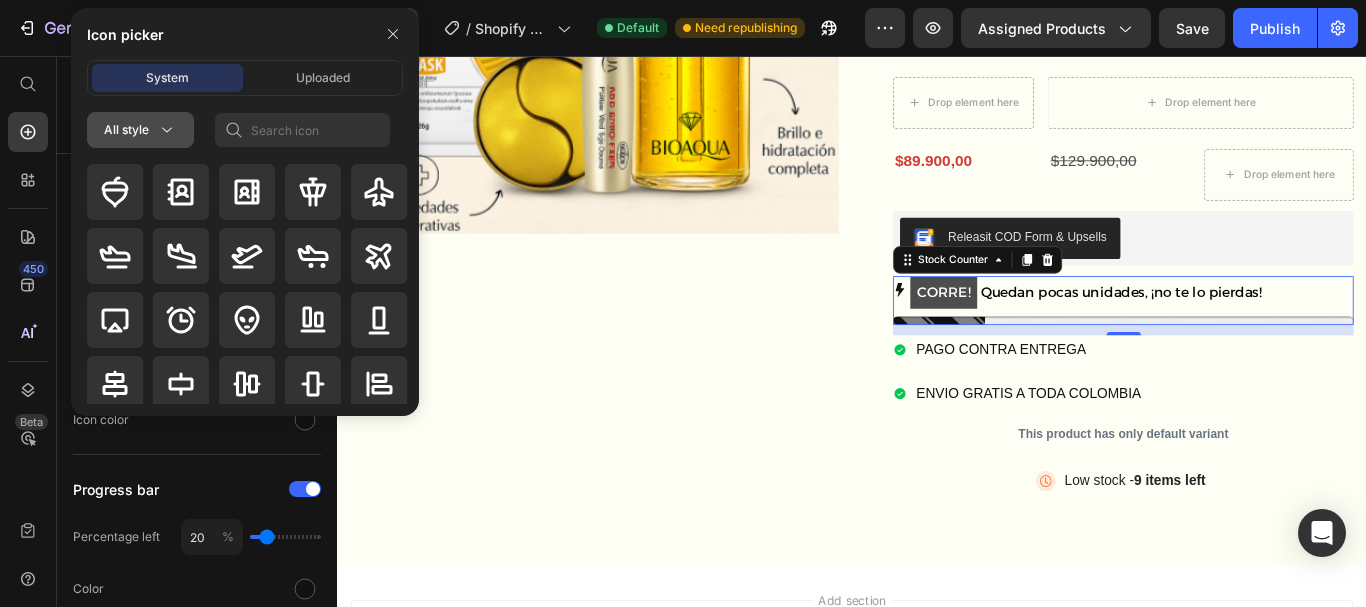 click on "All style" at bounding box center (140, 130) 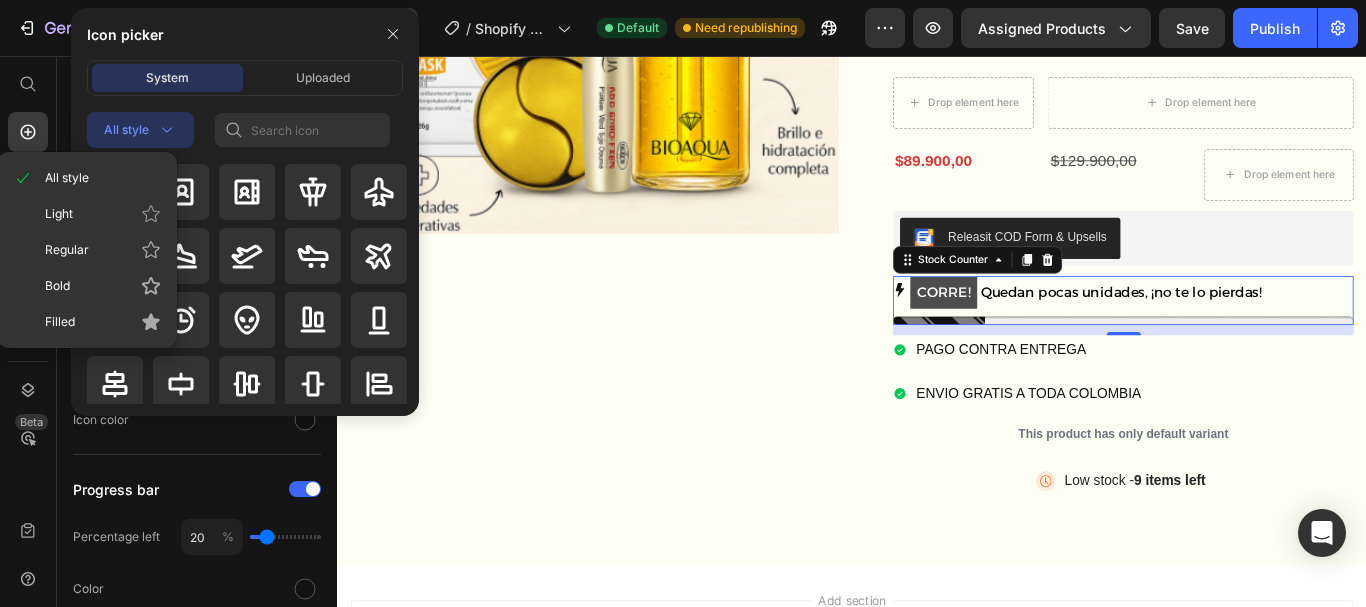 click on "System Uploaded All style All style Light Regular Bold Filled" at bounding box center (245, 238) 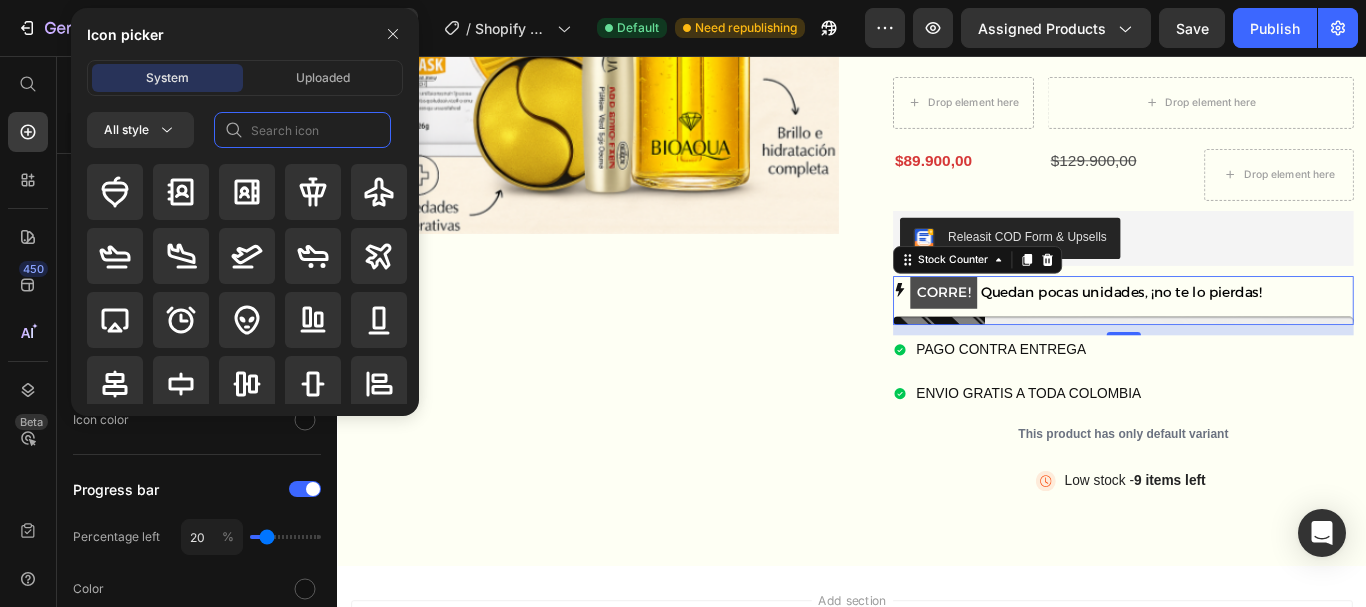 click 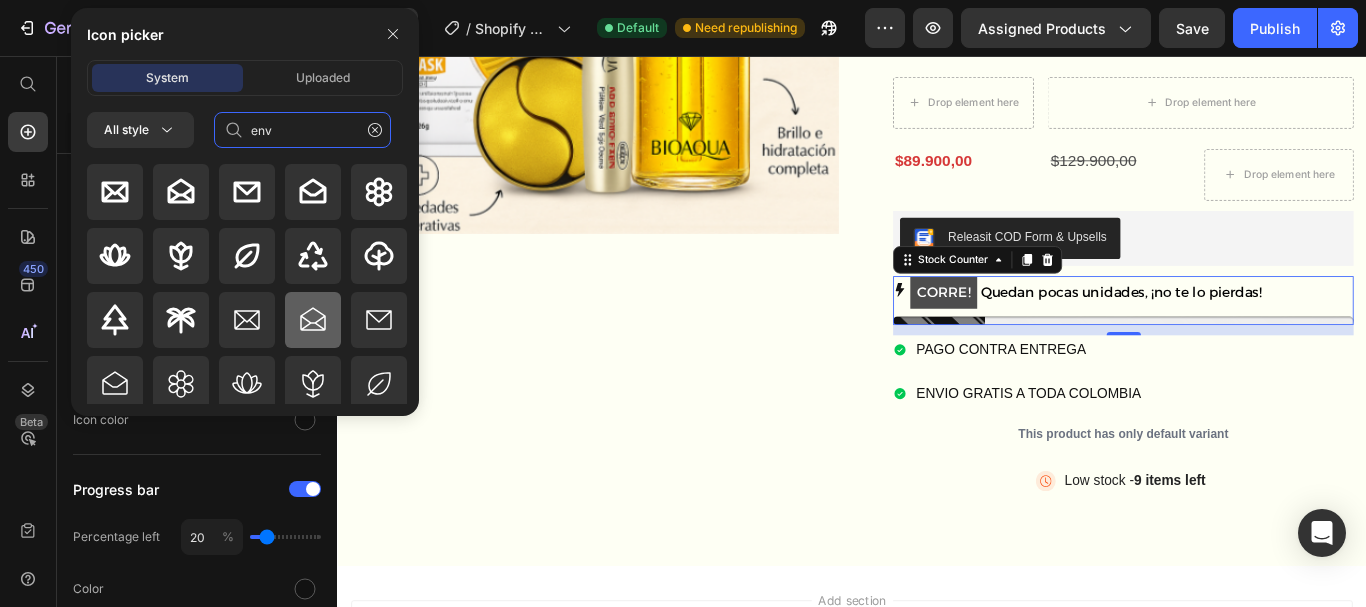 type on "env" 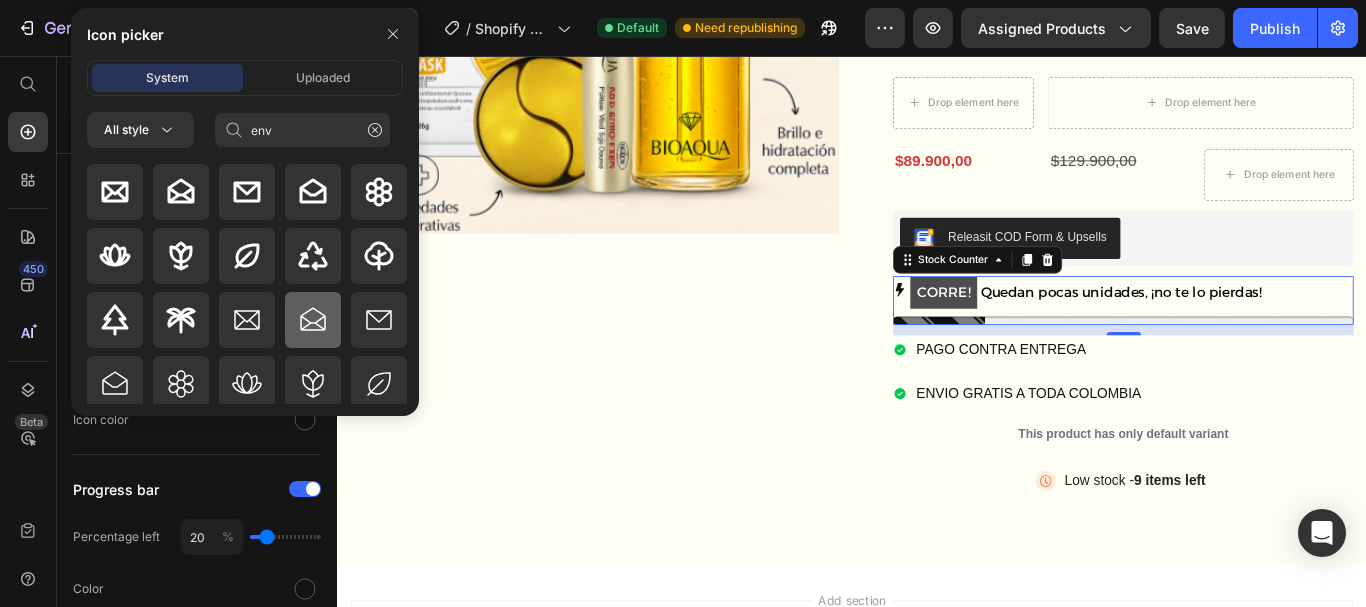 click 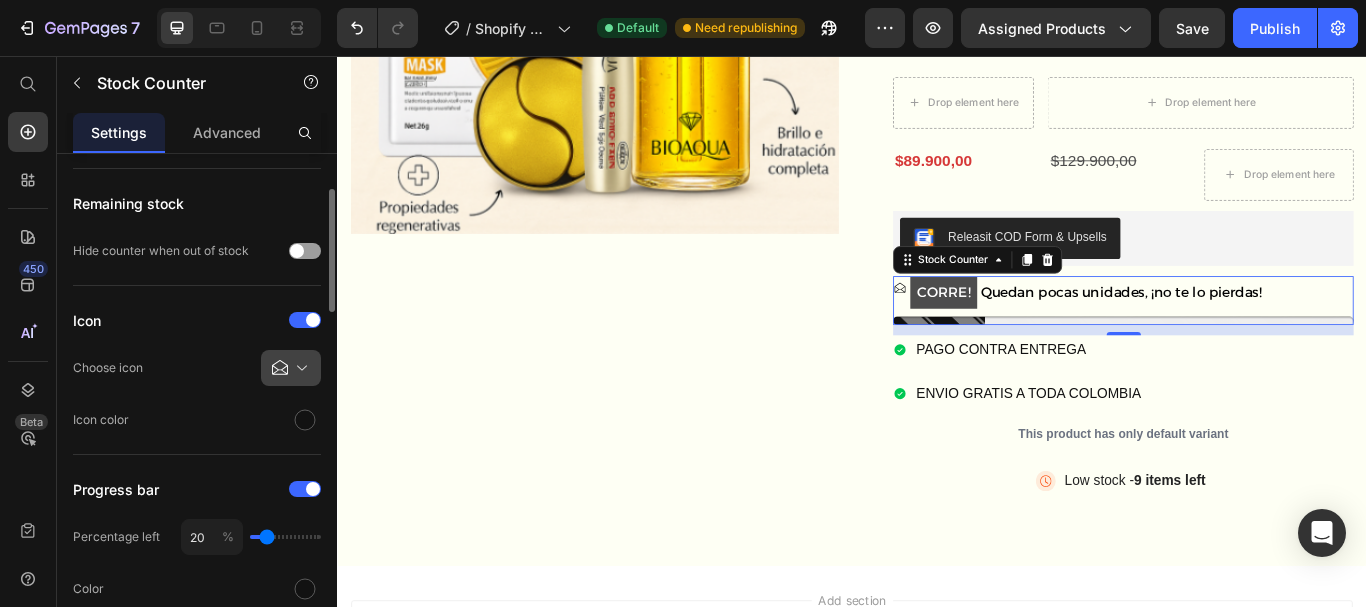 click at bounding box center [299, 368] 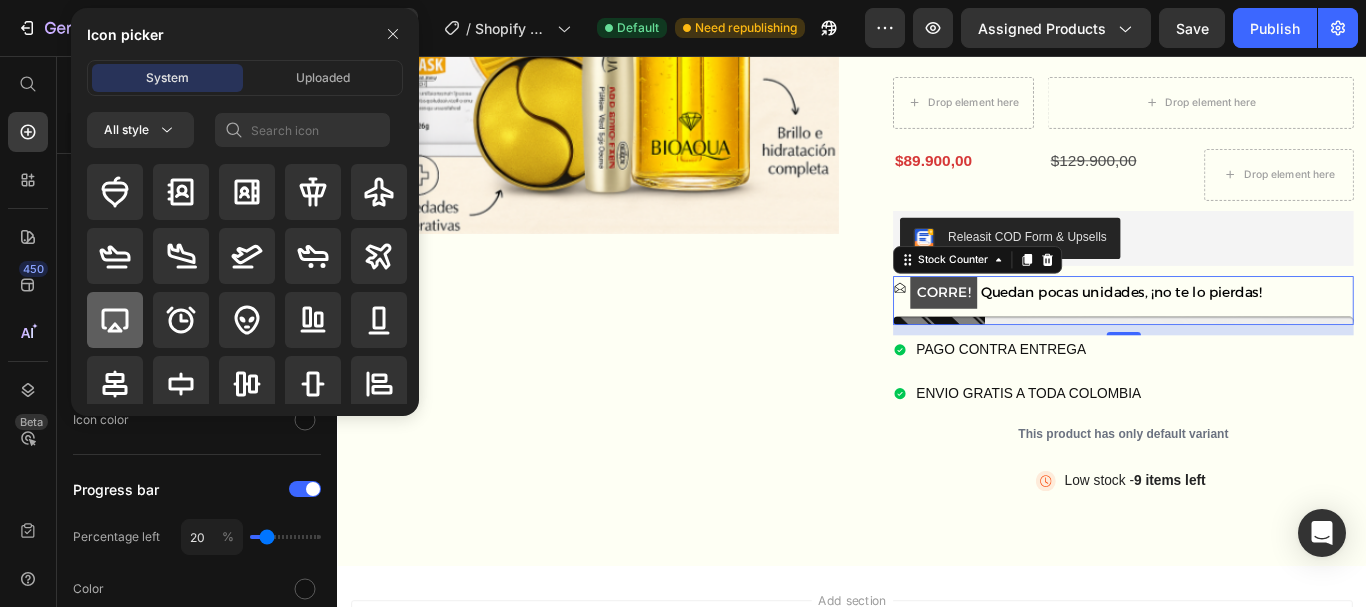 click 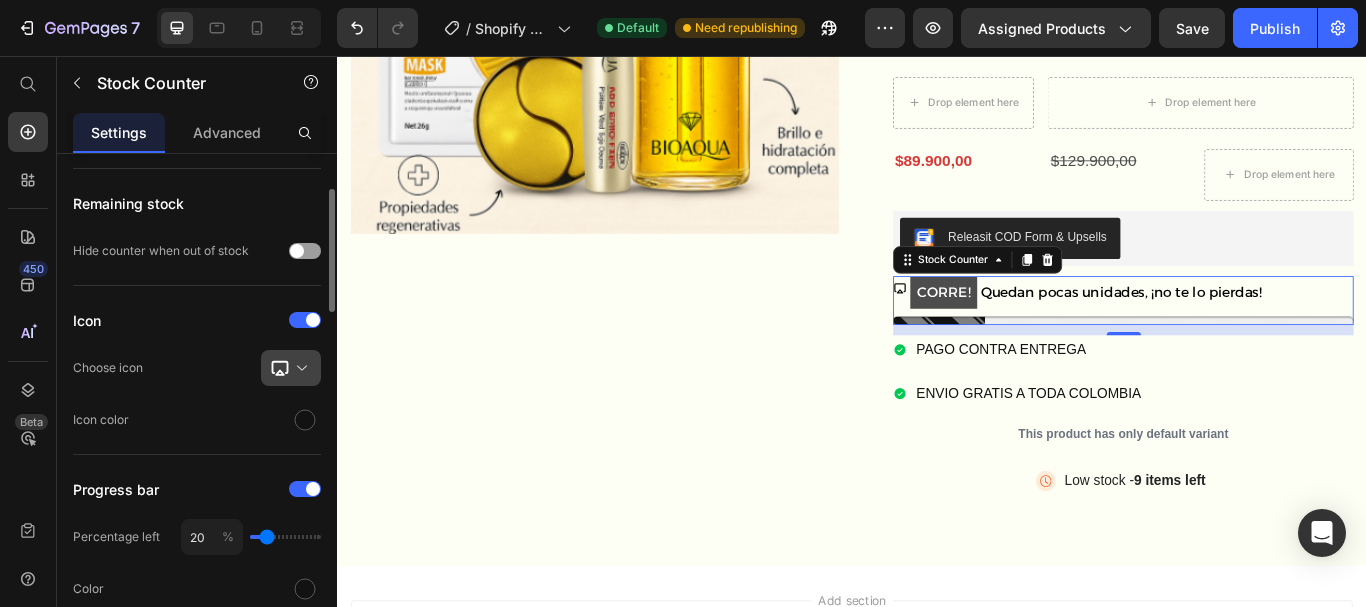 click at bounding box center [299, 368] 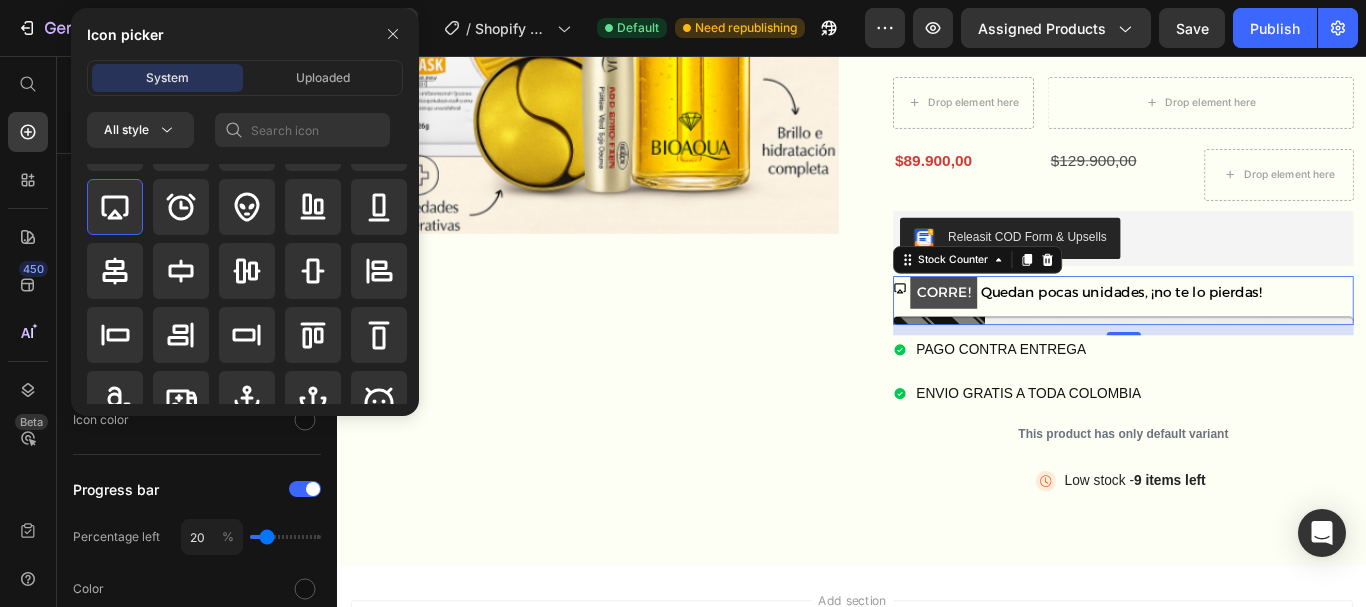 scroll, scrollTop: 110, scrollLeft: 0, axis: vertical 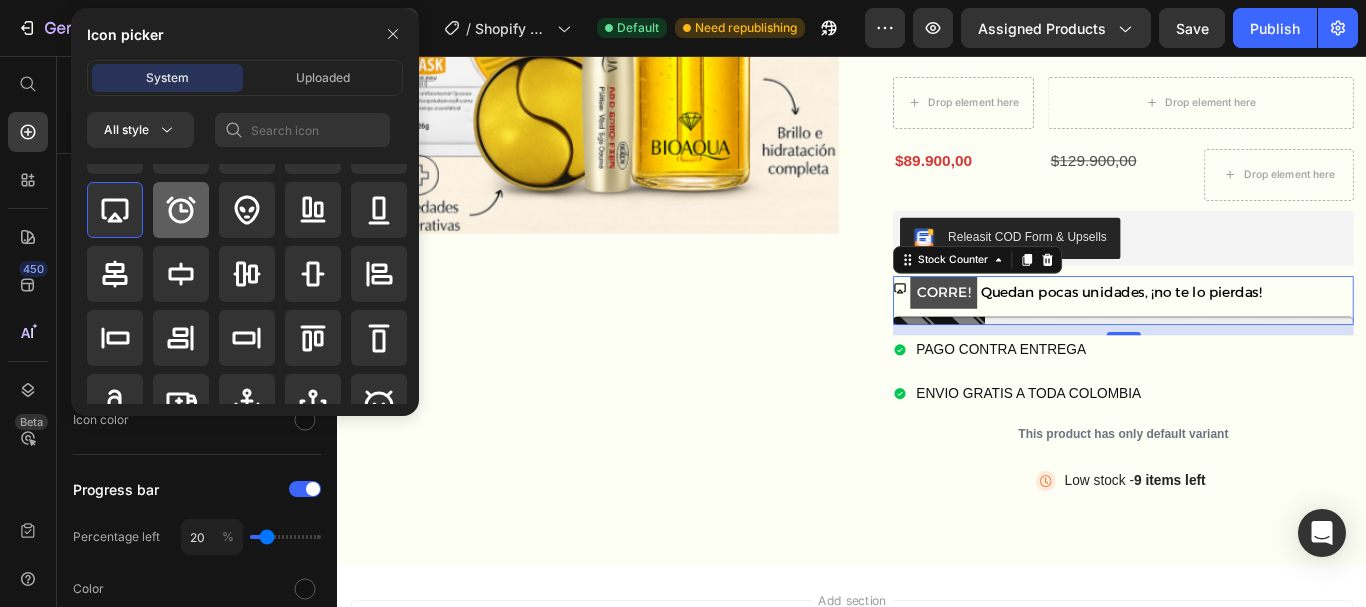 click 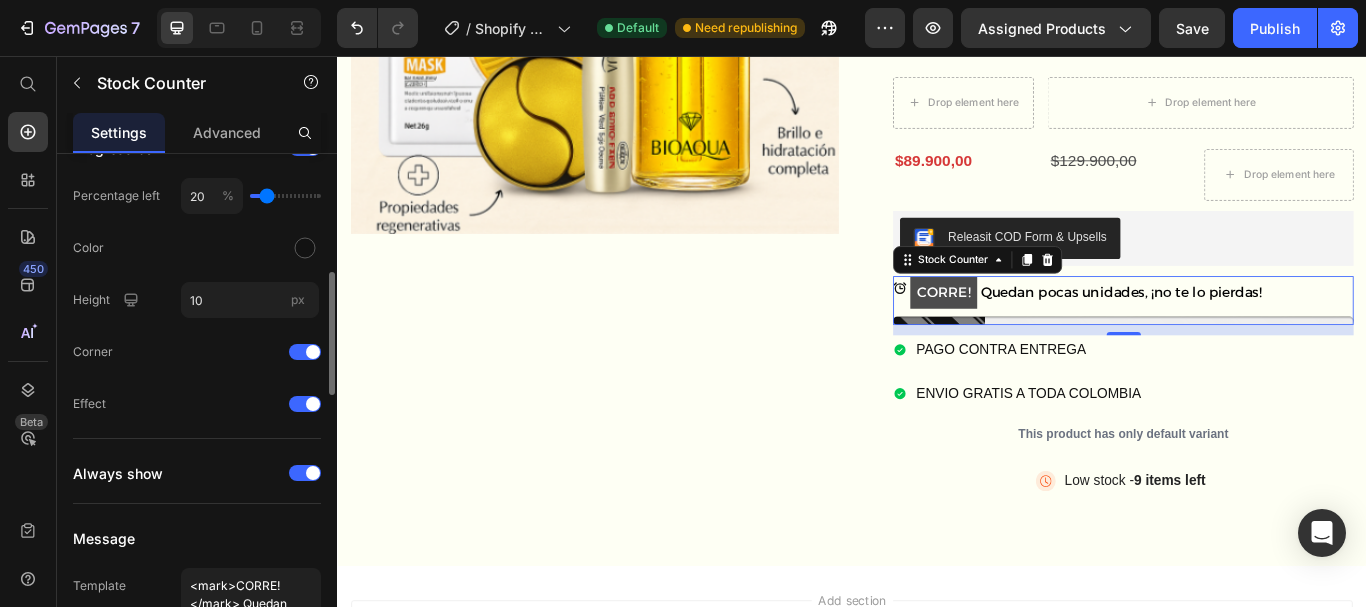 scroll, scrollTop: 488, scrollLeft: 0, axis: vertical 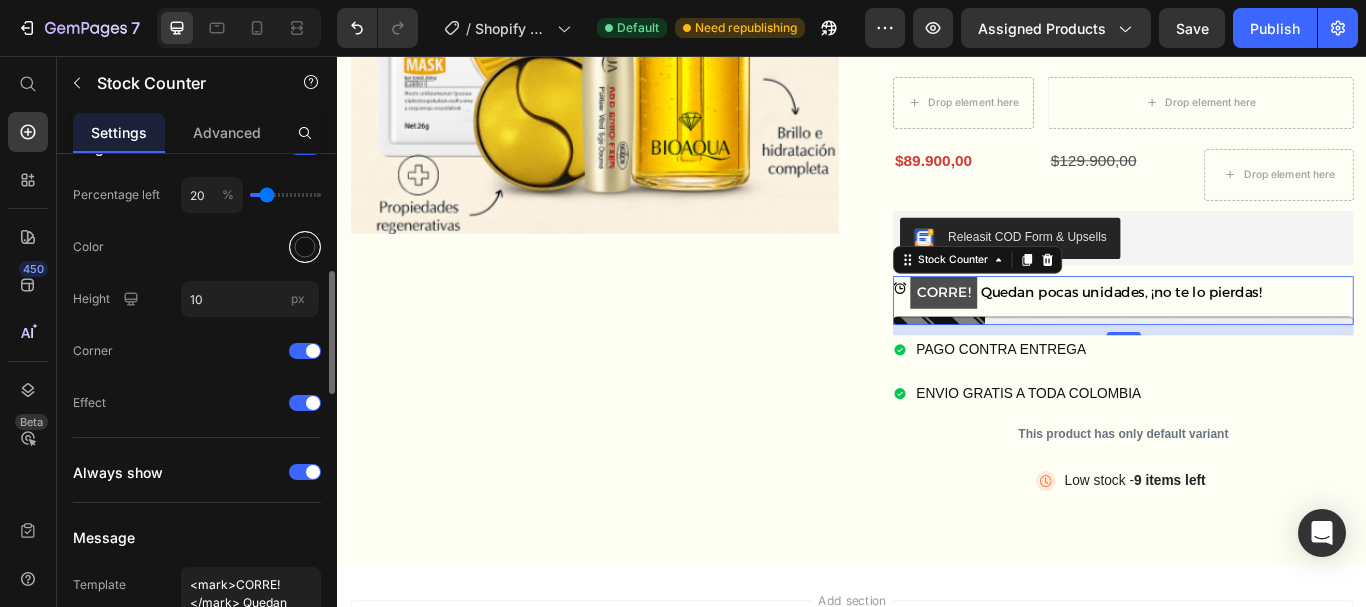 click at bounding box center (305, 247) 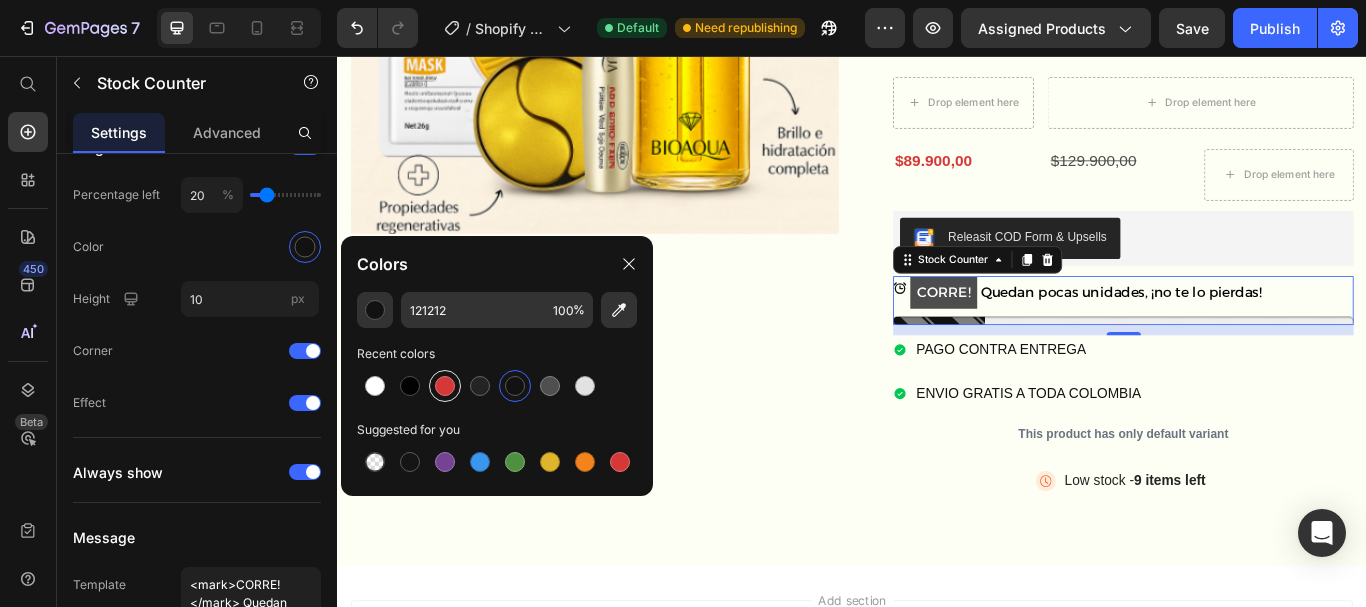 click at bounding box center (445, 386) 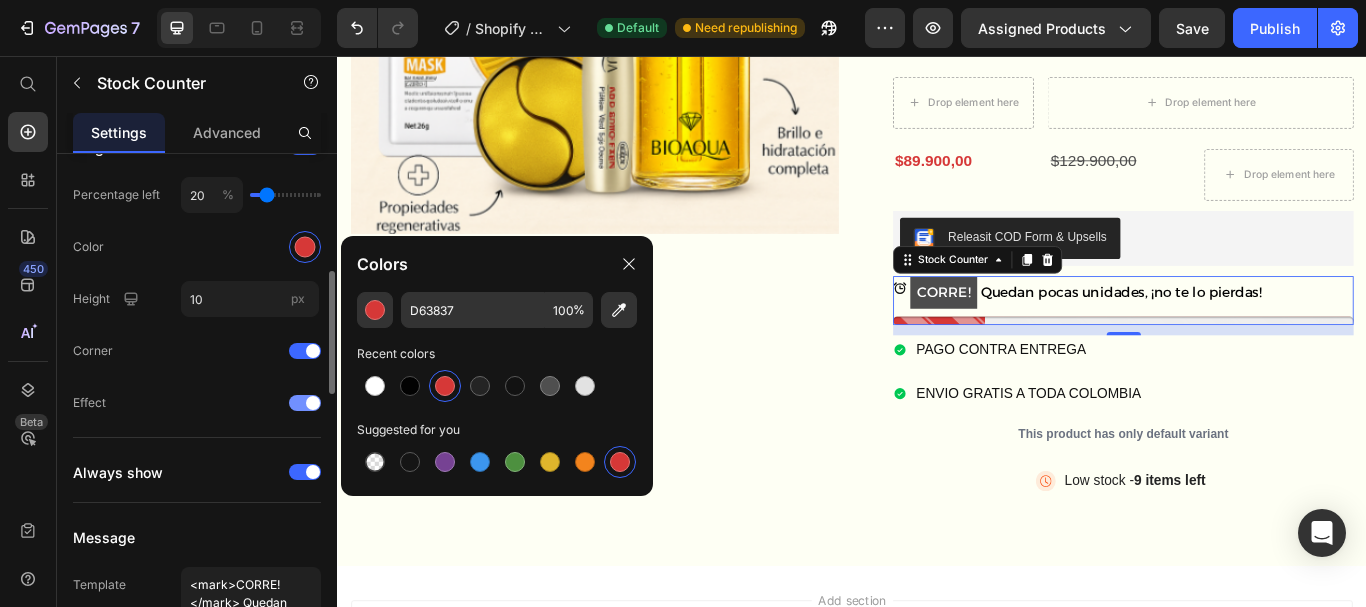 click on "Effect" 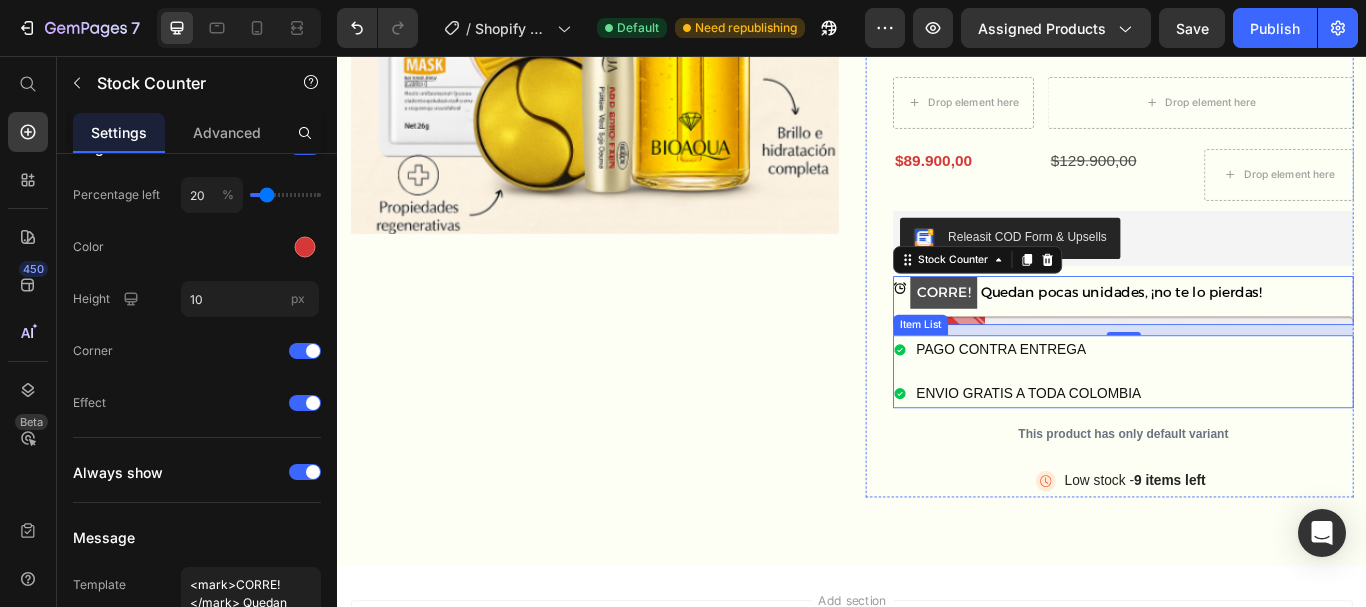 click on "PAGO CONTRA ENTREGA" at bounding box center [1143, 399] 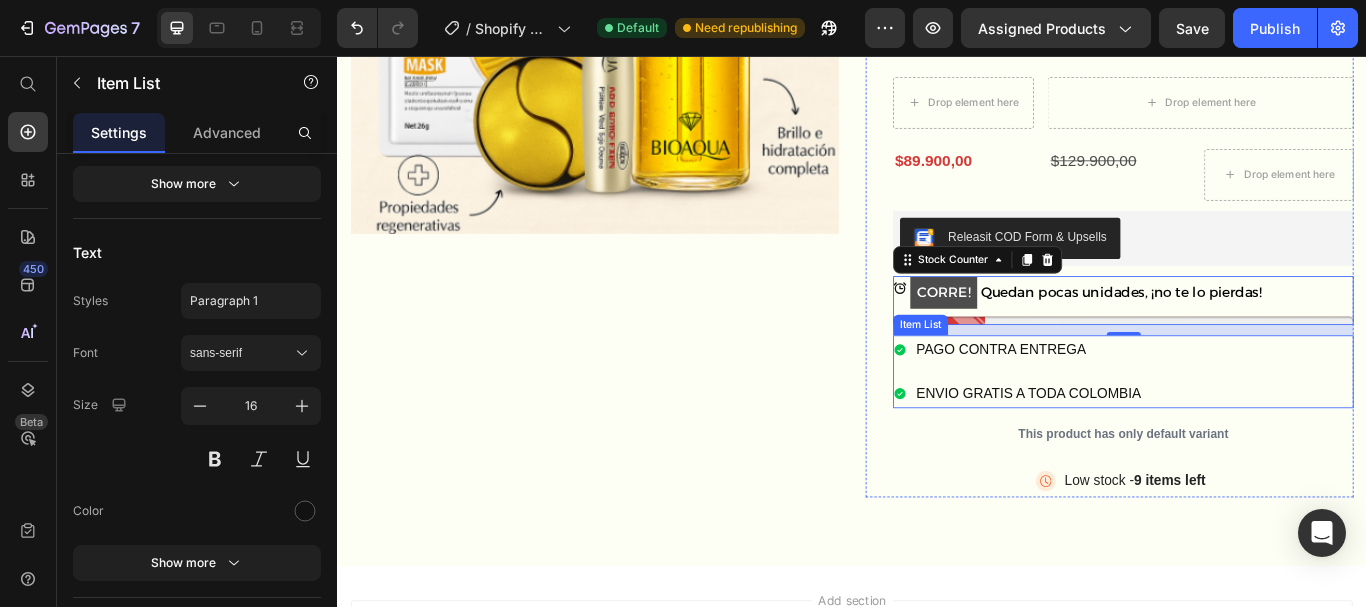 click on "PAGO CONTRA ENTREGA" at bounding box center [1143, 399] 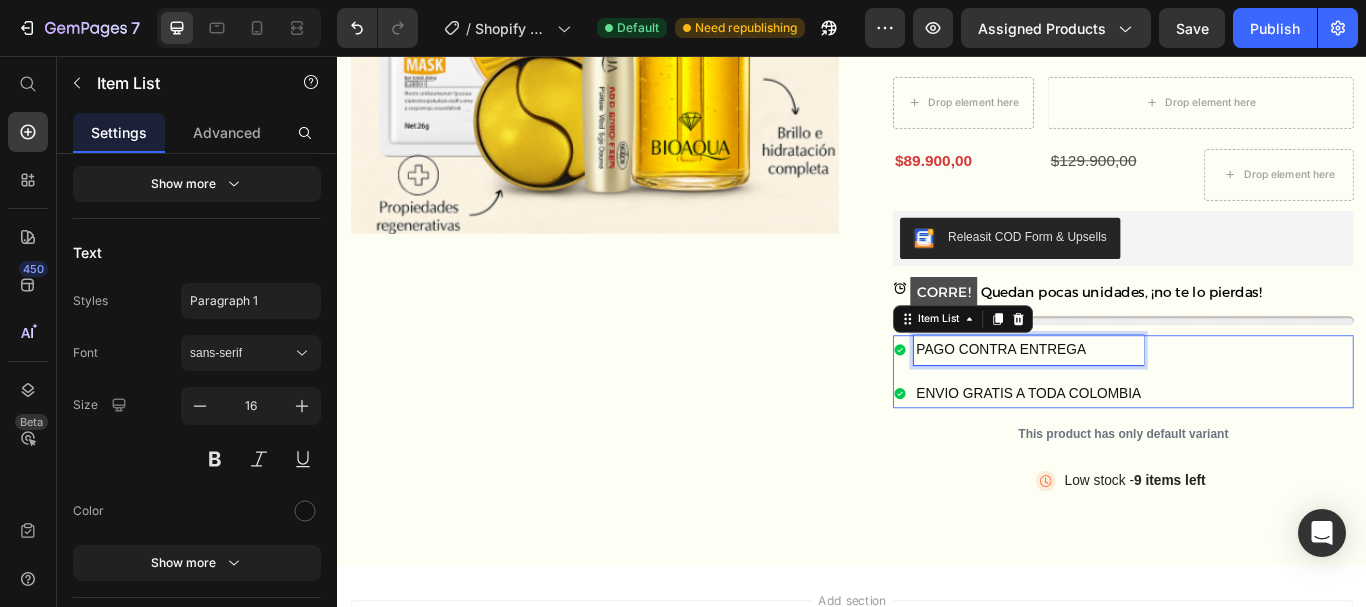 click on "PAGO CONTRA ENTREGA" at bounding box center [1143, 399] 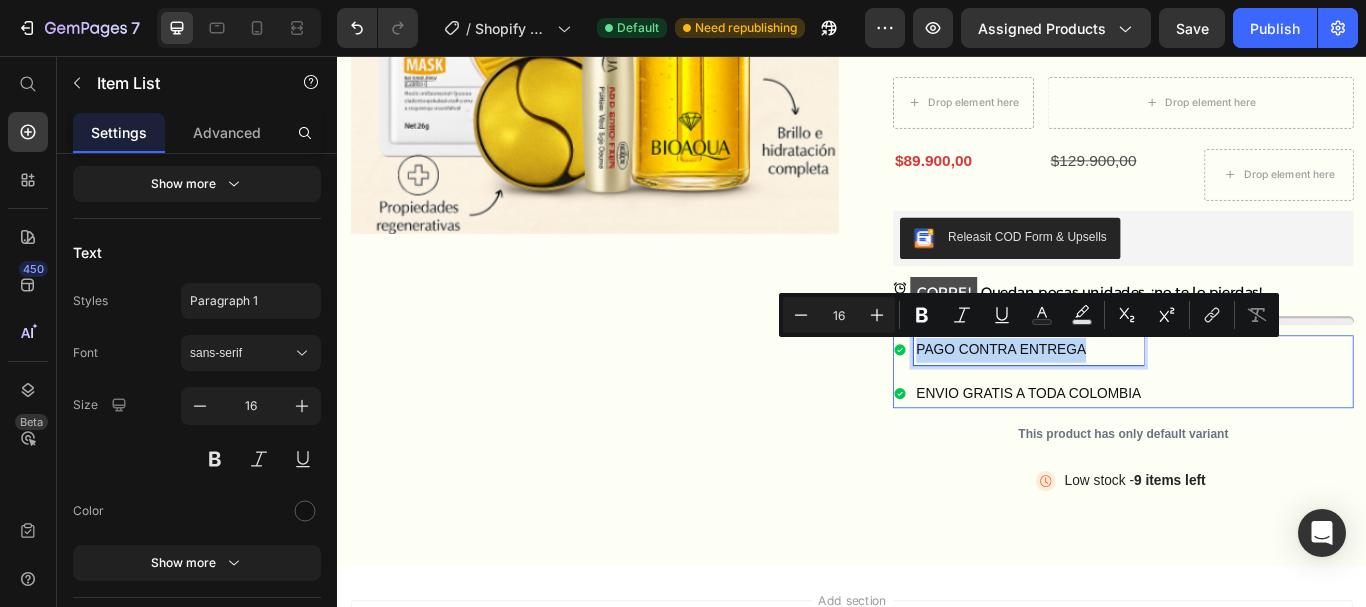 scroll, scrollTop: 0, scrollLeft: 0, axis: both 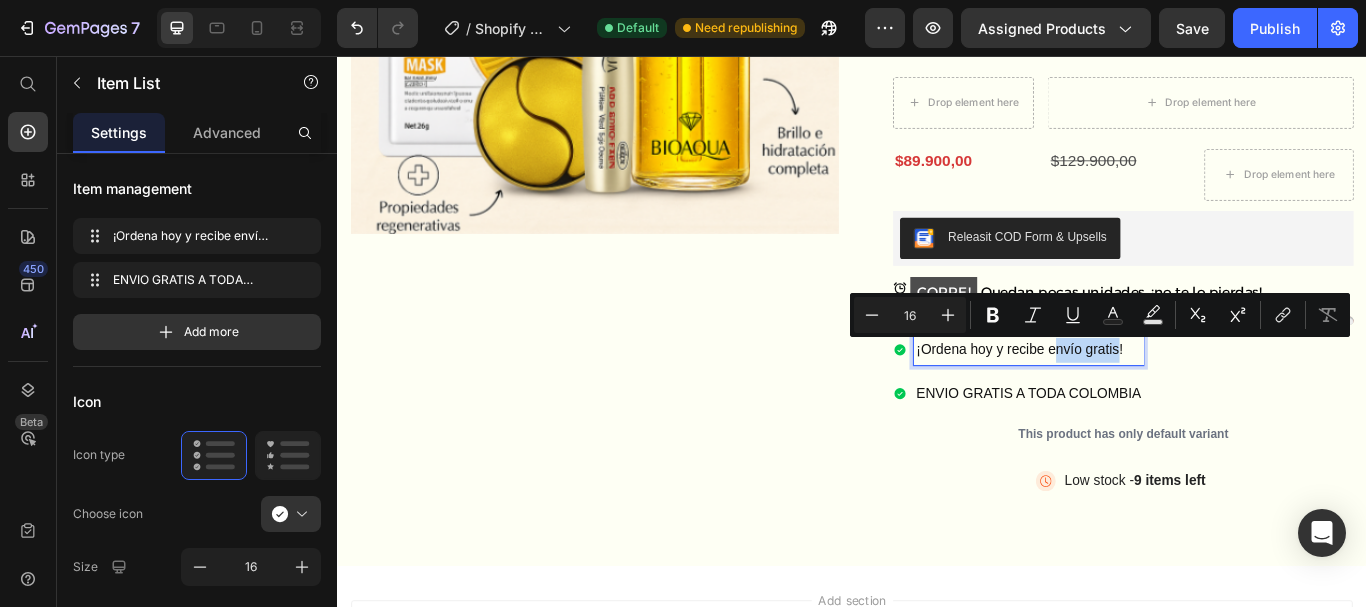 drag, startPoint x: 1164, startPoint y: 401, endPoint x: 1239, endPoint y: 409, distance: 75.42546 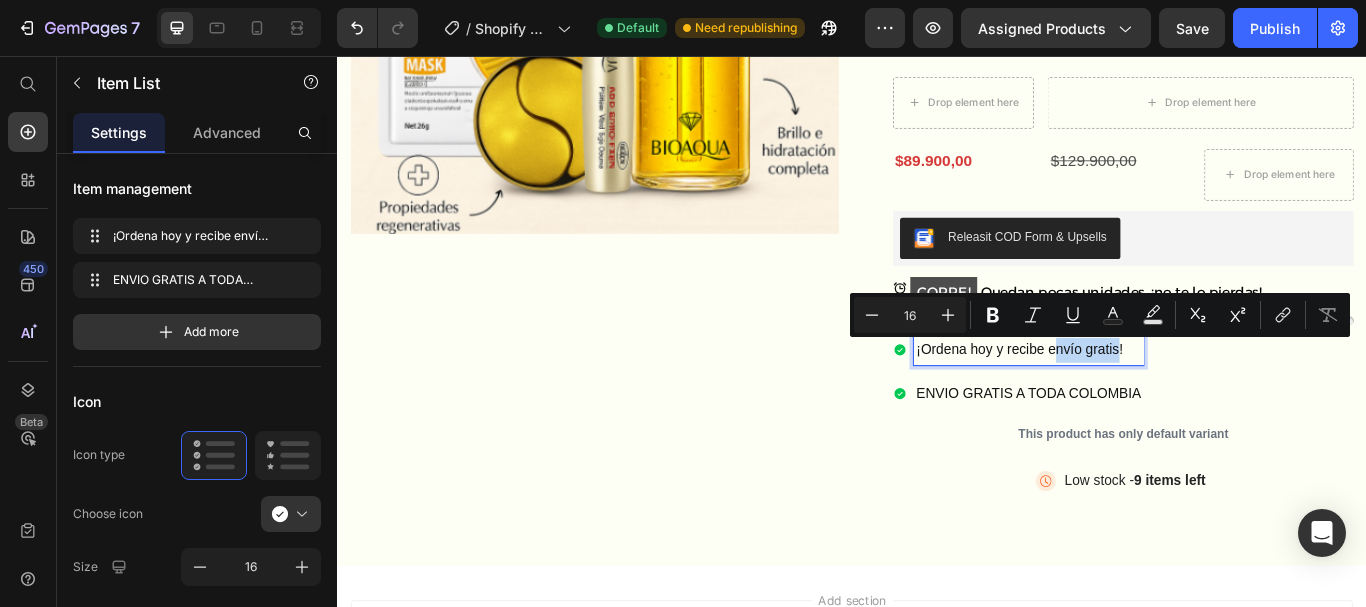 click on "¡Ordena hoy y recibe envío gratis!" at bounding box center (1143, 399) 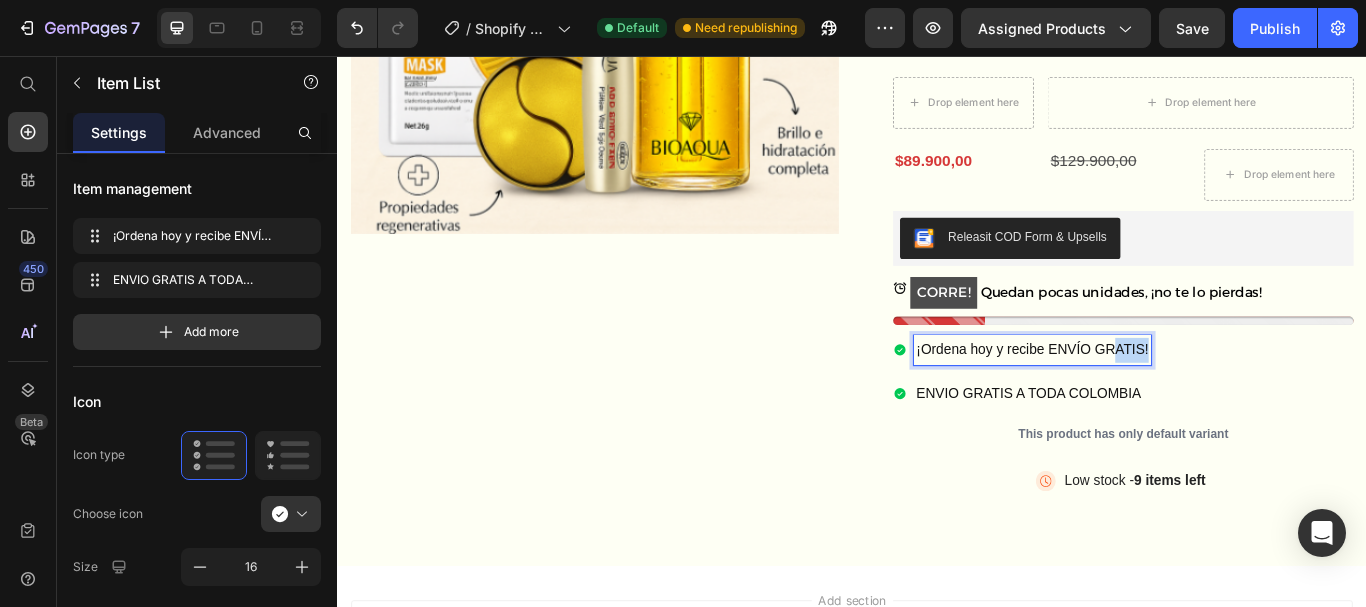 scroll, scrollTop: 0, scrollLeft: 0, axis: both 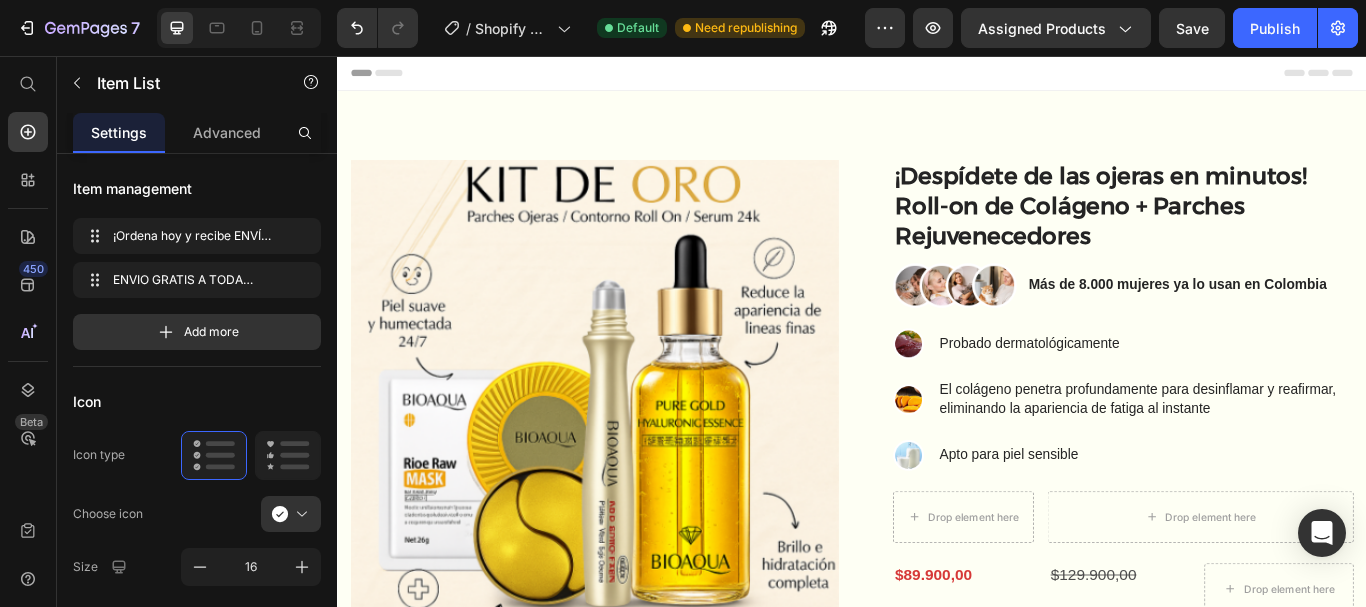 drag, startPoint x: 1239, startPoint y: 409, endPoint x: 1076, endPoint y: -151, distance: 583.2401 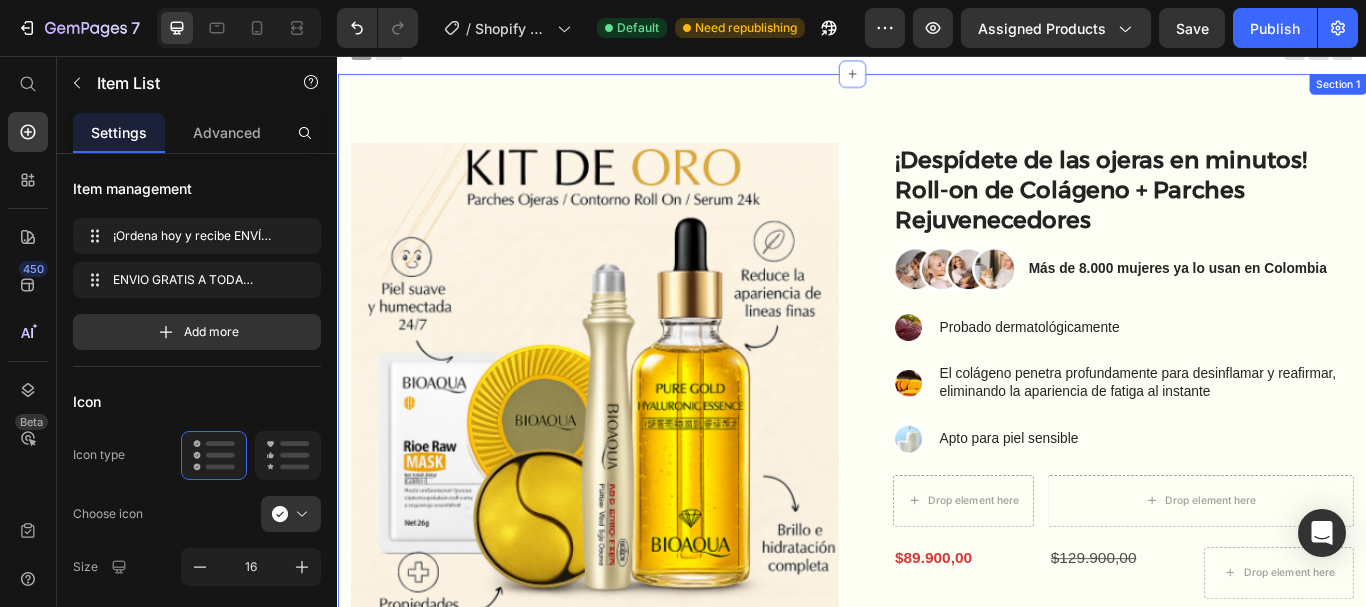 scroll, scrollTop: 20, scrollLeft: 0, axis: vertical 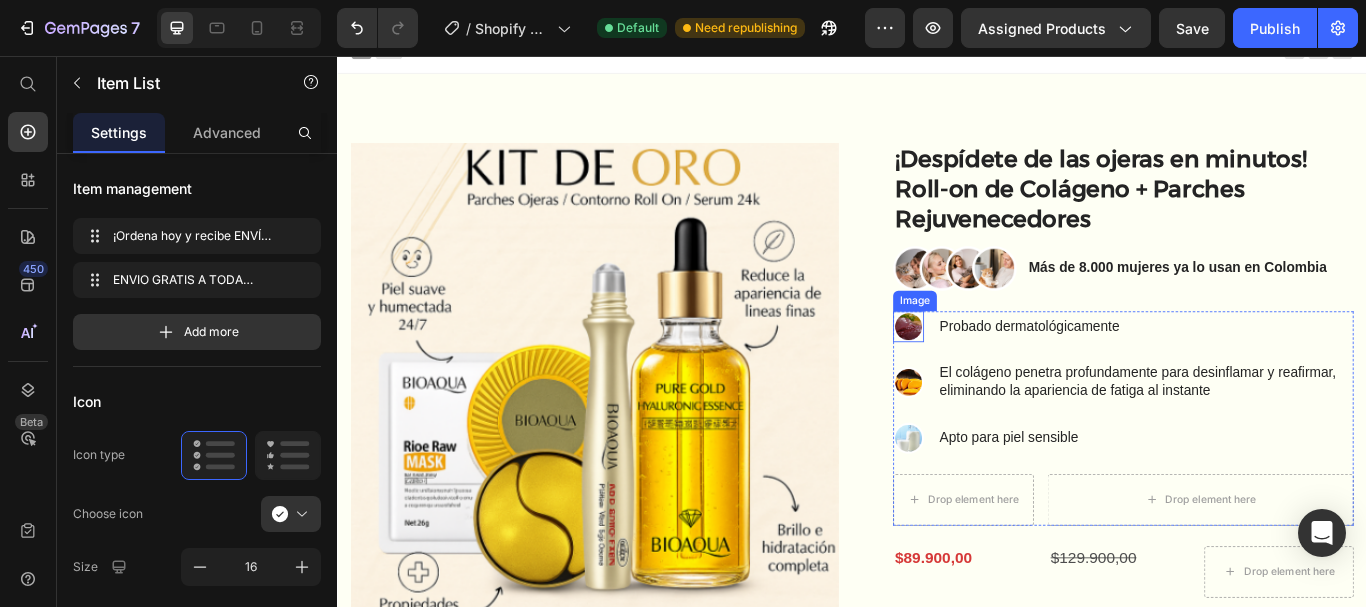 click at bounding box center (1003, 372) 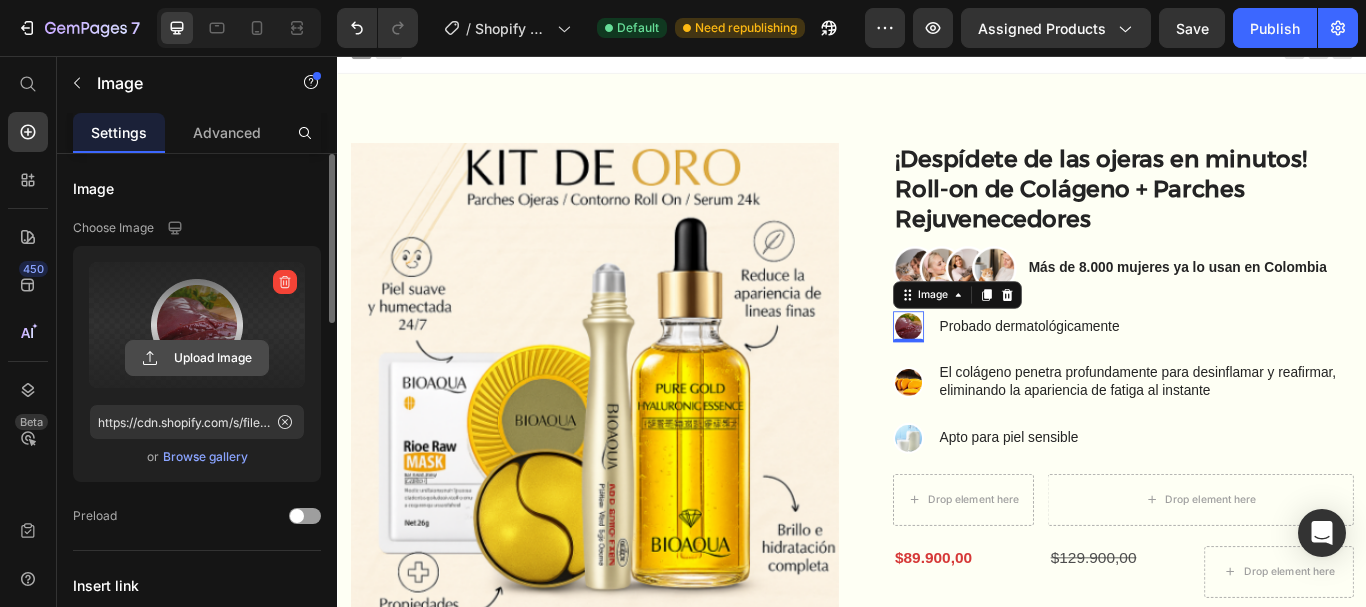 click 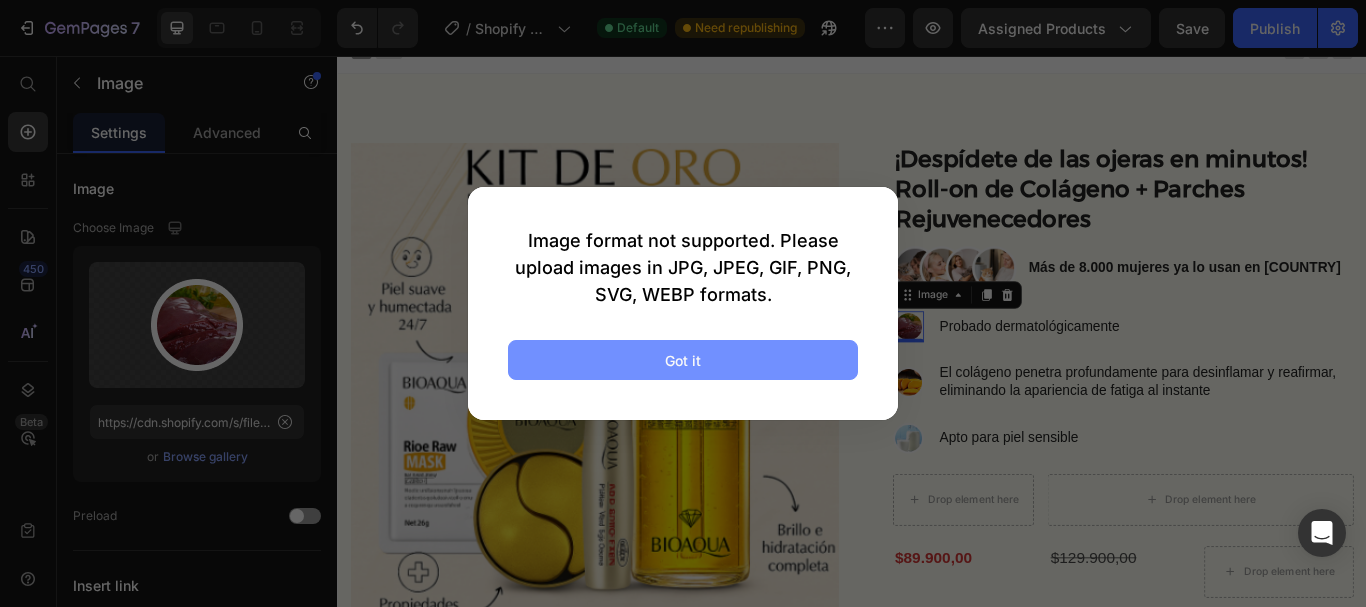 click on "Got it" at bounding box center (683, 360) 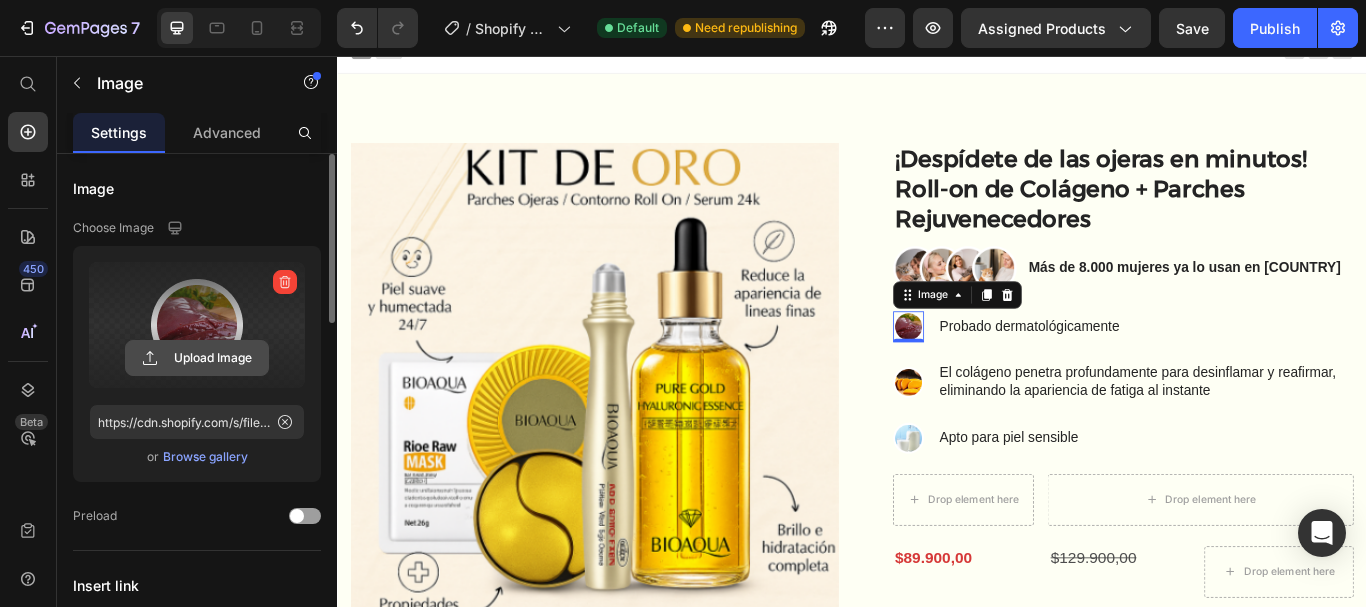 click 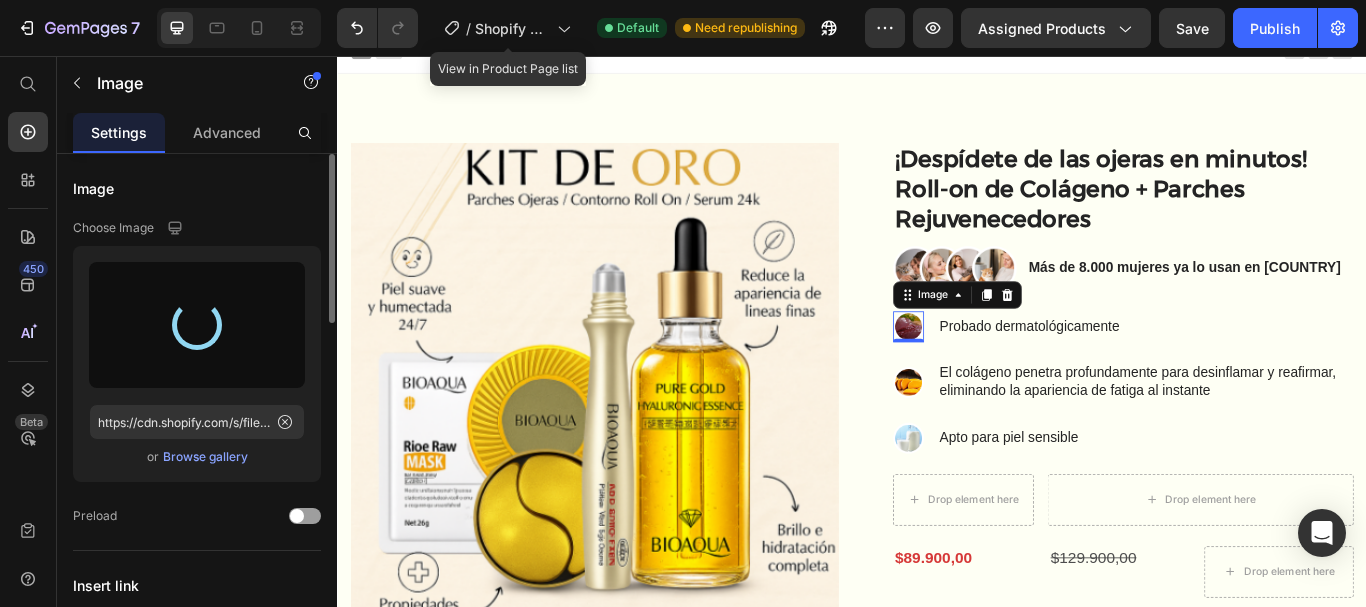 type on "https://cdn.shopify.com/s/files/1/0936/8905/3481/files/gempages_574258078879318809-e830eb20-1f08-458a-8fef-a7c4e0019493.jpg" 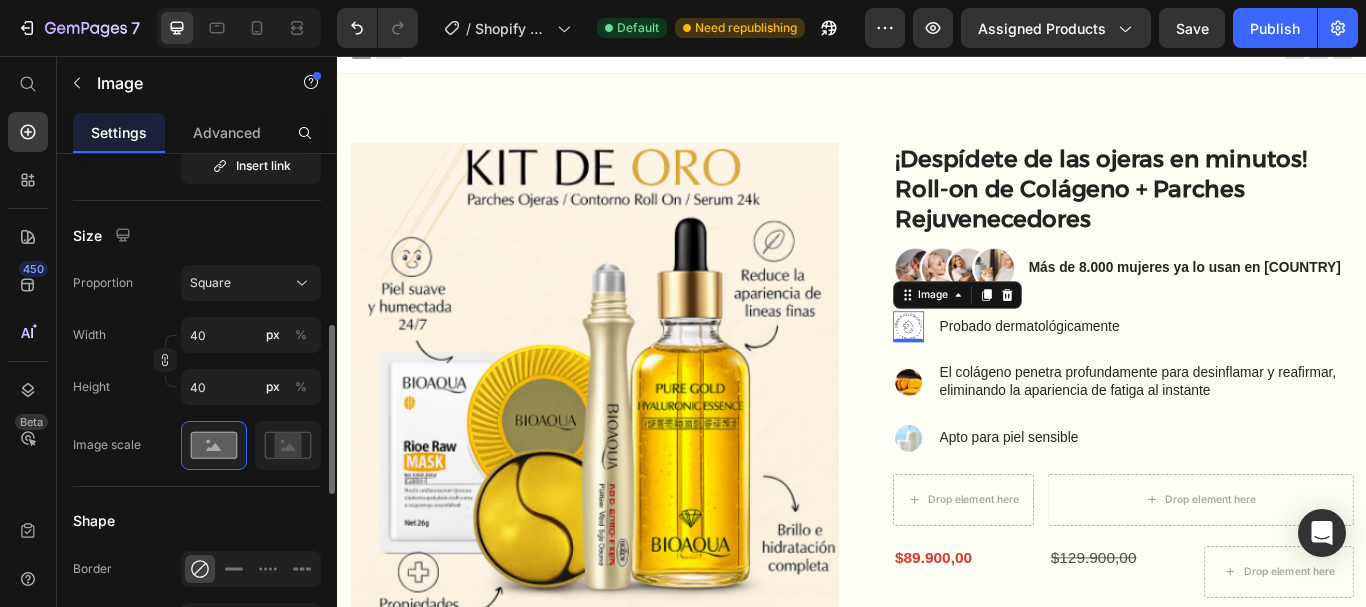 scroll, scrollTop: 512, scrollLeft: 0, axis: vertical 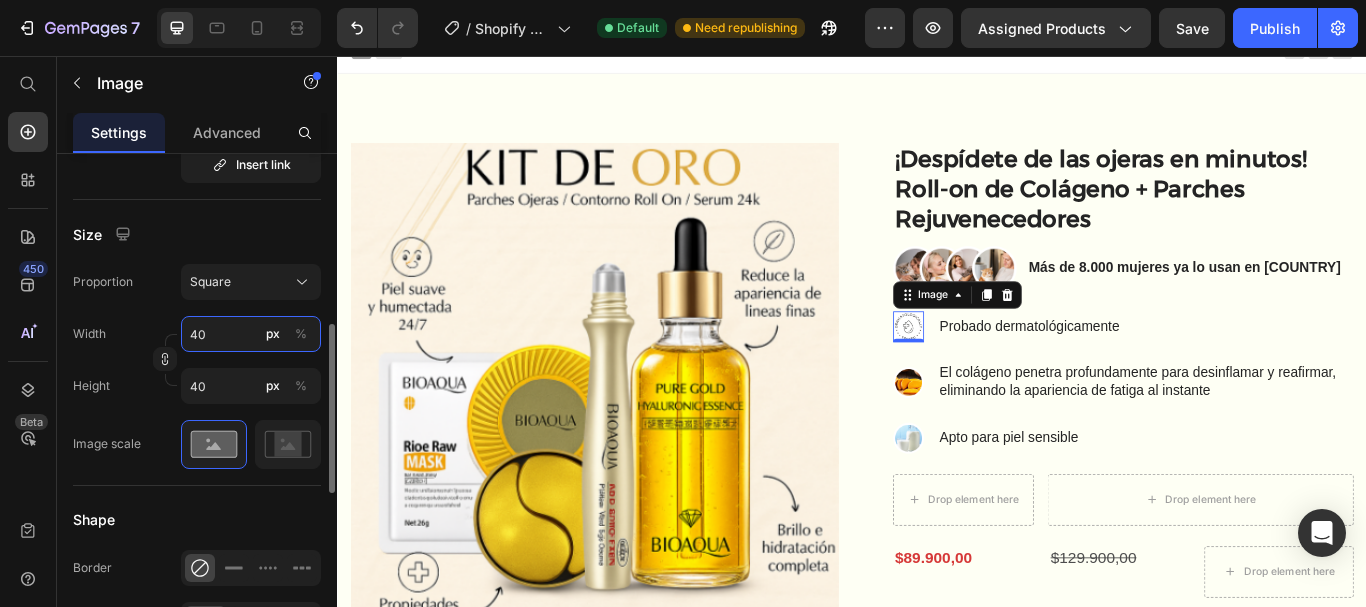 click on "40" at bounding box center [251, 334] 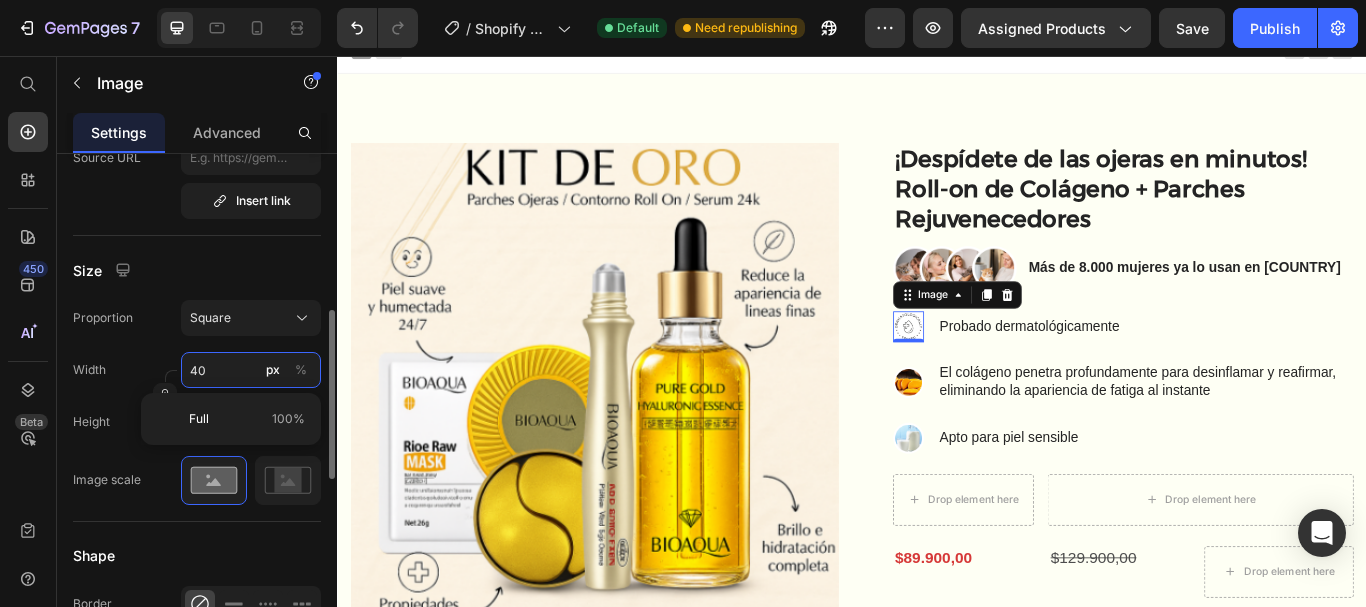 scroll, scrollTop: 475, scrollLeft: 0, axis: vertical 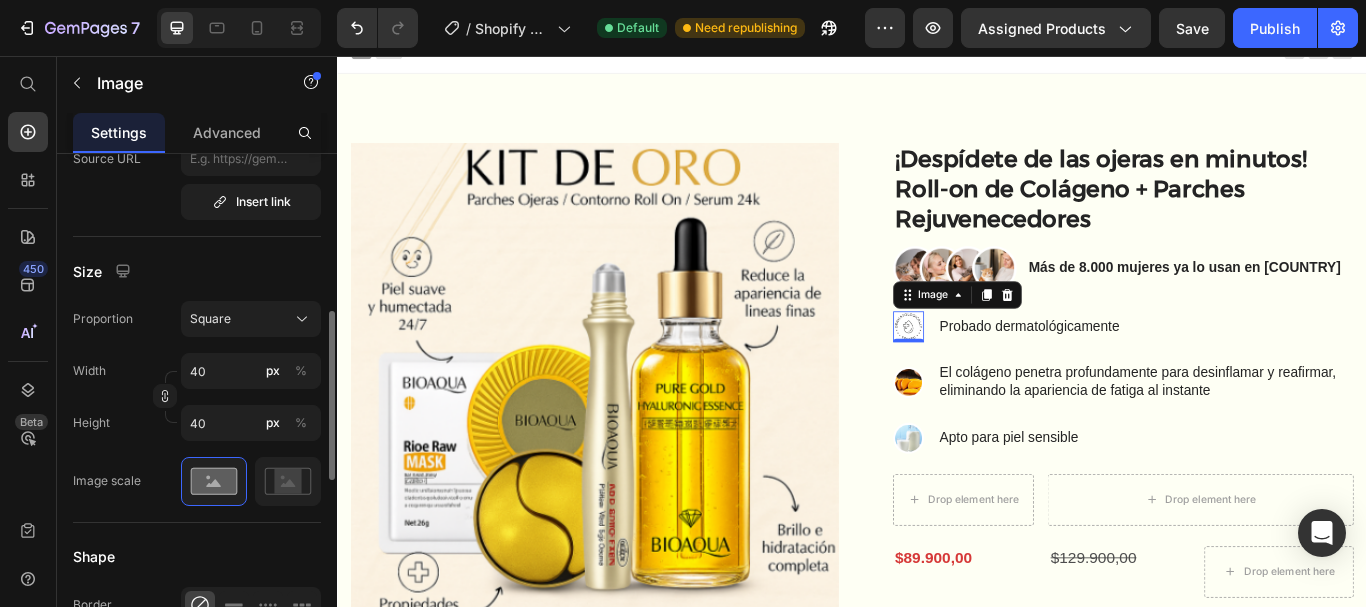 click on "Proportion Square Width 40 px % Height 40 px %" at bounding box center [197, 371] 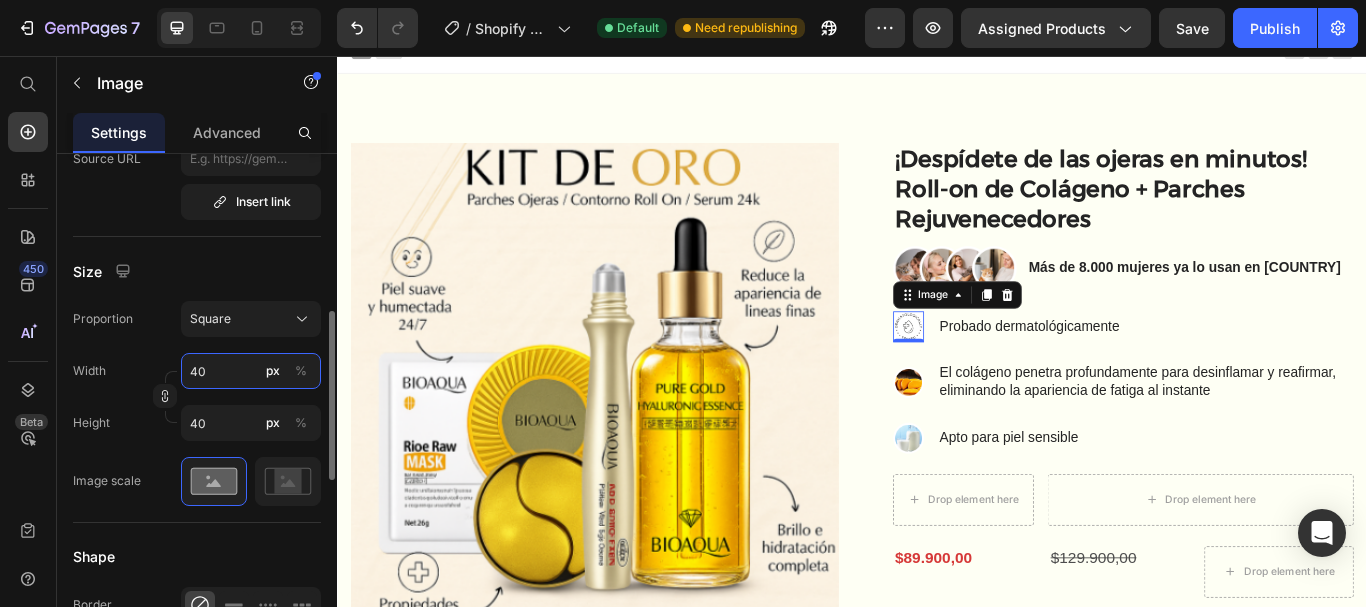 click on "40" at bounding box center [251, 371] 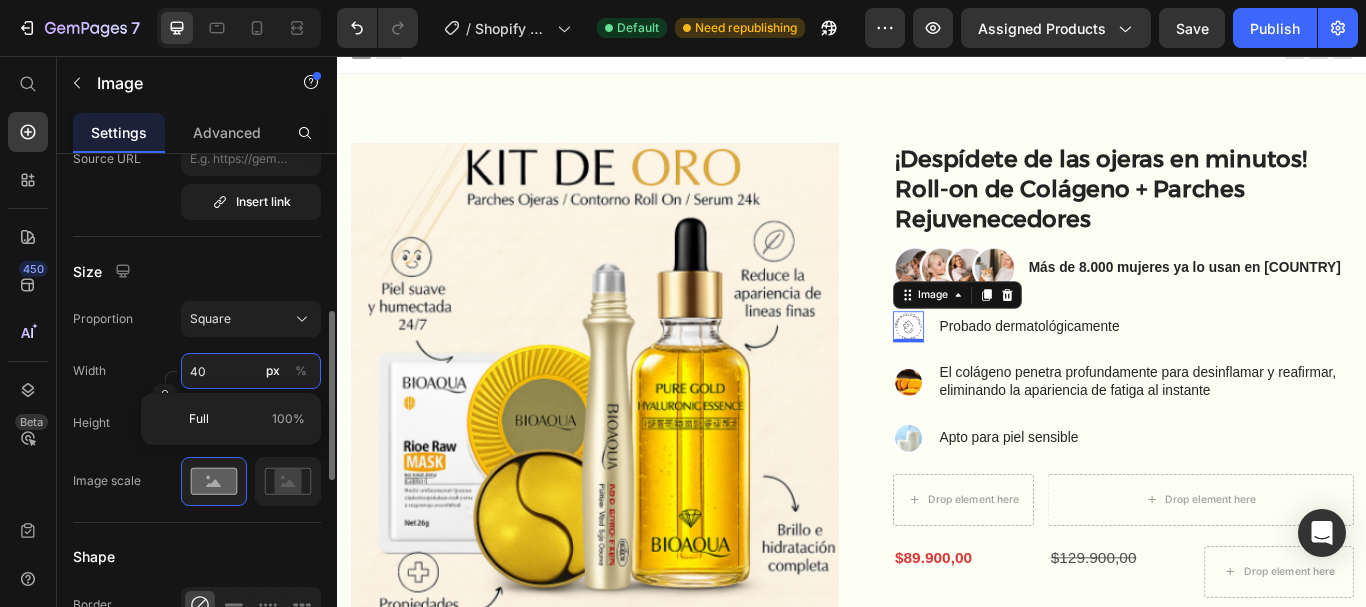 type on "5" 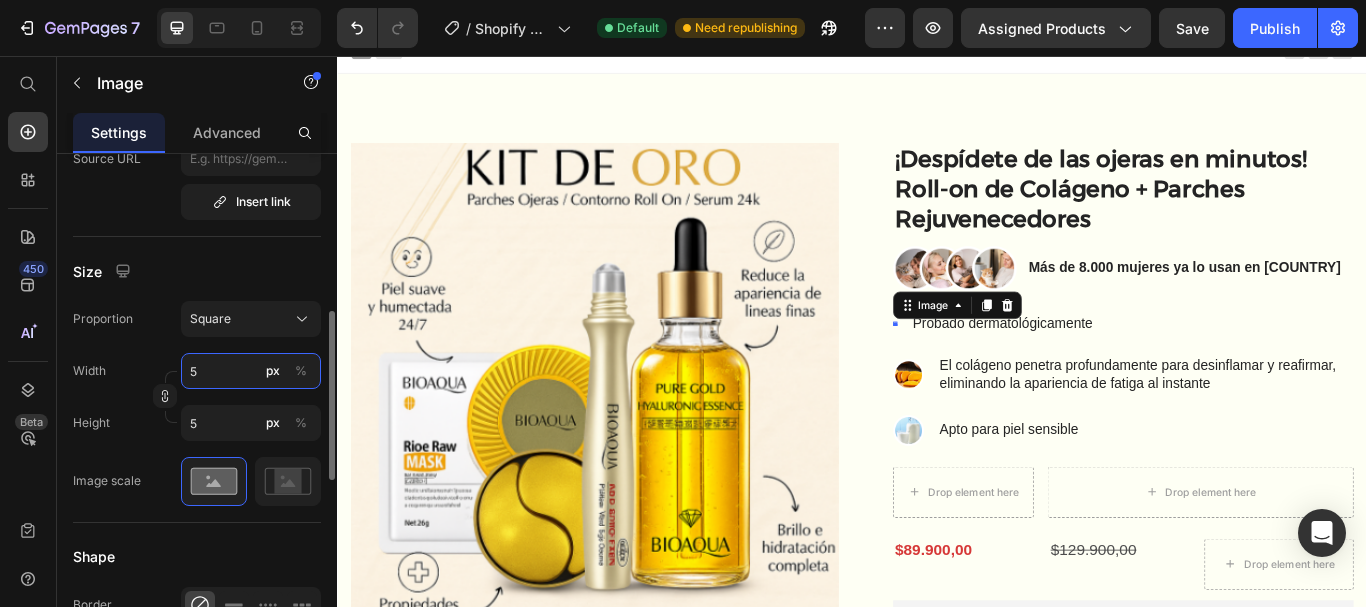 type on "50" 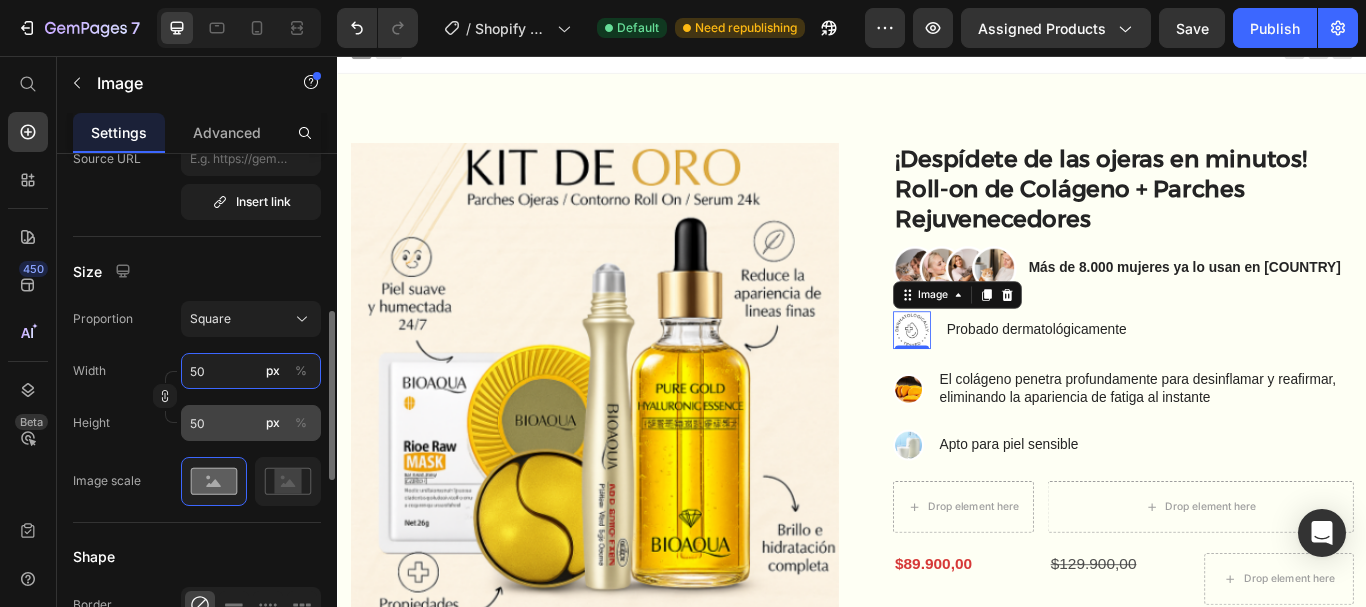 type on "5" 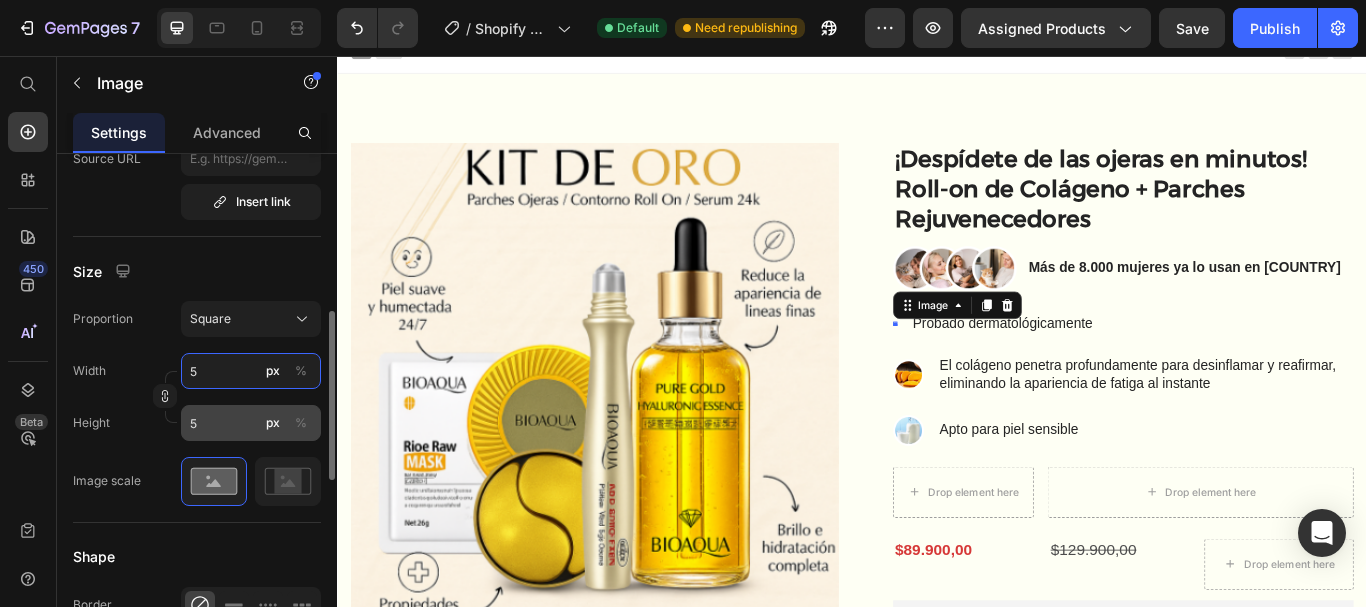 type 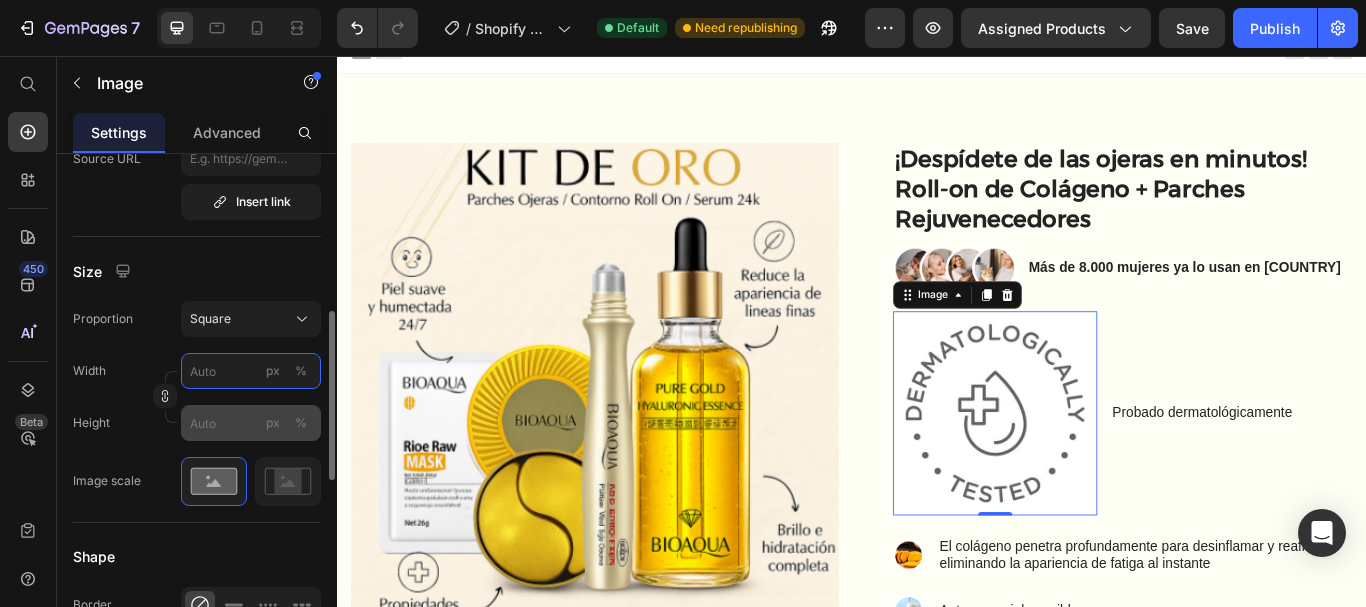 type on "6" 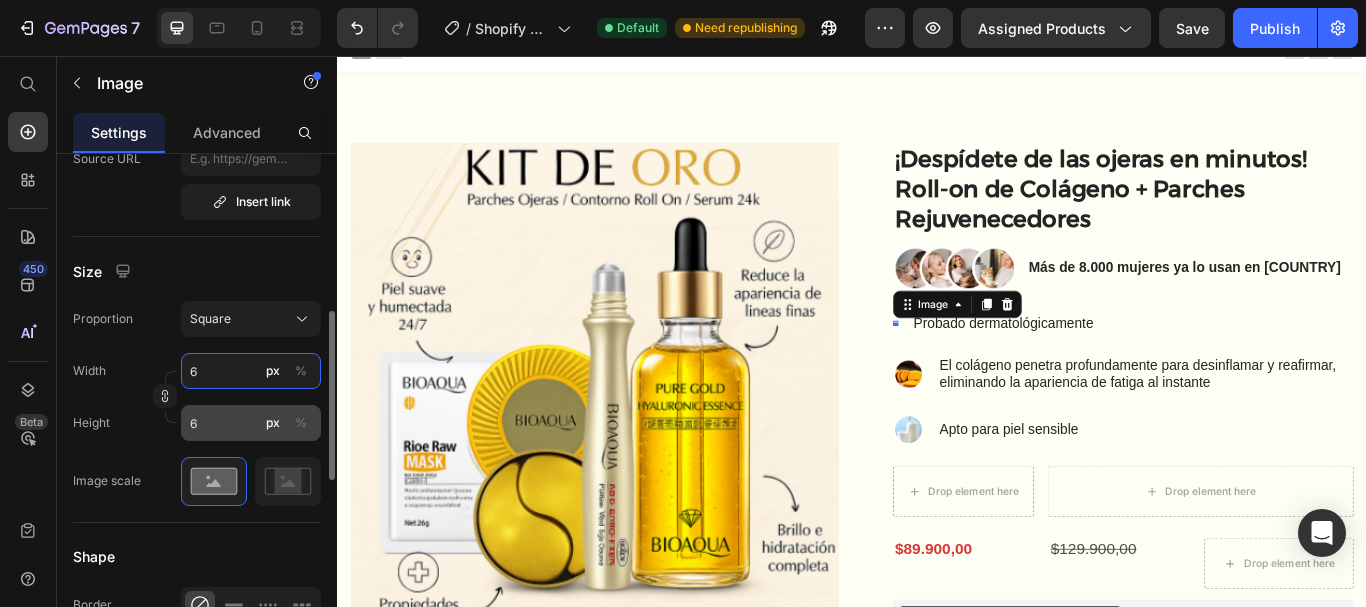 type on "60" 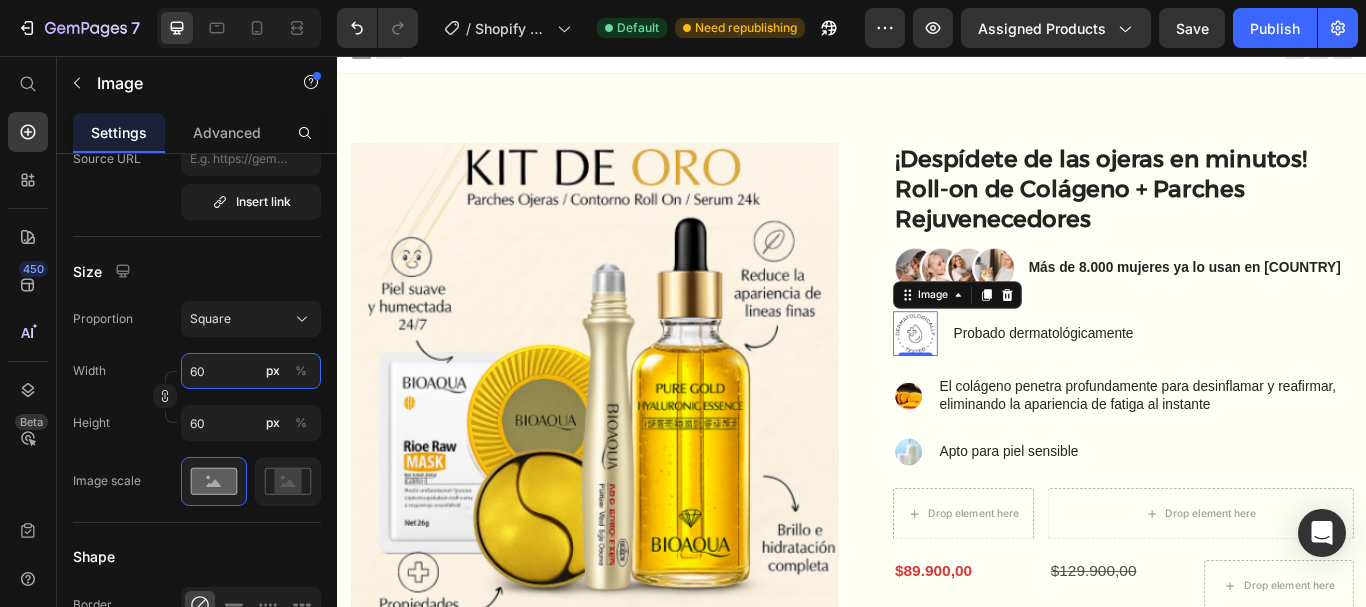 type on "60" 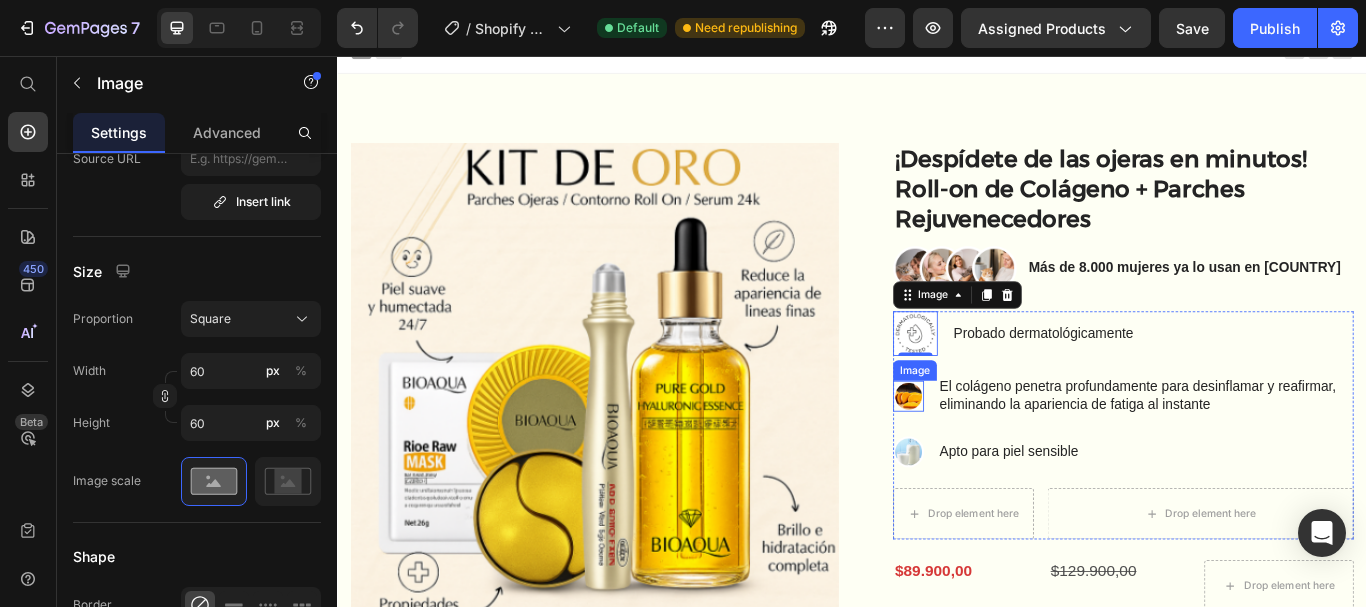 click at bounding box center [1003, 453] 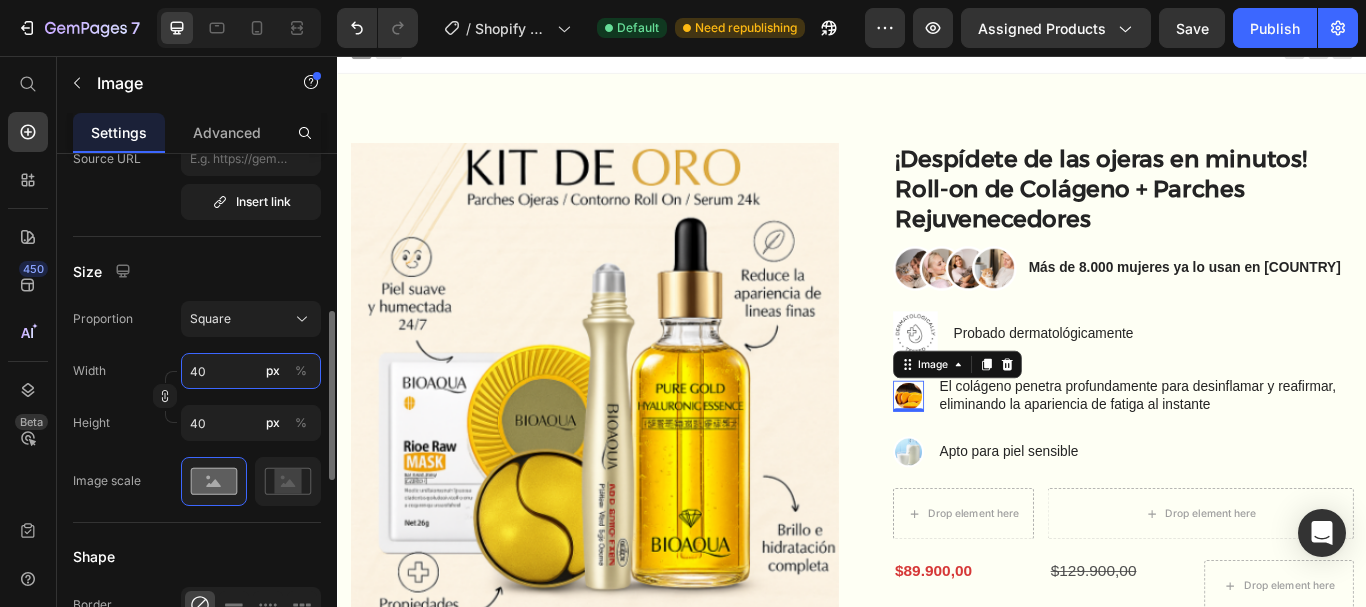 click on "40" at bounding box center [251, 371] 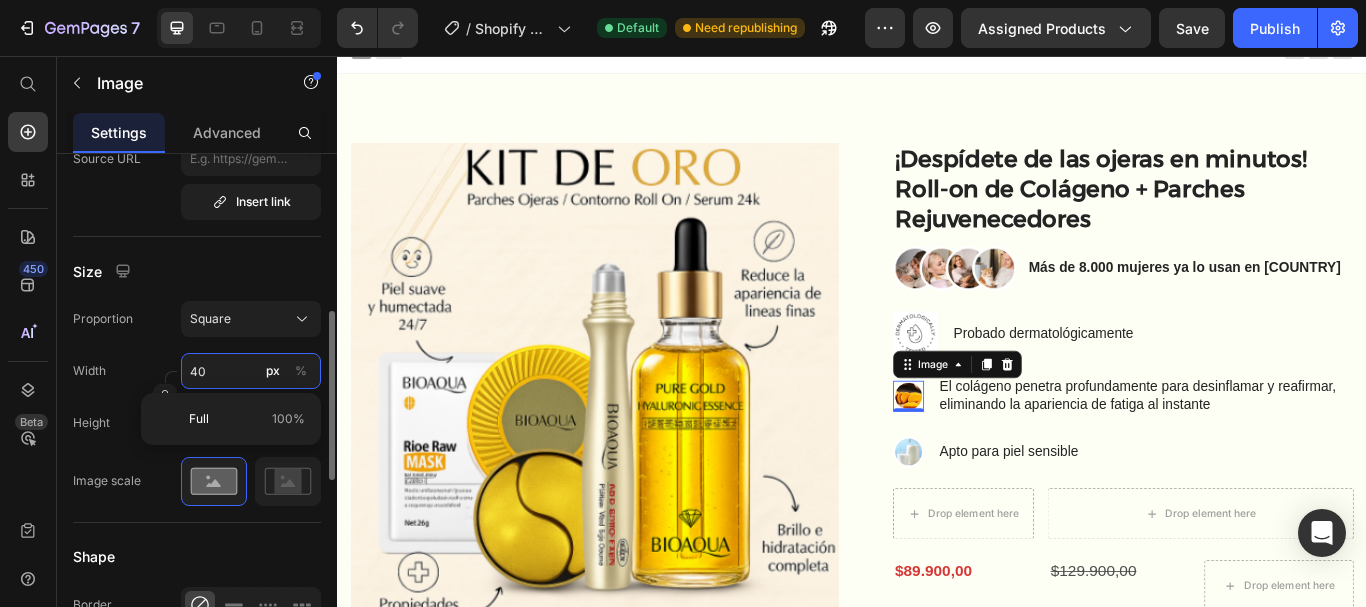 type on "6" 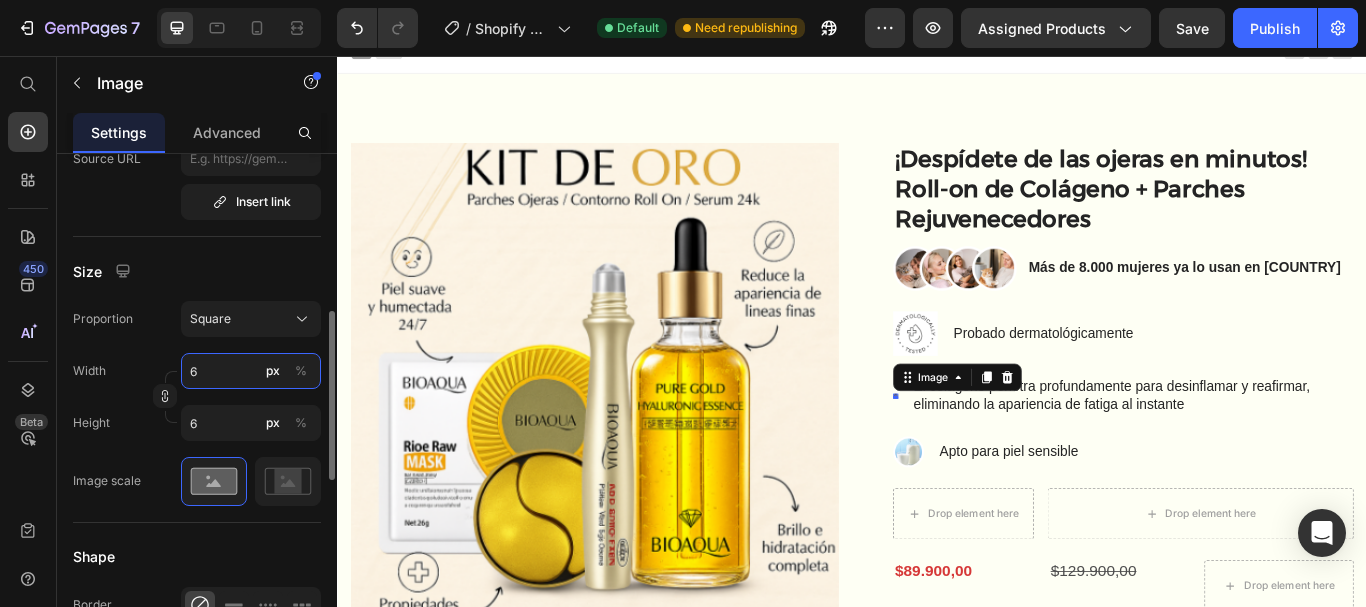 type on "60" 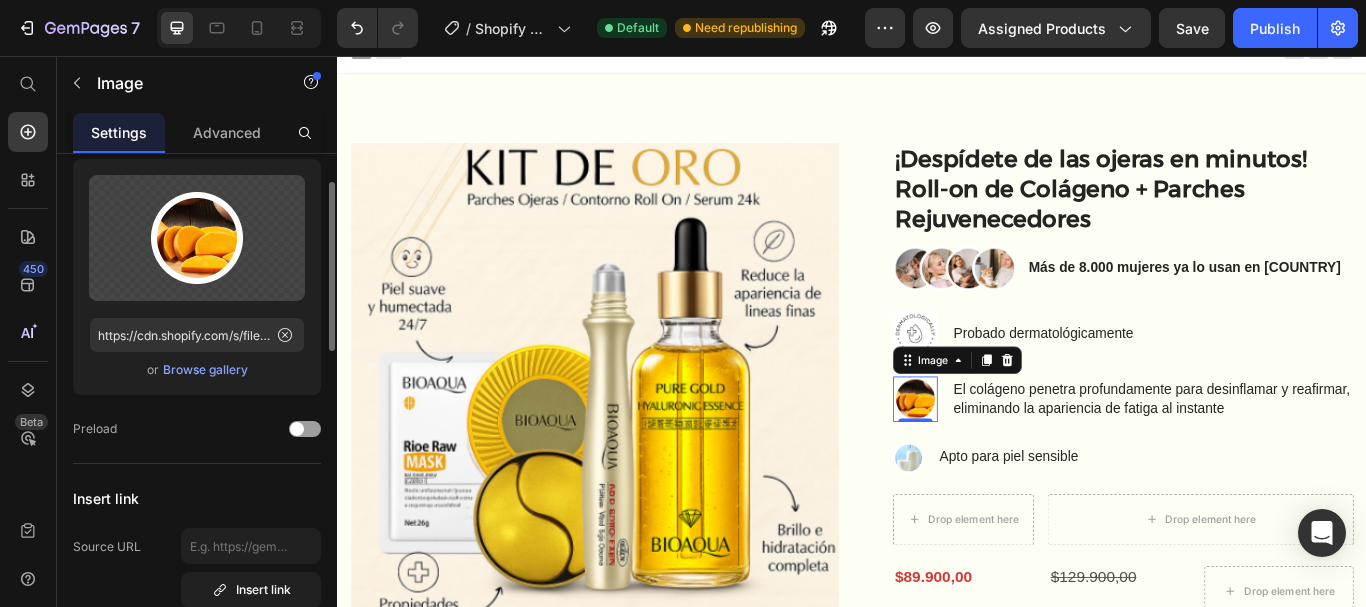 scroll, scrollTop: 86, scrollLeft: 0, axis: vertical 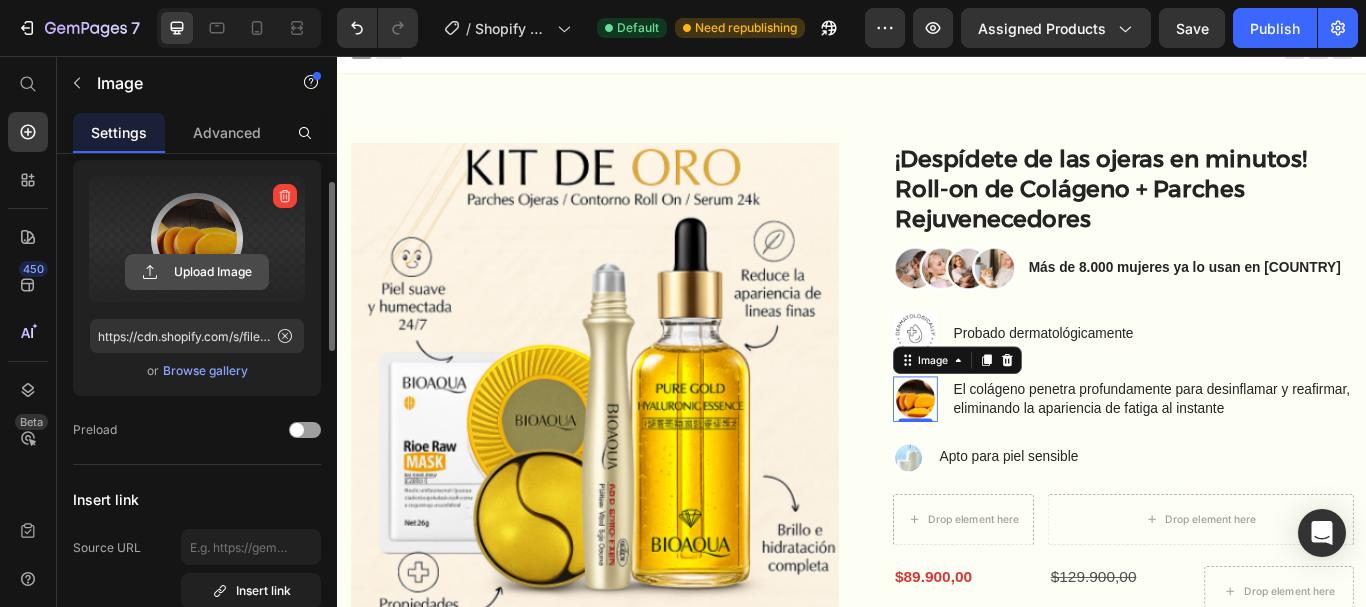 type on "60" 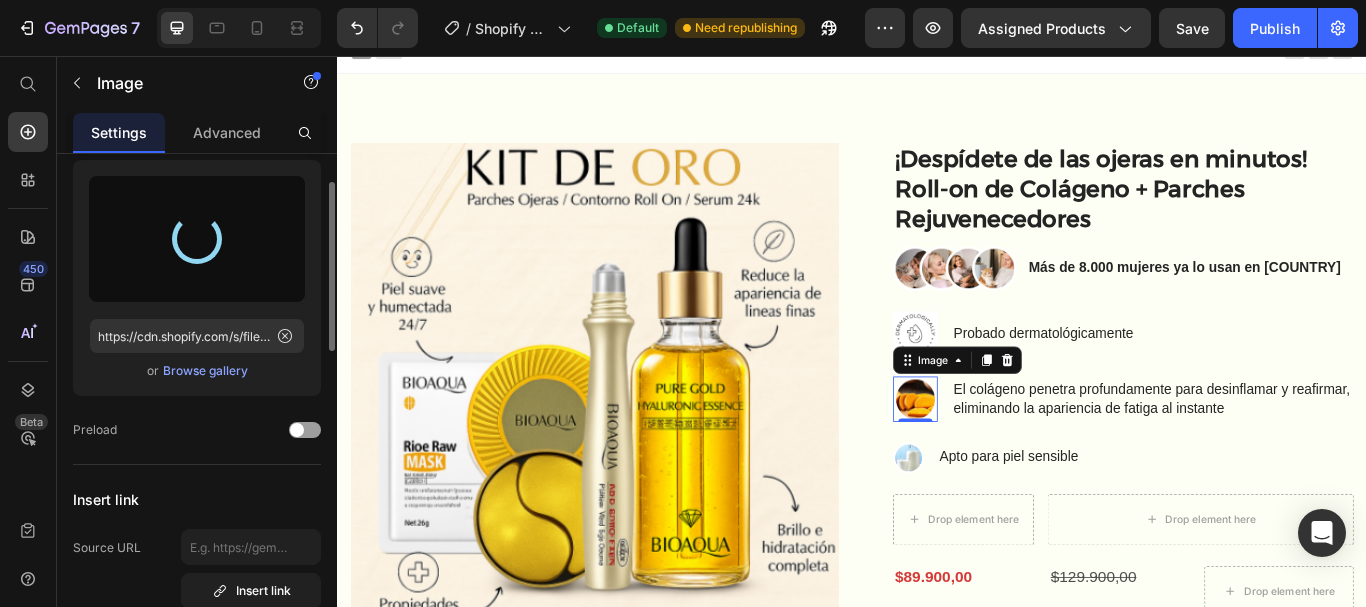 type on "https://cdn.shopify.com/s/files/1/0936/8905/3481/files/gempages_574258078879318809-a48faa8a-965b-4a65-9a26-f0565f3edcbb.jpg" 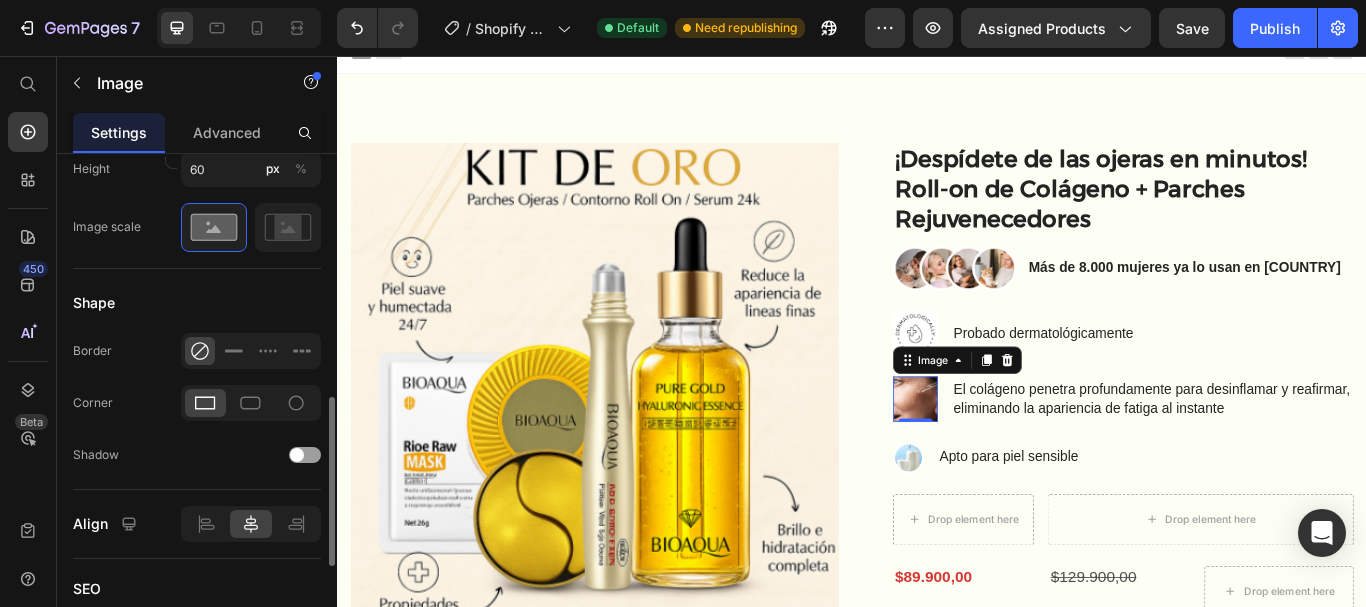 scroll, scrollTop: 730, scrollLeft: 0, axis: vertical 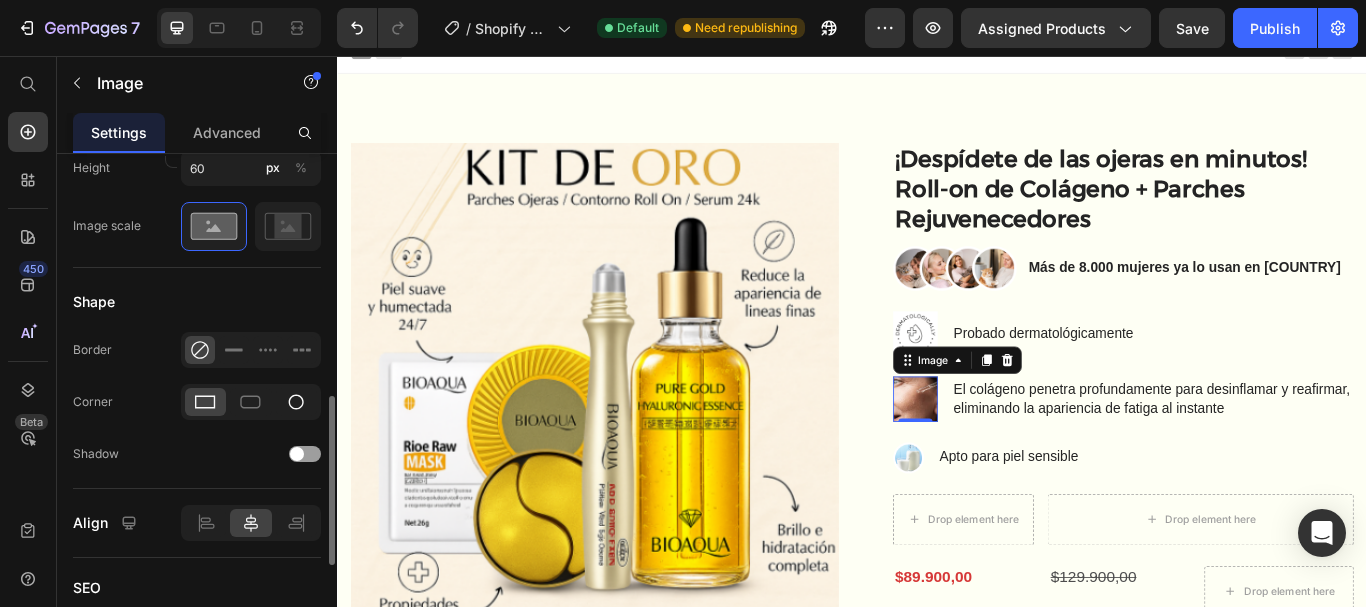 click 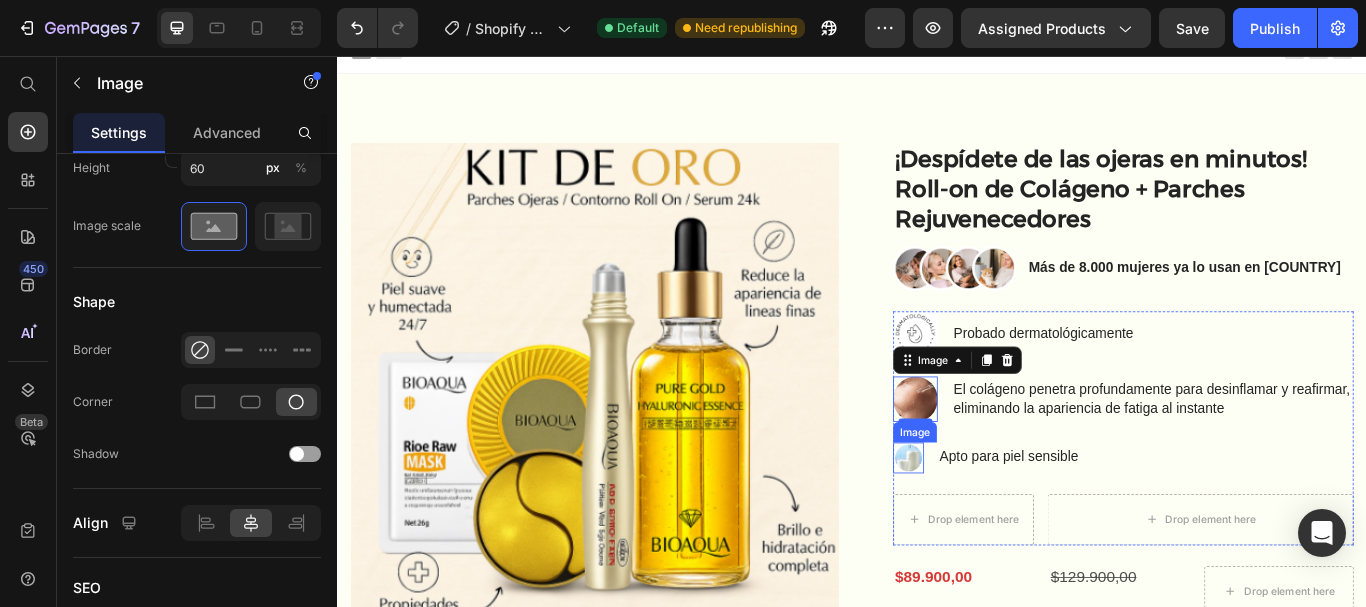 click at bounding box center [1003, 525] 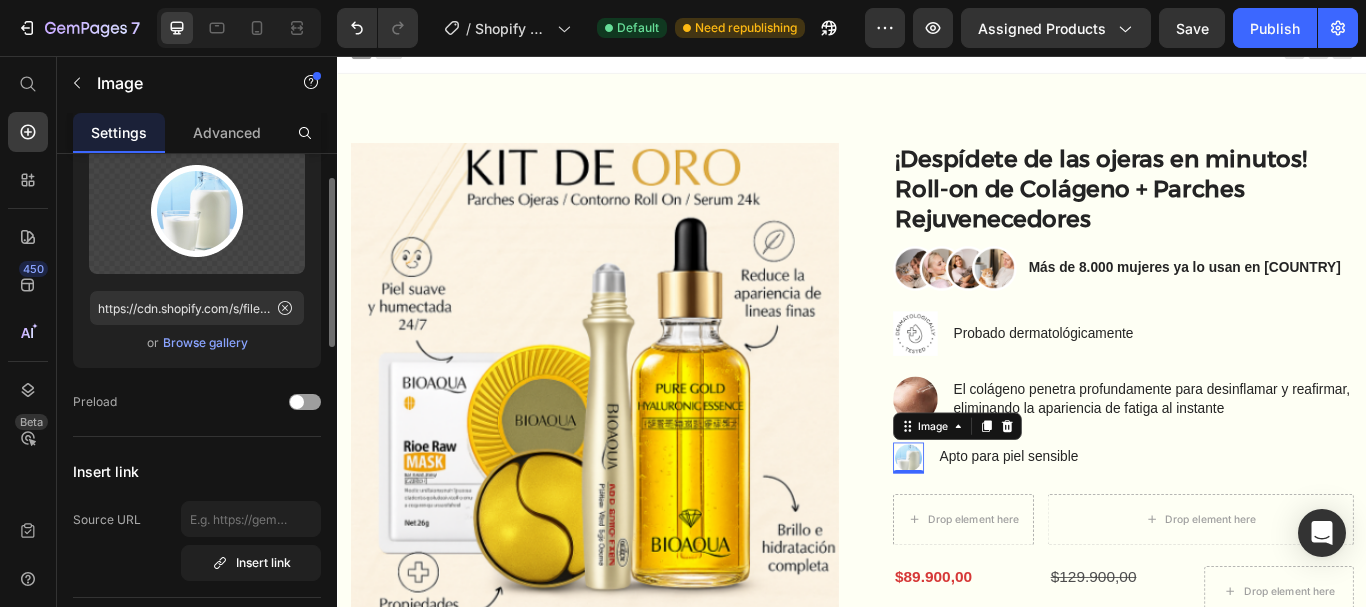 scroll, scrollTop: 0, scrollLeft: 0, axis: both 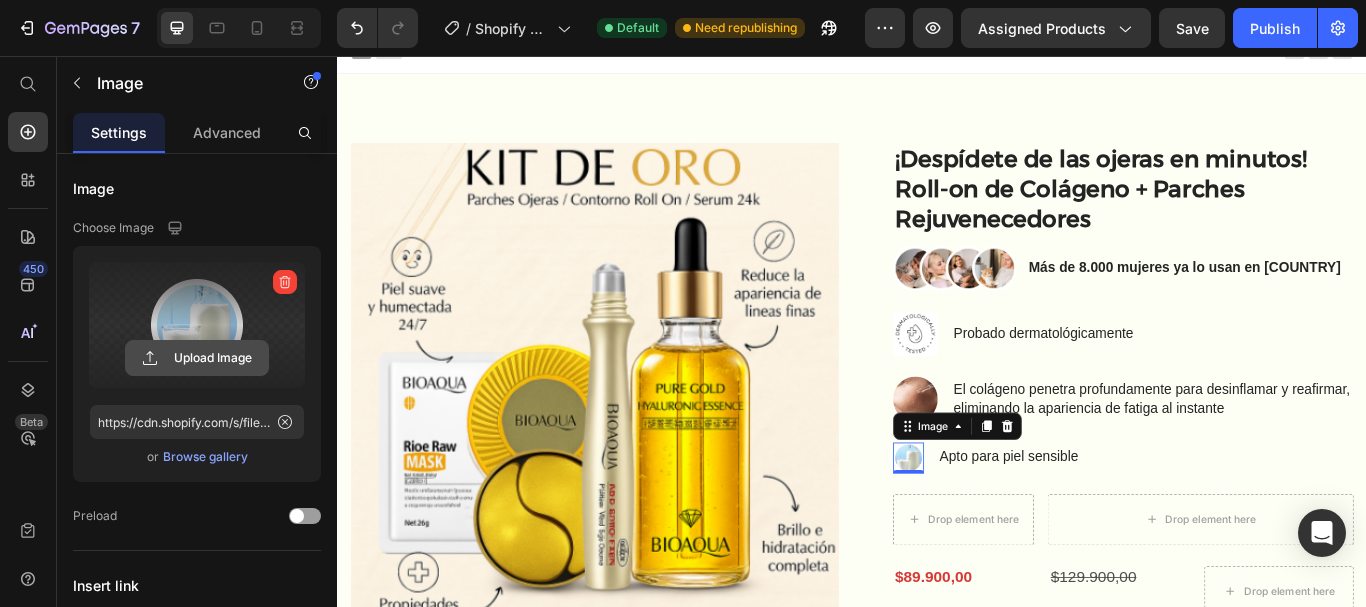 click 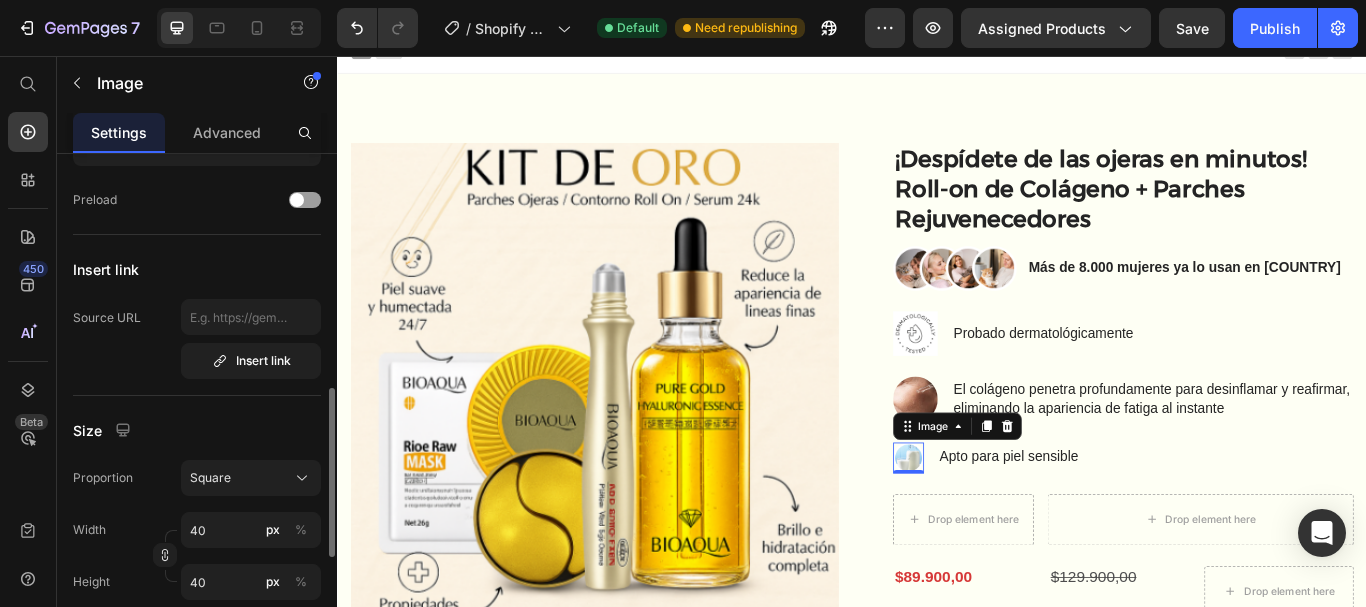 scroll, scrollTop: 416, scrollLeft: 0, axis: vertical 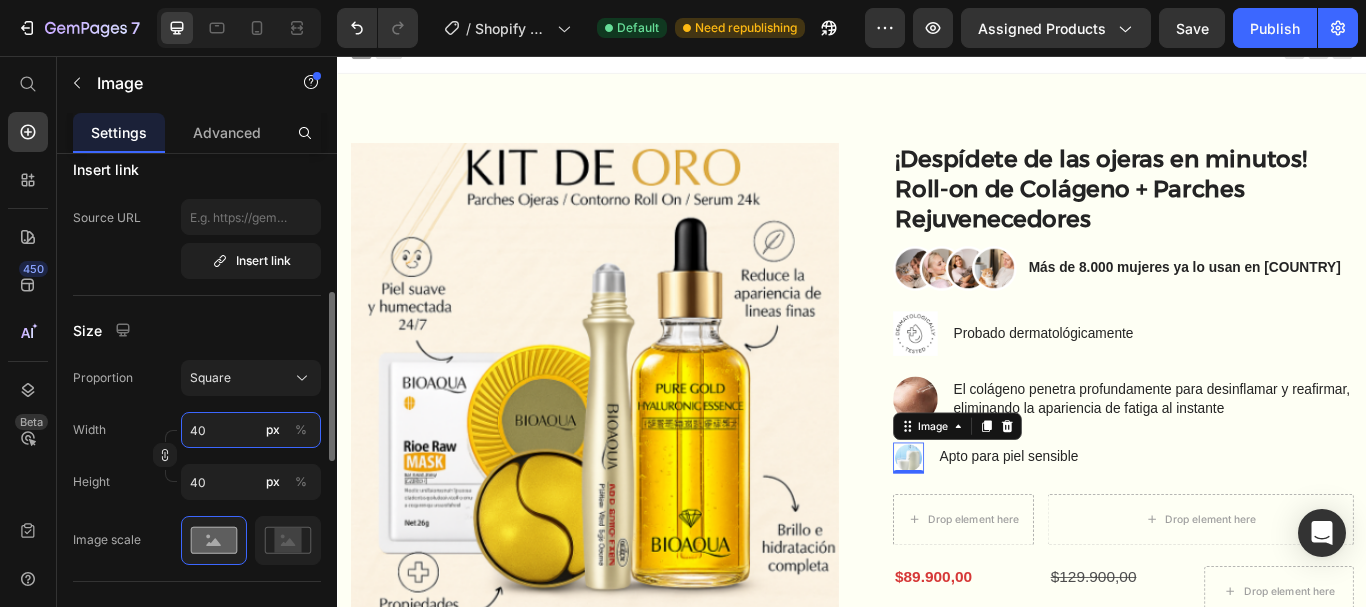click on "40" at bounding box center (251, 430) 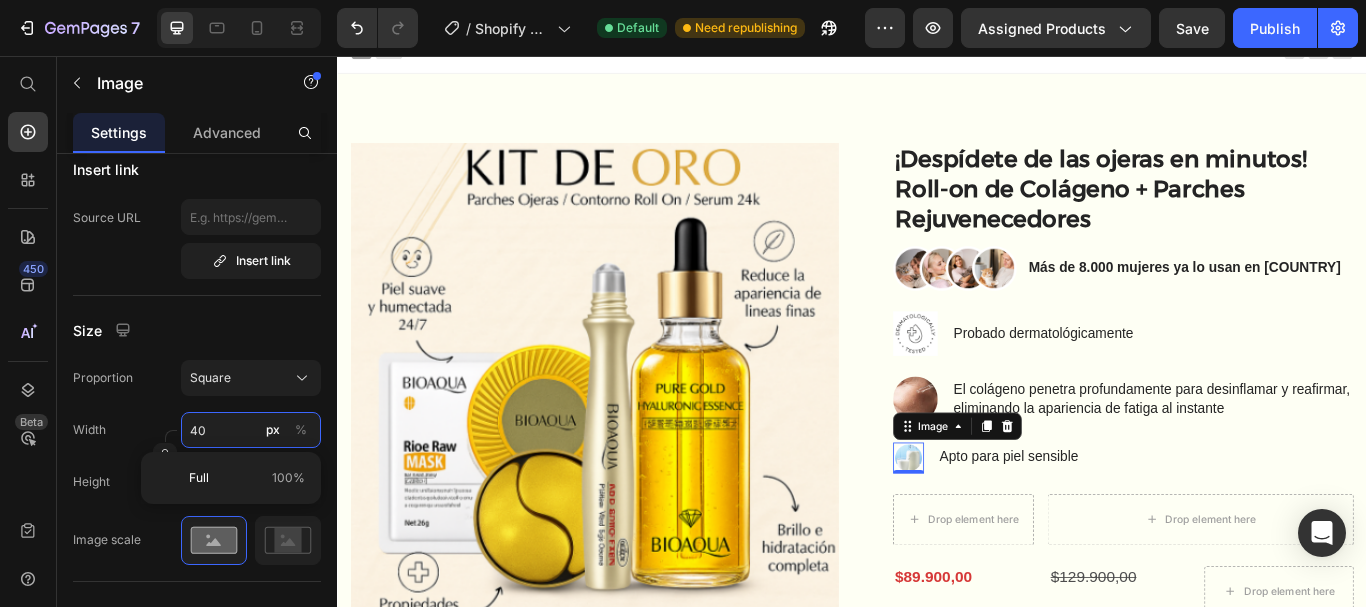 type on "6" 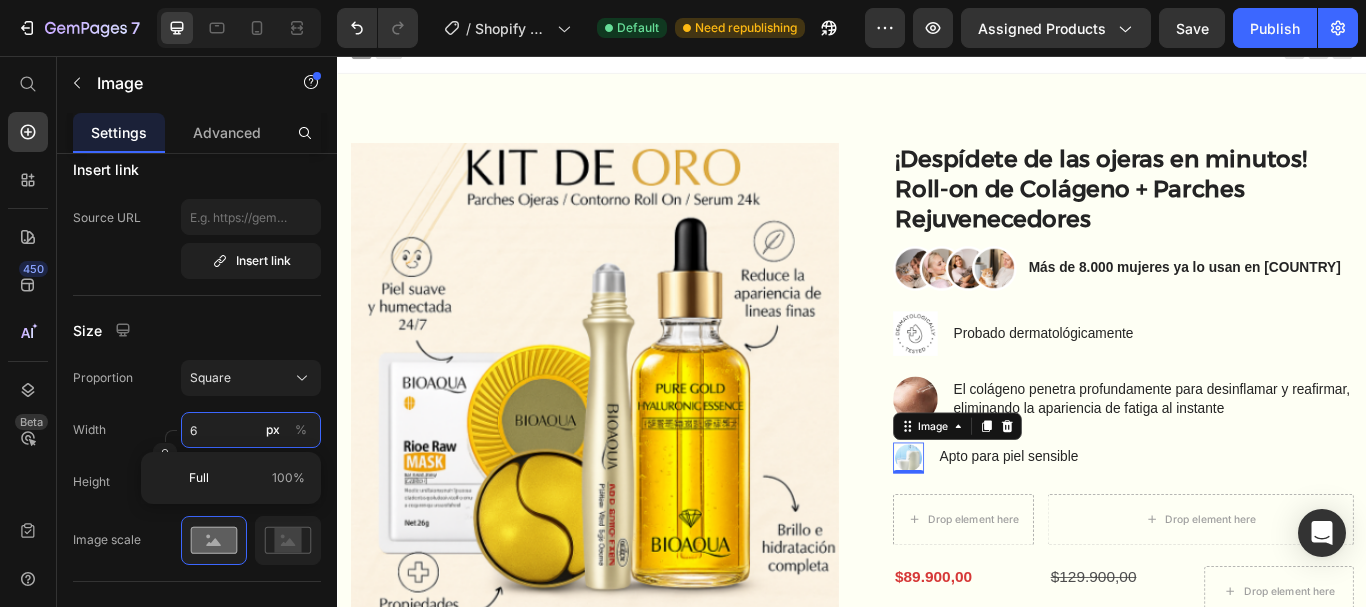 type on "6" 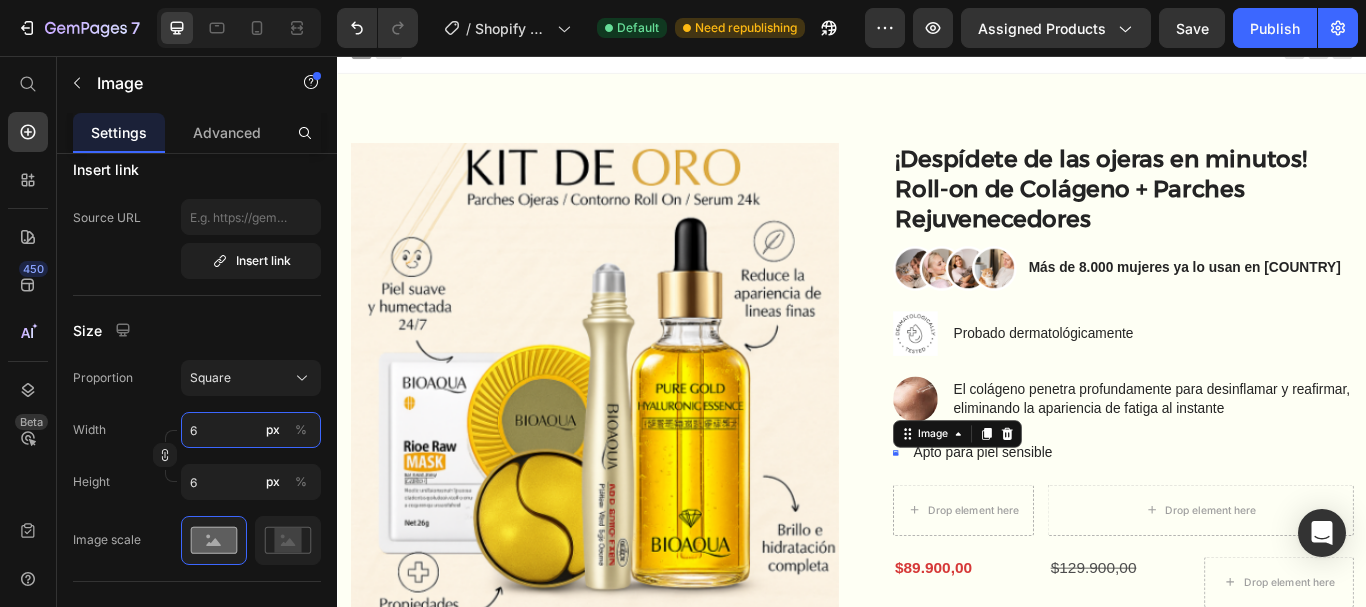 type on "https://cdn.shopify.com/s/files/1/0936/8905/3481/files/gempages_574258078879318809-f169ab15-a9b5-4064-a8fb-48df4e786d15.jpg" 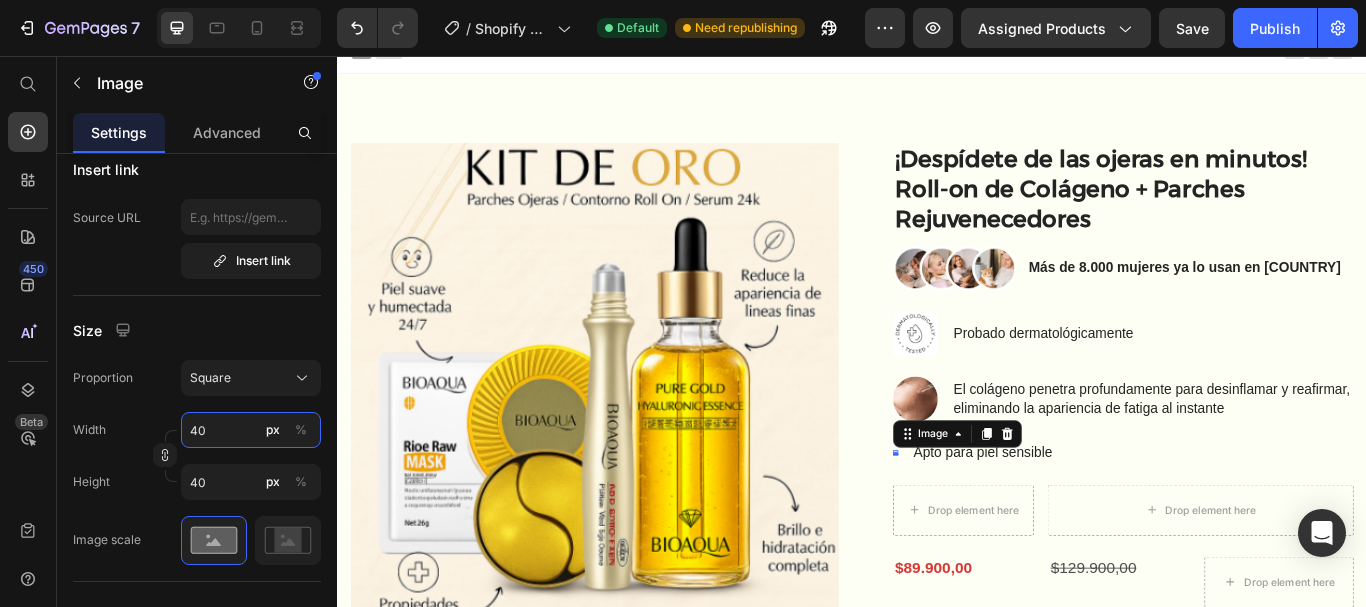 type on "400" 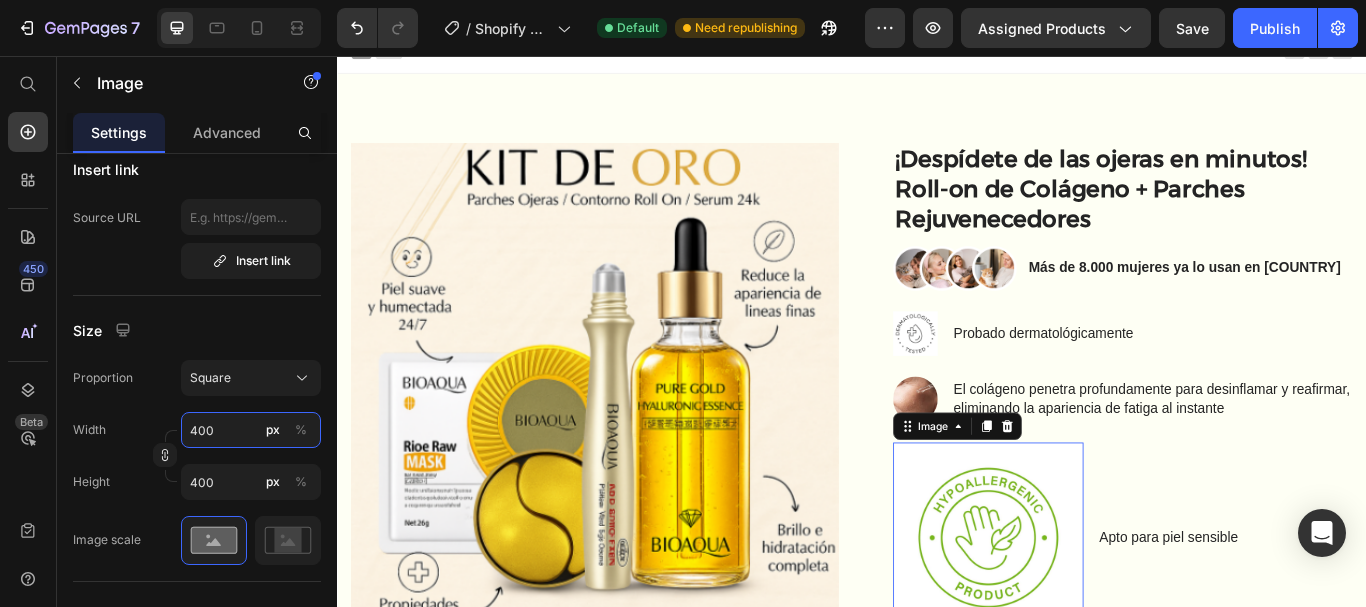 type on "40" 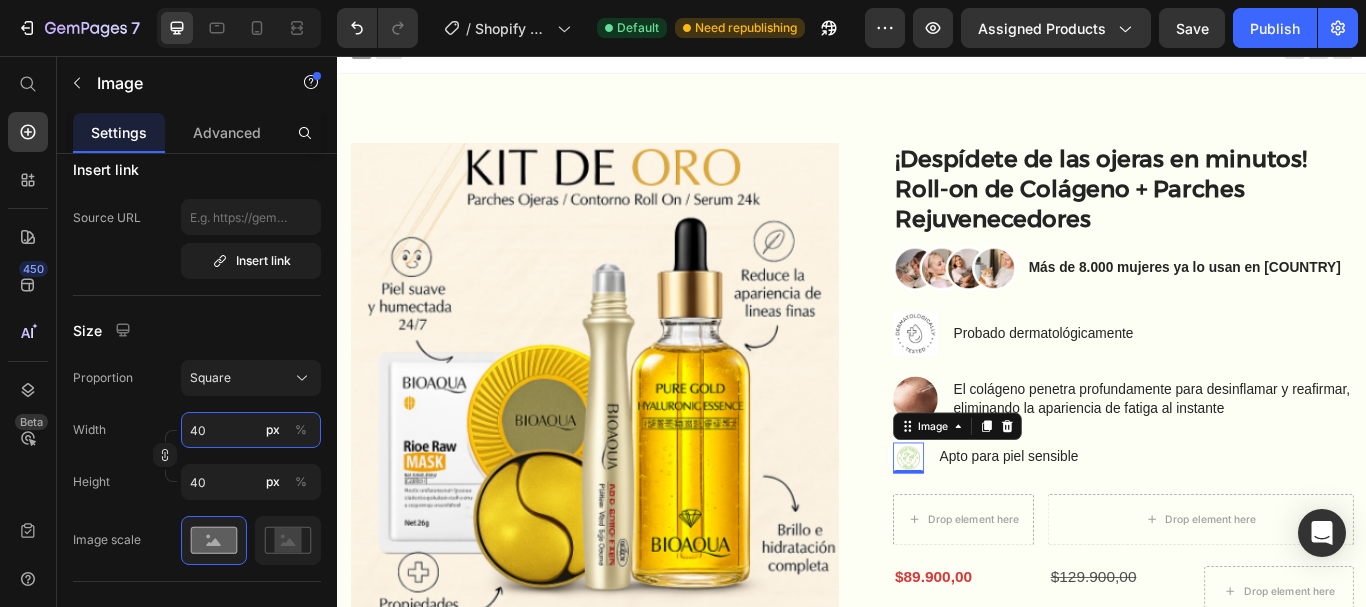 type on "4" 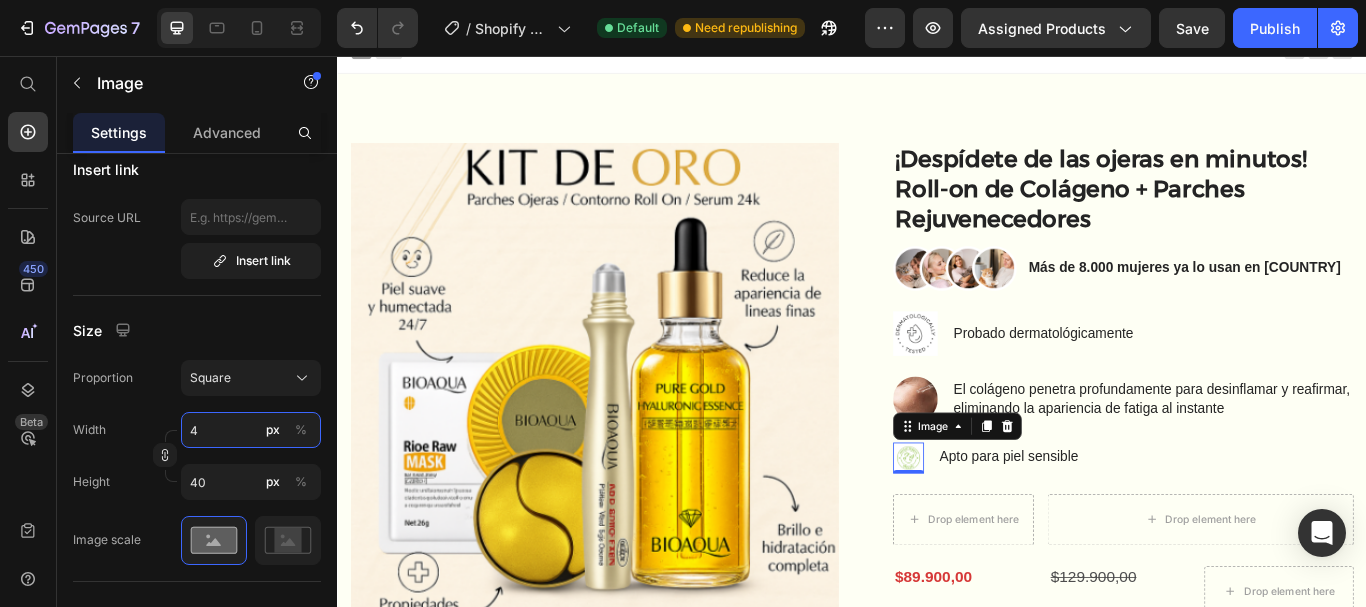 type on "4" 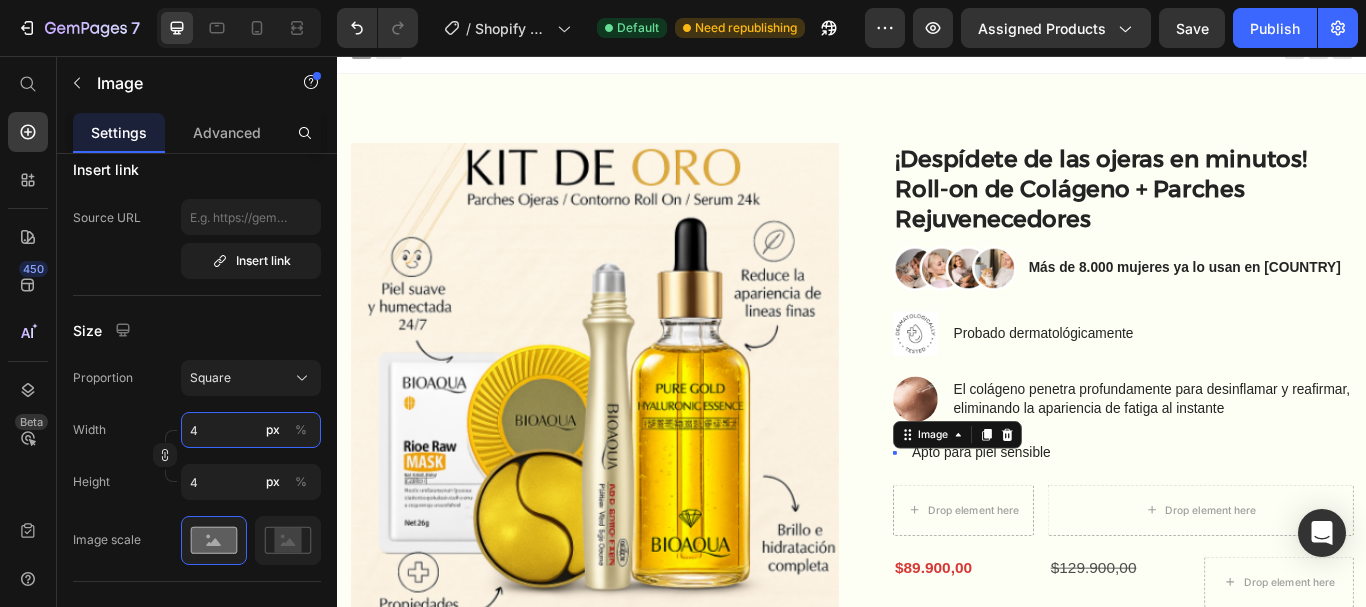 type 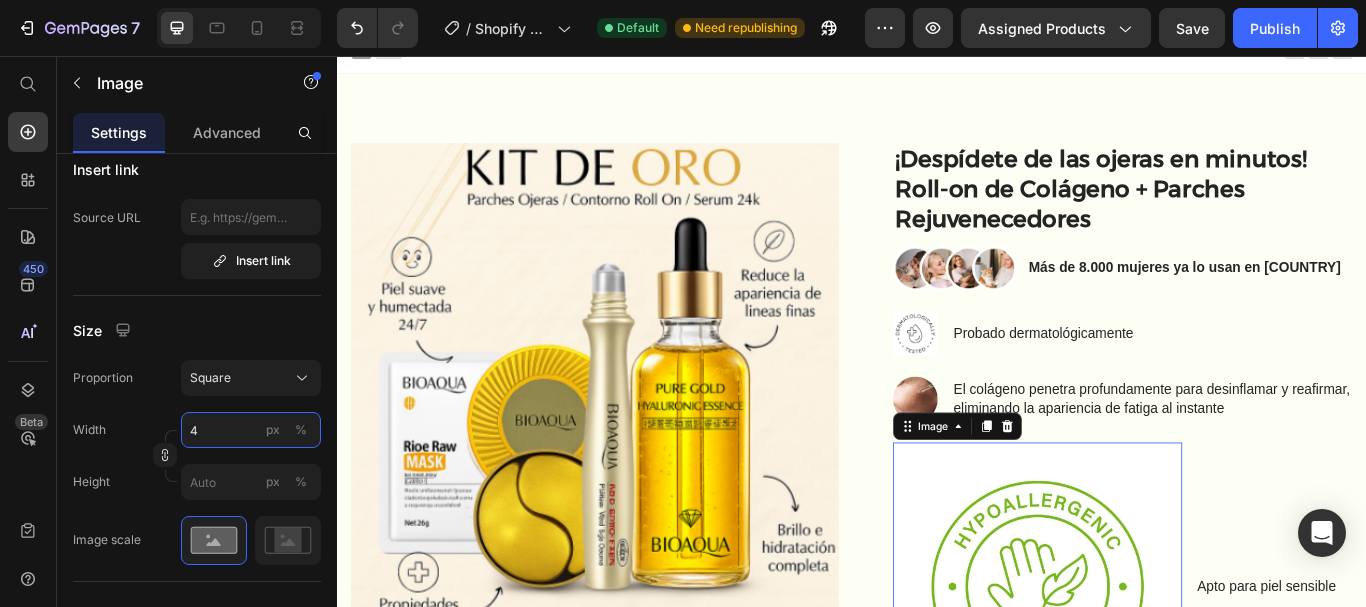 type on "46" 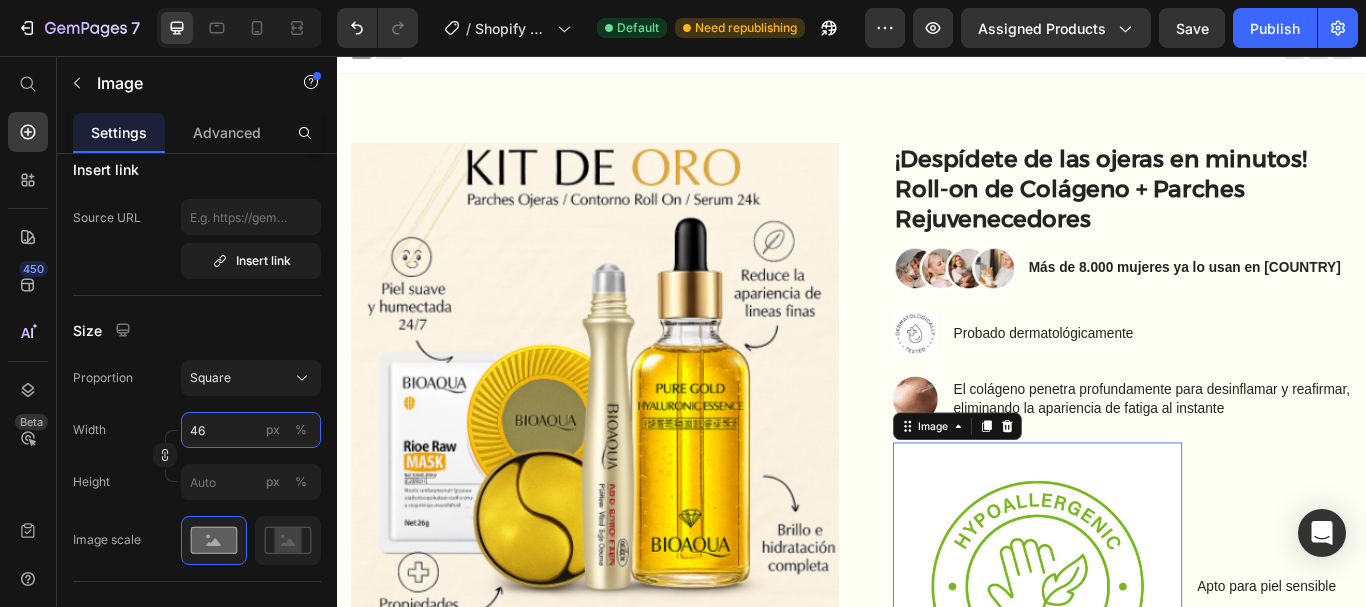 type on "46" 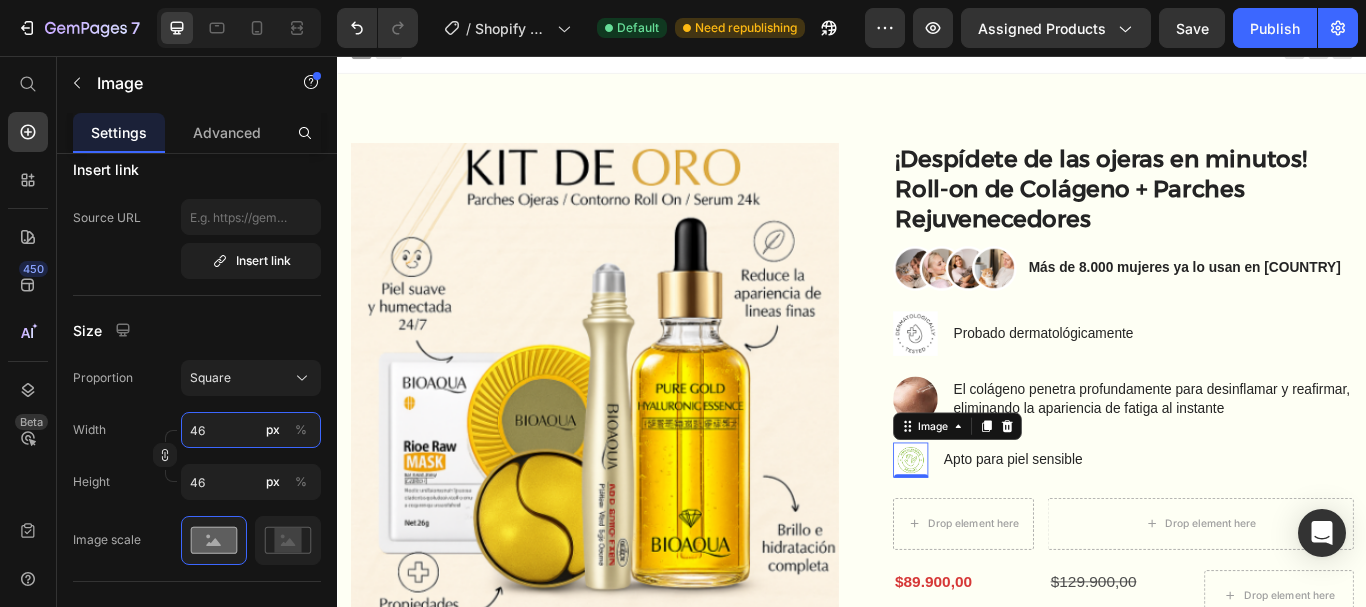 type on "460" 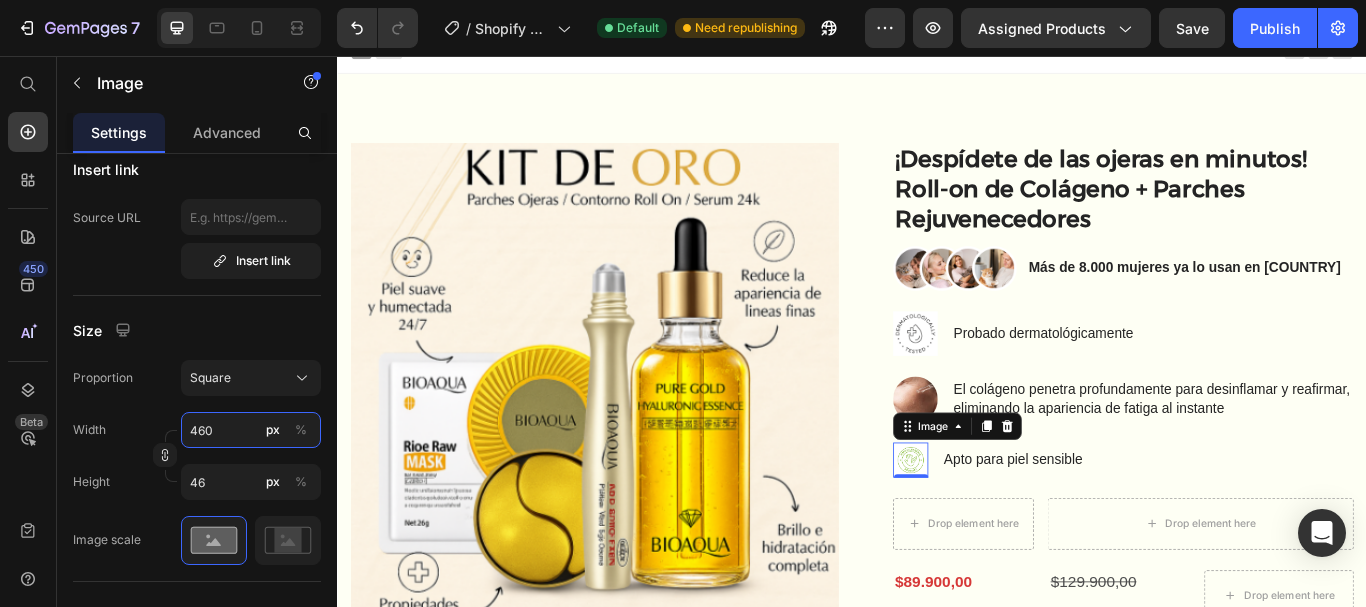 type on "460" 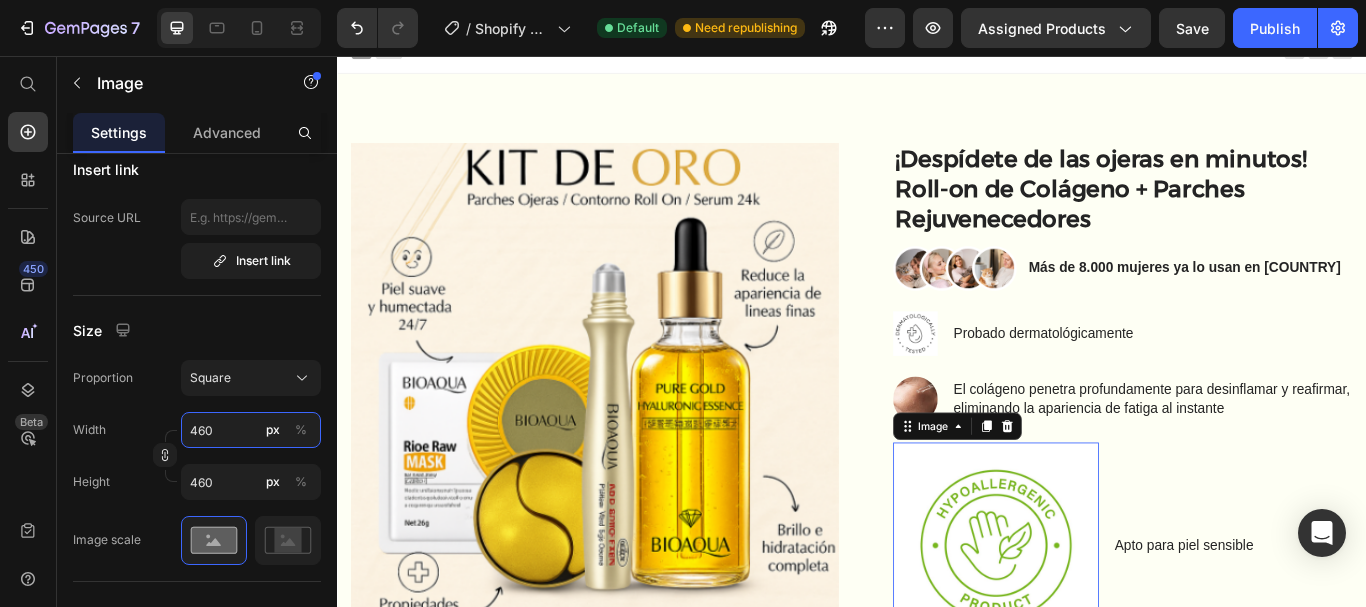 type on "46" 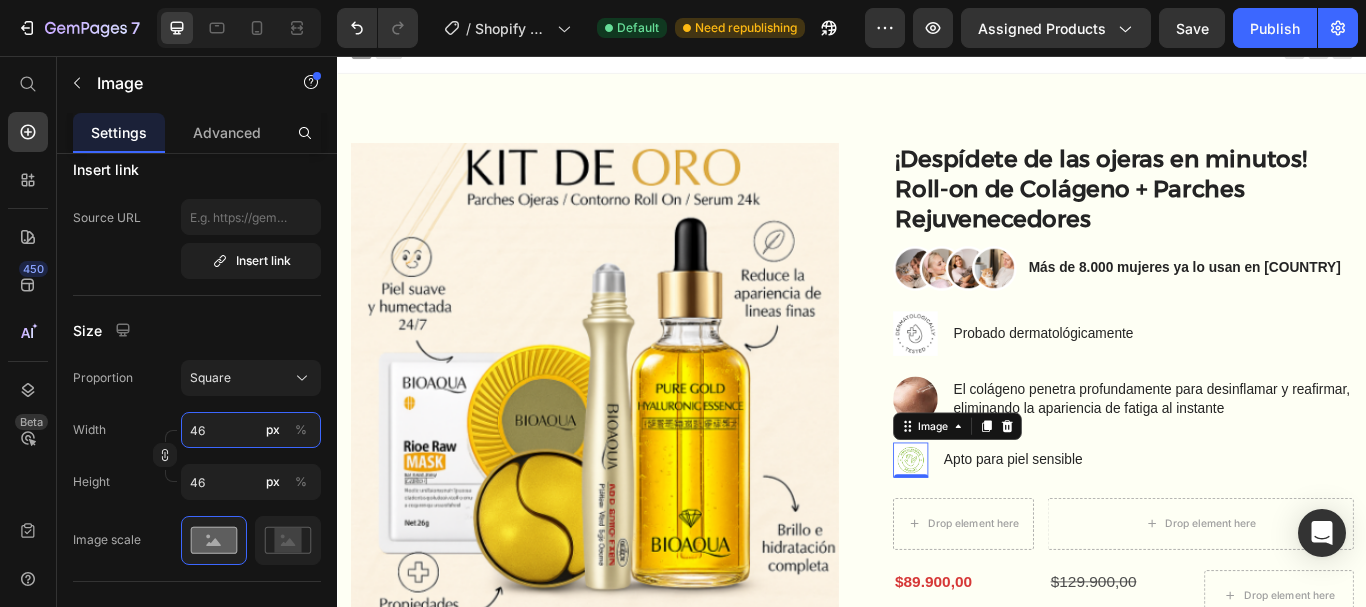 type on "4" 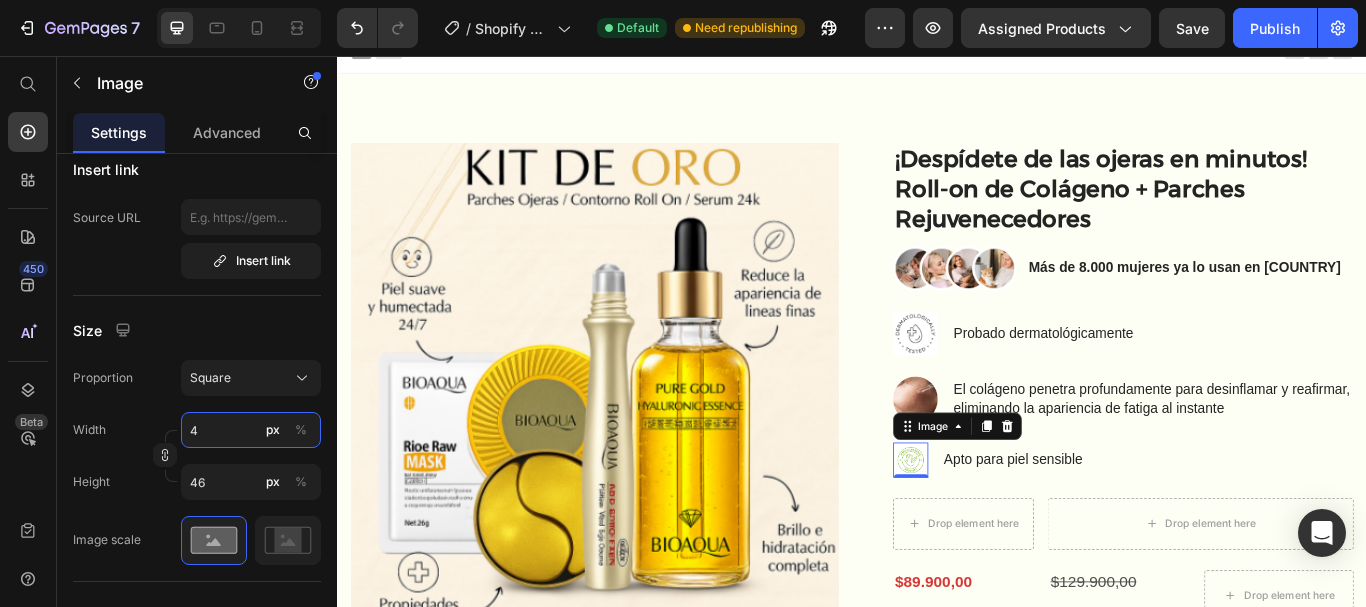 type 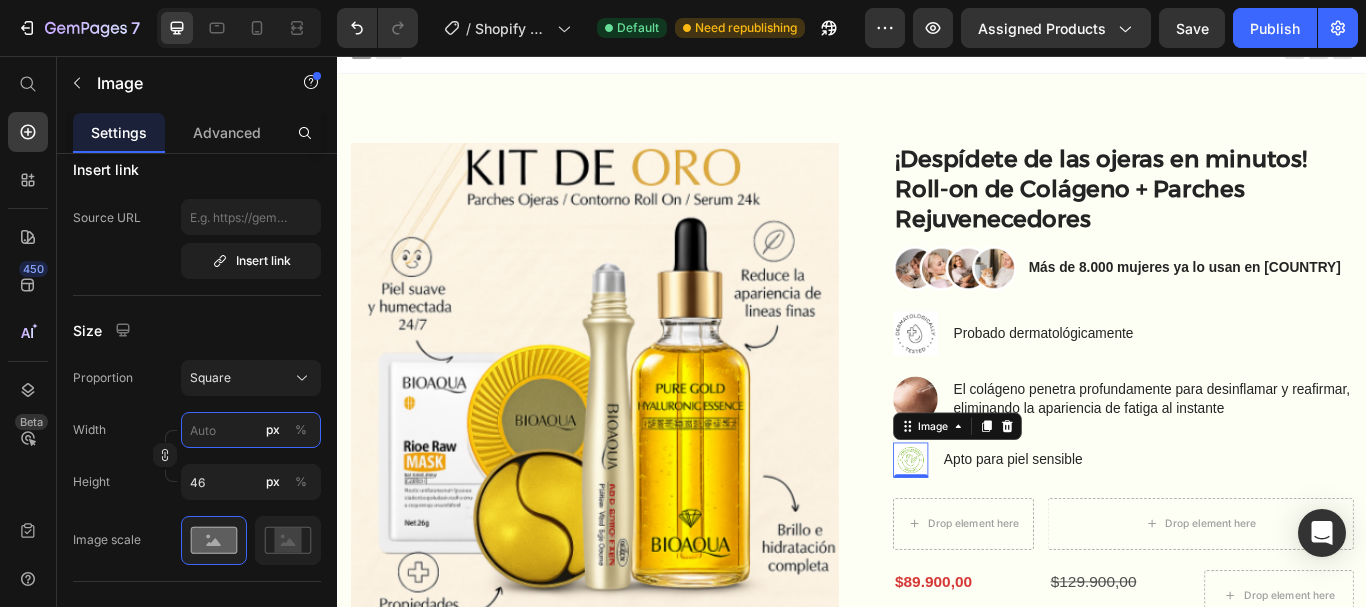 type 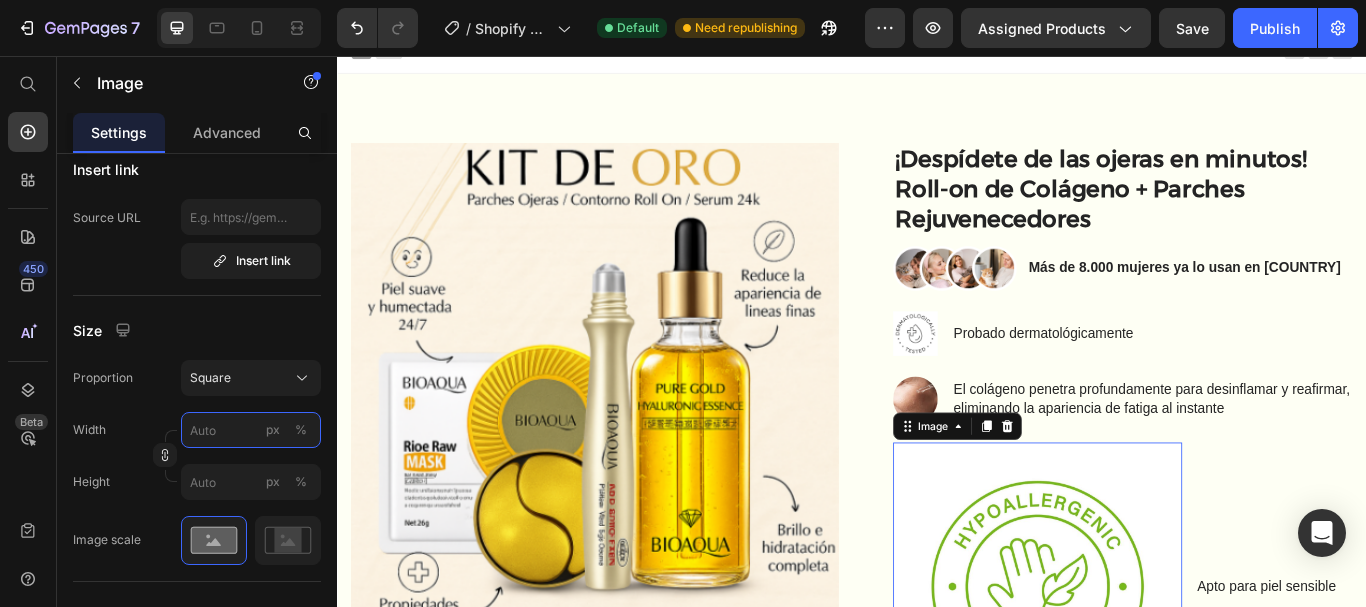 type on "6" 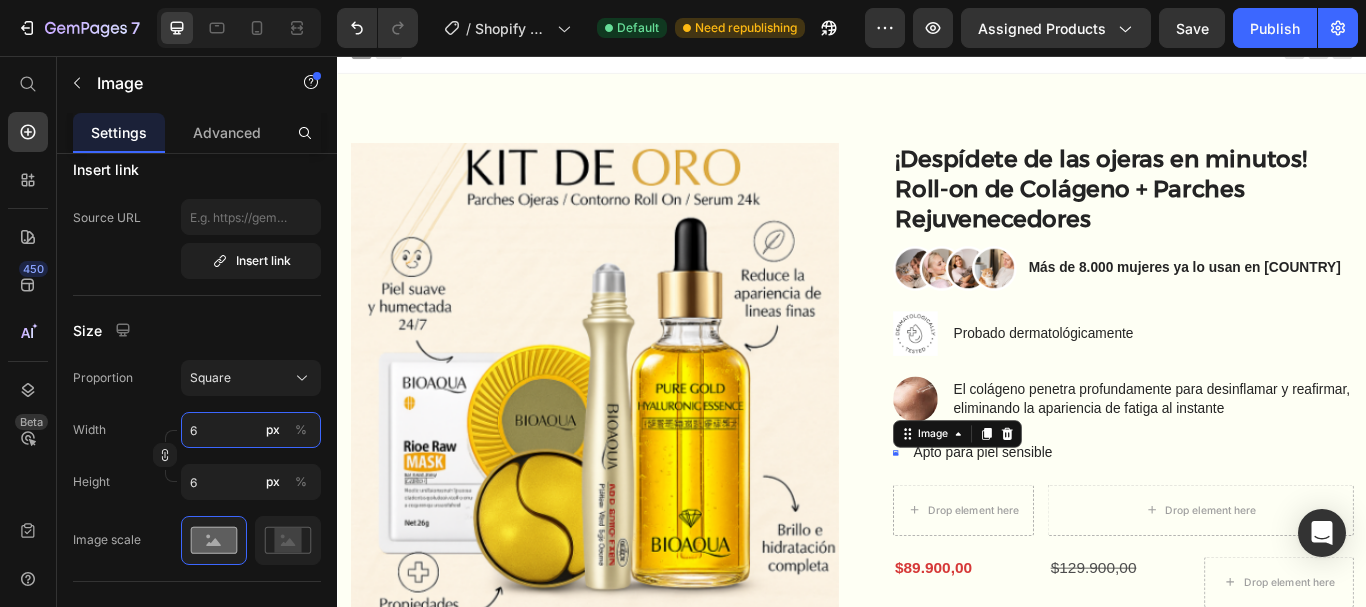 type on "60" 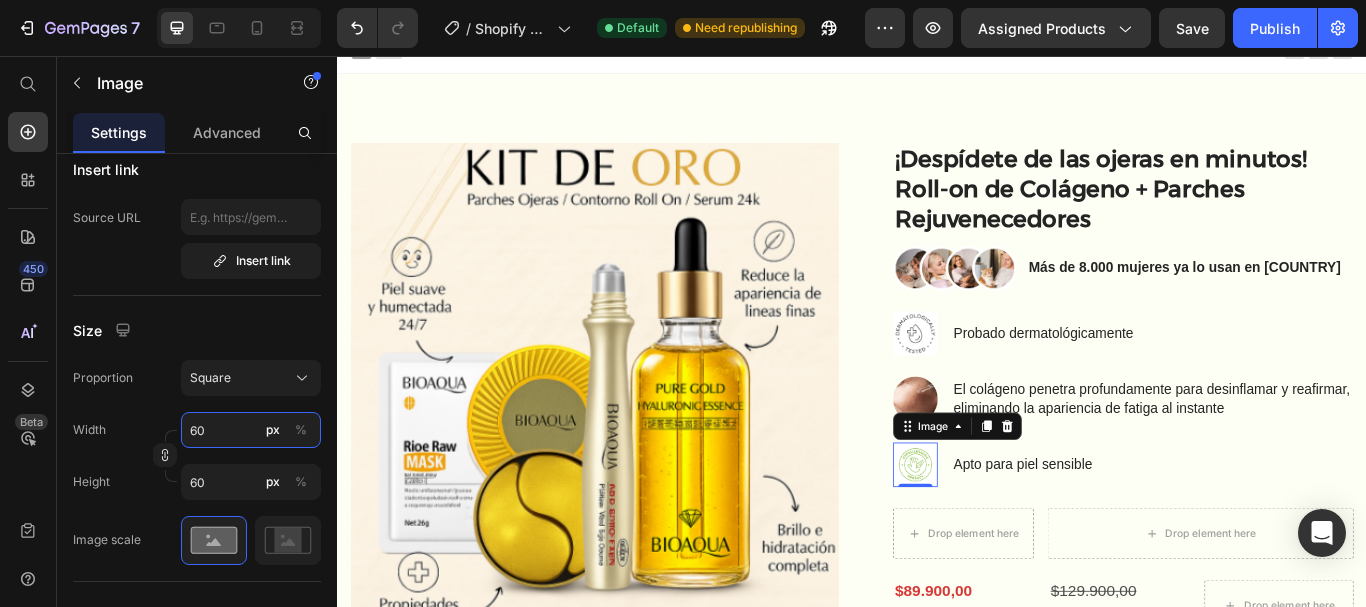 type on "6" 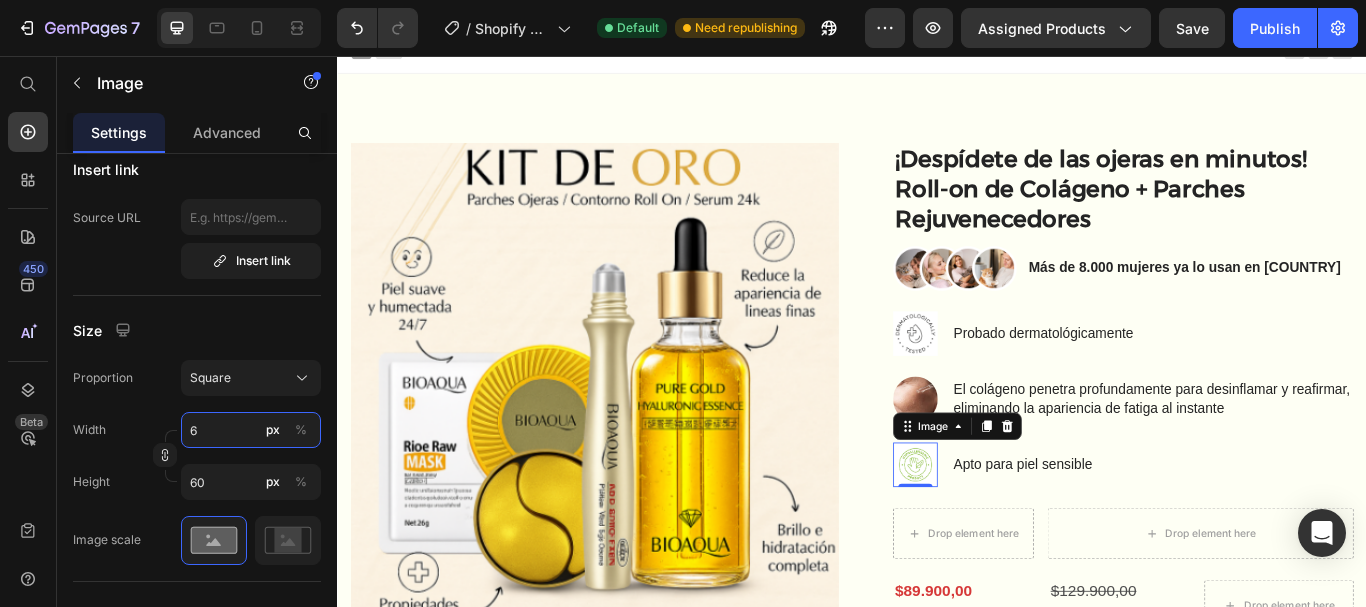 type on "6" 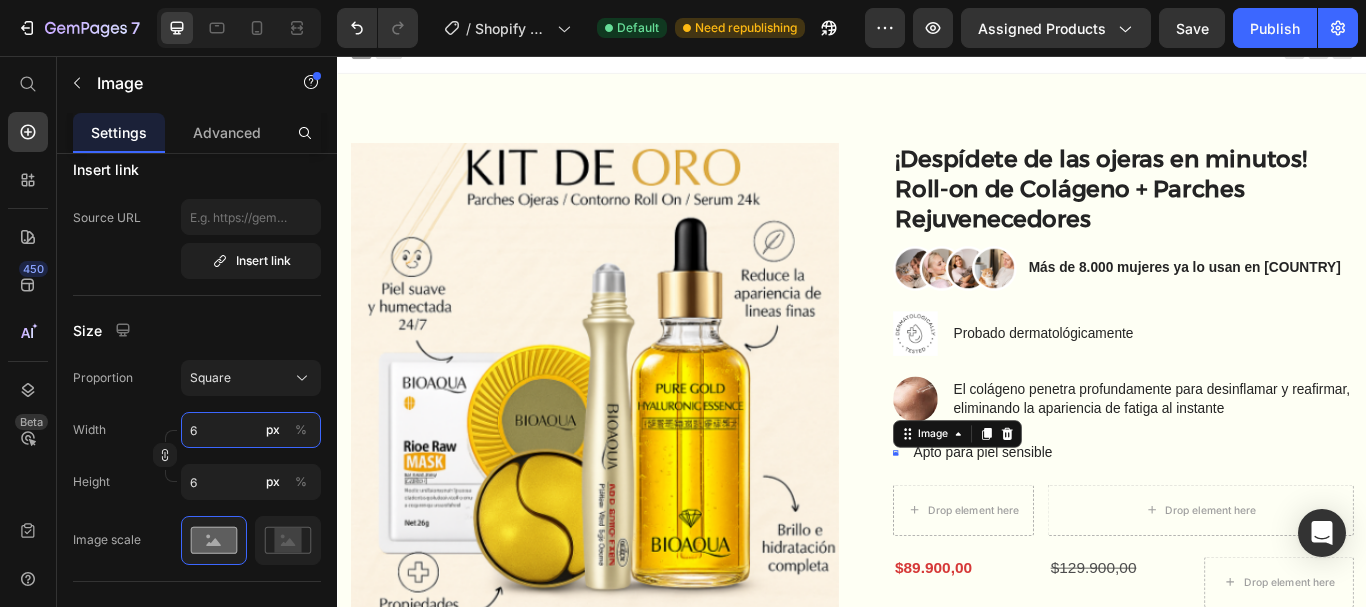 type on "65" 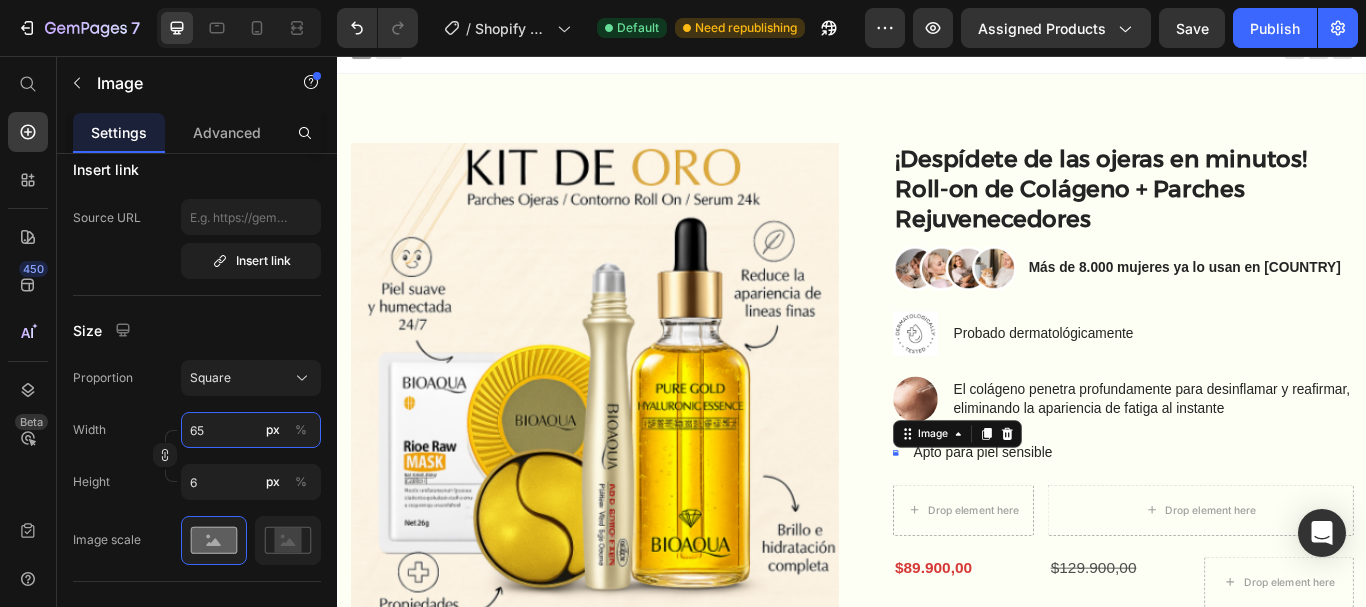 type on "65" 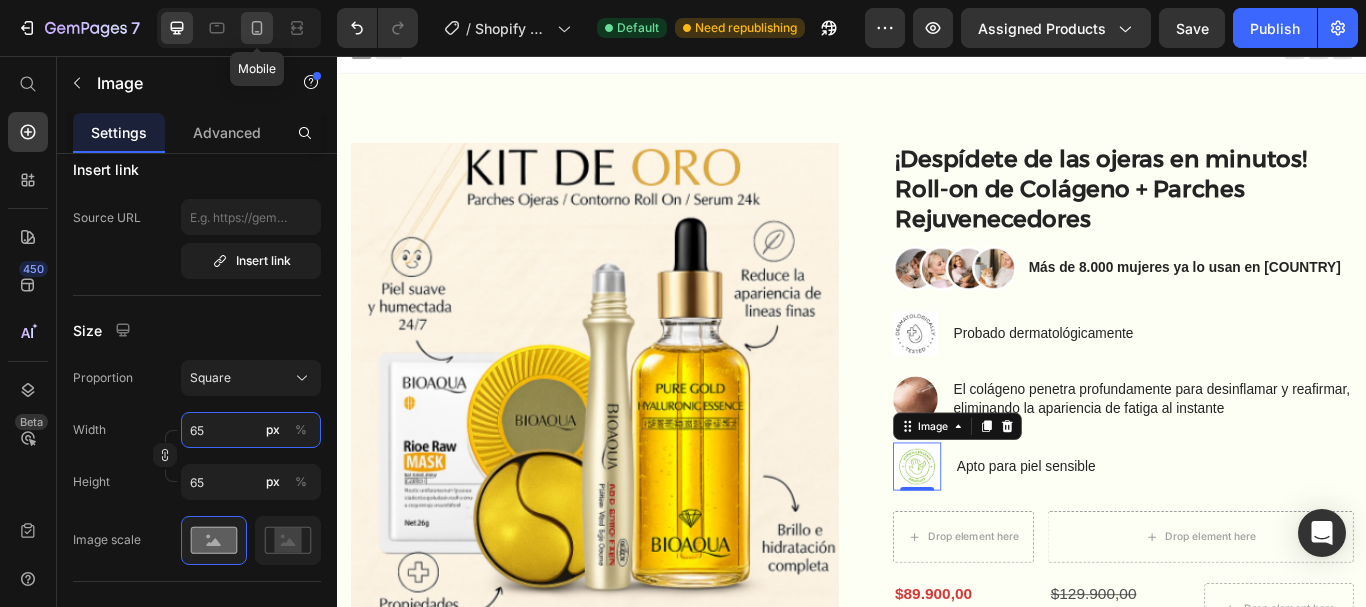 type on "65" 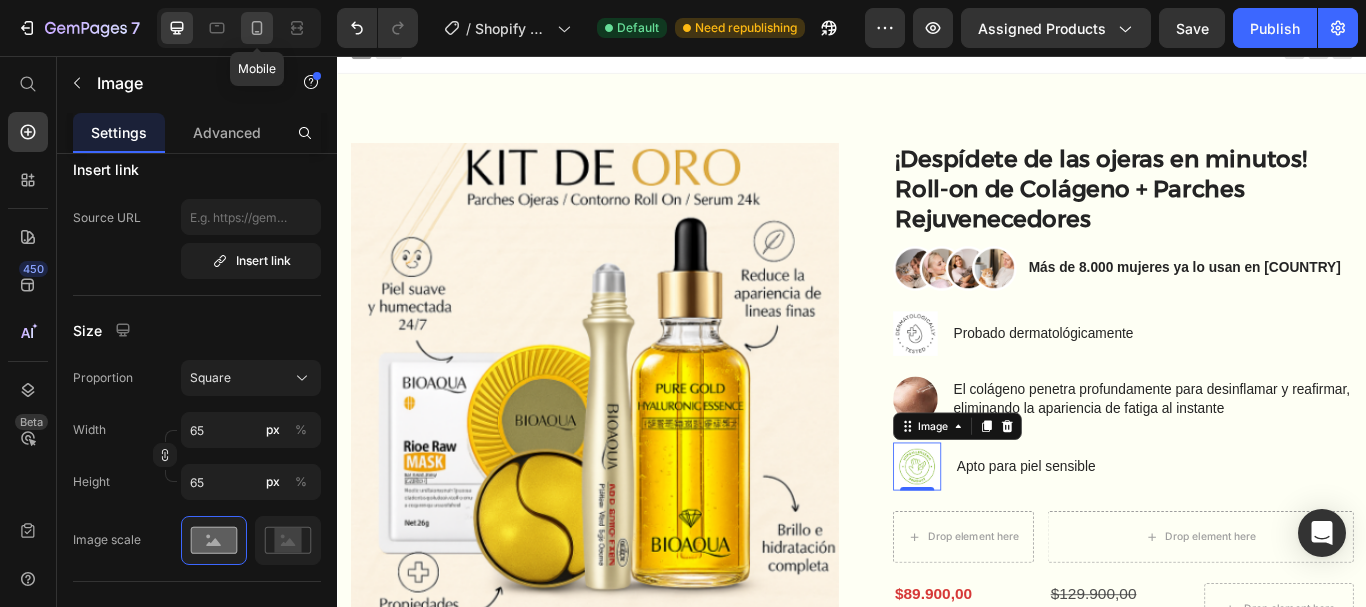 click 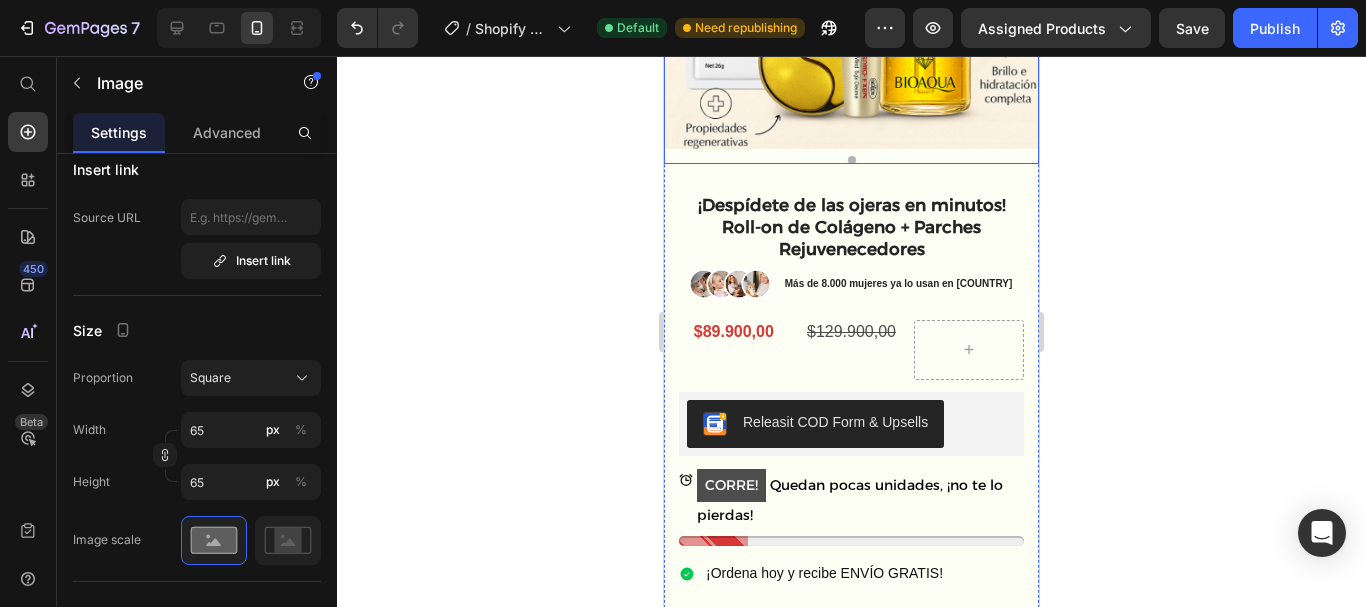 scroll, scrollTop: 0, scrollLeft: 0, axis: both 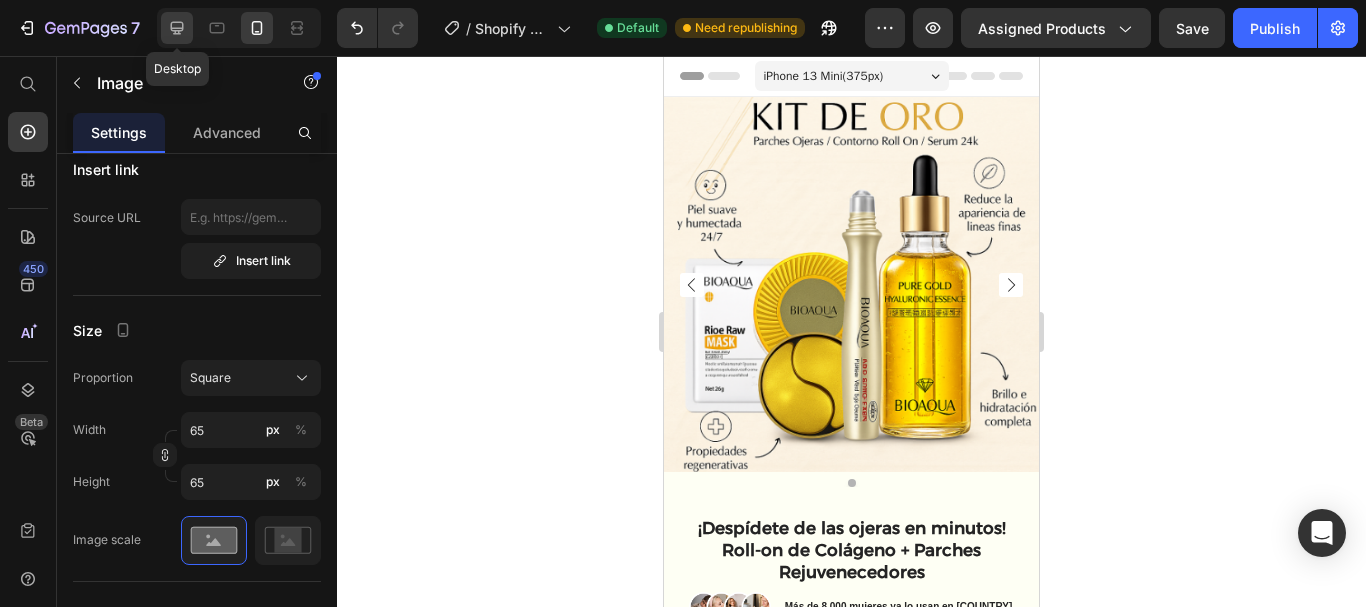 click 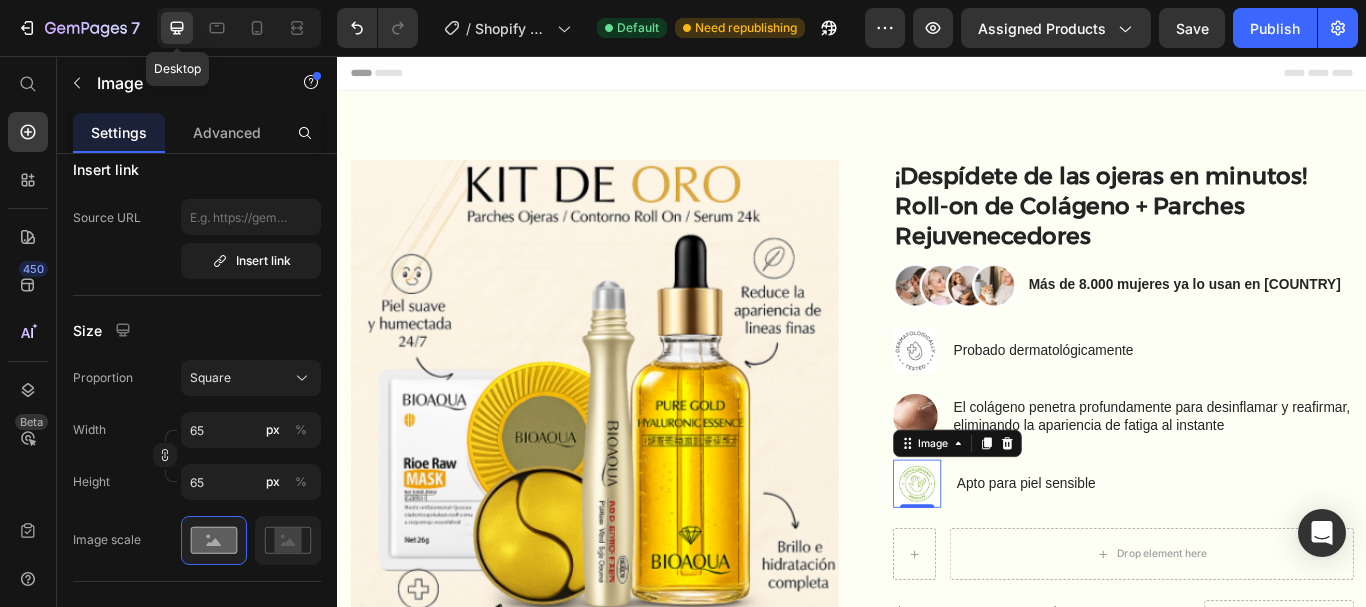 scroll, scrollTop: 401, scrollLeft: 0, axis: vertical 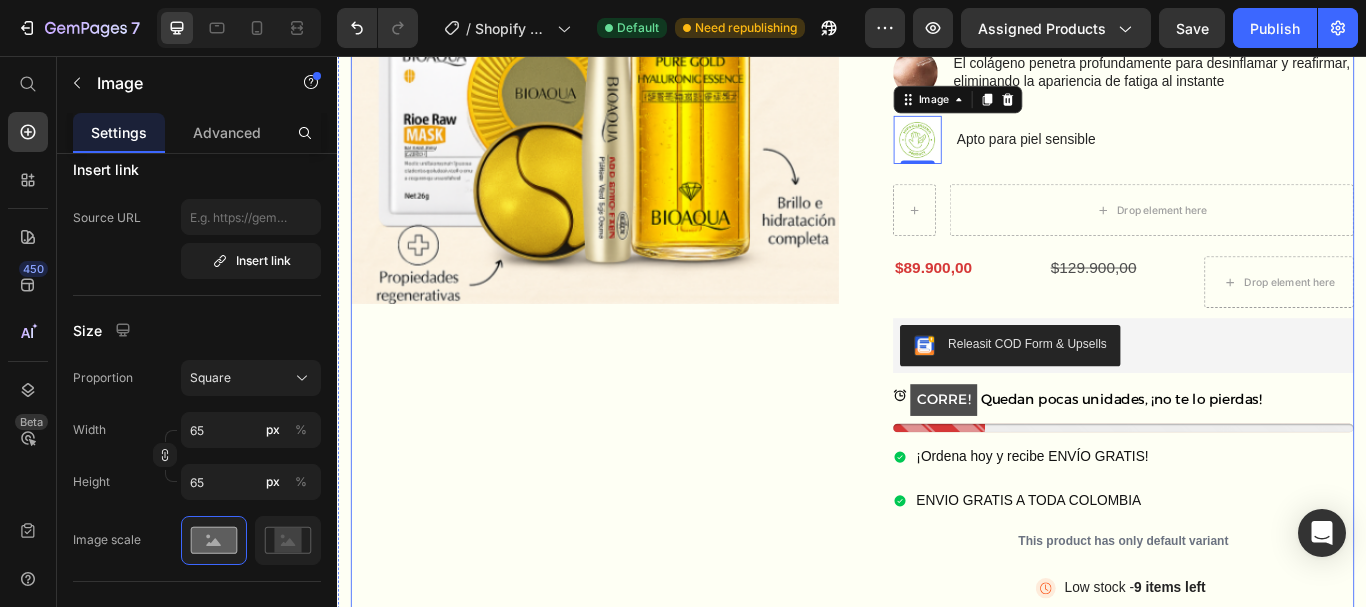 click on "Product Images" at bounding box center [636, 244] 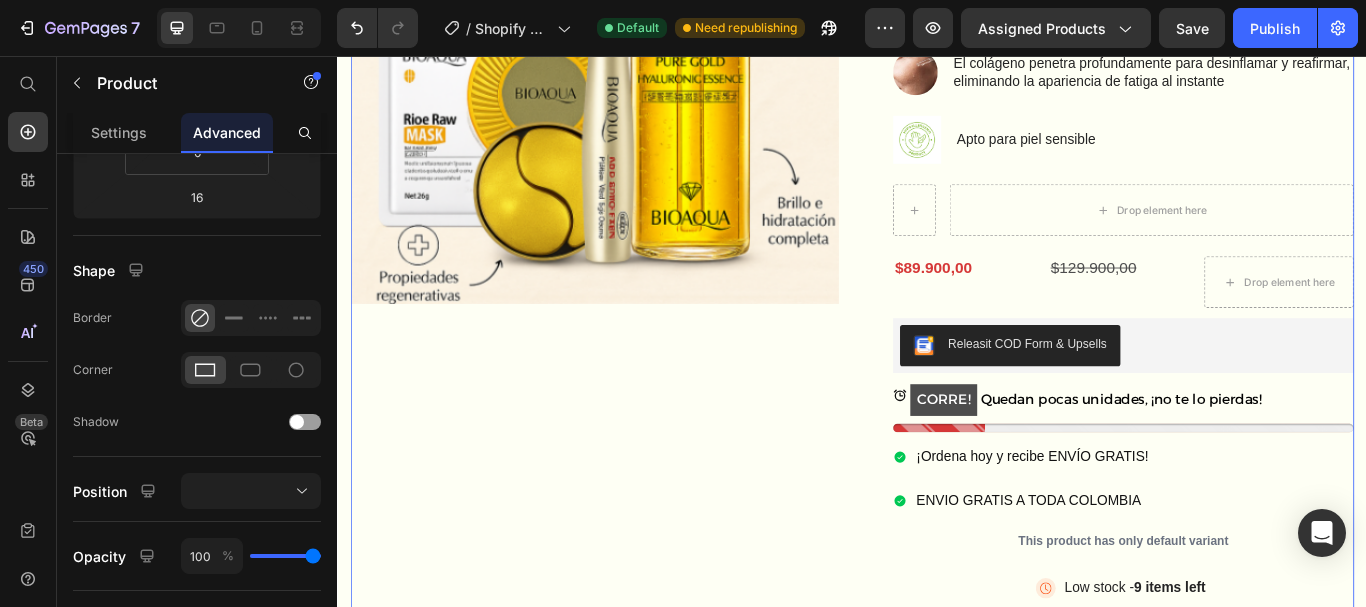 scroll, scrollTop: 0, scrollLeft: 0, axis: both 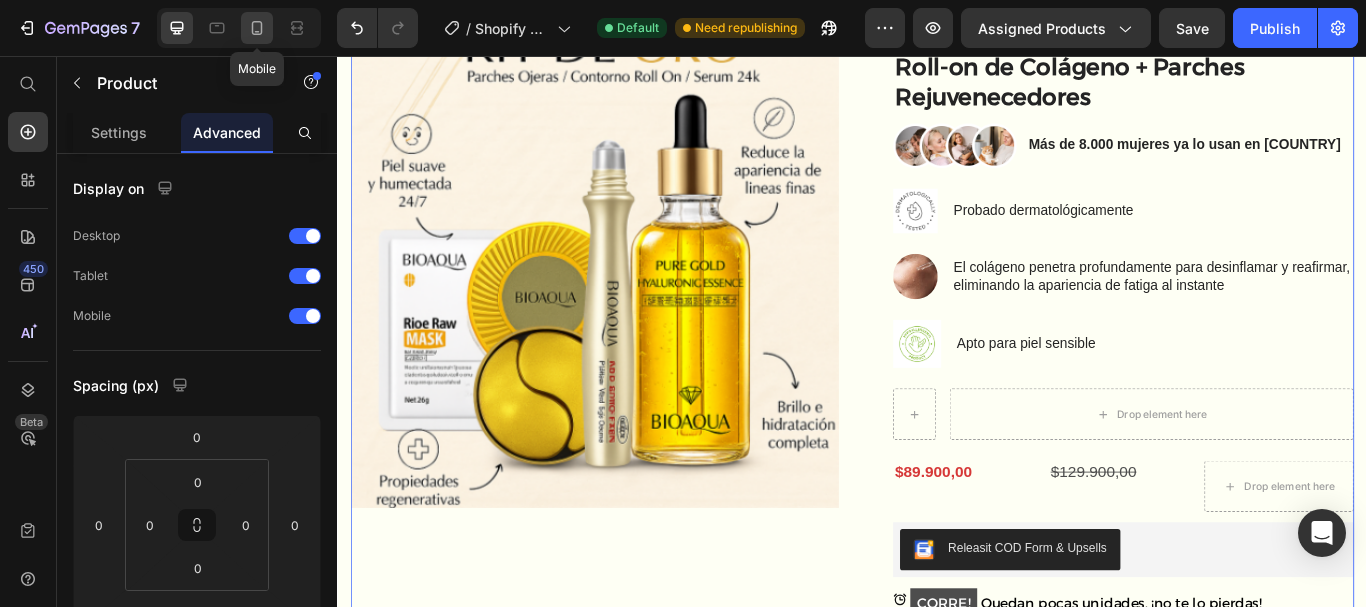 click 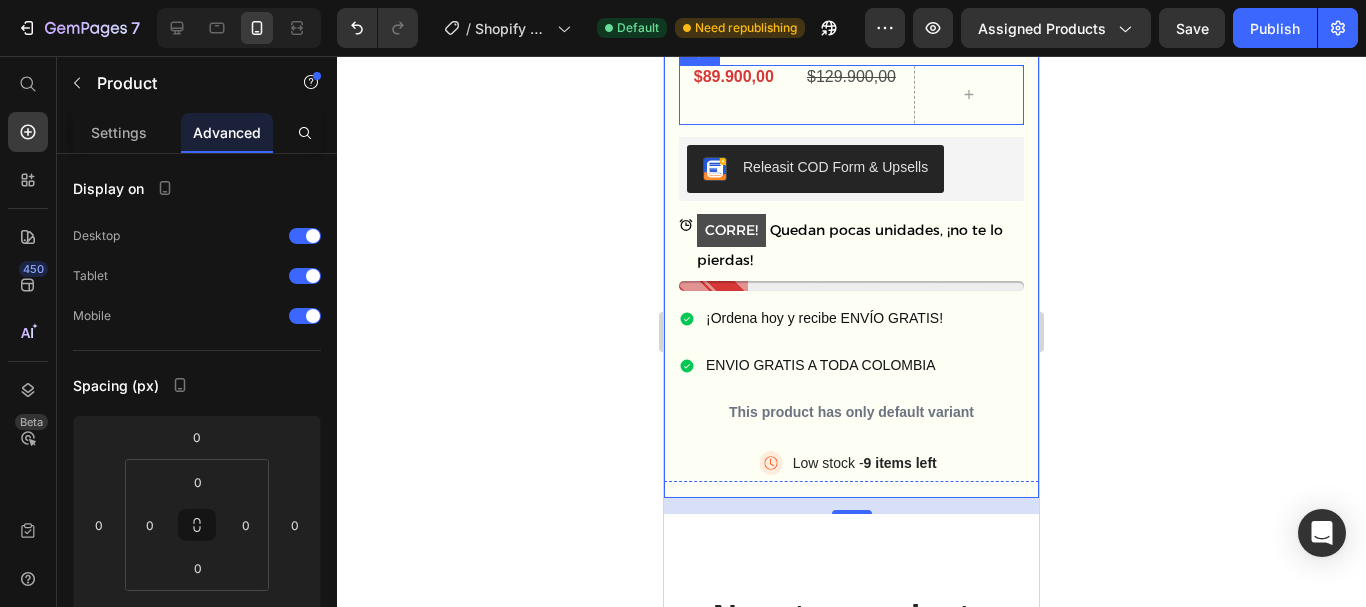 scroll, scrollTop: 579, scrollLeft: 0, axis: vertical 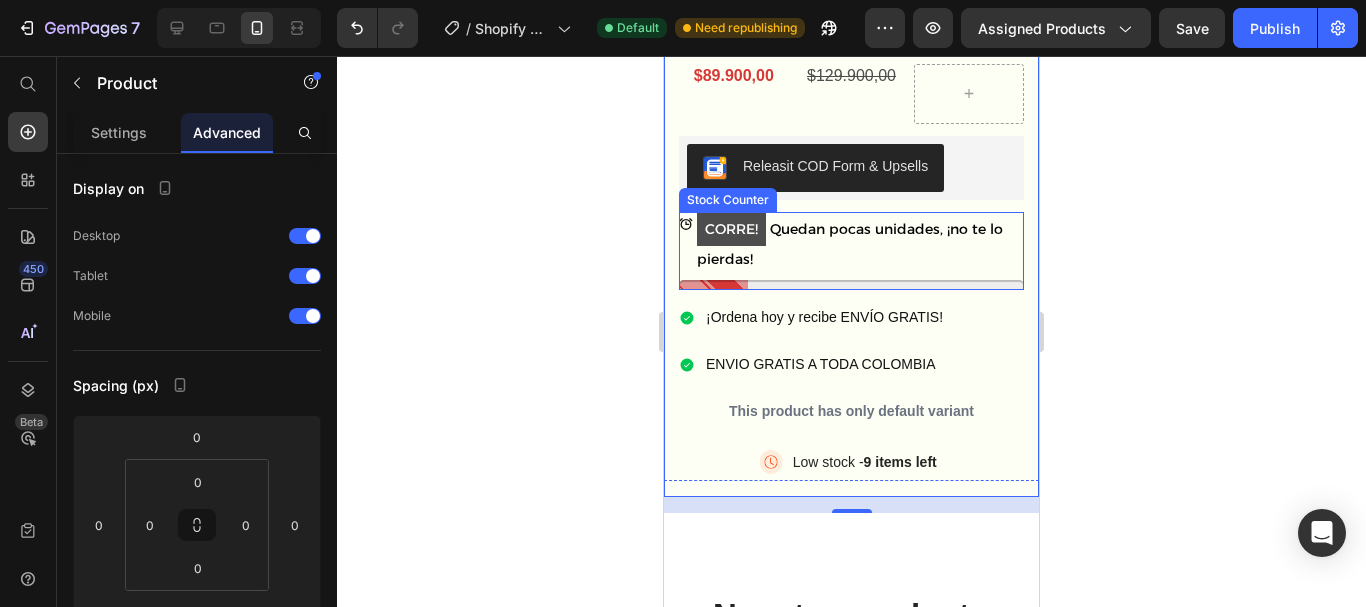 click on "CORRE!  Quedan pocas unidades, ¡no te lo pierdas!" at bounding box center [860, 242] 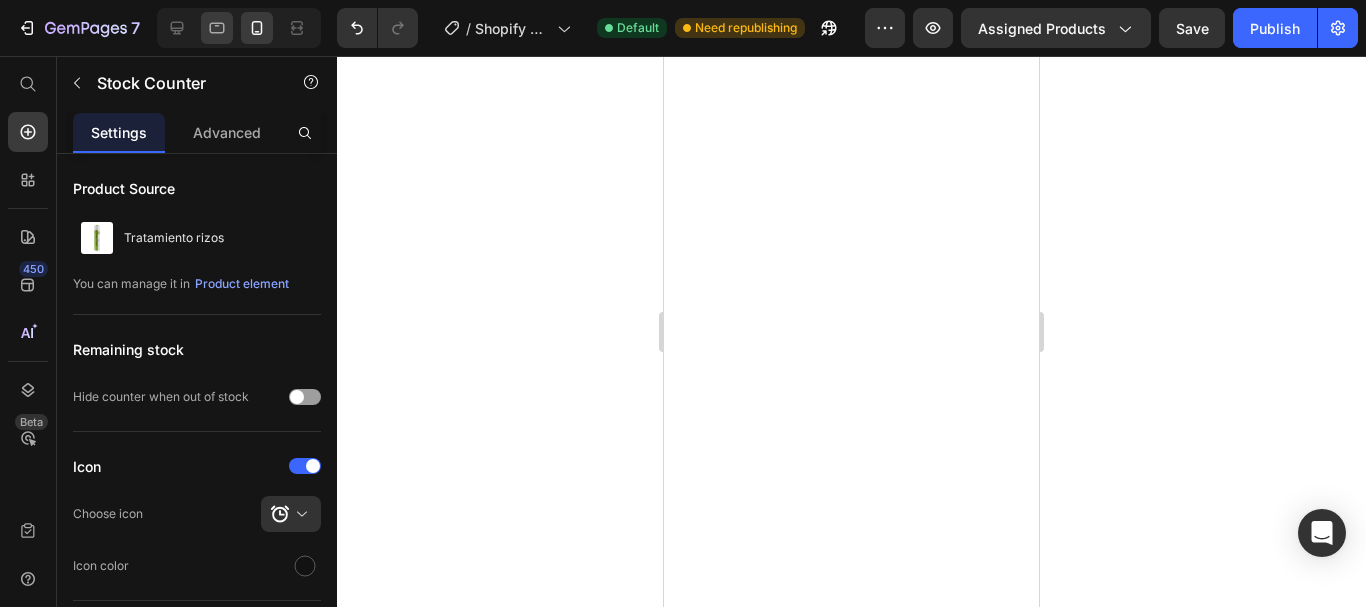 scroll, scrollTop: 0, scrollLeft: 0, axis: both 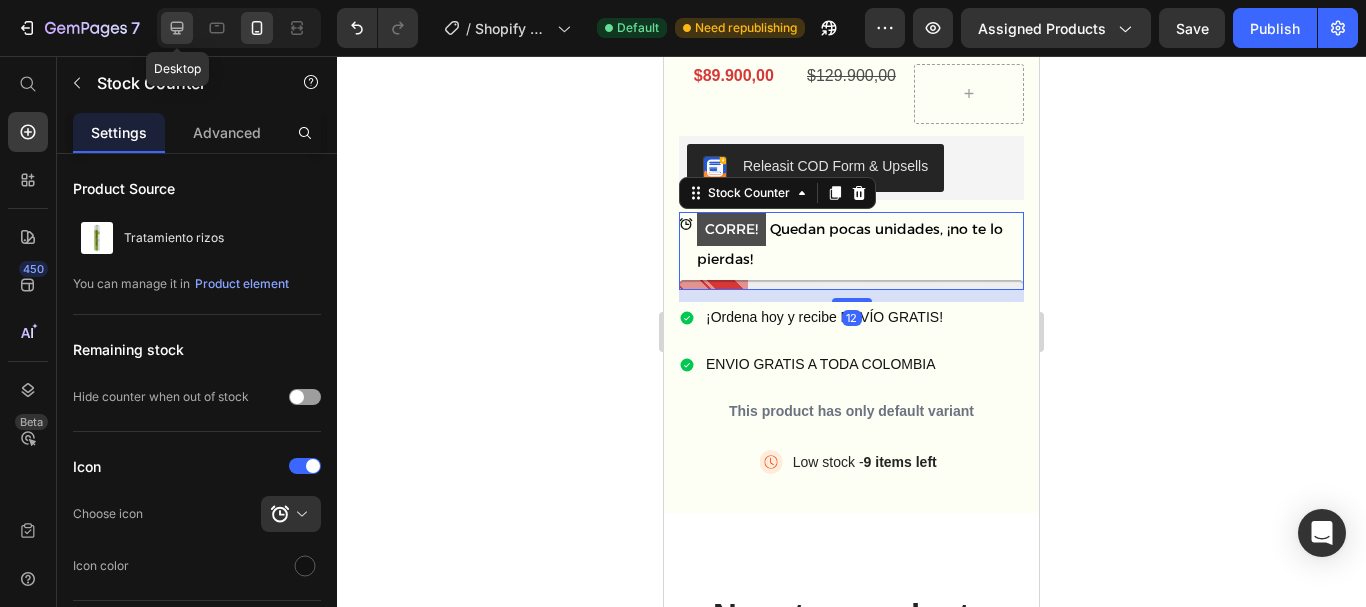 click 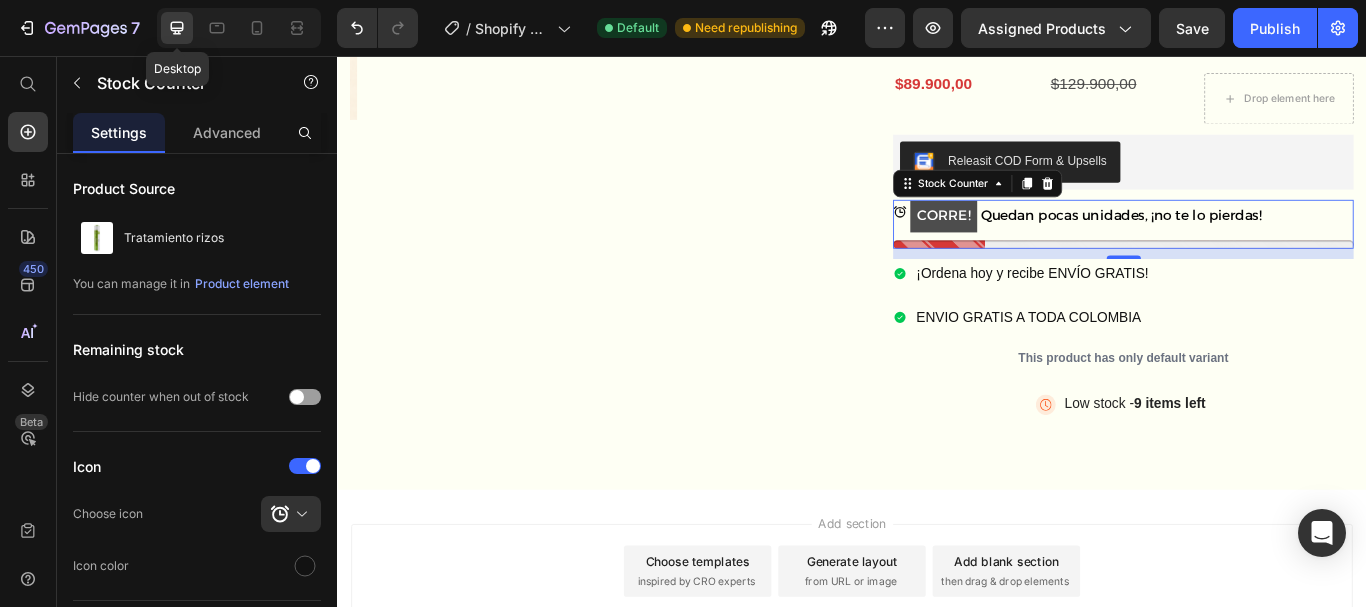 scroll, scrollTop: 713, scrollLeft: 0, axis: vertical 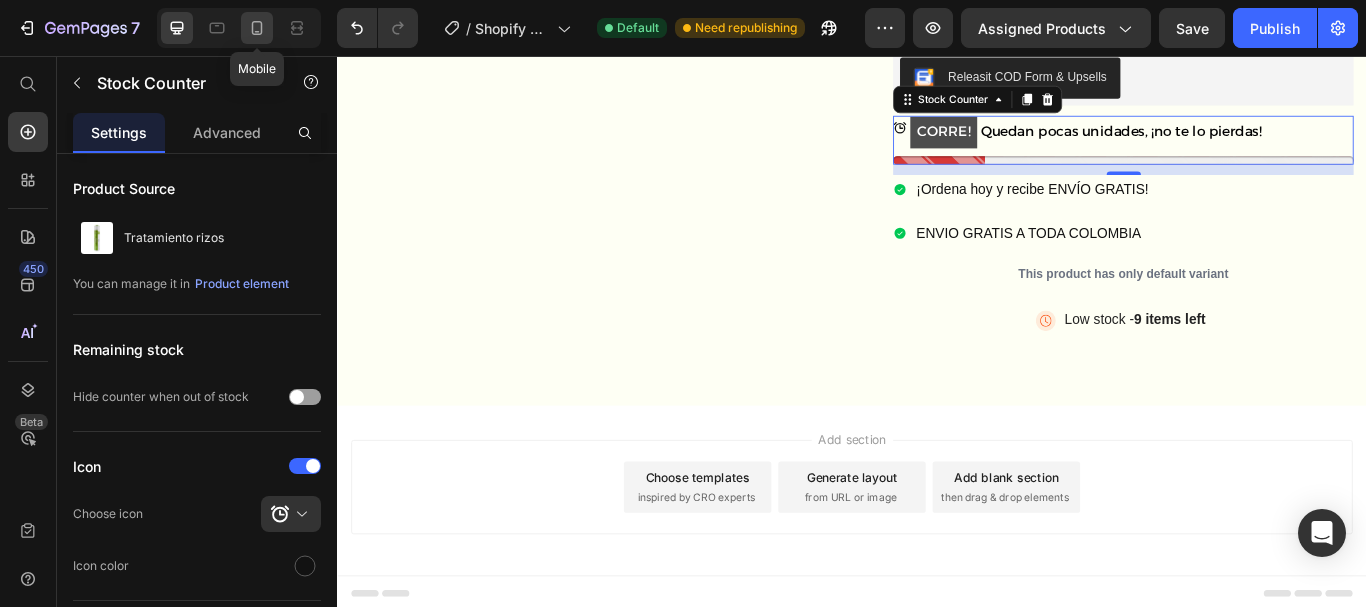 click 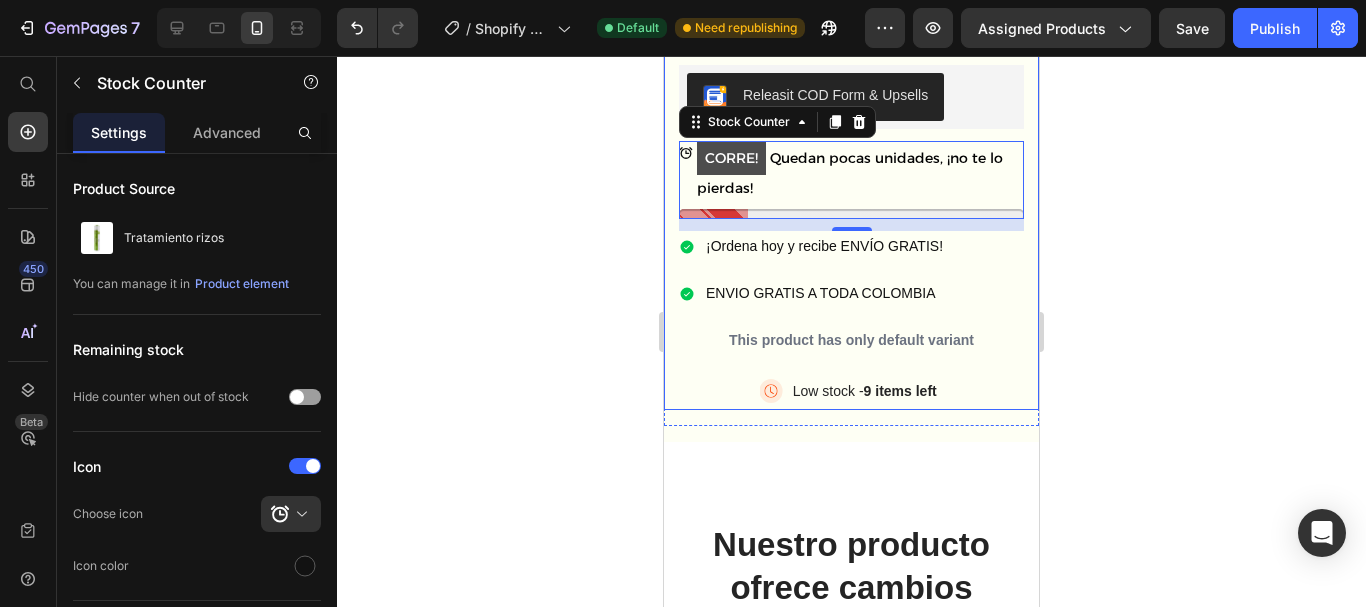scroll, scrollTop: 547, scrollLeft: 0, axis: vertical 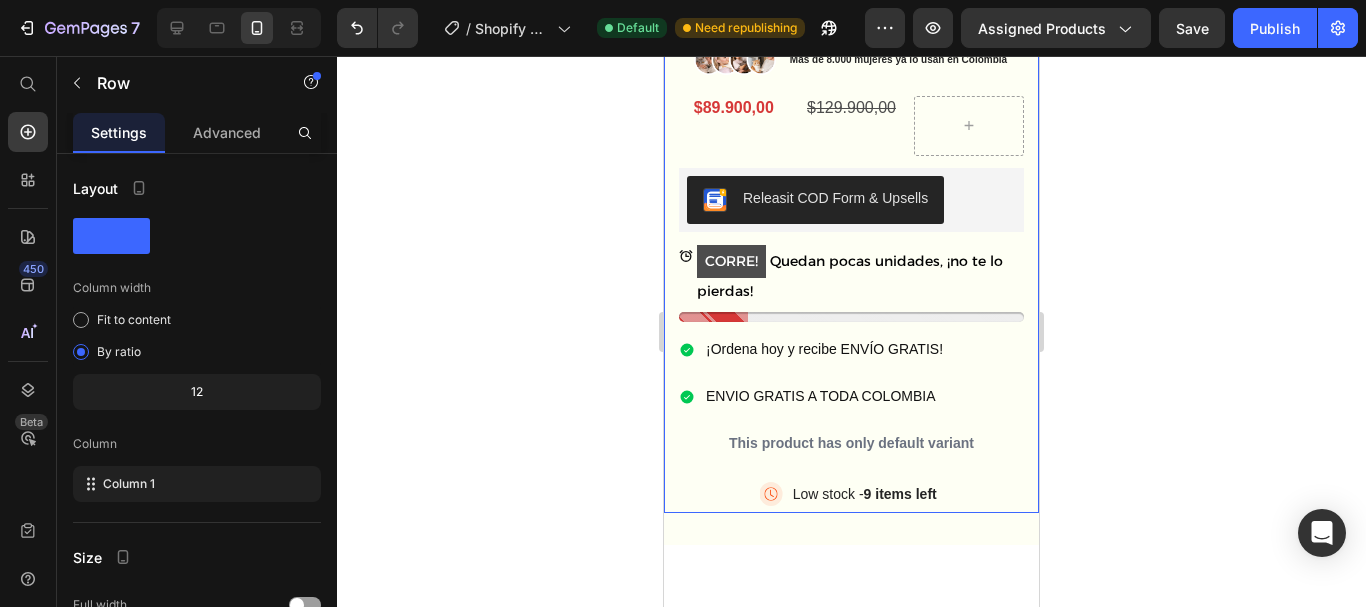 click on "¡Despídete de las ojeras en minutos! Roll-on de Colágeno + Parches Rejuvenecedores Text Block Image Más de 8.000 mujeres ya lo usan en Colombia Text Block Row Image Probado dermatológicamente Text Block Image El colágeno penetra profundamente para desinflamar y reafirmar, eliminando la apariencia de fatiga al instante  Text Block Image Apto para piel sensible  Text Block
Advanced List $89.900,00 Product Price $129.900,00 Product Price
Row Releasit COD Form & Upsells Releasit COD Form & Upsells
CORRE!  Quedan pocas unidades, ¡no te lo pierdas! Stock Counter ¡Ordena hoy y recibe ENVÍO GRATIS! ENVIO GRATIS A TODA COLOMBIA Item List This product has only default variant Product Variants & Swatches Image Low stock -  9 items left Text Block Advanced List Row   0" at bounding box center (851, 240) 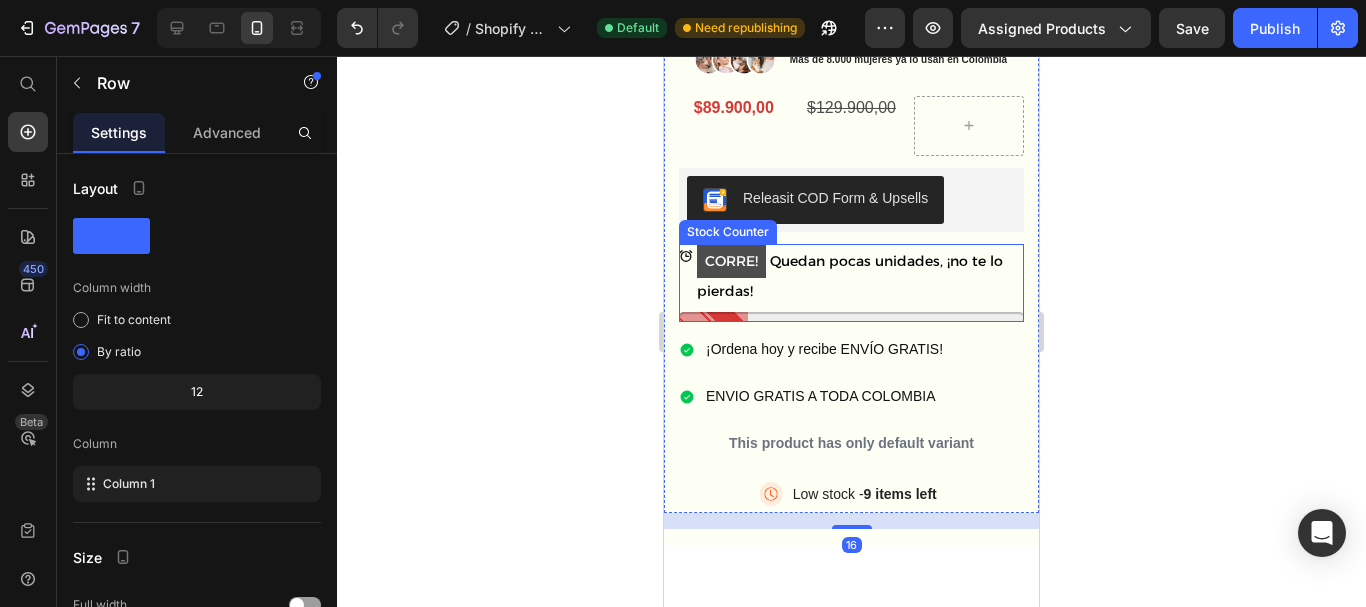 click on "CORRE!  Quedan pocas unidades, ¡no te lo pierdas!" at bounding box center [860, 274] 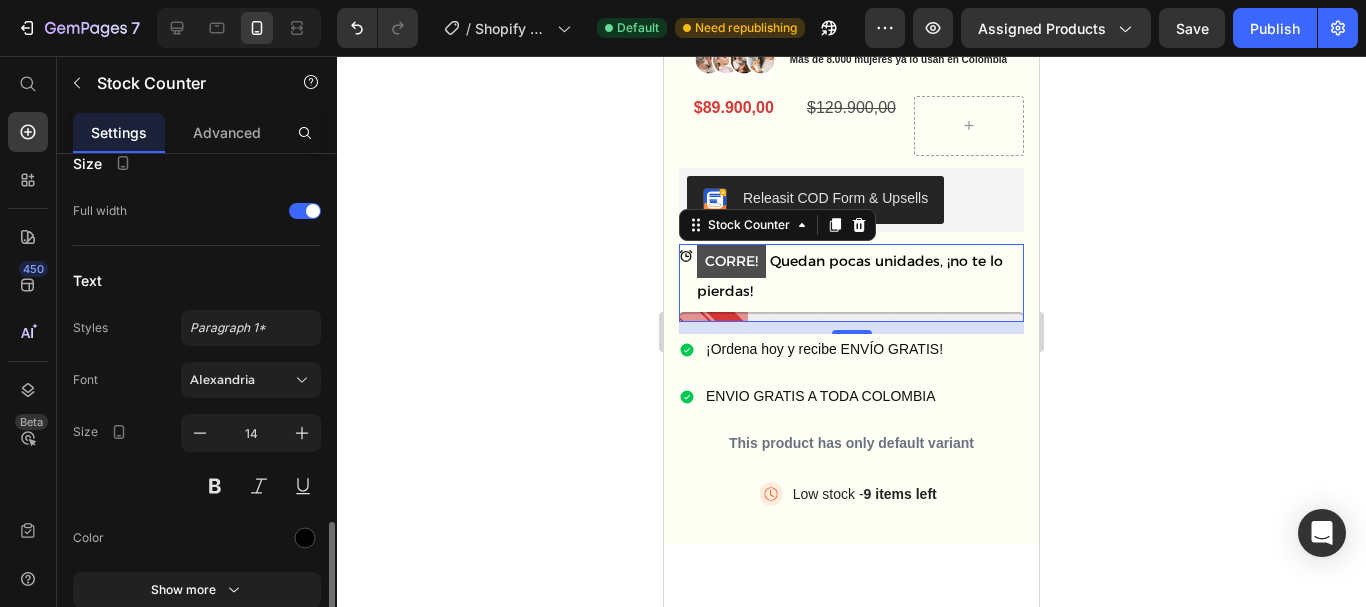 scroll, scrollTop: 1283, scrollLeft: 0, axis: vertical 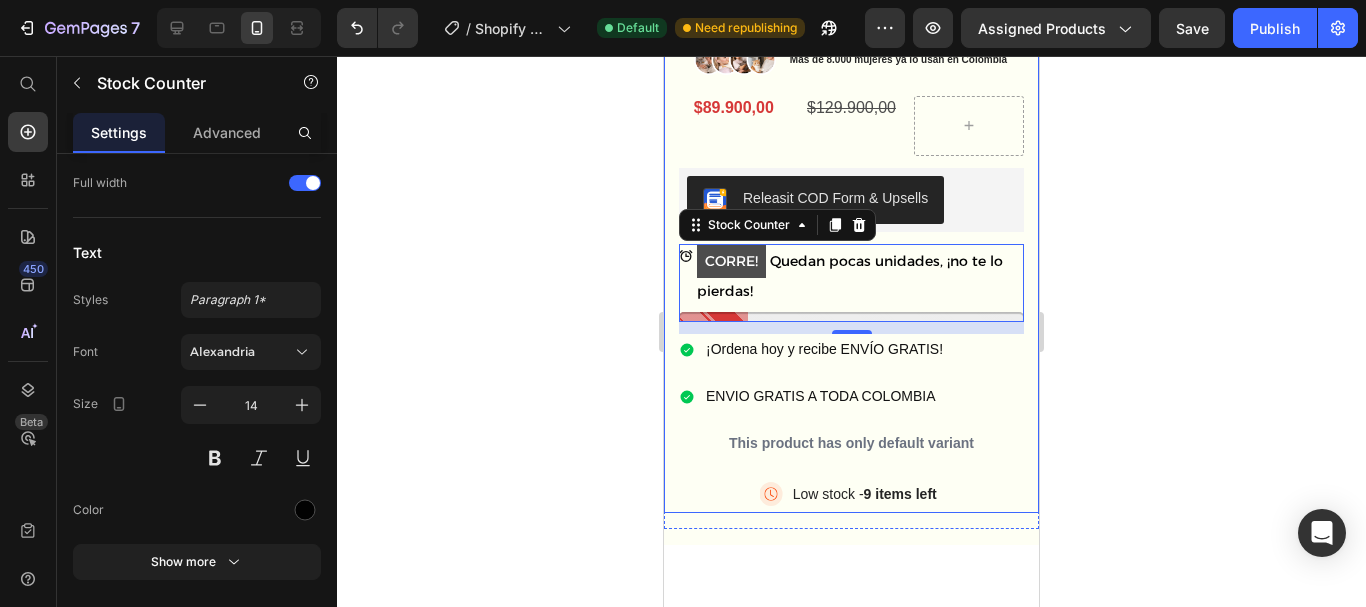 click on "¡Despídete de las ojeras en minutos! Roll-on de Colágeno + Parches Rejuvenecedores Text Block Image Más de 8.000 mujeres ya lo usan en Colombia Text Block Row Image Probado dermatológicamente Text Block Image El colágeno penetra profundamente para desinflamar y reafirmar, eliminando la apariencia de fatiga al instante  Text Block Image Apto para piel sensible  Text Block
Advanced List $89.900,00 Product Price $129.900,00 Product Price
Row Releasit COD Form & Upsells Releasit COD Form & Upsells
CORRE!  Quedan pocas unidades, ¡no te lo pierdas! Stock Counter   12 ¡Ordena hoy y recibe ENVÍO GRATIS! ENVIO GRATIS A TODA COLOMBIA Item List This product has only default variant Product Variants & Swatches Image Low stock -  9 items left Text Block Advanced List Row" at bounding box center (851, 240) 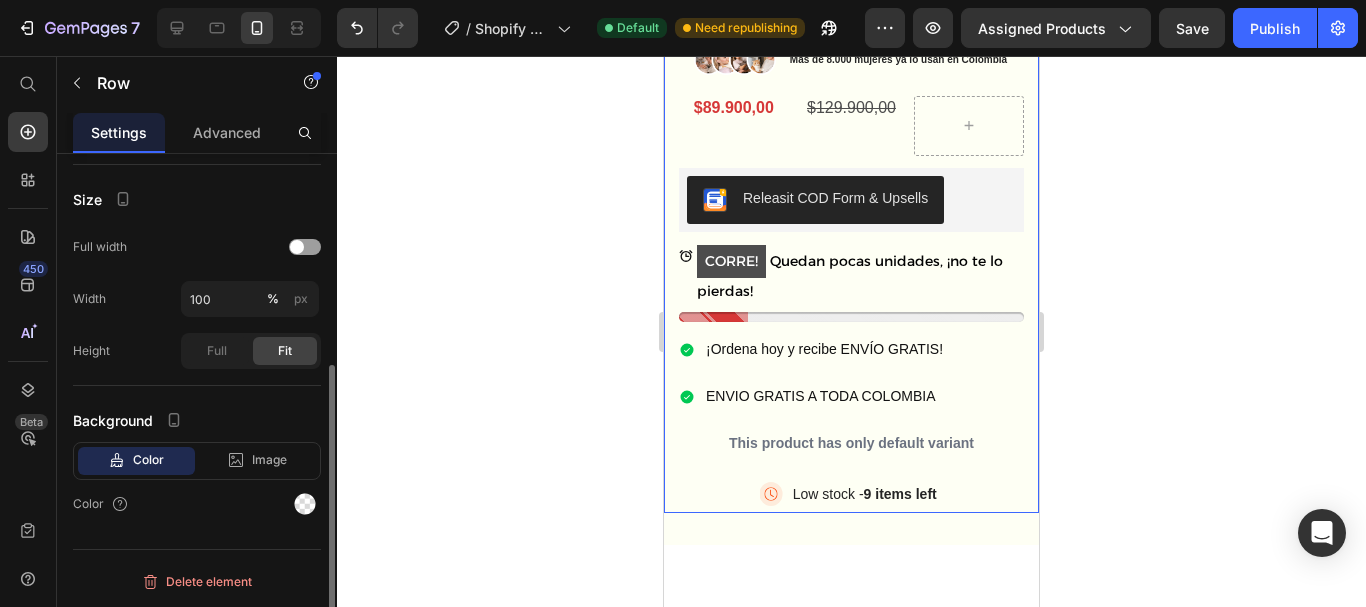 scroll, scrollTop: 0, scrollLeft: 0, axis: both 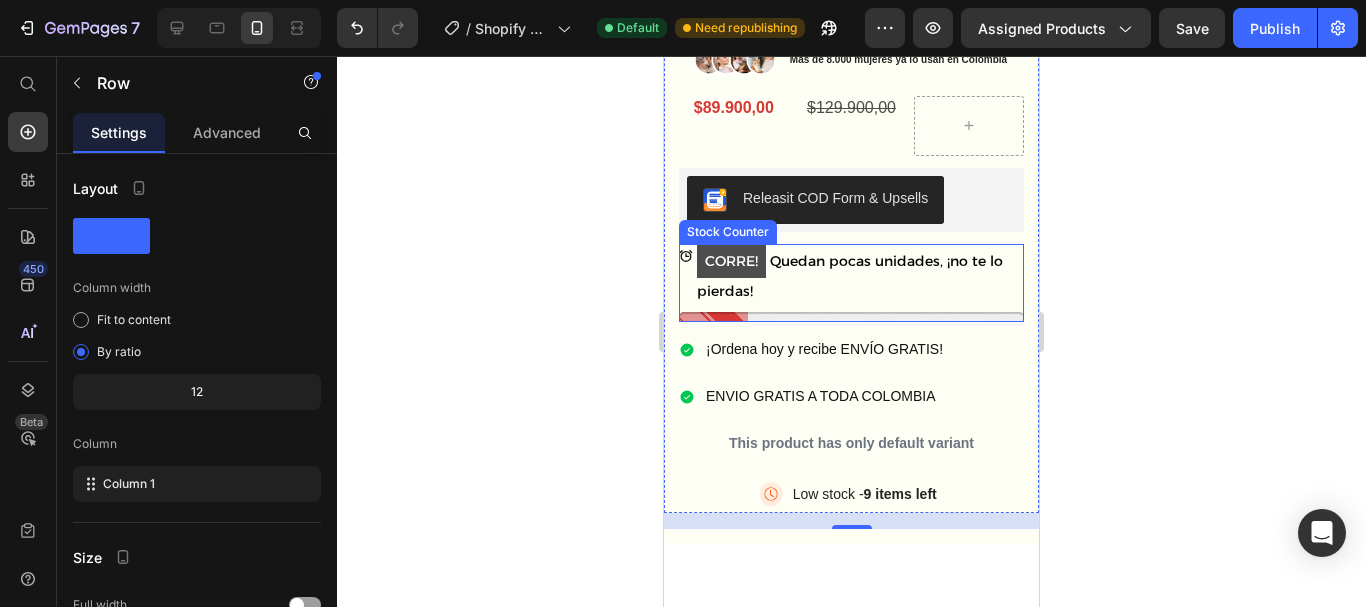 click at bounding box center [851, 317] 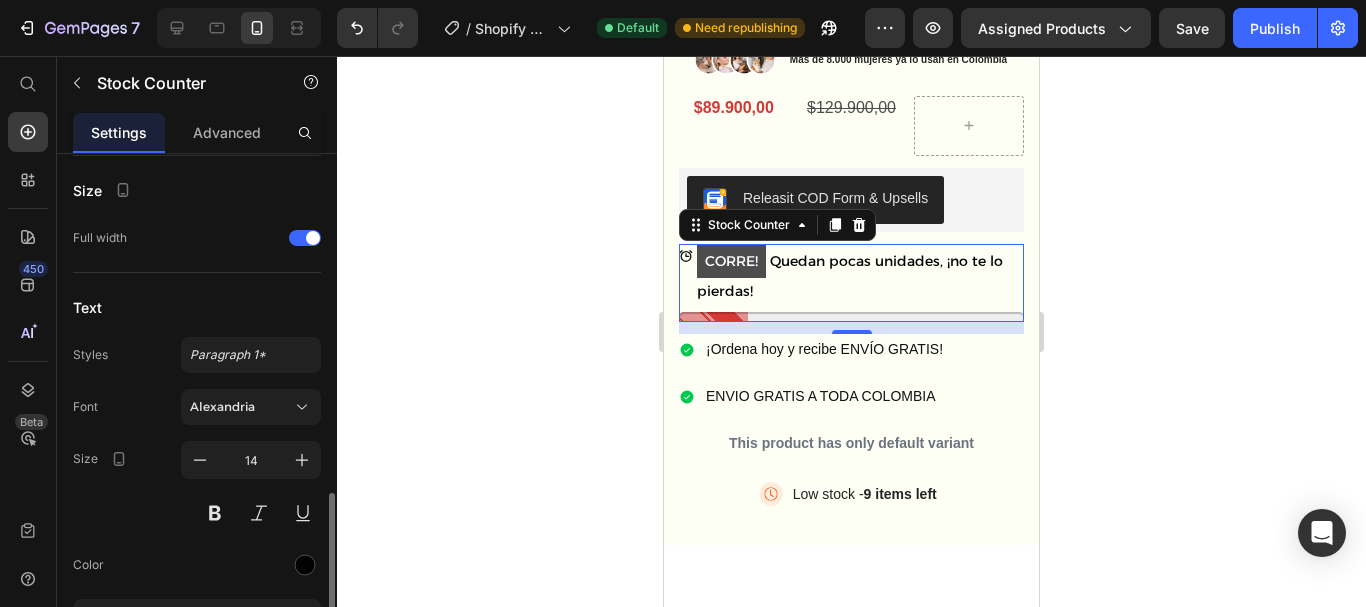 scroll, scrollTop: 1229, scrollLeft: 0, axis: vertical 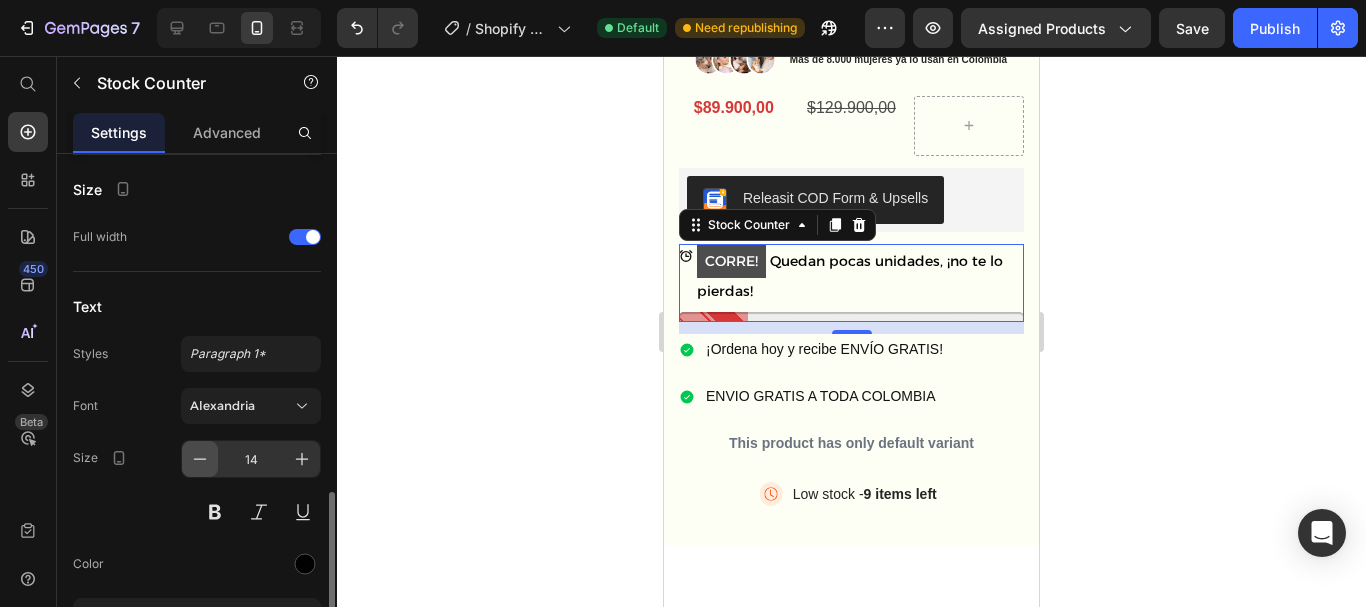 click 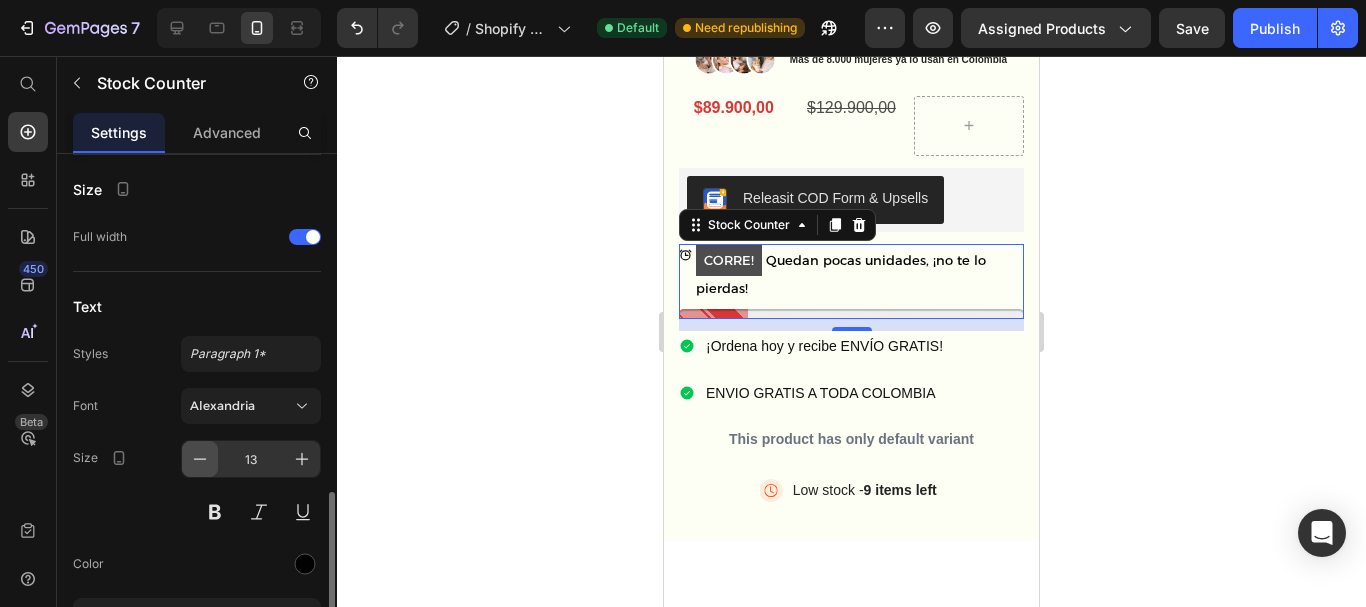 click 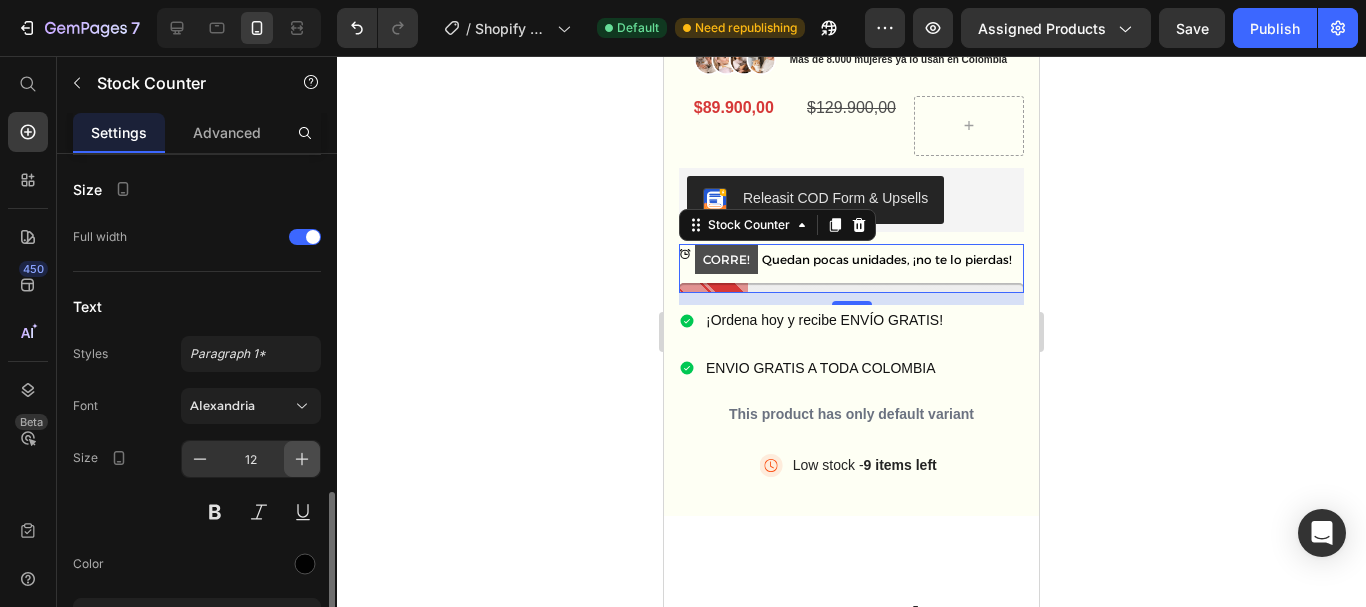 click 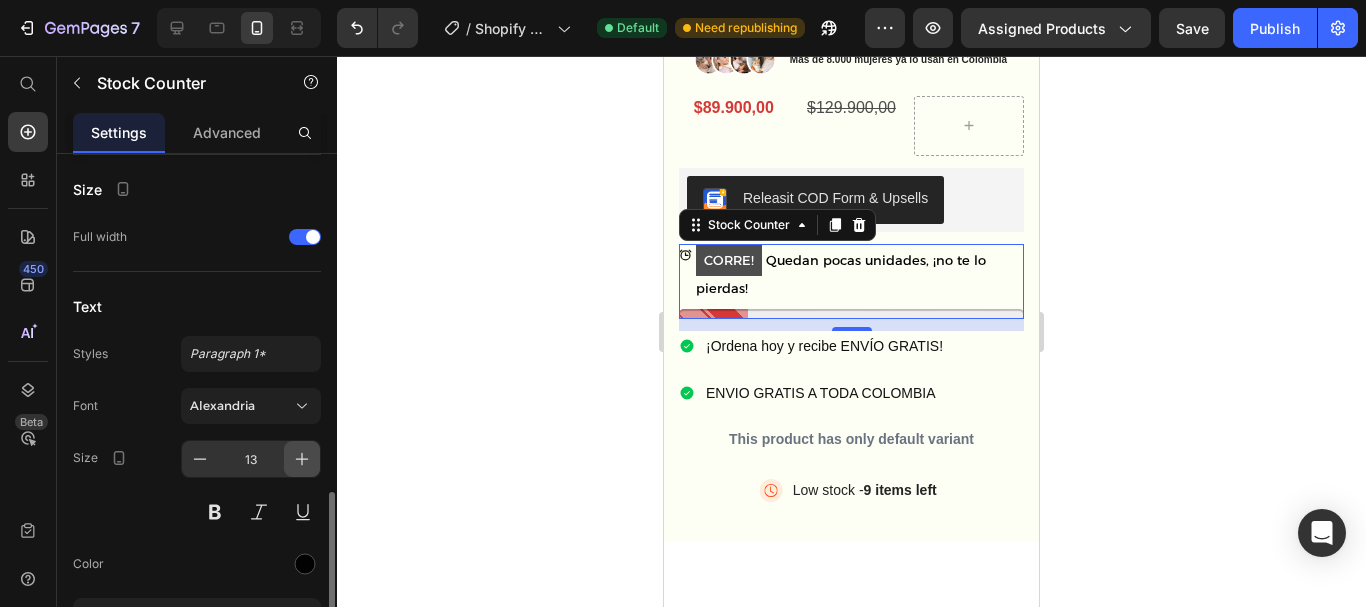 click 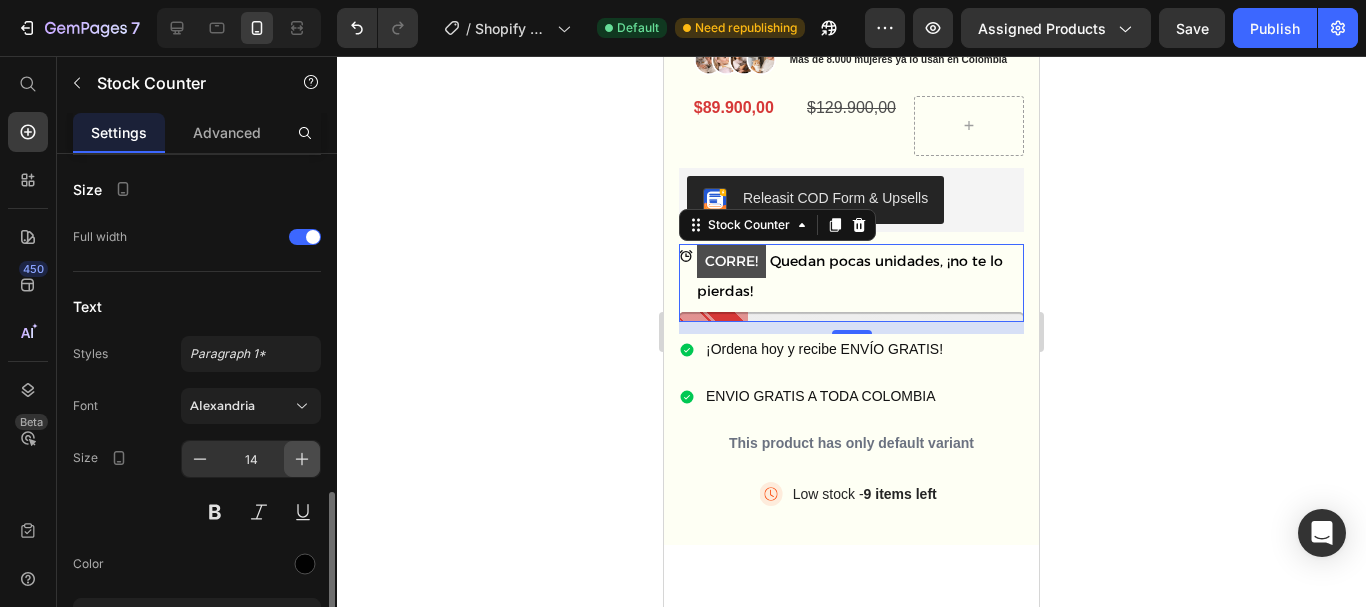 click 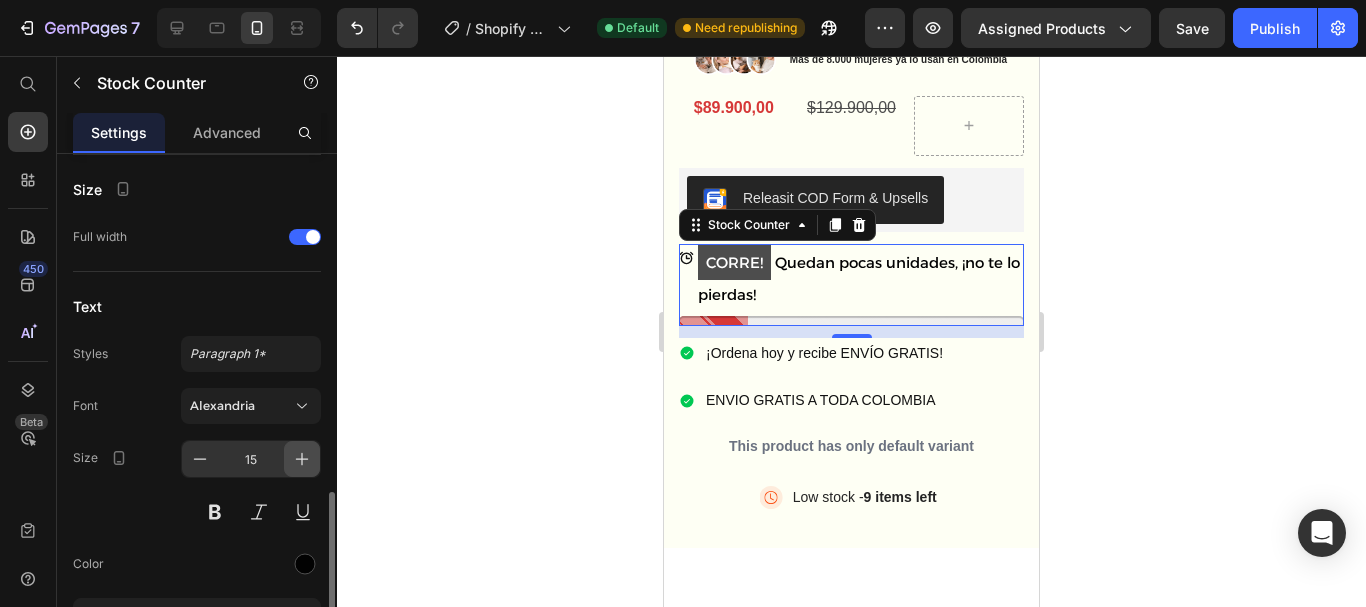 click 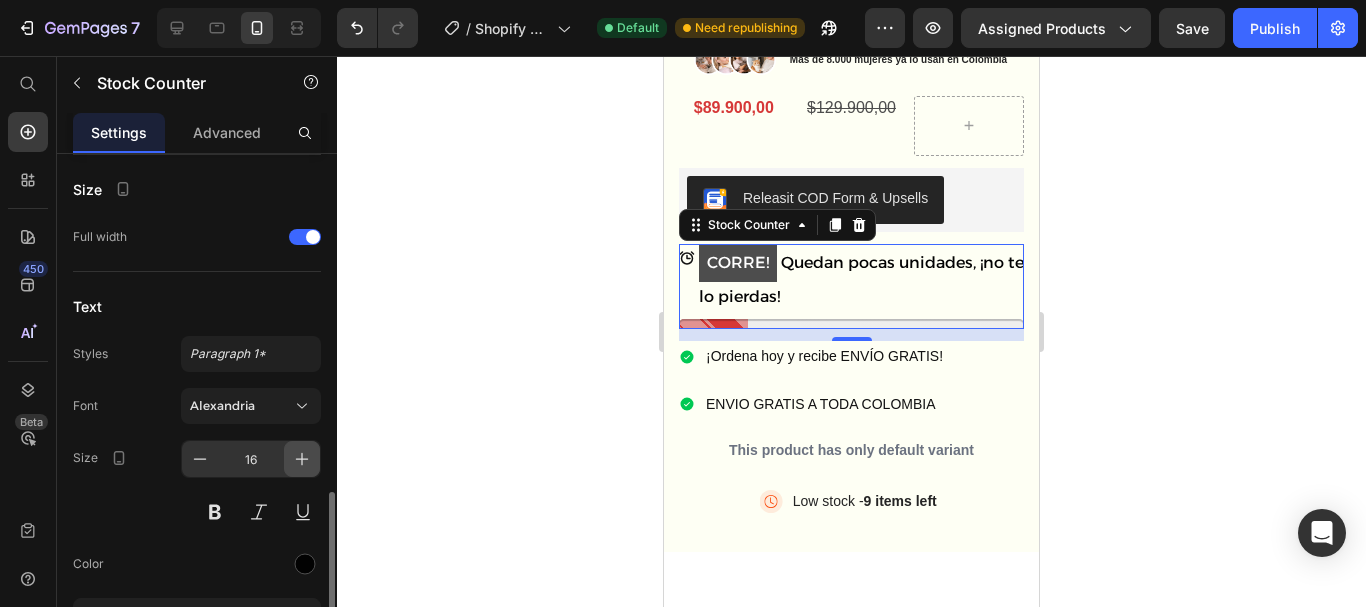 click 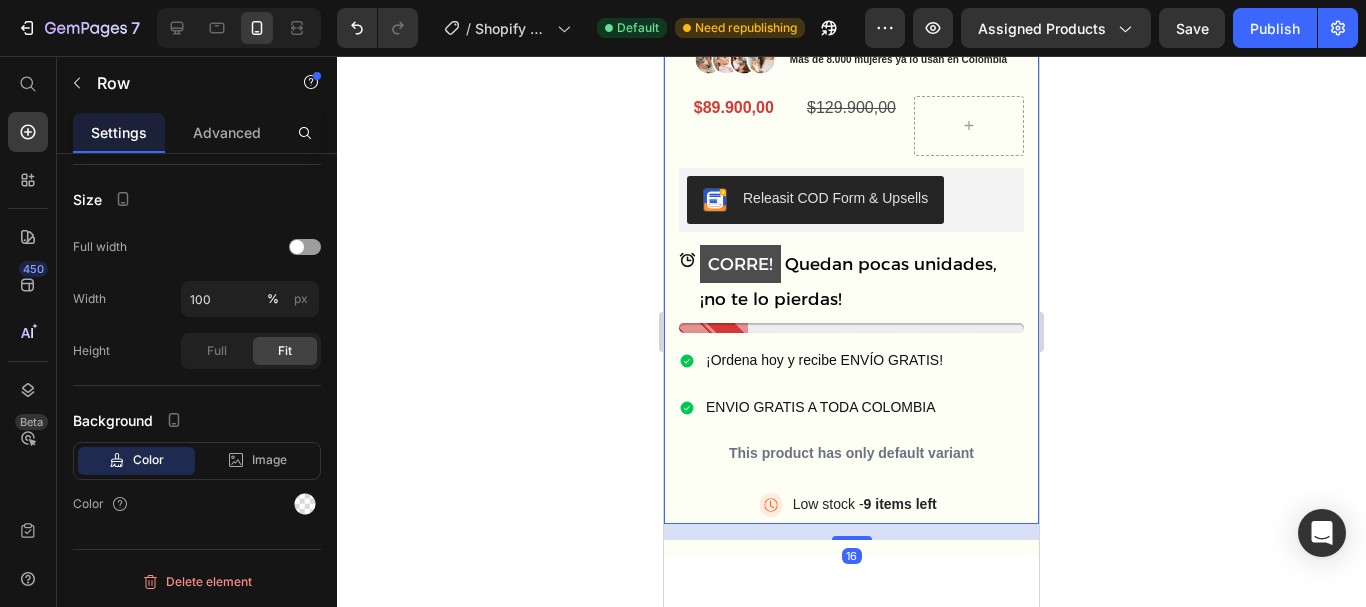scroll, scrollTop: 0, scrollLeft: 0, axis: both 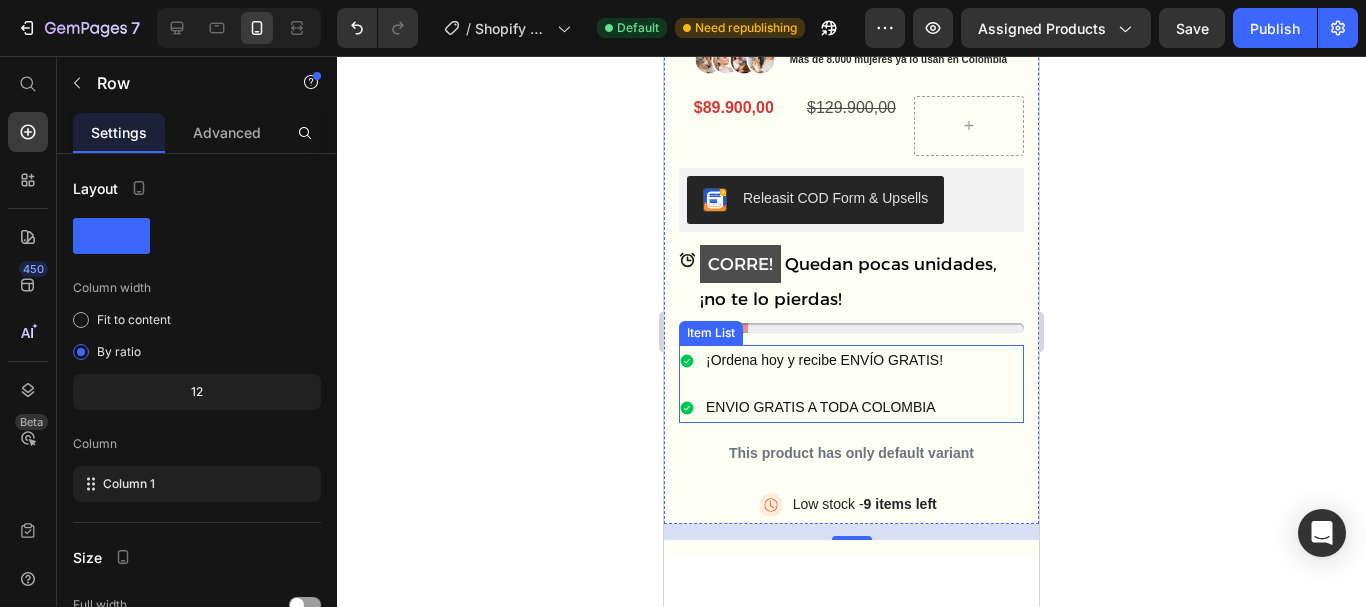 click on "ENVIO GRATIS A TODA COLOMBIA" at bounding box center (824, 407) 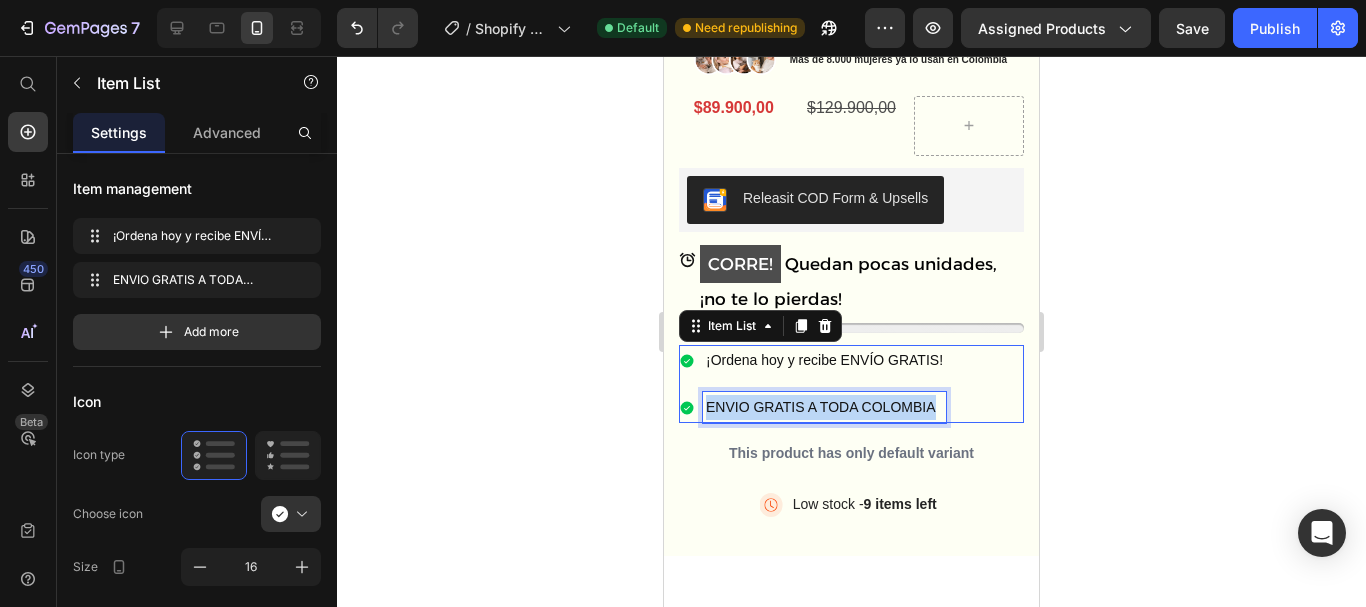 click on "ENVIO GRATIS A TODA COLOMBIA" at bounding box center (824, 407) 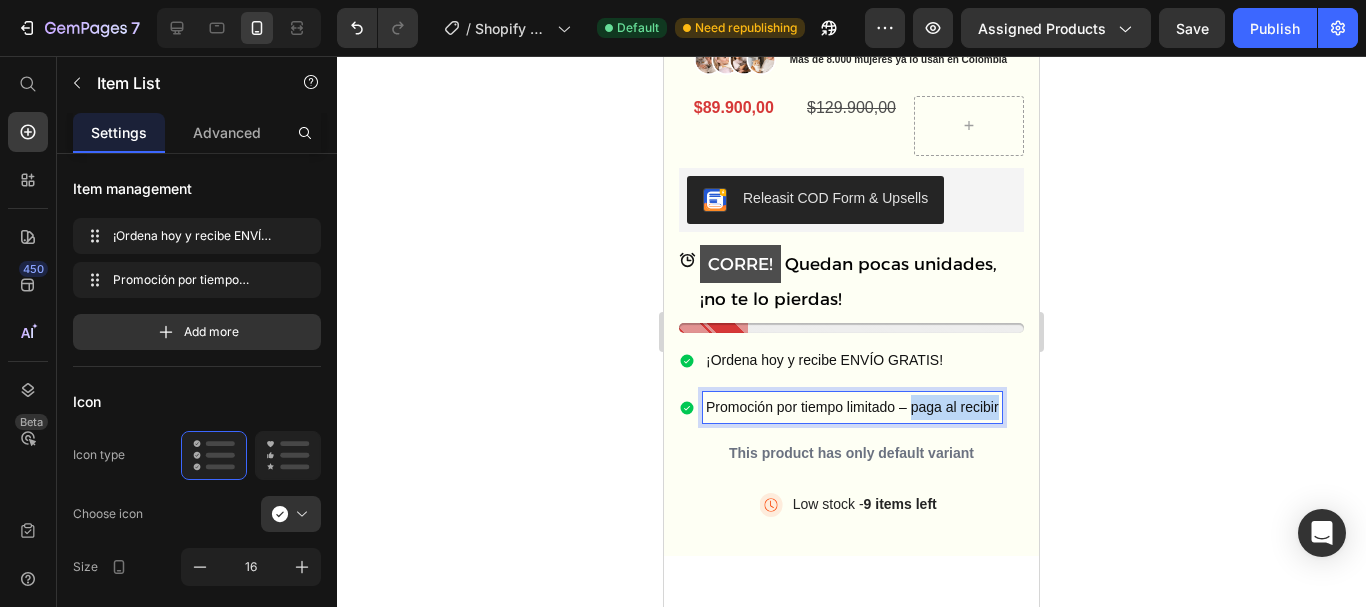 drag, startPoint x: 913, startPoint y: 396, endPoint x: 999, endPoint y: 400, distance: 86.09297 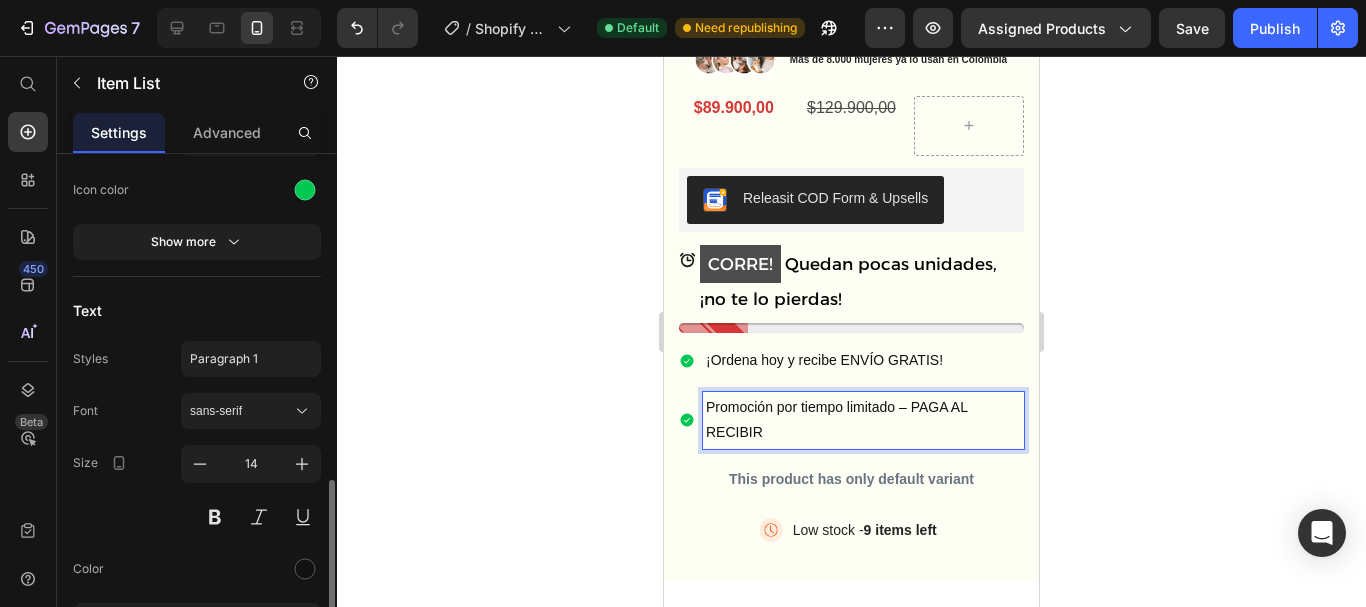 scroll, scrollTop: 572, scrollLeft: 0, axis: vertical 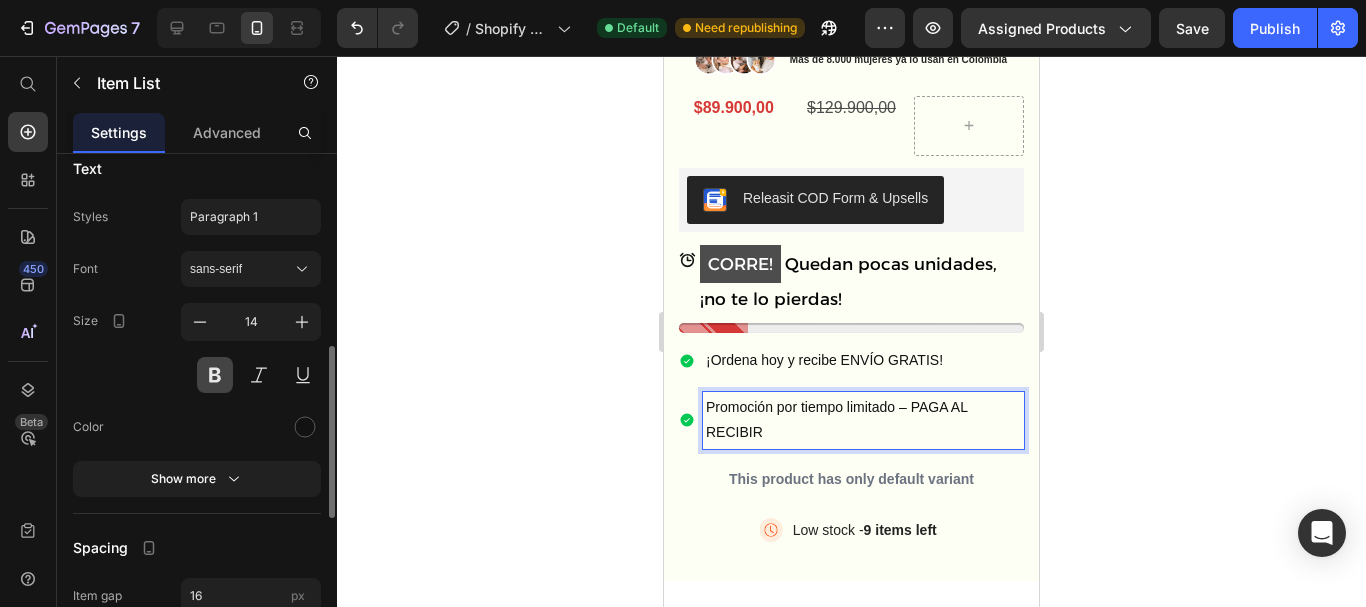click at bounding box center (215, 375) 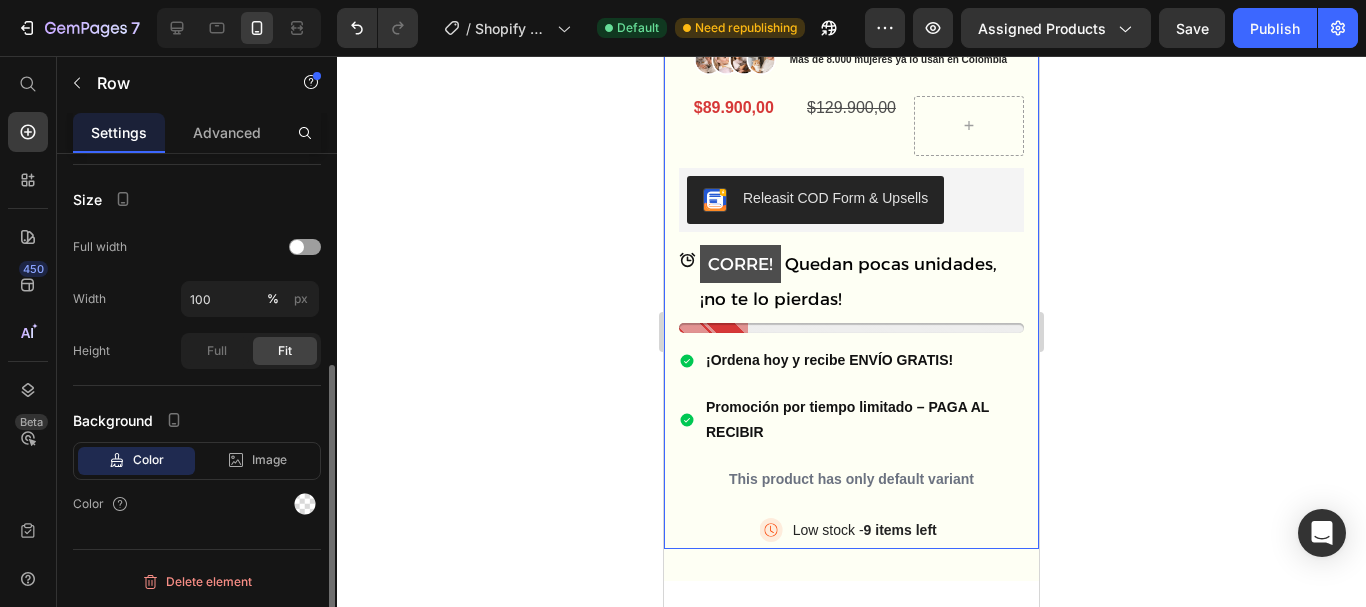 scroll, scrollTop: 0, scrollLeft: 0, axis: both 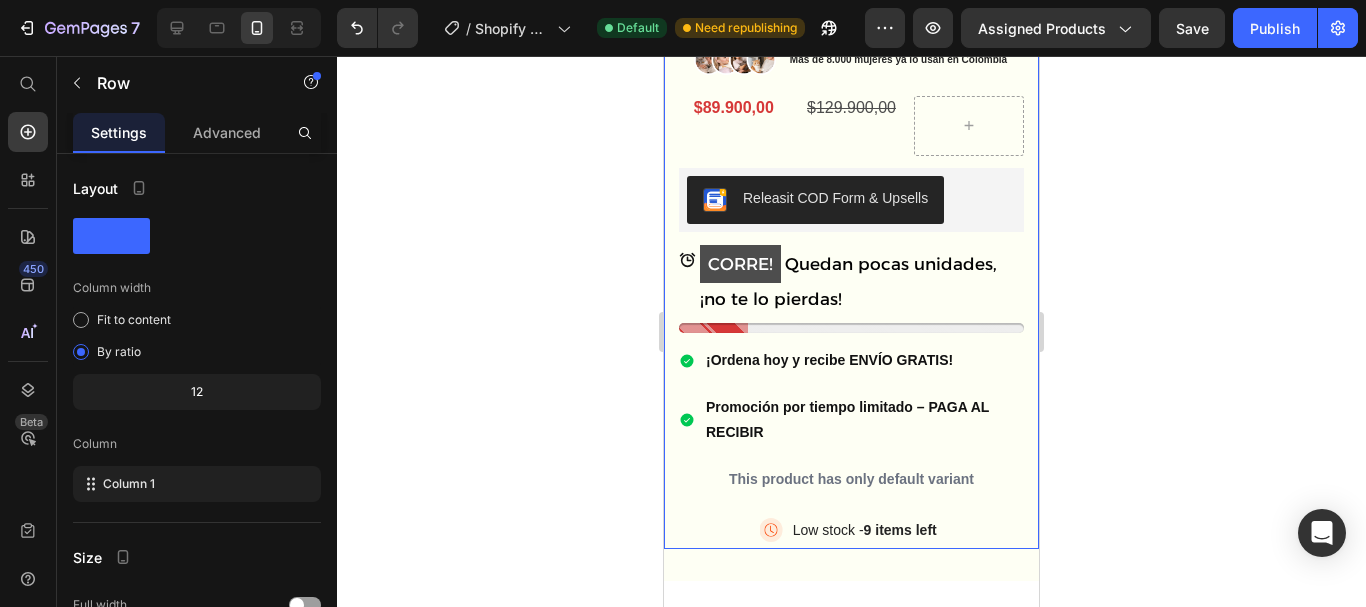 click on "¡Despídete de las ojeras en minutos! Roll-on de Colágeno + Parches Rejuvenecedores Text Block Image Más de 8.000 mujeres ya lo usan en Colombia Text Block Row Image Probado dermatológicamente Text Block Image El colágeno penetra profundamente para desinflamar y reafirmar, eliminando la apariencia de fatiga al instante  Text Block Image Apto para piel sensible  Text Block
Advanced List $89.900,00 Product Price $129.900,00 Product Price
Row Releasit COD Form & Upsells Releasit COD Form & Upsells
CORRE!  Quedan pocas unidades, ¡no te lo pierdas! Stock Counter ¡Ordena hoy y recibe ENVÍO GRATIS! Promoción por tiempo limitado – PAGA AL RECIBIR Item List This product has only default variant Product Variants & Swatches Image Low stock -  9 items left Text Block Advanced List Row   0" at bounding box center (851, 258) 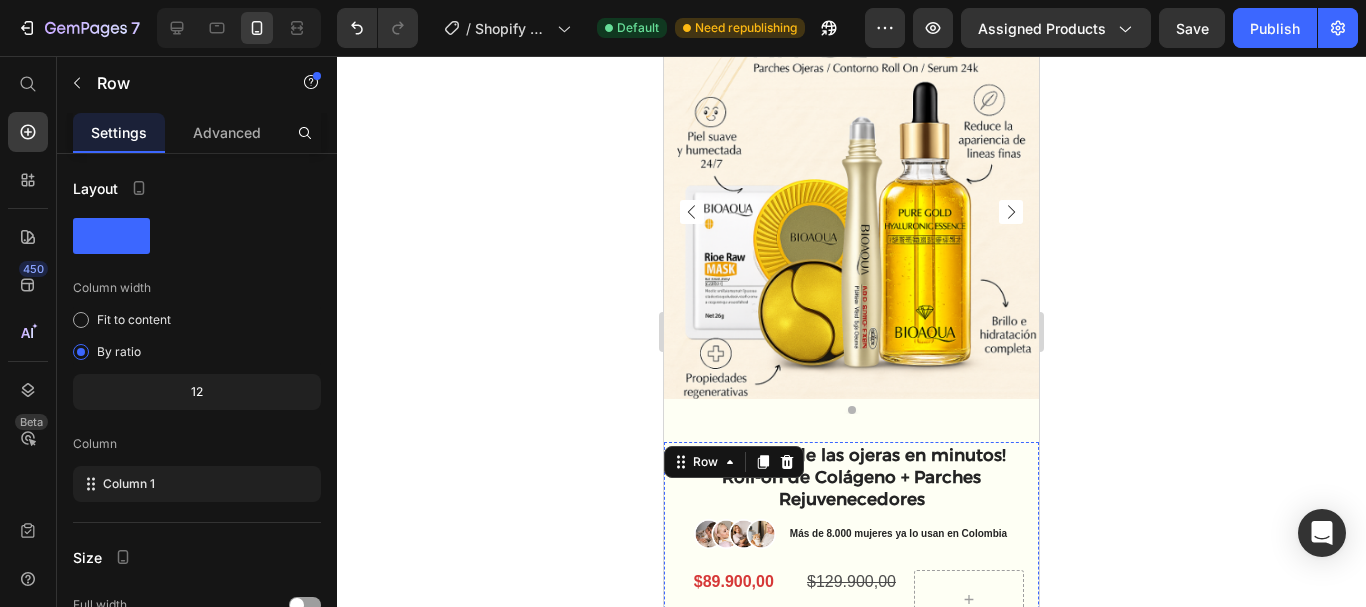 scroll, scrollTop: 0, scrollLeft: 0, axis: both 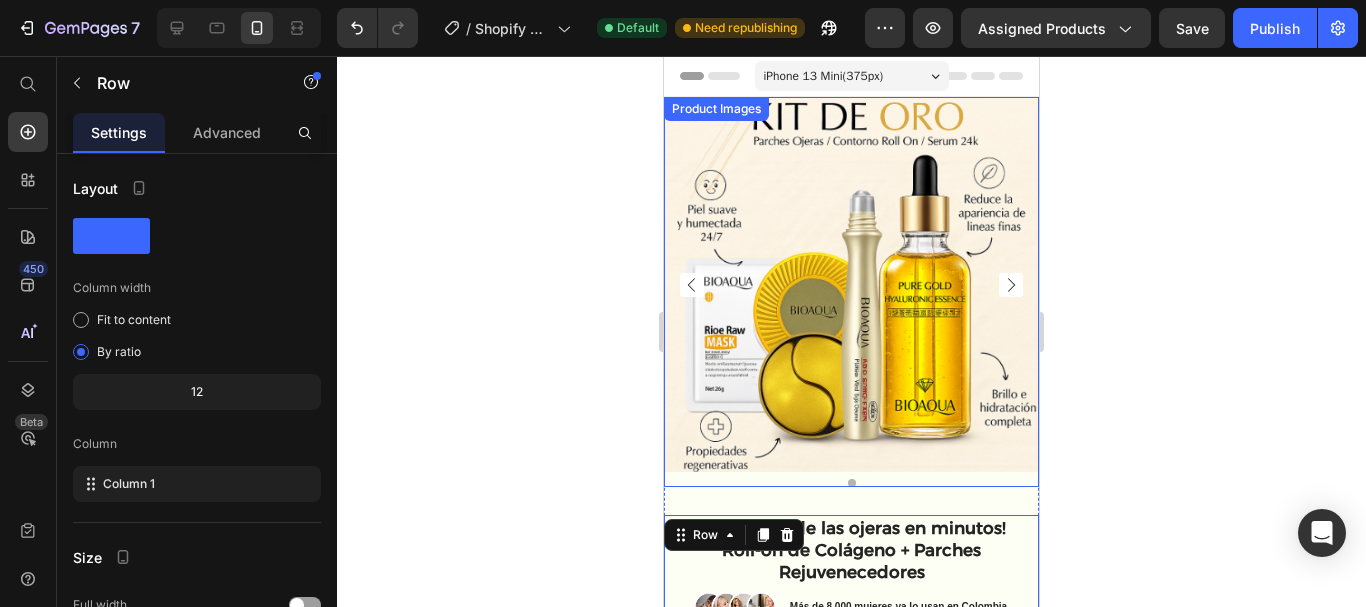 click at bounding box center (851, 284) 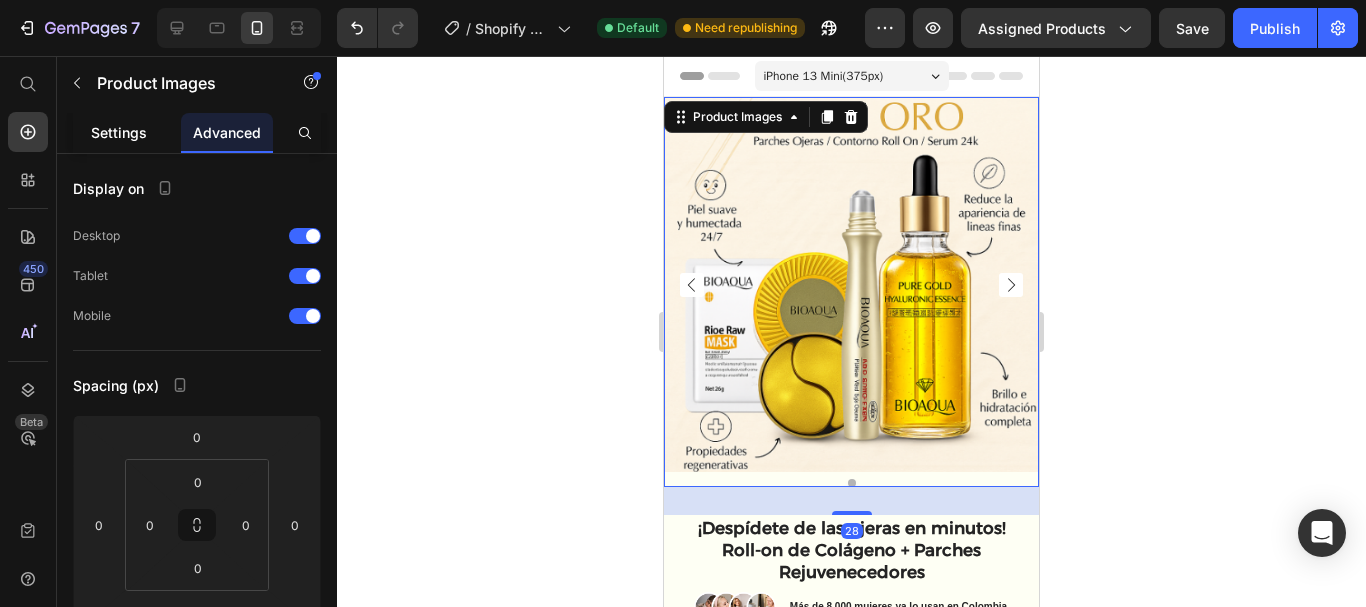 click on "Settings" 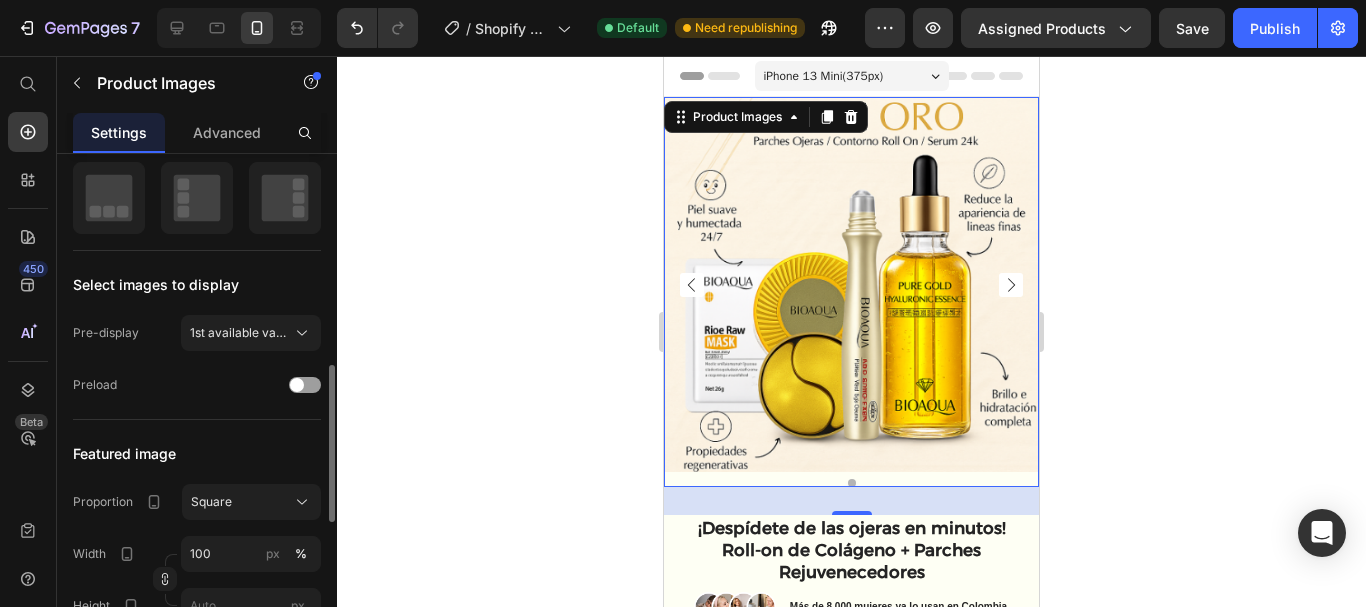 scroll, scrollTop: 478, scrollLeft: 0, axis: vertical 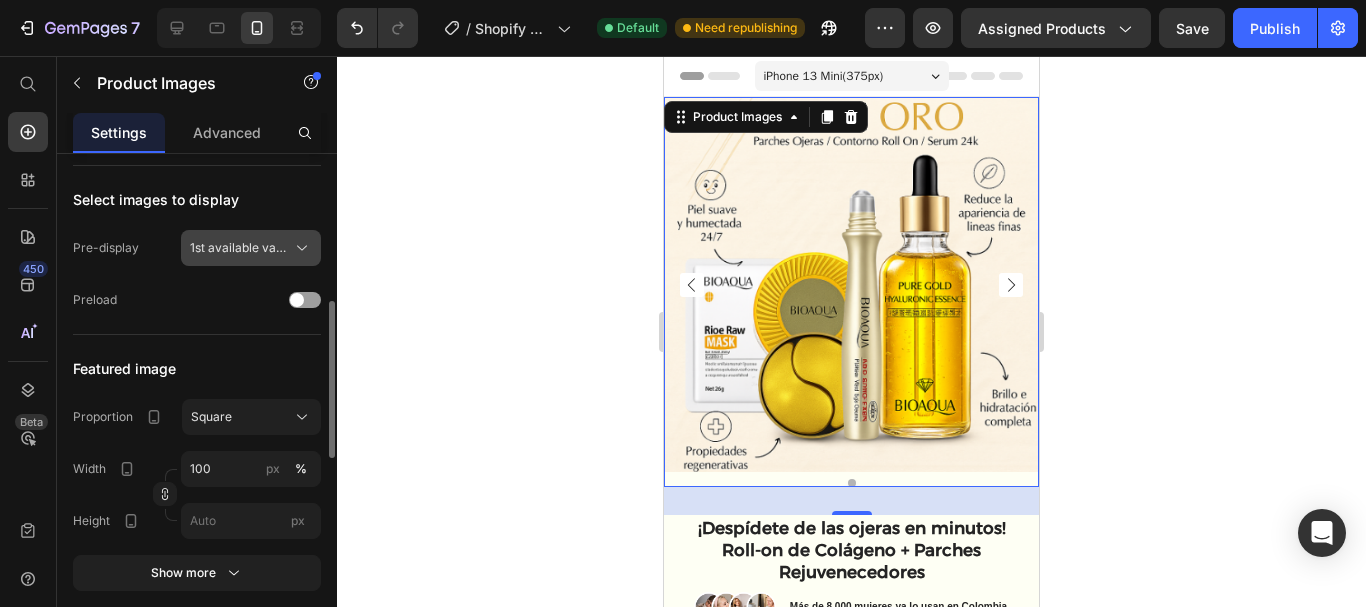 click on "1st available variant" at bounding box center [251, 248] 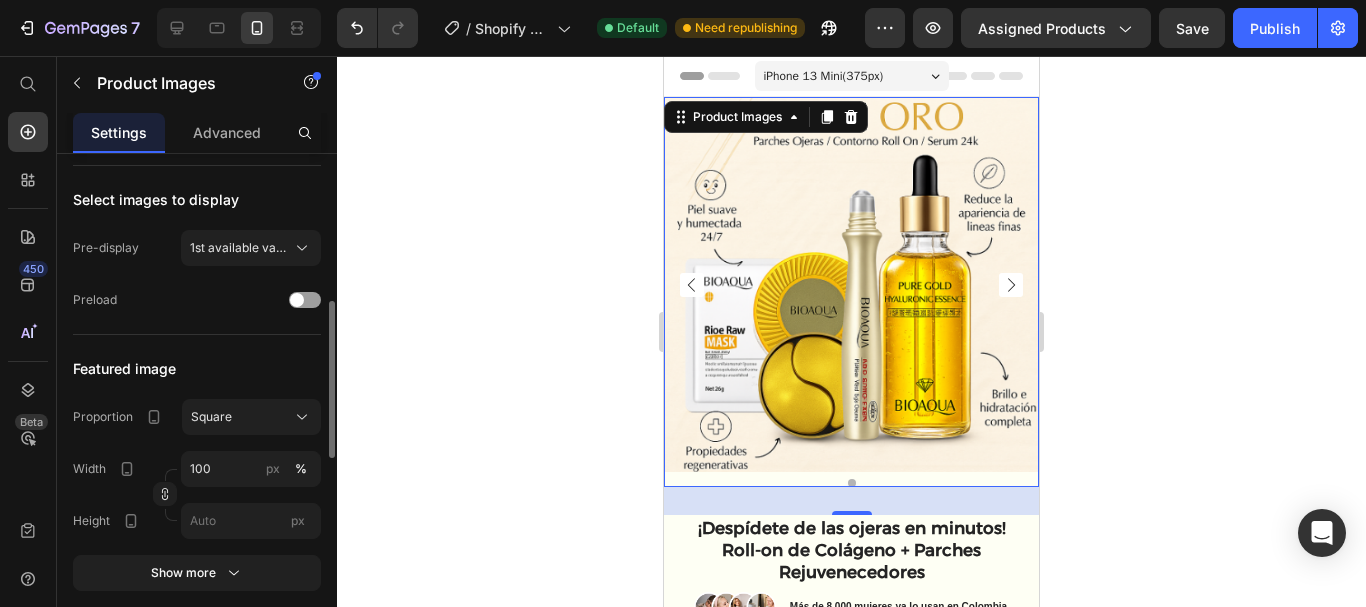 click on "Select images to display Pre-display 1st available variant Preload" 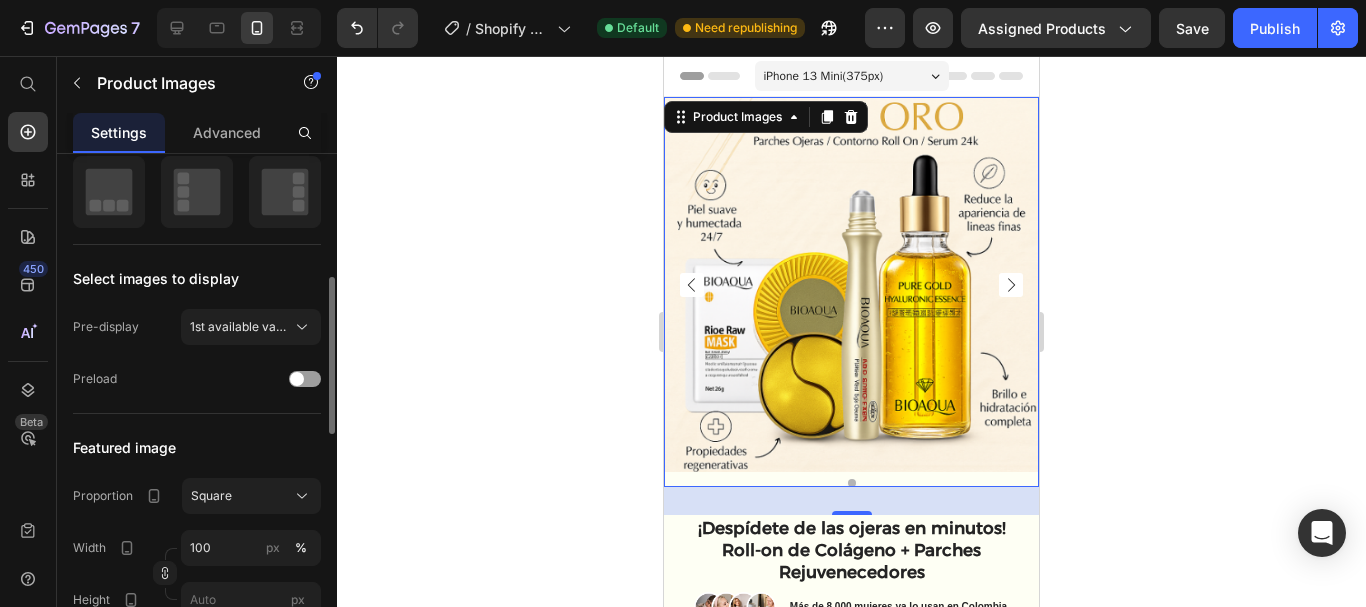 scroll, scrollTop: 0, scrollLeft: 0, axis: both 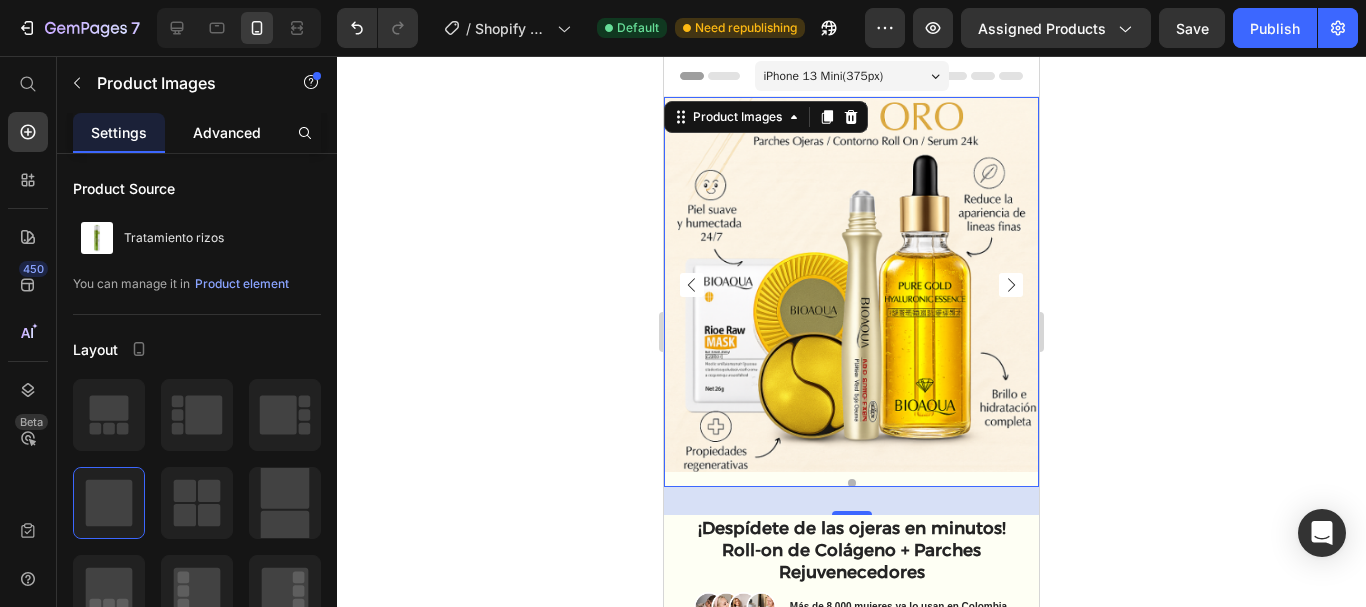 click on "Advanced" at bounding box center (227, 132) 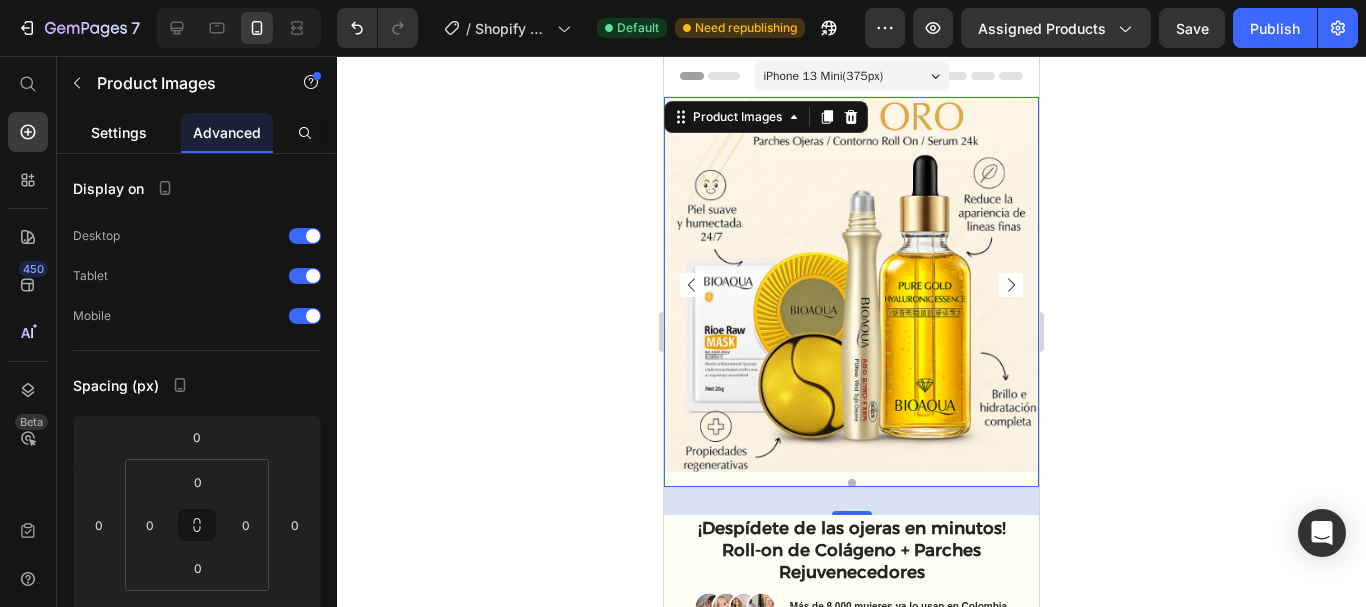 click on "Settings" at bounding box center [119, 132] 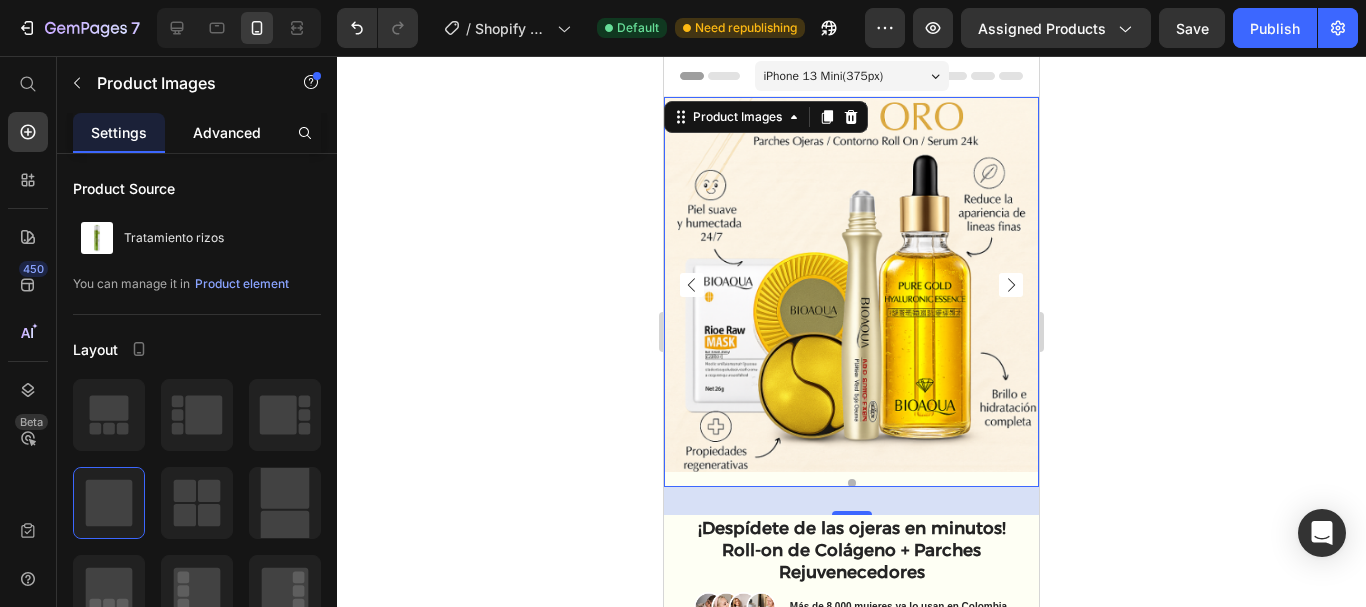 click on "Advanced" at bounding box center [227, 132] 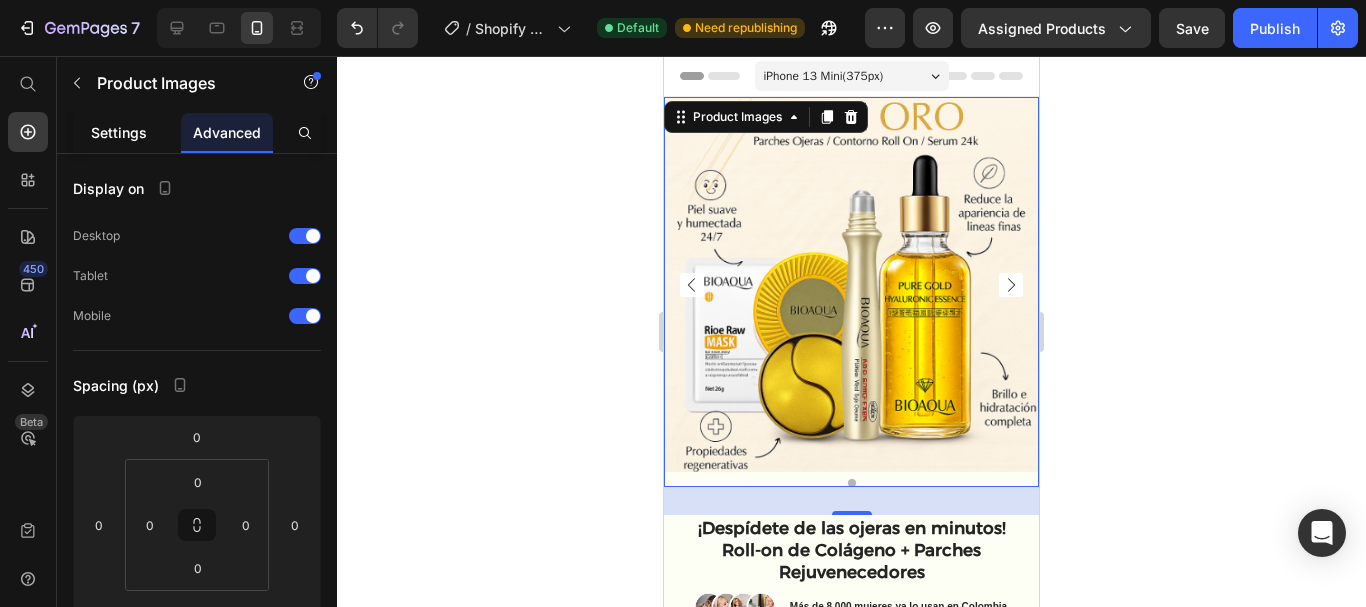 click on "Settings" 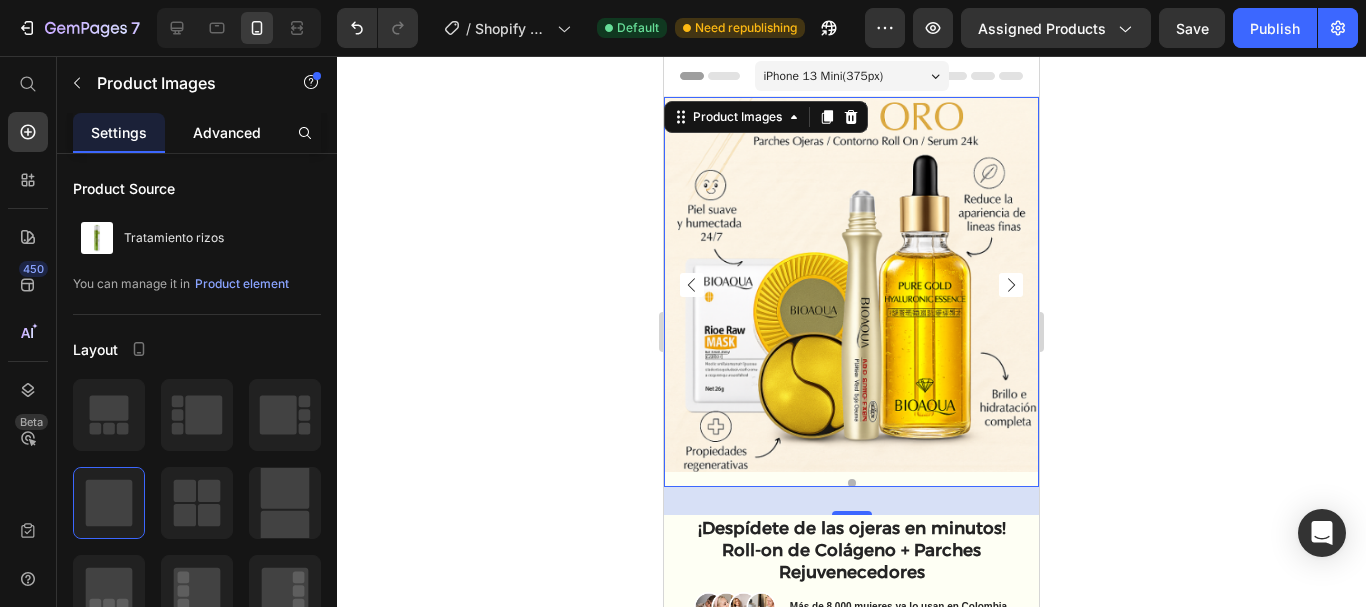 click on "Advanced" at bounding box center (227, 132) 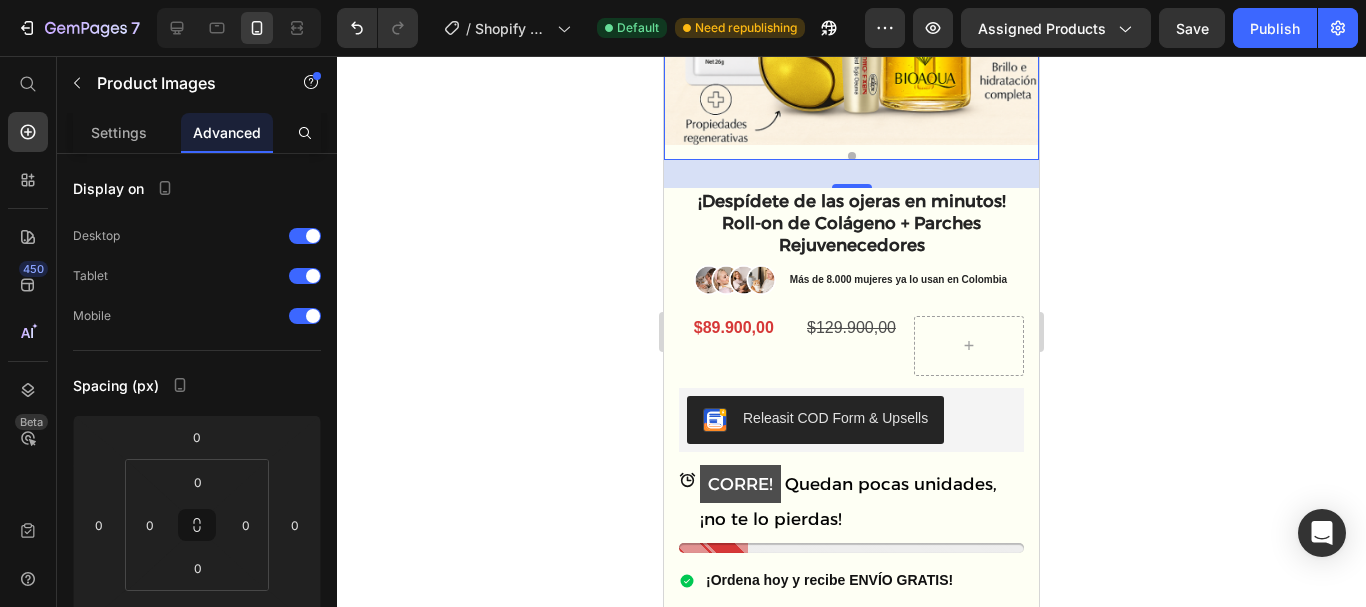 scroll, scrollTop: 329, scrollLeft: 0, axis: vertical 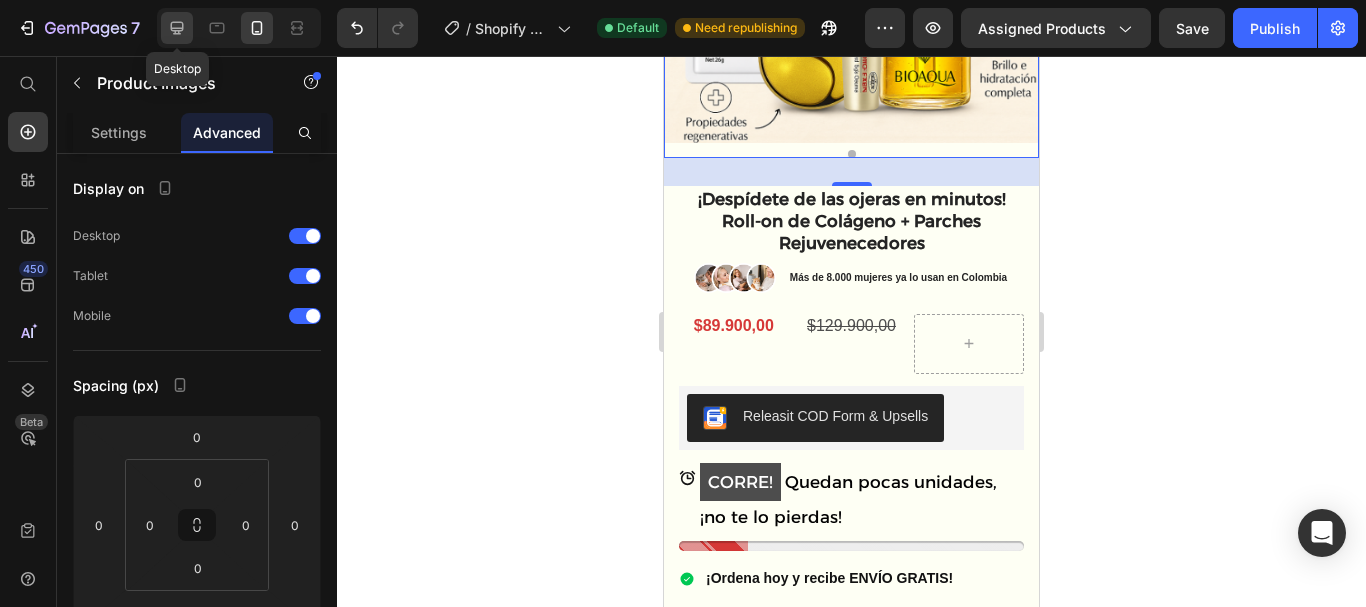 click 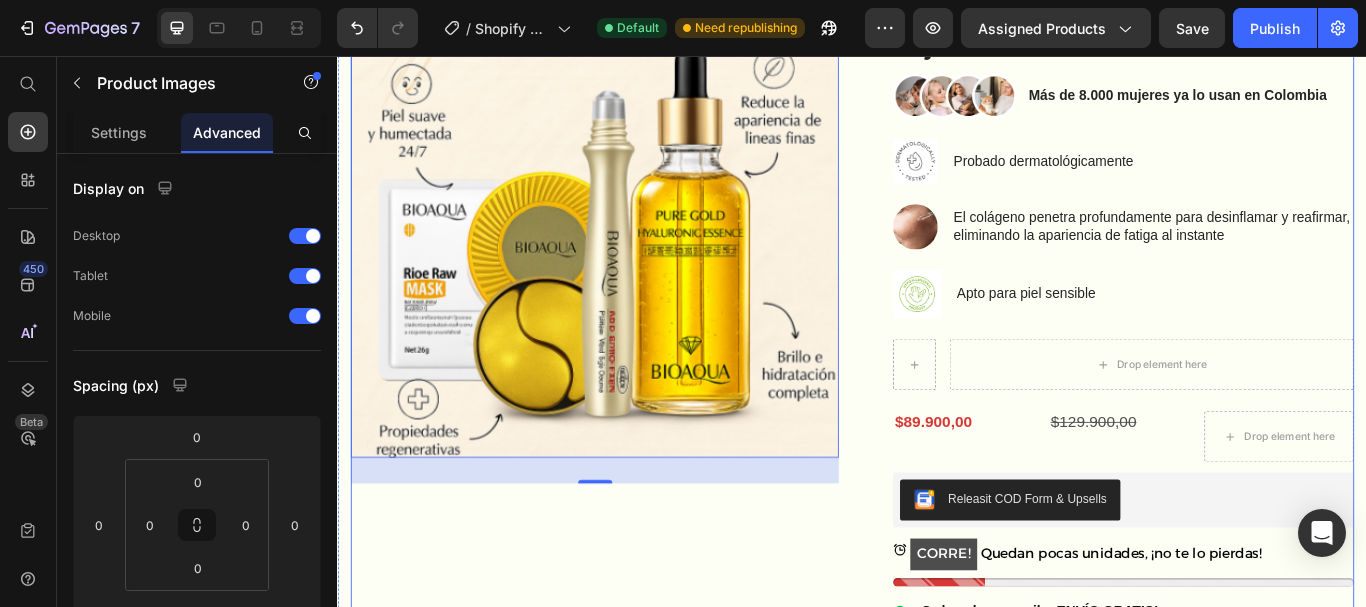 scroll, scrollTop: 222, scrollLeft: 0, axis: vertical 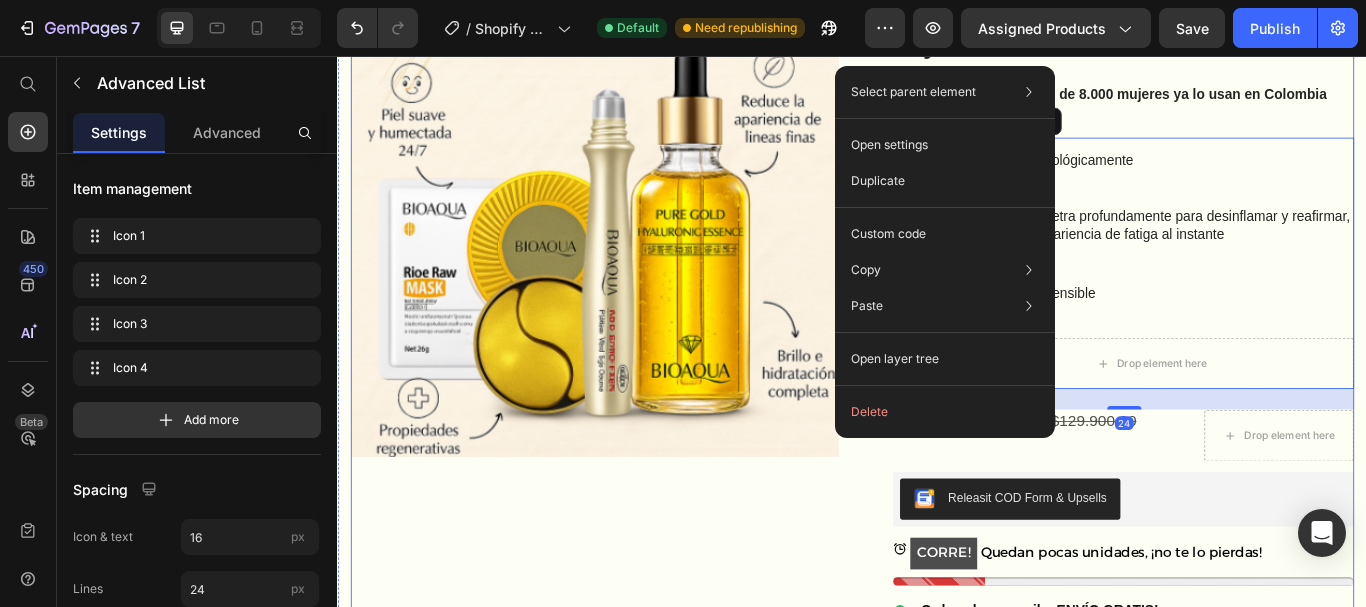click on "Product Images" at bounding box center (636, 423) 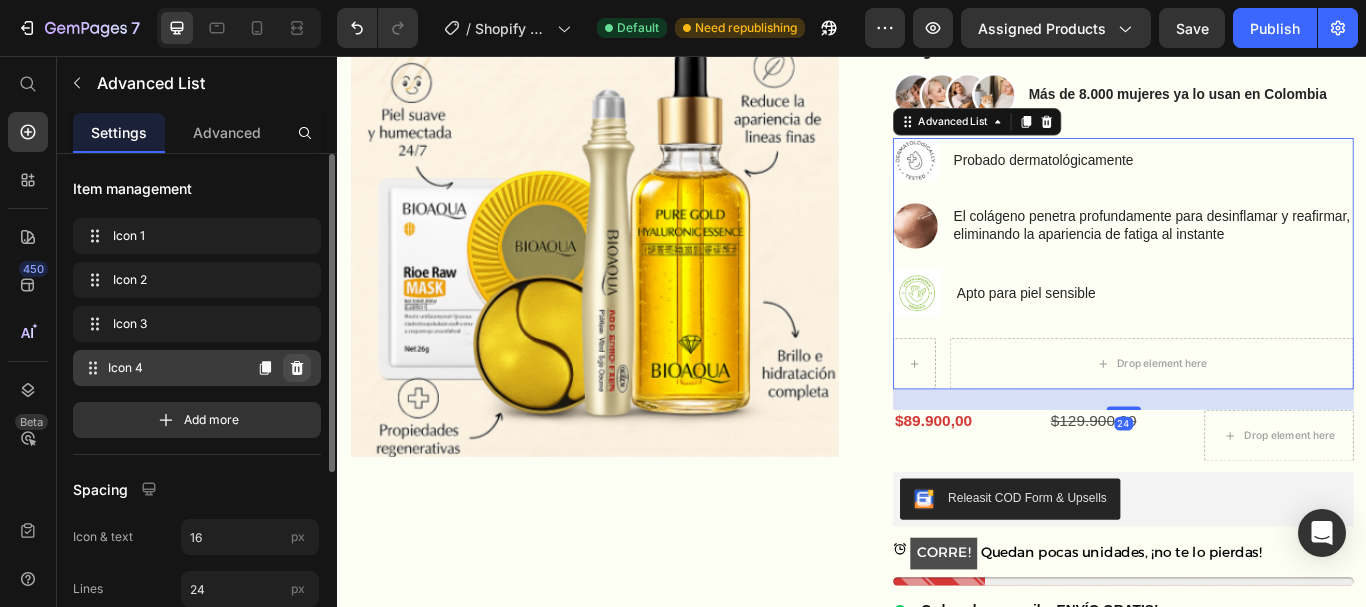 click 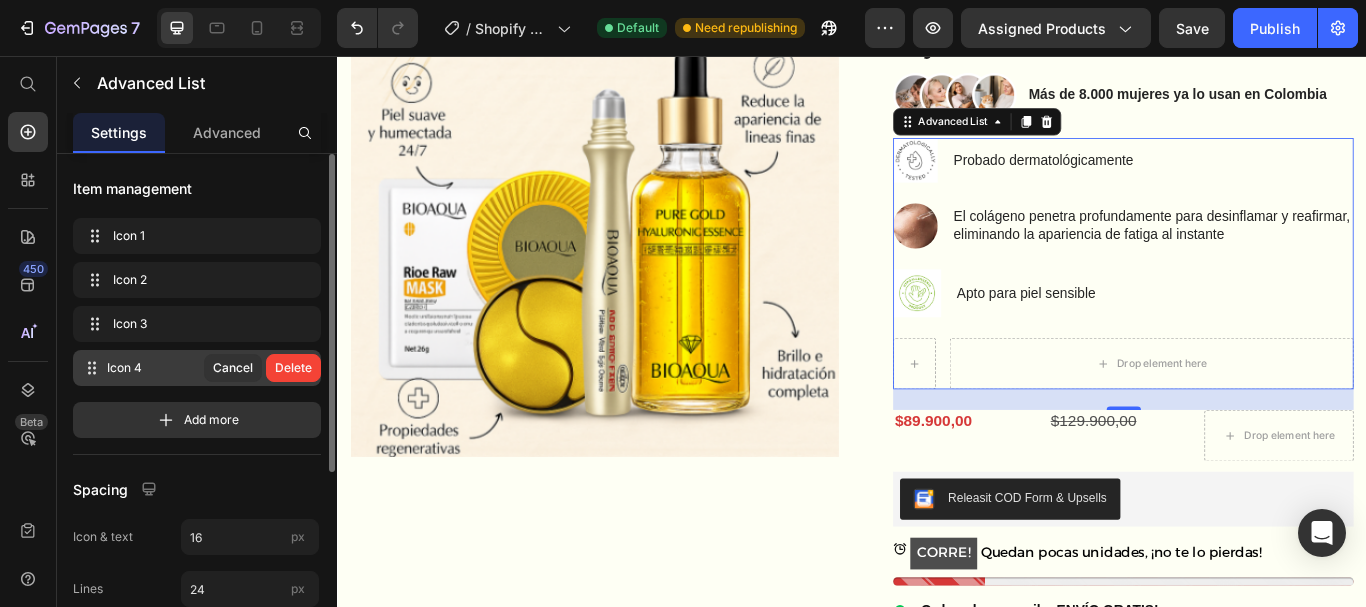 click on "Delete" at bounding box center [293, 368] 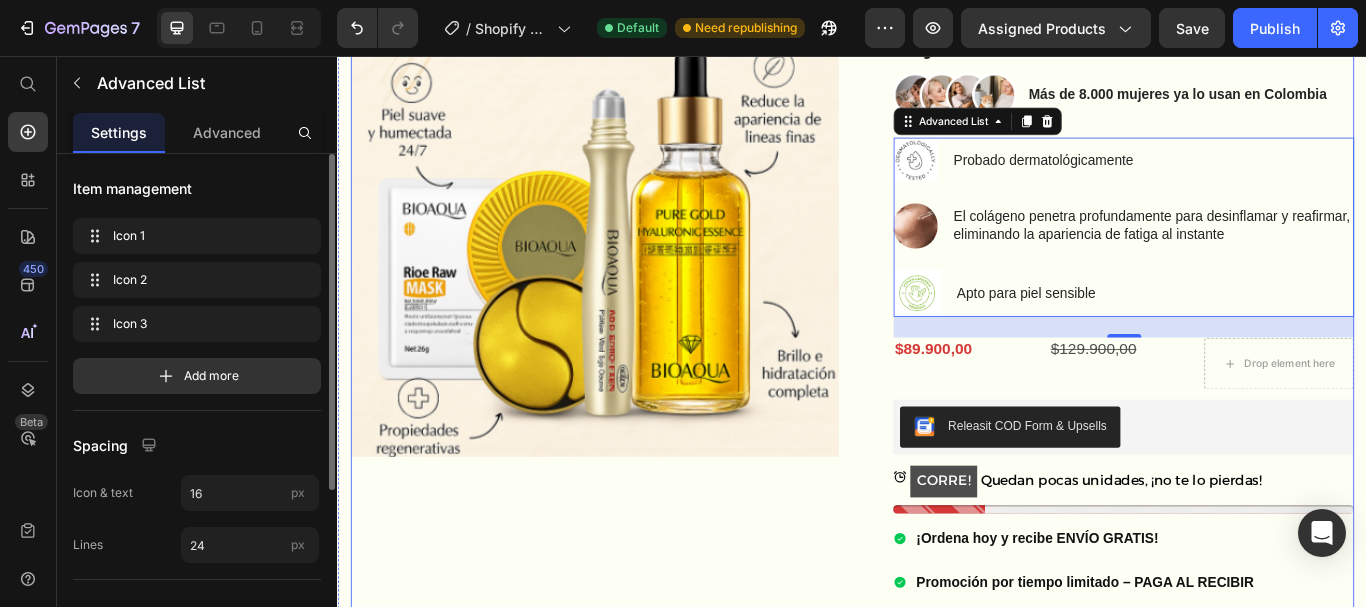 click on "Product Images" at bounding box center (636, 381) 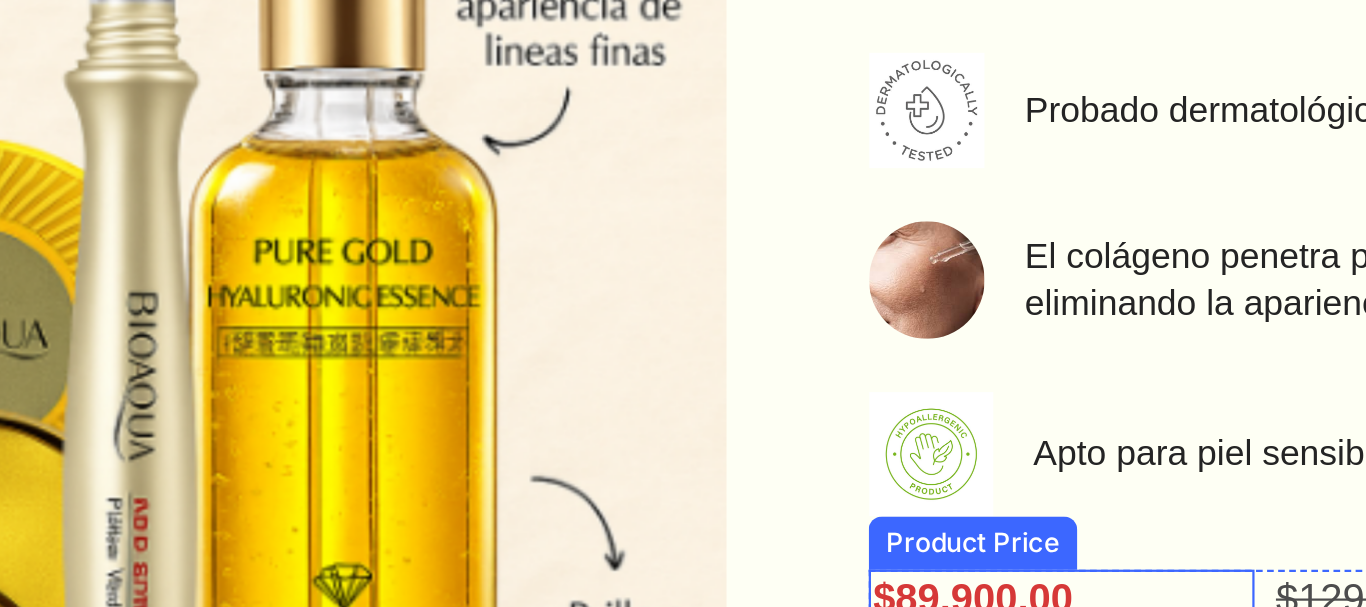 scroll, scrollTop: 134, scrollLeft: 0, axis: vertical 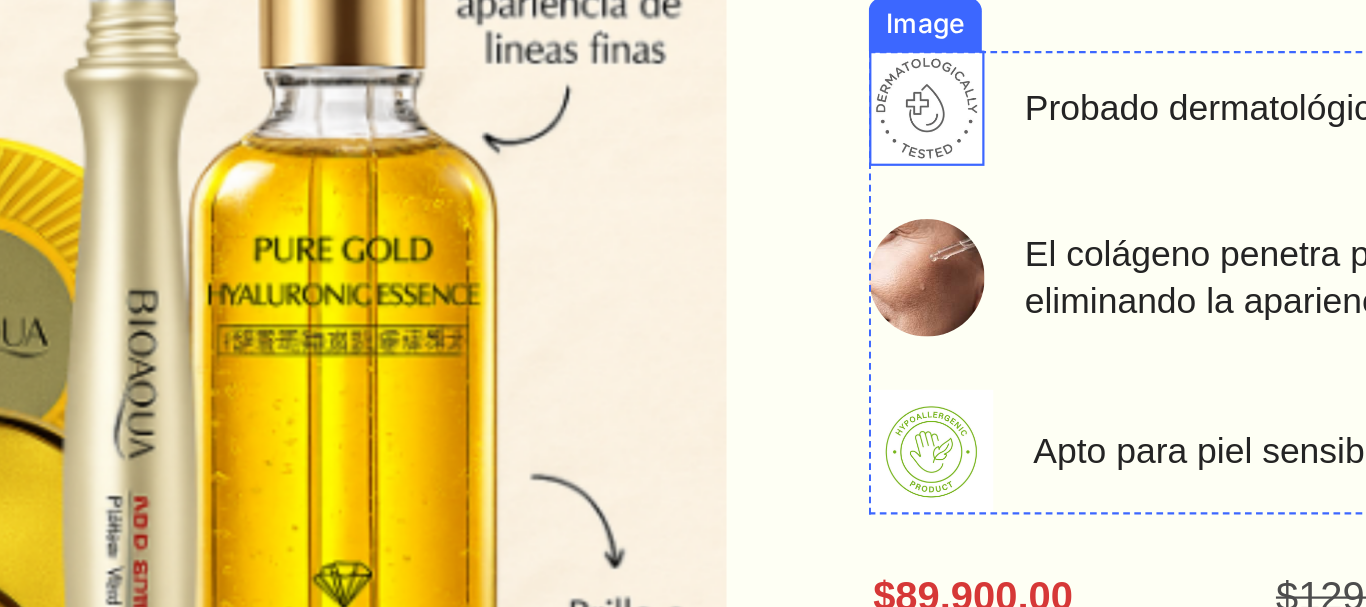 click at bounding box center (106, -146) 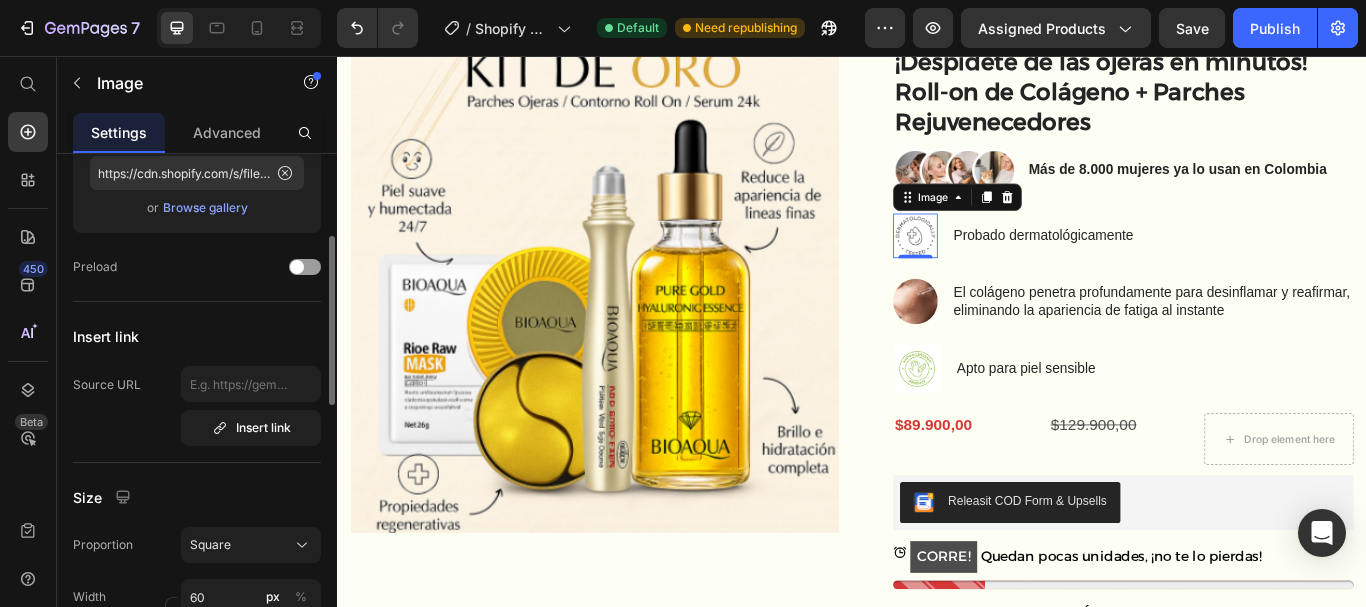 scroll, scrollTop: 404, scrollLeft: 0, axis: vertical 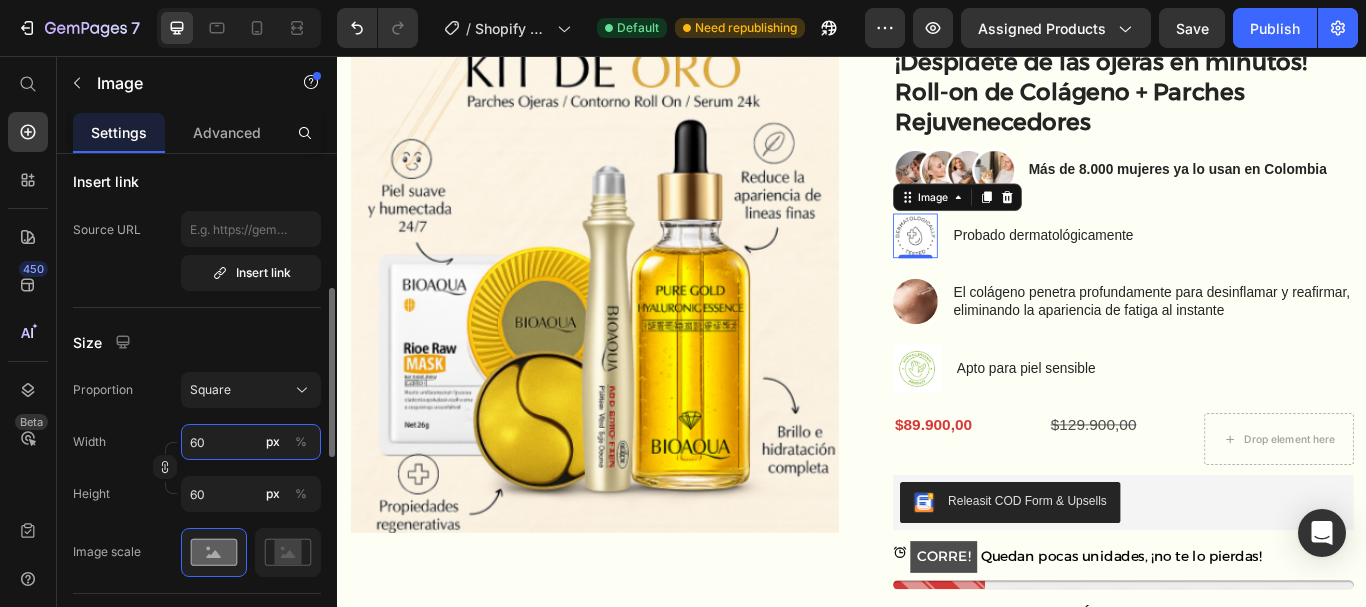 click on "60" at bounding box center [251, 442] 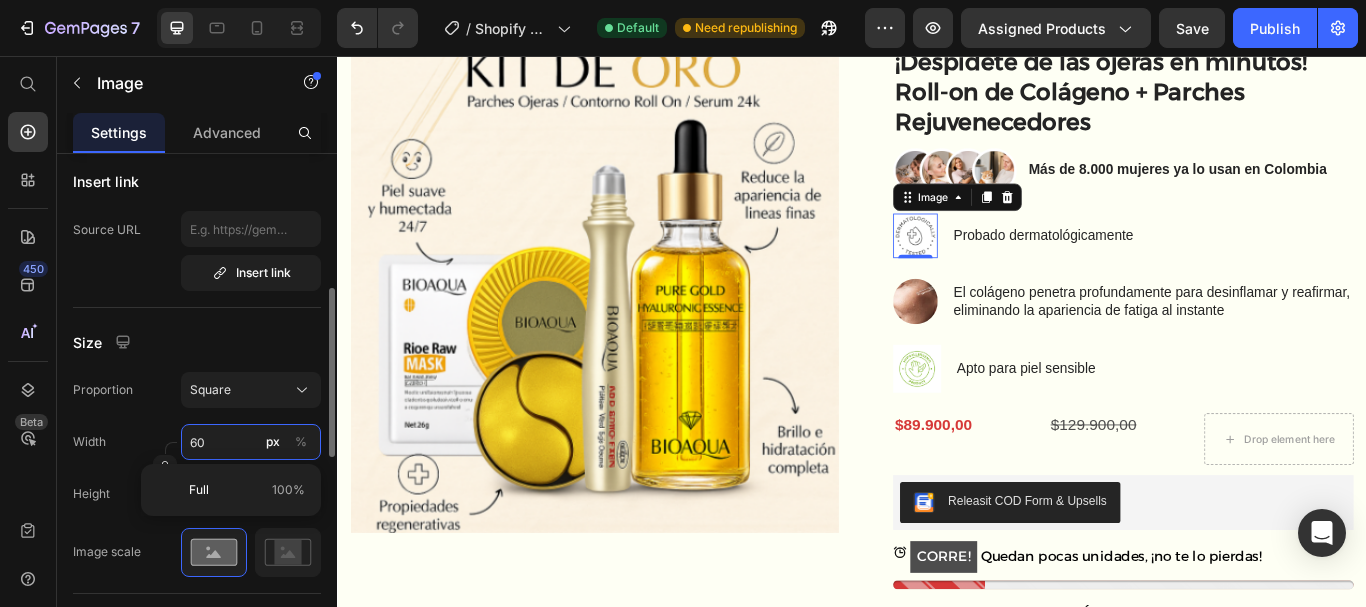 type on "6" 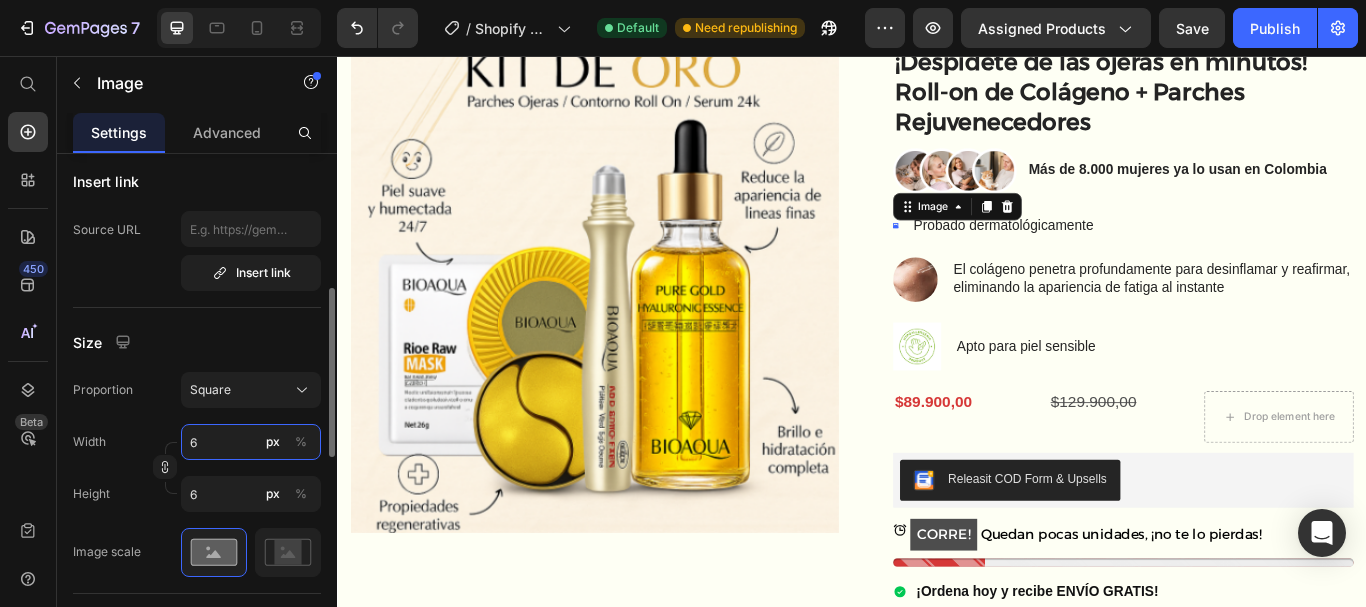 type on "65" 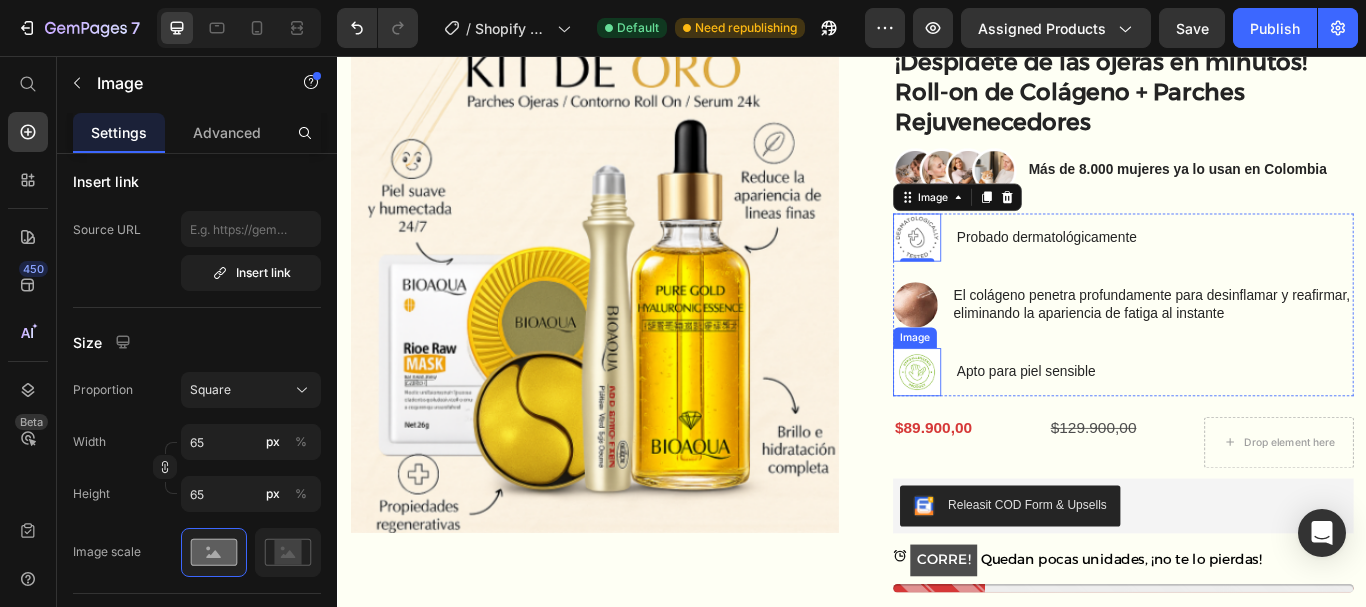 click at bounding box center (1013, 425) 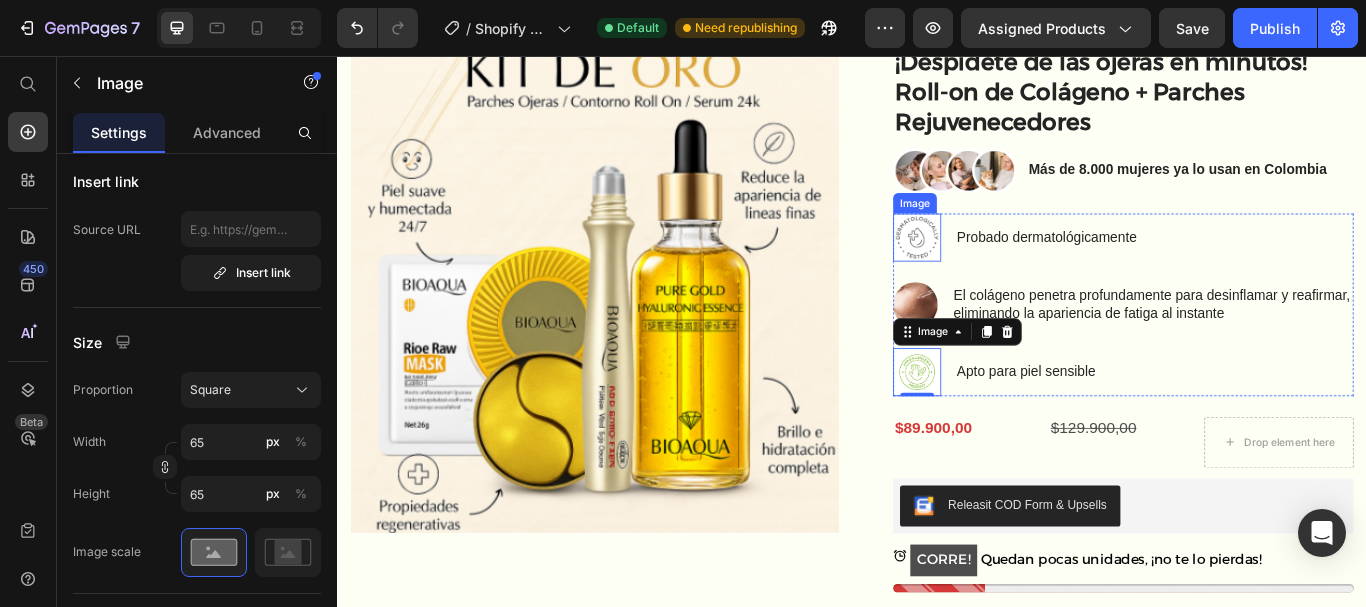 click at bounding box center [1013, 268] 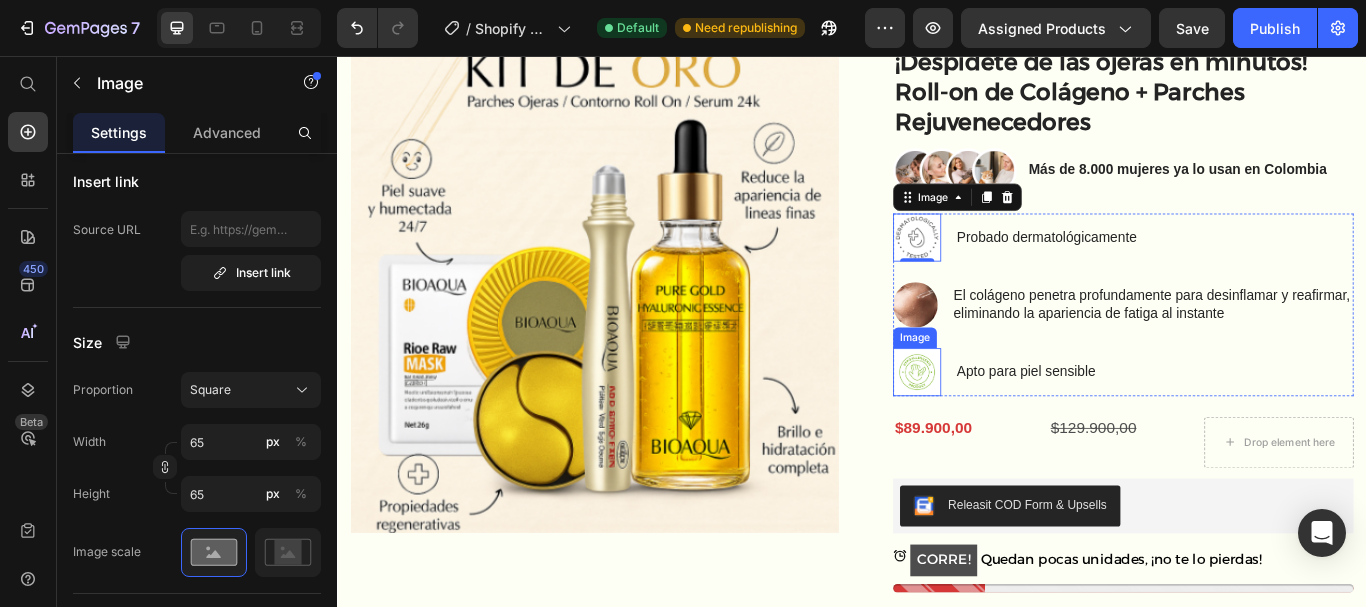 click at bounding box center [1013, 425] 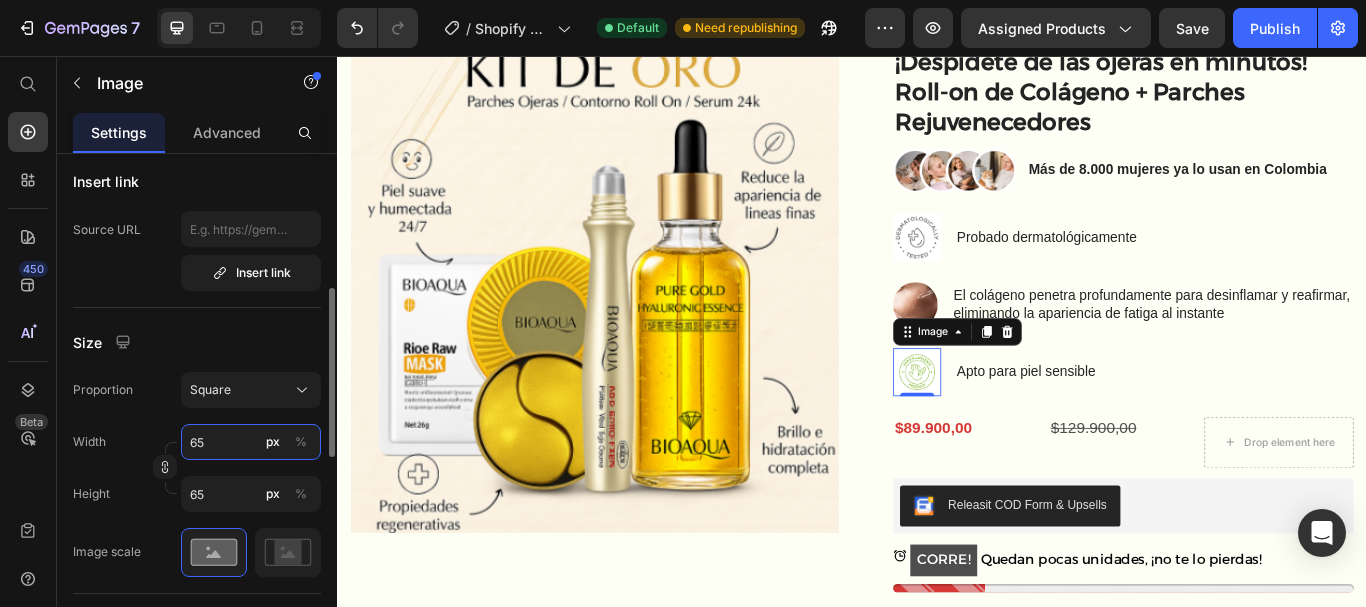 click on "65" at bounding box center (251, 442) 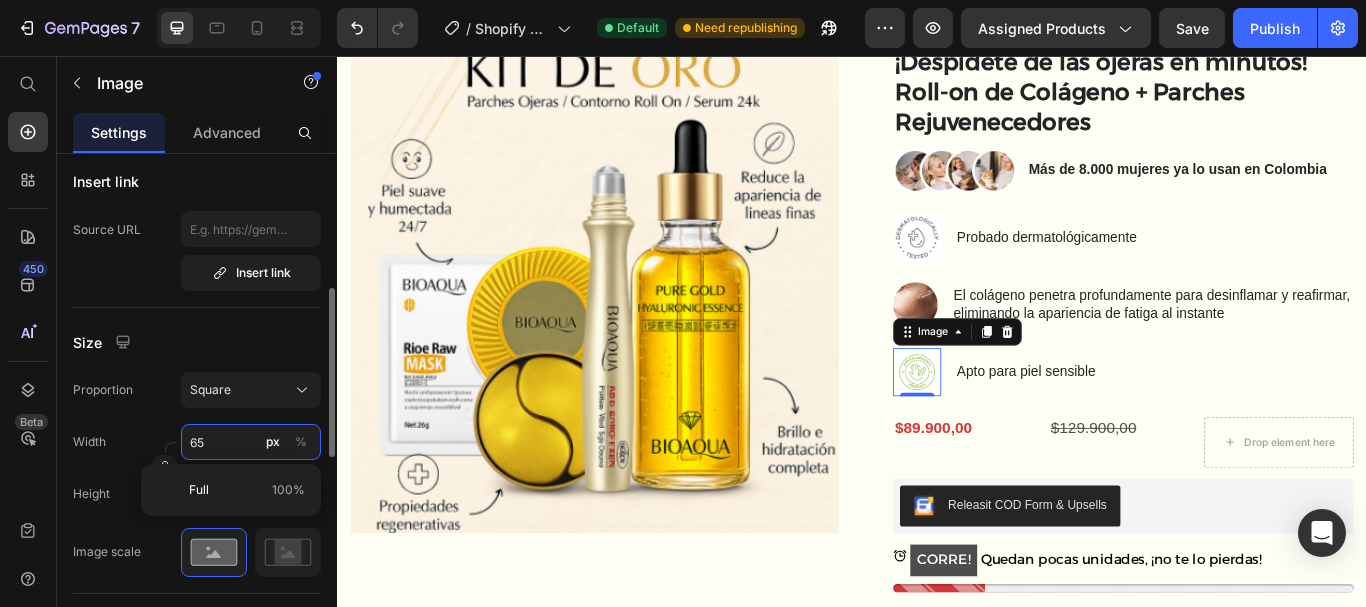 type on "7" 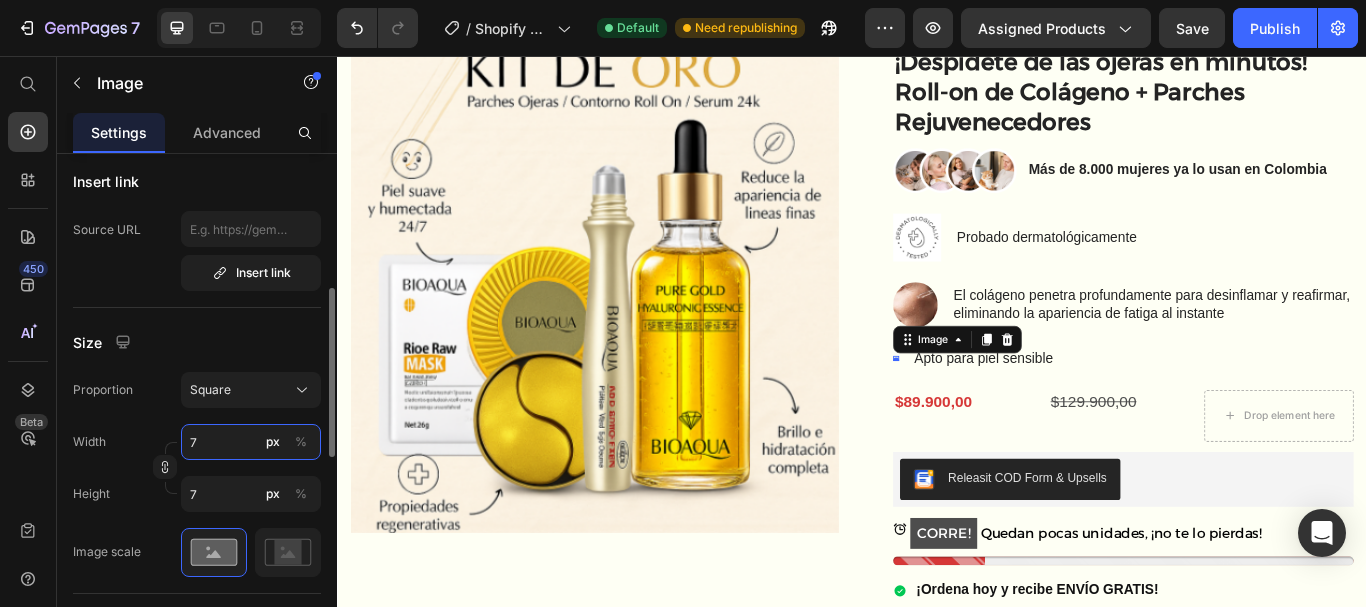 type on "70" 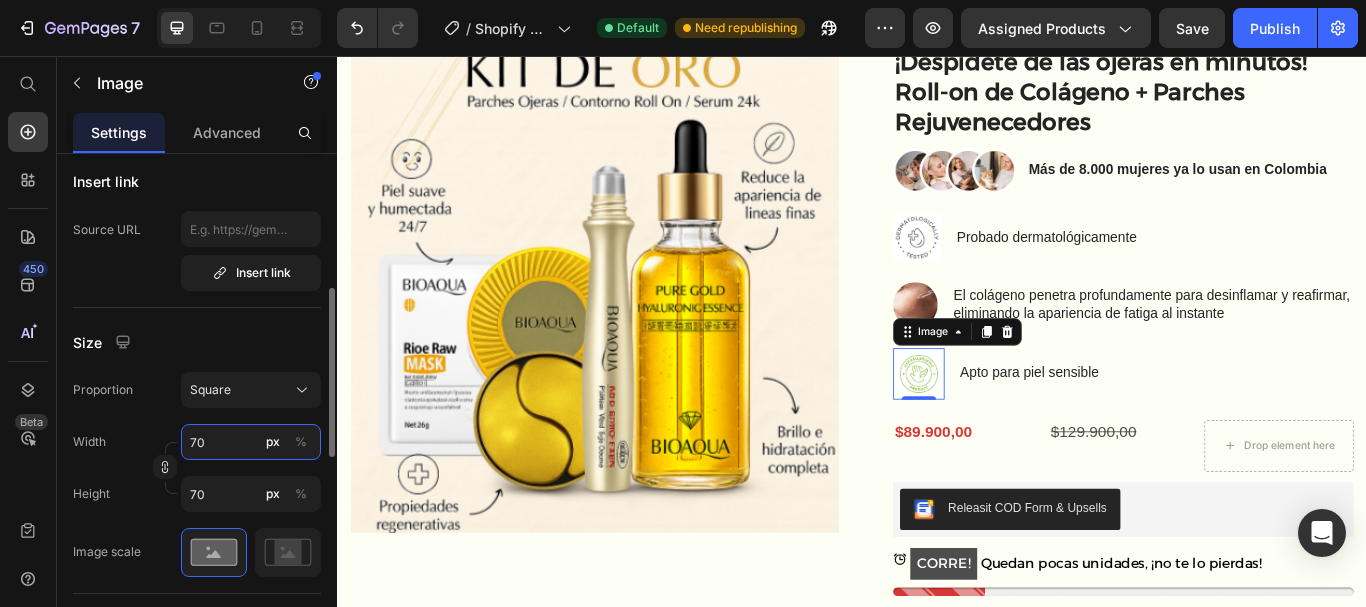 type on "7" 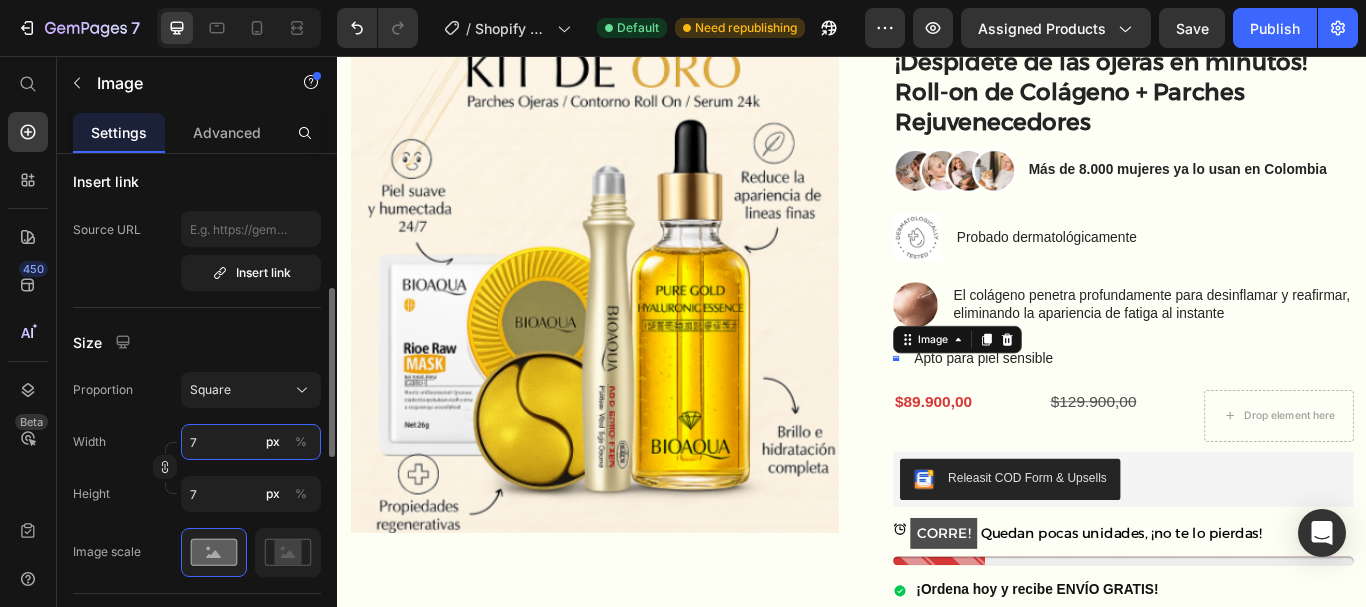 type 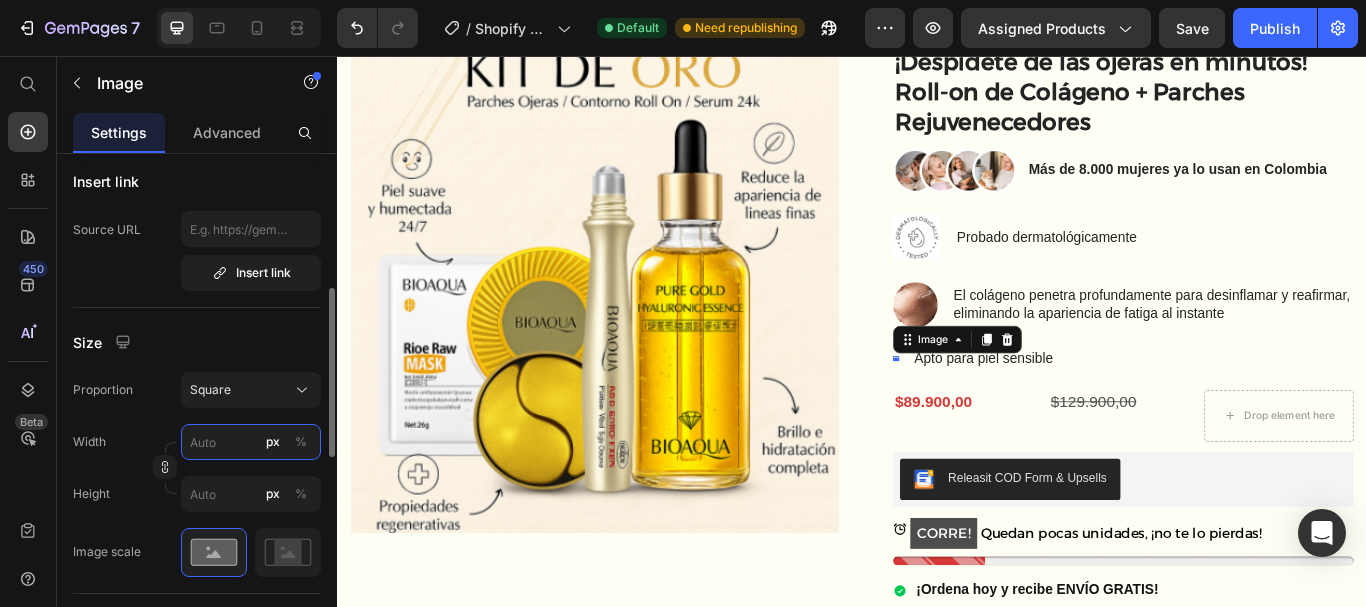 type on "7" 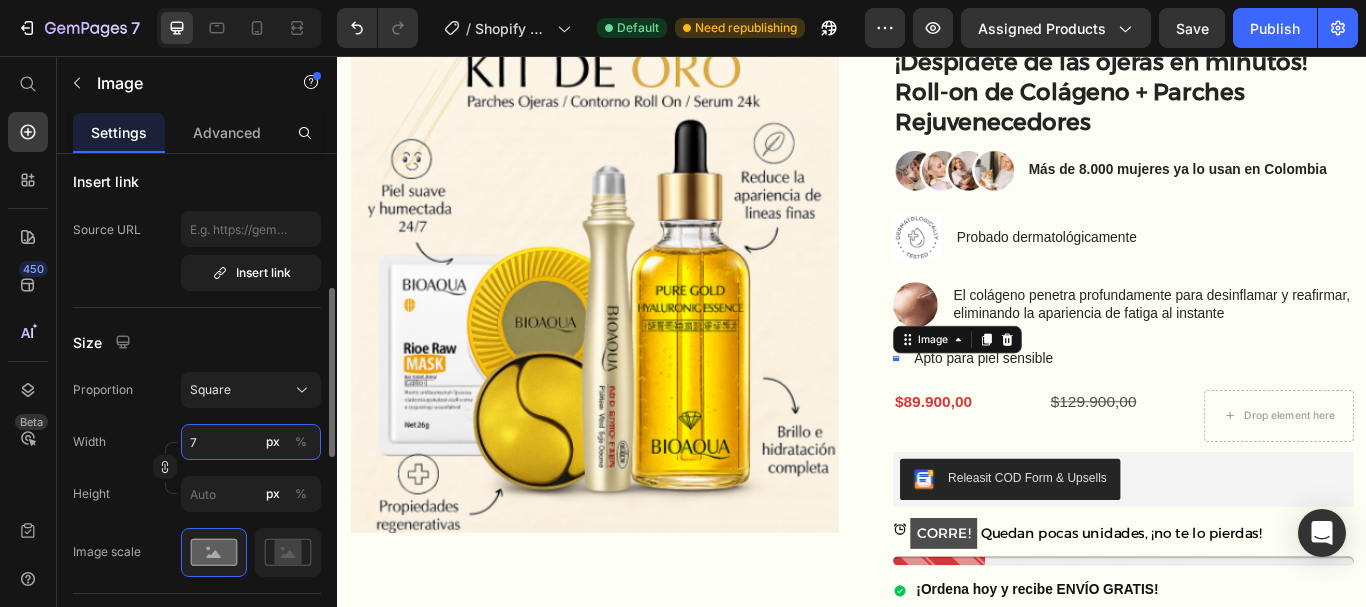 type on "7" 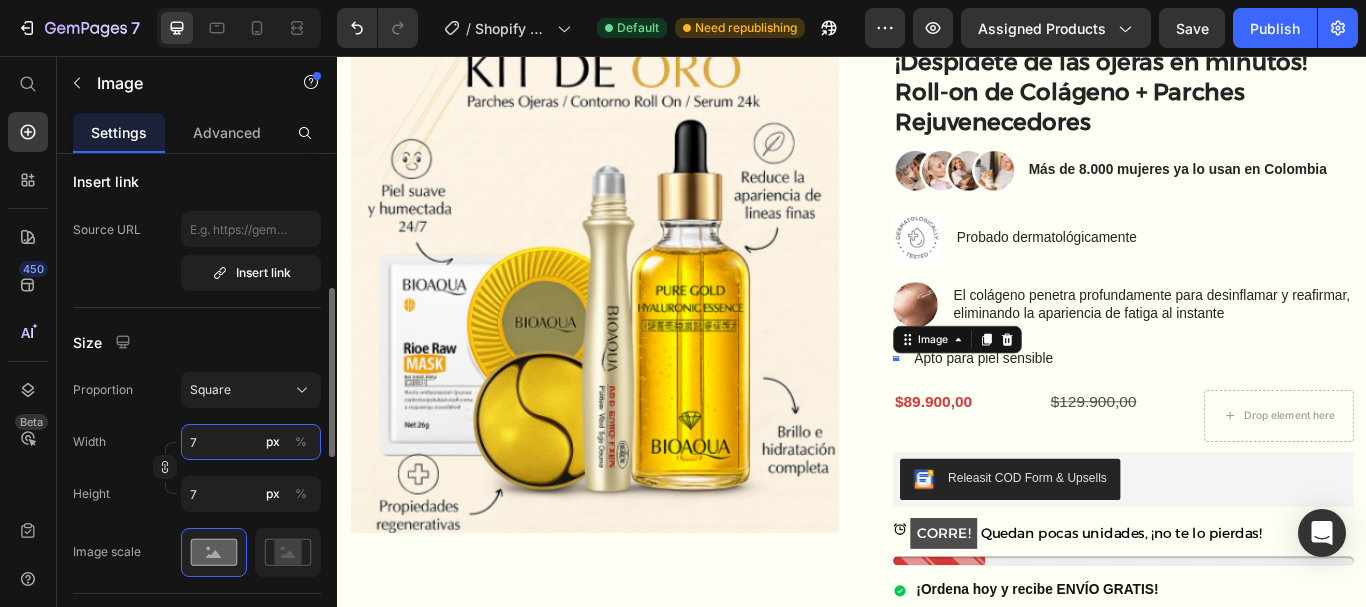 type on "76" 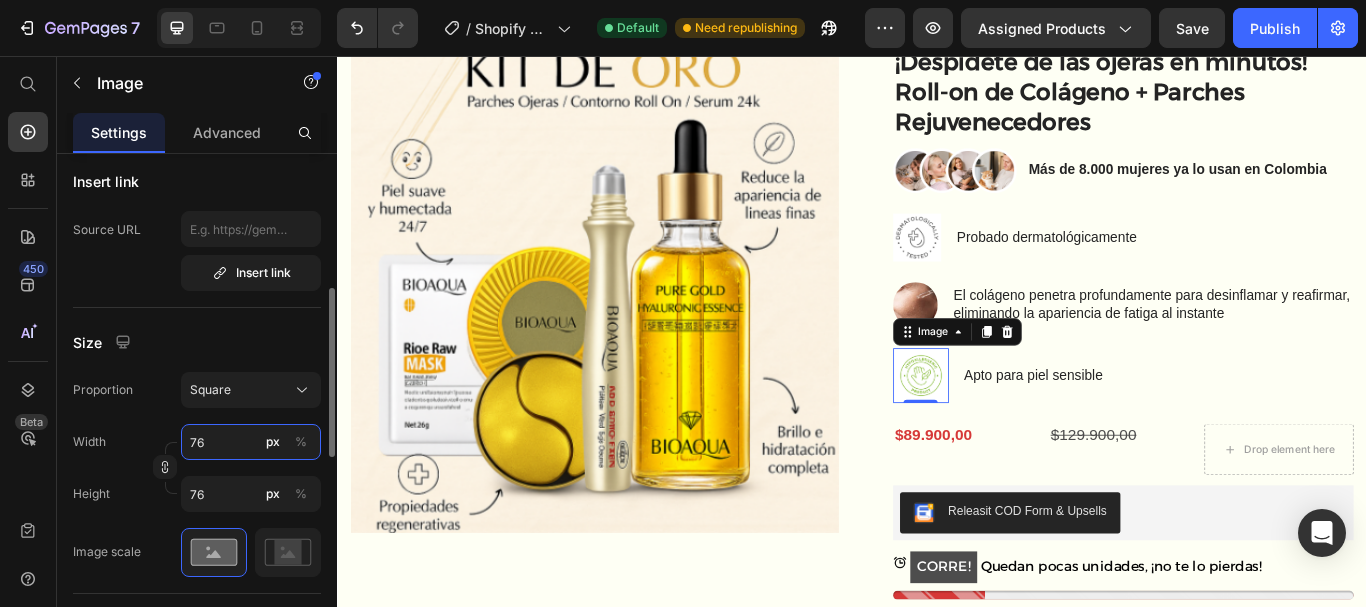 type on "767" 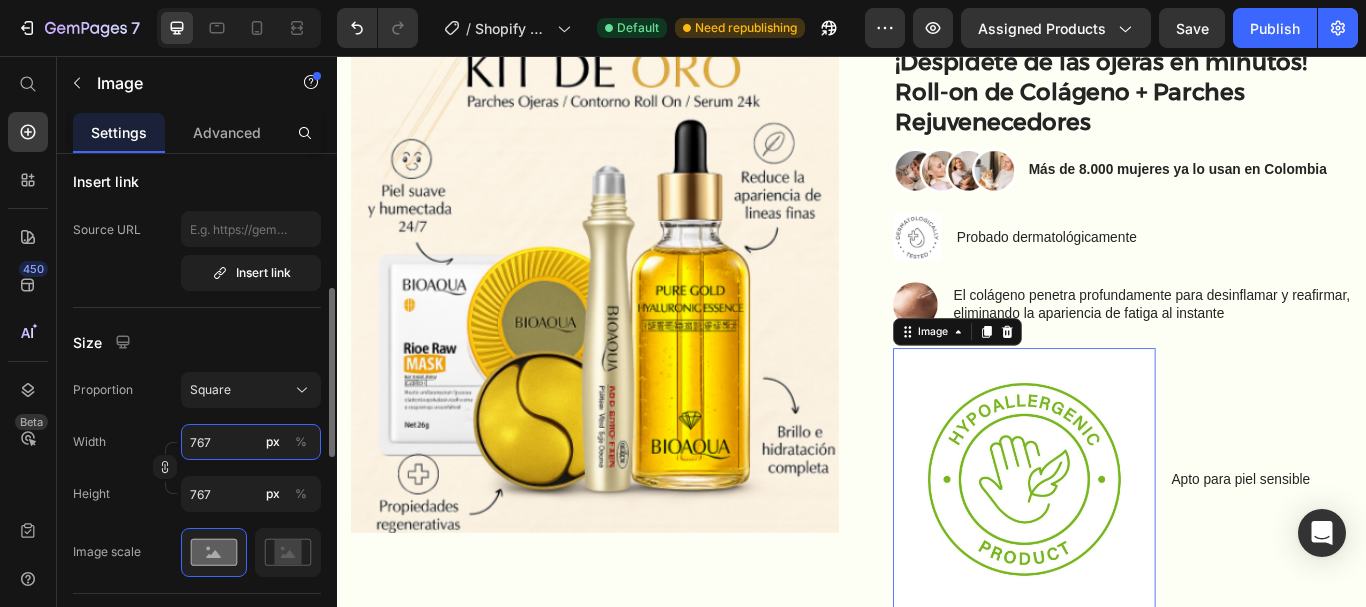 type on "76" 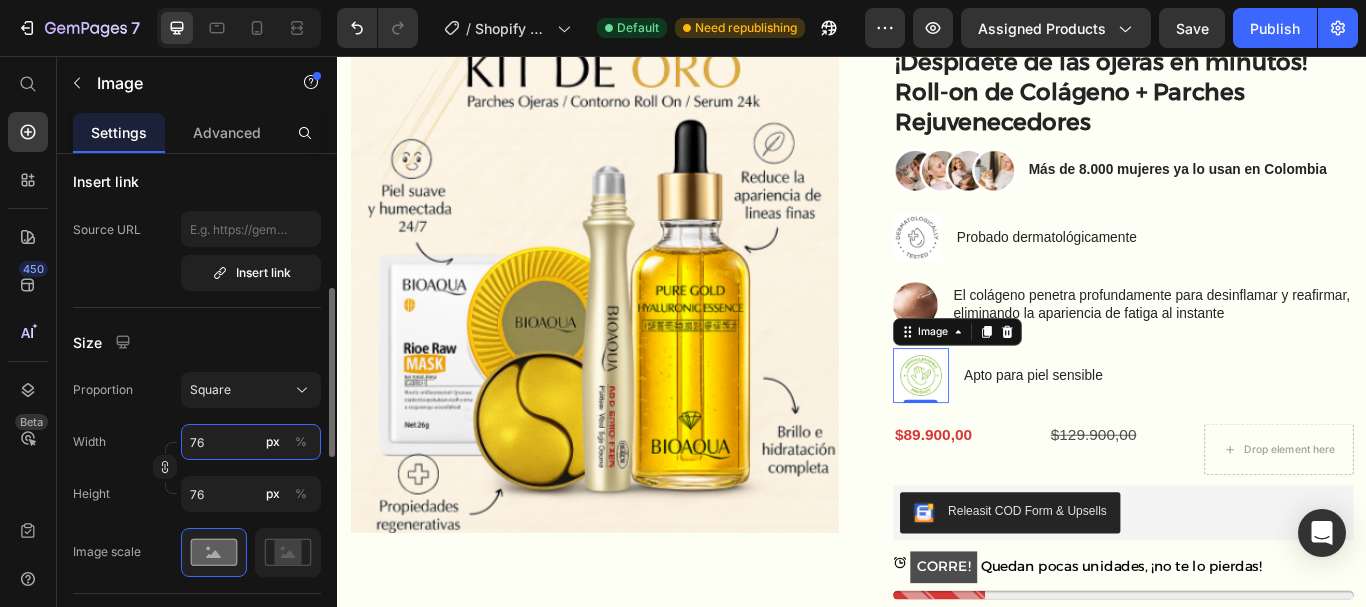 type on "7" 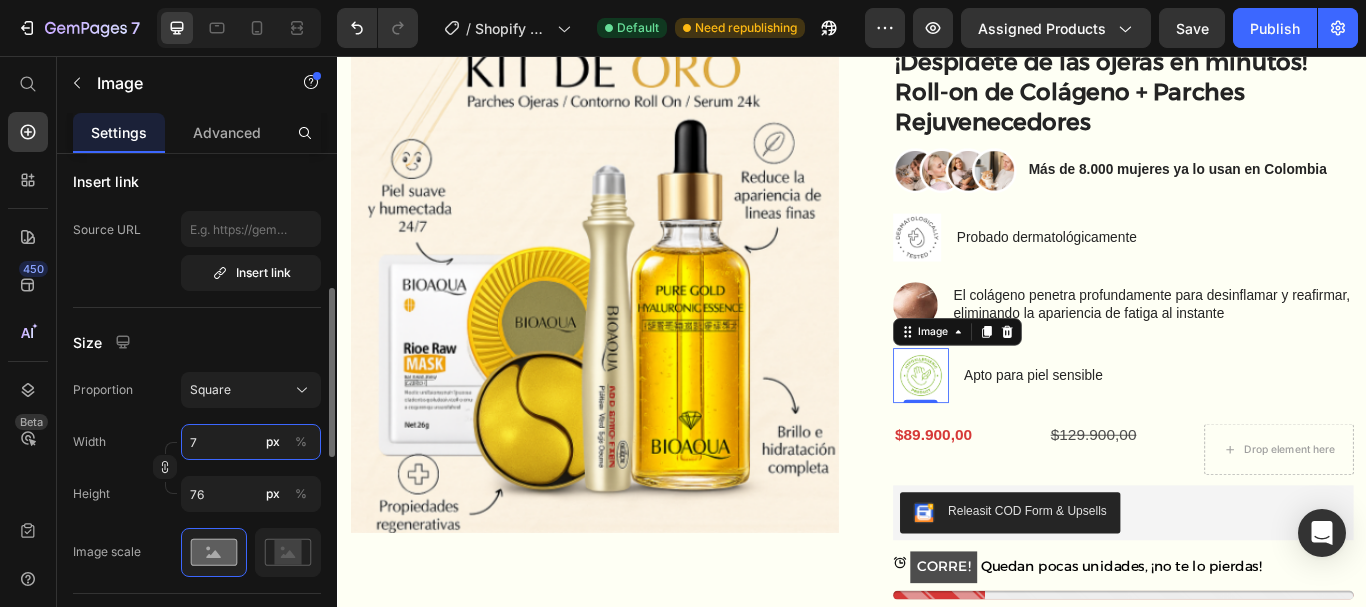 type 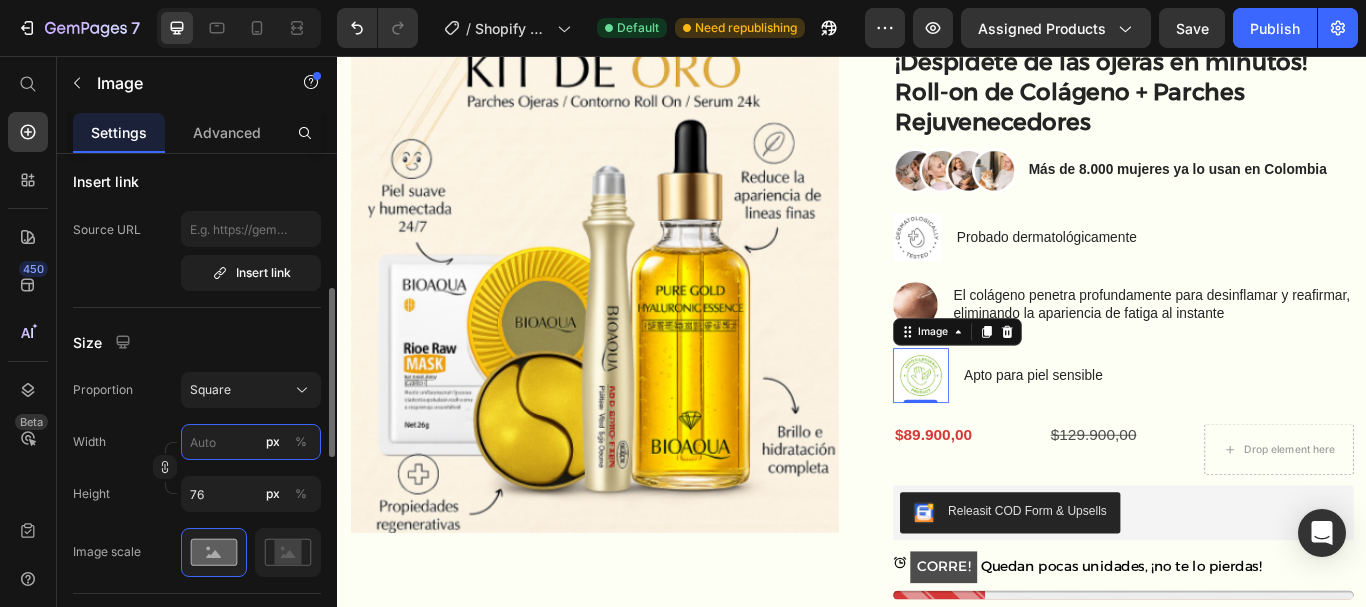 type 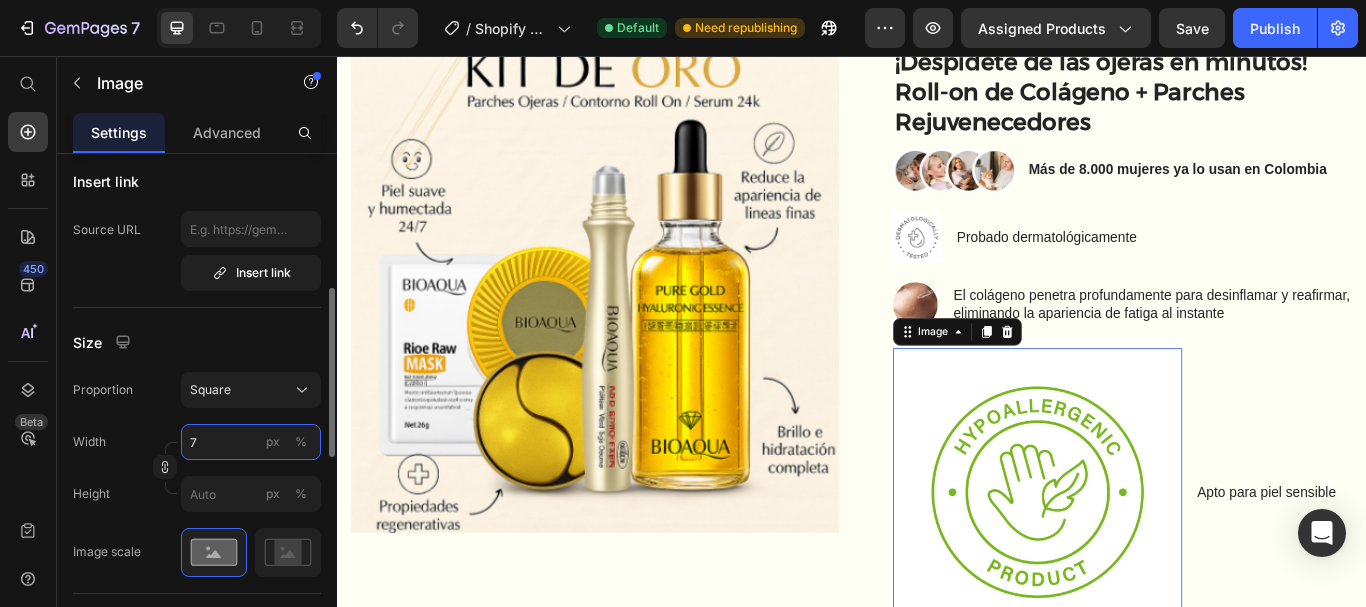 type on "76" 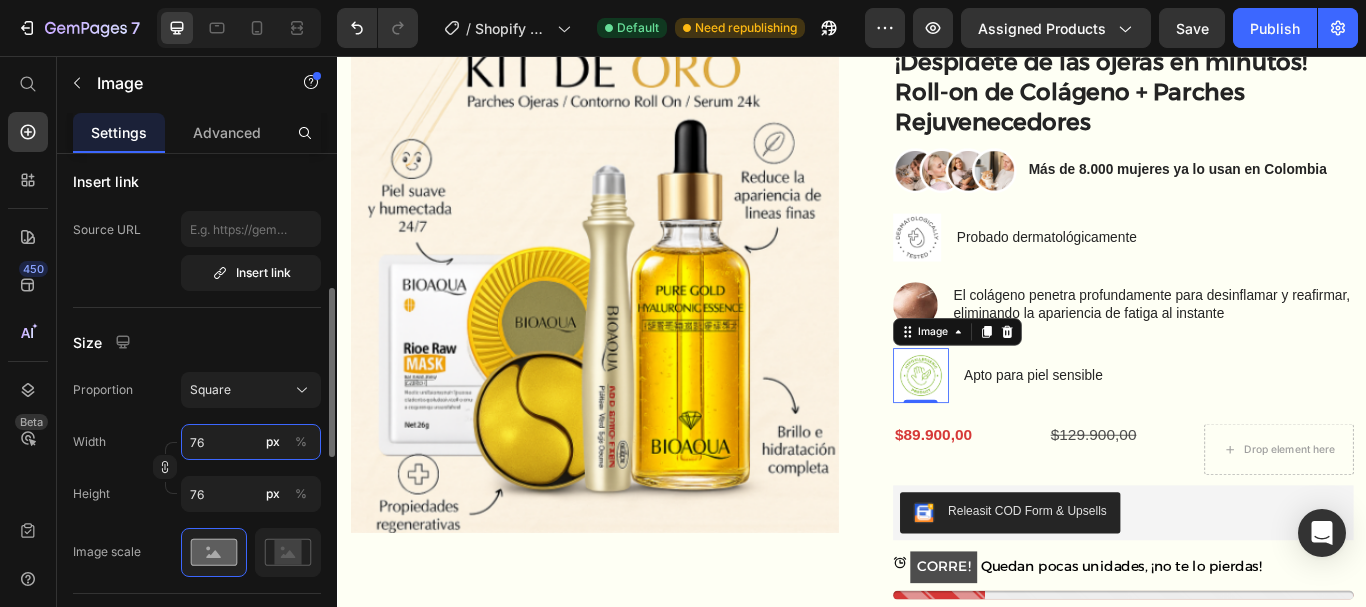 type on "767" 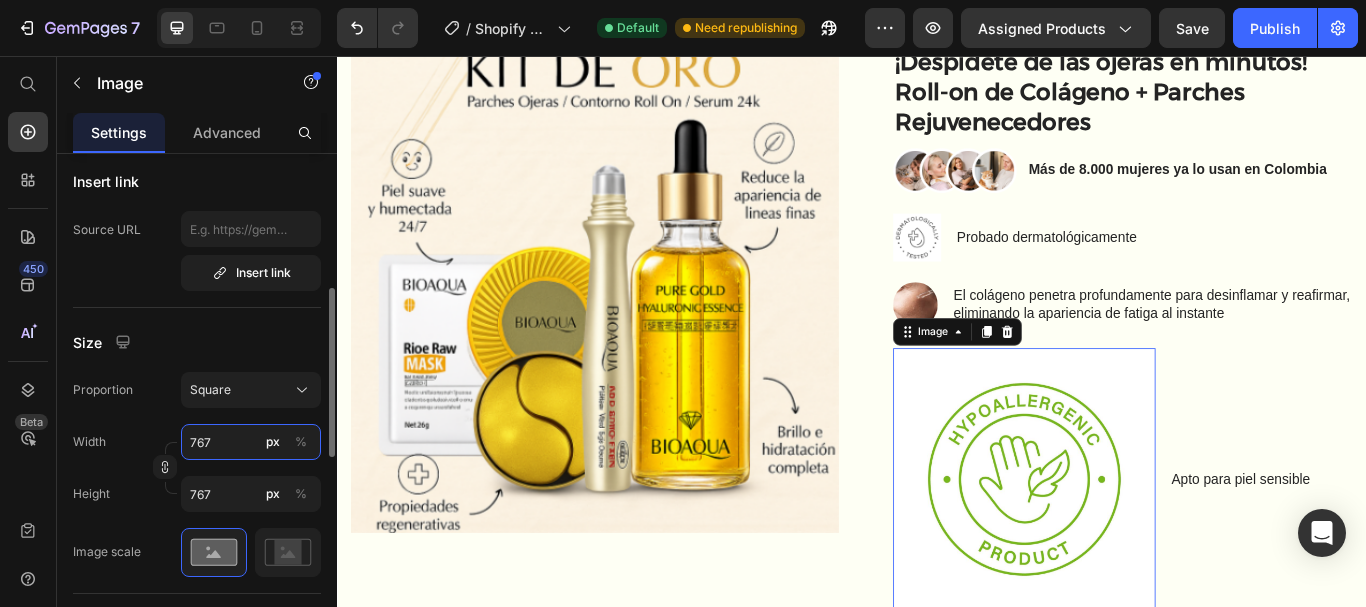 type on "76" 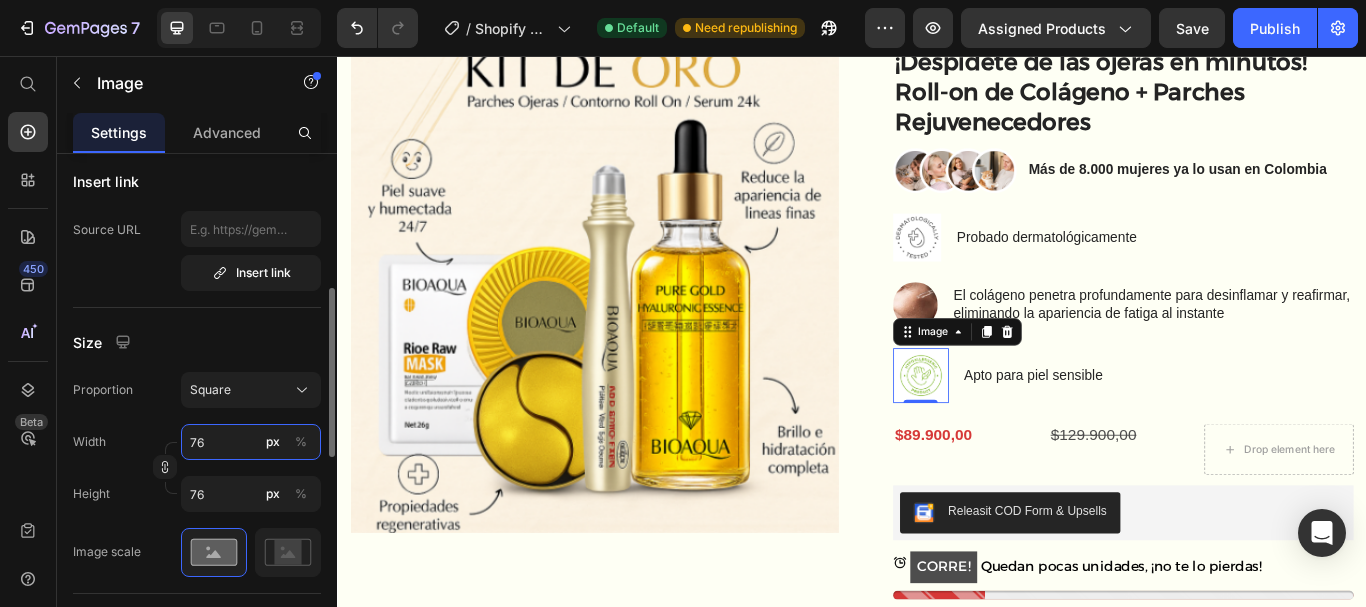 type on "7" 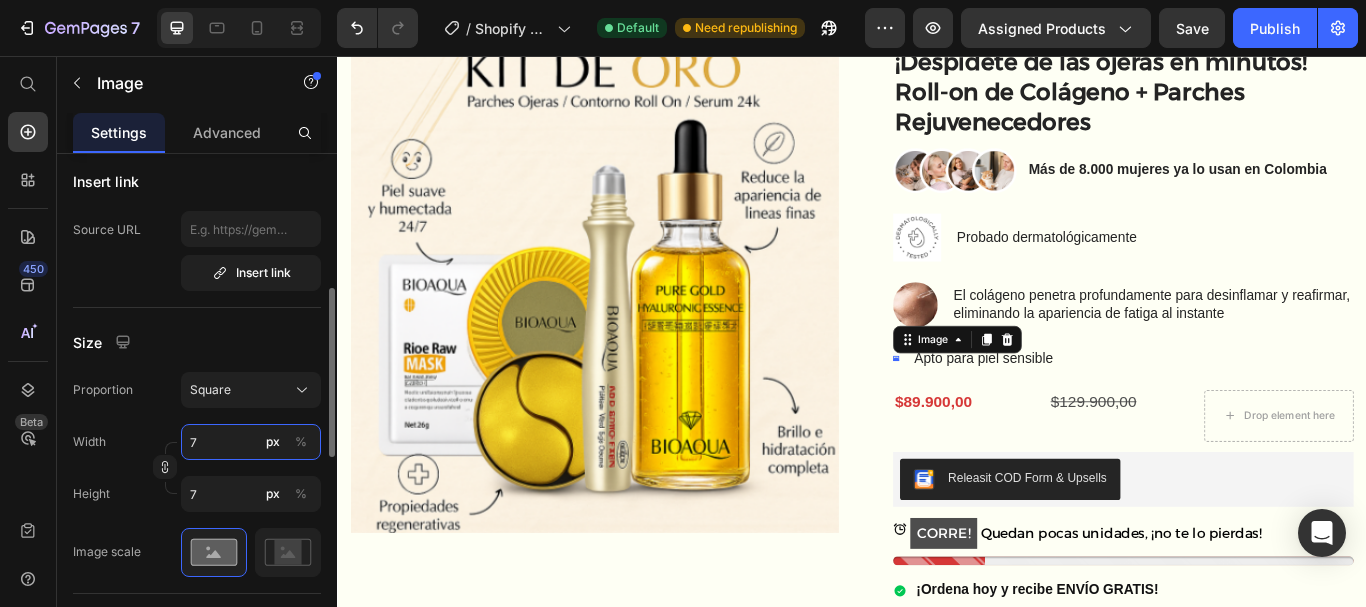 type 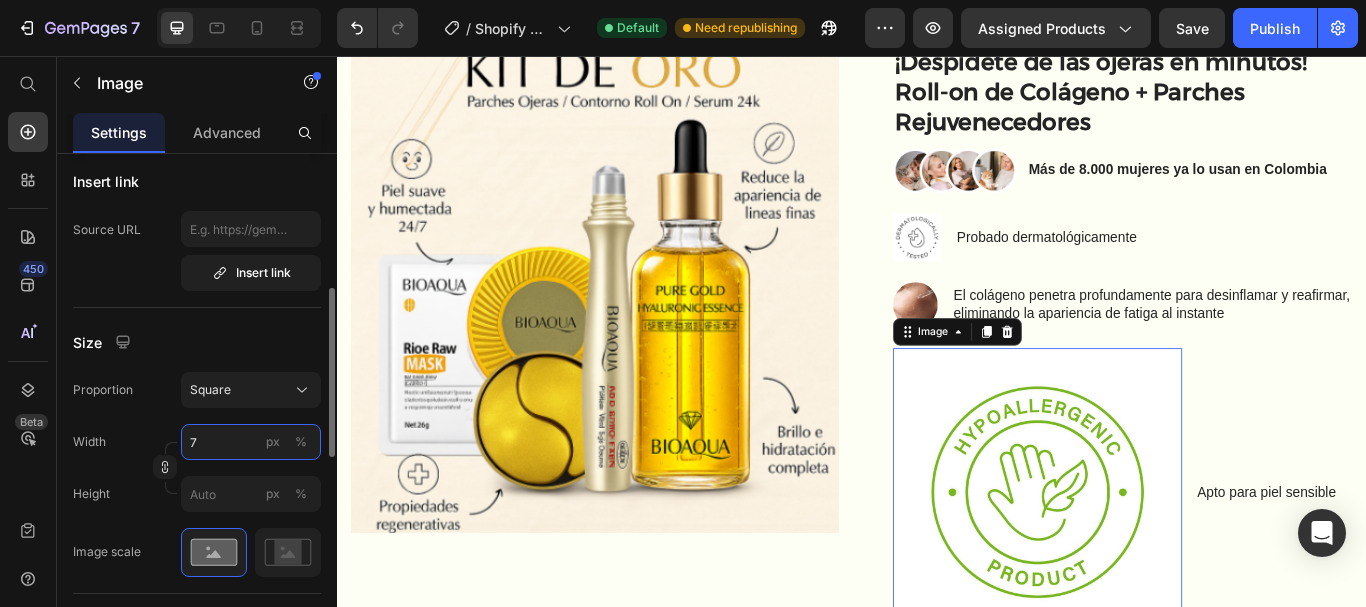 type on "75" 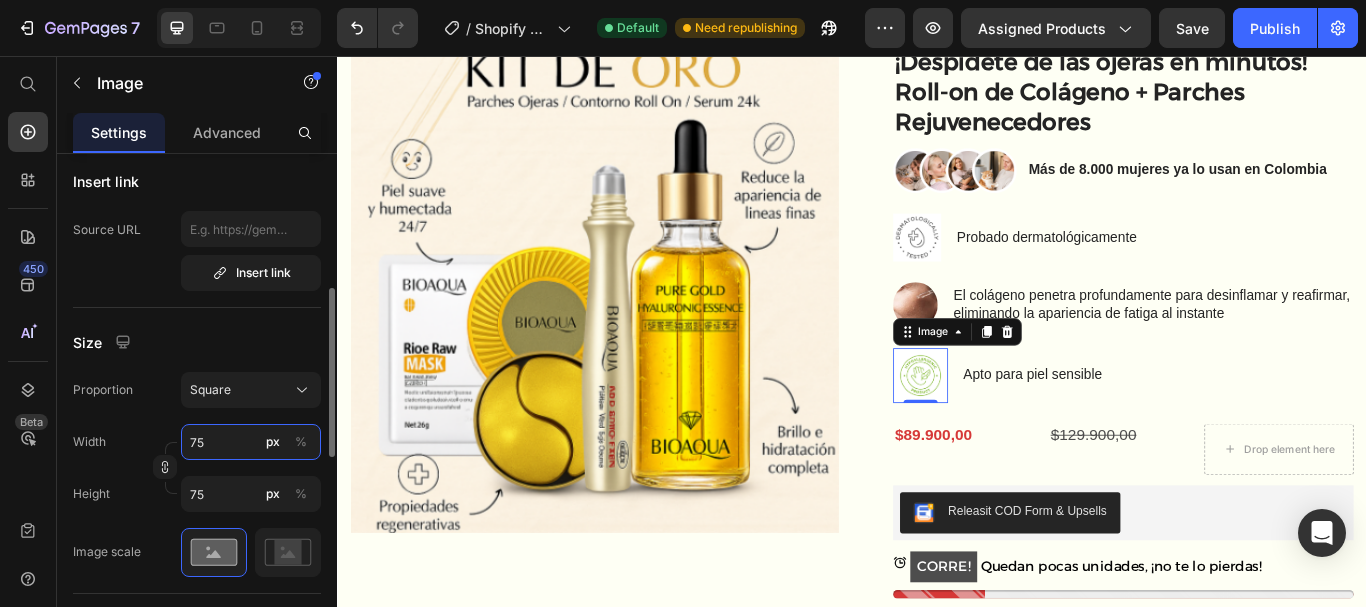 type on "757" 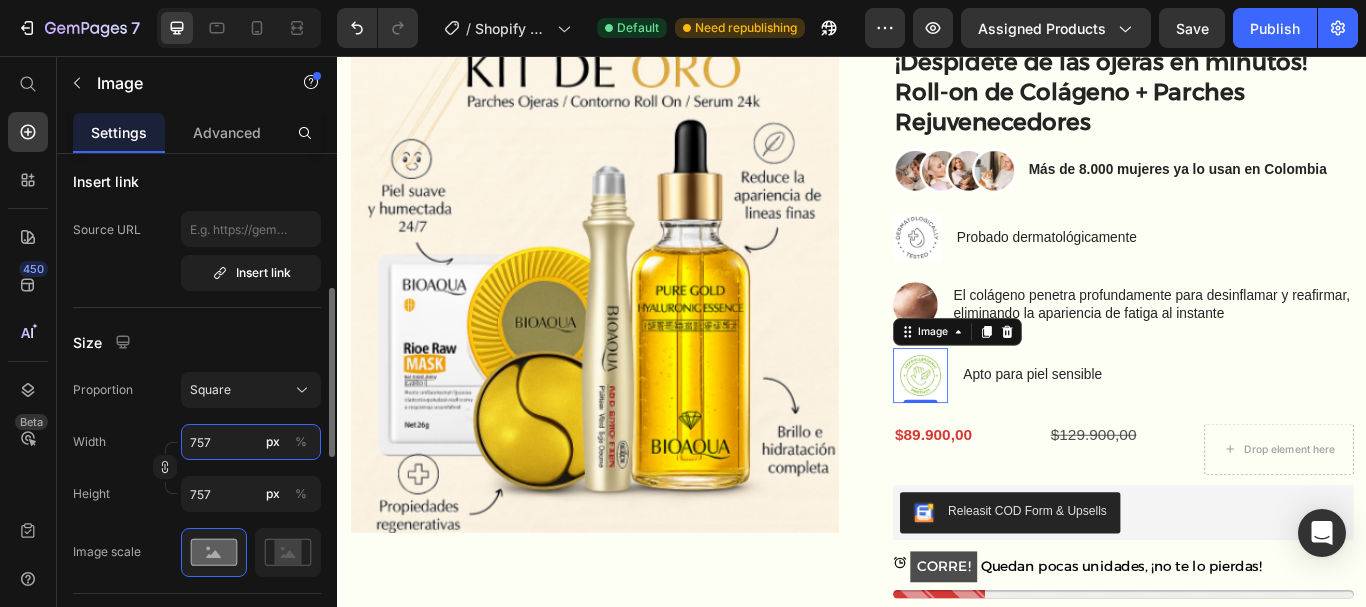 type on "75" 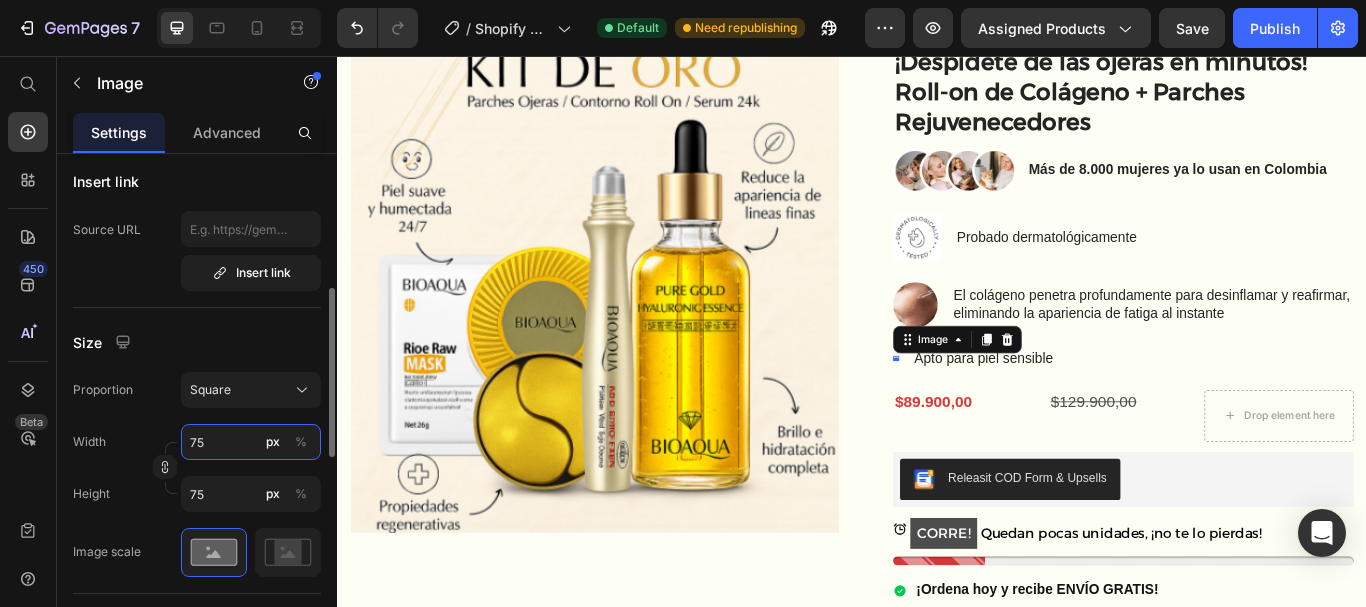 type on "7" 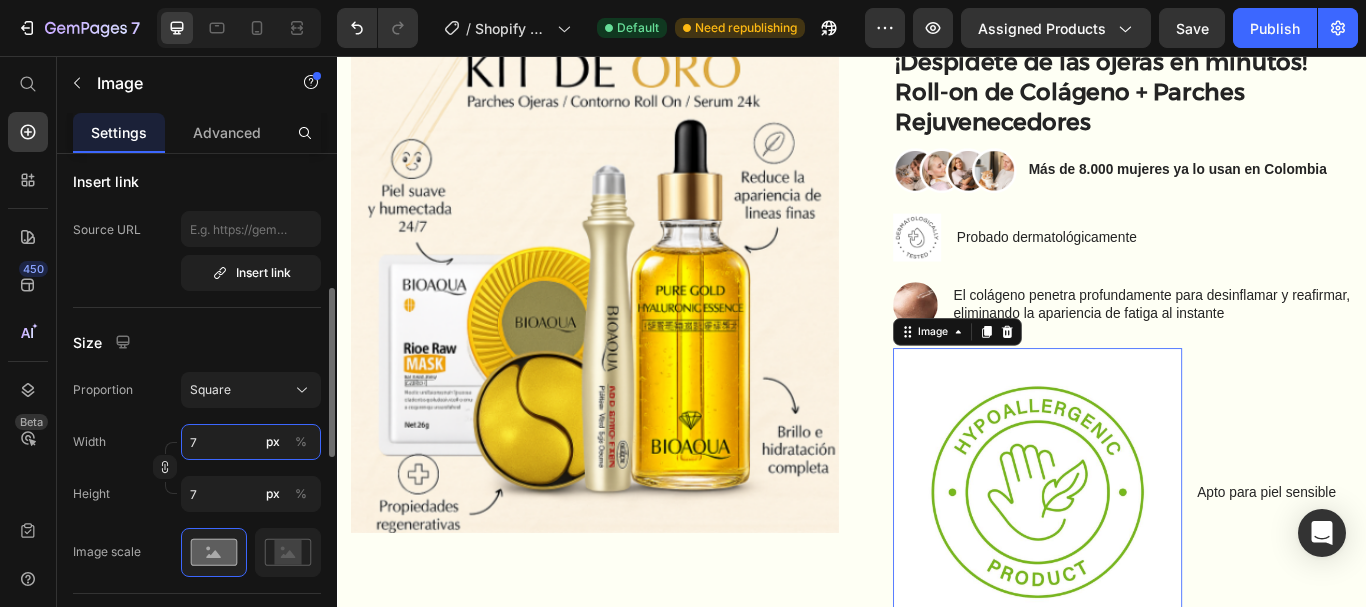 type 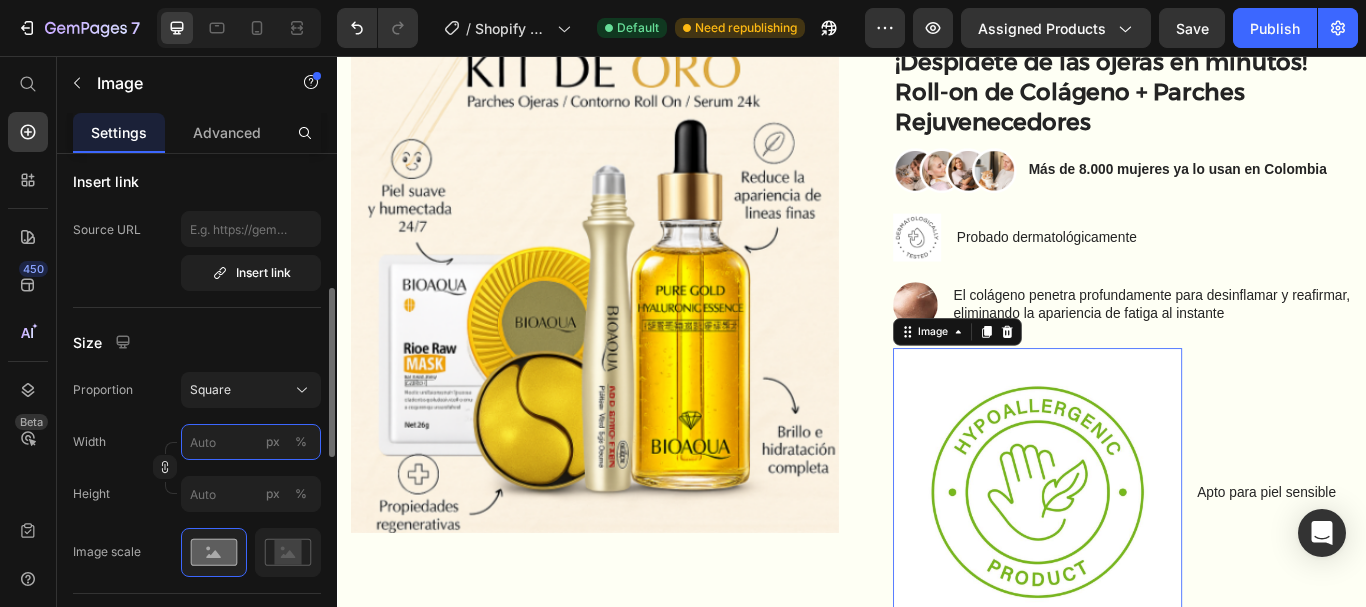 type on "7" 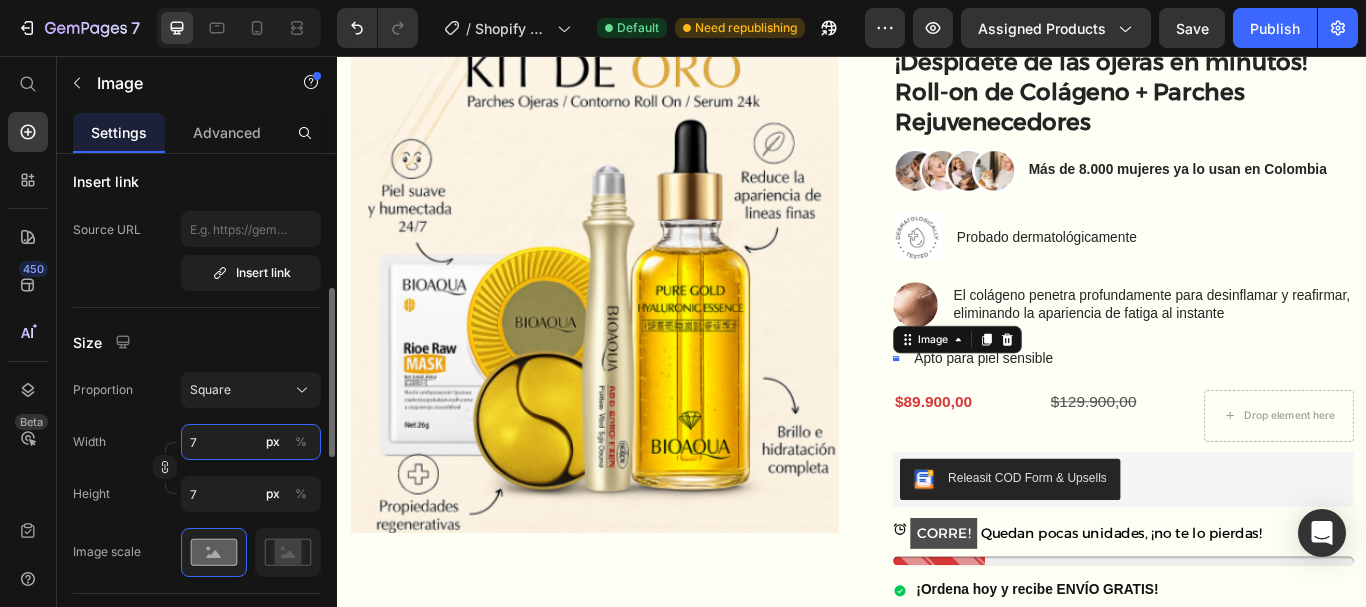 type on "76" 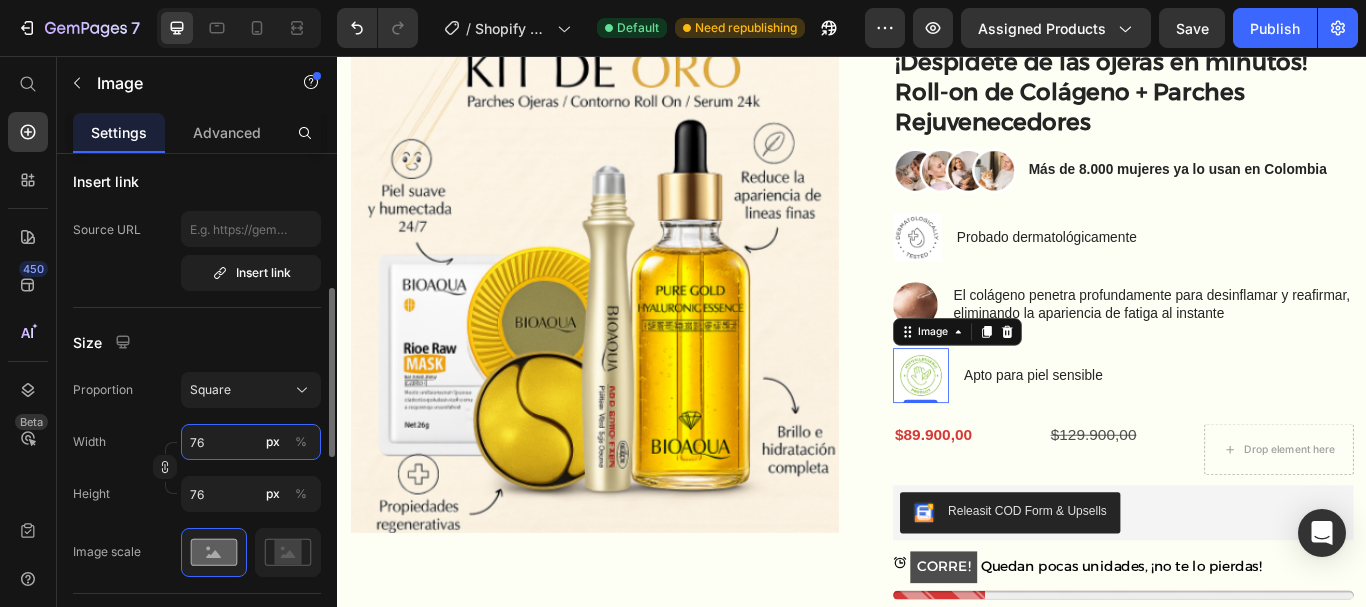 type on "767" 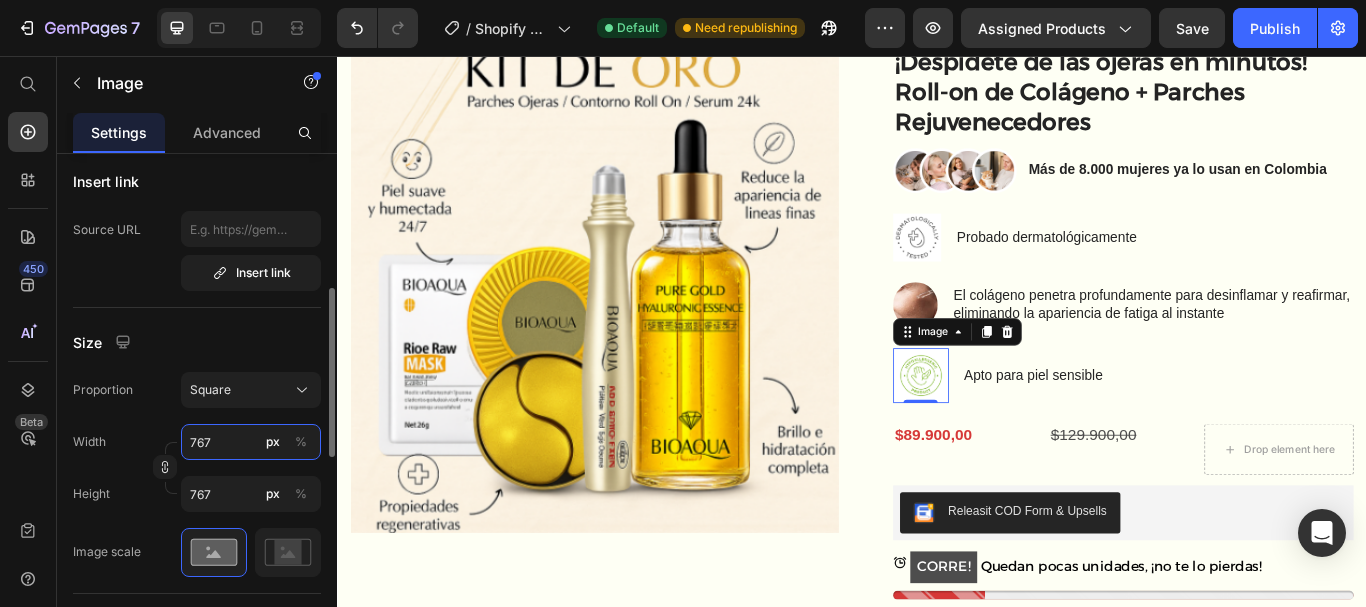 type on "76" 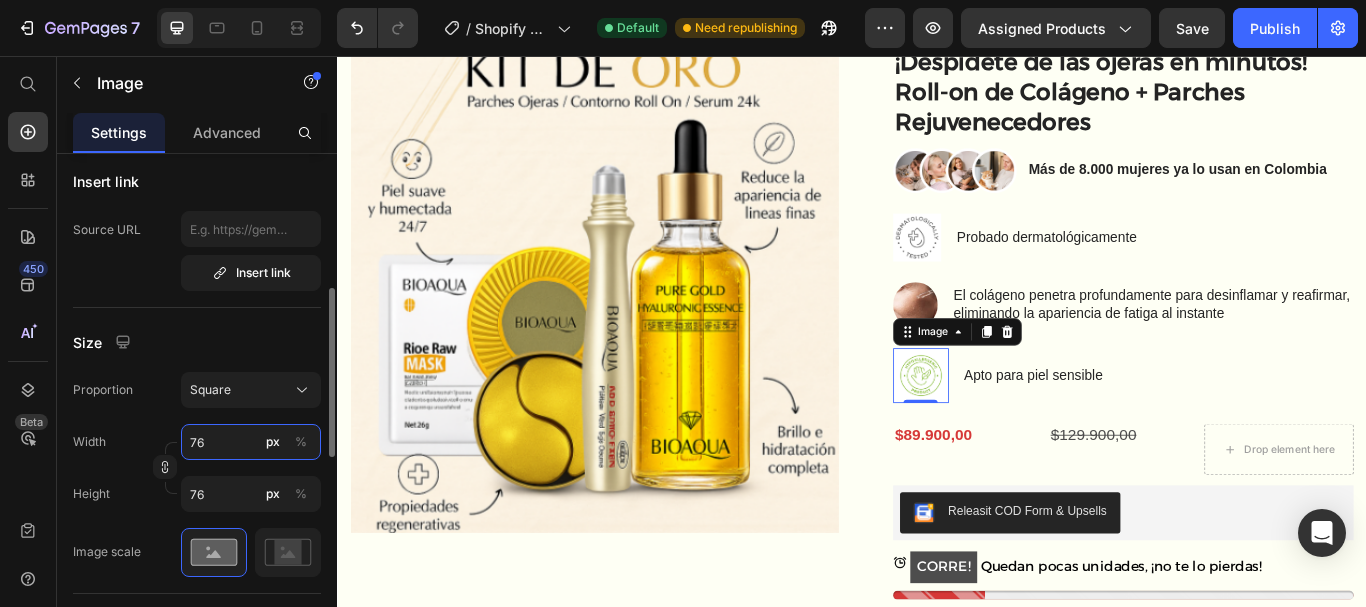 type on "7" 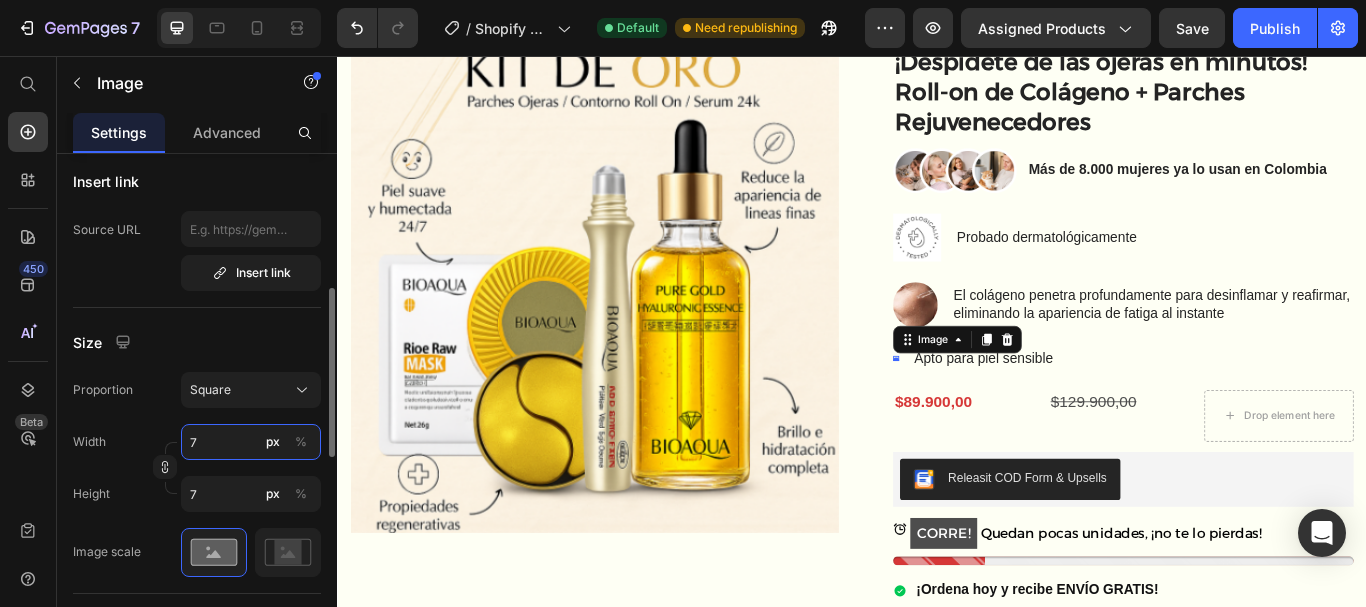 type on "71" 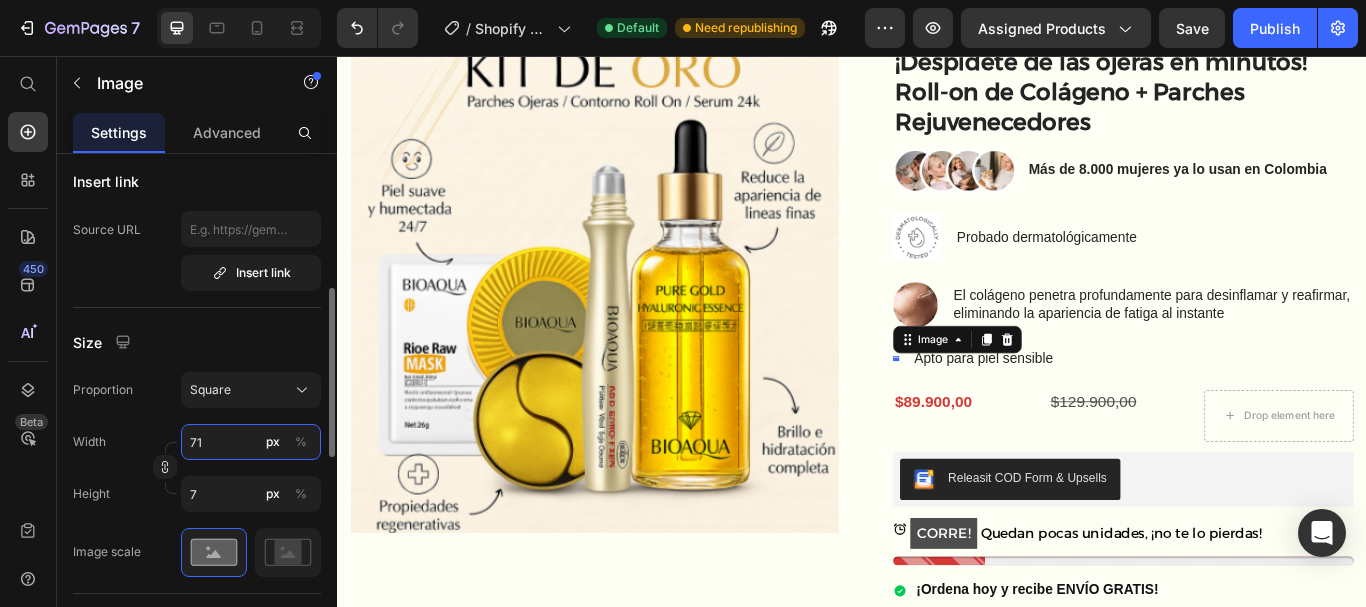 type on "71" 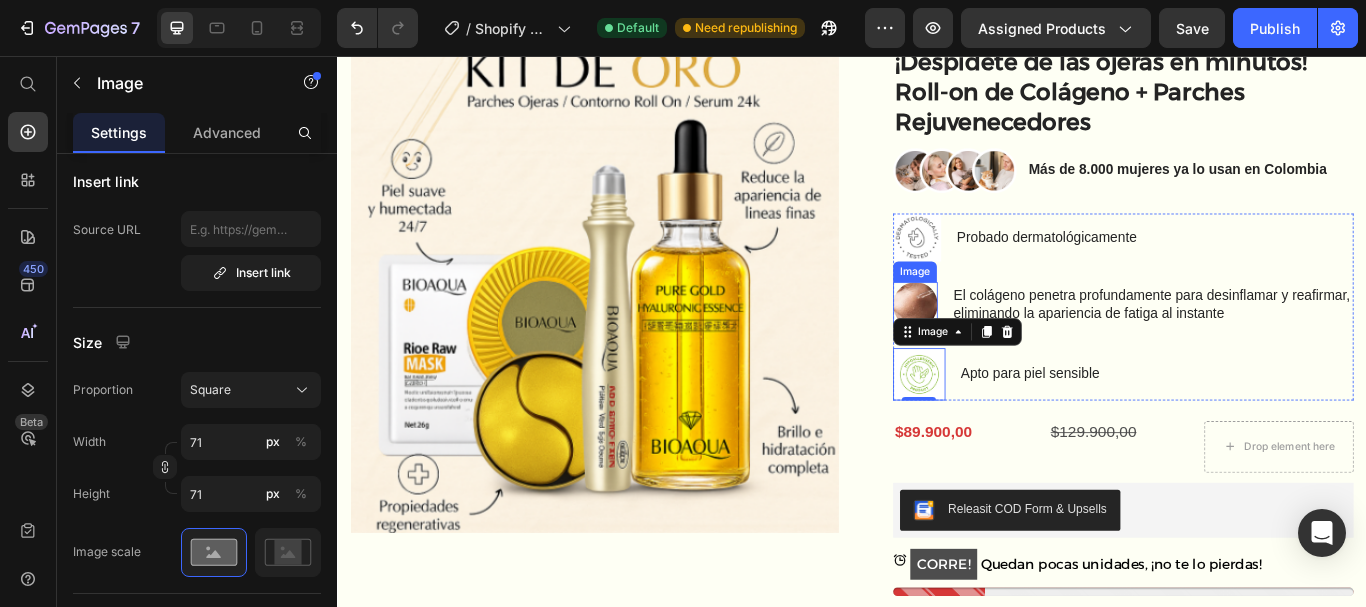 click at bounding box center (1011, 346) 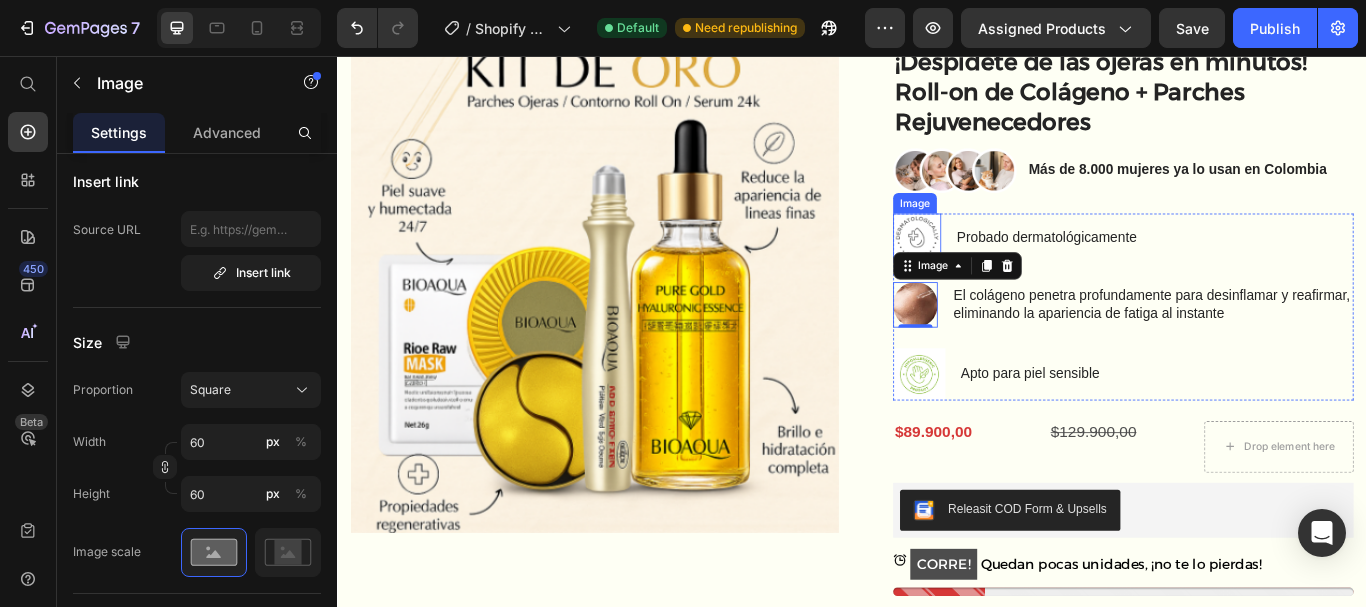 click at bounding box center (1013, 268) 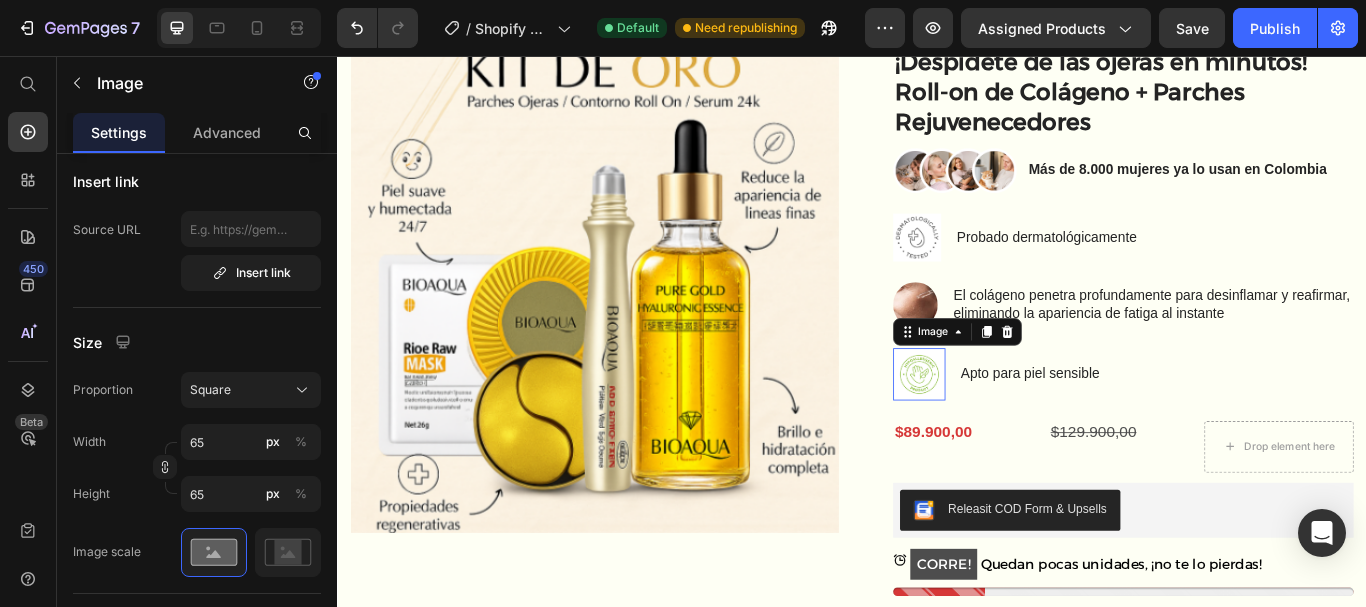 click at bounding box center (1015, 427) 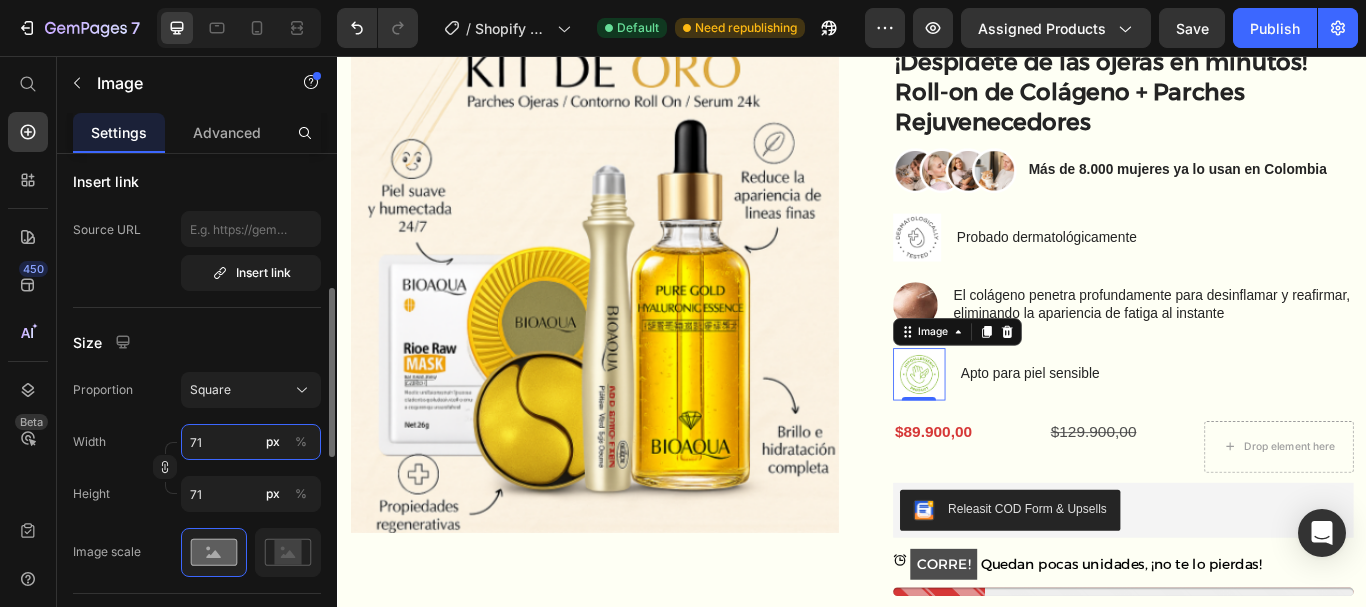 click on "71" at bounding box center [251, 442] 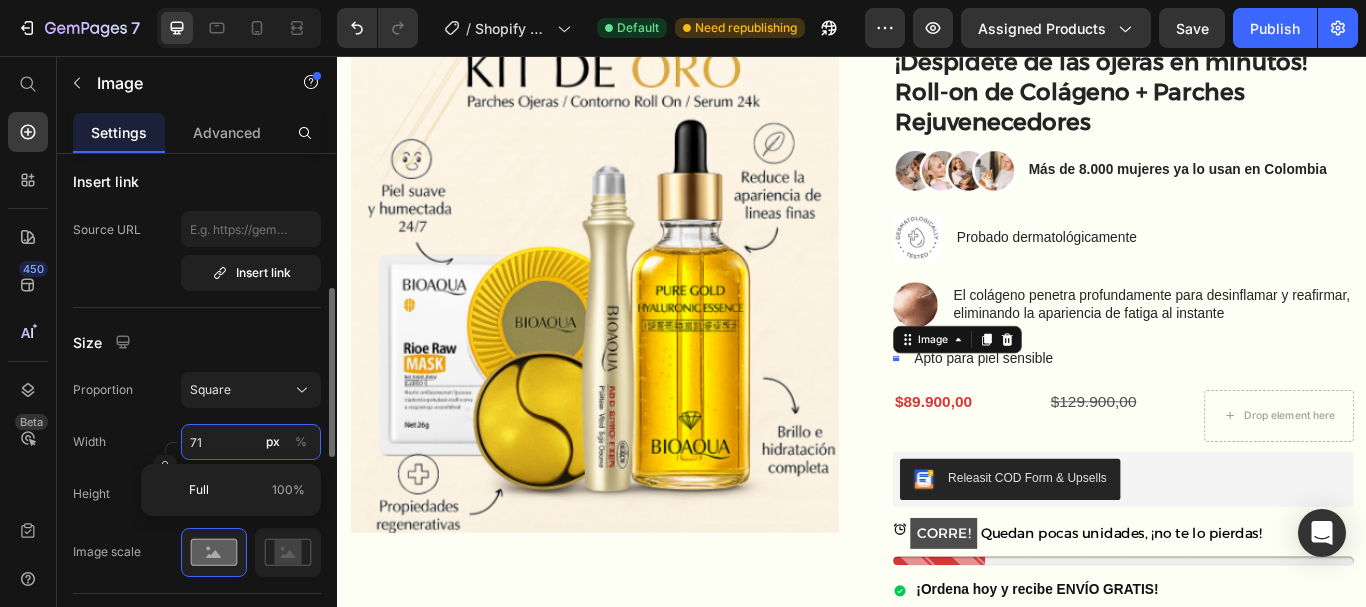 type on "7" 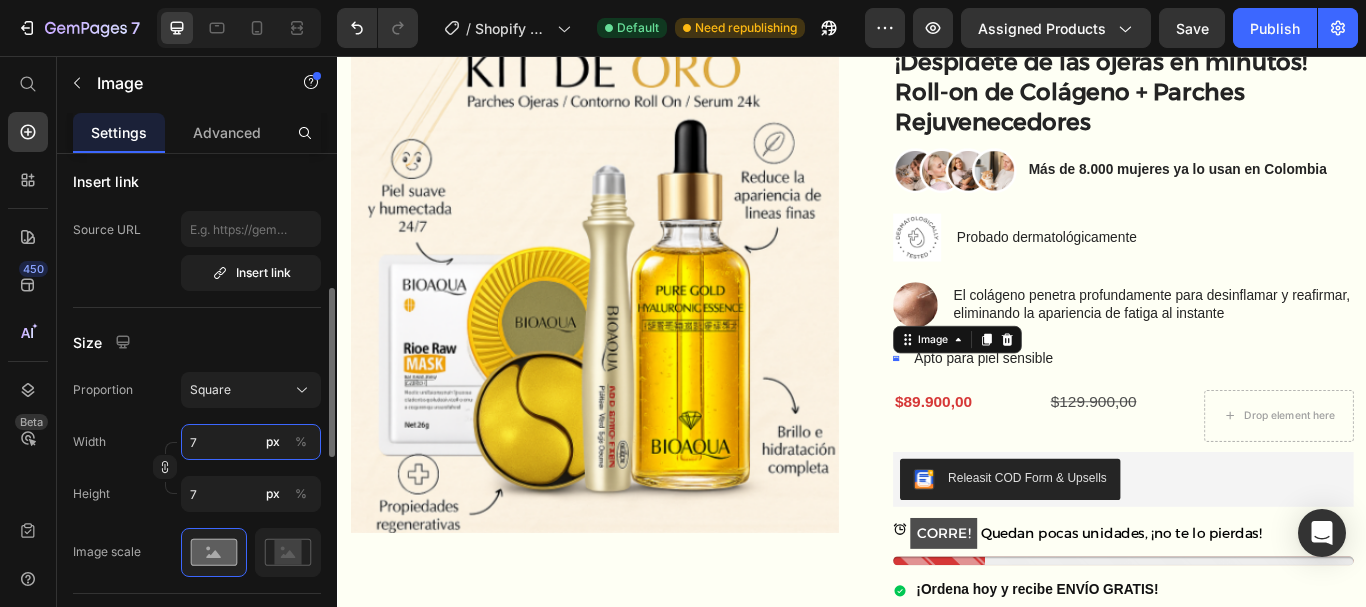 type on "72" 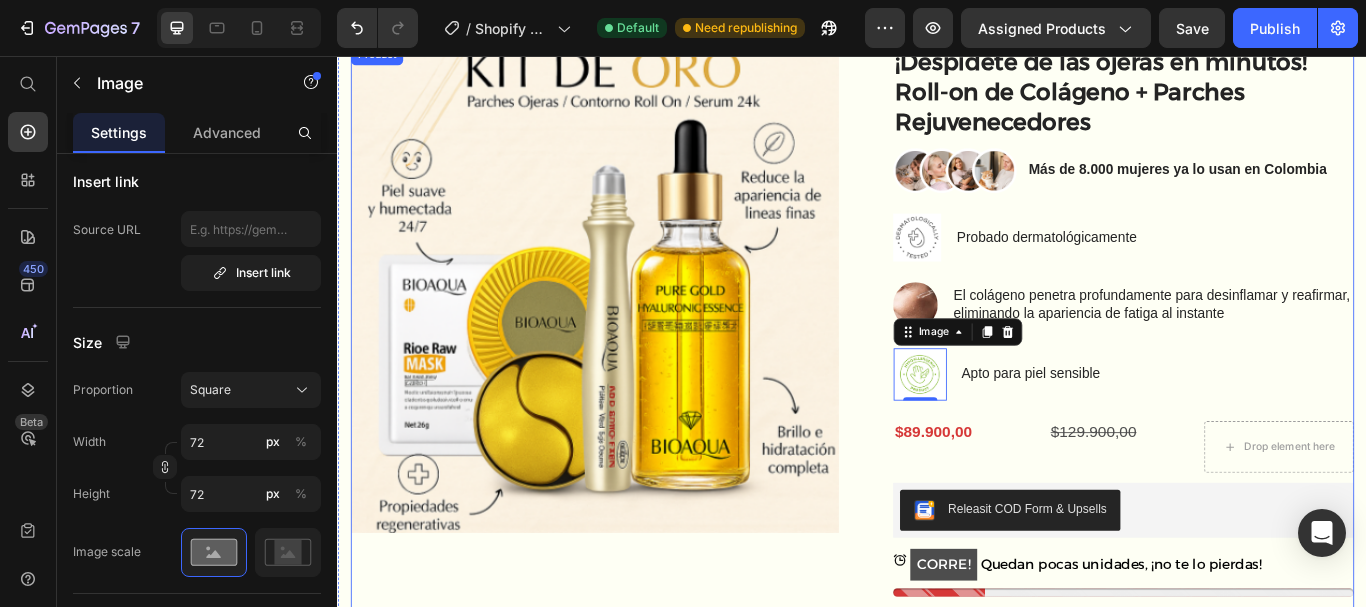 click on "Product Images ¡Despídete de las ojeras en minutos! Roll-on de Colágeno + Parches Rejuvenecedores Text Block Image Más de 8.000 mujeres ya lo usan en Colombia Text Block Row Image Probado dermatológicamente Text Block Image El colágeno penetra profundamente para desinflamar y reafirmar, eliminando la apariencia de fatiga al instante  Text Block Image   0 Apto para piel sensible  Text Block Advanced List $89.900,00 Product Price $129.900,00 Product Price
Drop element here Row Releasit COD Form & Upsells Releasit COD Form & Upsells
CORRE!  Quedan pocas unidades, ¡no te lo pierdas! Stock Counter ¡Ordena hoy y recibe ENVÍO GRATIS! Promoción por tiempo limitado – PAGA AL RECIBIR Item List This product has only default variant Product Variants & Swatches Image Low stock -  9 items left Text Block Advanced List Row Product" at bounding box center [937, 473] 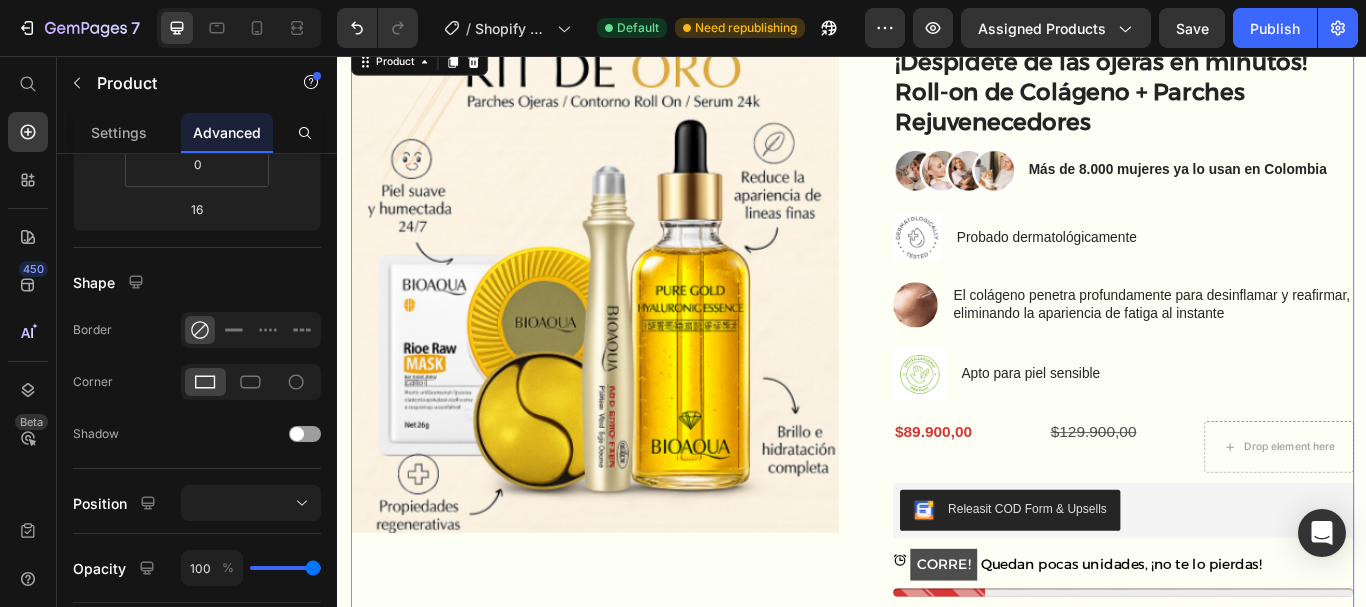 scroll, scrollTop: 0, scrollLeft: 0, axis: both 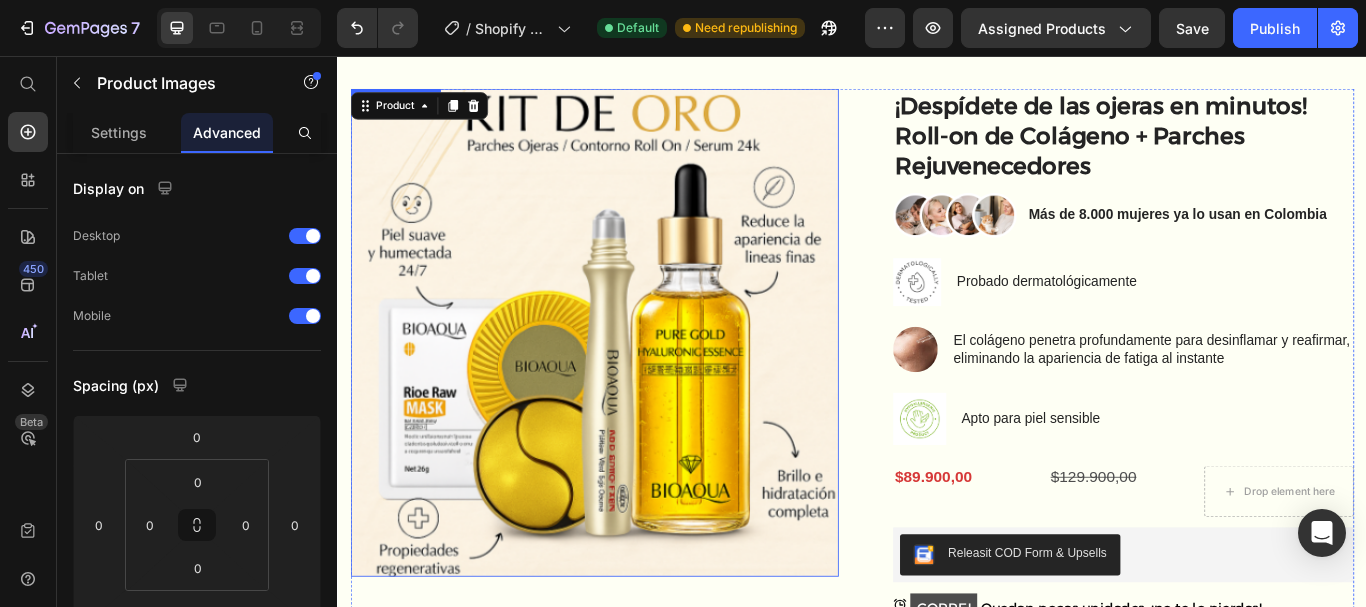 click at bounding box center (636, 379) 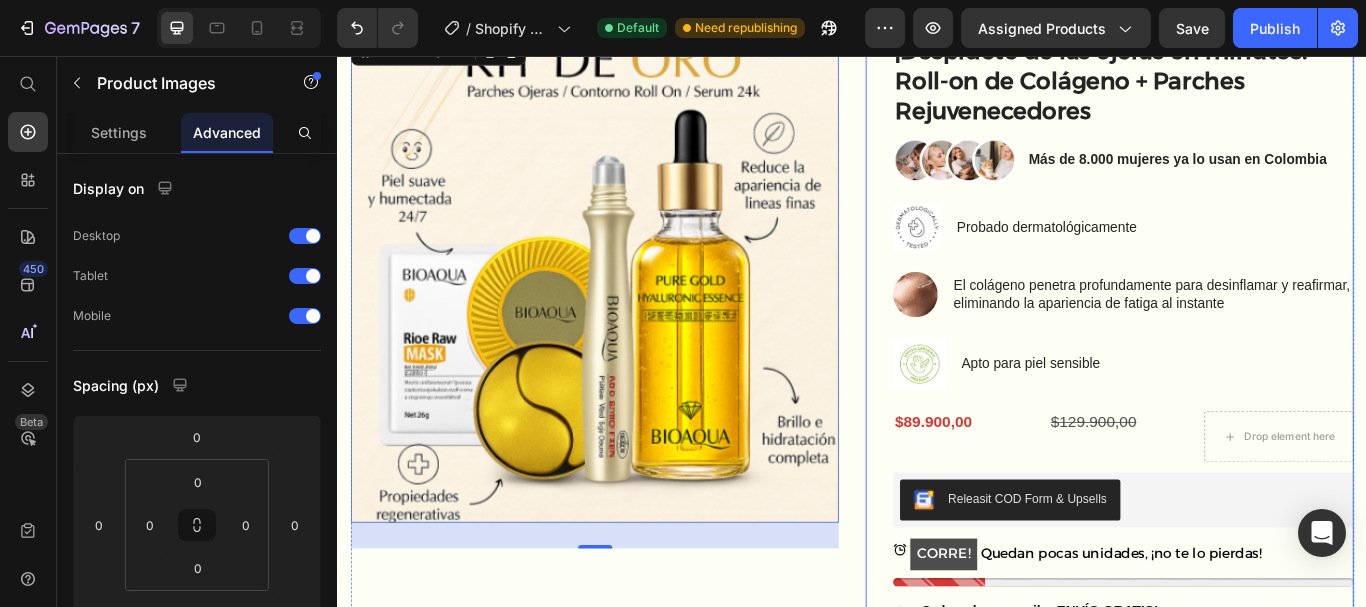 scroll, scrollTop: 28, scrollLeft: 0, axis: vertical 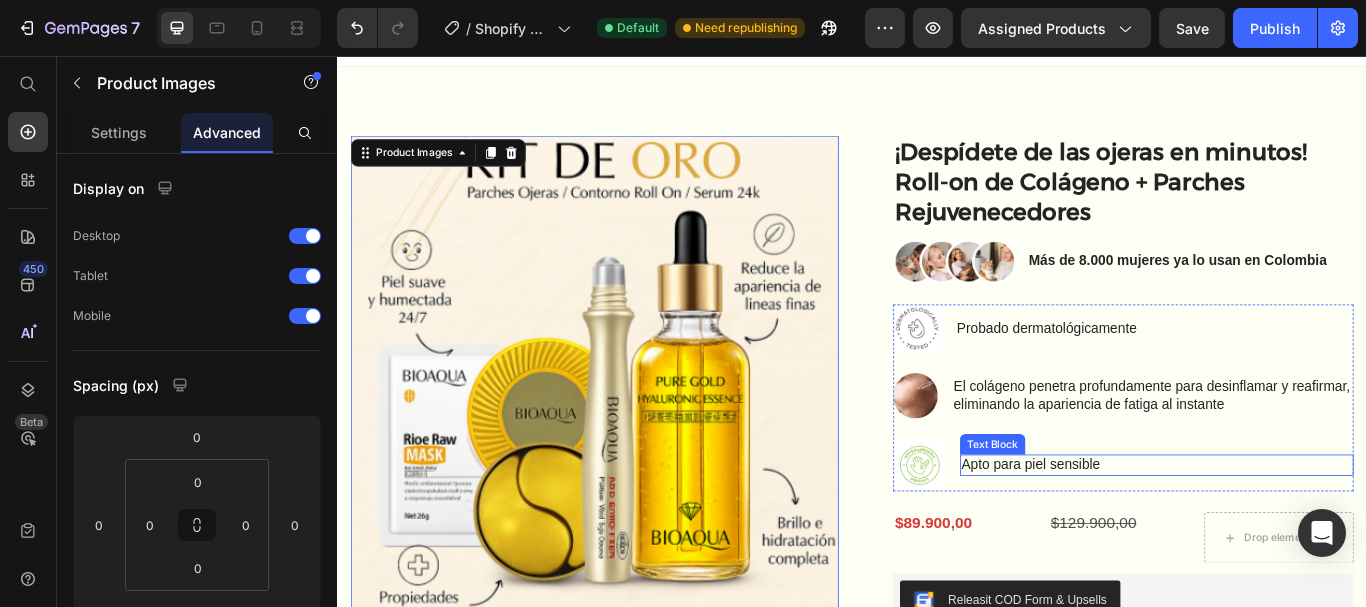 click on "Text Block" at bounding box center (1101, 509) 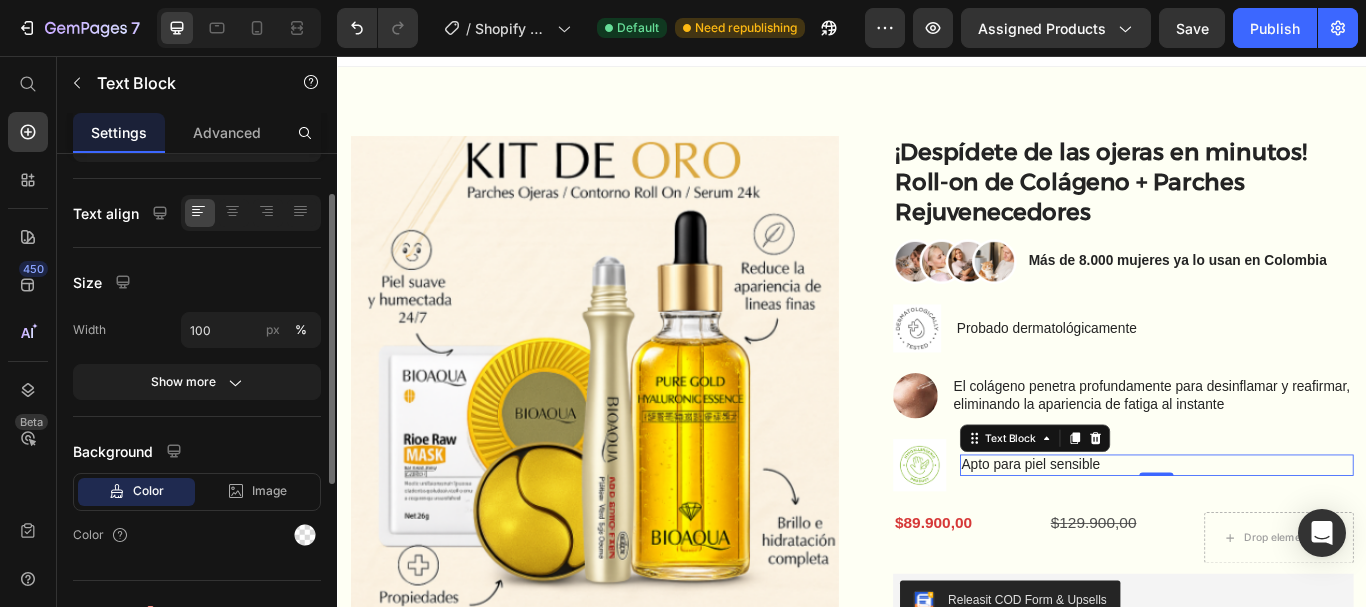 scroll, scrollTop: 385, scrollLeft: 0, axis: vertical 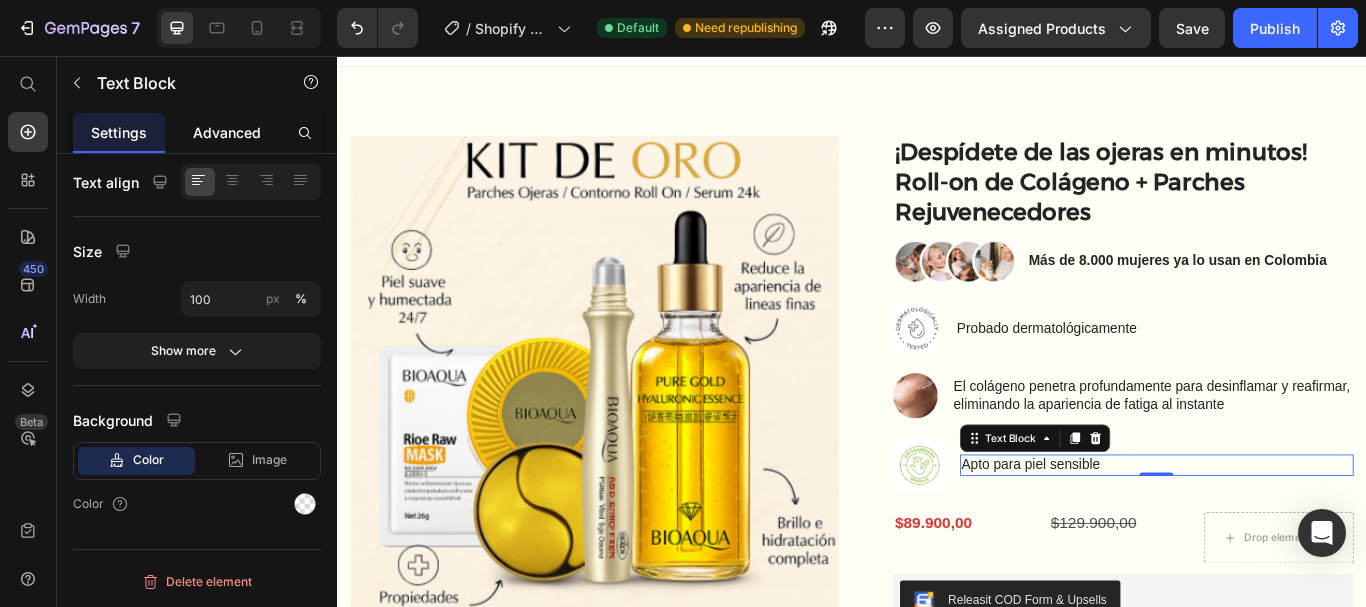 click on "Advanced" 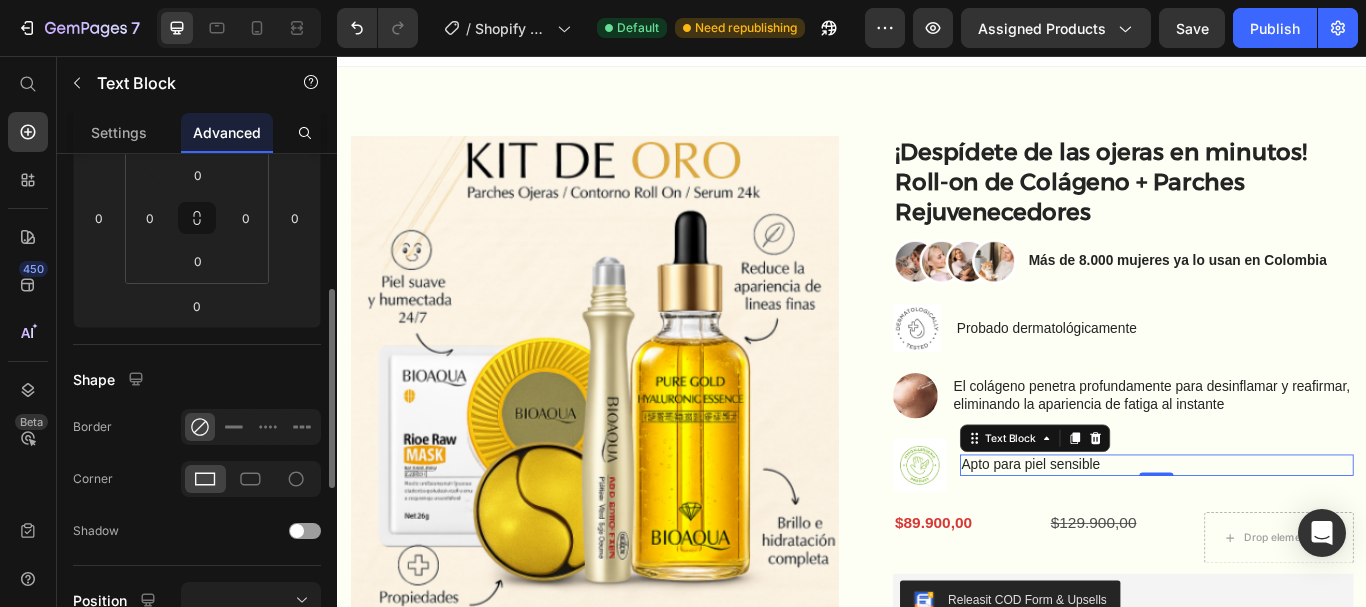 scroll, scrollTop: 320, scrollLeft: 0, axis: vertical 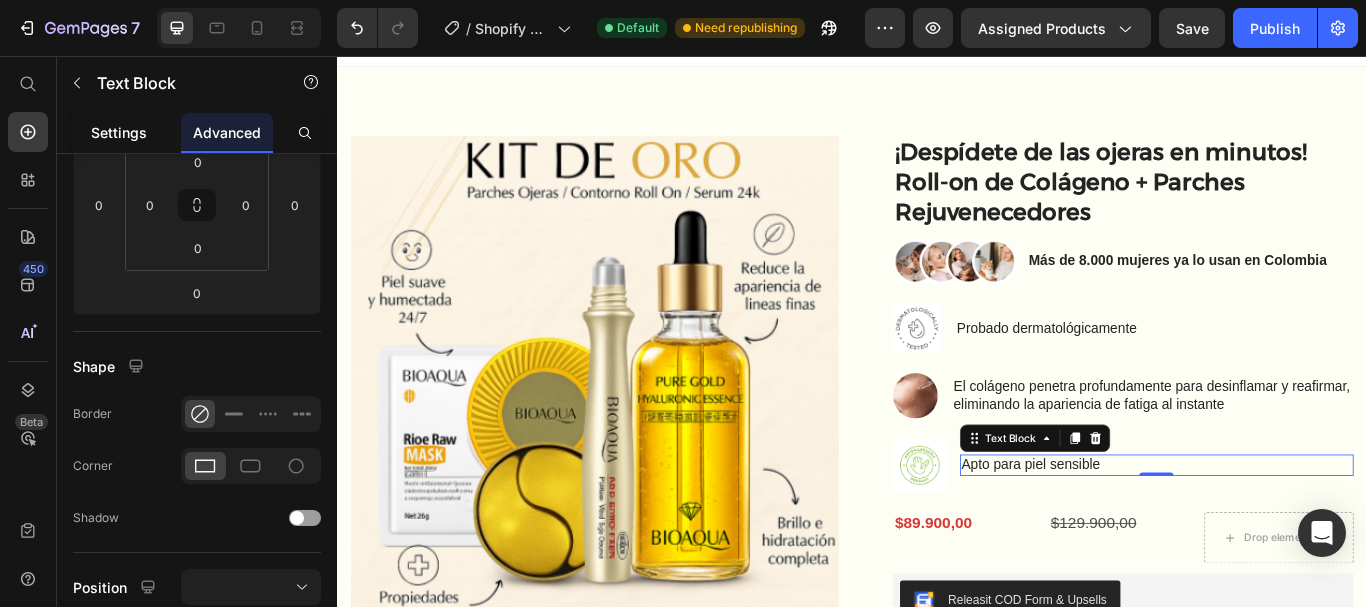 click on "Settings" 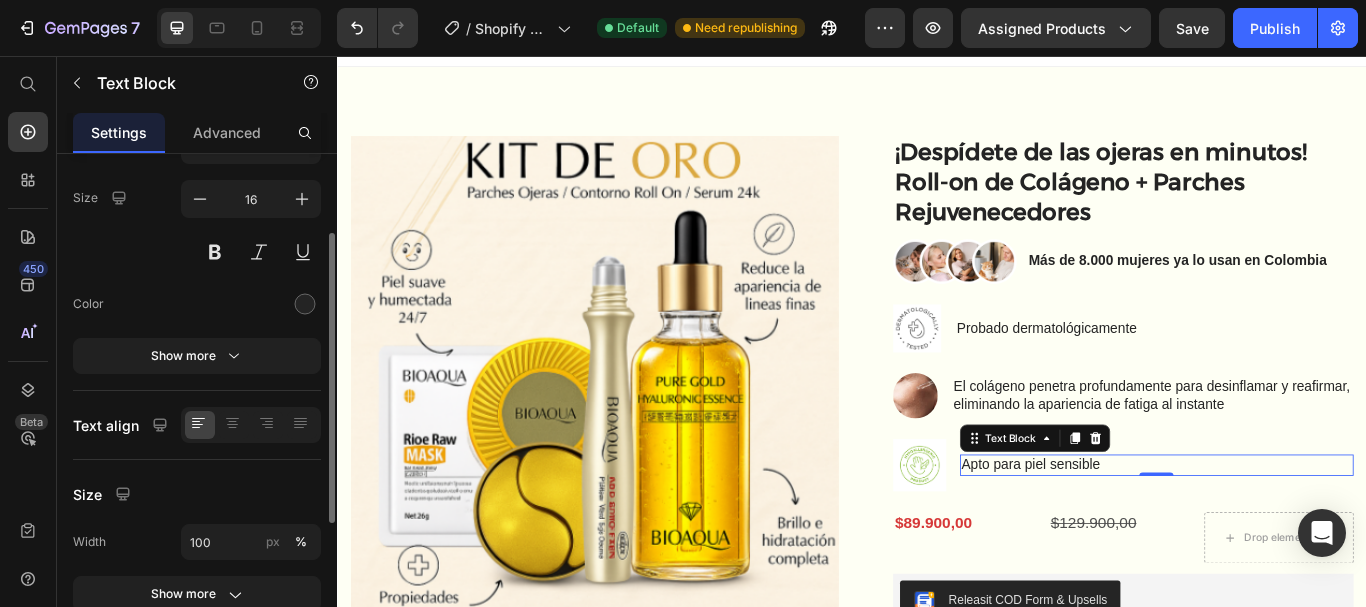 scroll, scrollTop: 140, scrollLeft: 0, axis: vertical 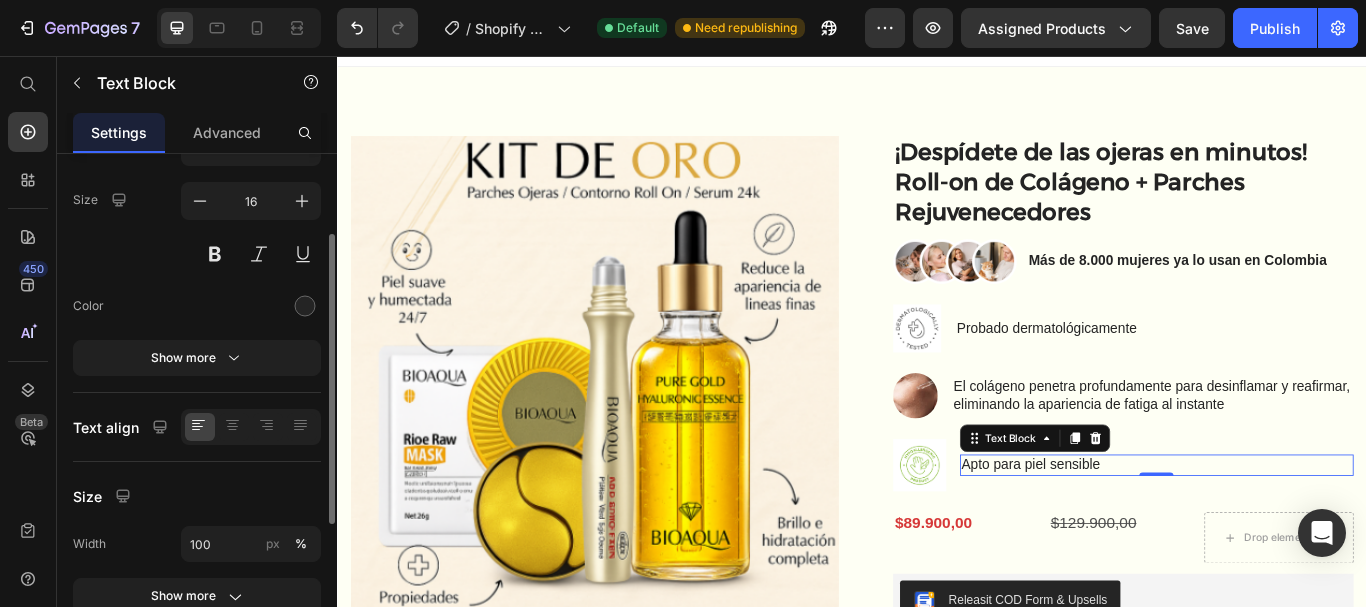 click at bounding box center (215, 254) 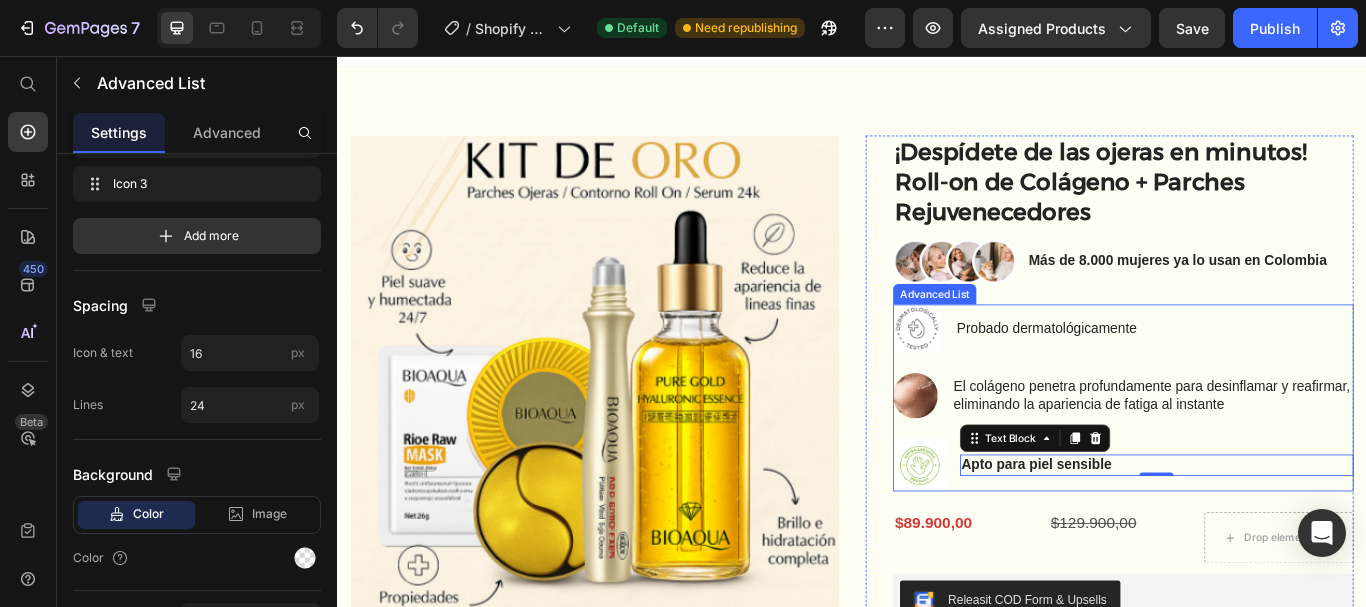 click on "Image El colágeno penetra profundamente para desinflamar y reafirmar, eliminando la apariencia de fatiga al instante  Text Block" at bounding box center (1253, 452) 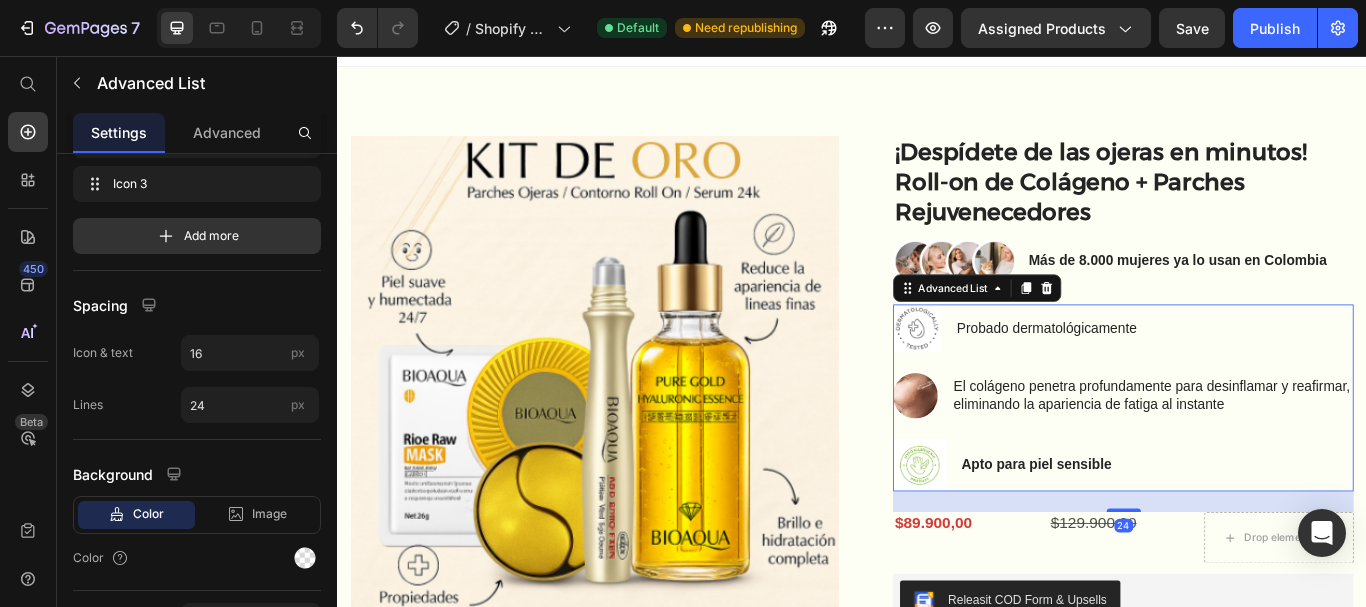 scroll, scrollTop: 0, scrollLeft: 0, axis: both 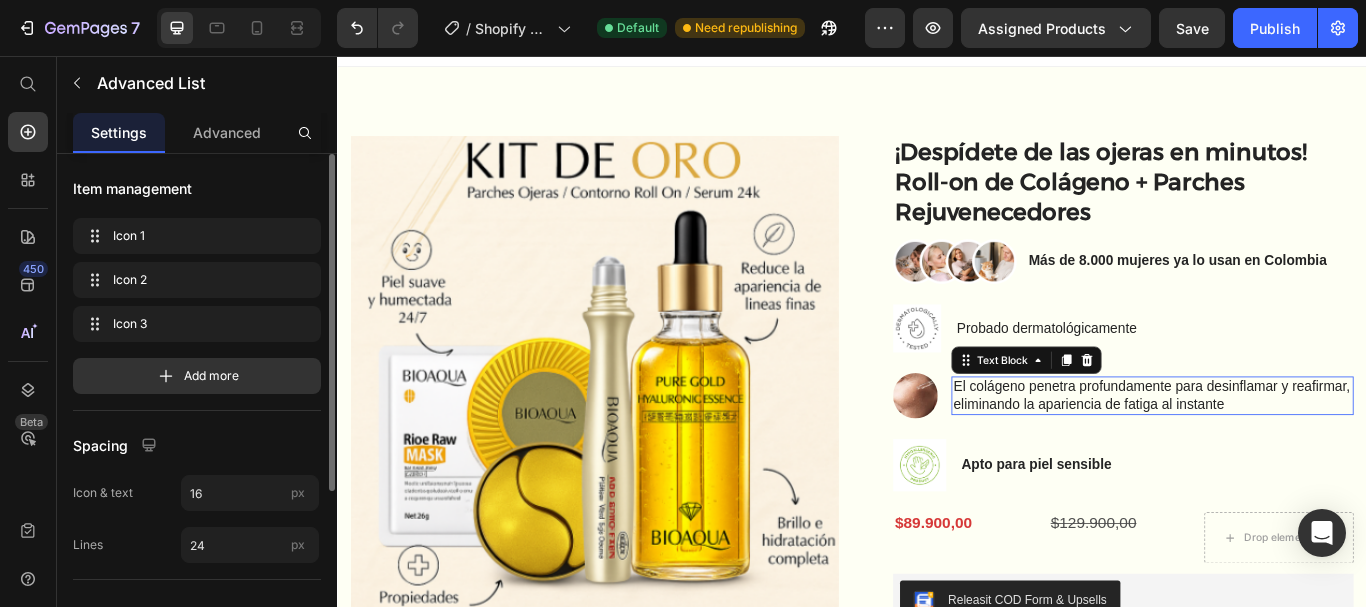 click on "El colágeno penetra profundamente para desinflamar y reafirmar, eliminando la apariencia de fatiga al instante" at bounding box center (1287, 453) 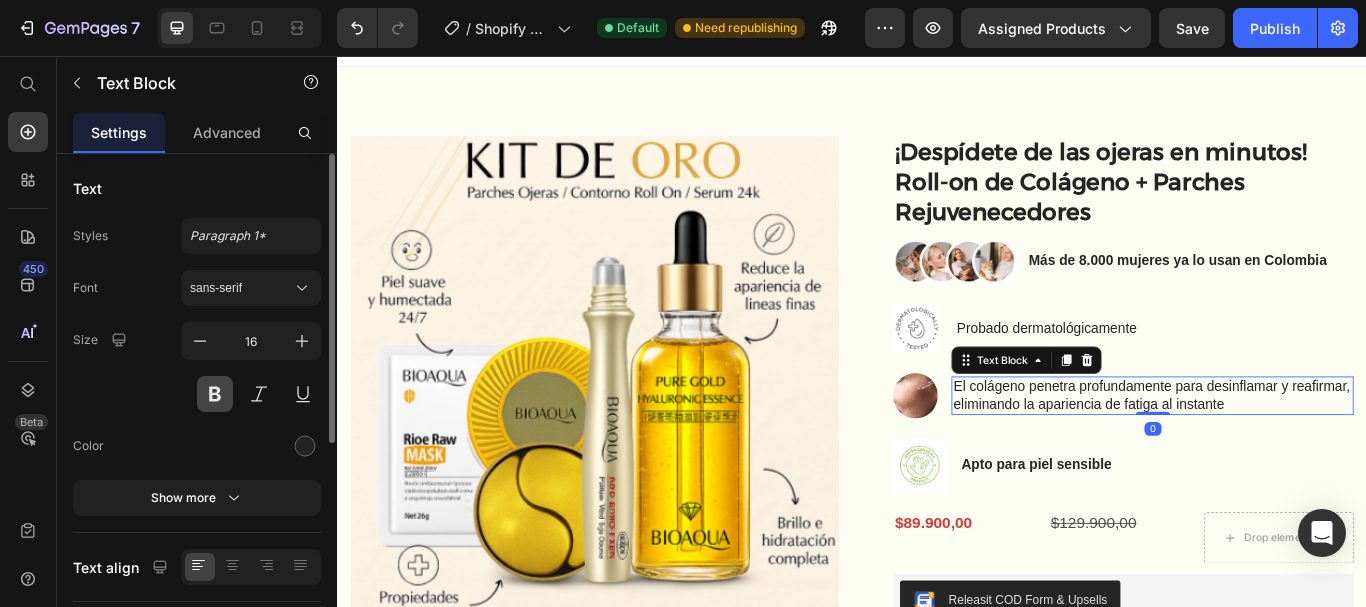 click at bounding box center [215, 394] 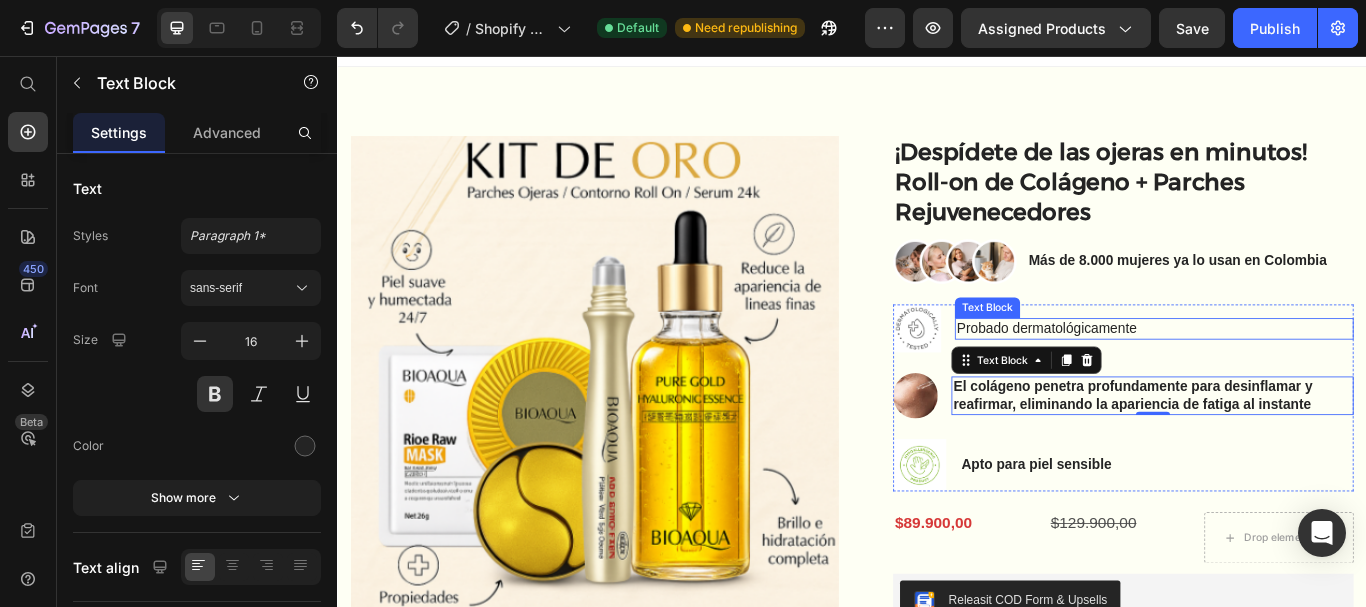 click on "Probado dermatológicamente" at bounding box center (1289, 374) 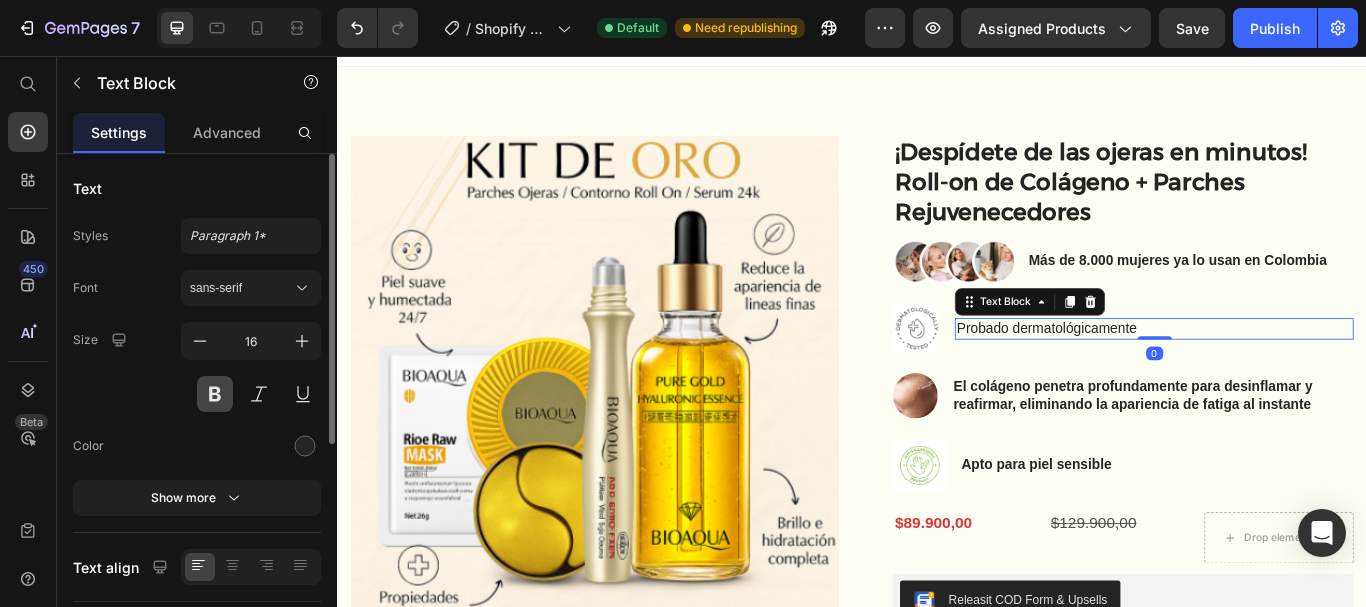 click at bounding box center (215, 394) 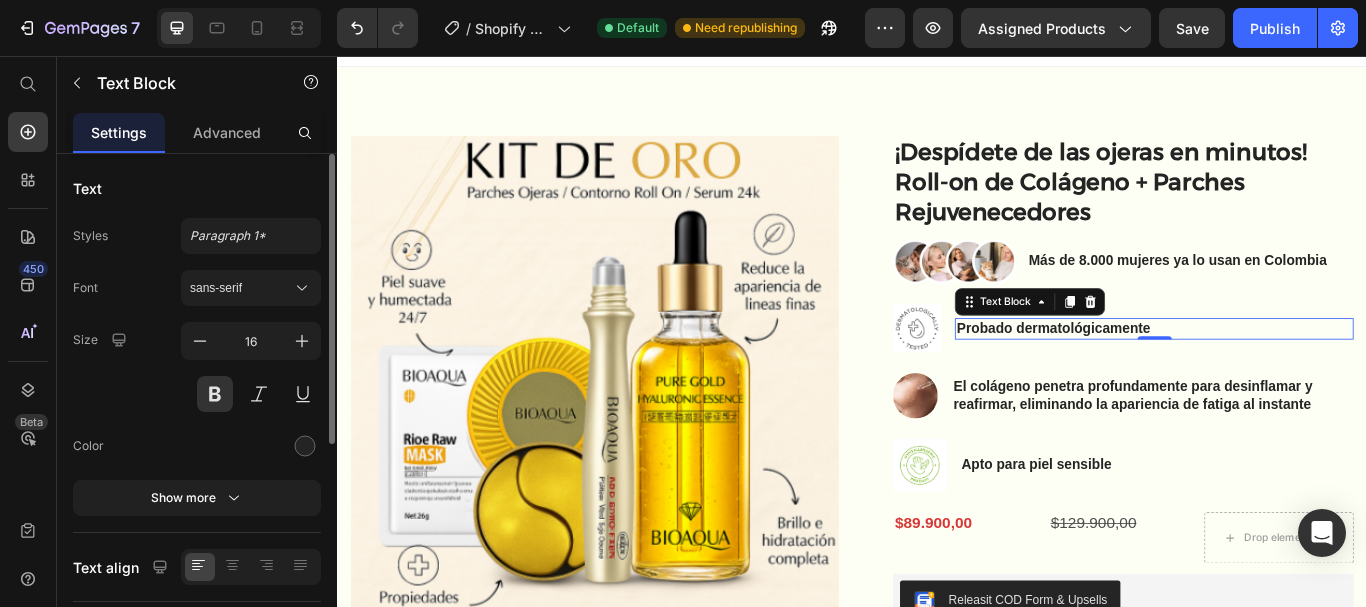 click on "Text" at bounding box center (197, 188) 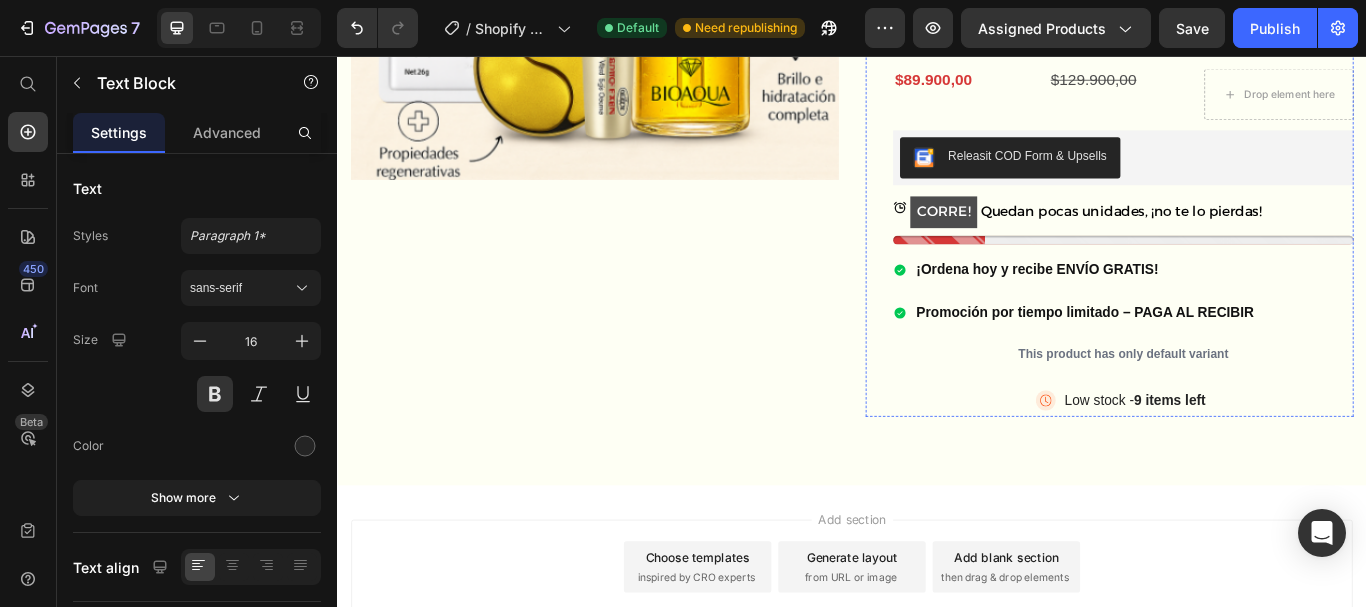 scroll, scrollTop: 560, scrollLeft: 0, axis: vertical 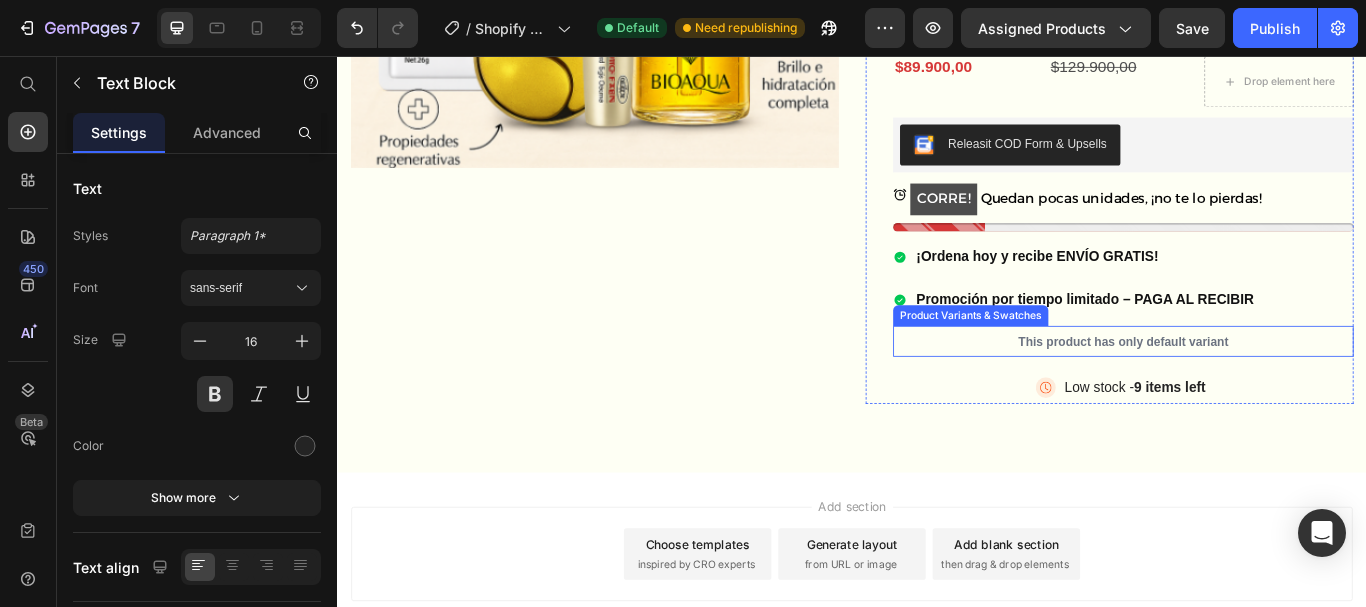 click on "This product has only default variant" at bounding box center (1253, 389) 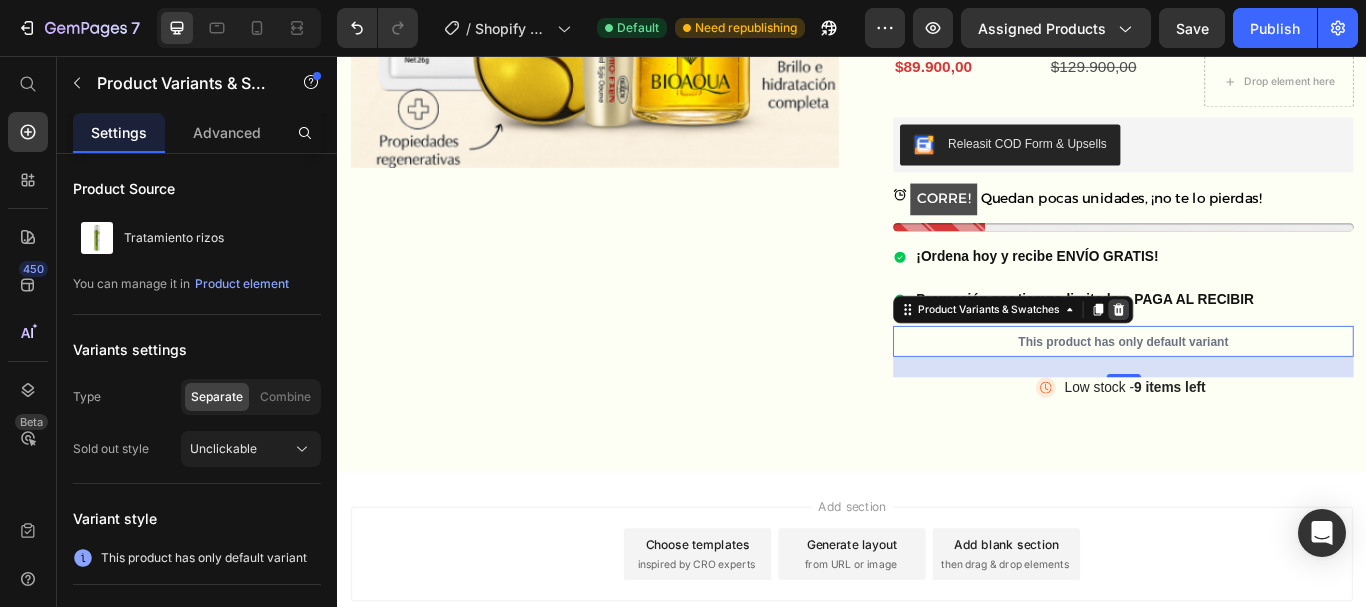 click 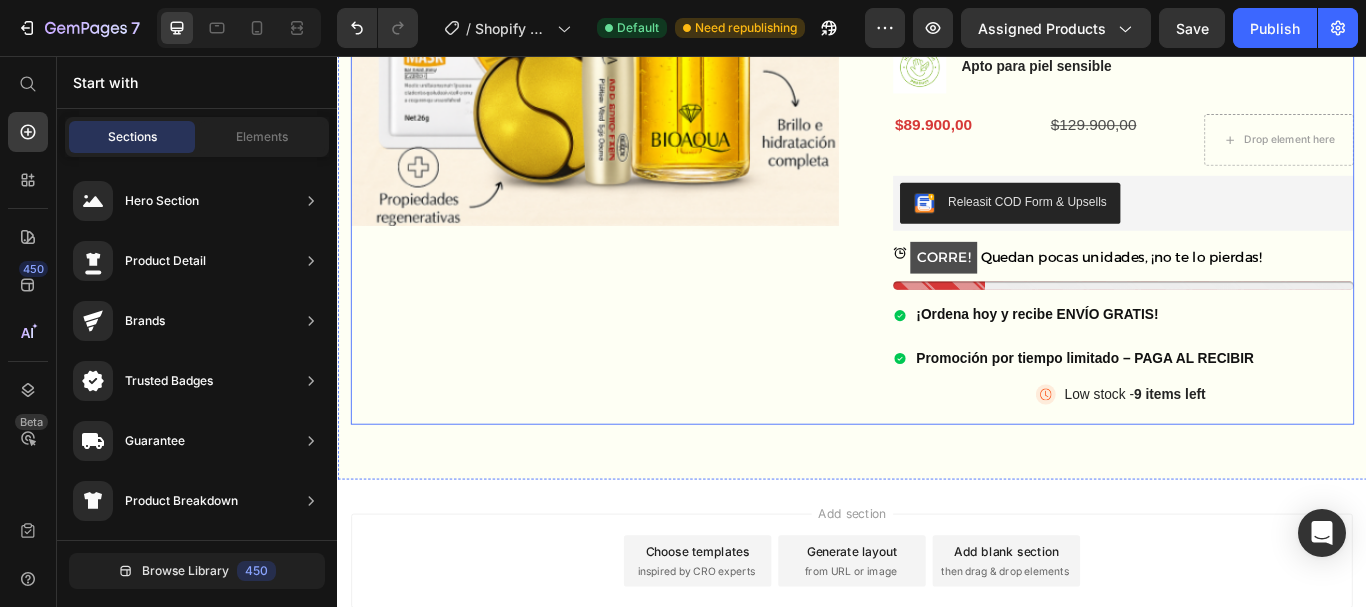 scroll, scrollTop: 583, scrollLeft: 0, axis: vertical 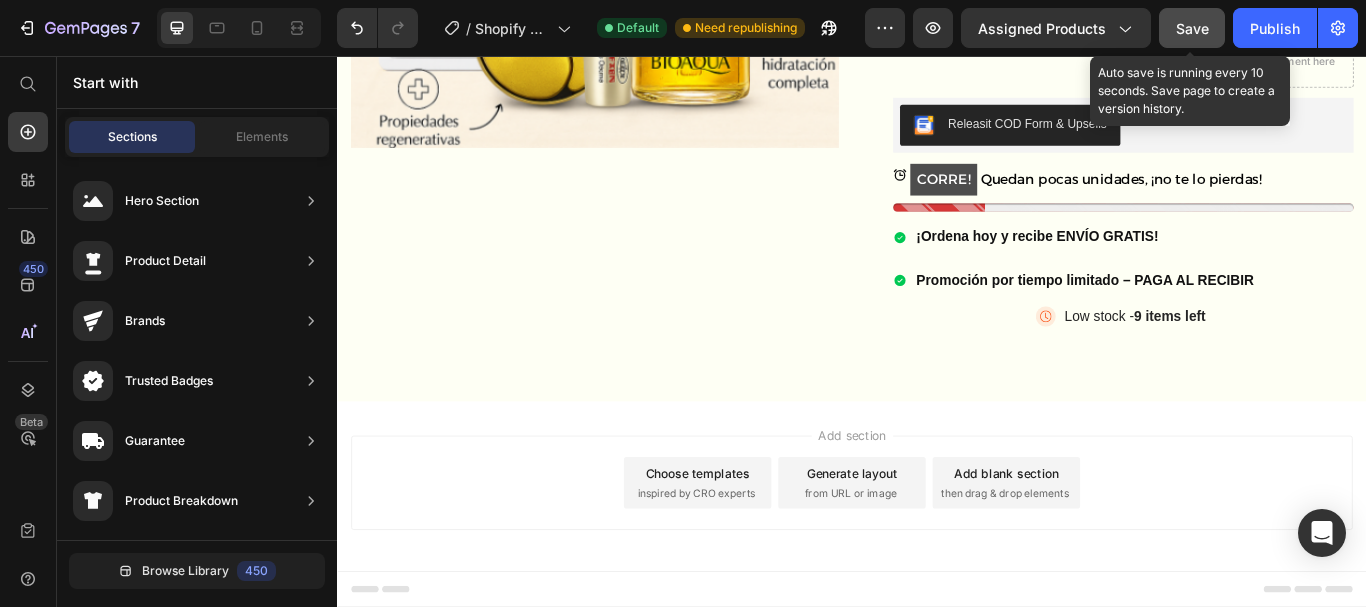 drag, startPoint x: 1188, startPoint y: 25, endPoint x: 344, endPoint y: 51, distance: 844.4004 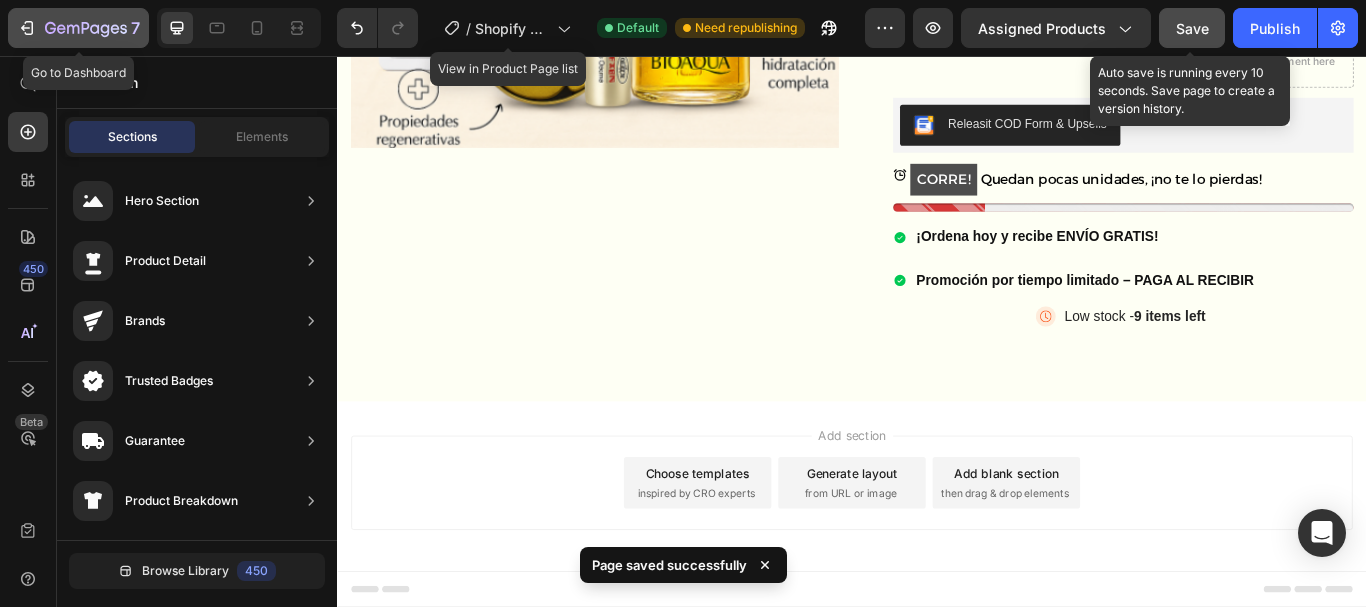 click 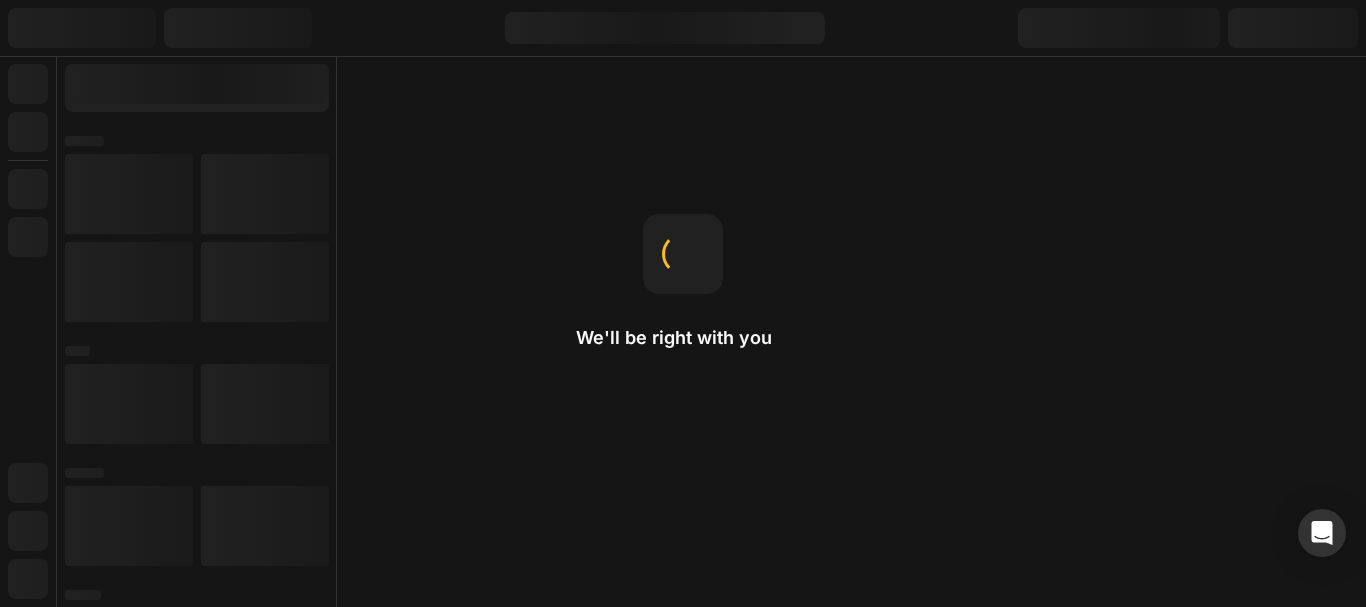 scroll, scrollTop: 0, scrollLeft: 0, axis: both 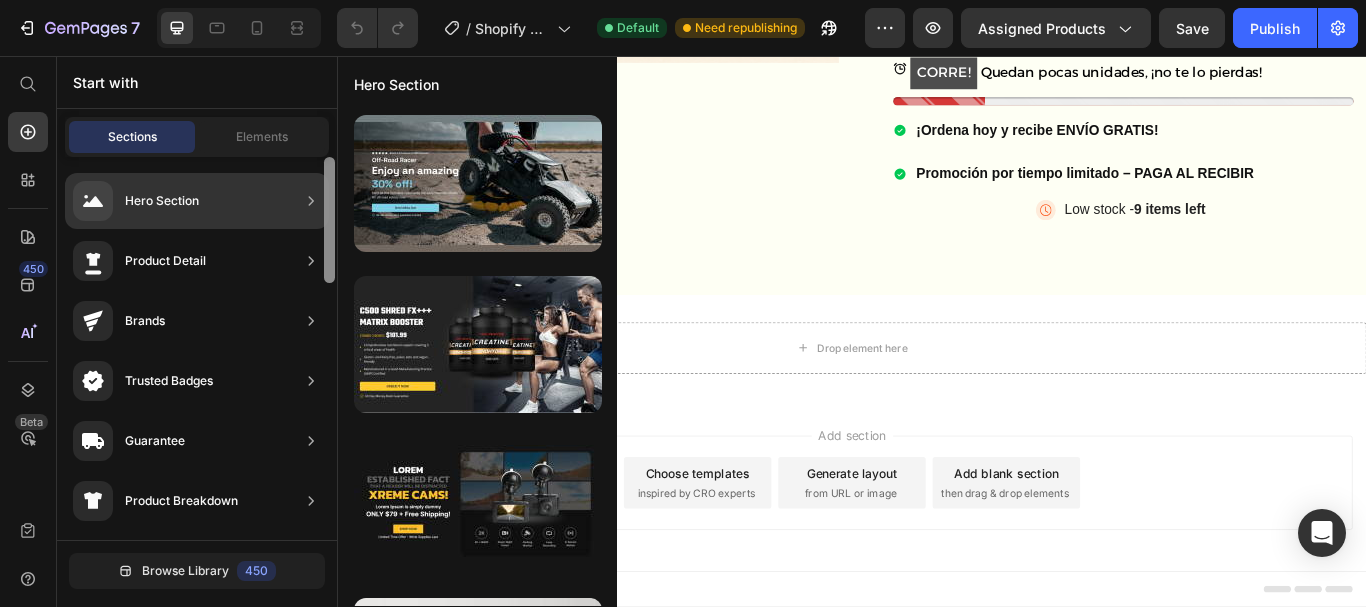 click at bounding box center (329, 220) 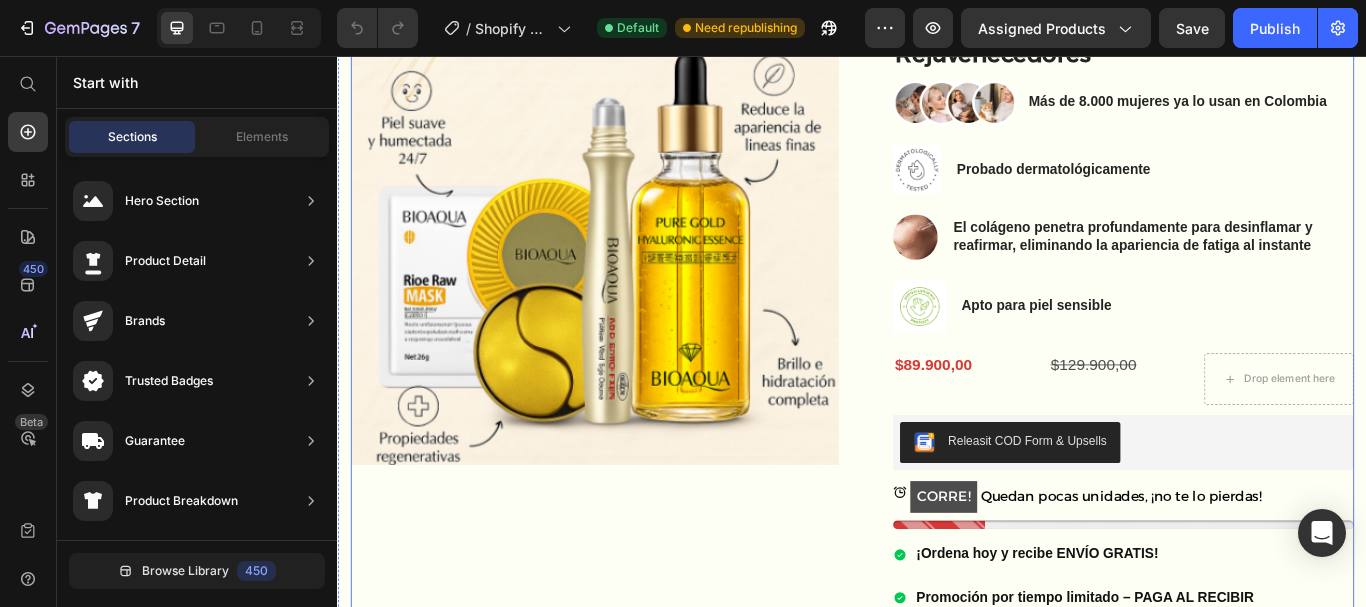 scroll, scrollTop: 0, scrollLeft: 0, axis: both 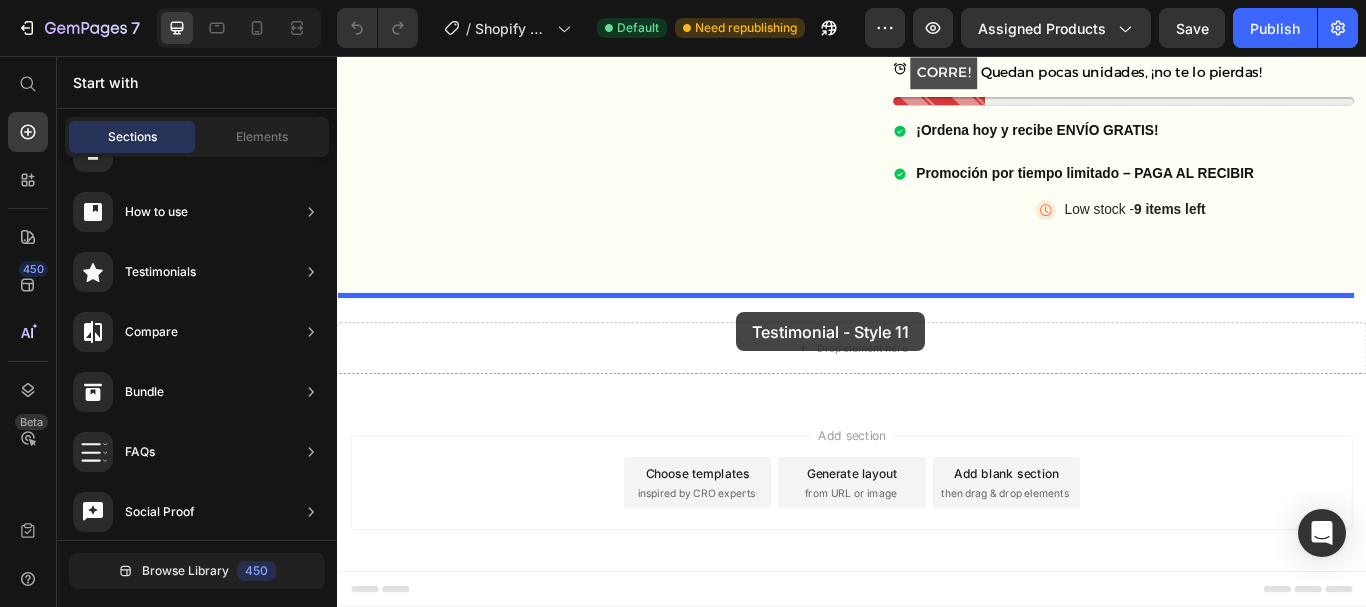 drag, startPoint x: 833, startPoint y: 591, endPoint x: 802, endPoint y: 355, distance: 238.02731 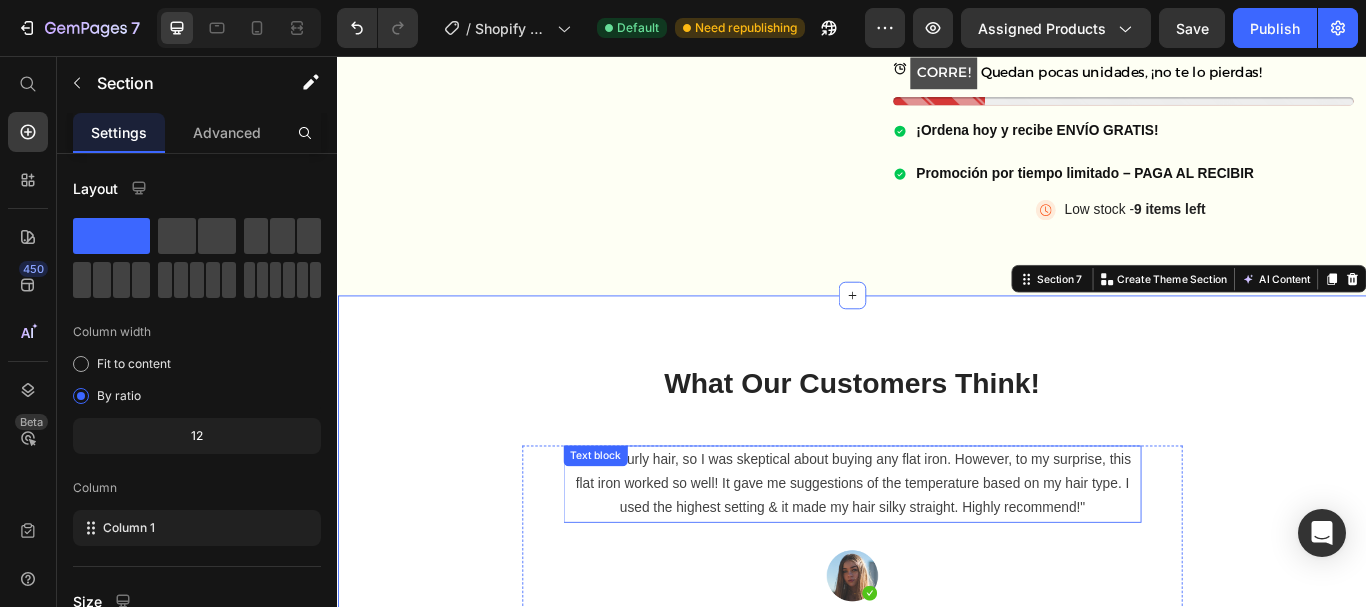 scroll, scrollTop: 916, scrollLeft: 0, axis: vertical 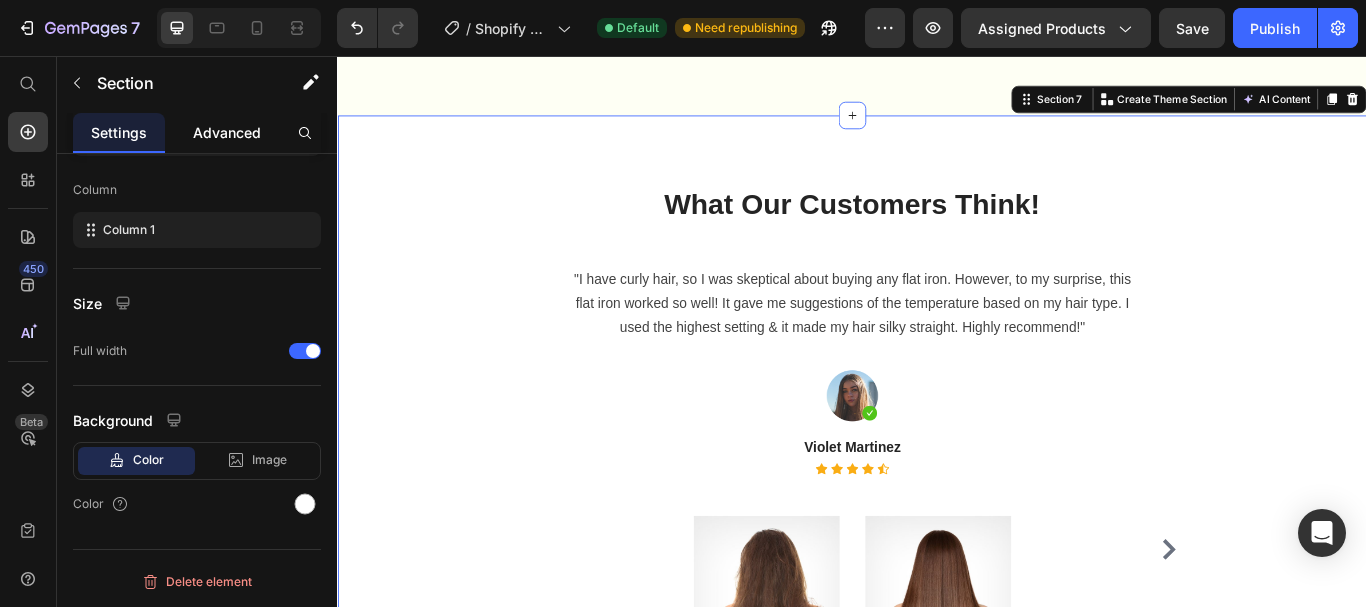 click on "Advanced" at bounding box center (227, 132) 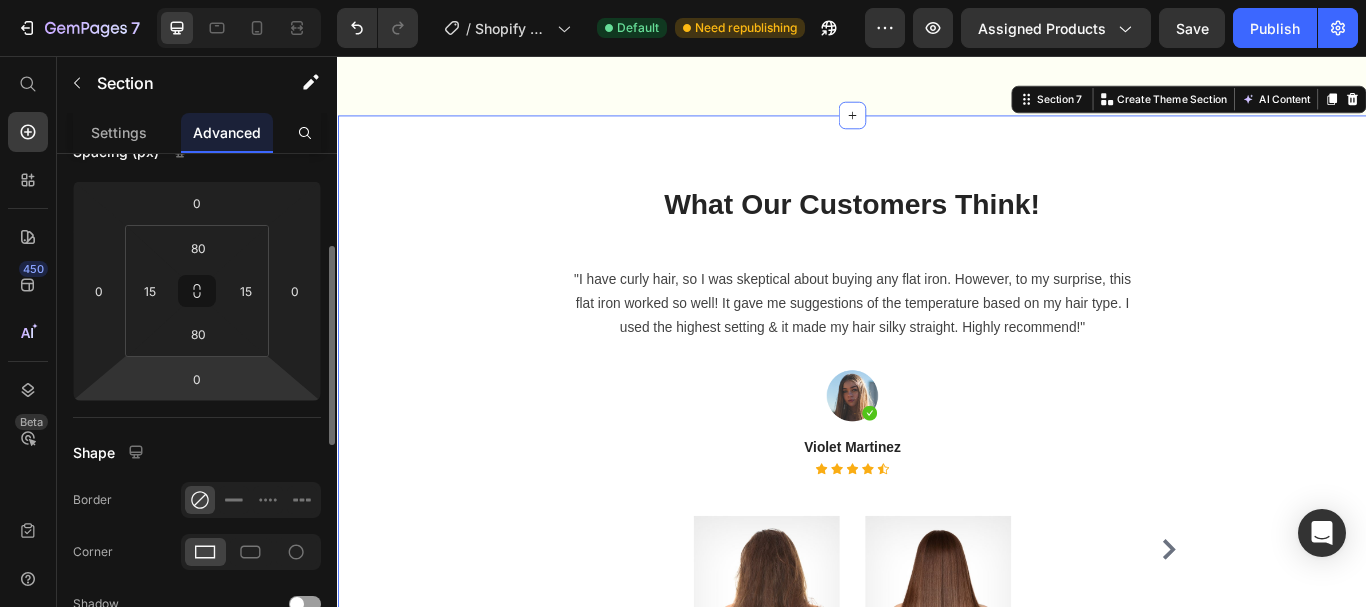scroll, scrollTop: 235, scrollLeft: 0, axis: vertical 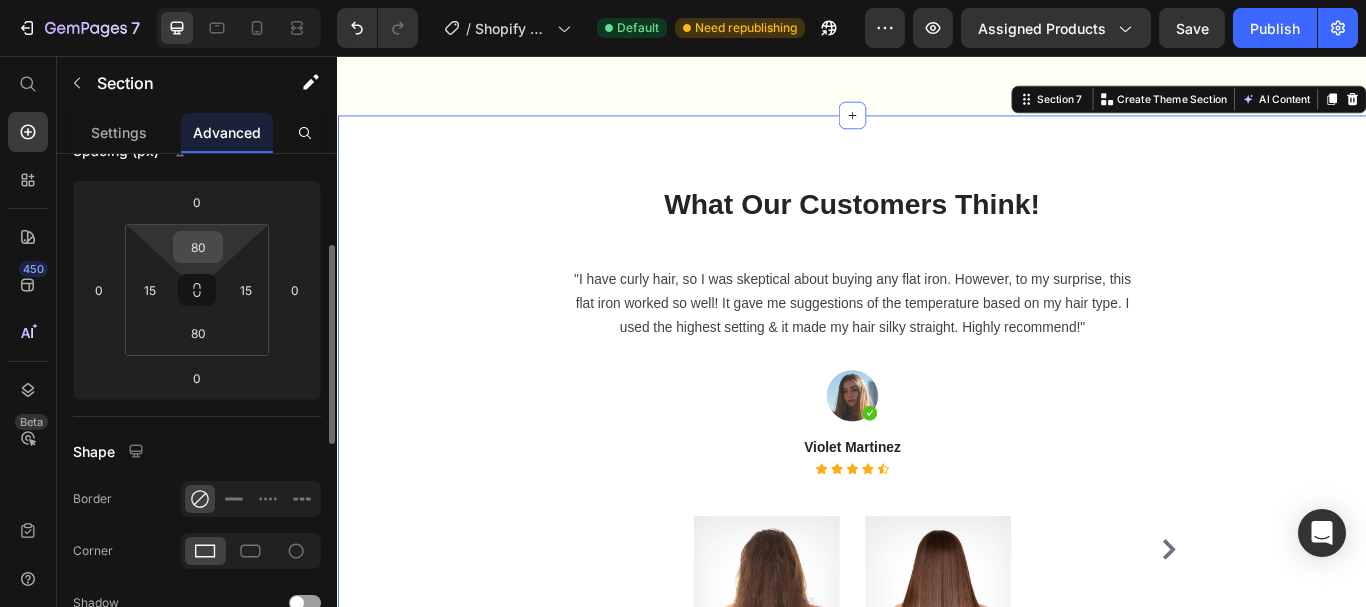 click on "80" at bounding box center (198, 247) 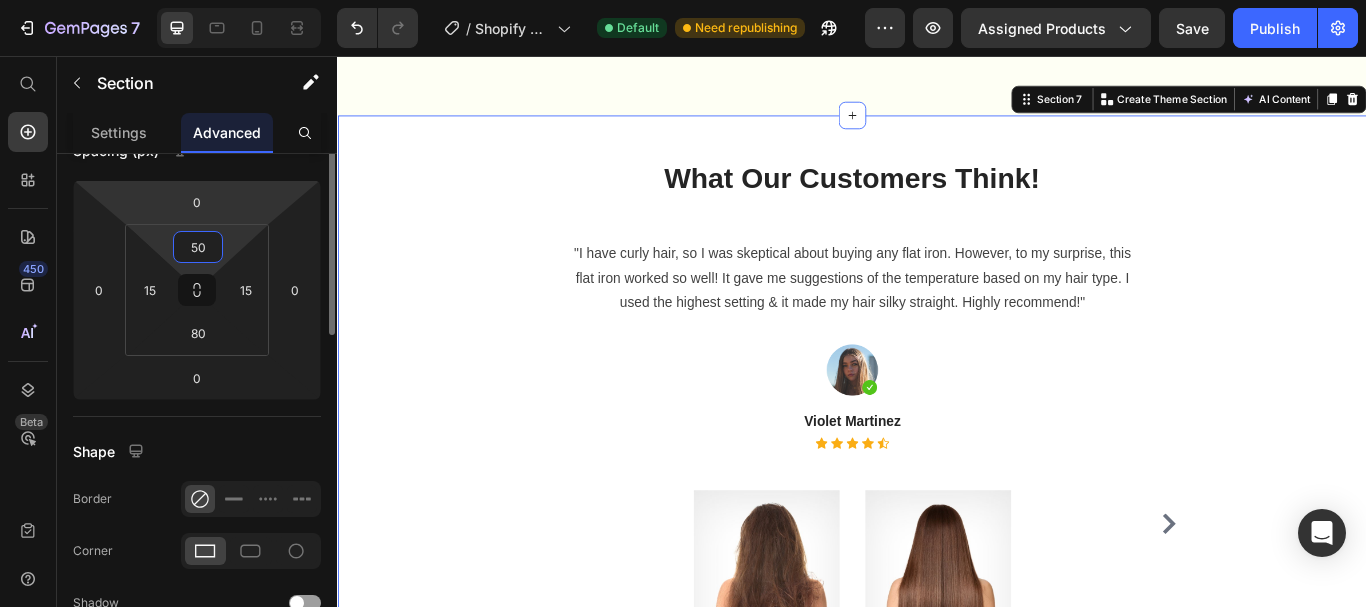 scroll, scrollTop: 142, scrollLeft: 0, axis: vertical 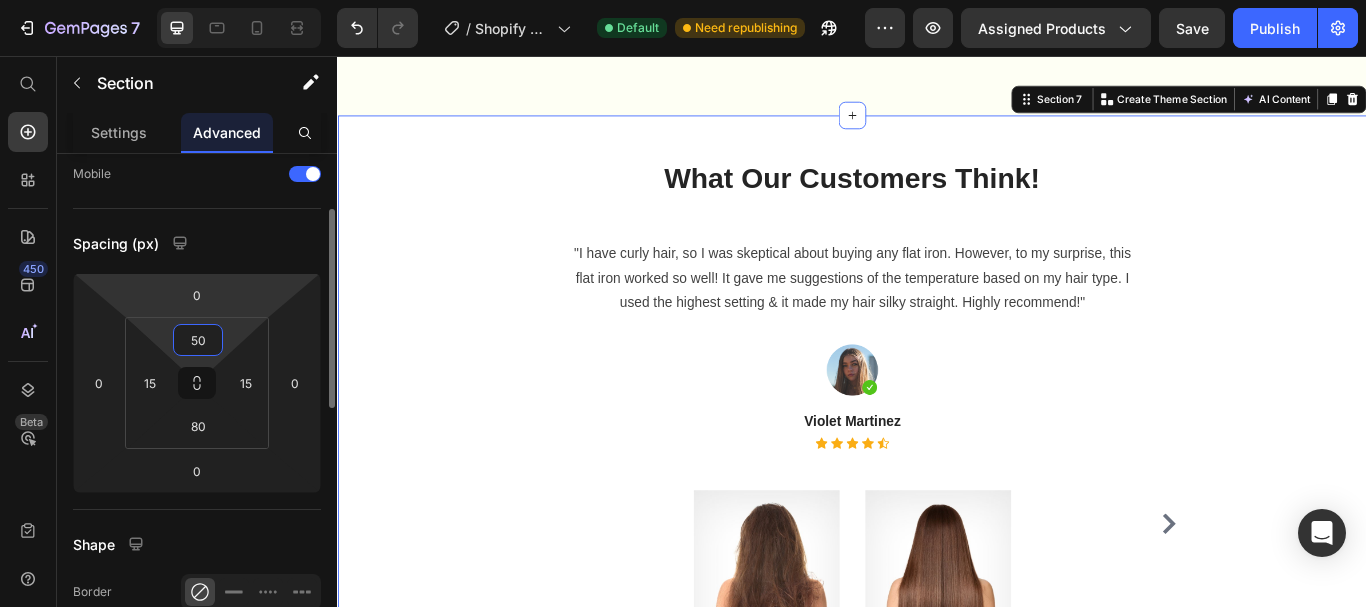 click on "Spacing (px)" at bounding box center [197, 243] 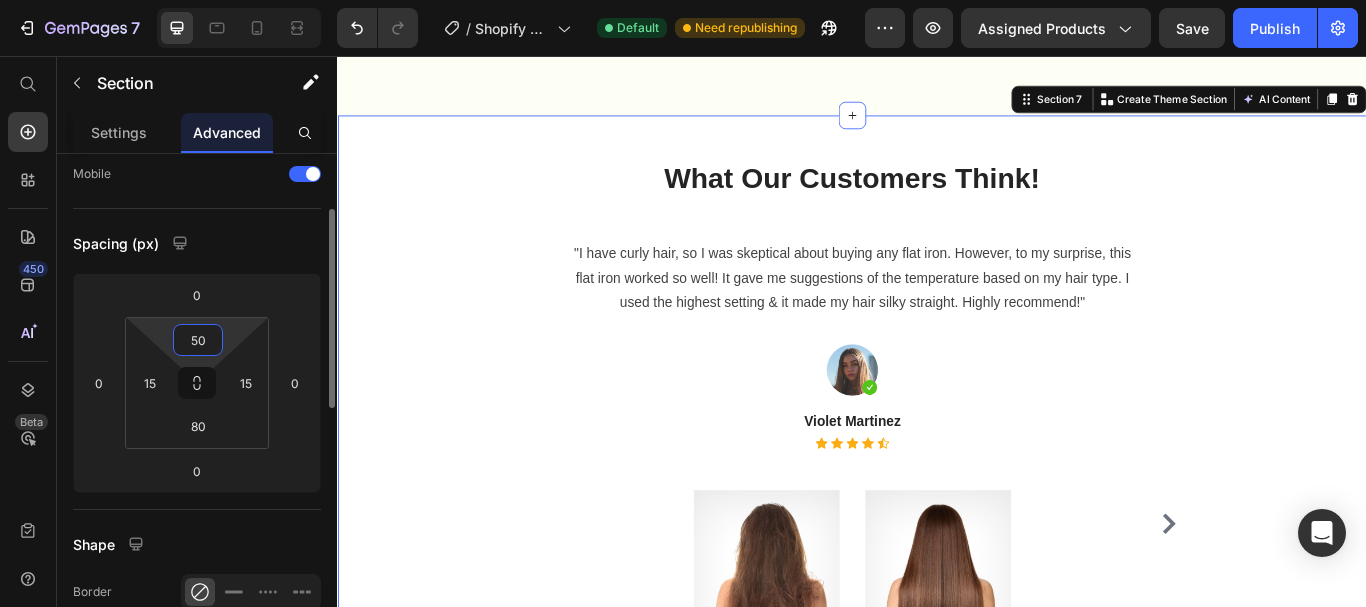 click on "50" at bounding box center [198, 340] 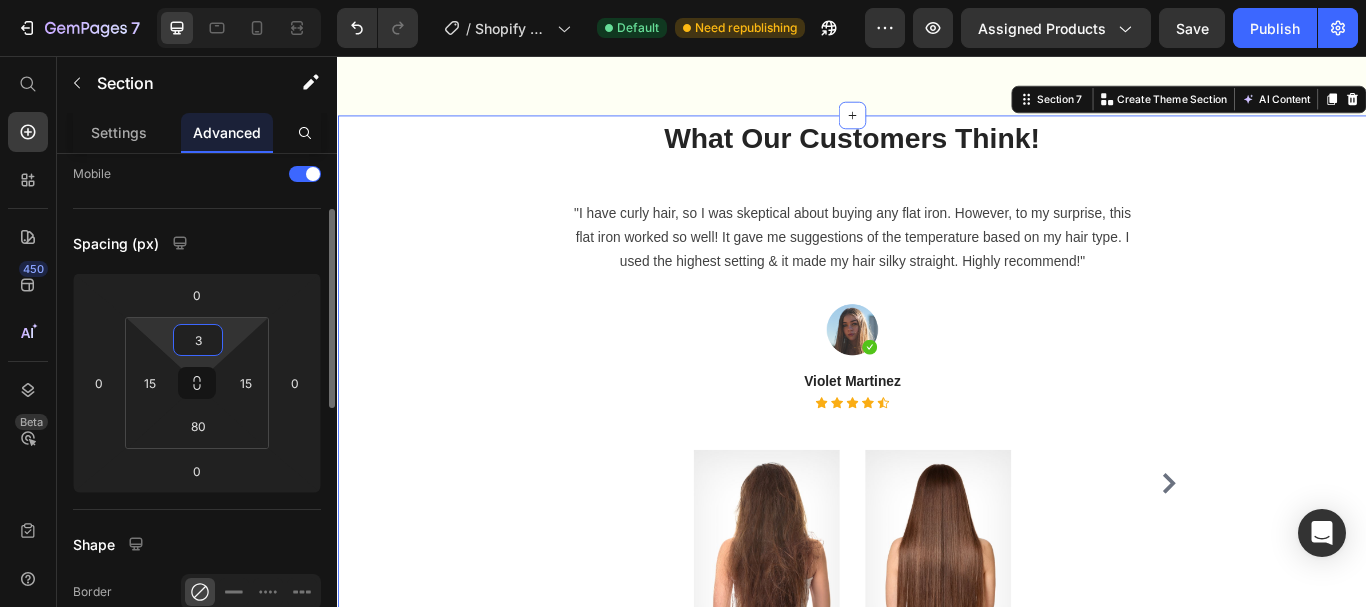 type on "30" 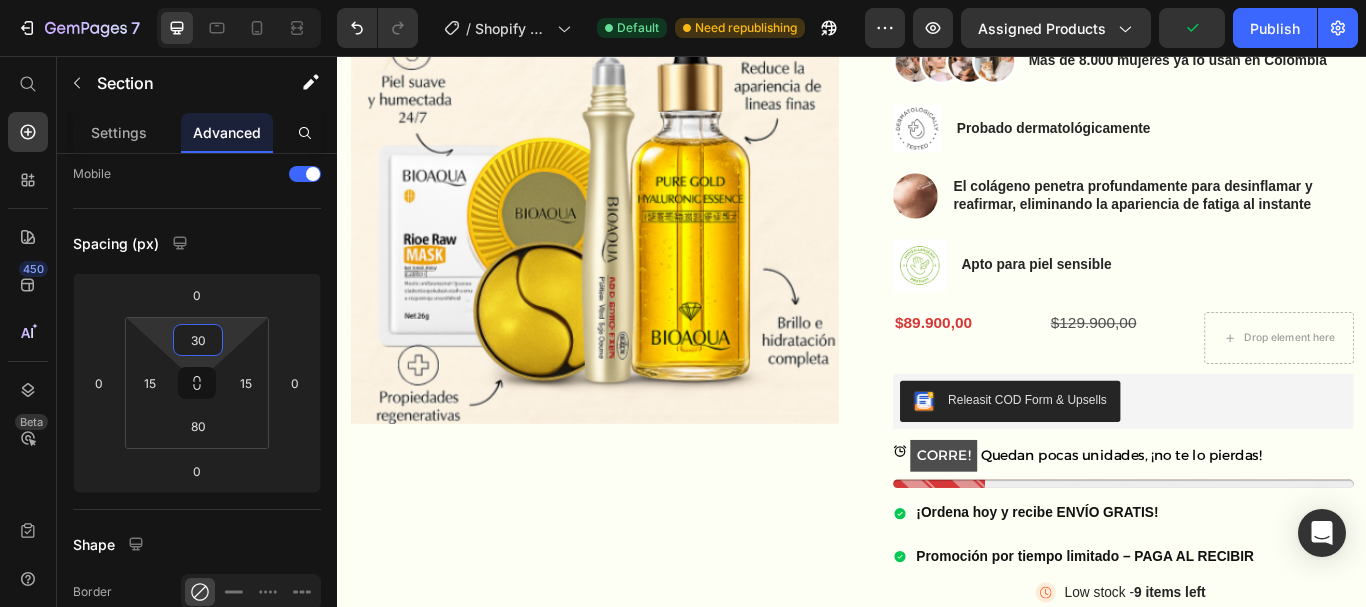 scroll, scrollTop: 260, scrollLeft: 0, axis: vertical 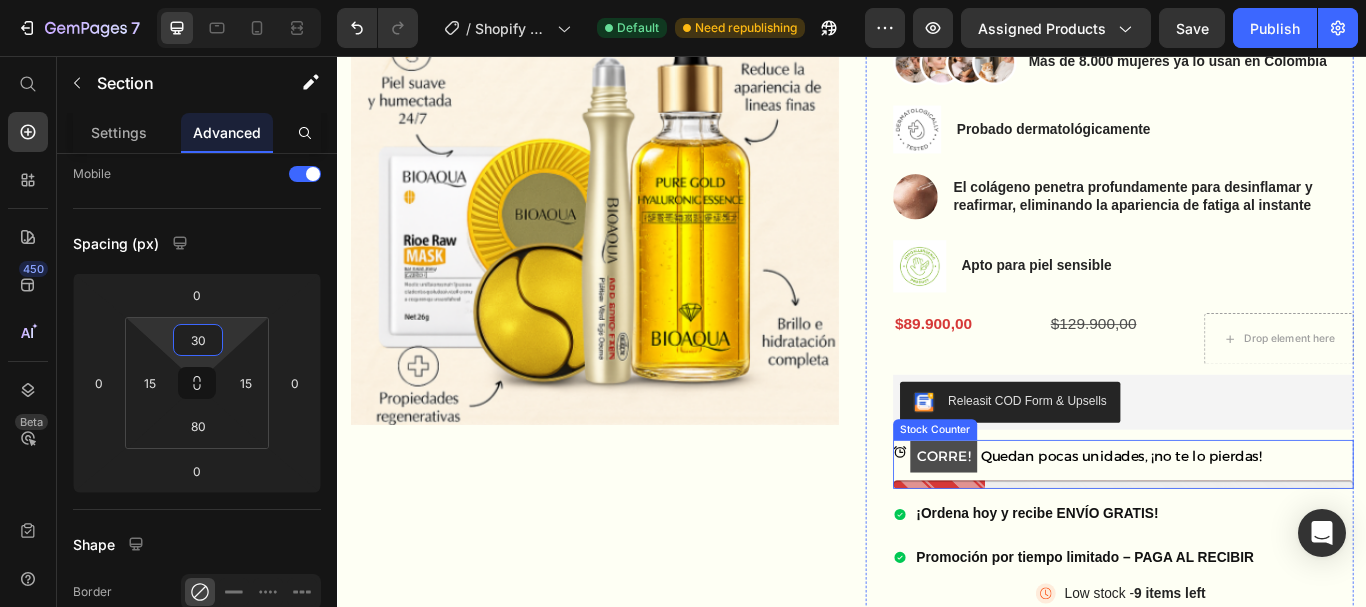 click at bounding box center (1253, 556) 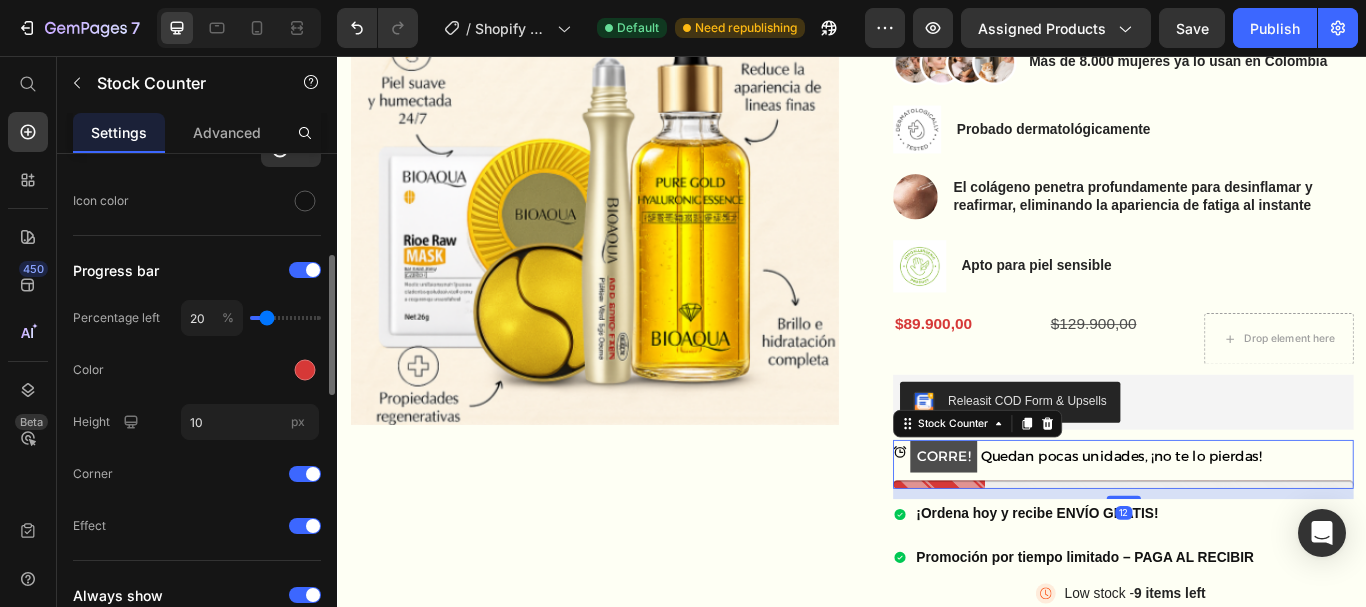 scroll, scrollTop: 366, scrollLeft: 0, axis: vertical 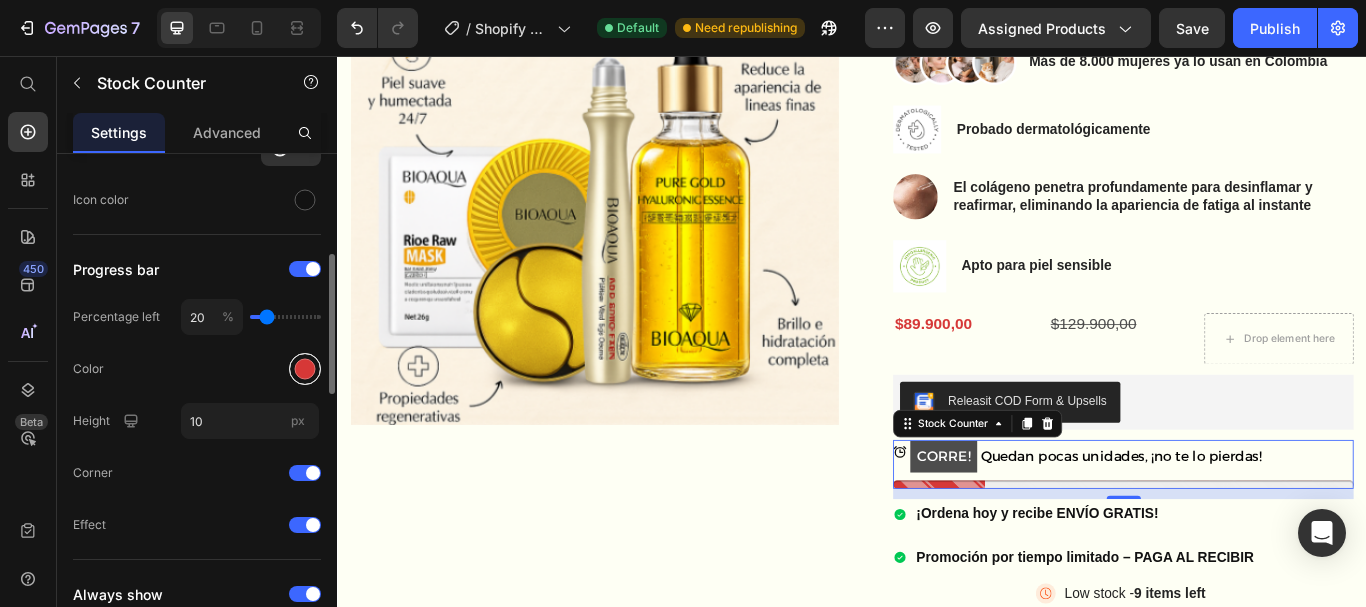 click at bounding box center (305, 369) 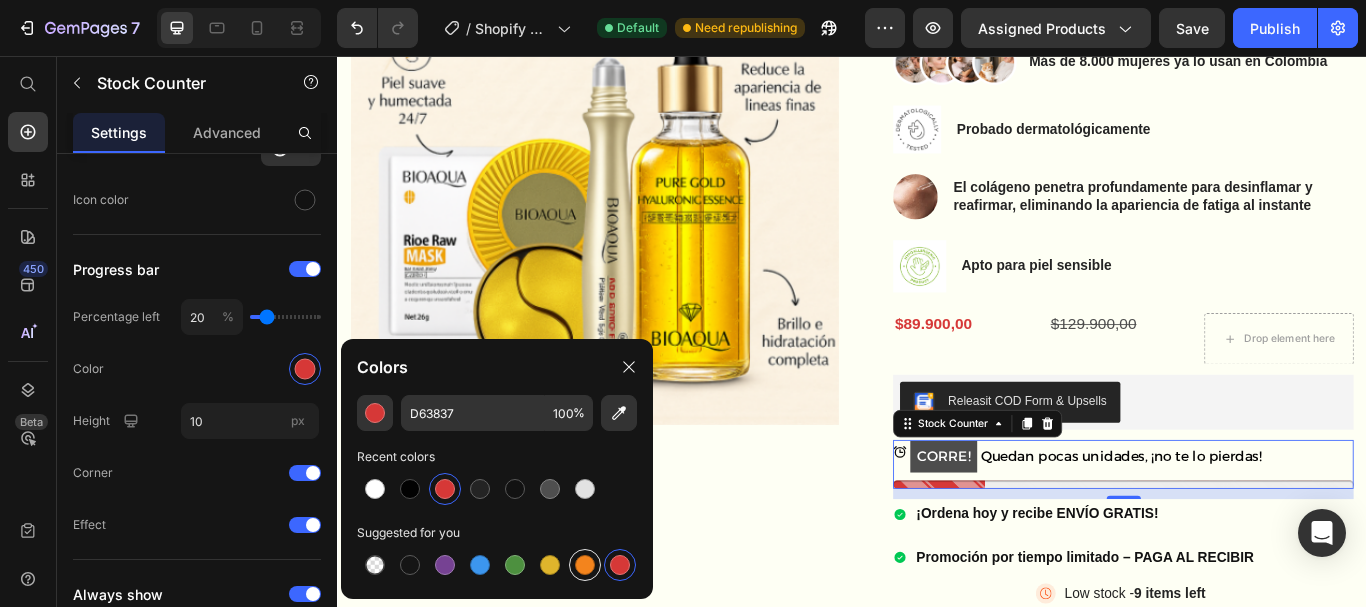 click at bounding box center [585, 565] 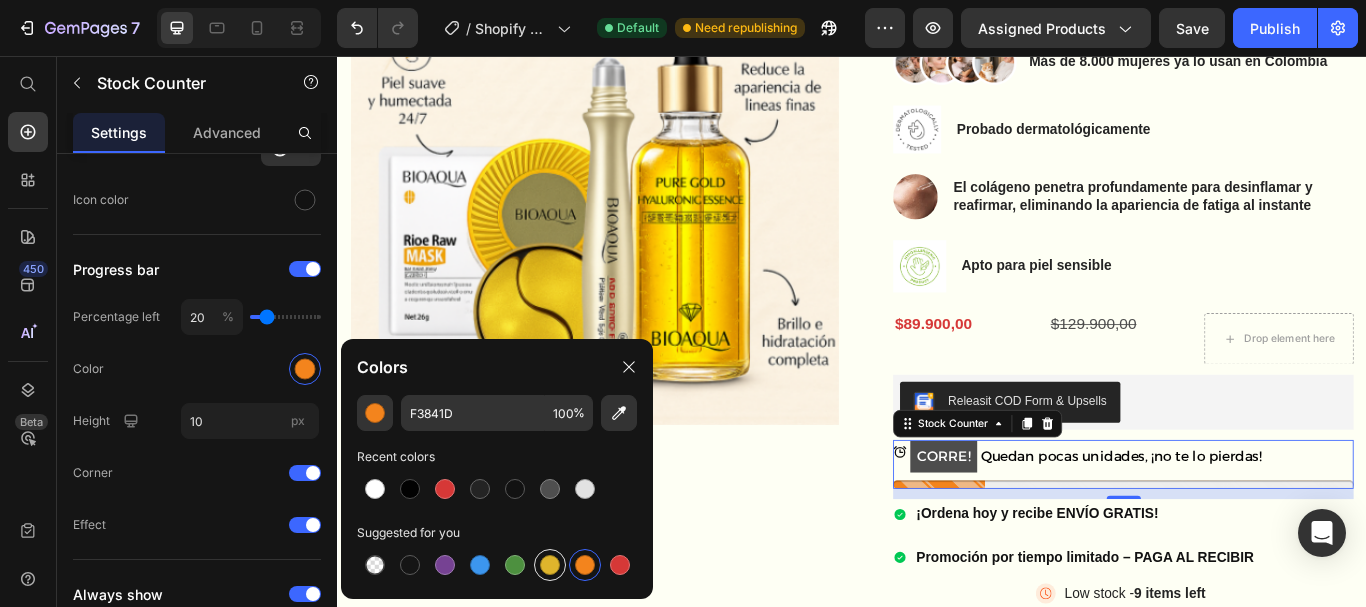 click at bounding box center [550, 565] 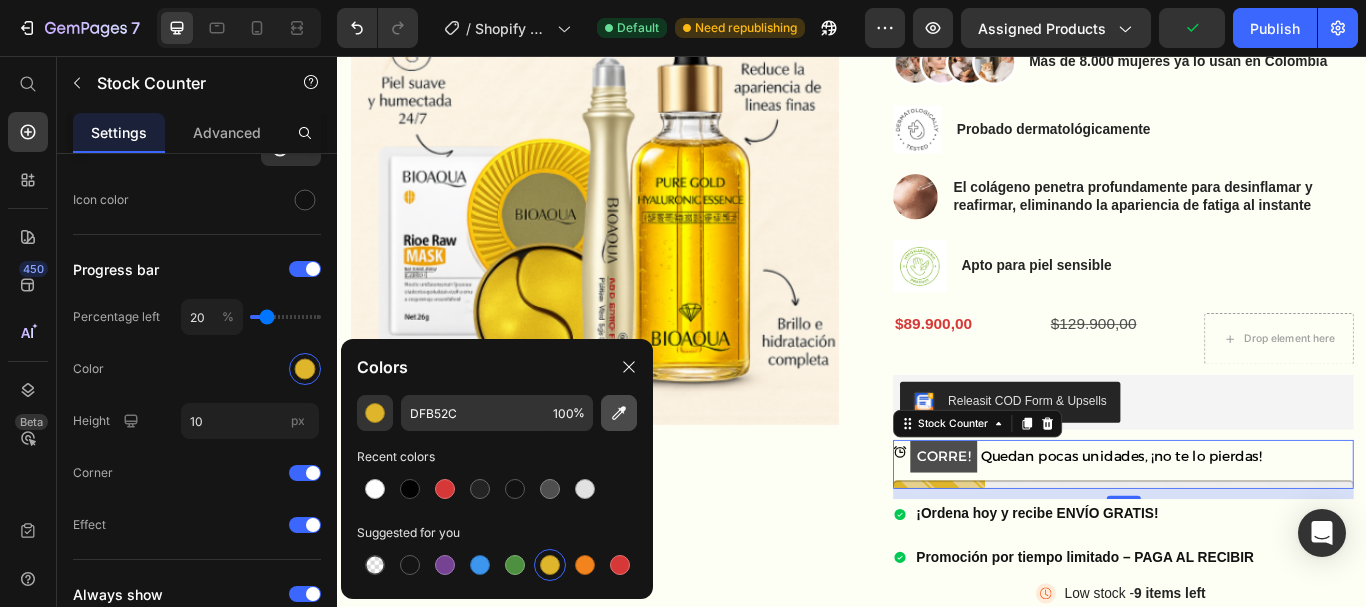 click 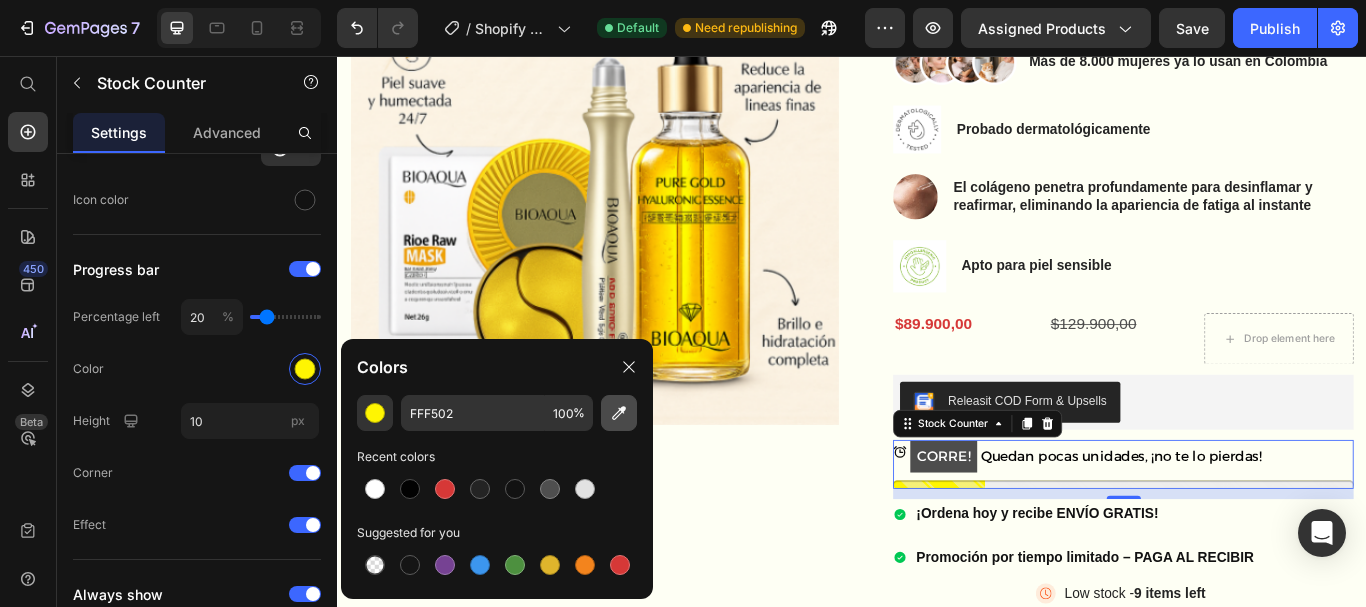 drag, startPoint x: 620, startPoint y: 409, endPoint x: 613, endPoint y: 401, distance: 10.630146 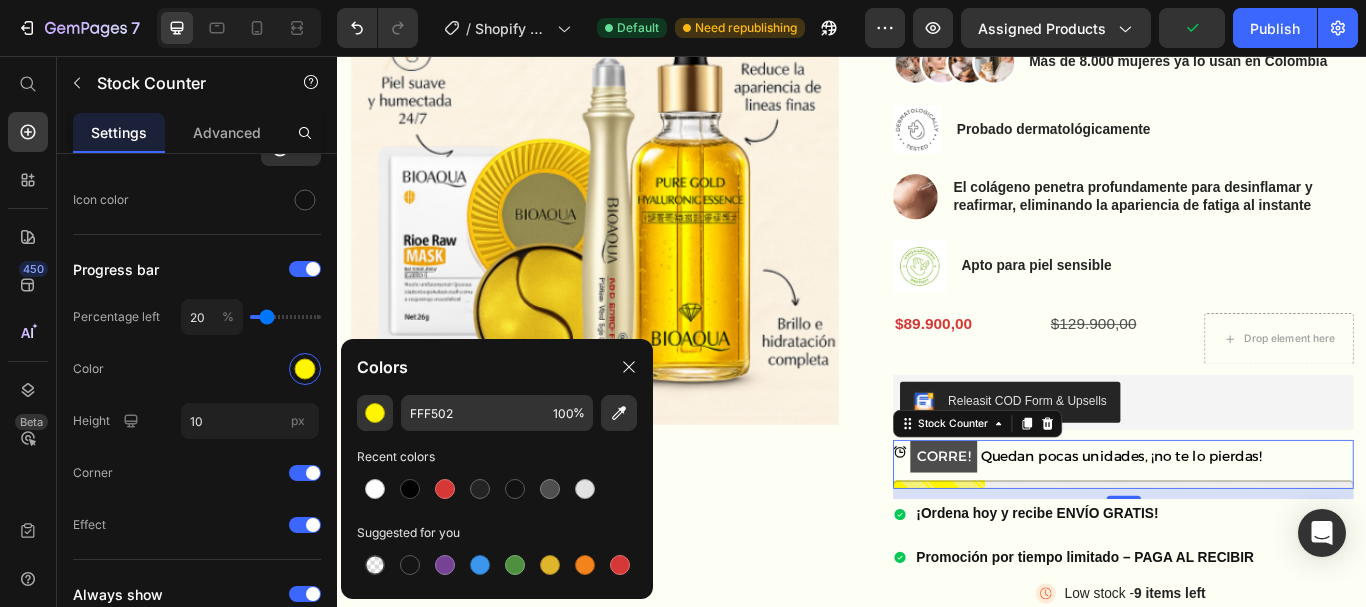 type on "FFE404" 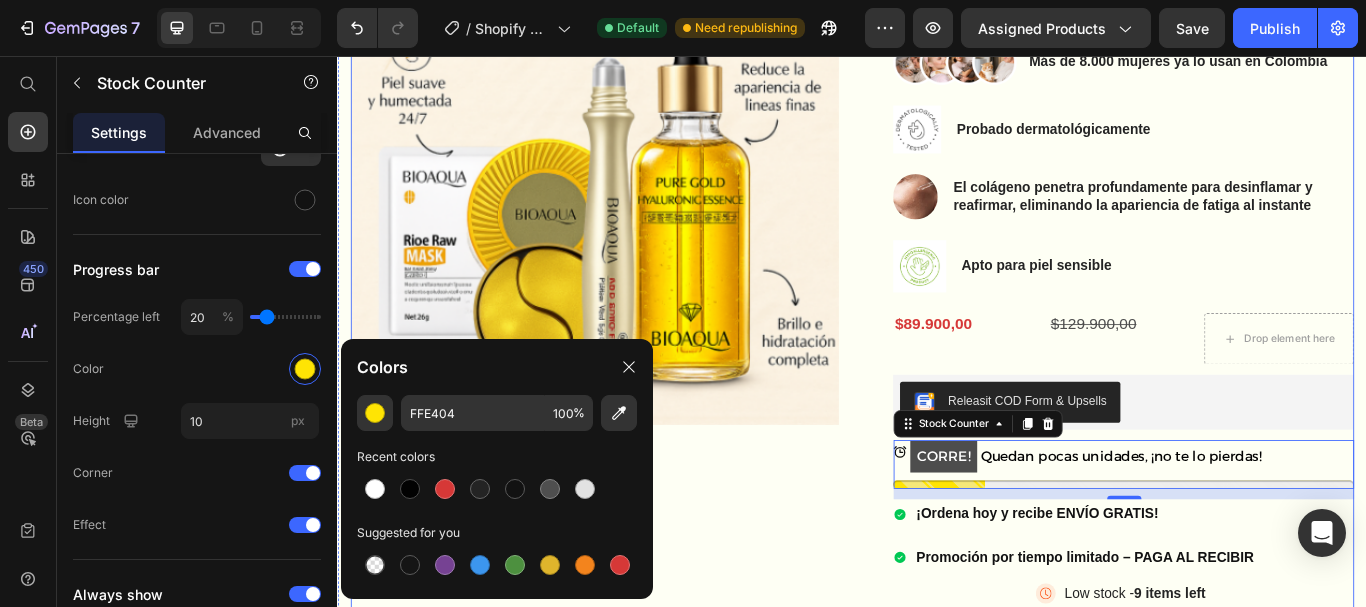 click on "Product Images" at bounding box center [636, 317] 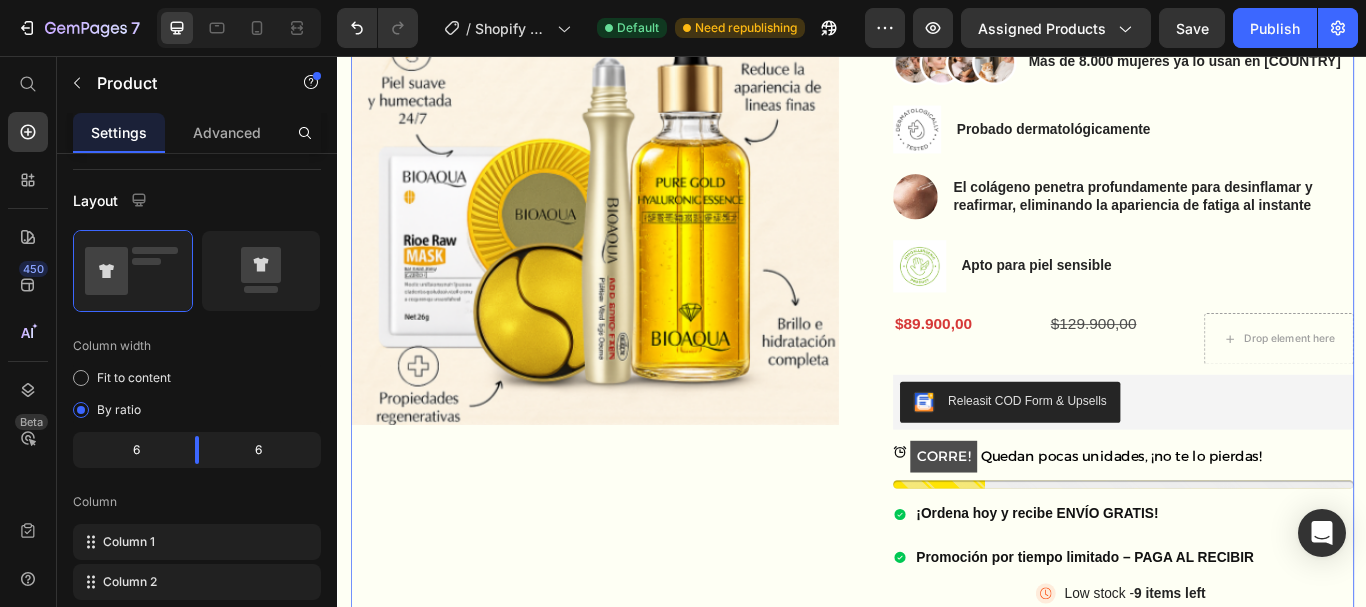 scroll, scrollTop: 0, scrollLeft: 0, axis: both 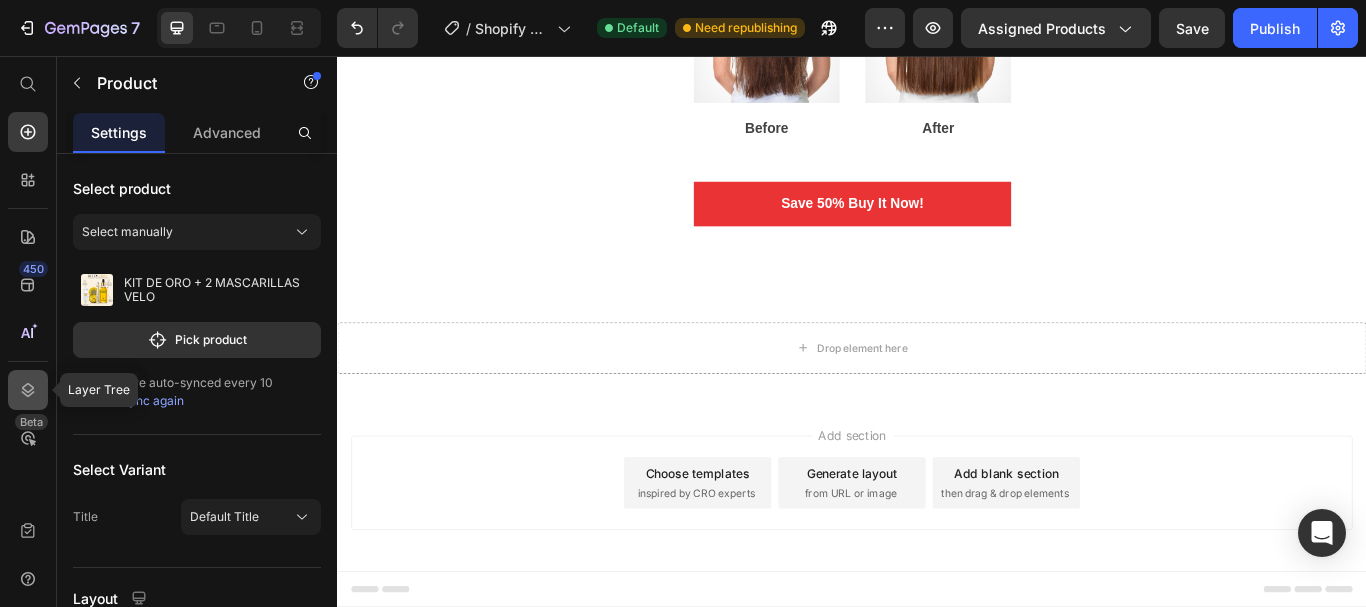 click 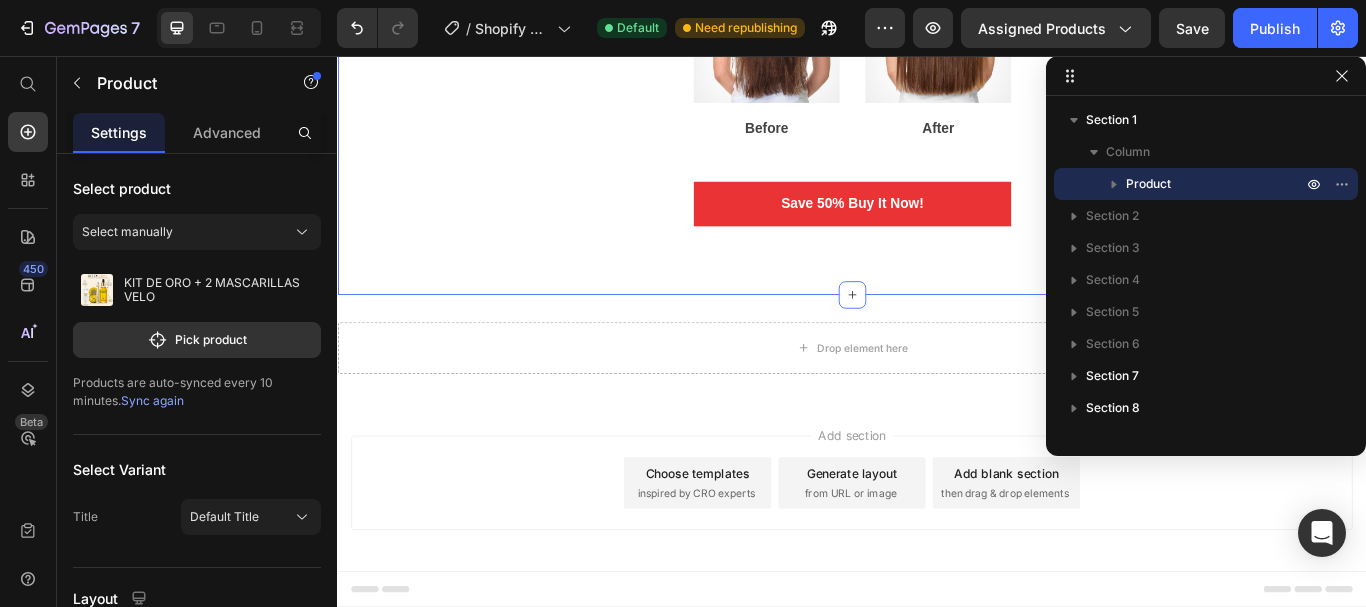 click on "What Our Customers Think! Heading "I have curly hair, so I was skeptical about buying any flat iron. However, to my surprise, this flat iron worked so well! It gave me suggestions of the temperature based on my hair type. I used the highest setting & it made my hair silky straight. Highly recommend!" Text block Image Violet Martinez Text block                Icon                Icon                Icon                Icon
Icon Icon List Hoz Image Before Text block Image After Text block Row Save 50% Buy It Now! Button "I have curly hair, so I was skeptical about buying any flat iron. However, to my surprise, this flat iron worked so well! It gave me suggestions of the temperature based on my hair type. I used the highest setting & it made my hair silky straight. Highly recommend!" Text block Image Violet Martinez Text block                Icon                Icon                Icon                Icon
Icon Icon List Hoz Image Before Text block Image After Text block Row Button" at bounding box center (937, -99) 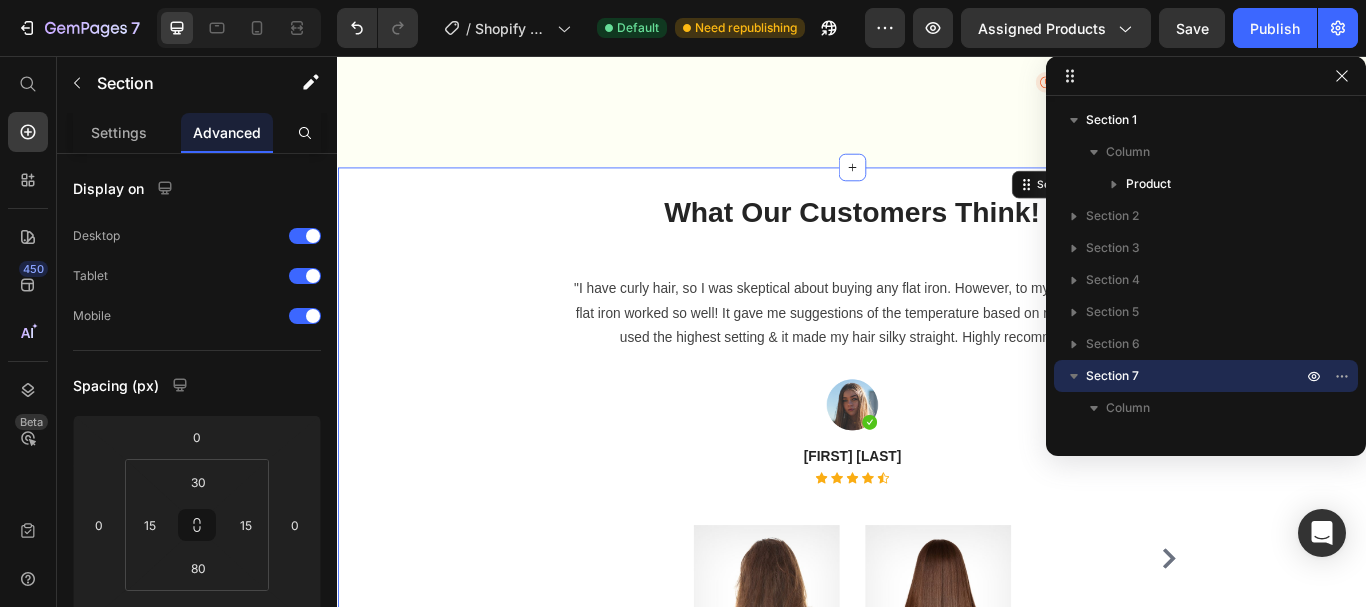 scroll, scrollTop: 842, scrollLeft: 0, axis: vertical 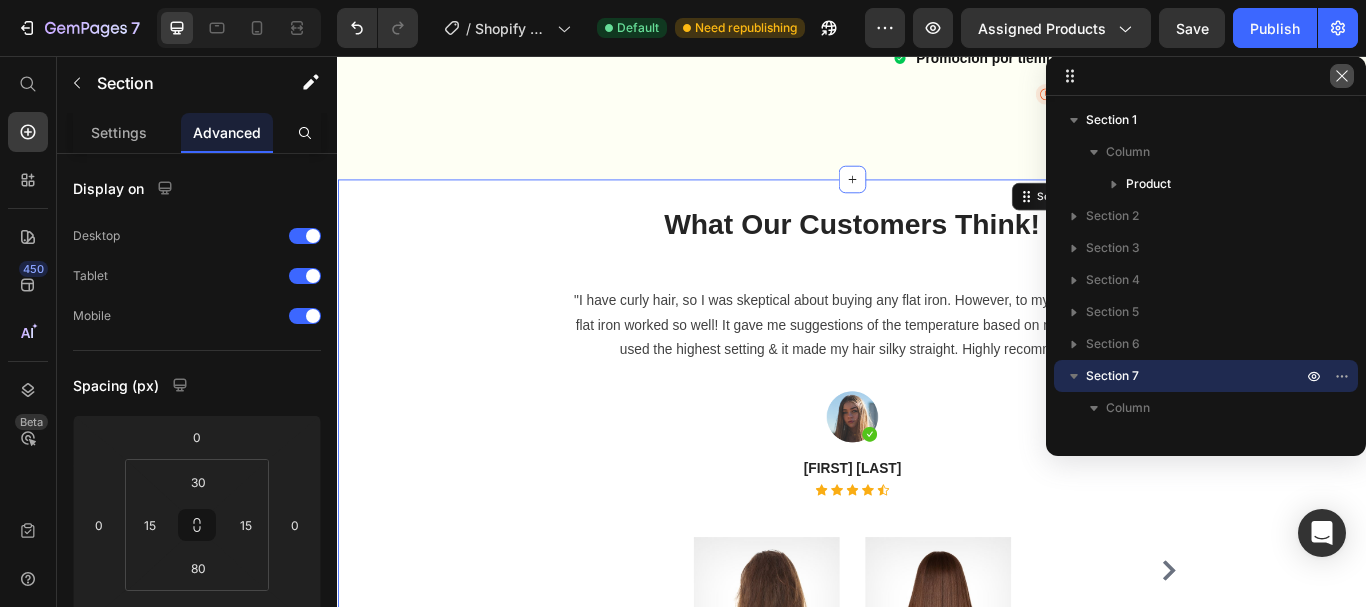 click 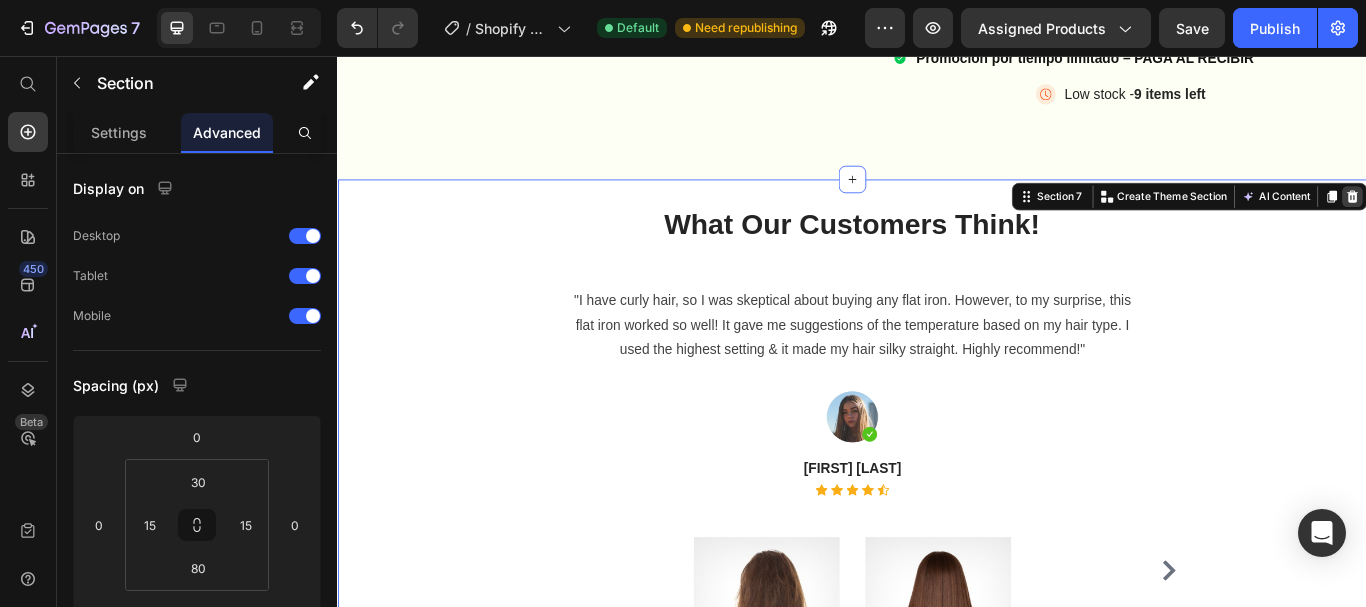 click 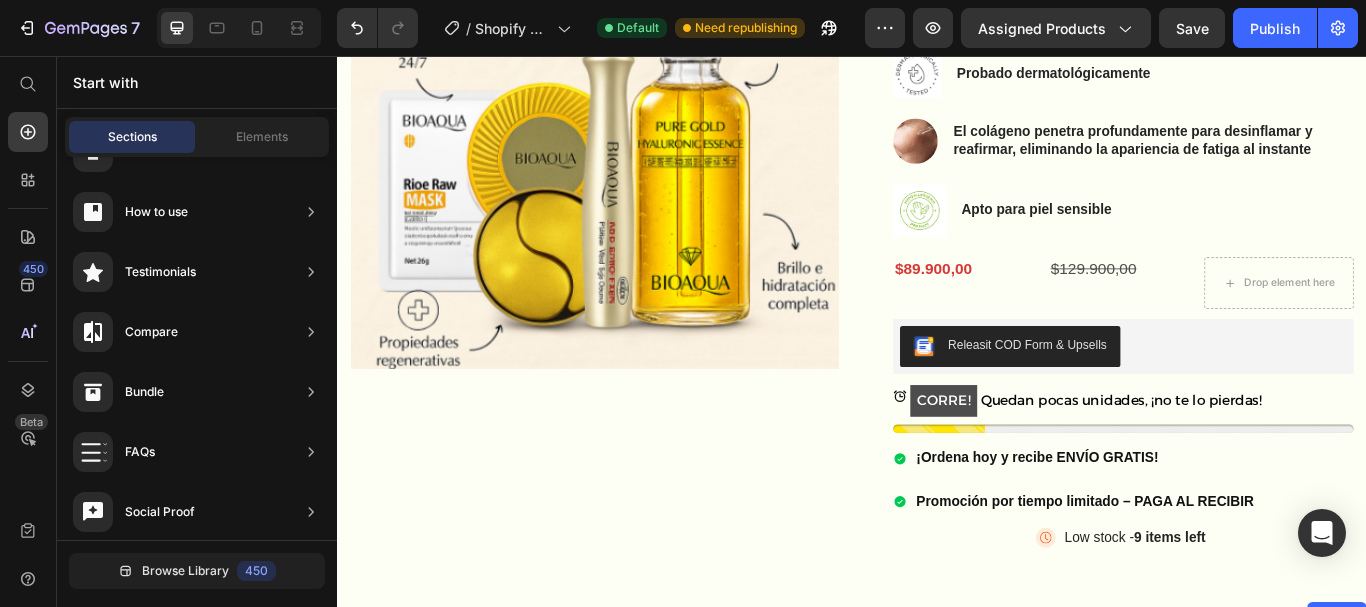 scroll, scrollTop: 0, scrollLeft: 0, axis: both 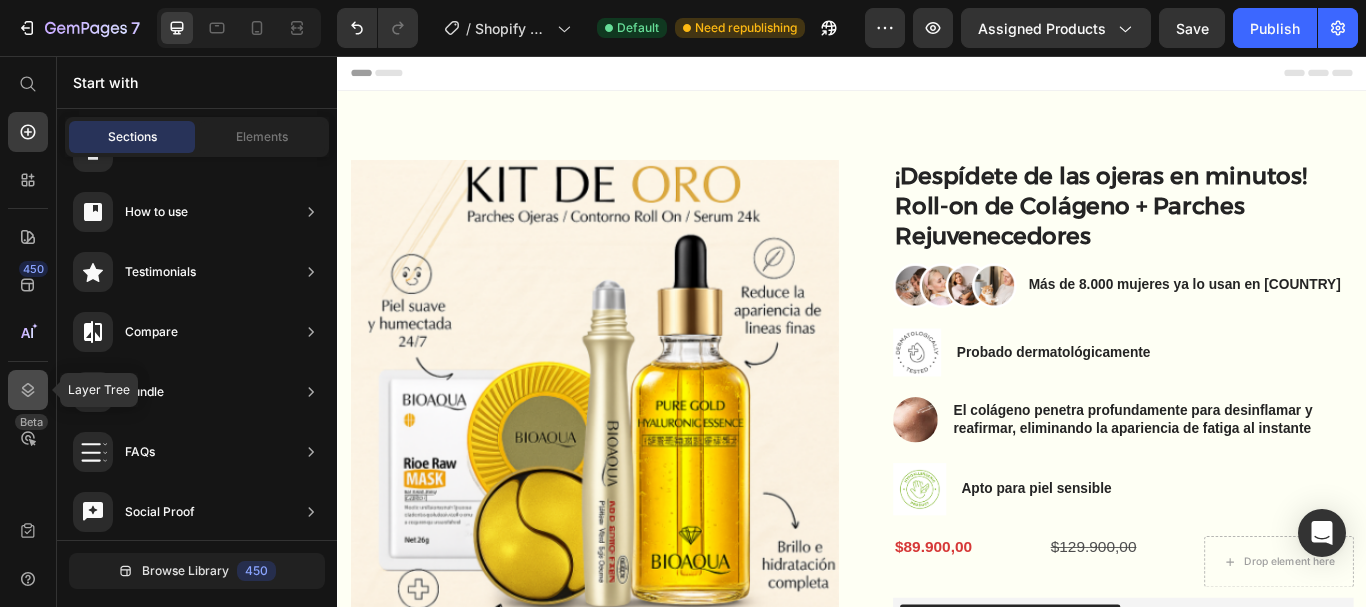 click 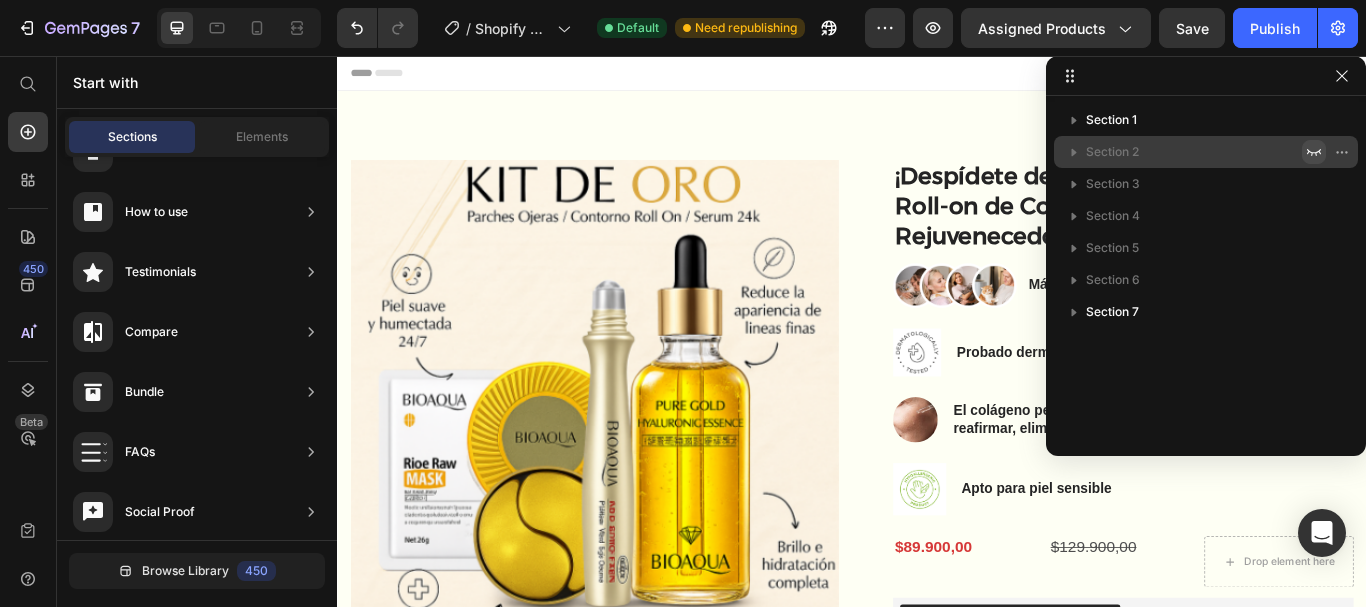 click 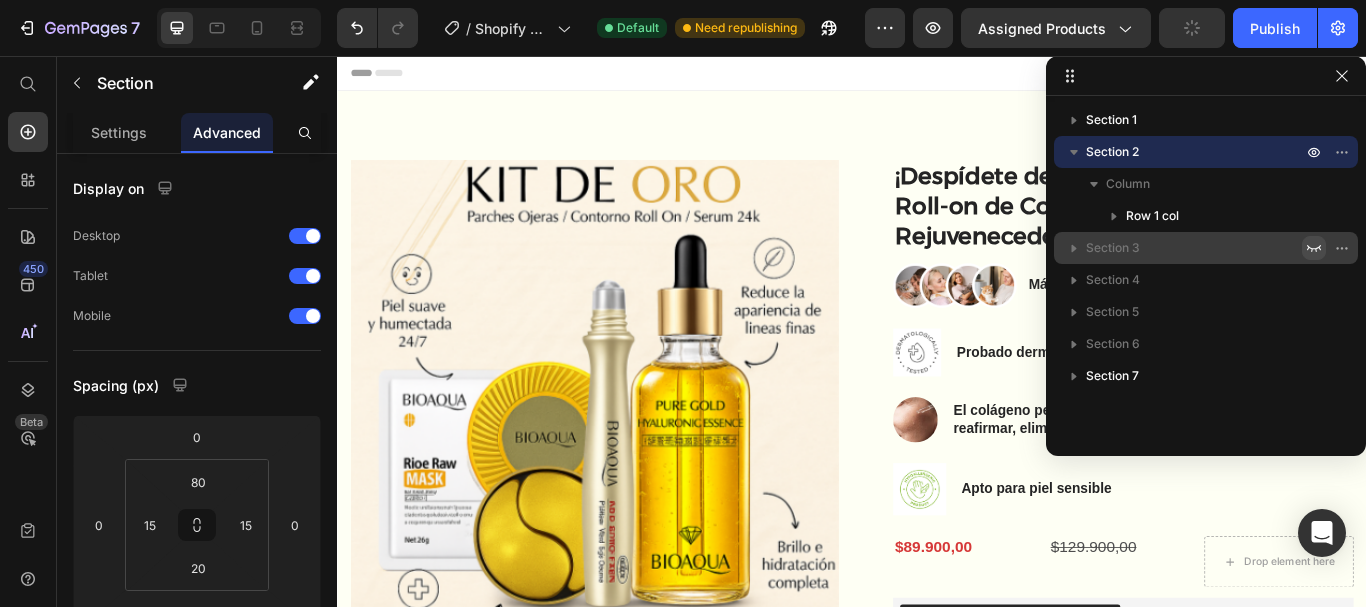 click 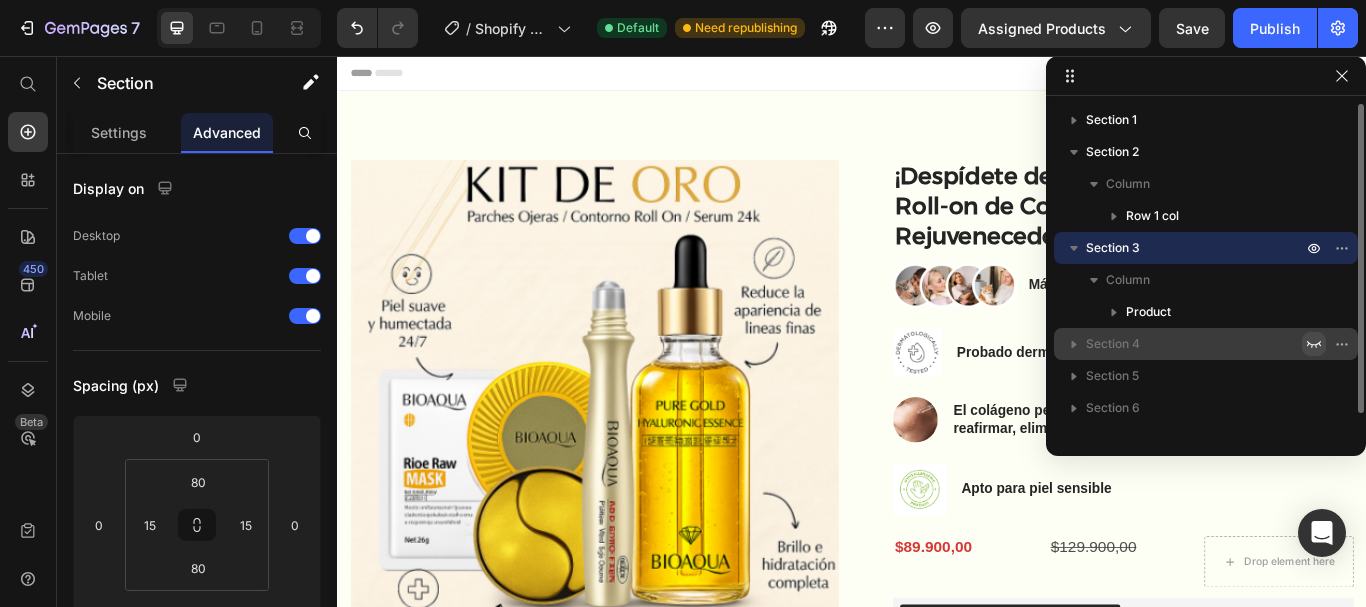 click 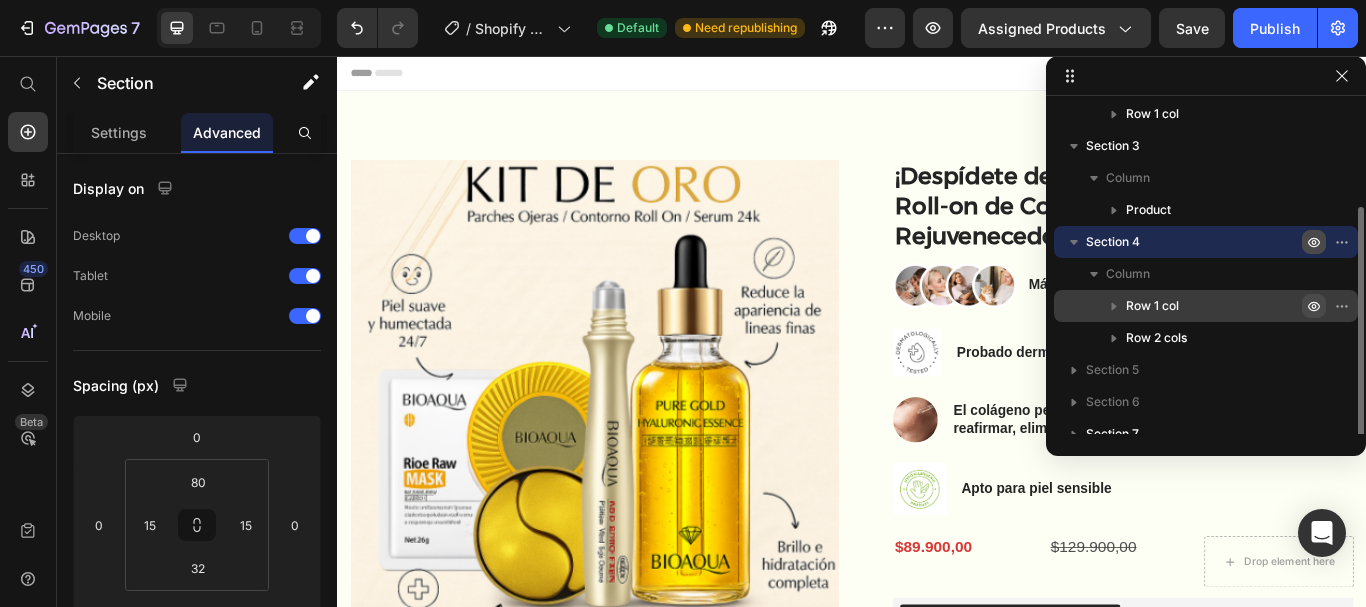 scroll, scrollTop: 118, scrollLeft: 0, axis: vertical 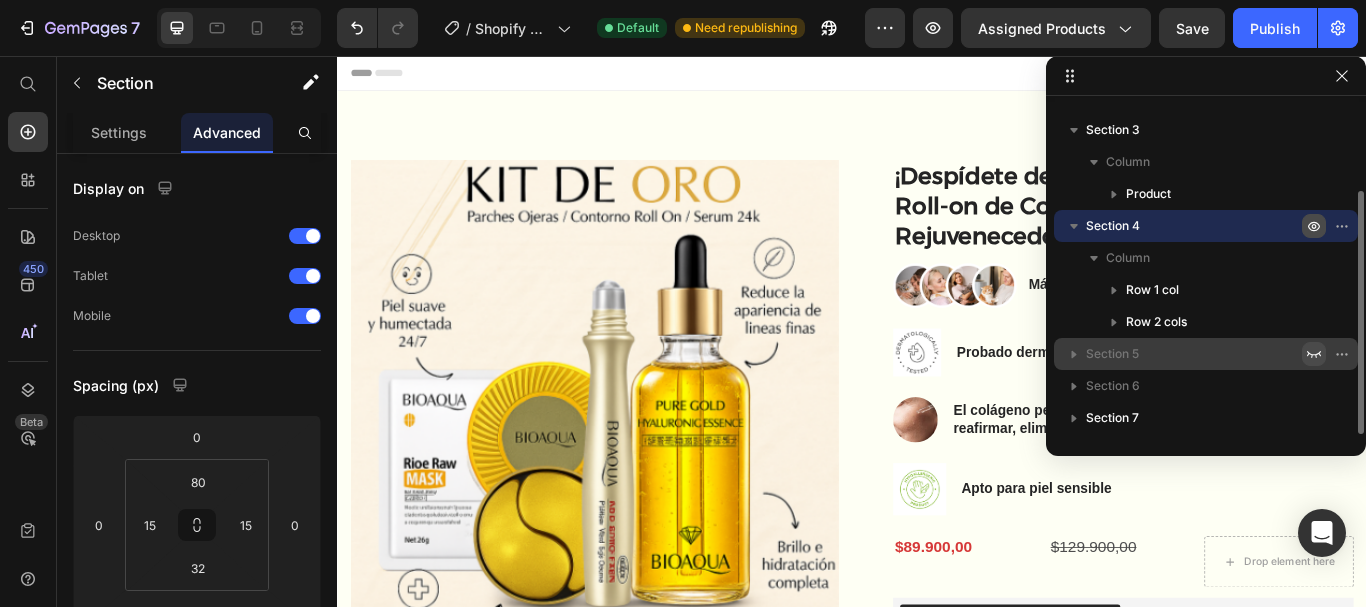 click 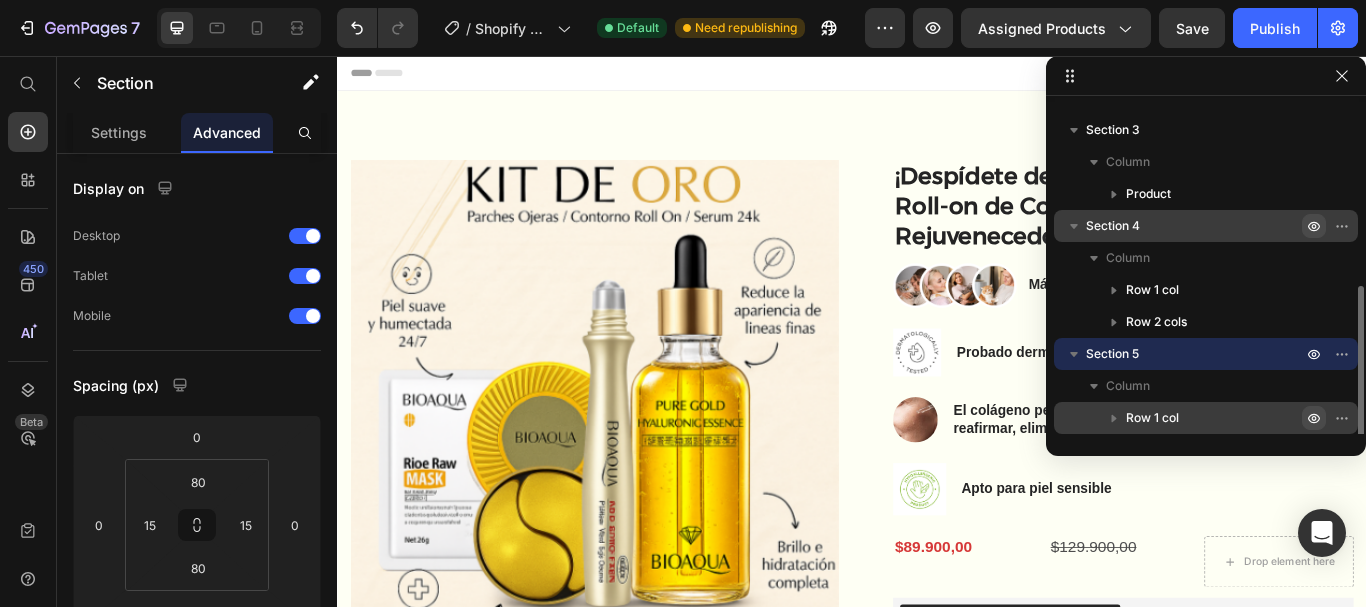 scroll, scrollTop: 182, scrollLeft: 0, axis: vertical 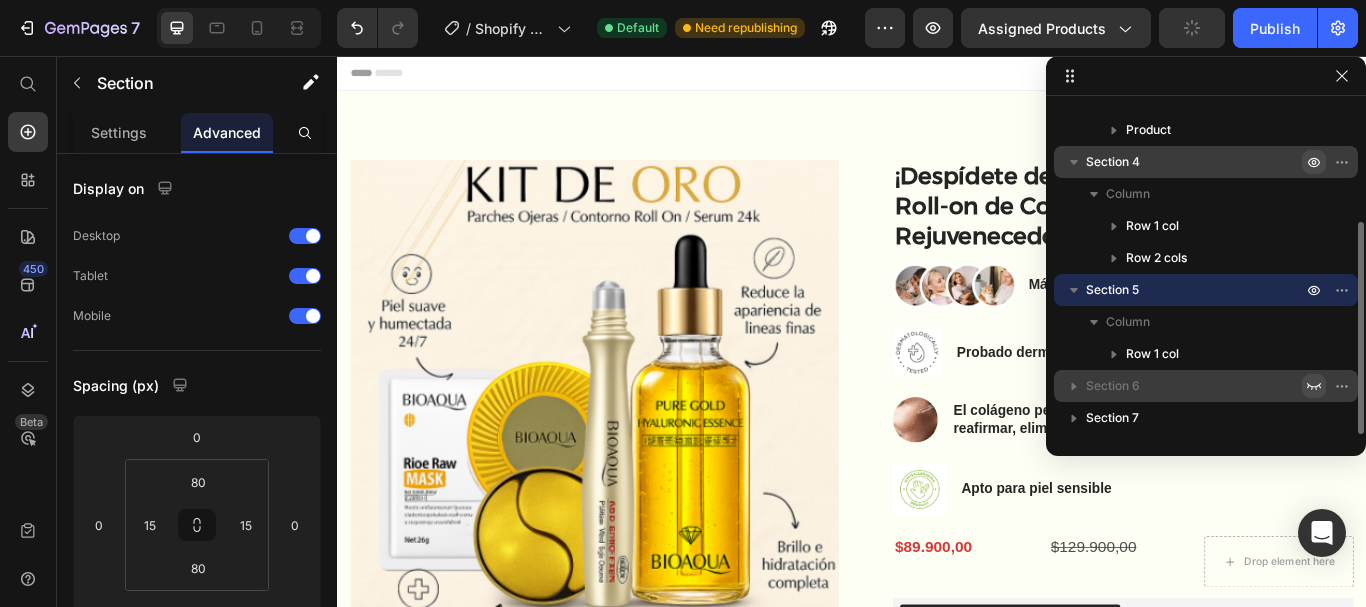 click 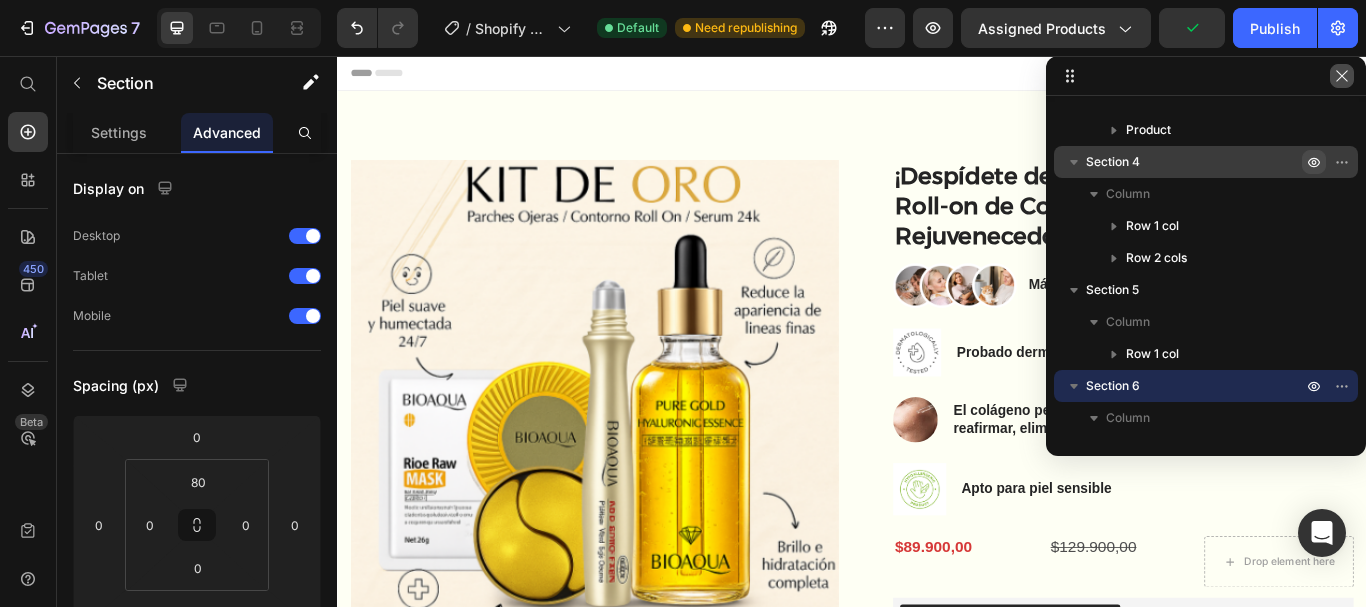 click 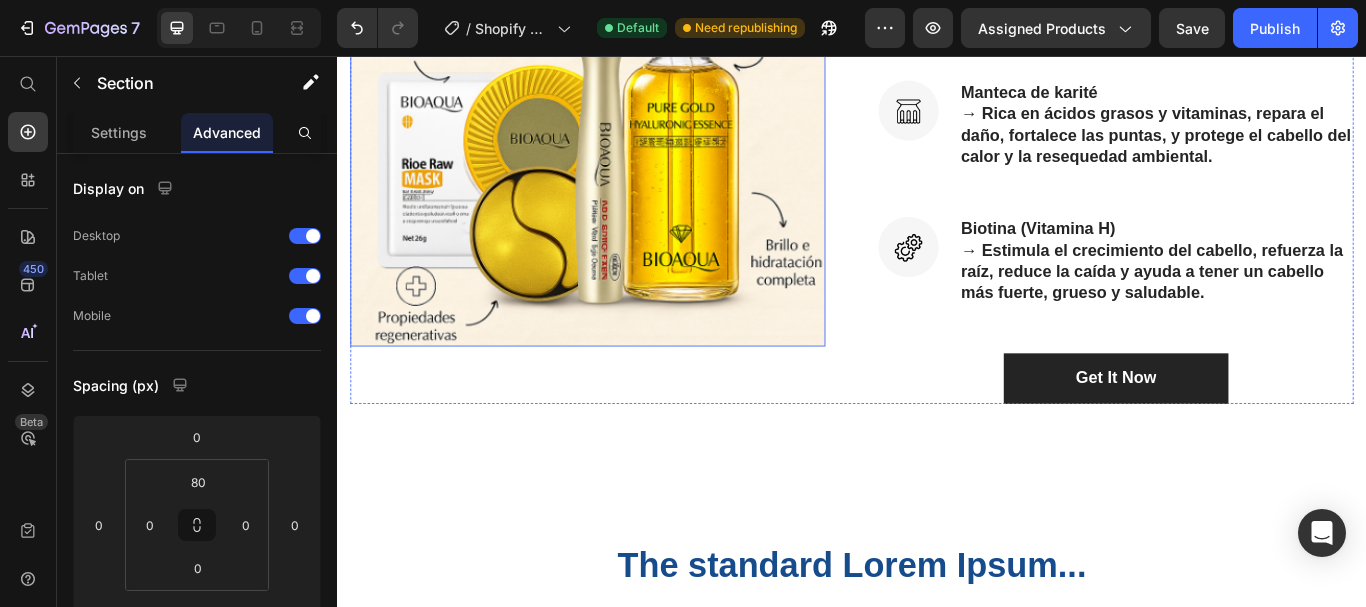 scroll, scrollTop: 2105, scrollLeft: 0, axis: vertical 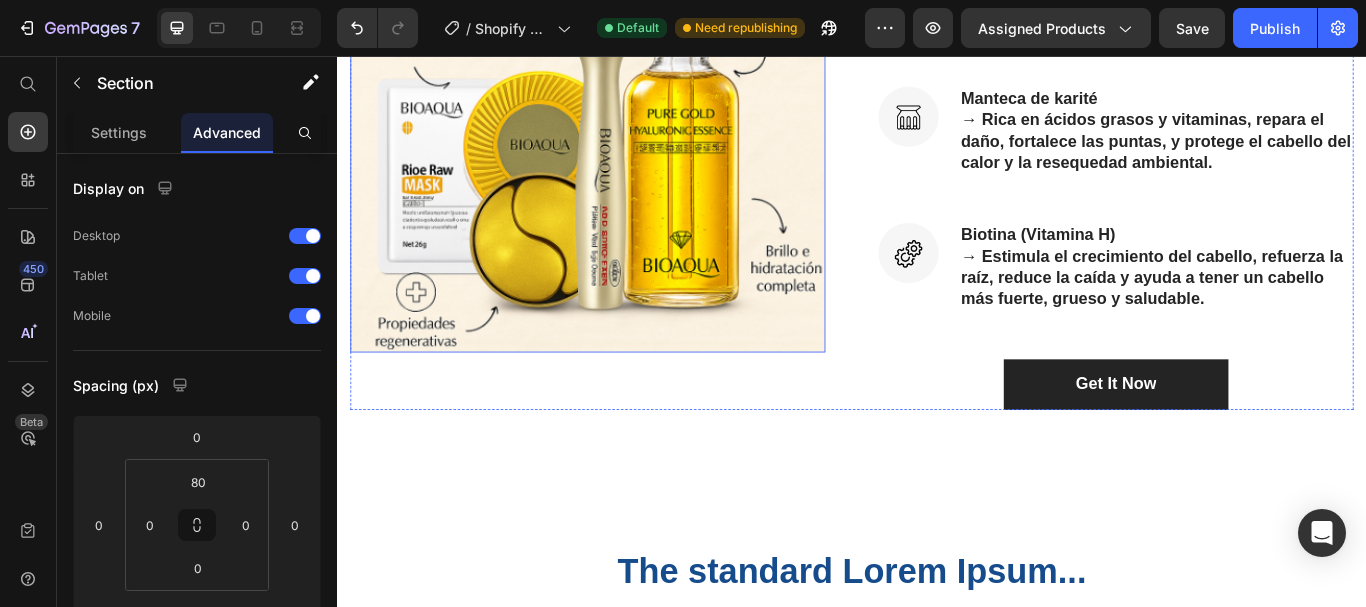 click at bounding box center [629, 121] 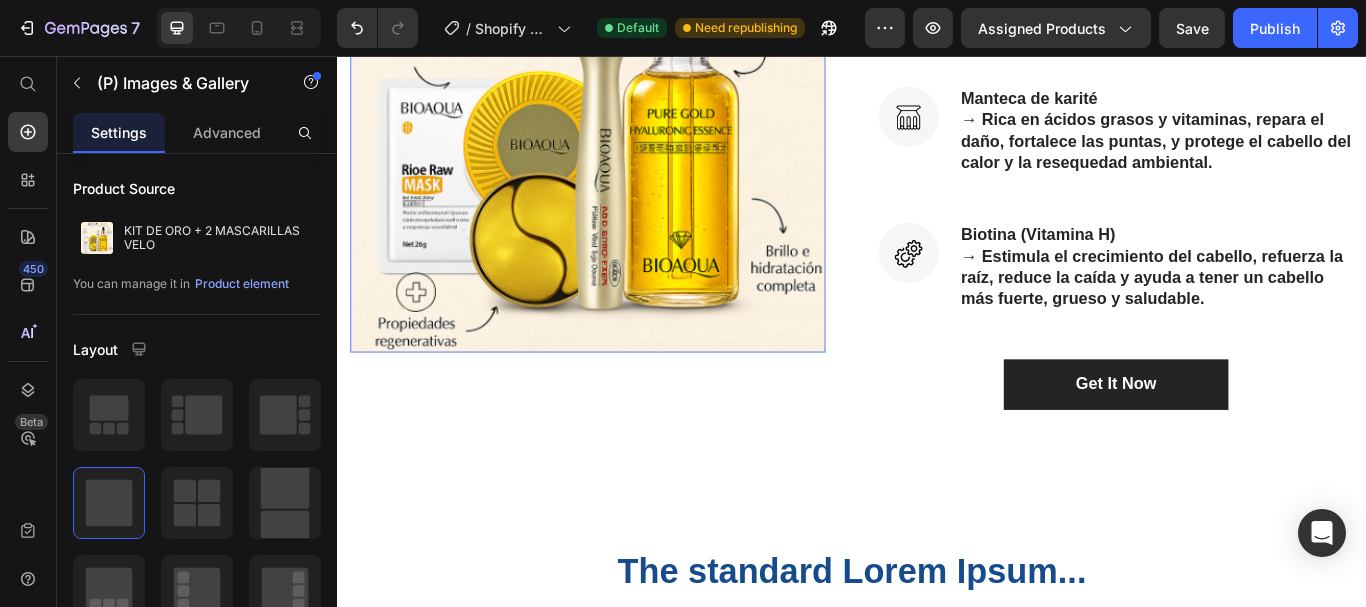 click at bounding box center [629, 121] 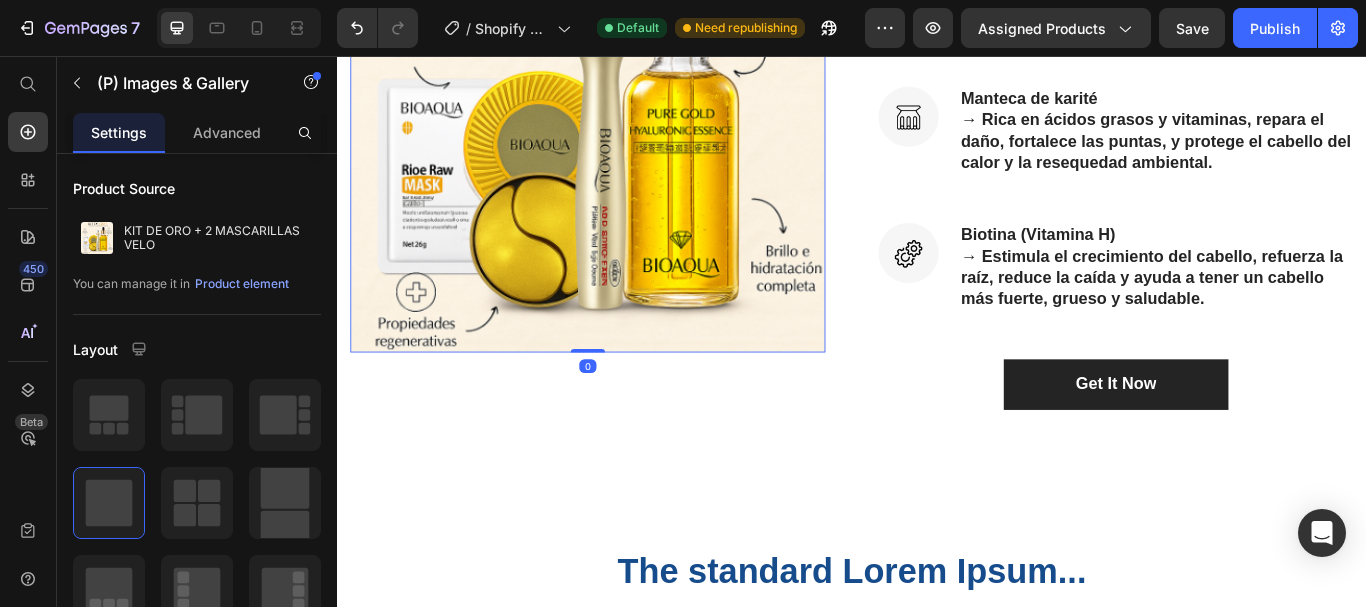 click at bounding box center [629, 121] 